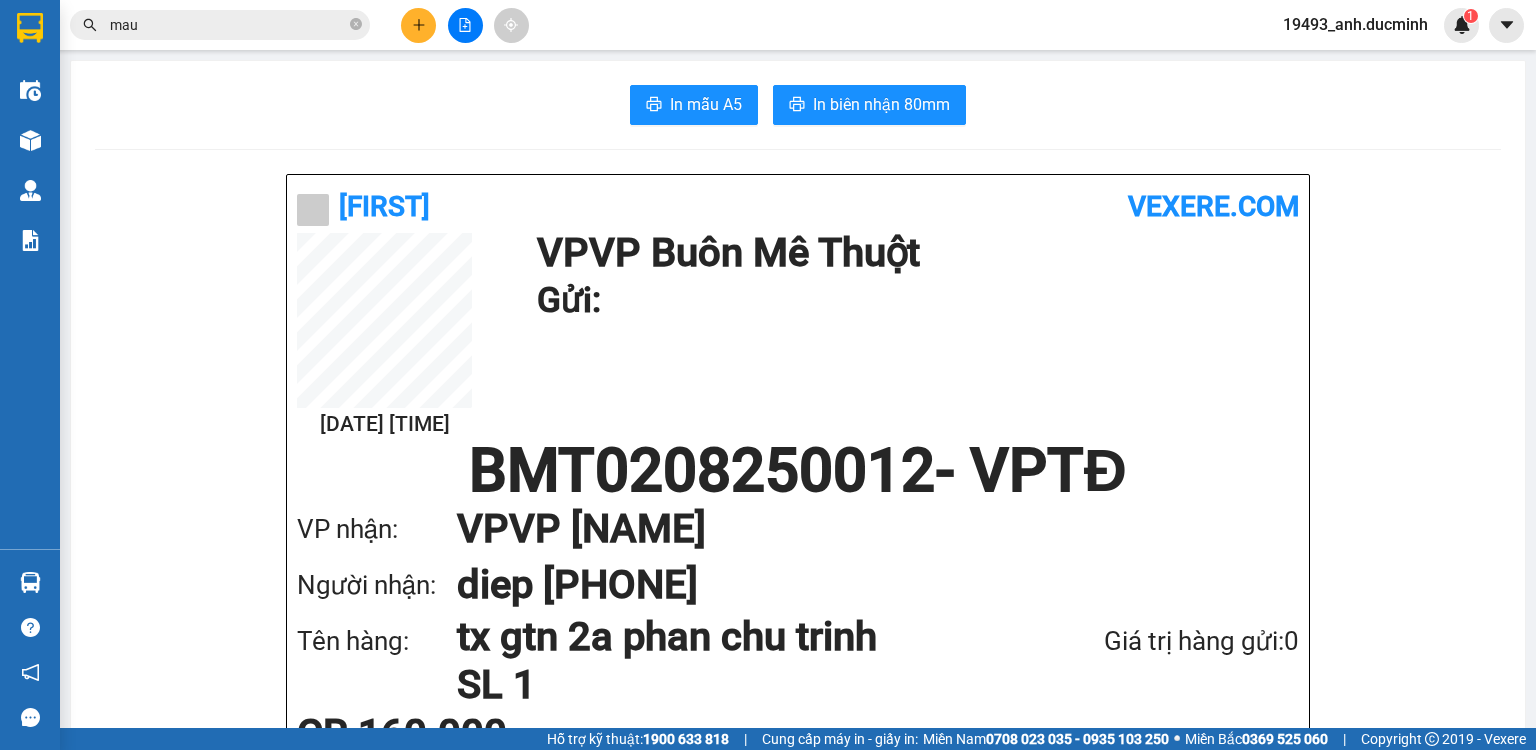 scroll, scrollTop: 0, scrollLeft: 0, axis: both 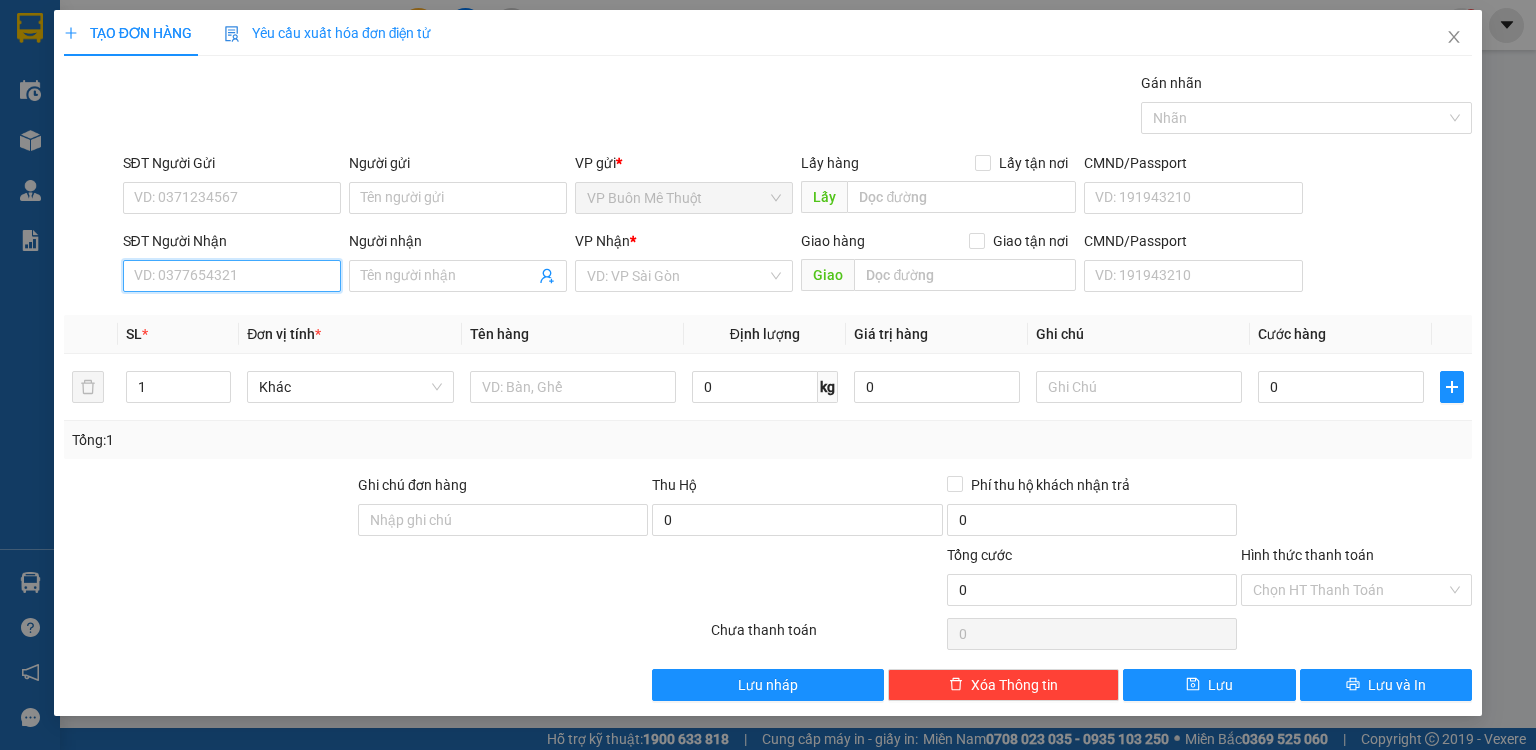 click on "SĐT Người Nhận" at bounding box center [232, 276] 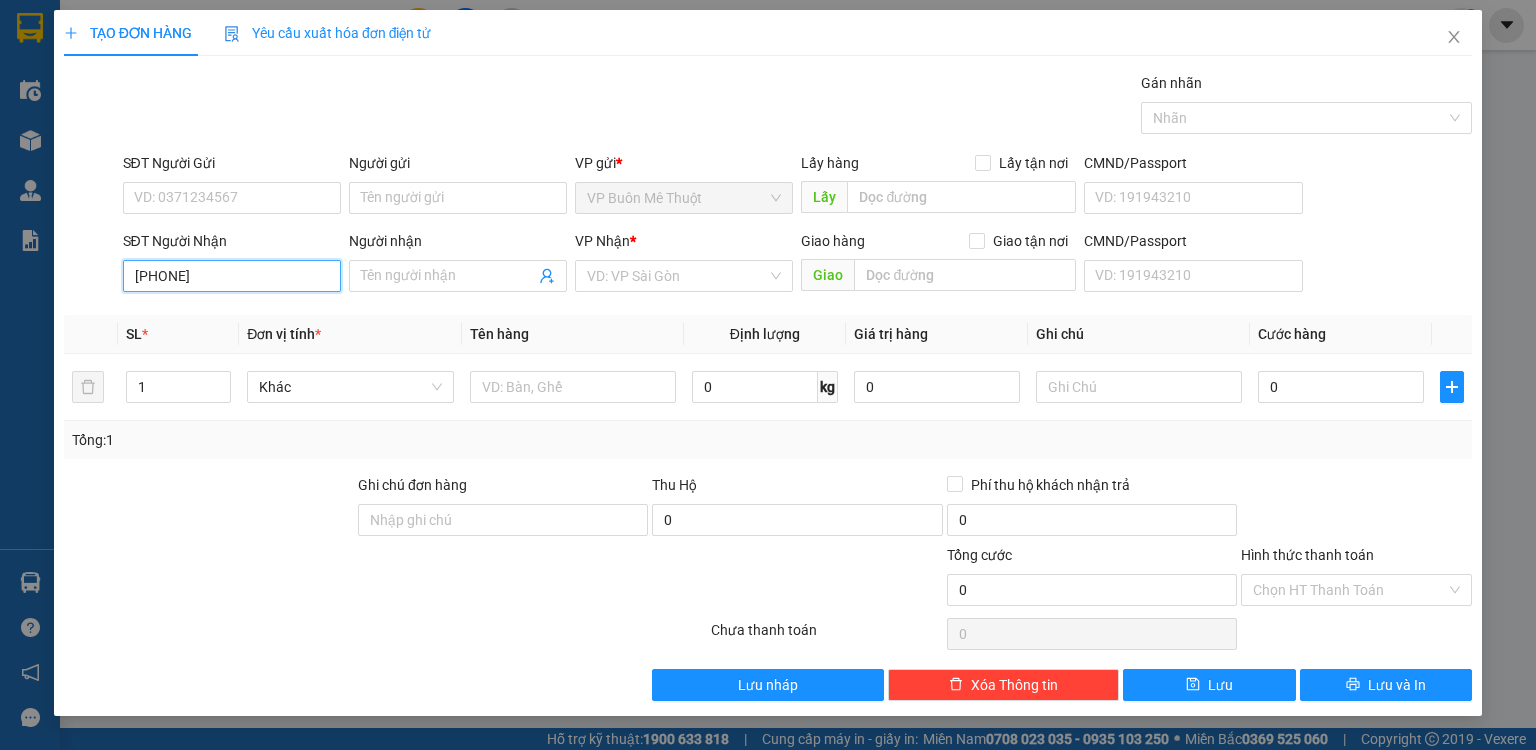 click on "0877508" at bounding box center (232, 276) 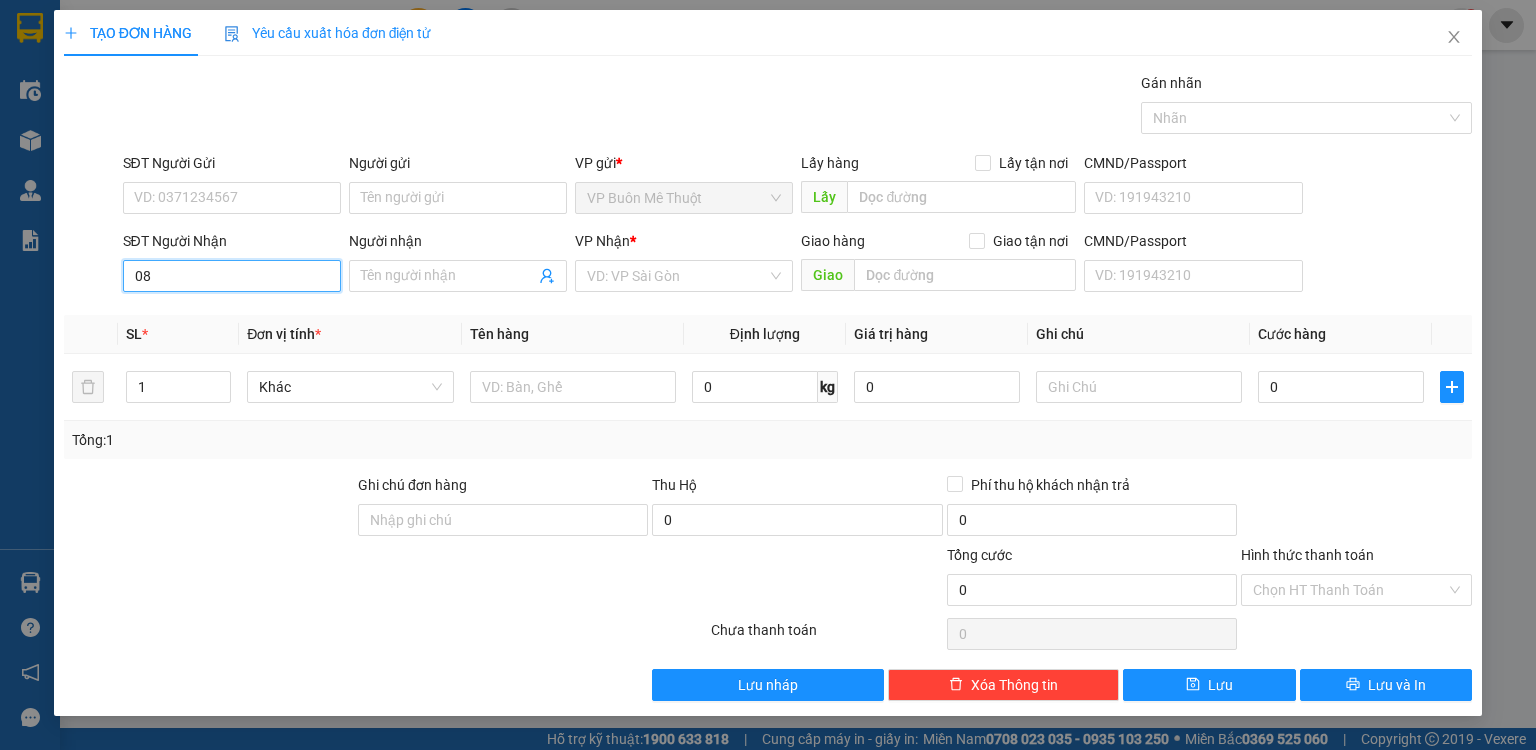 type on "0" 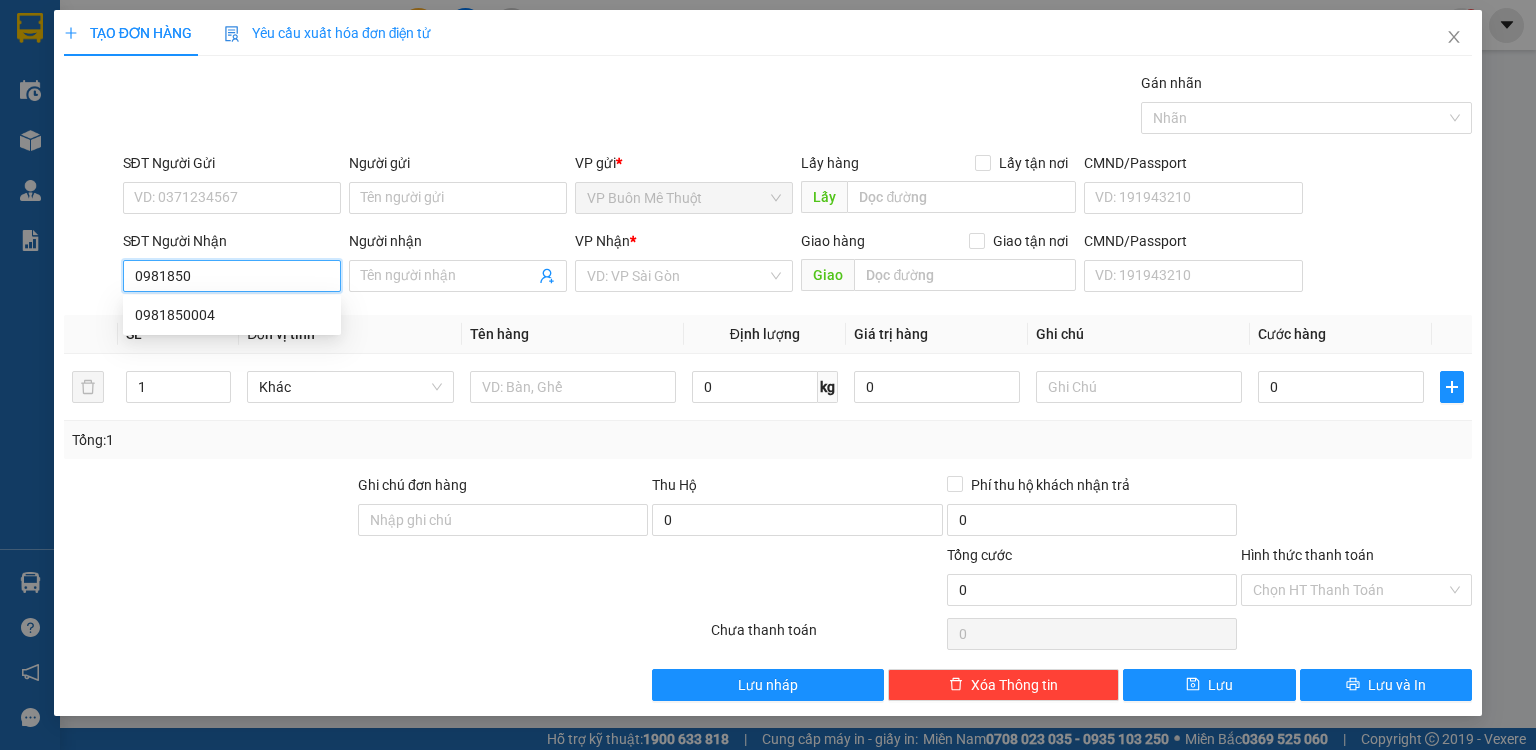 click on "0981850" at bounding box center [232, 276] 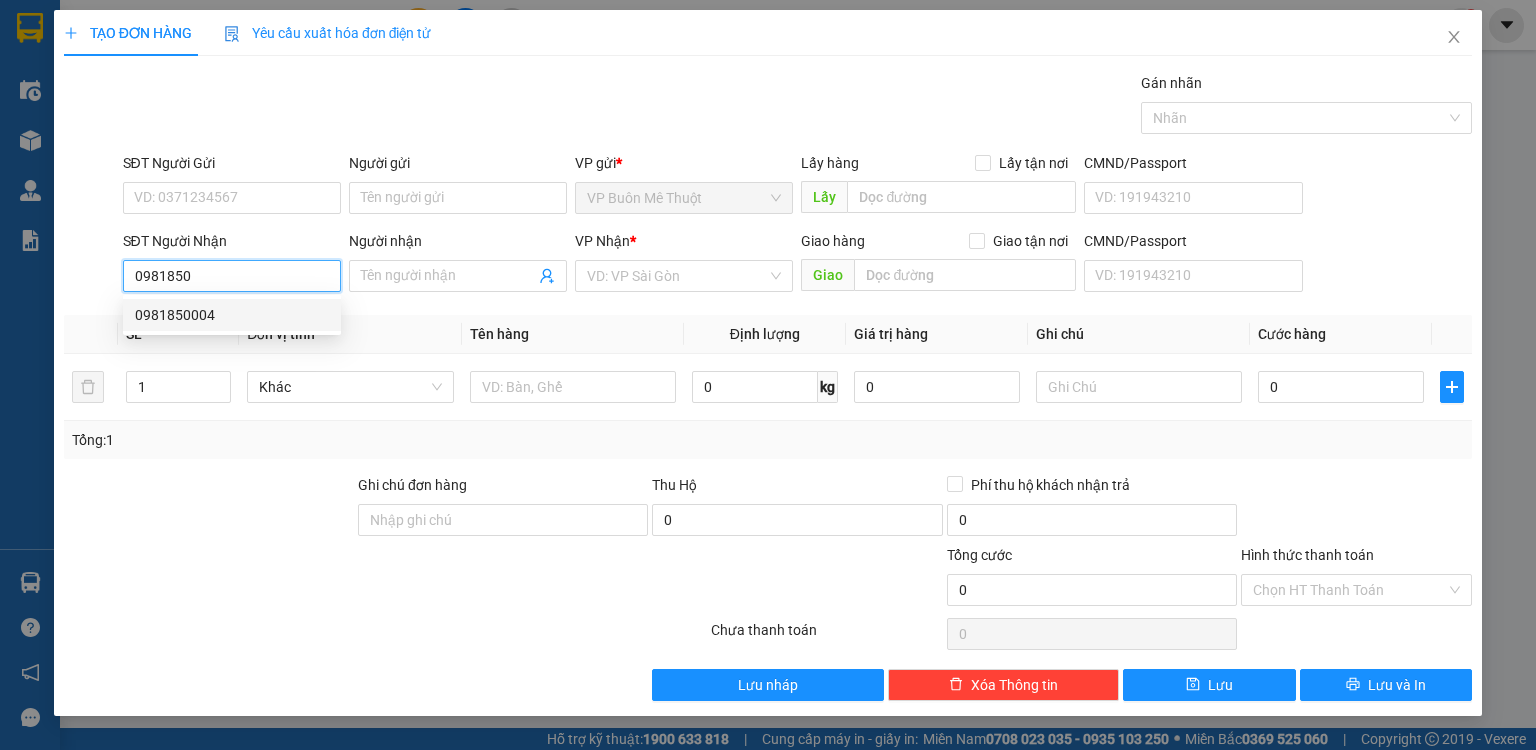 click on "0981850004" at bounding box center (232, 315) 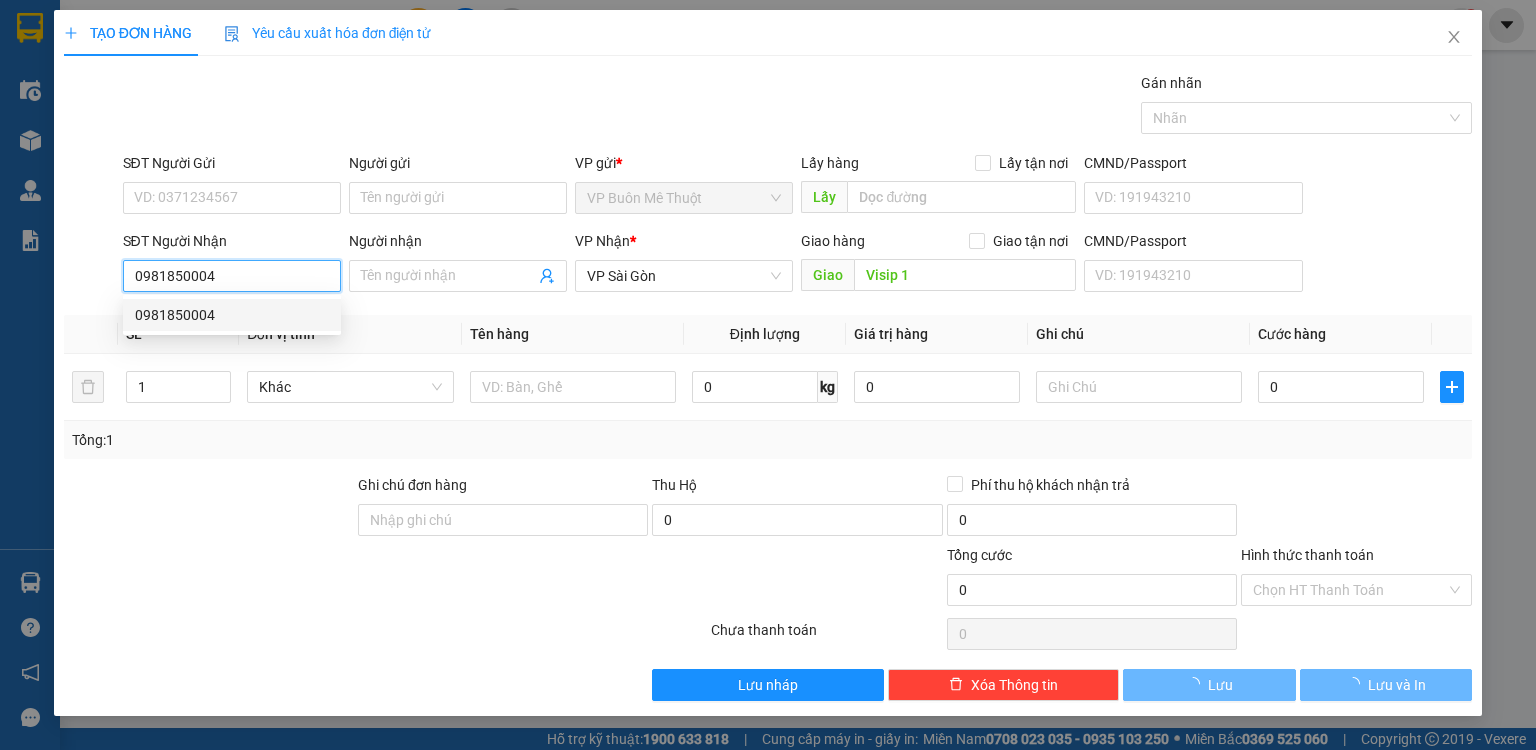 type on "60.000" 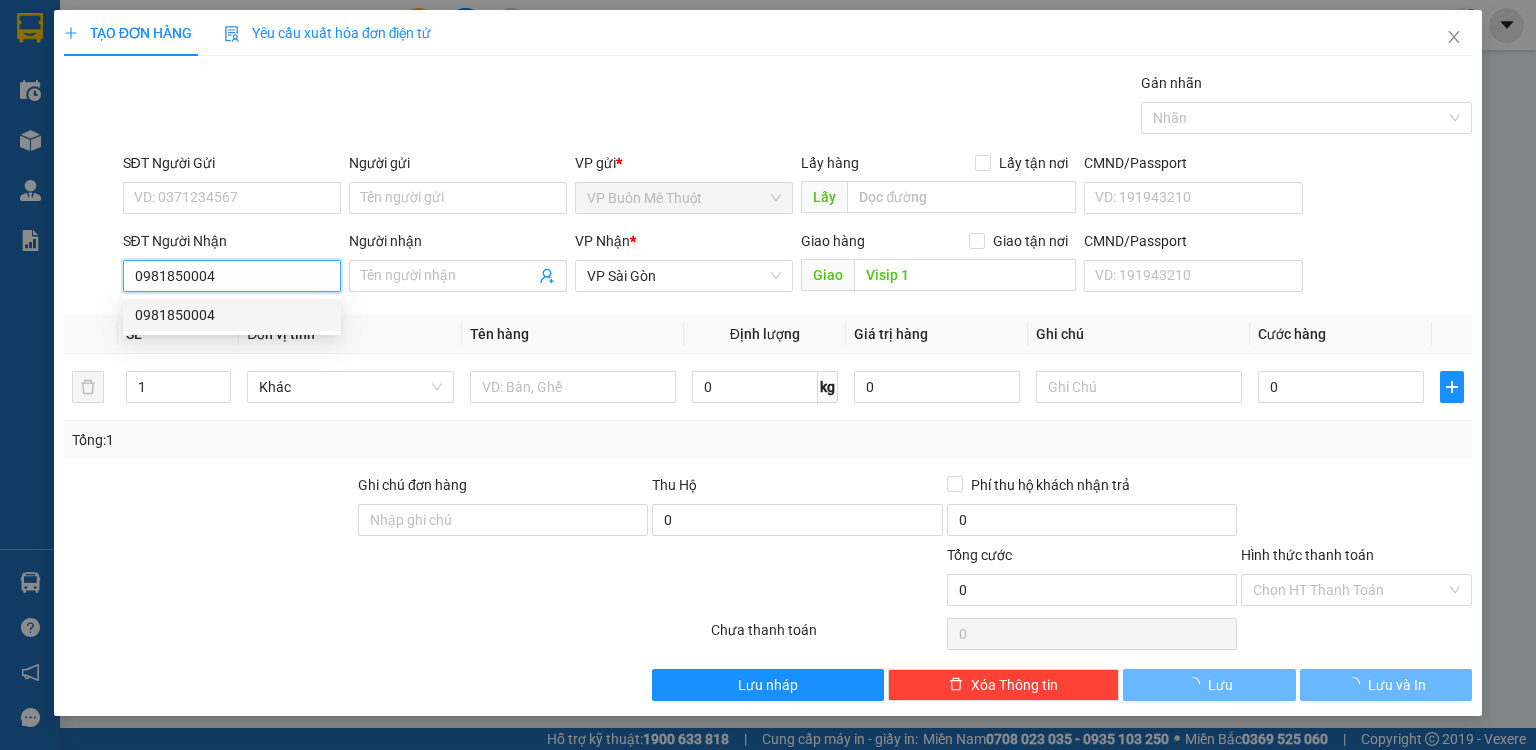 type on "60.000" 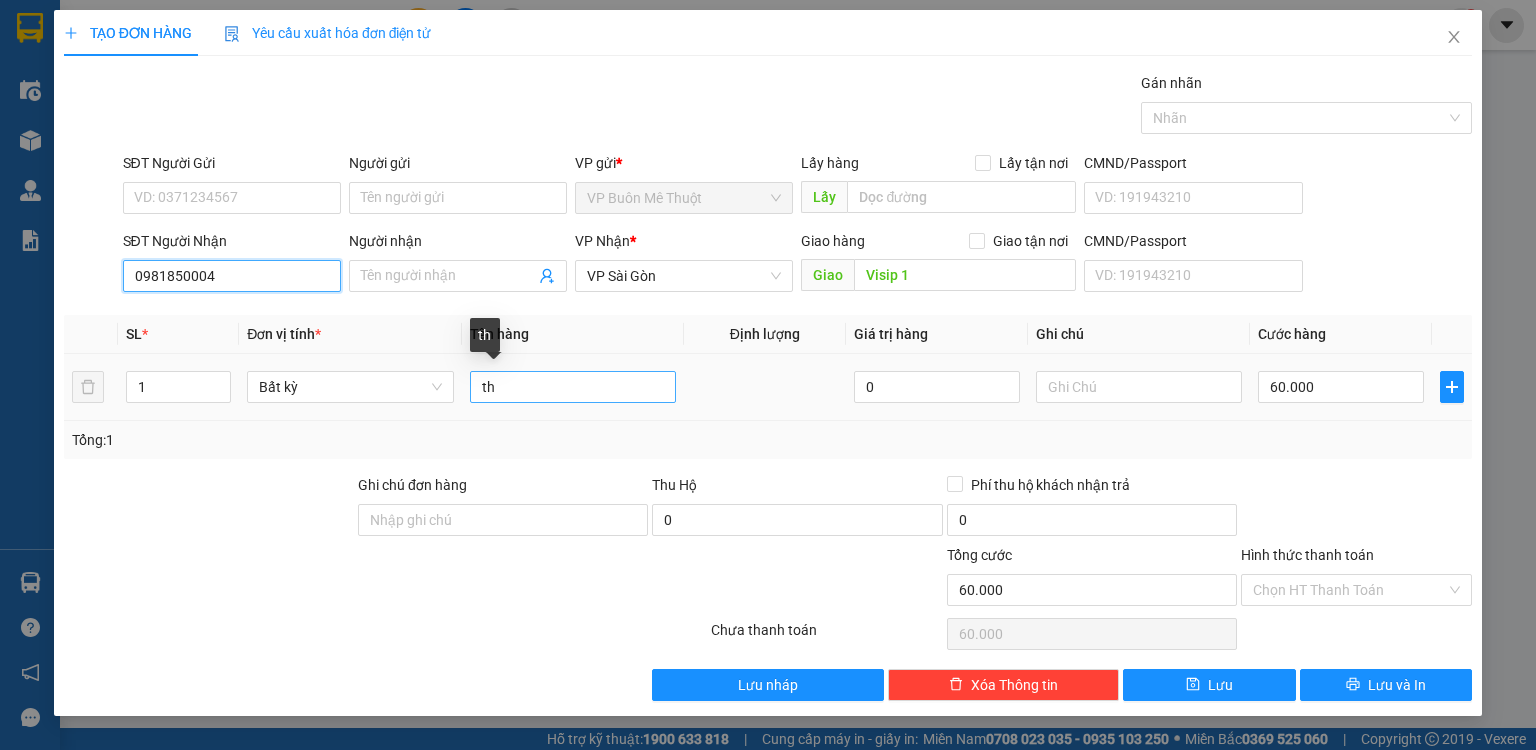 type on "0981850004" 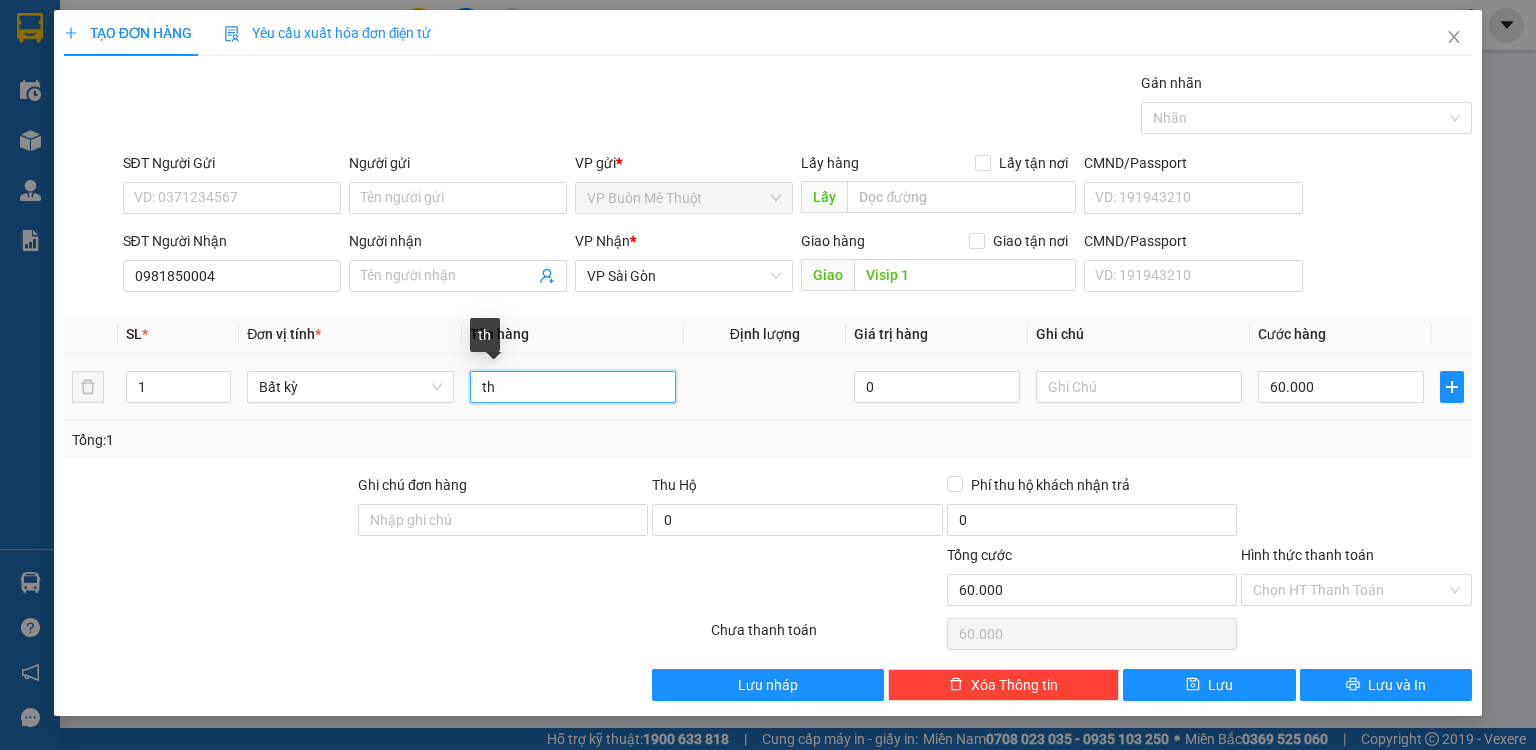 click on "th" at bounding box center [573, 387] 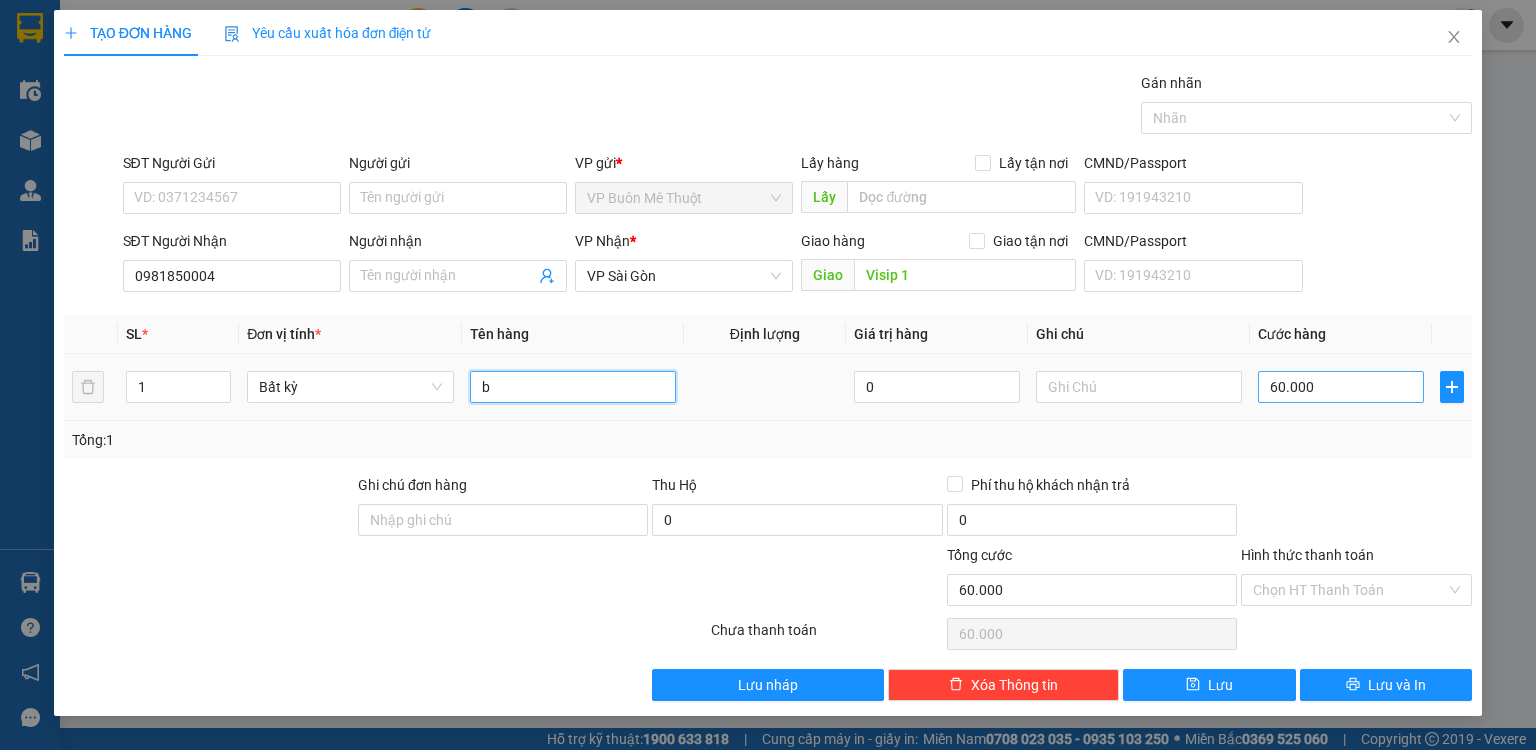 type on "b" 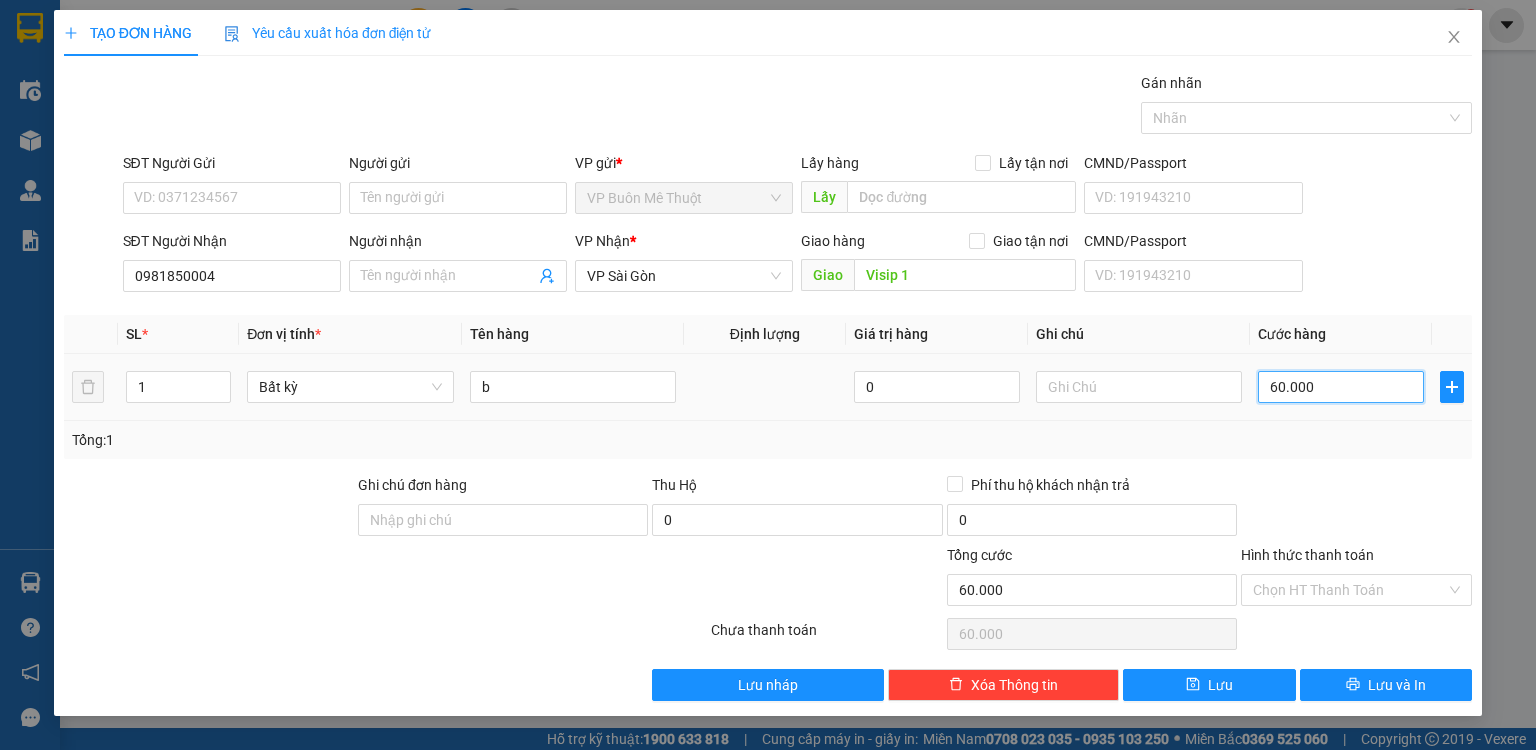click on "60.000" at bounding box center [1341, 387] 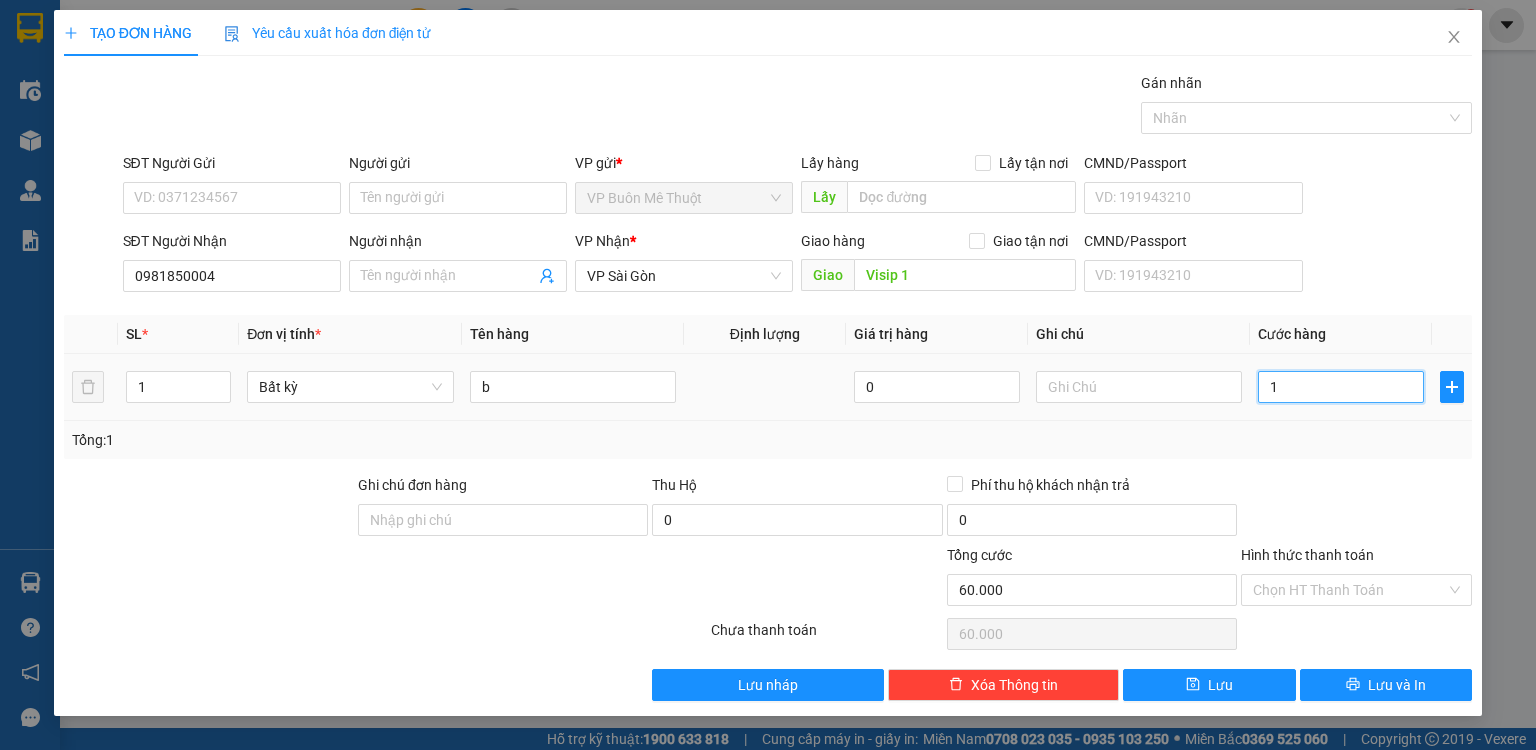 type on "1" 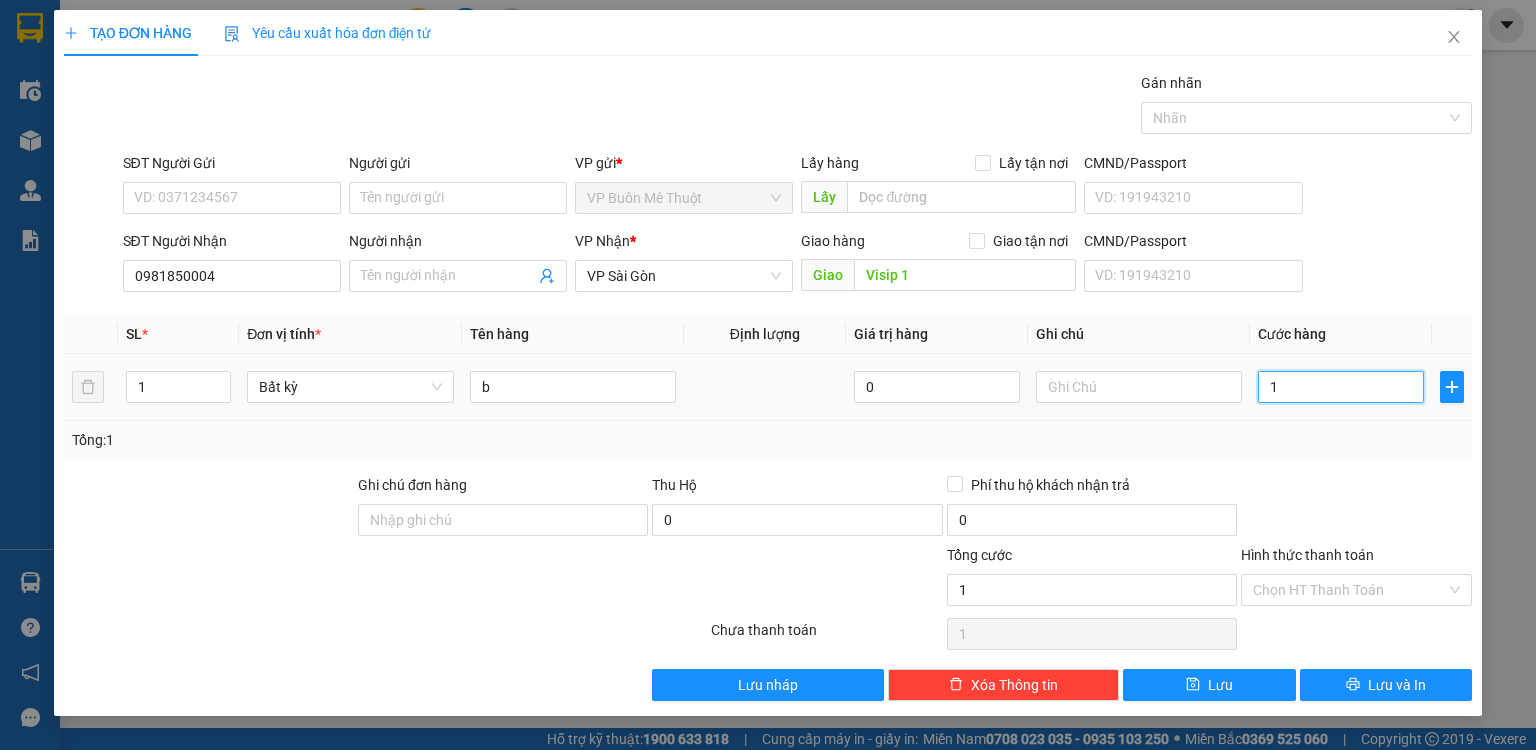 type on "12" 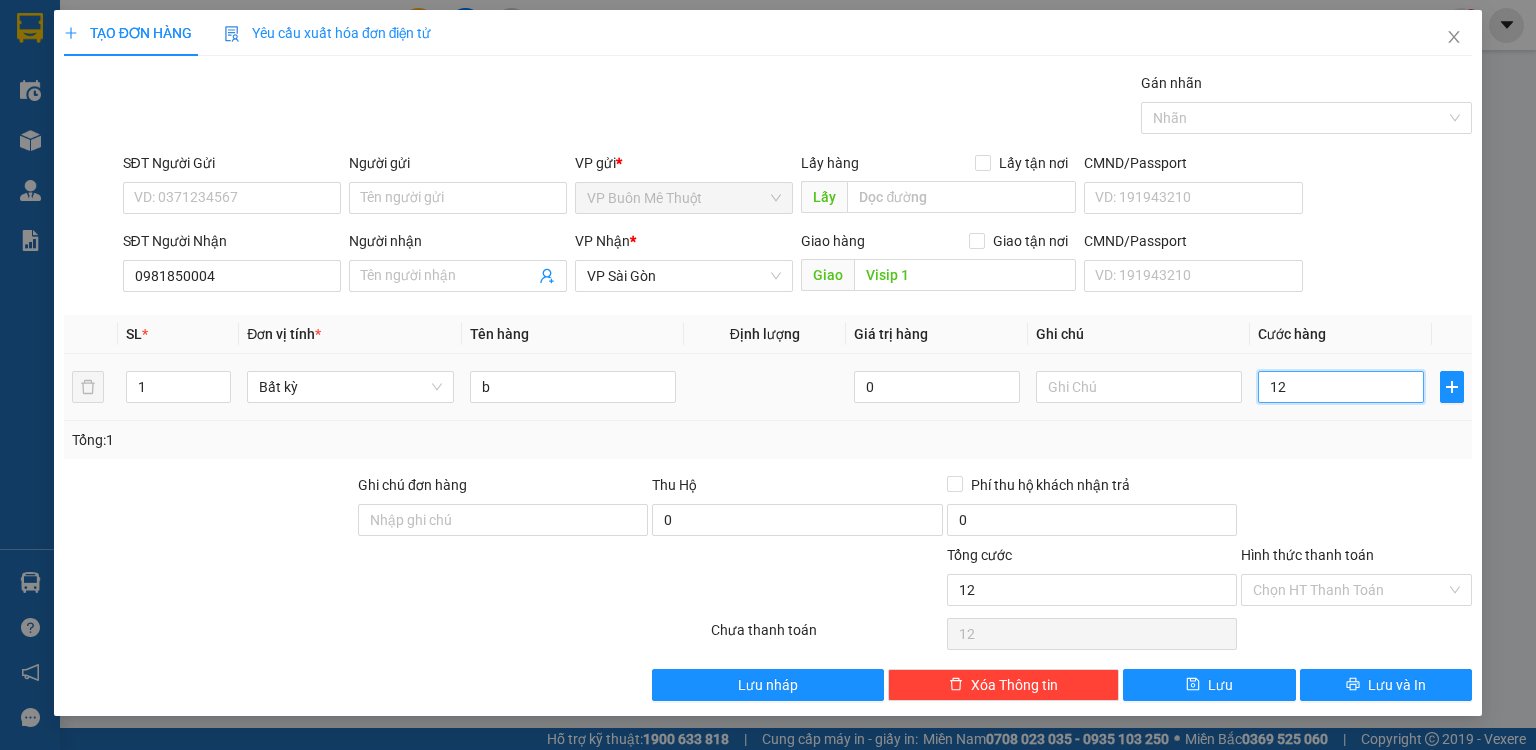 type on "120" 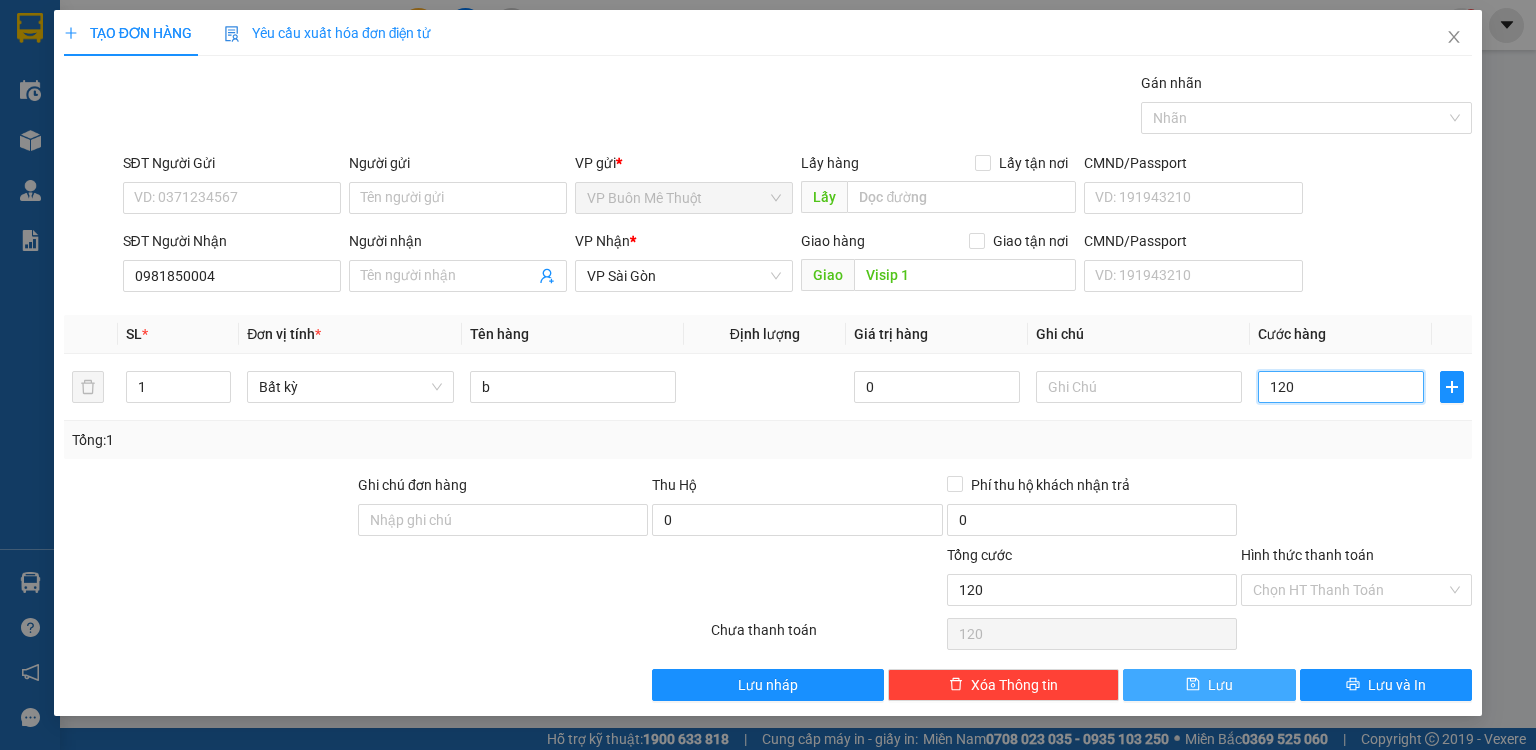 type on "120" 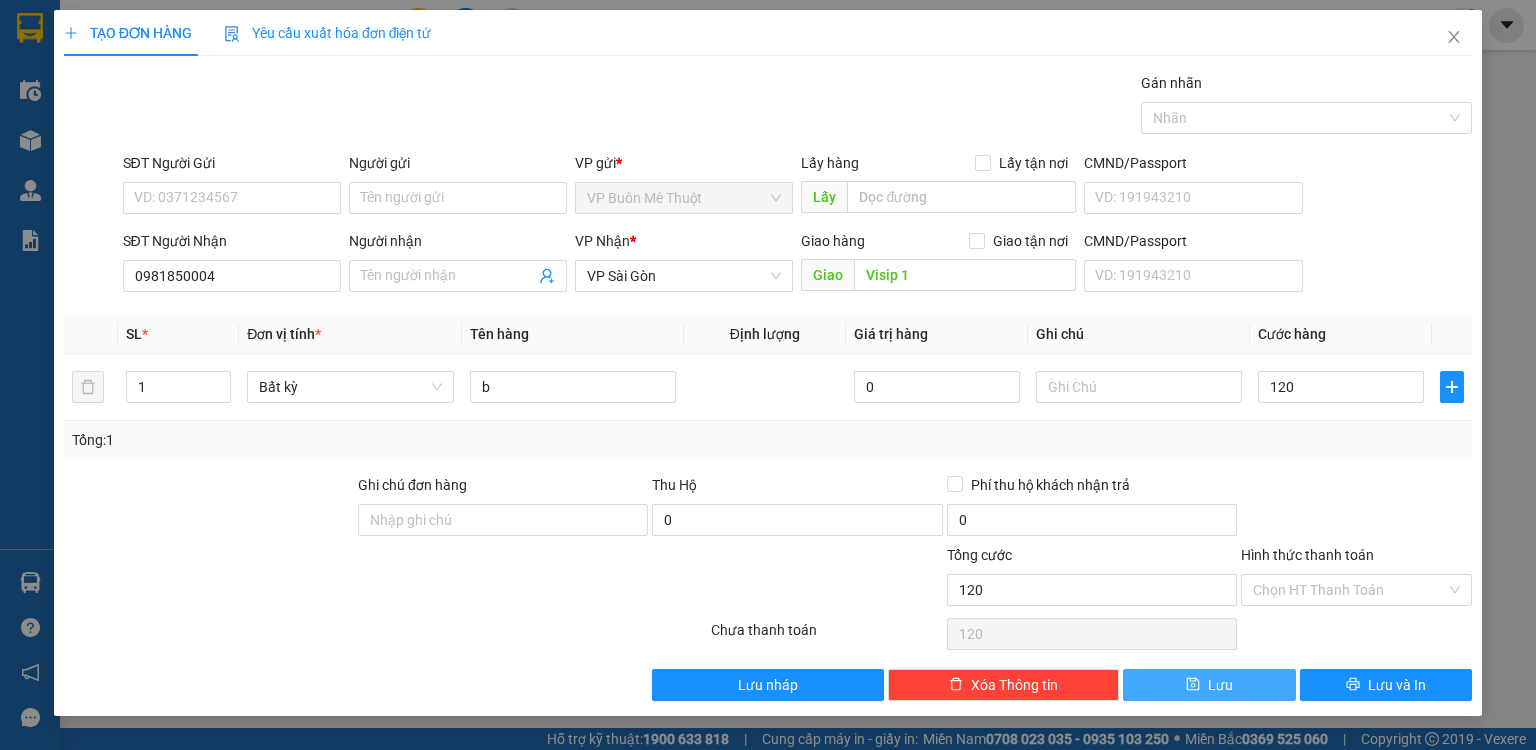 type on "120.000" 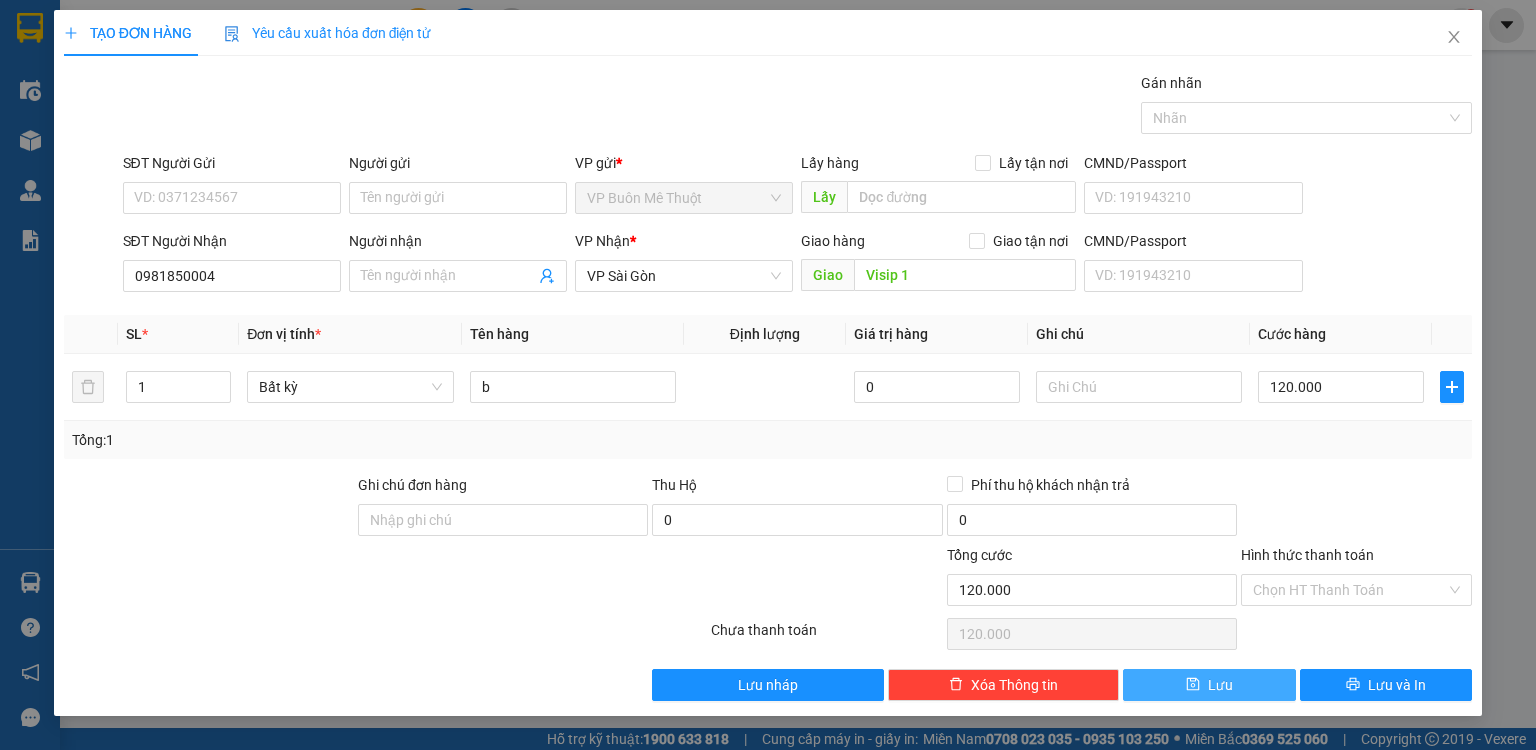 drag, startPoint x: 1267, startPoint y: 672, endPoint x: 1240, endPoint y: 655, distance: 31.906113 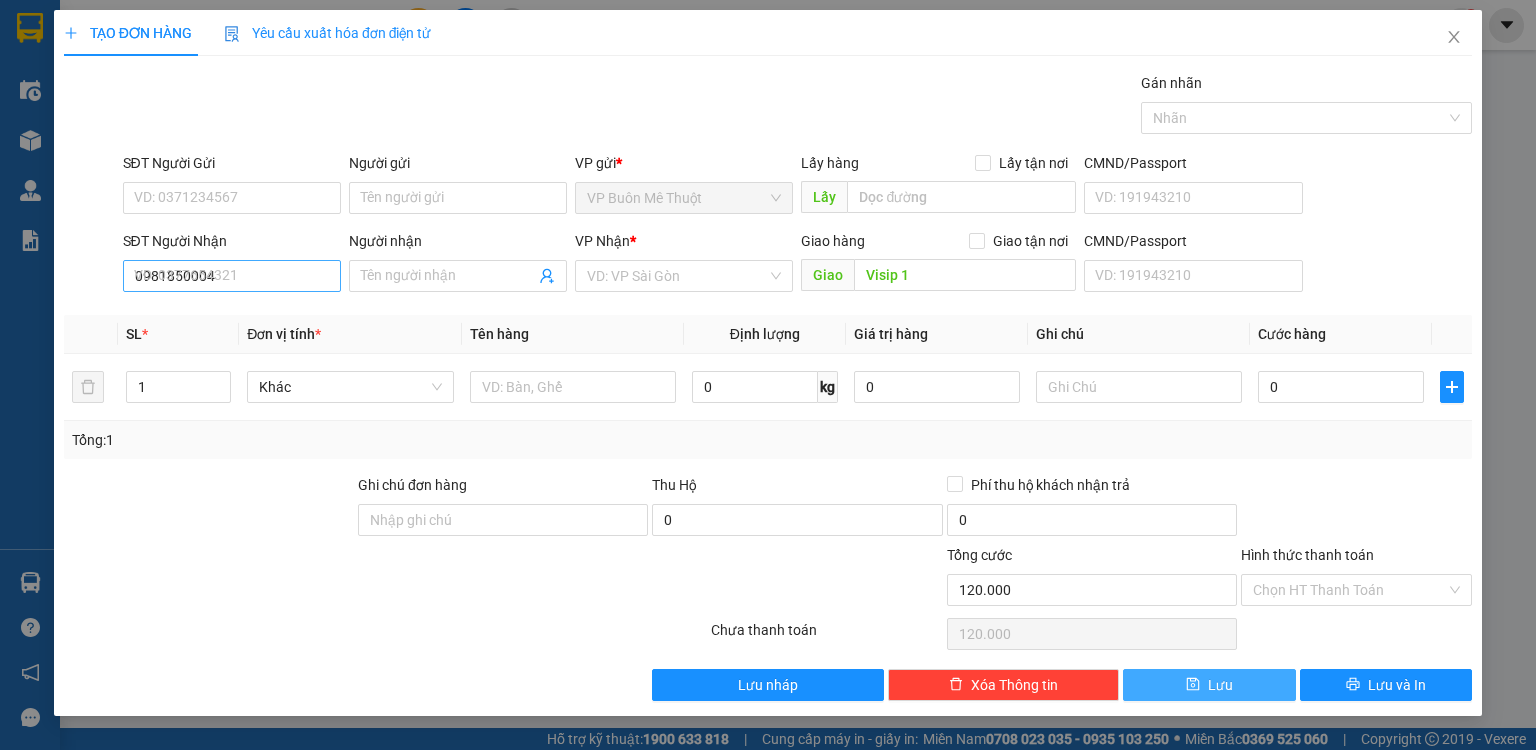 type 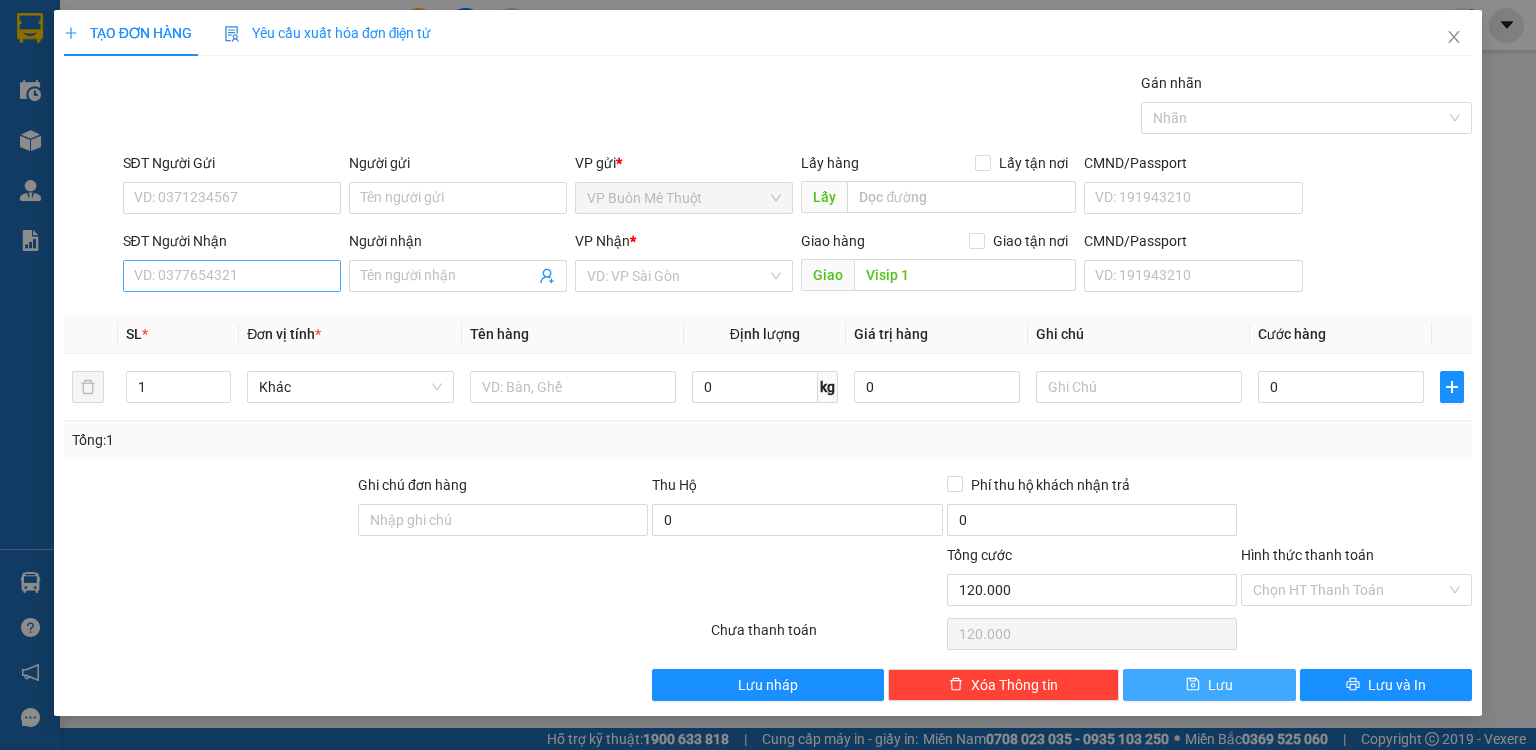 type 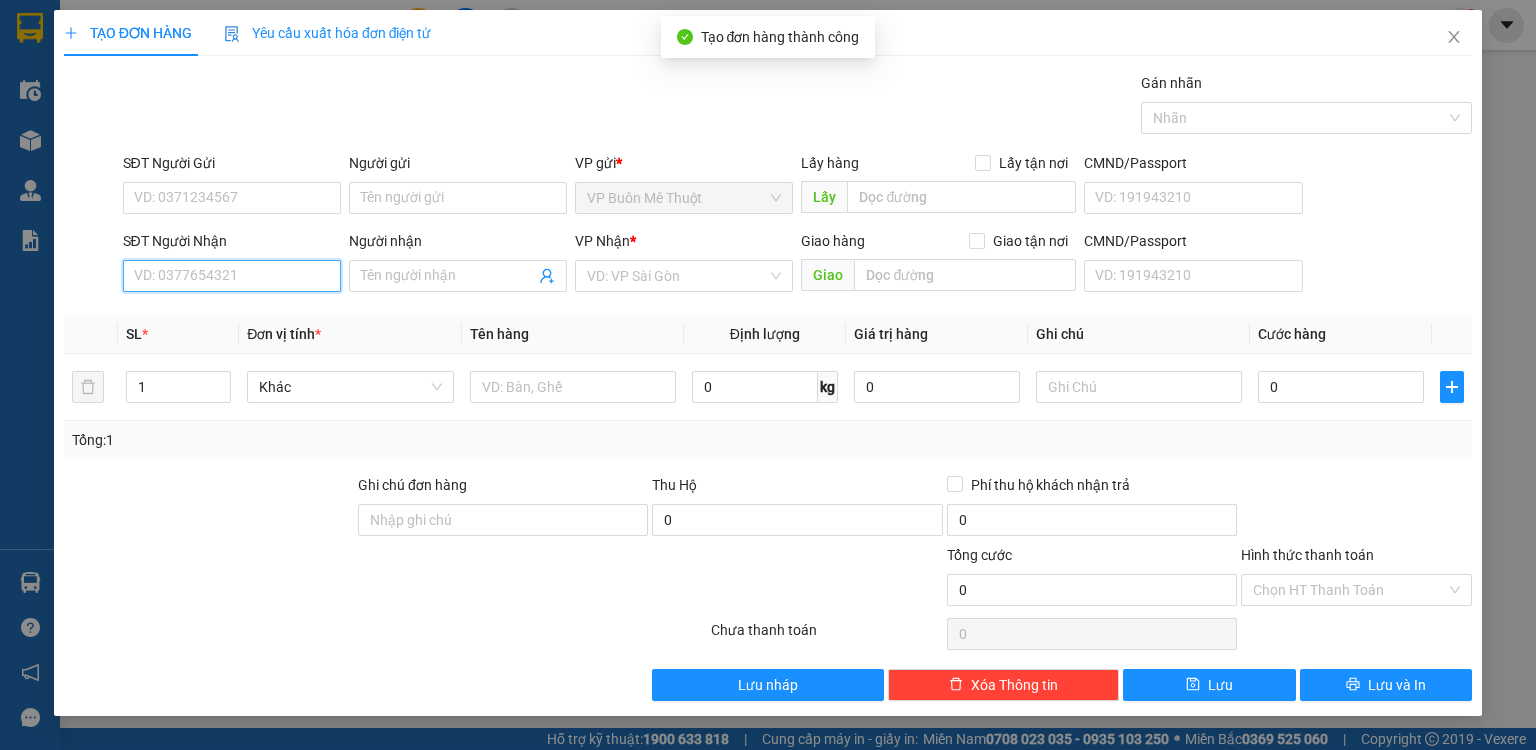 click on "SĐT Người Nhận" at bounding box center [232, 276] 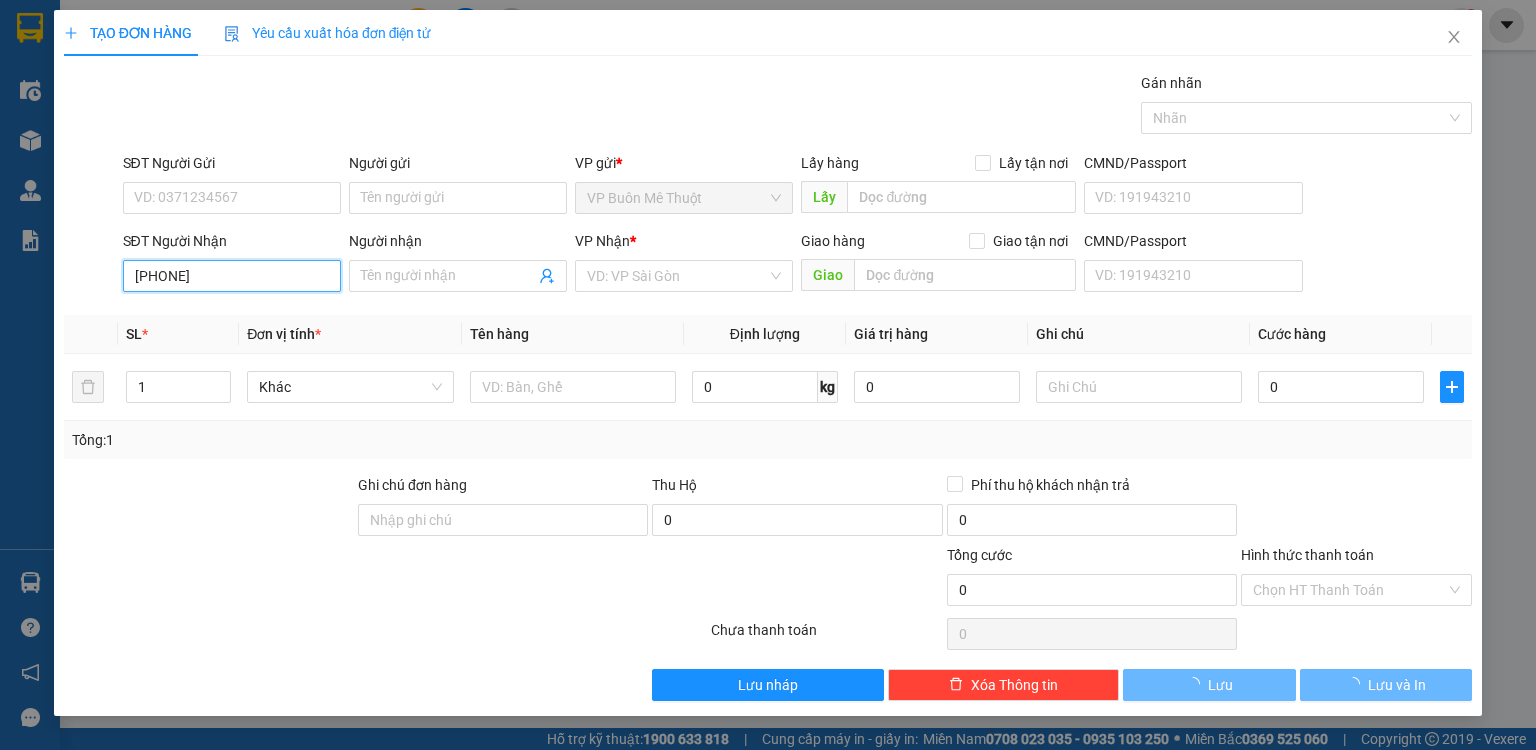 click on "0972988" at bounding box center [232, 276] 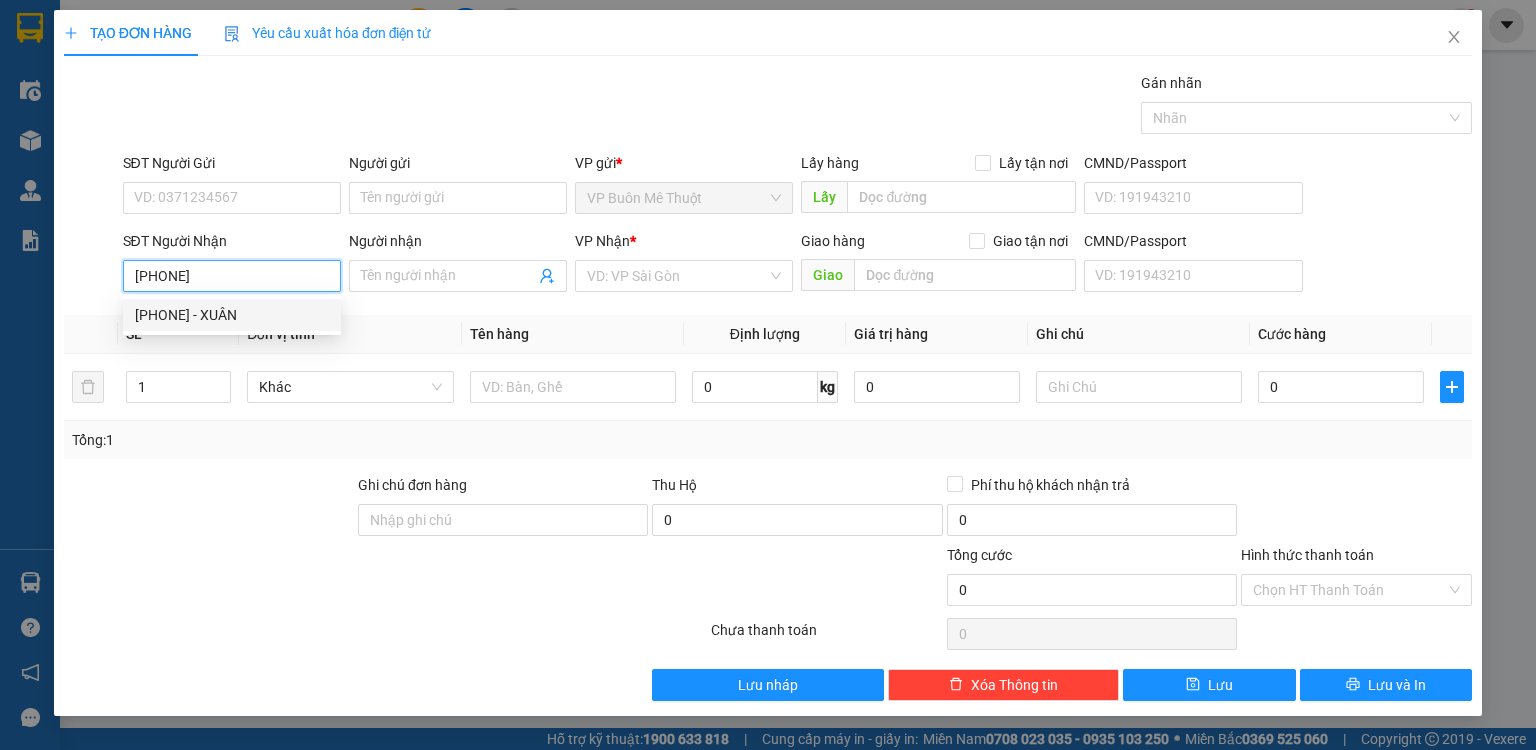 drag, startPoint x: 224, startPoint y: 315, endPoint x: 234, endPoint y: 318, distance: 10.440307 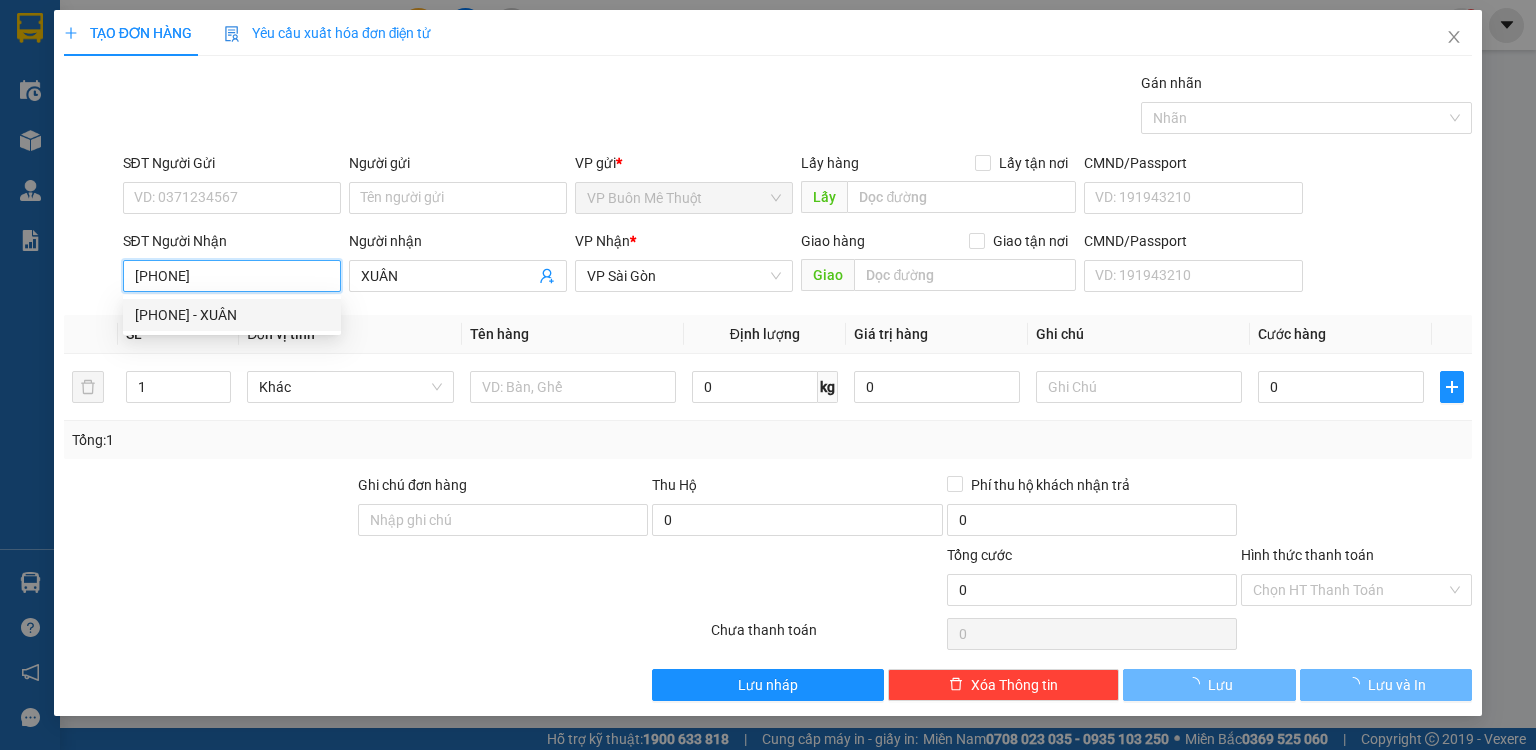 type on "50.000" 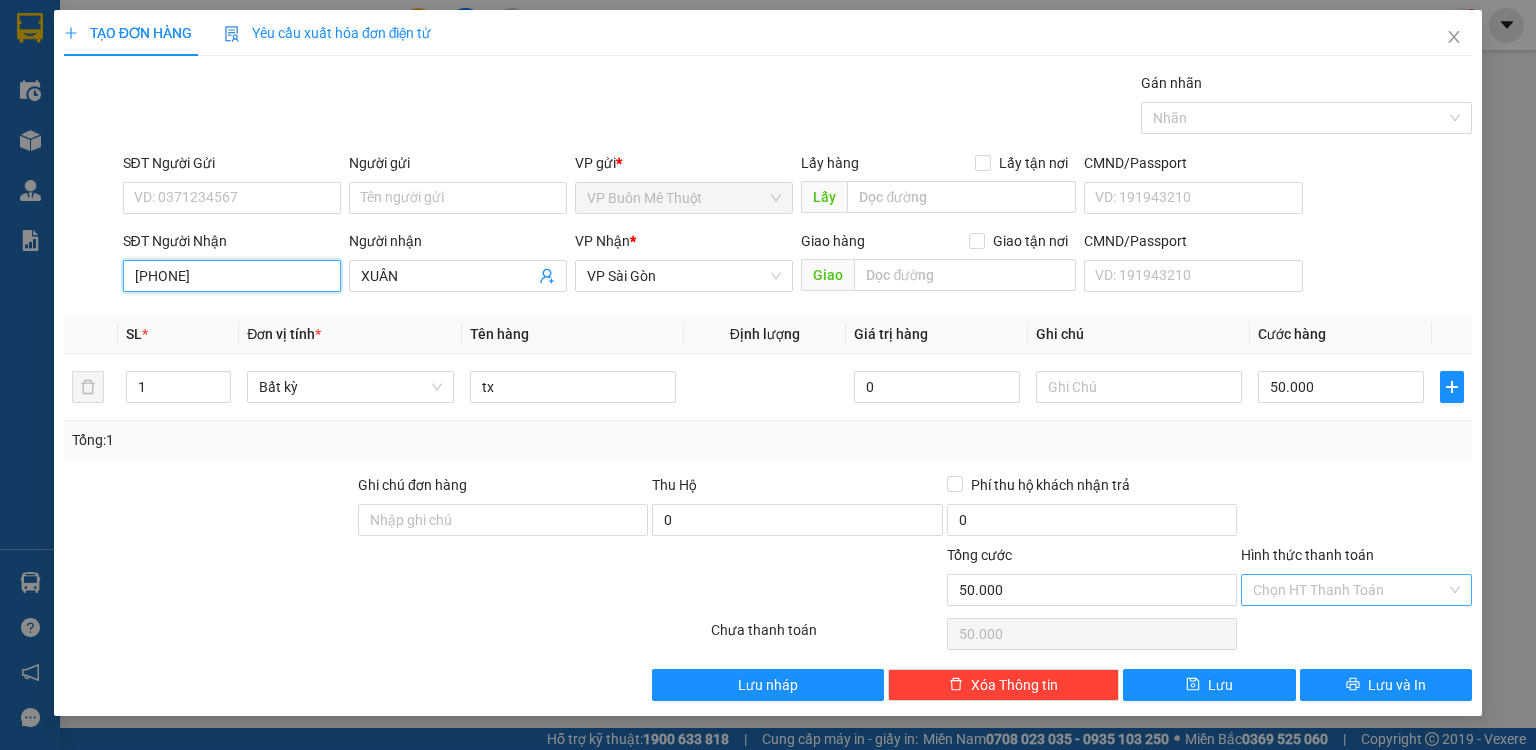 type on "[PHONE]" 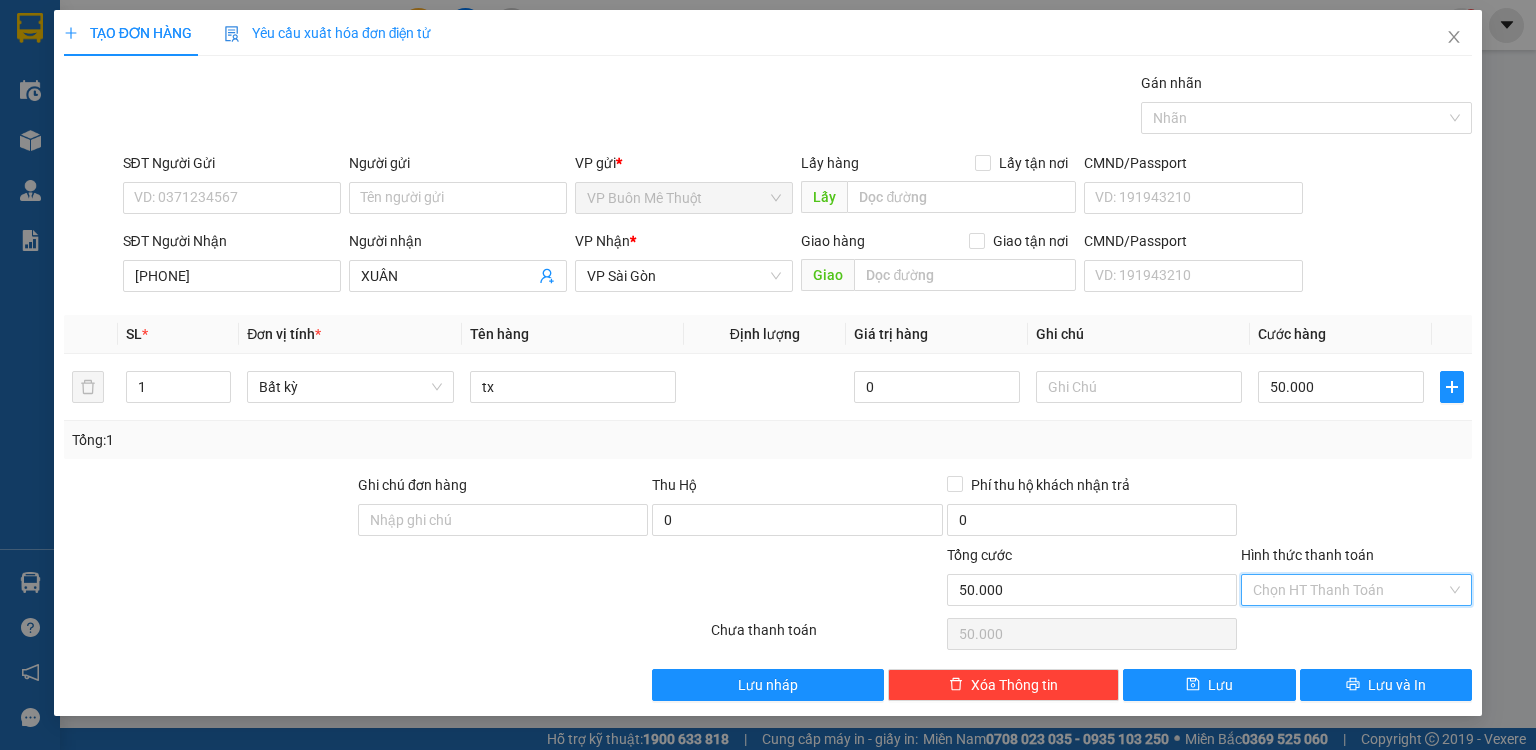 click on "Hình thức thanh toán" at bounding box center [1349, 590] 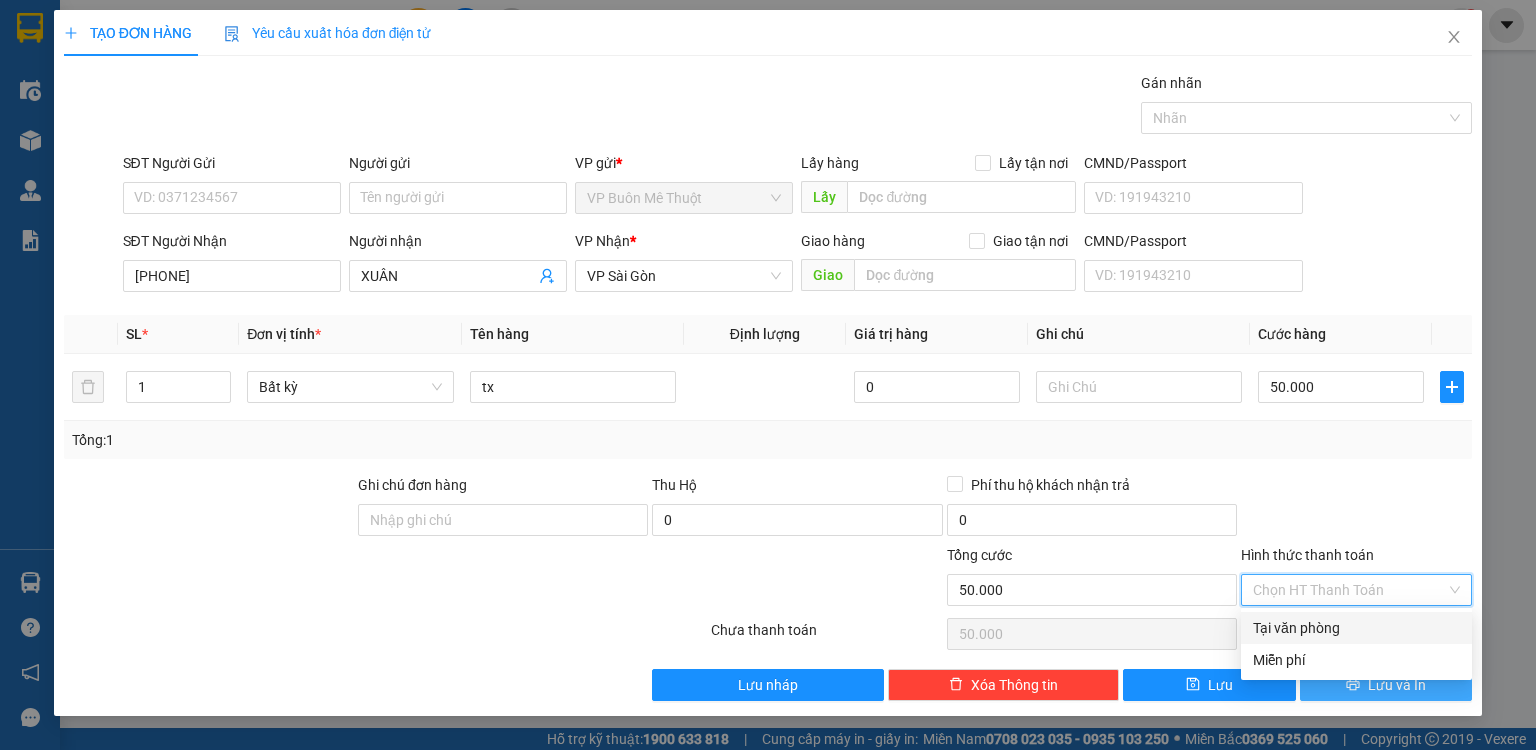 drag, startPoint x: 1316, startPoint y: 627, endPoint x: 1392, endPoint y: 668, distance: 86.35392 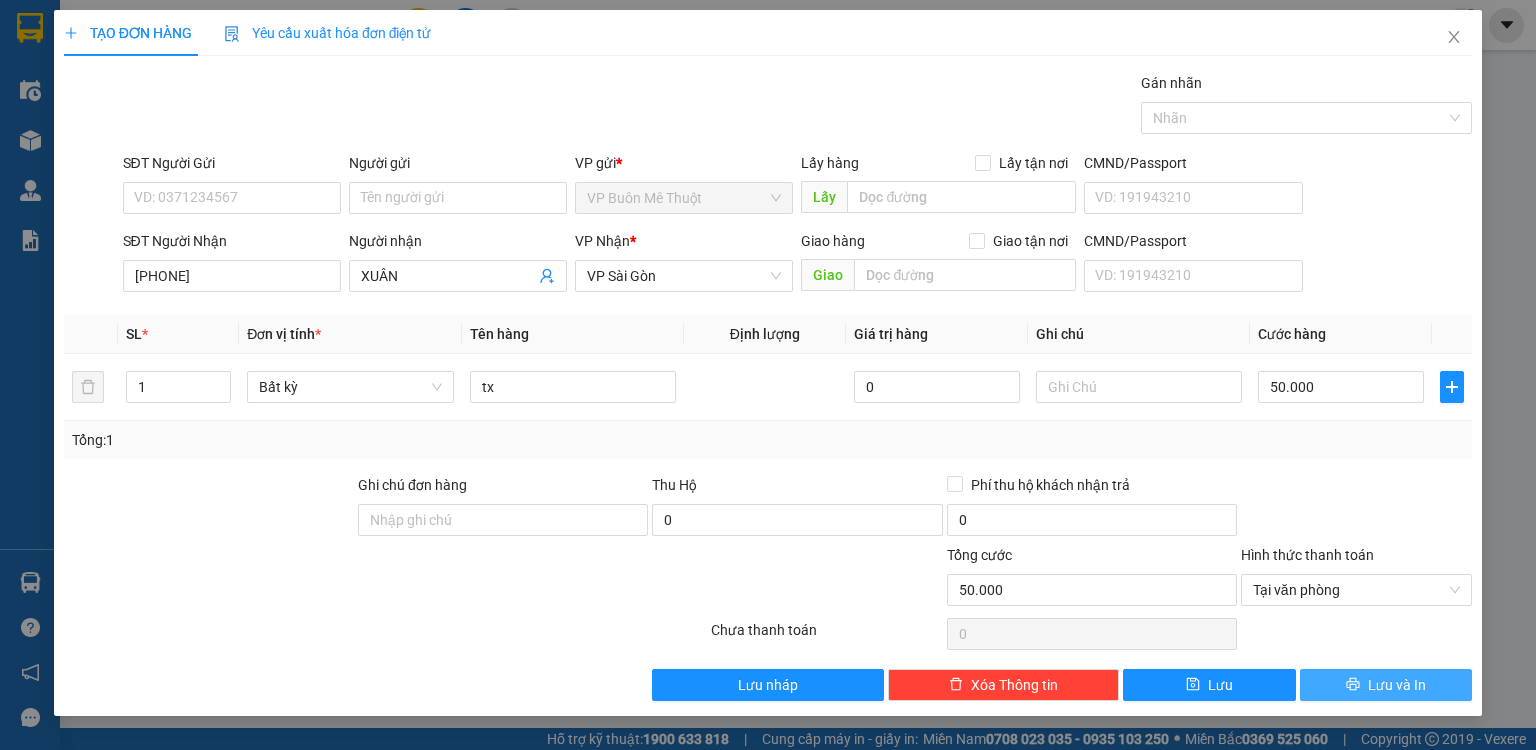 drag, startPoint x: 1359, startPoint y: 692, endPoint x: 1360, endPoint y: 663, distance: 29.017237 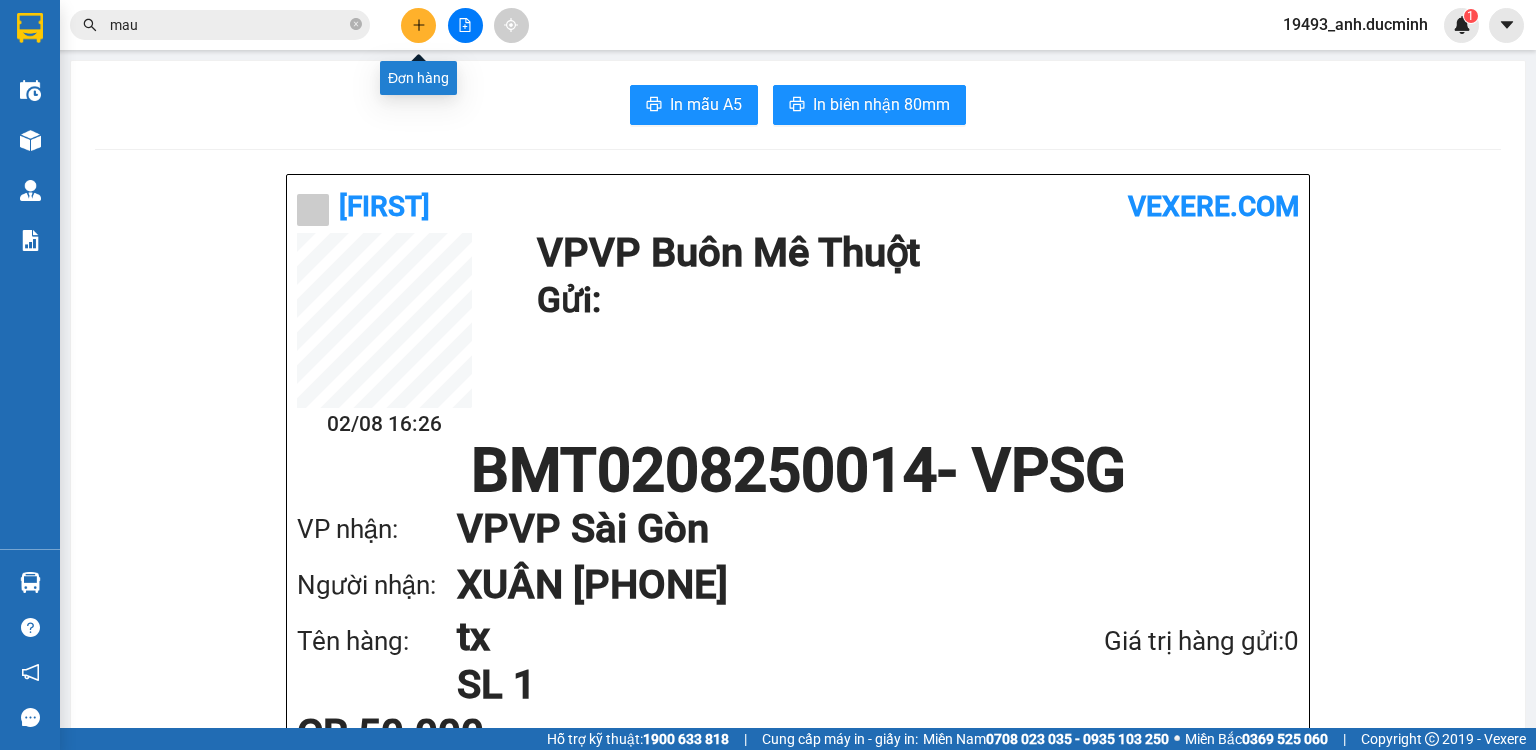 click 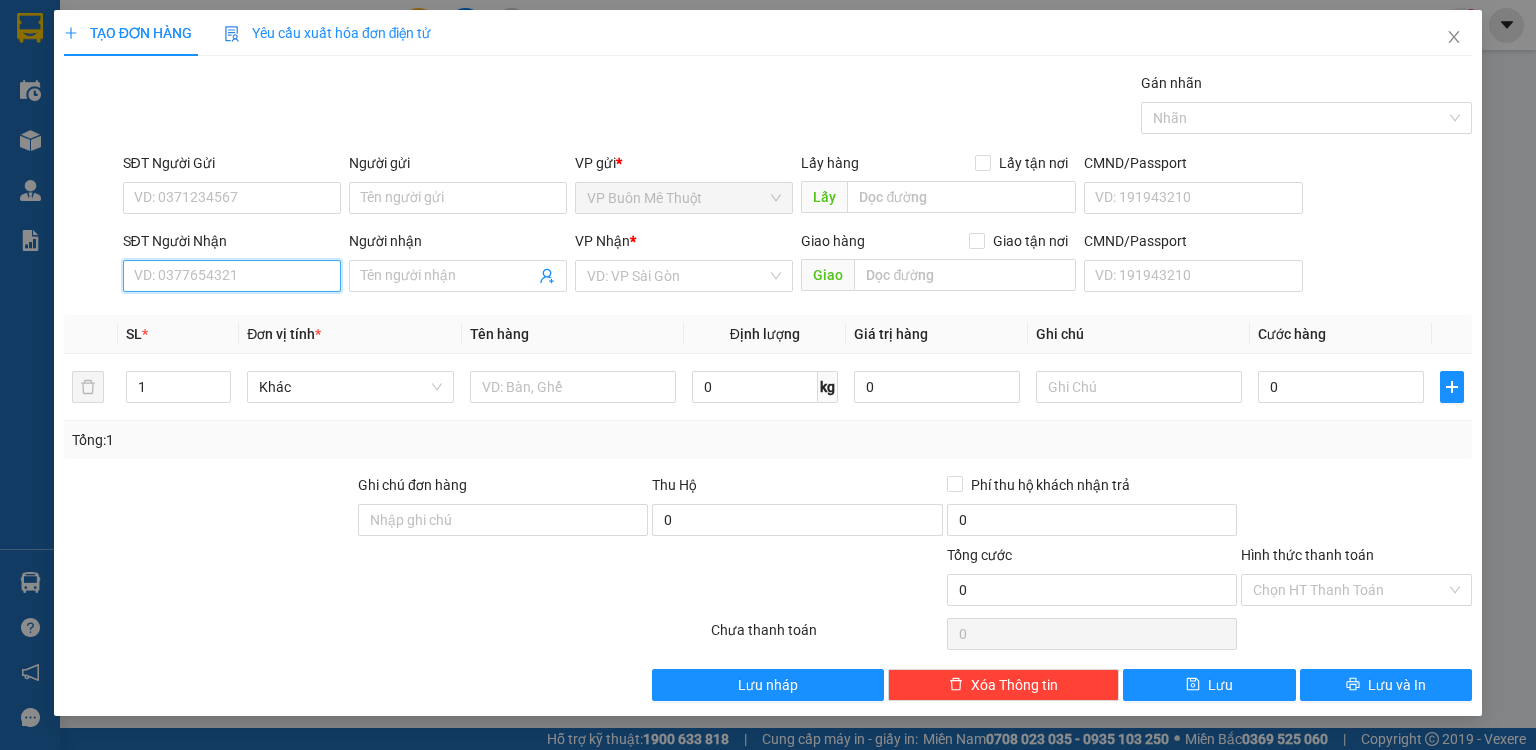 click on "SĐT Người Nhận" at bounding box center [232, 276] 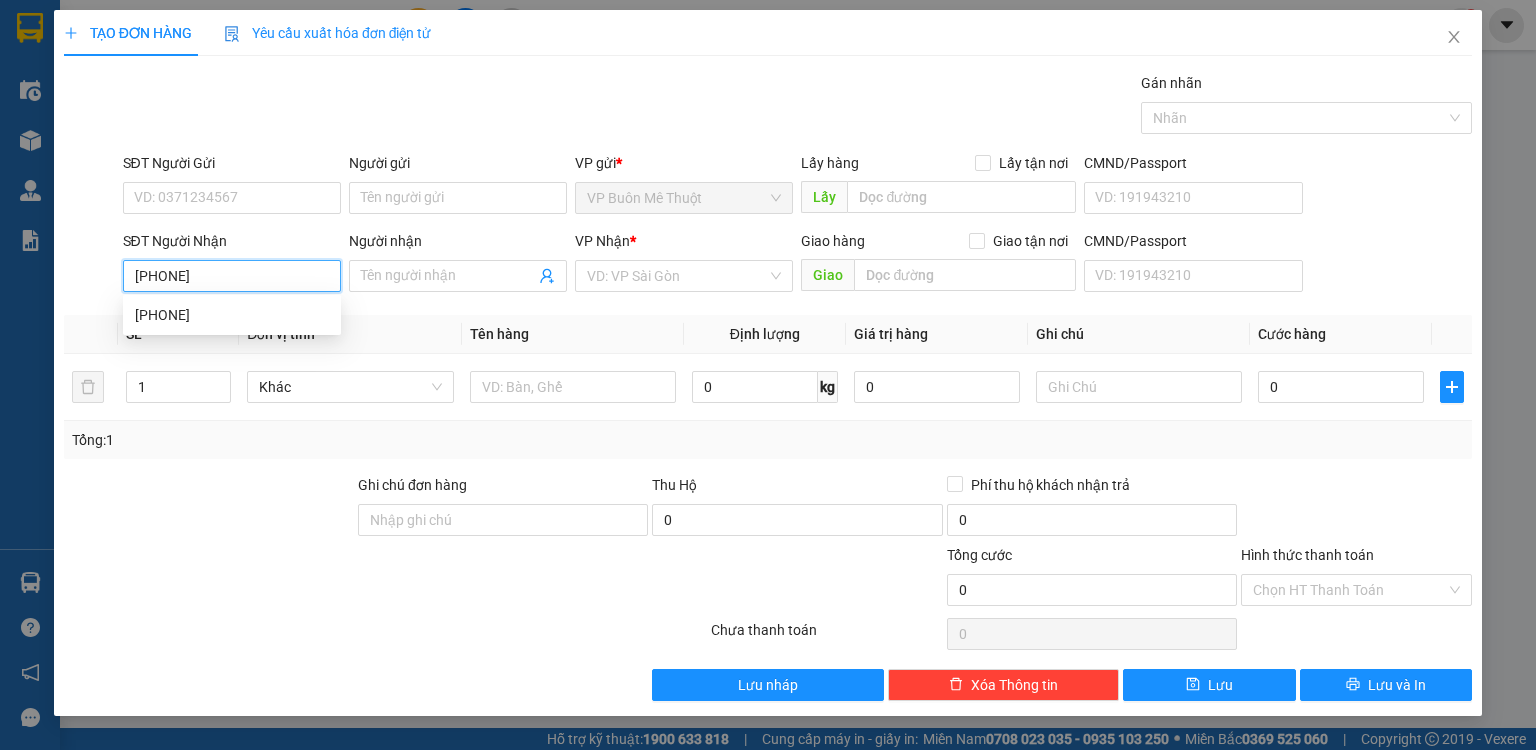 type on "[PHONE]" 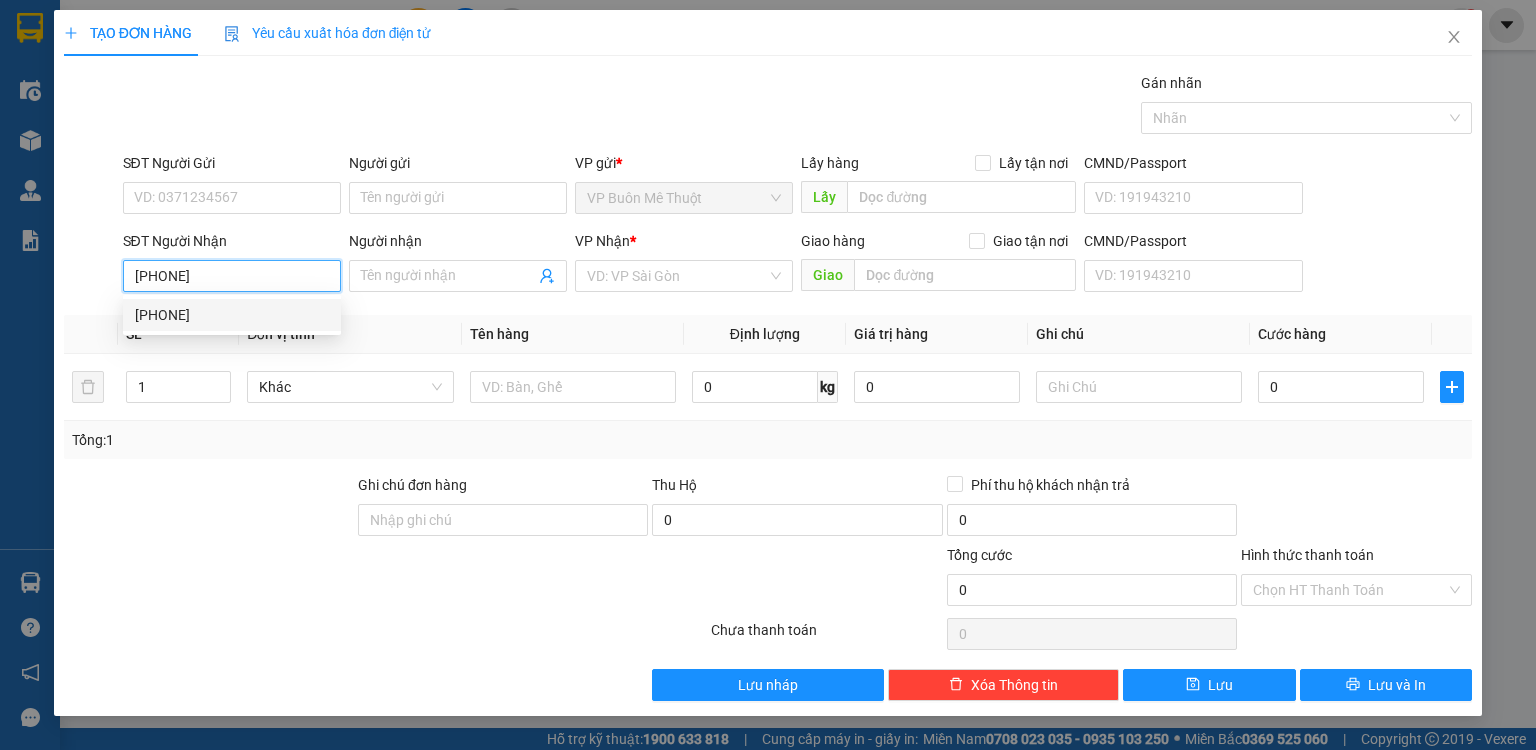 click on "[PHONE]" at bounding box center [232, 315] 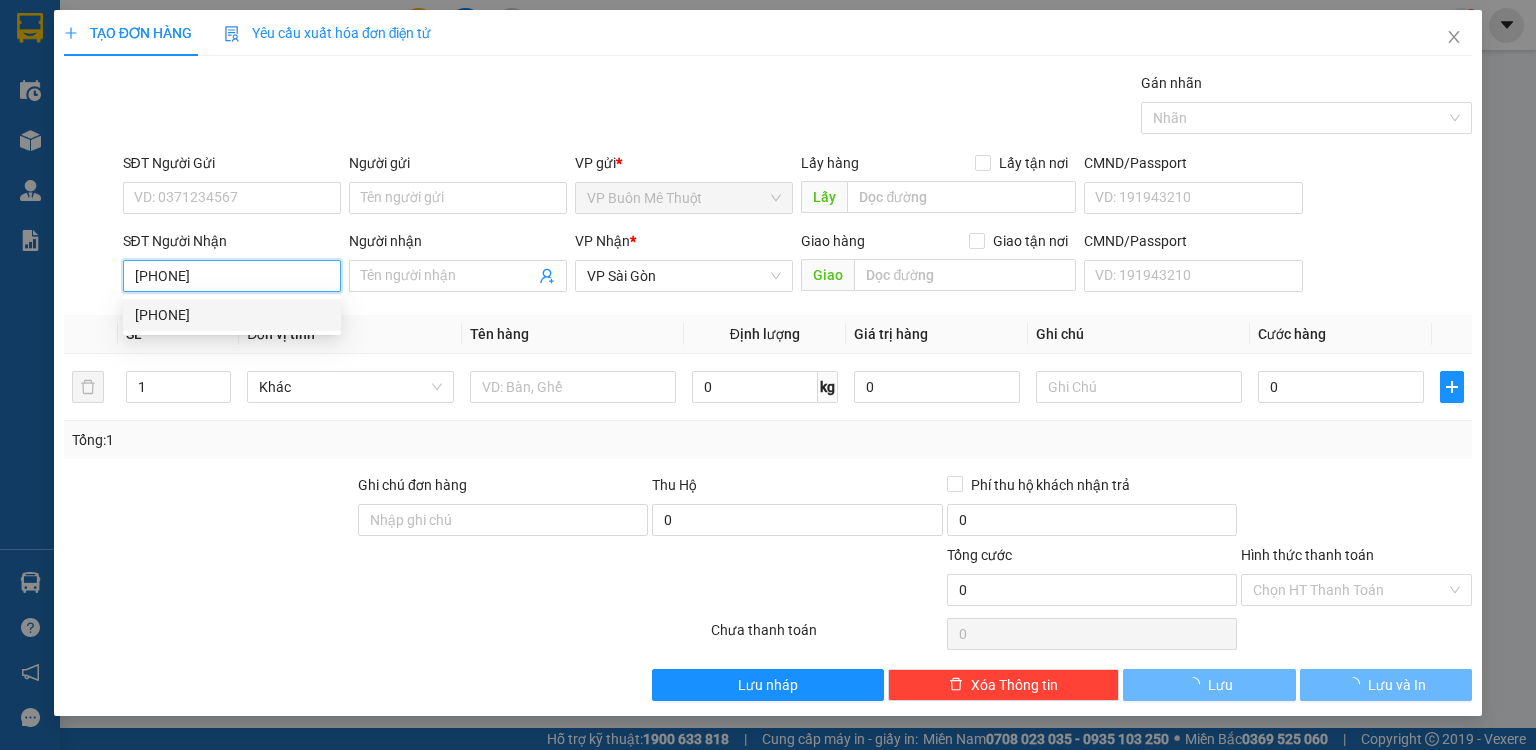 type on "90.000" 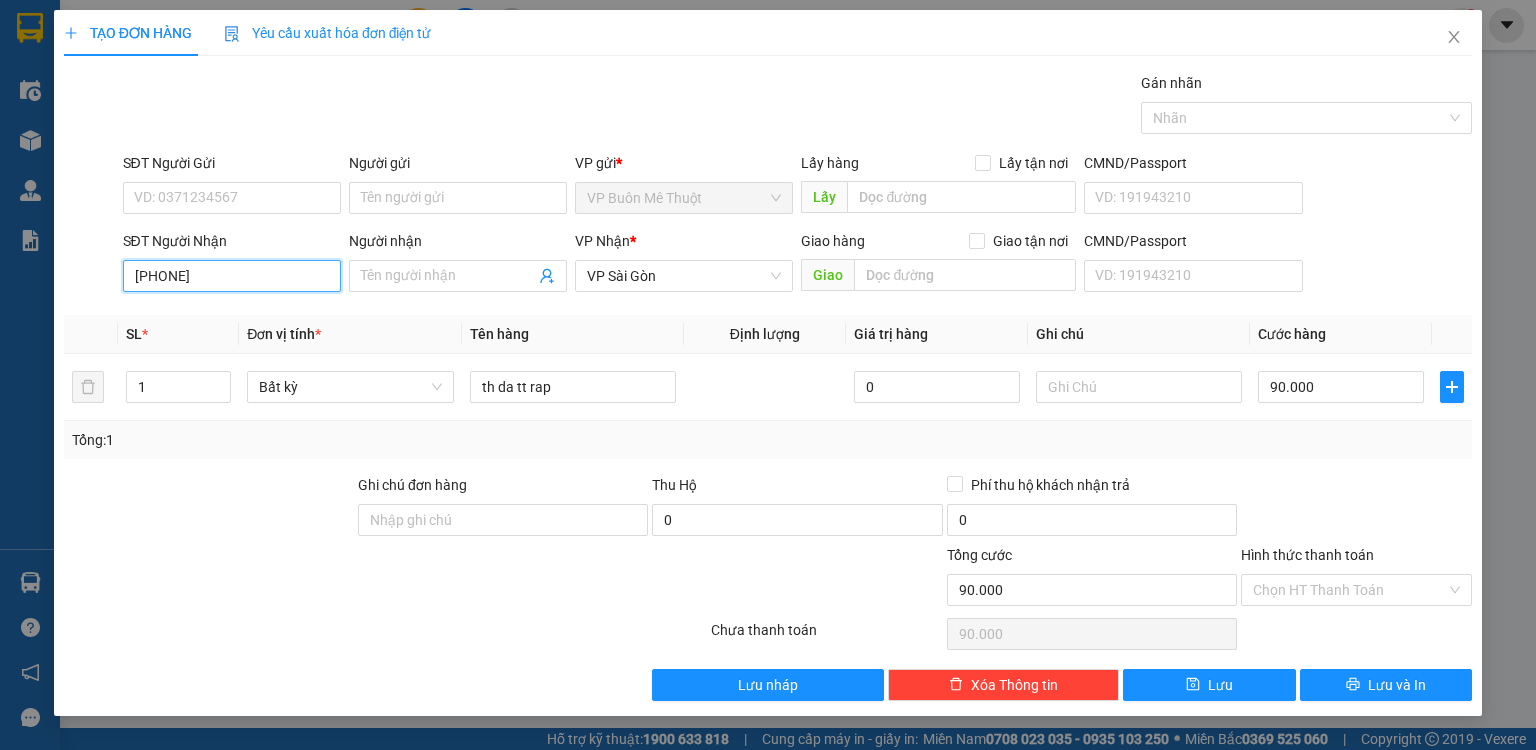 drag, startPoint x: 1337, startPoint y: 604, endPoint x: 1334, endPoint y: 618, distance: 14.3178215 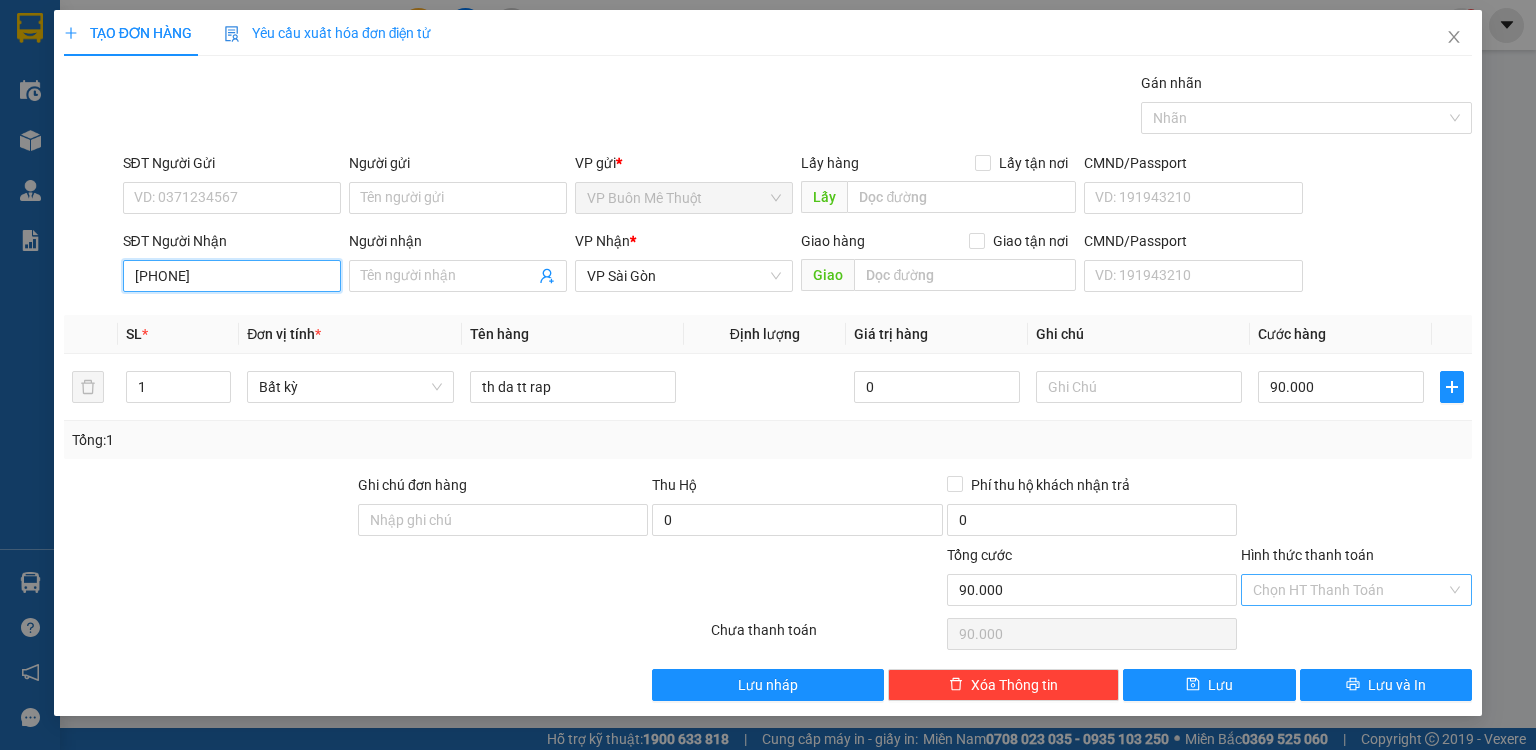 type on "[PHONE]" 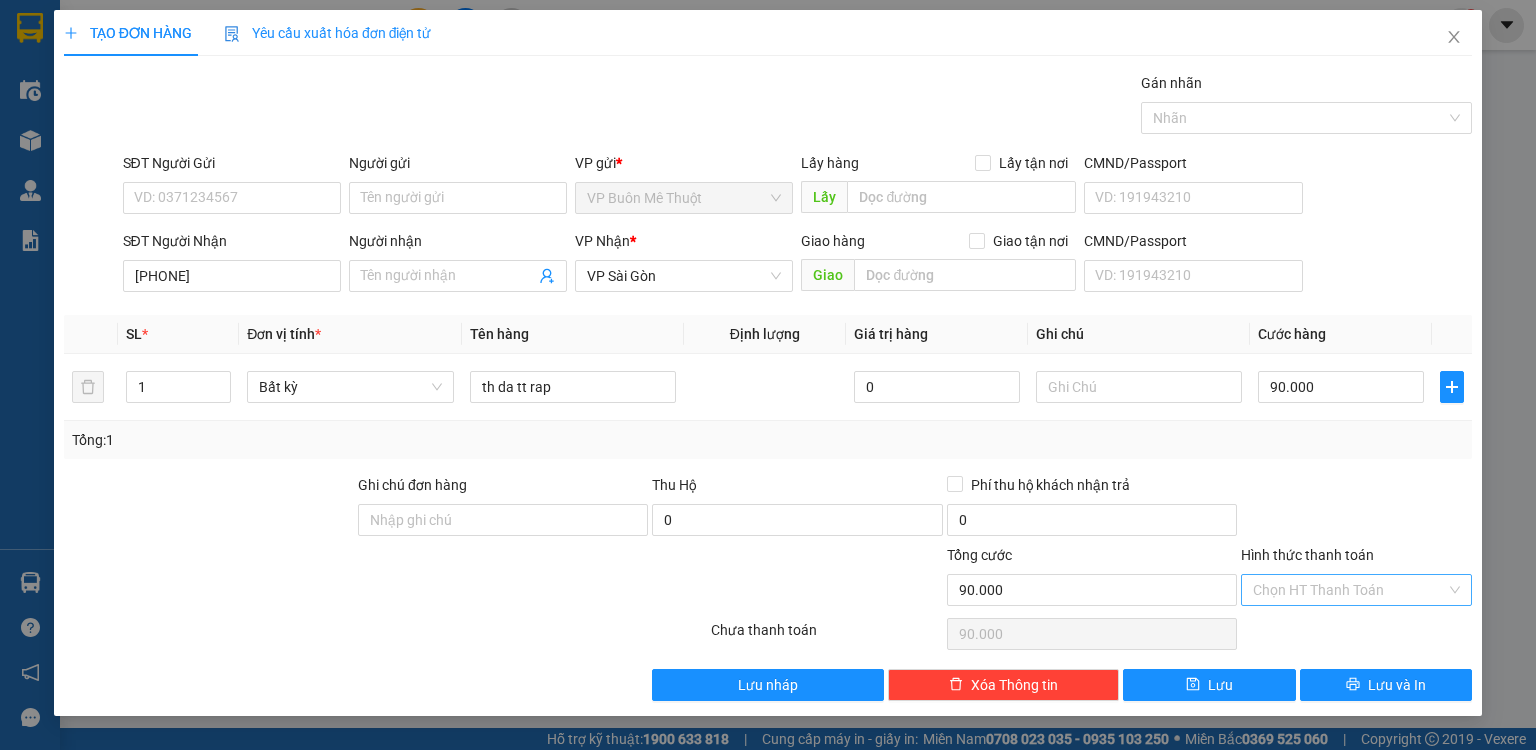 click on "Hình thức thanh toán" at bounding box center (1349, 590) 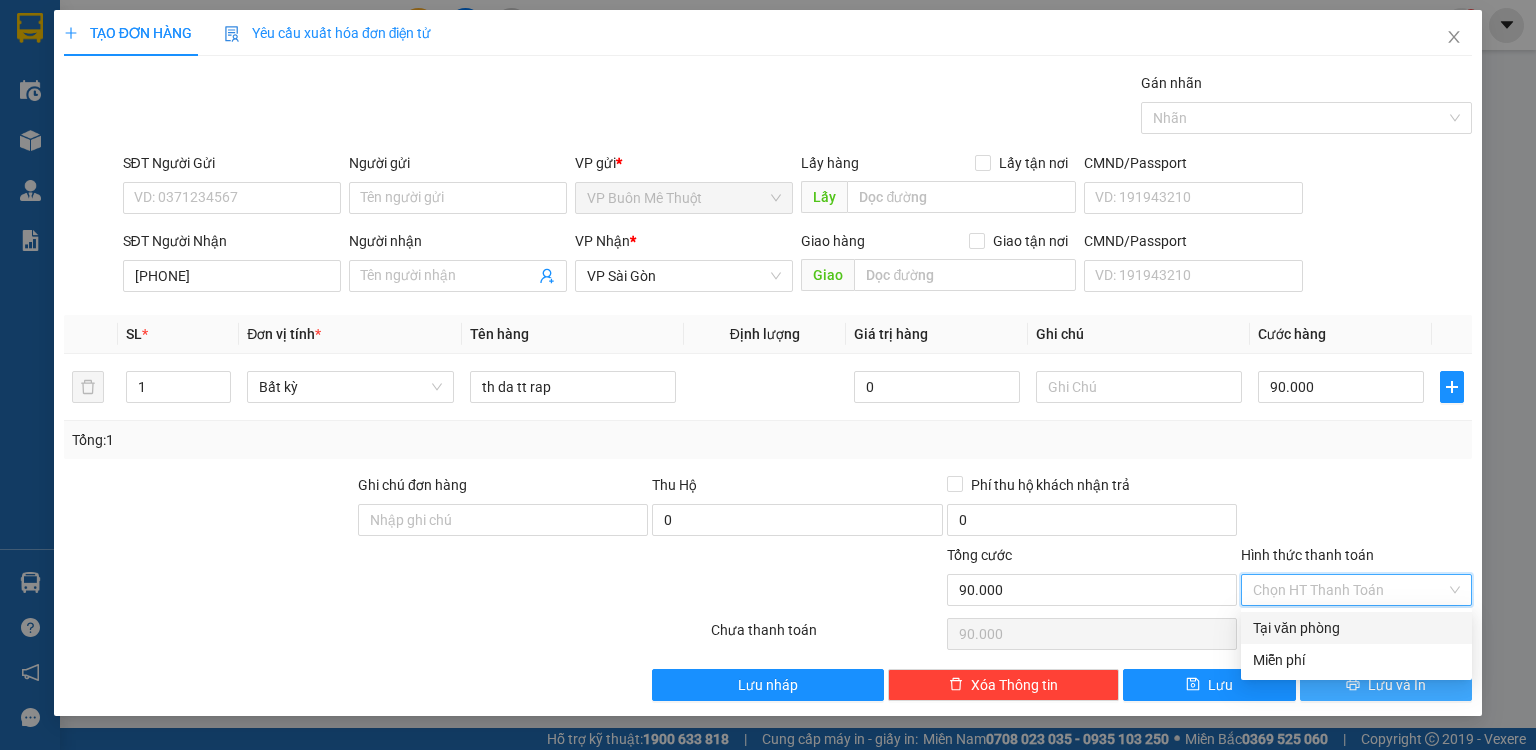 drag, startPoint x: 1312, startPoint y: 628, endPoint x: 1349, endPoint y: 678, distance: 62.201286 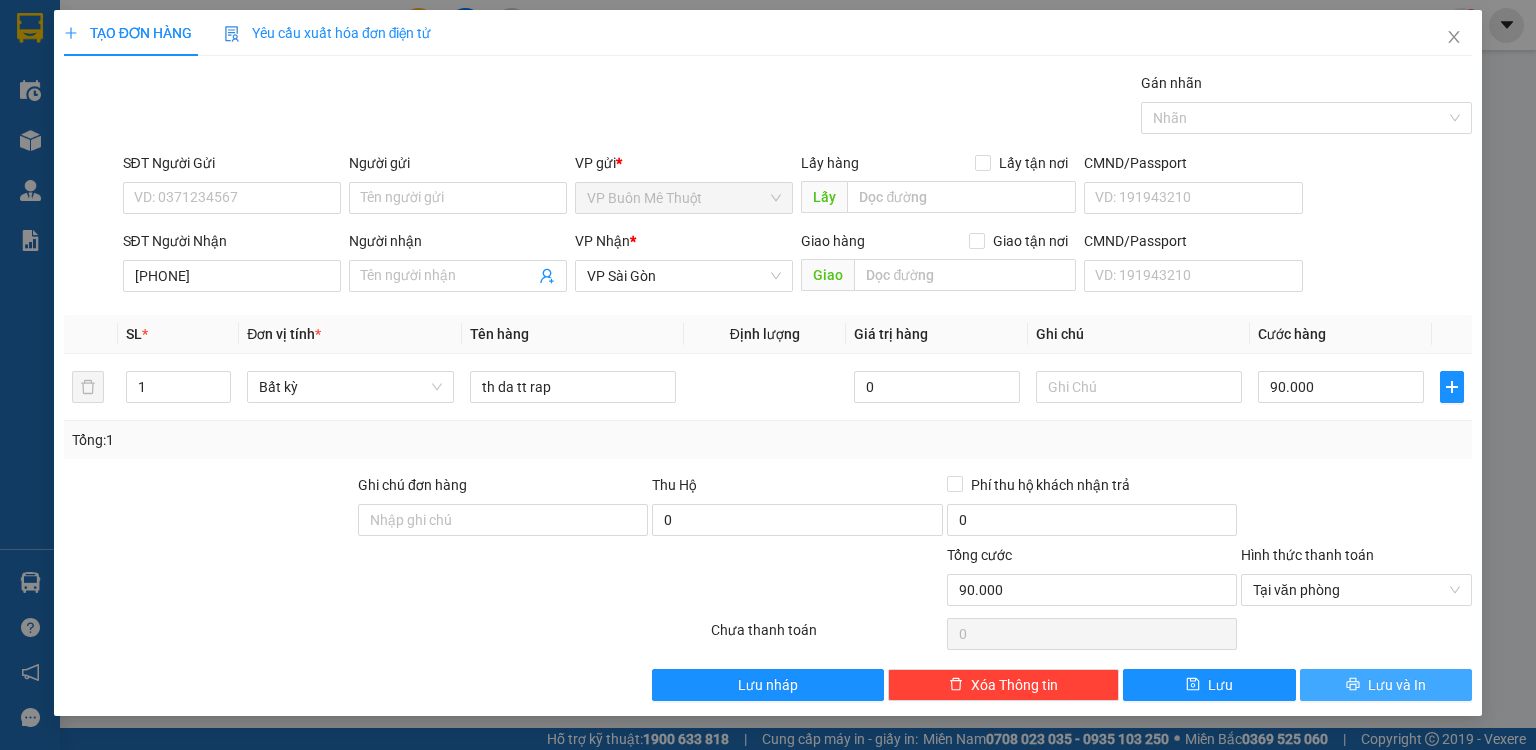 click 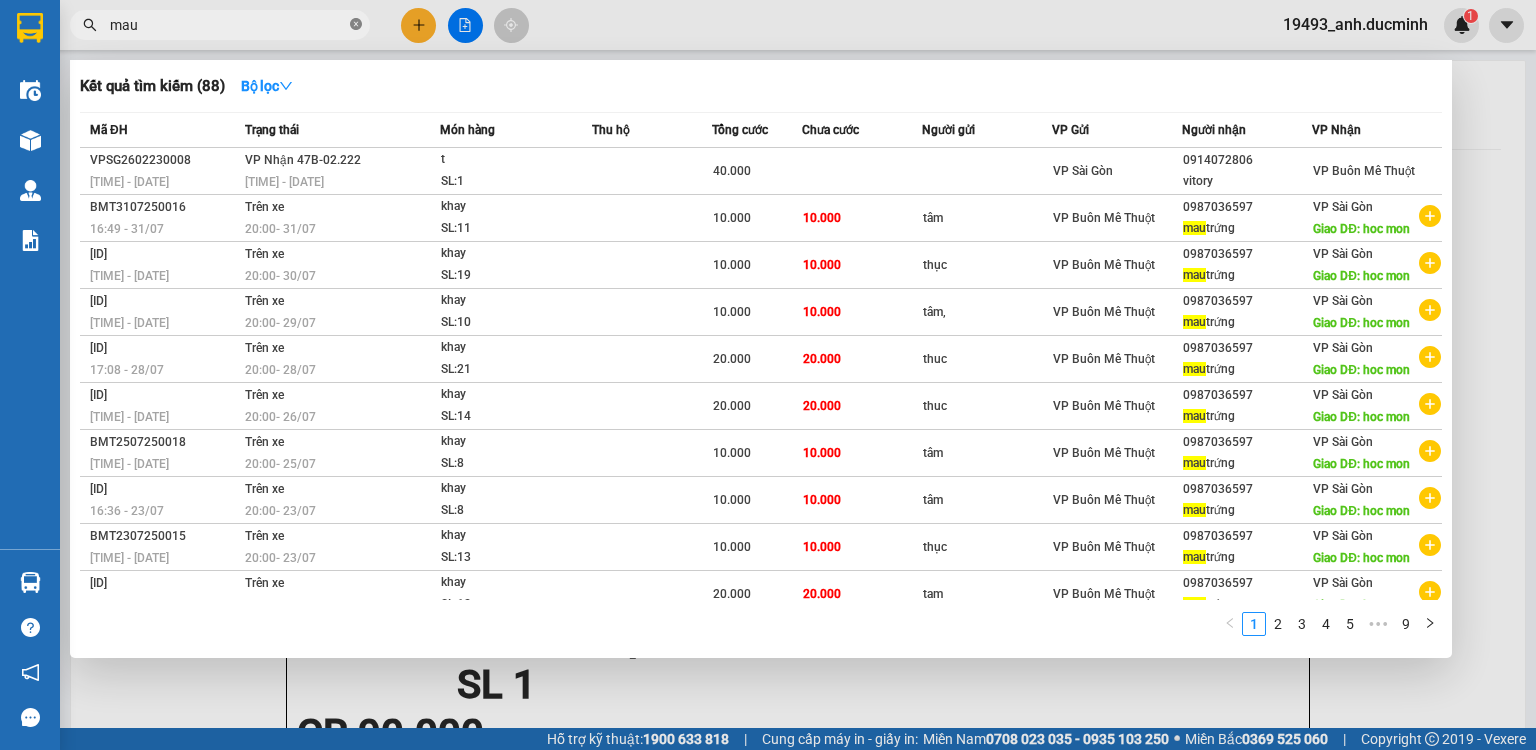 click 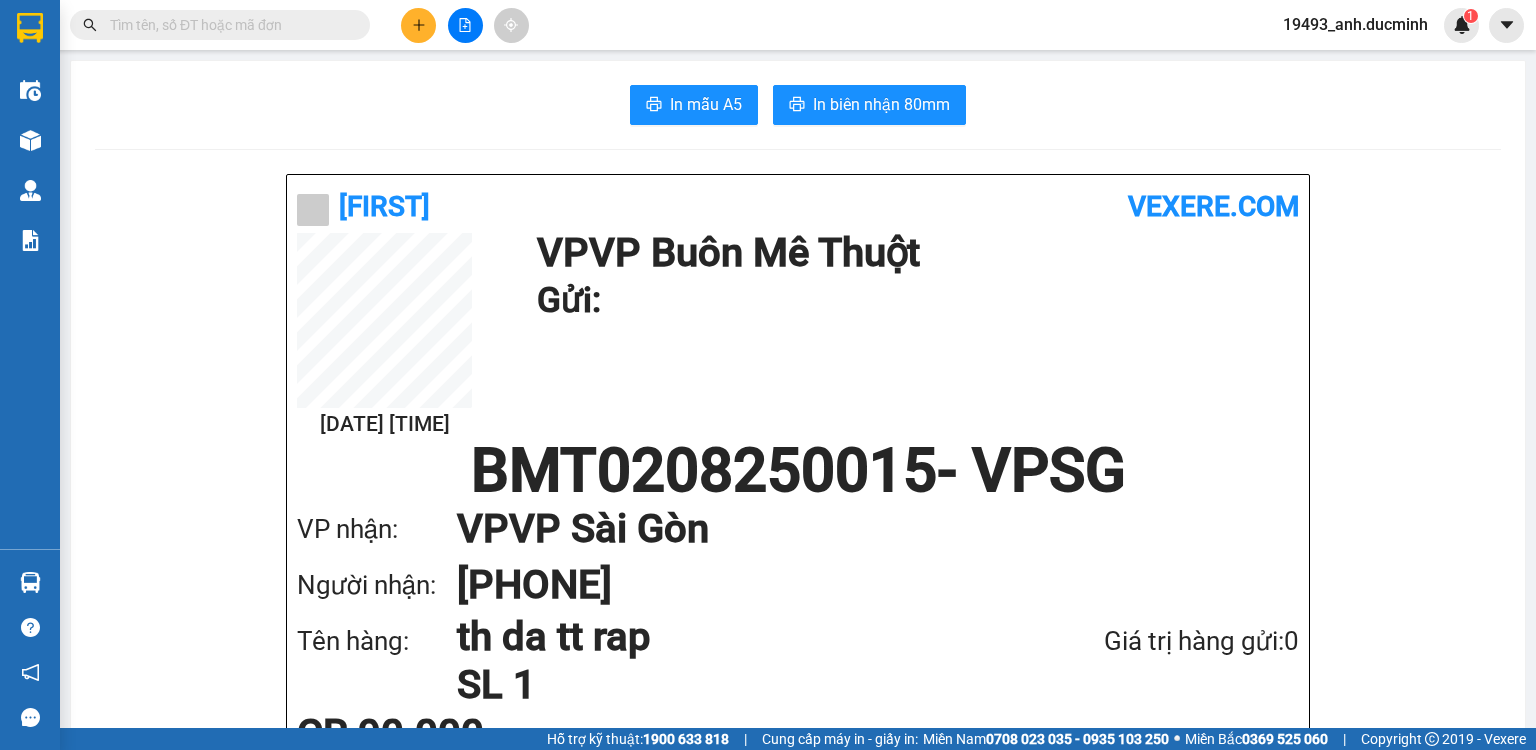 click at bounding box center [228, 25] 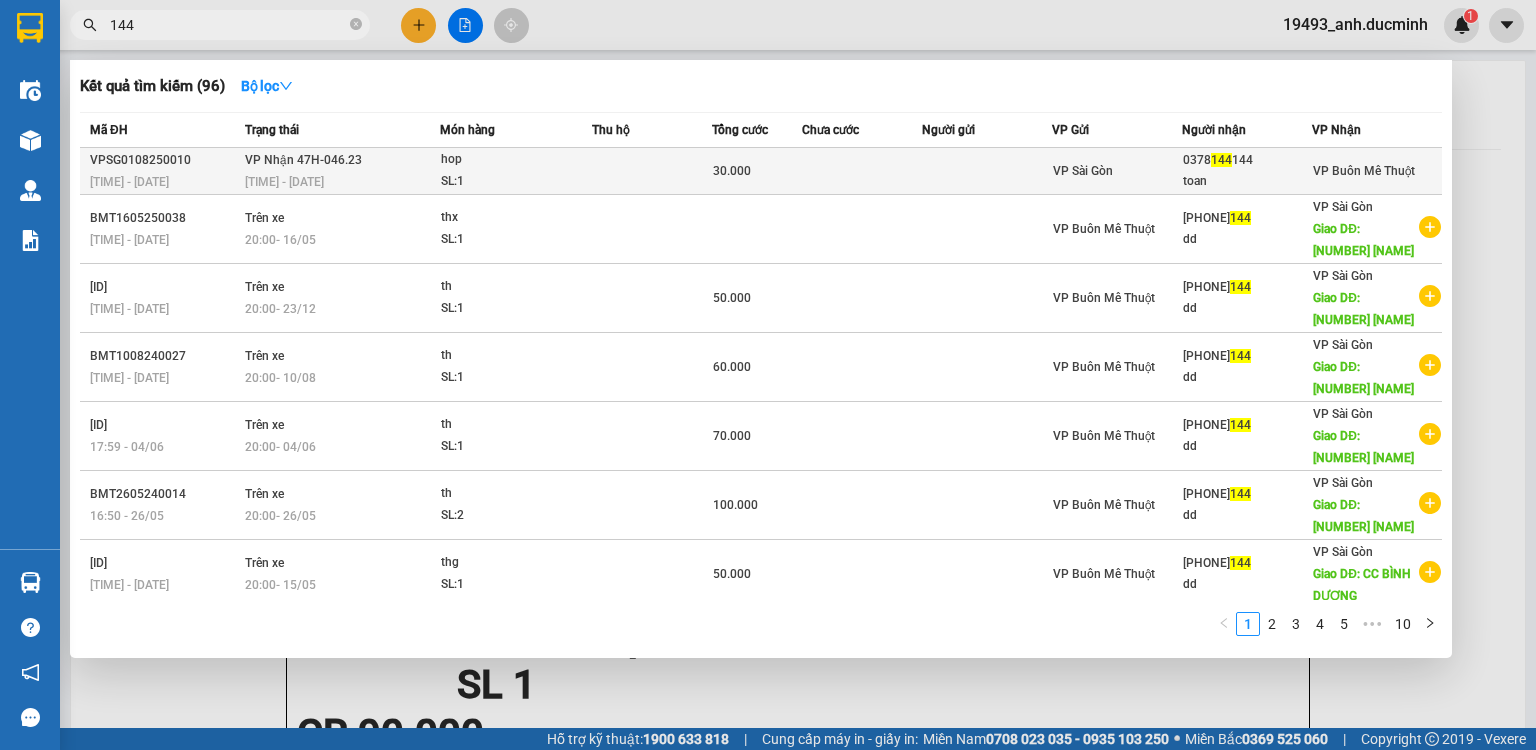 type on "144" 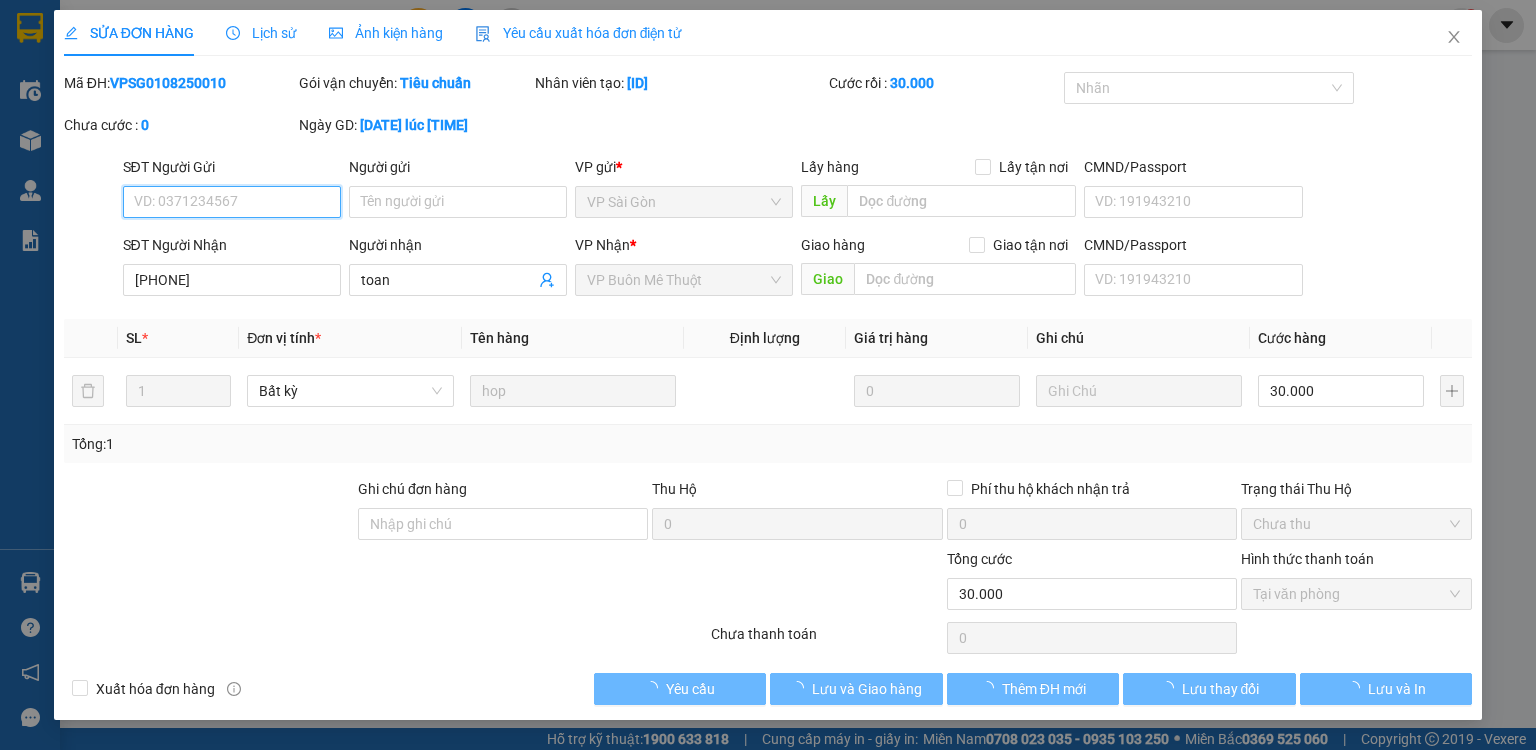 type on "[PHONE]" 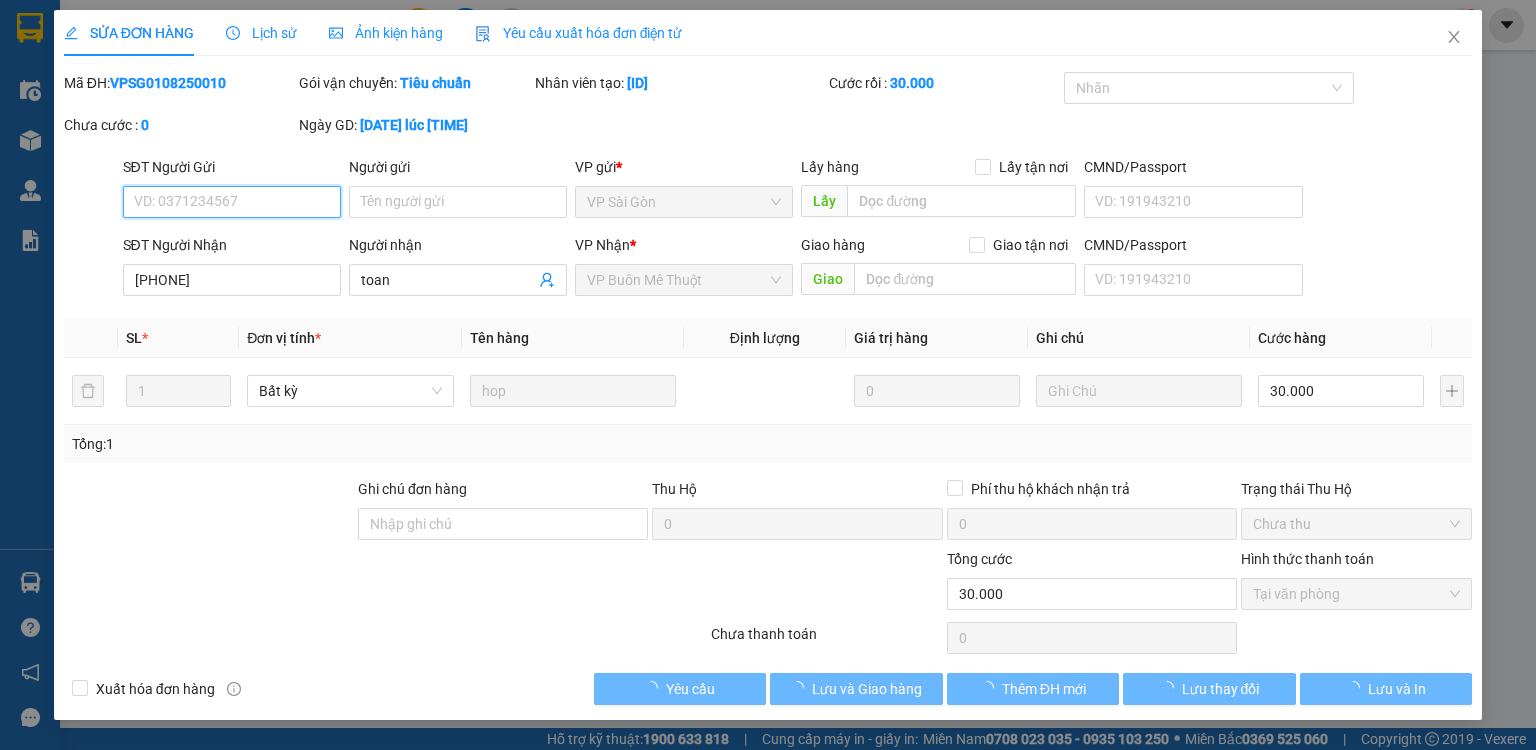 type on "toan" 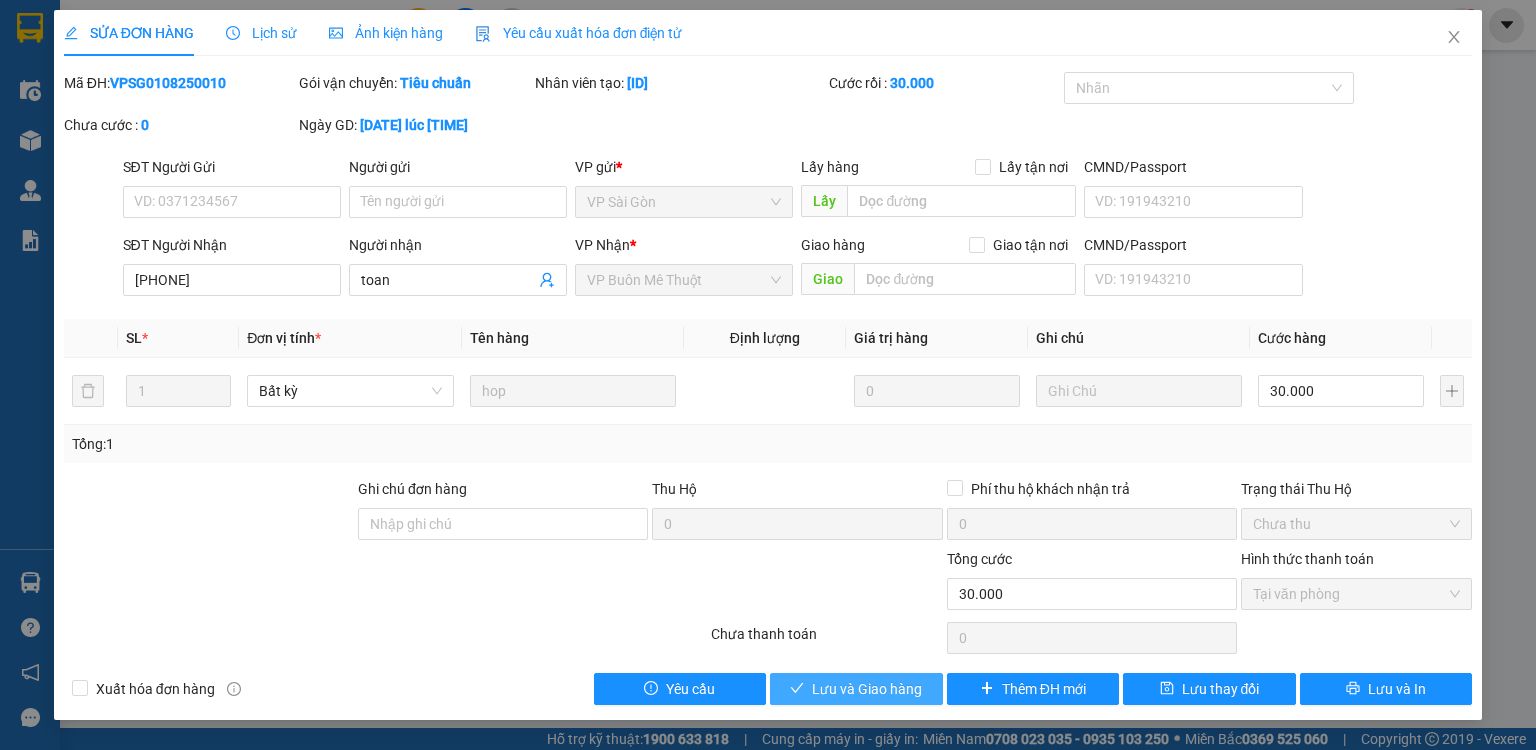 click on "Lưu và Giao hàng" at bounding box center [856, 689] 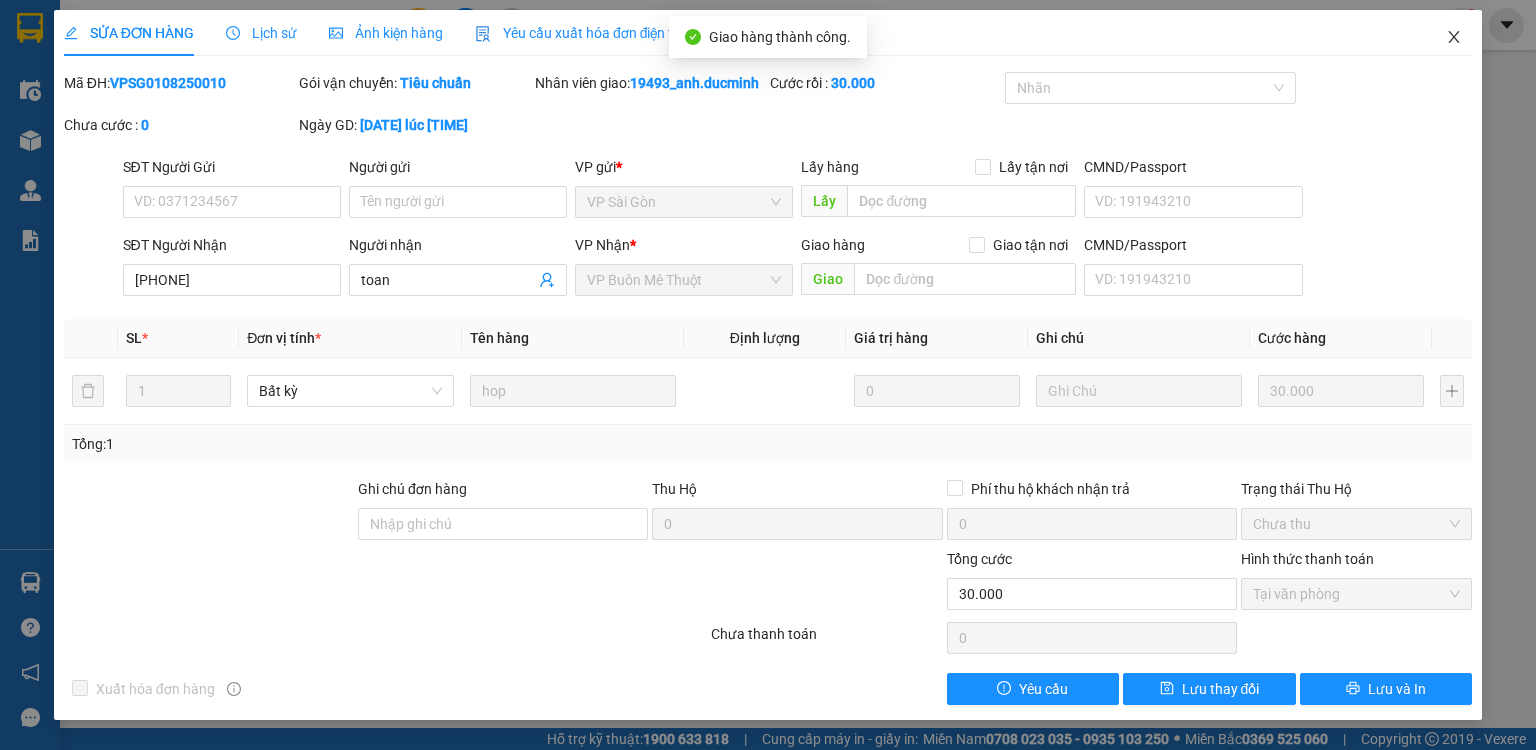 click 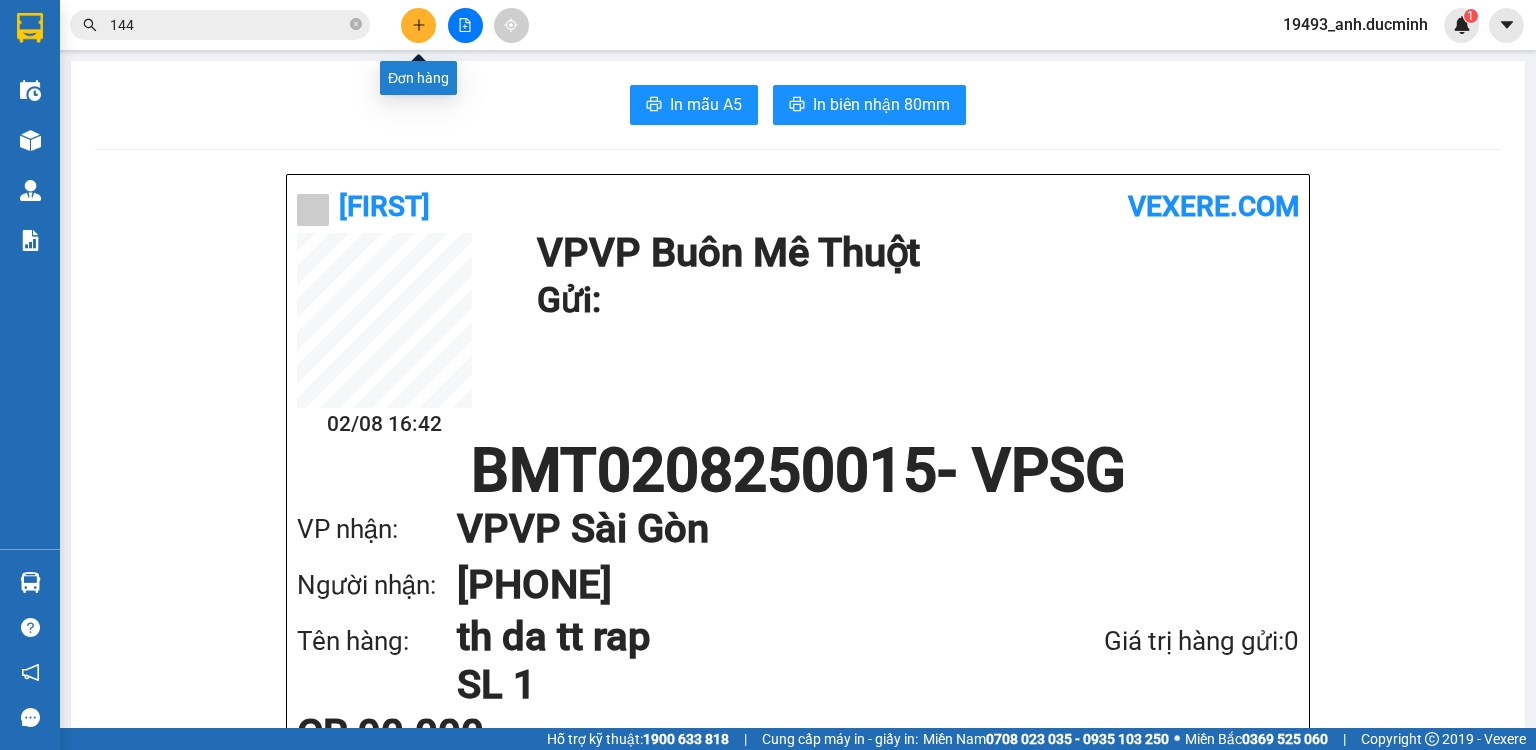 click 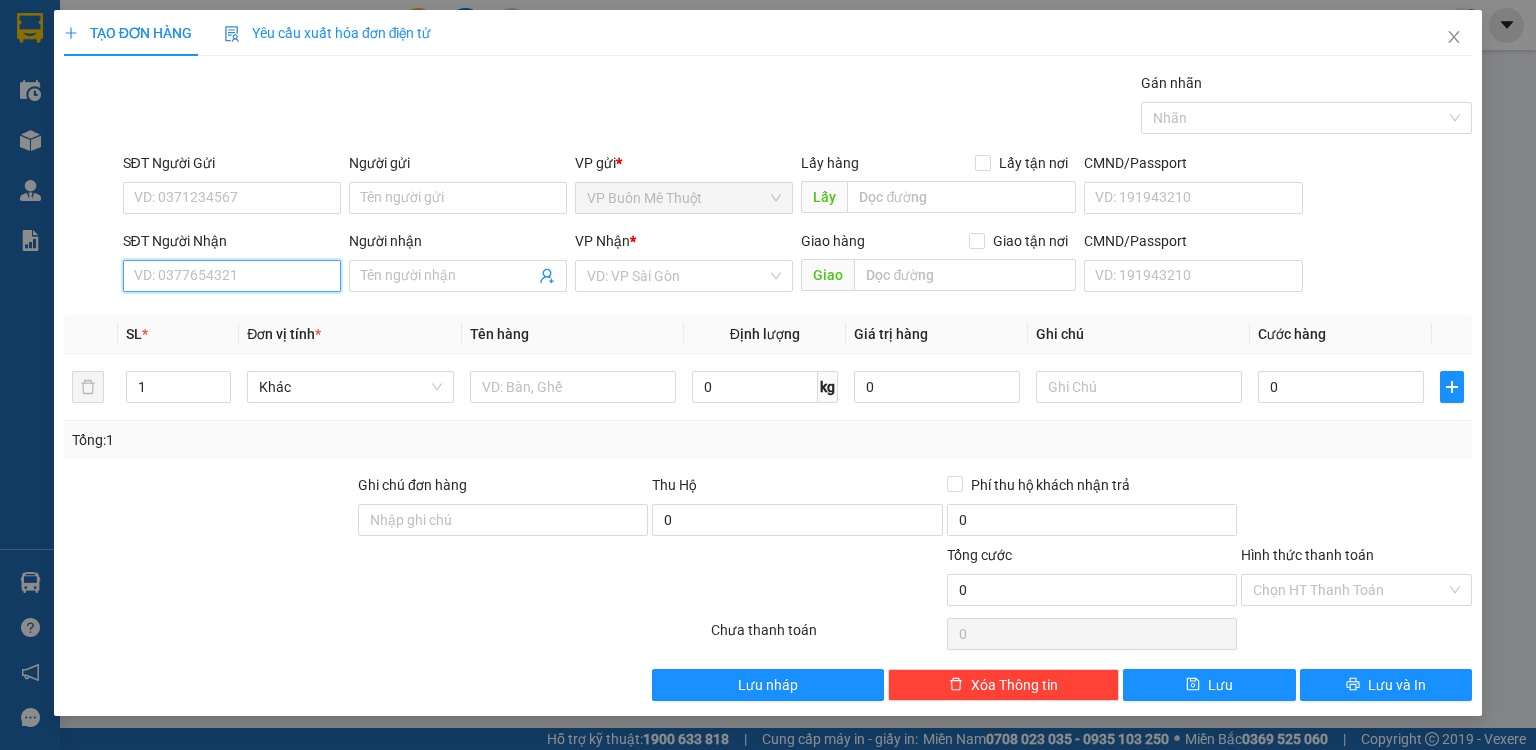 click on "SĐT Người Nhận" at bounding box center (232, 276) 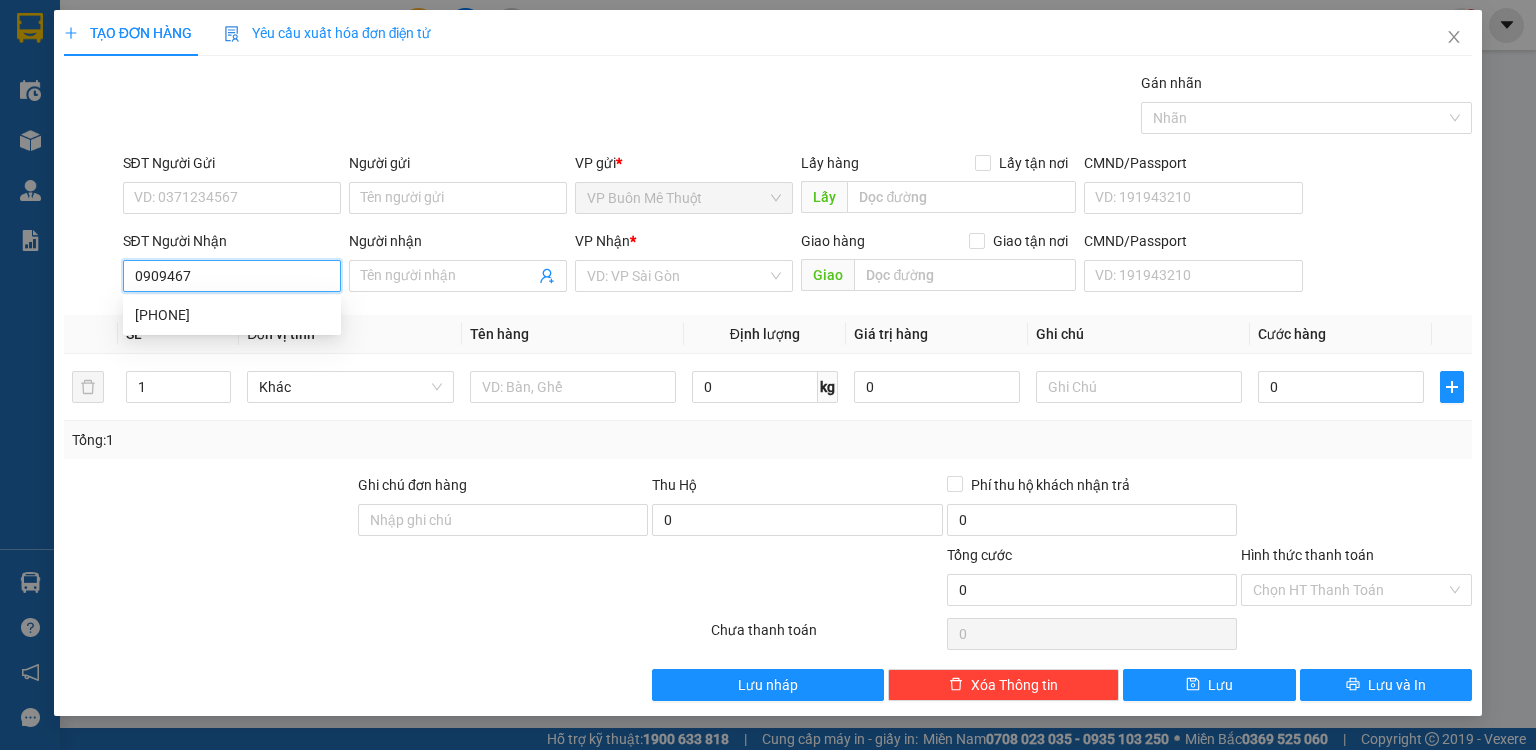 click on "0909467" at bounding box center (232, 276) 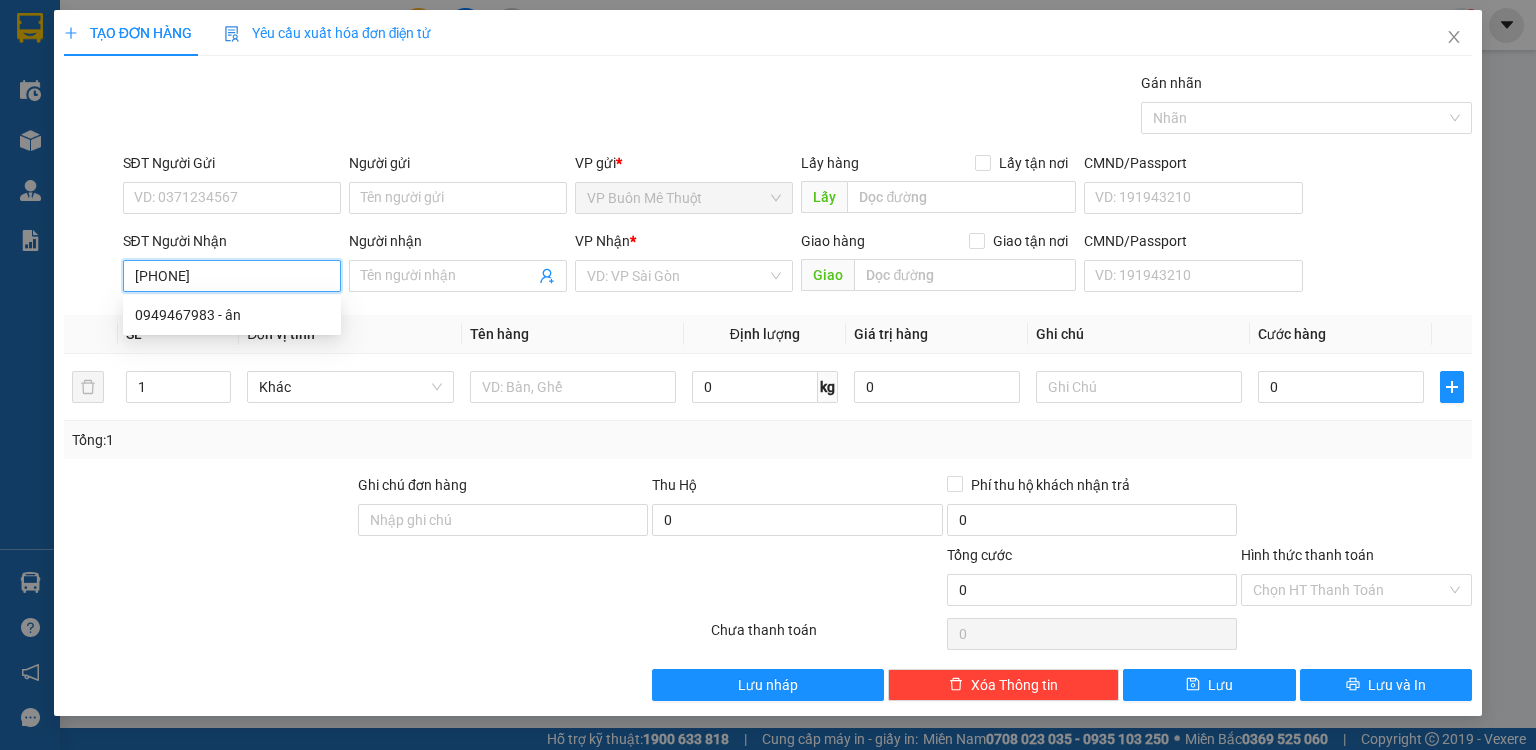click on "0949467" at bounding box center [232, 276] 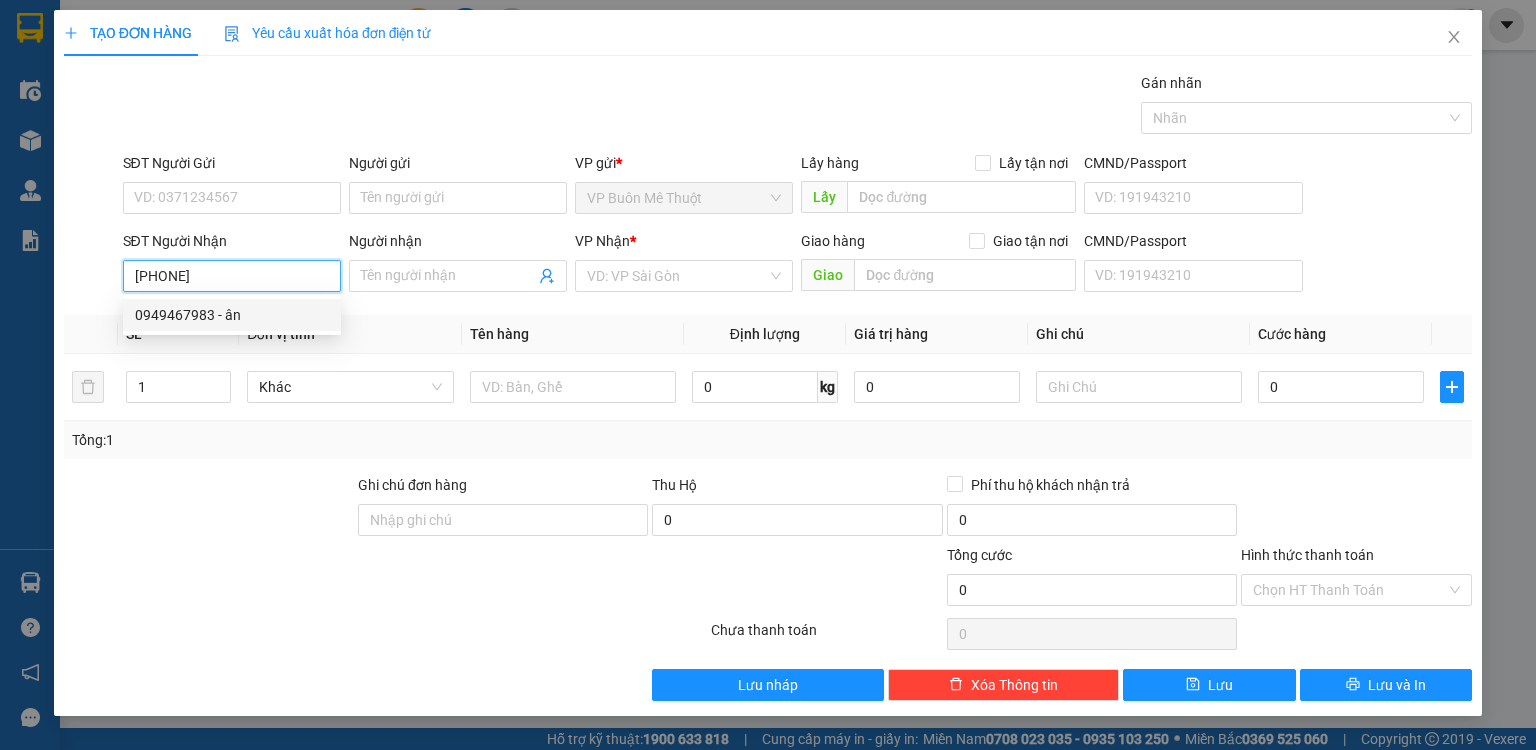 drag, startPoint x: 231, startPoint y: 316, endPoint x: 299, endPoint y: 301, distance: 69.63476 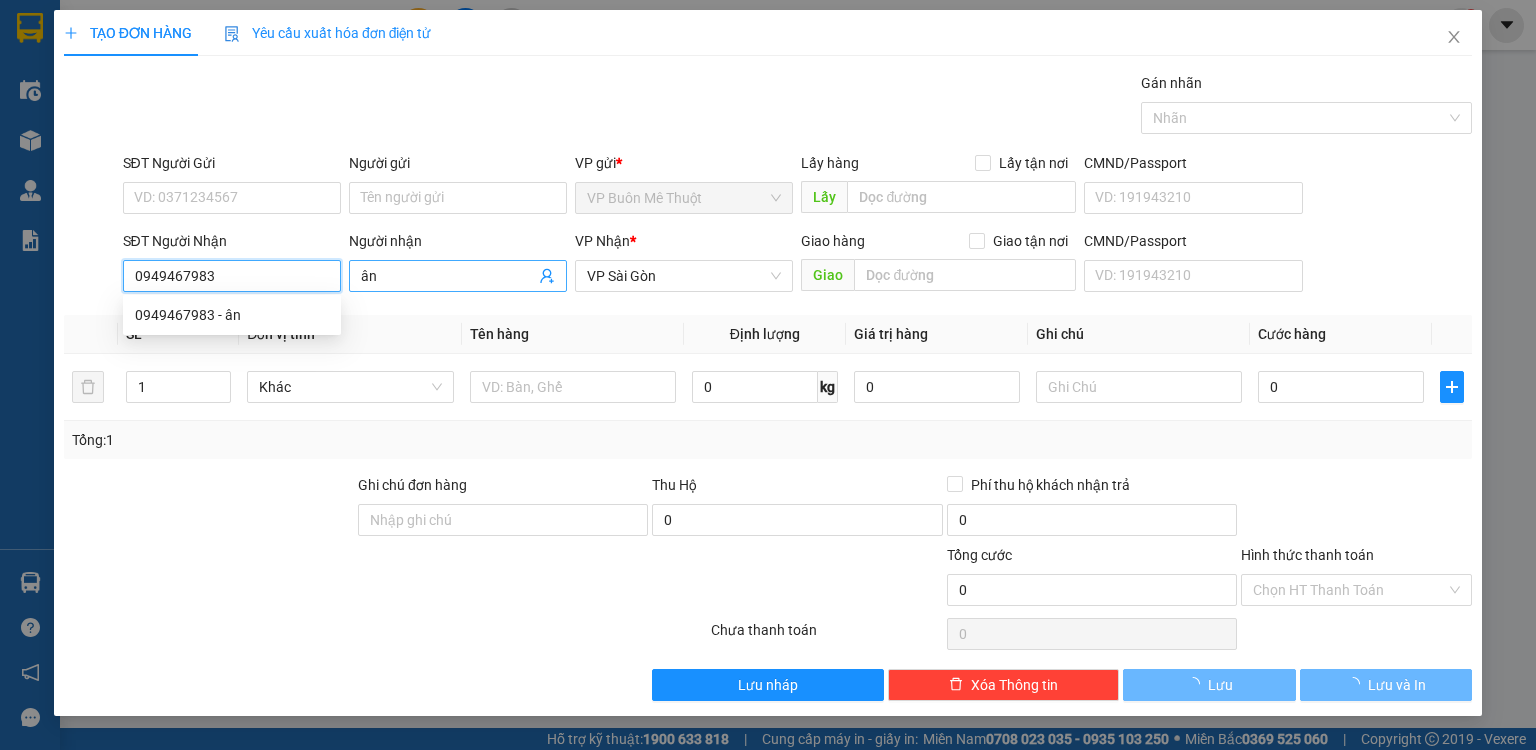 type on "70.000" 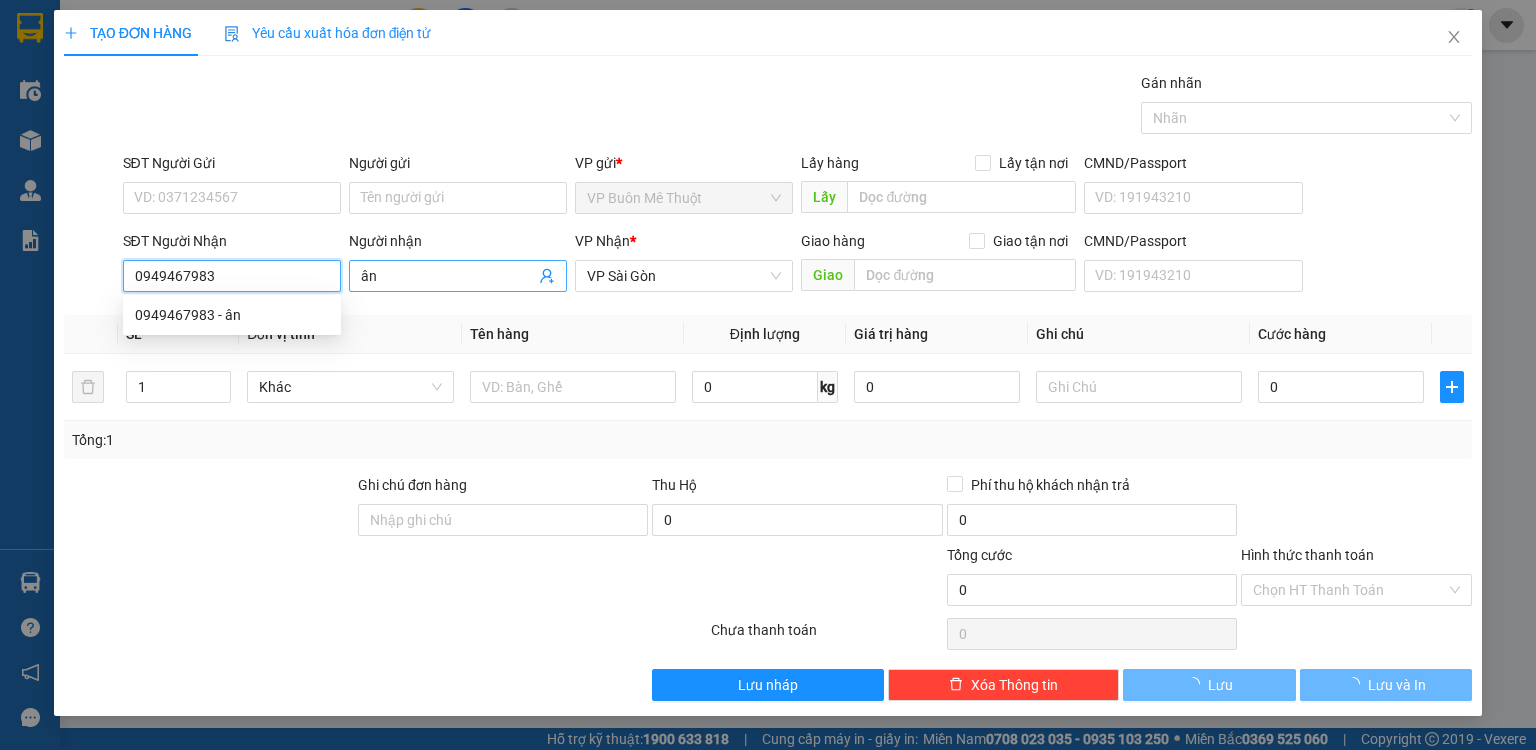 type on "70.000" 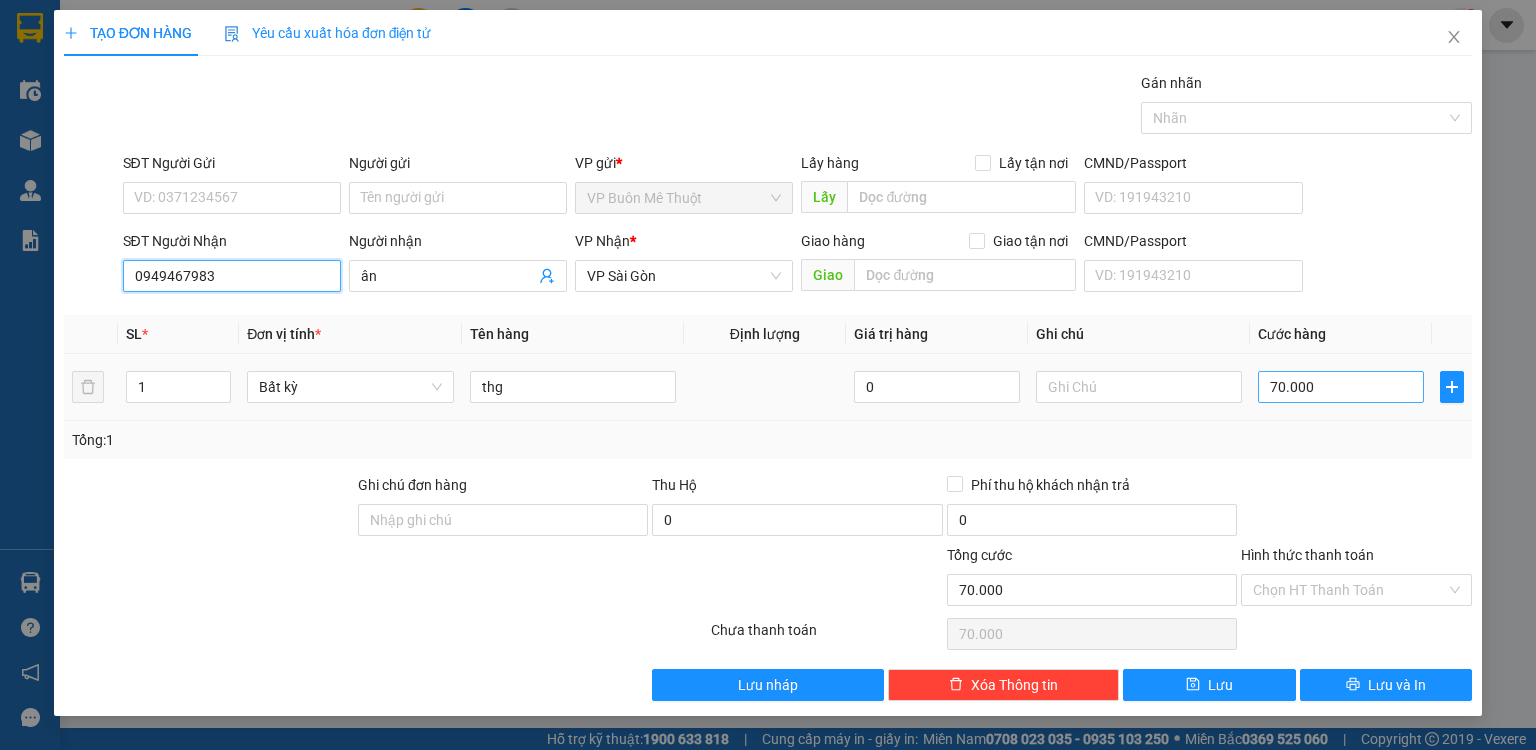 type on "0949467983" 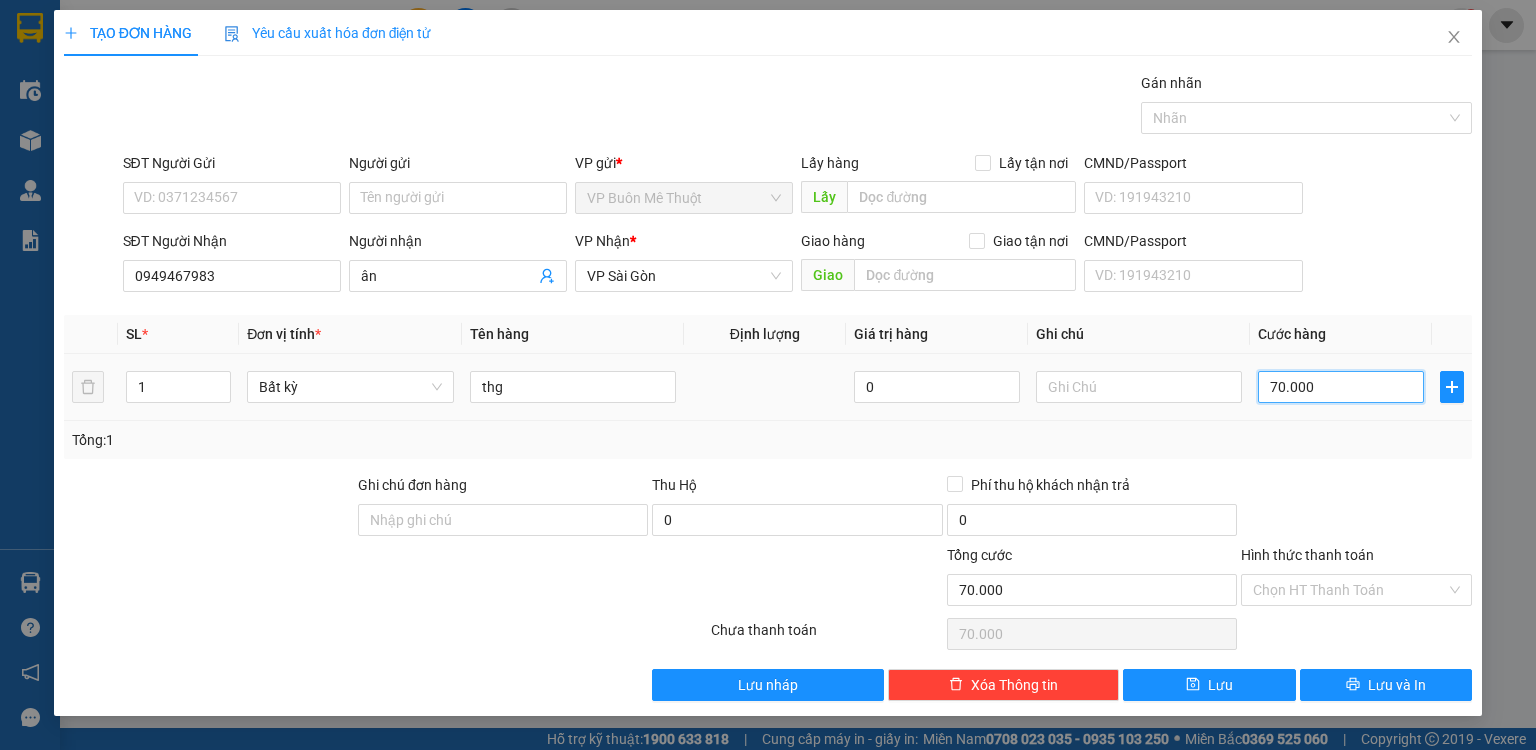 click on "70.000" at bounding box center [1341, 387] 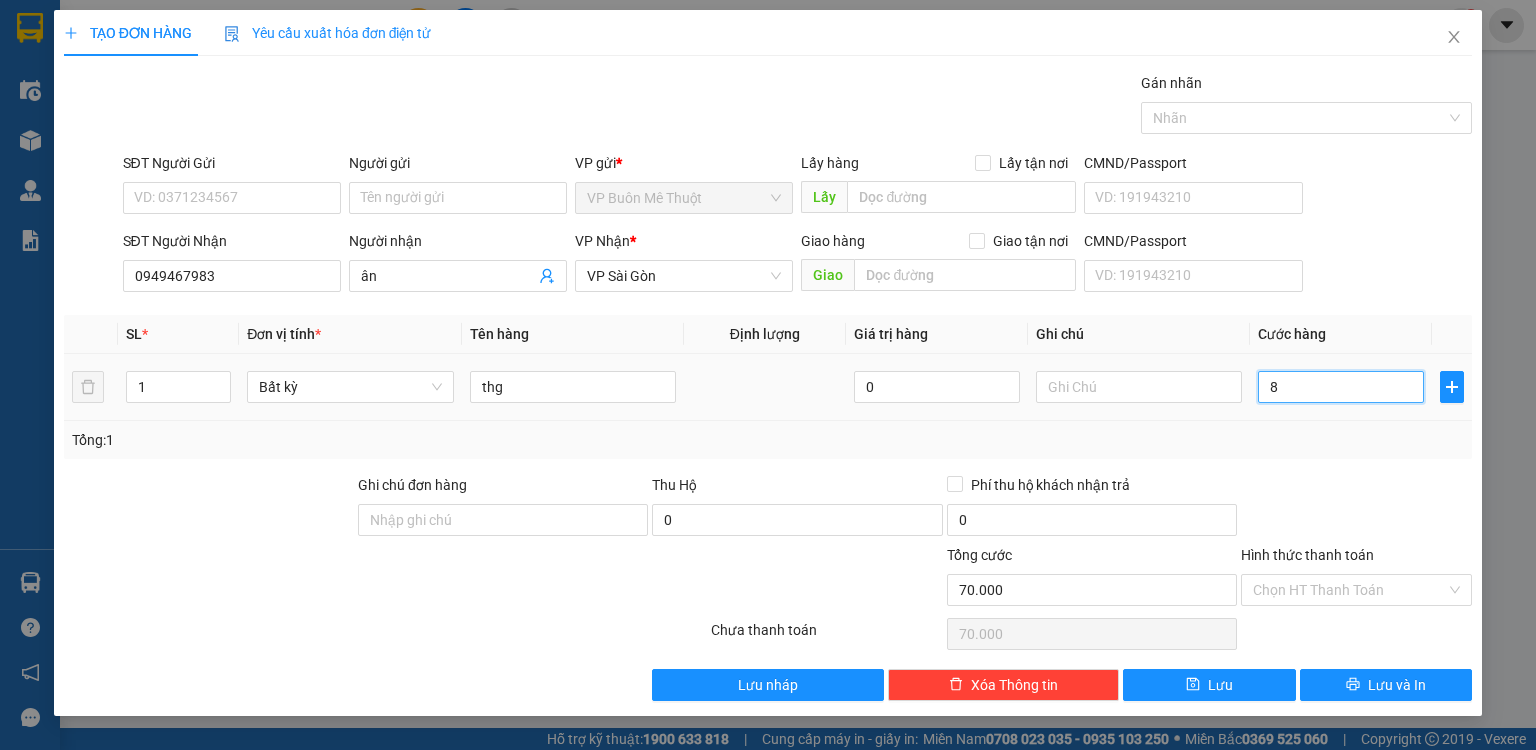 type on "8" 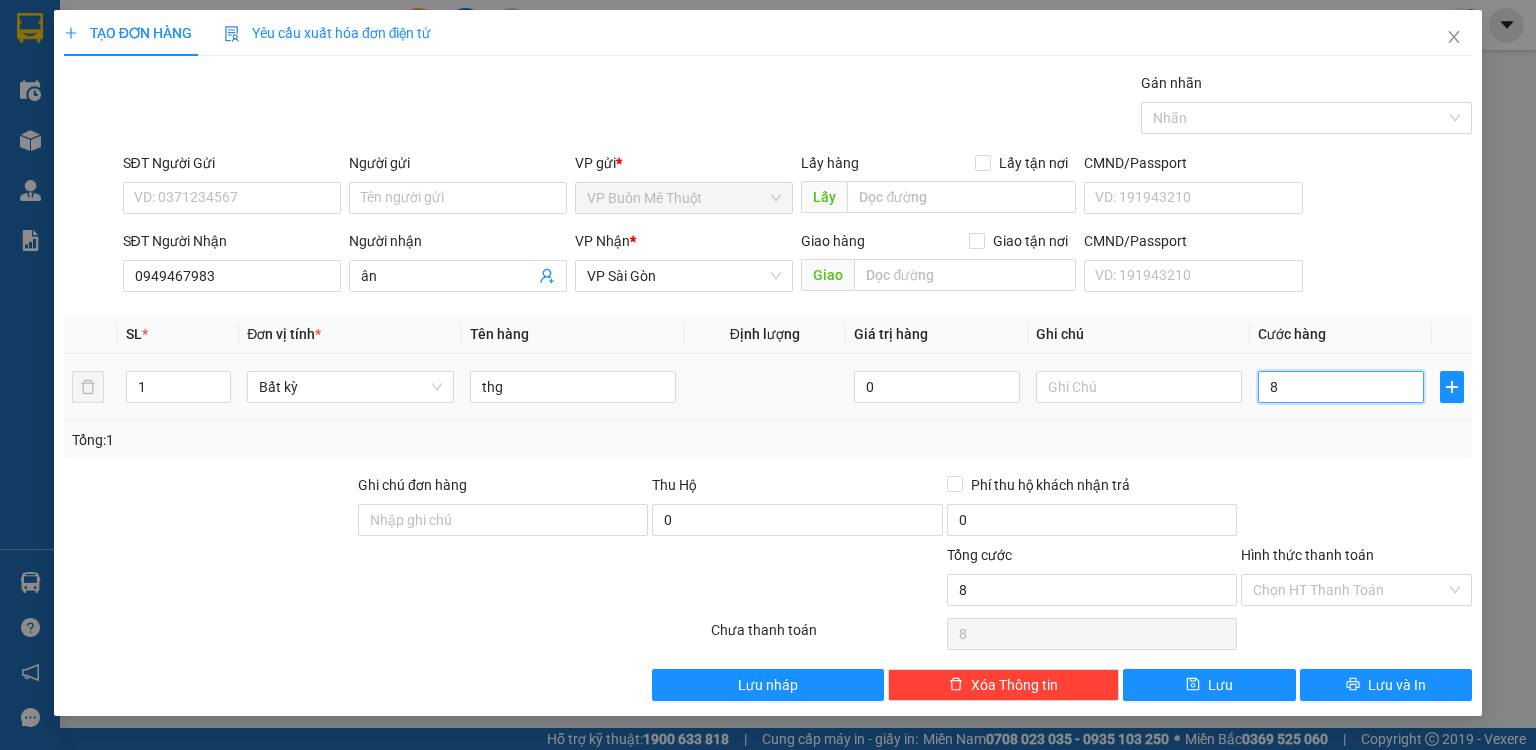 type on "80" 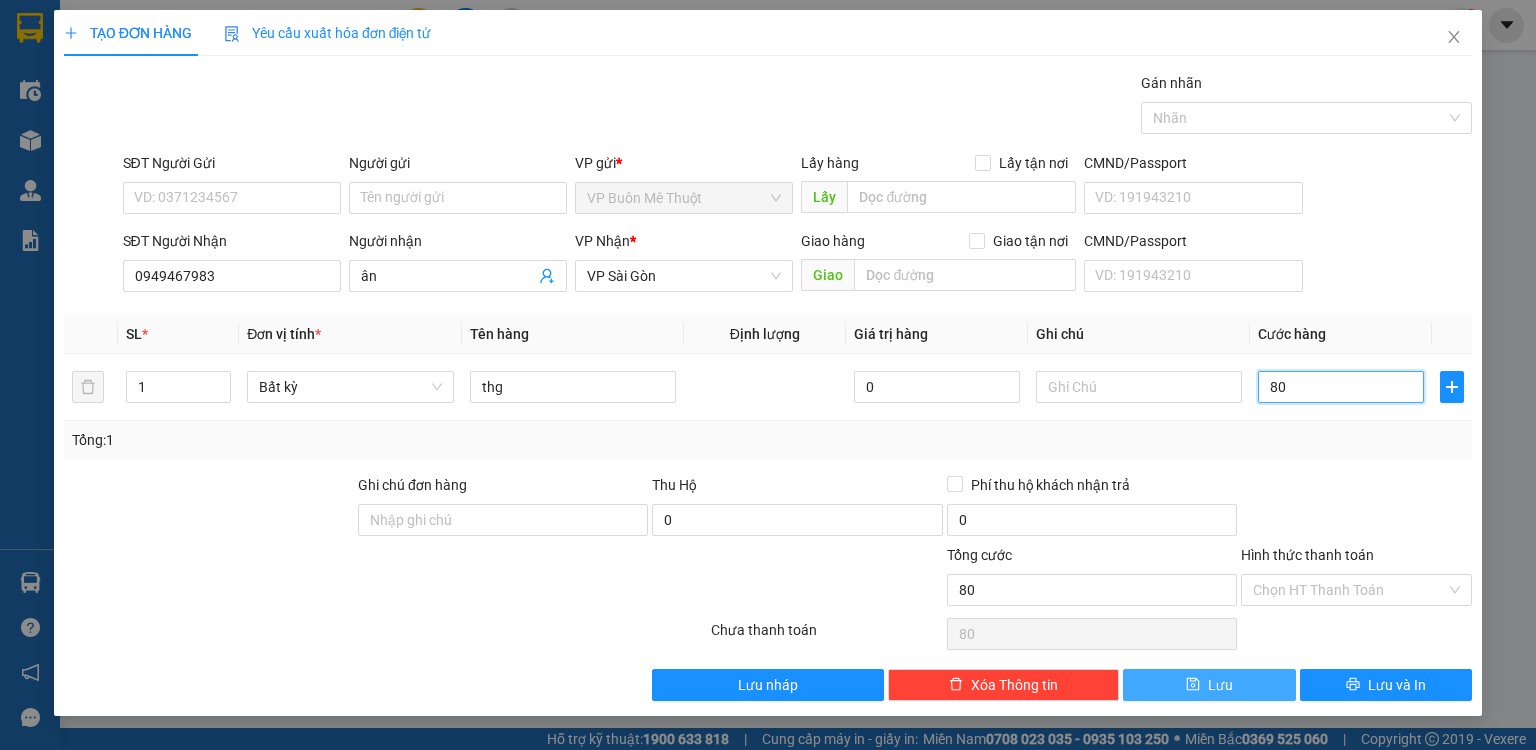 type on "80" 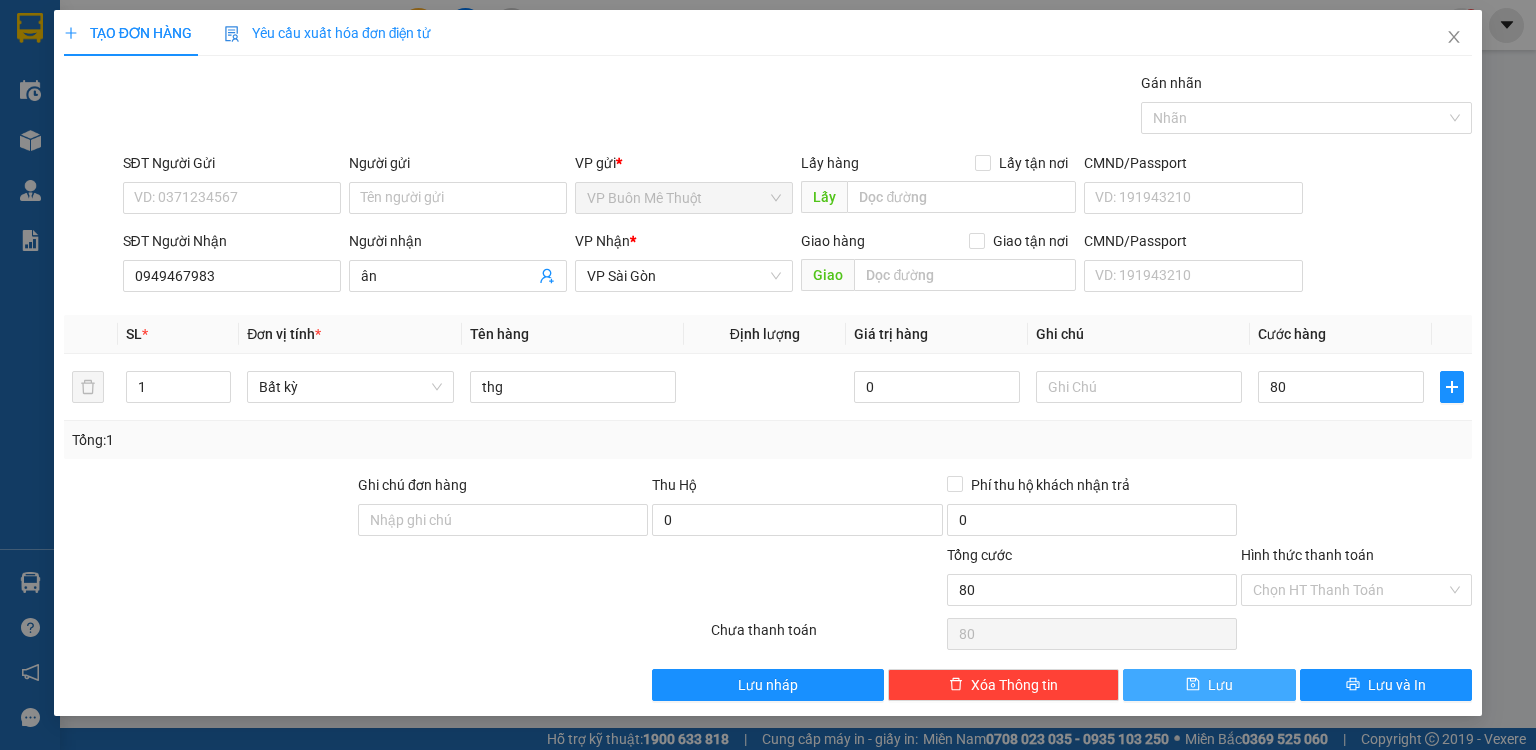 type on "80.000" 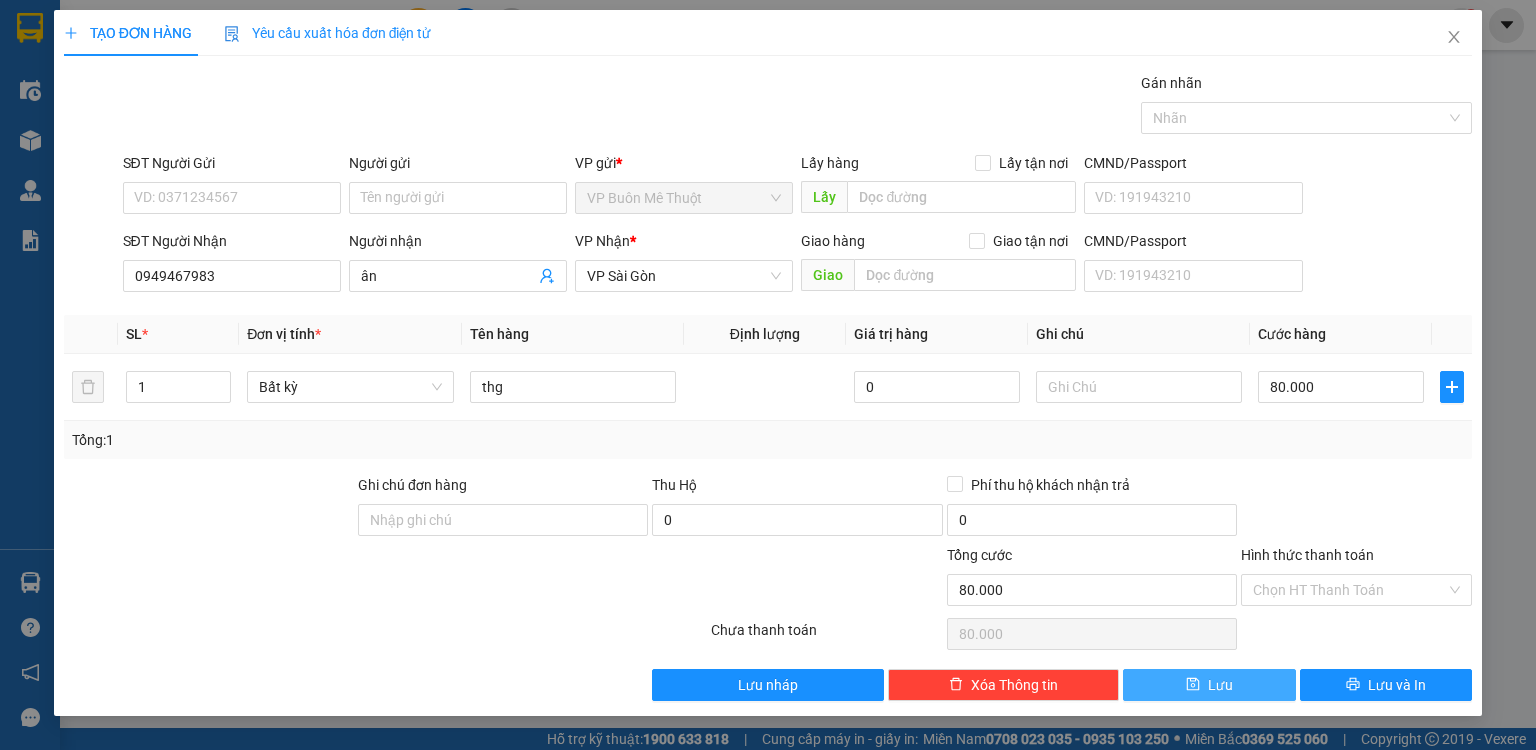 click on "Lưu" at bounding box center (1209, 685) 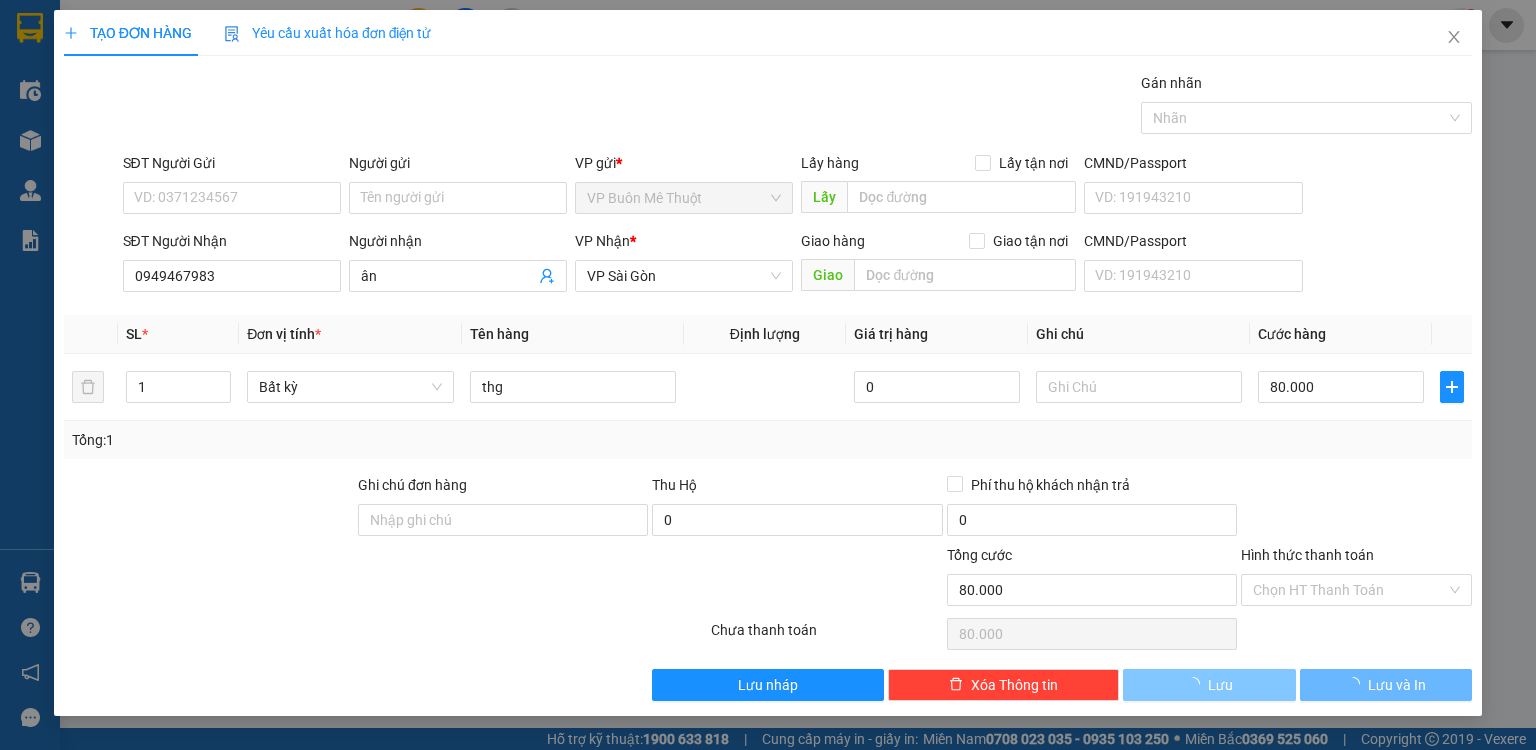 type 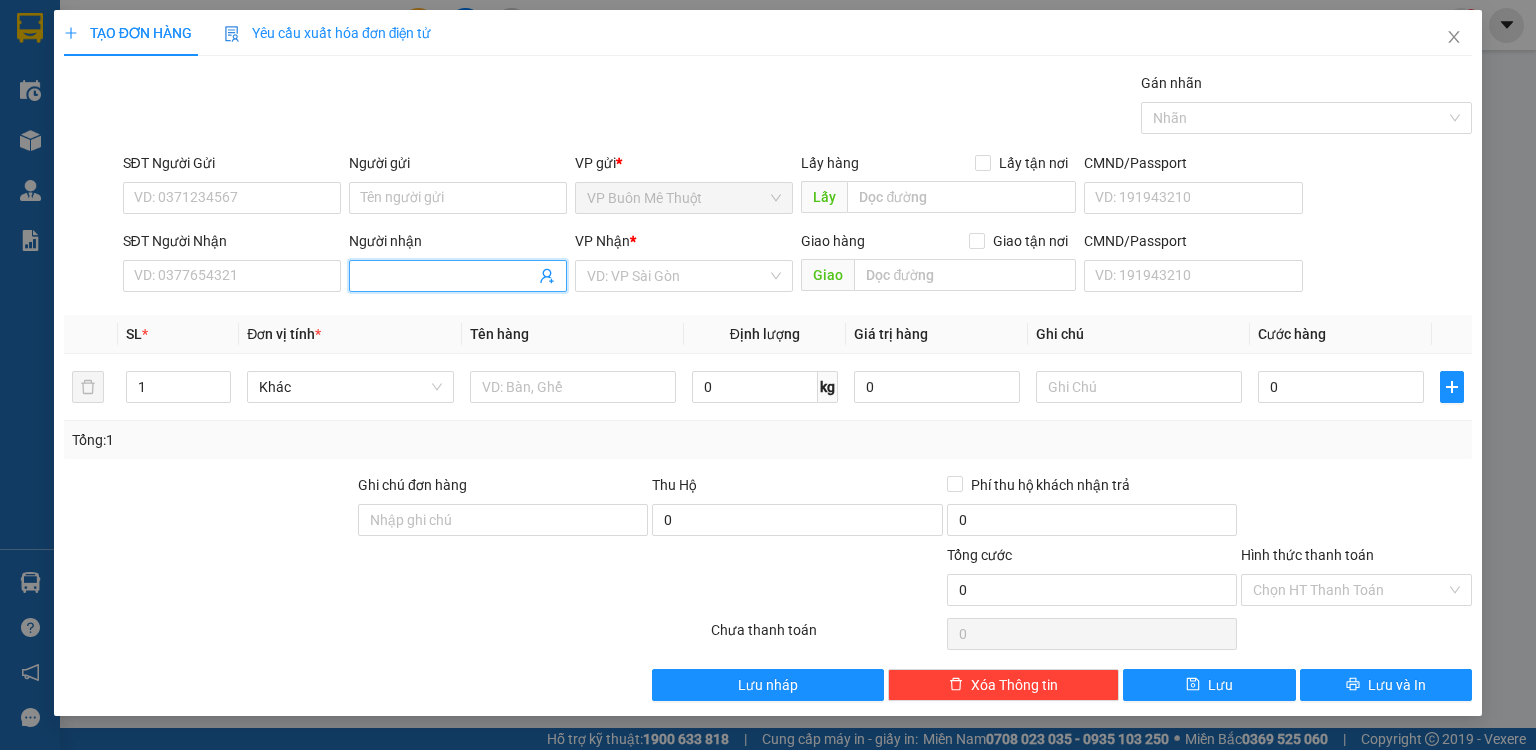 click on "Người nhận" at bounding box center (448, 276) 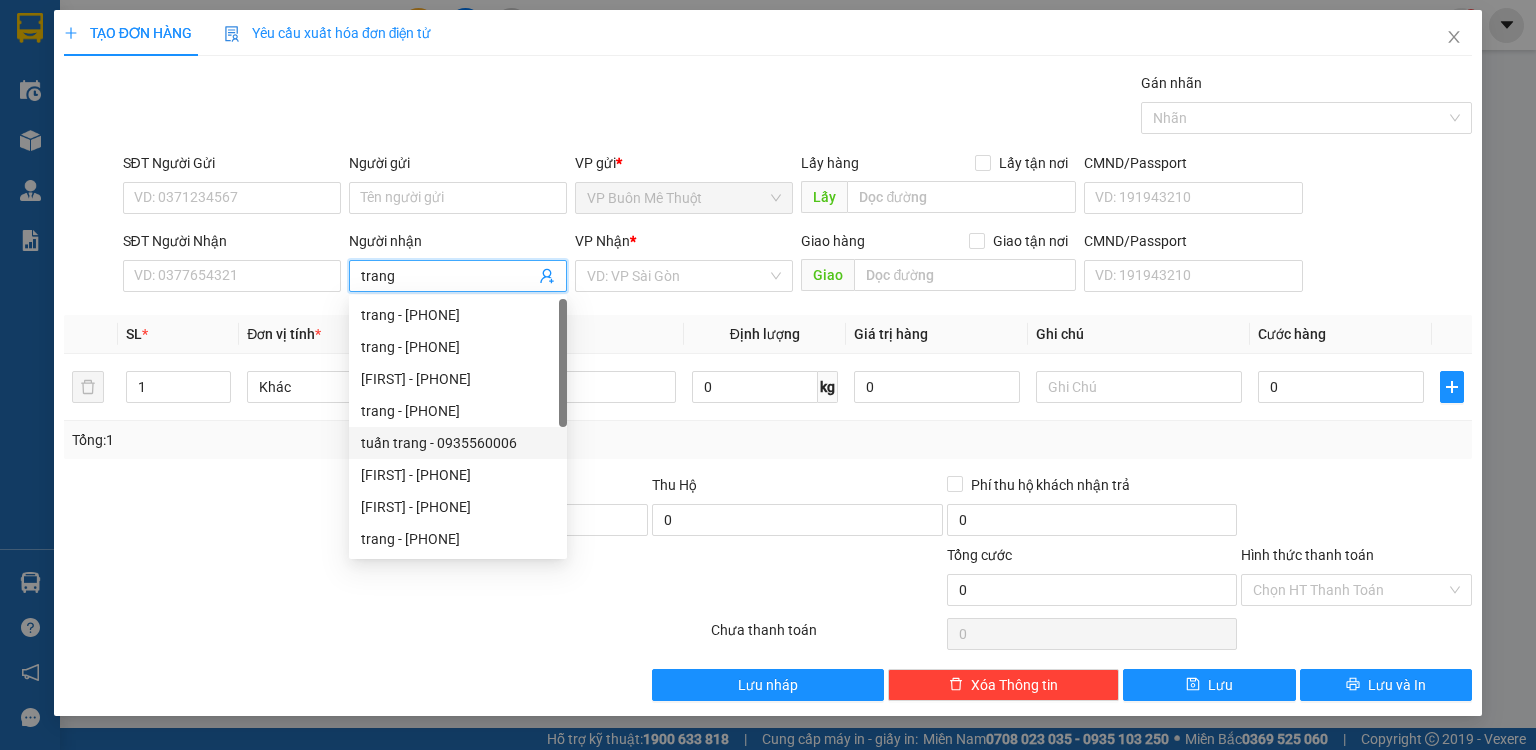 scroll, scrollTop: 0, scrollLeft: 0, axis: both 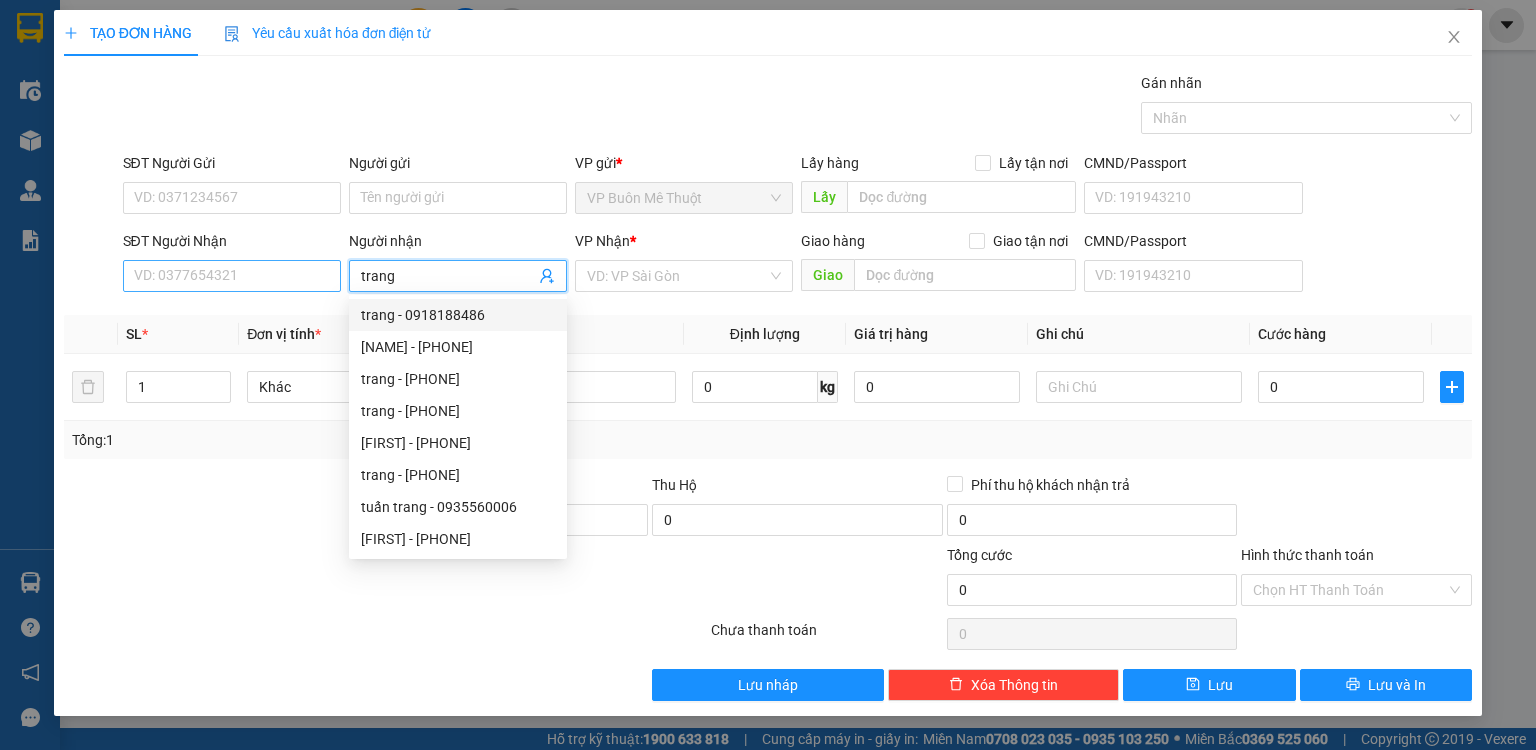 type on "trang" 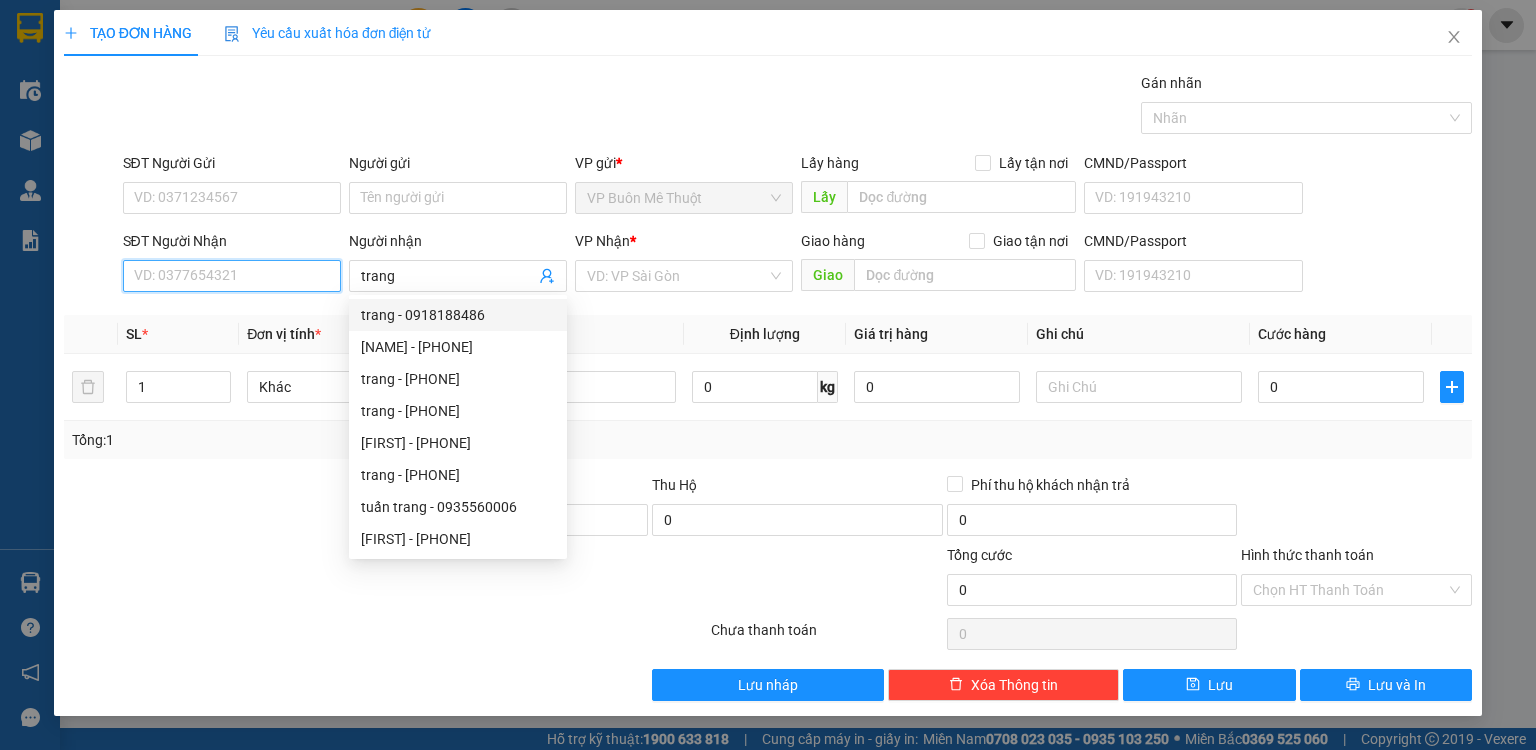 click on "SĐT Người Nhận" at bounding box center [232, 276] 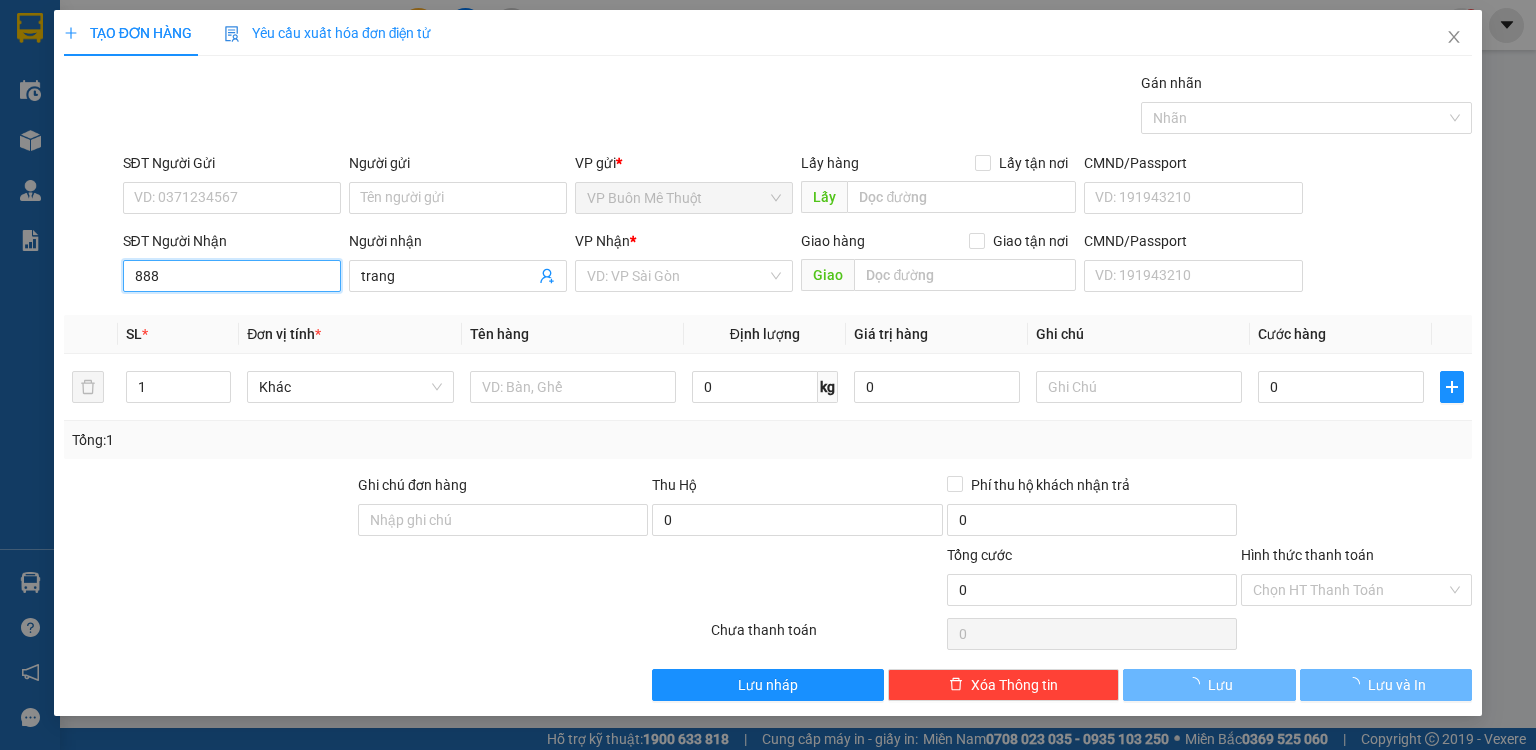 click on "888" at bounding box center (232, 276) 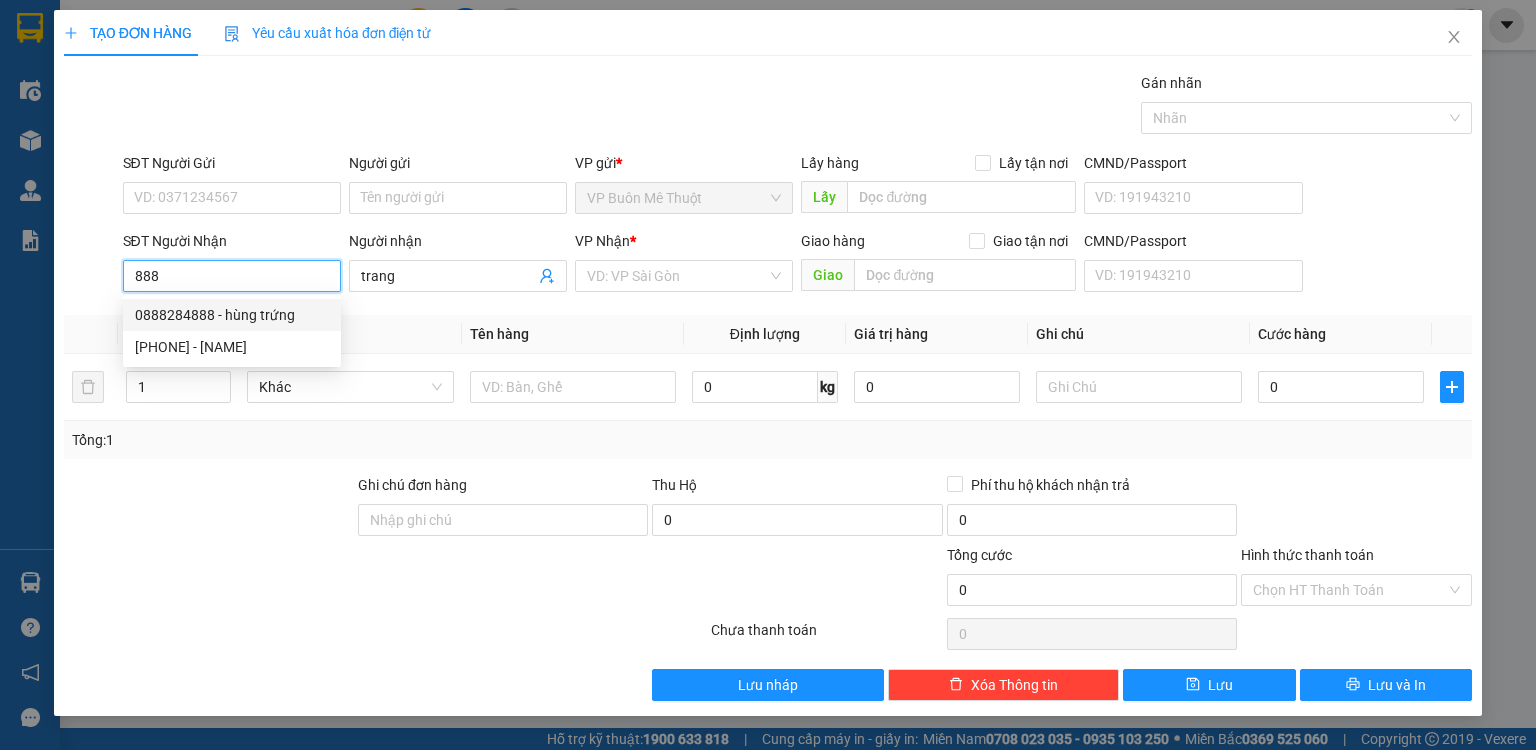 drag, startPoint x: 222, startPoint y: 316, endPoint x: 257, endPoint y: 303, distance: 37.336308 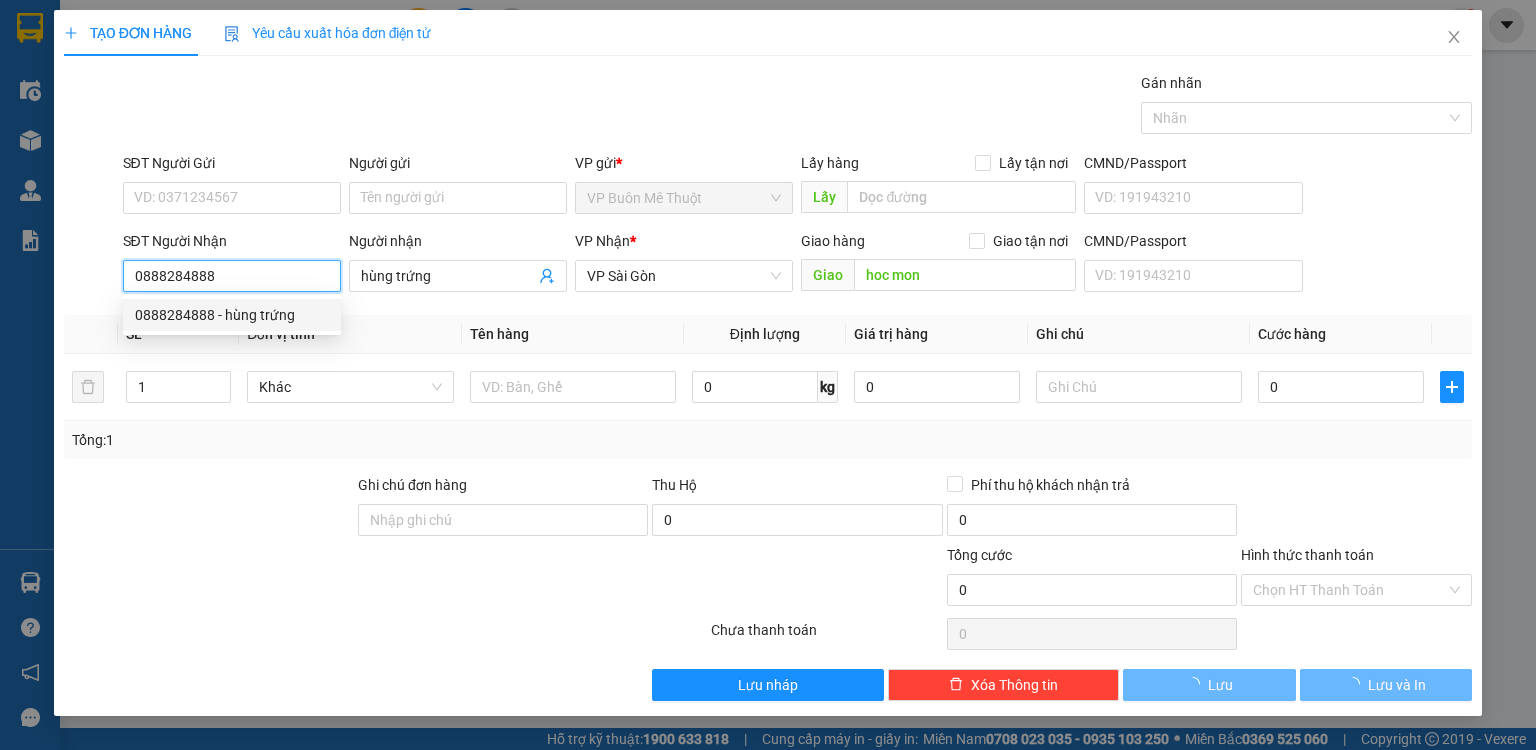 type on "21.000" 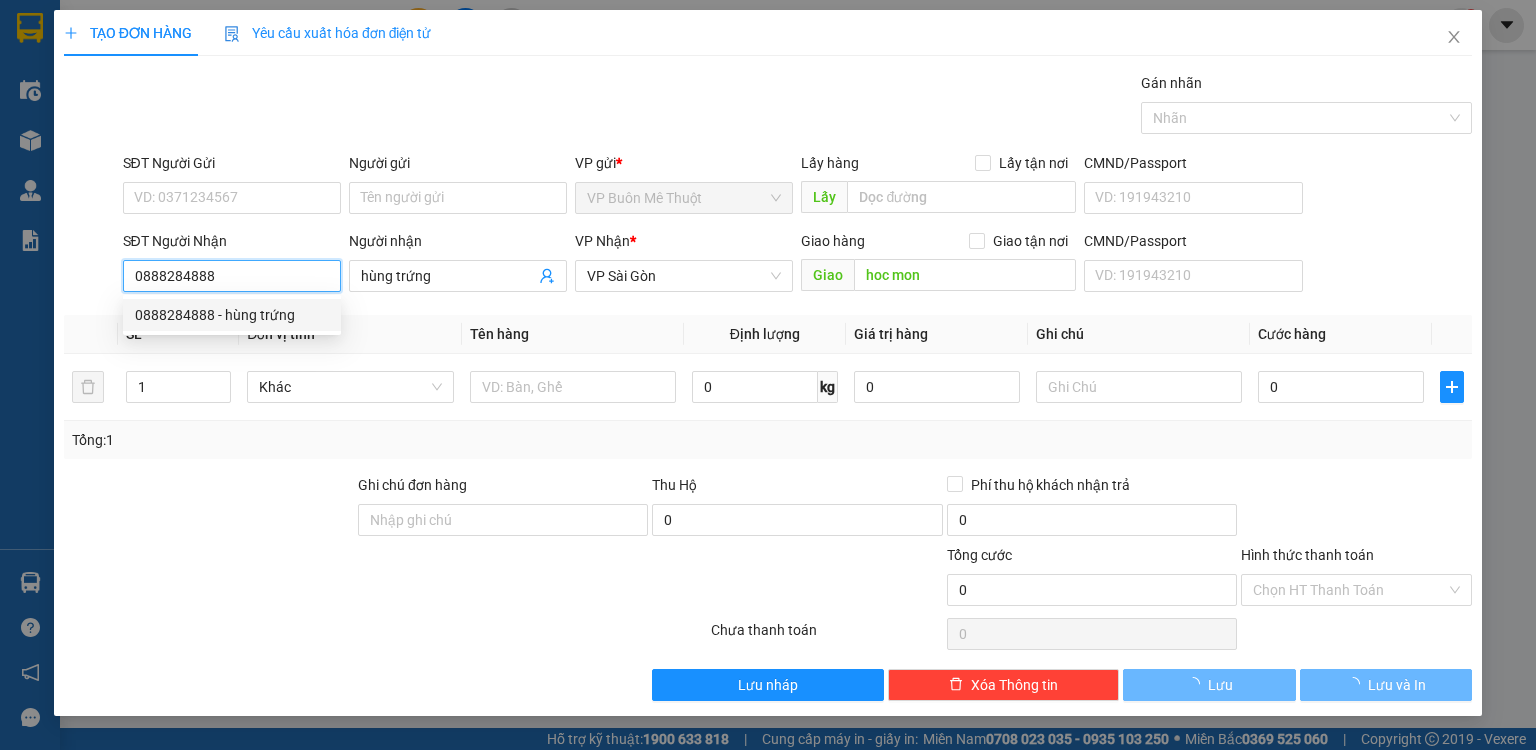 type on "21.000" 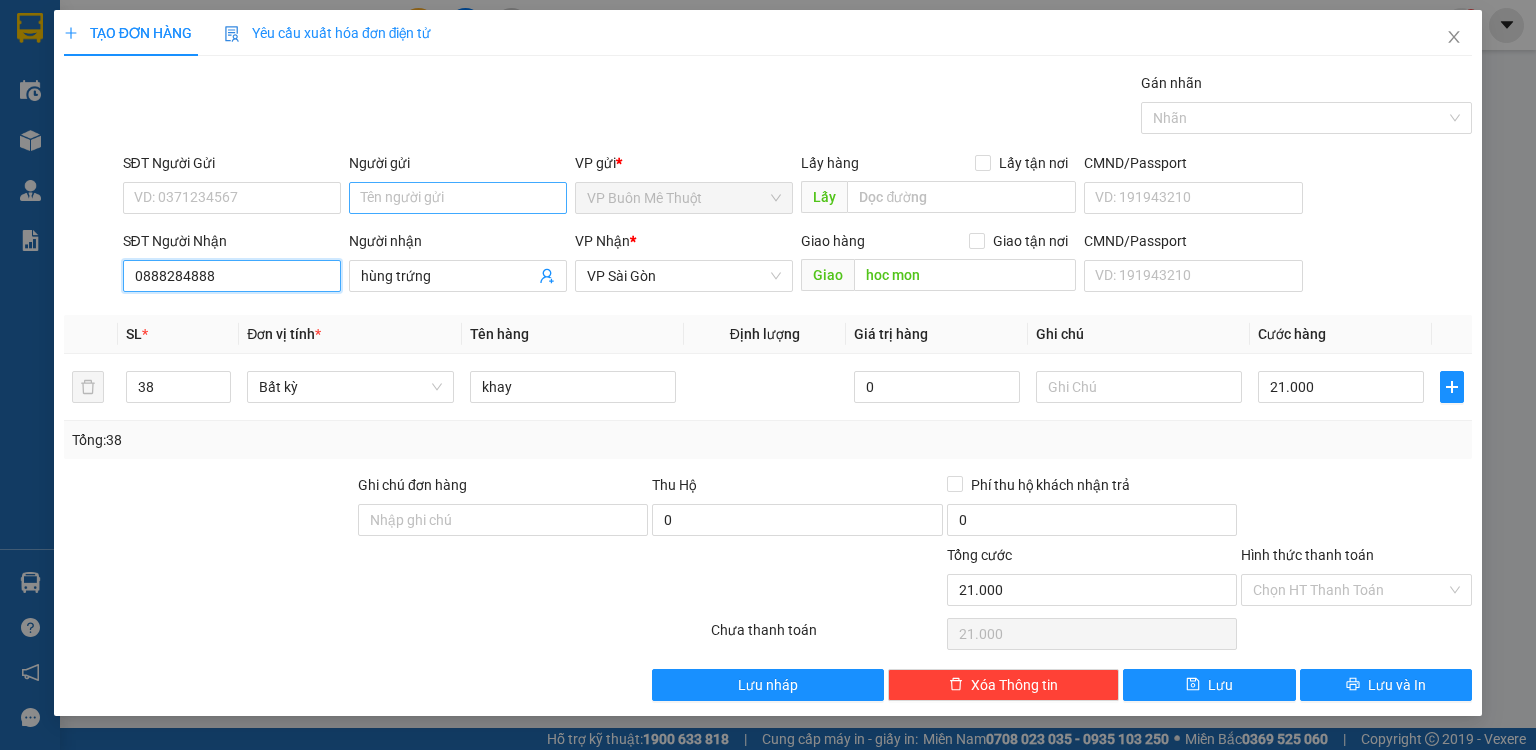 type on "0888284888" 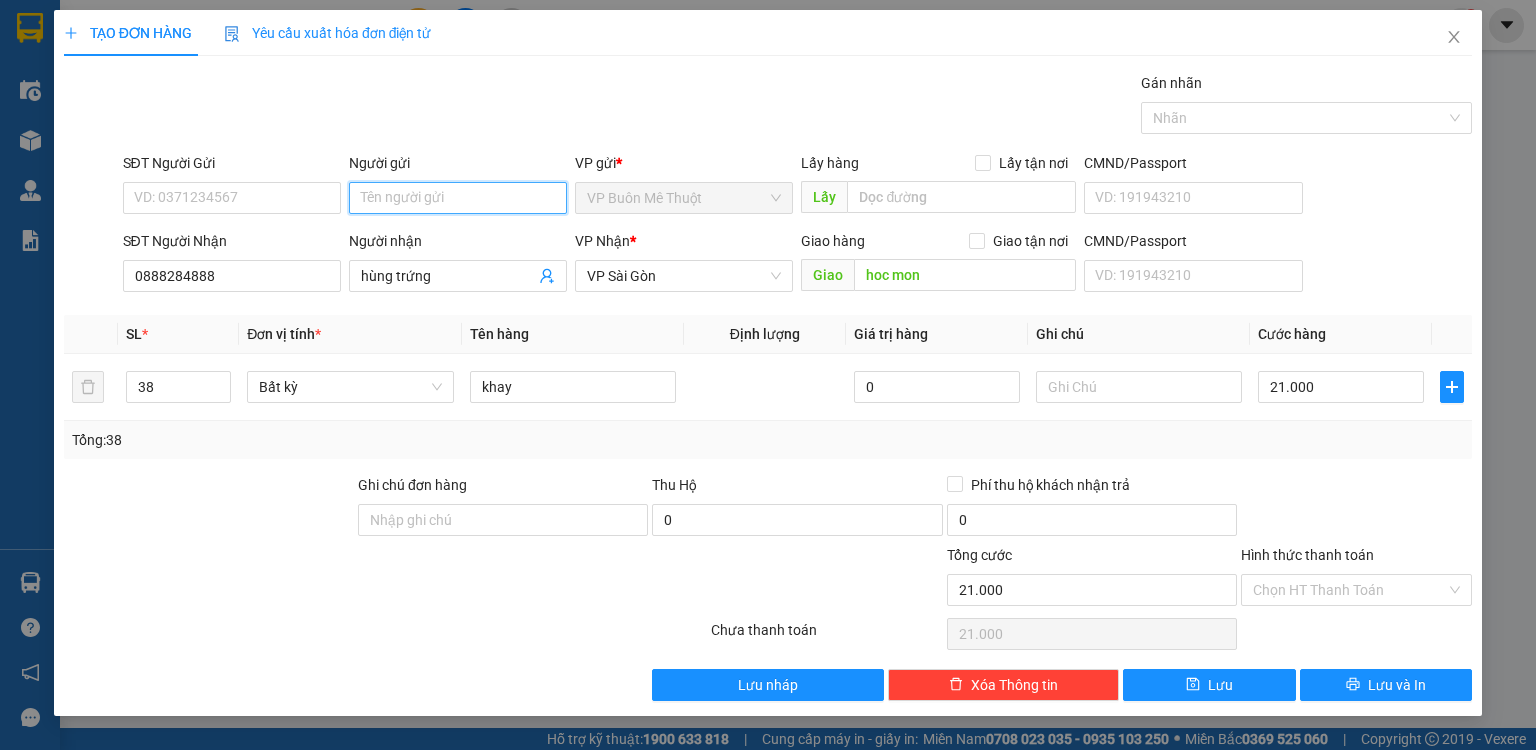 click on "Người gửi" at bounding box center (458, 198) 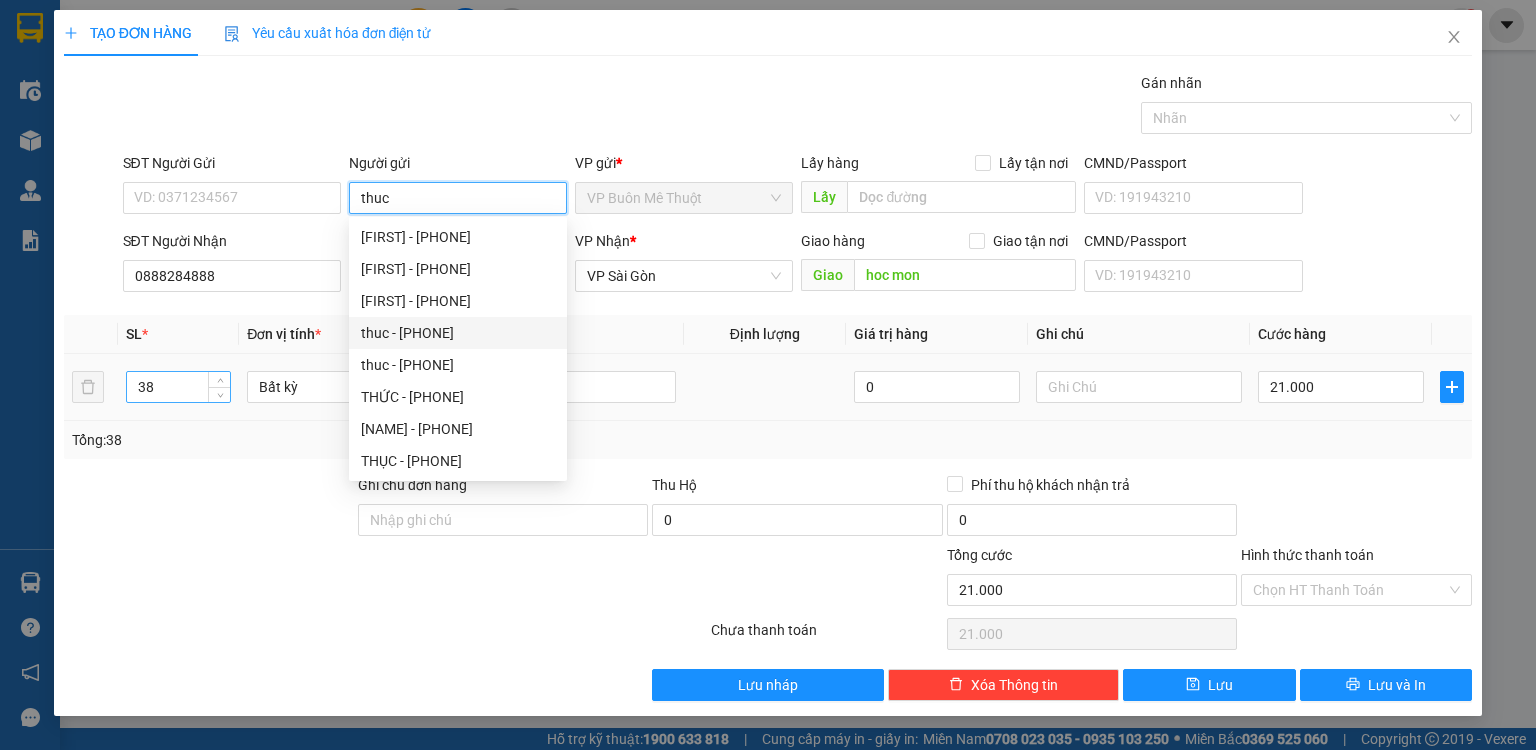 type on "thuc" 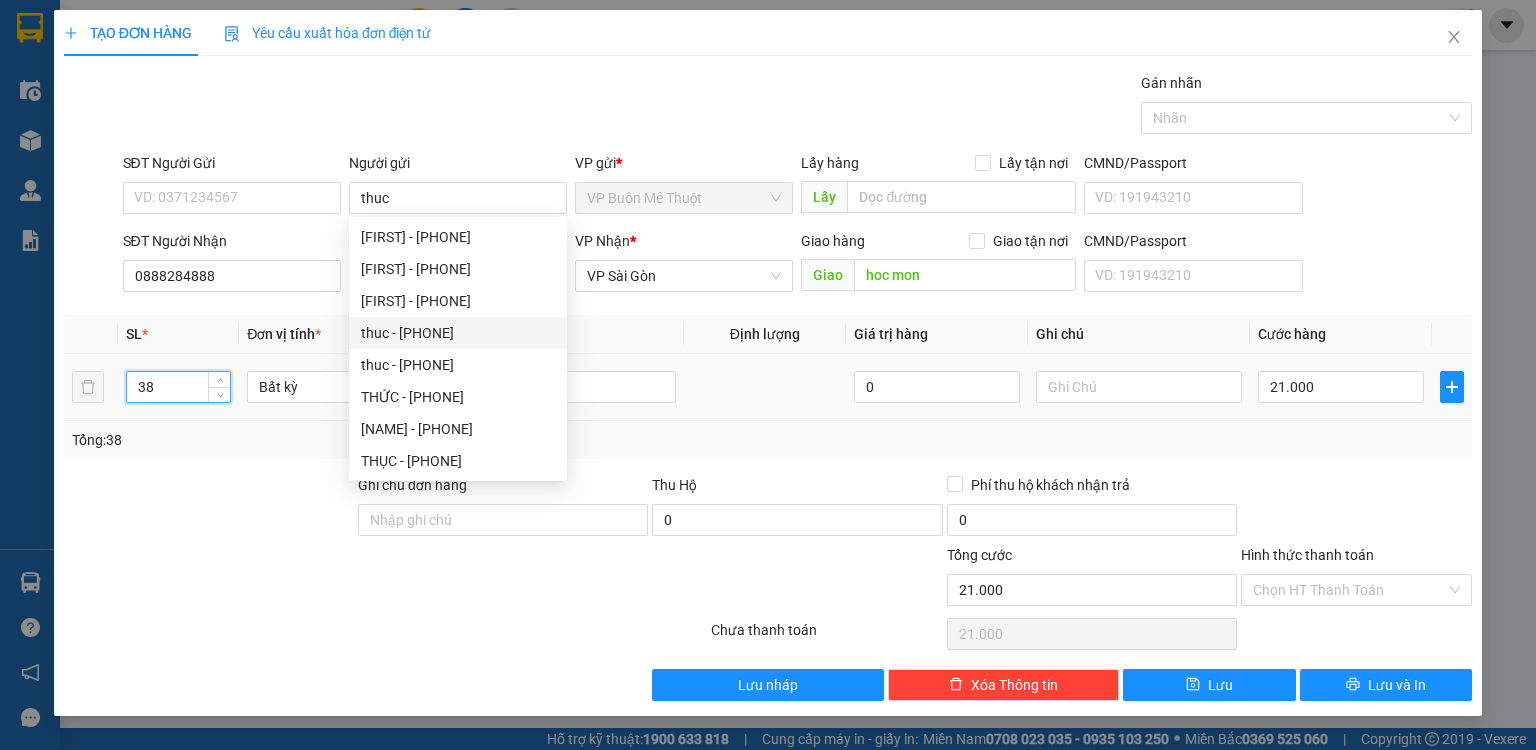 click on "38" at bounding box center [178, 387] 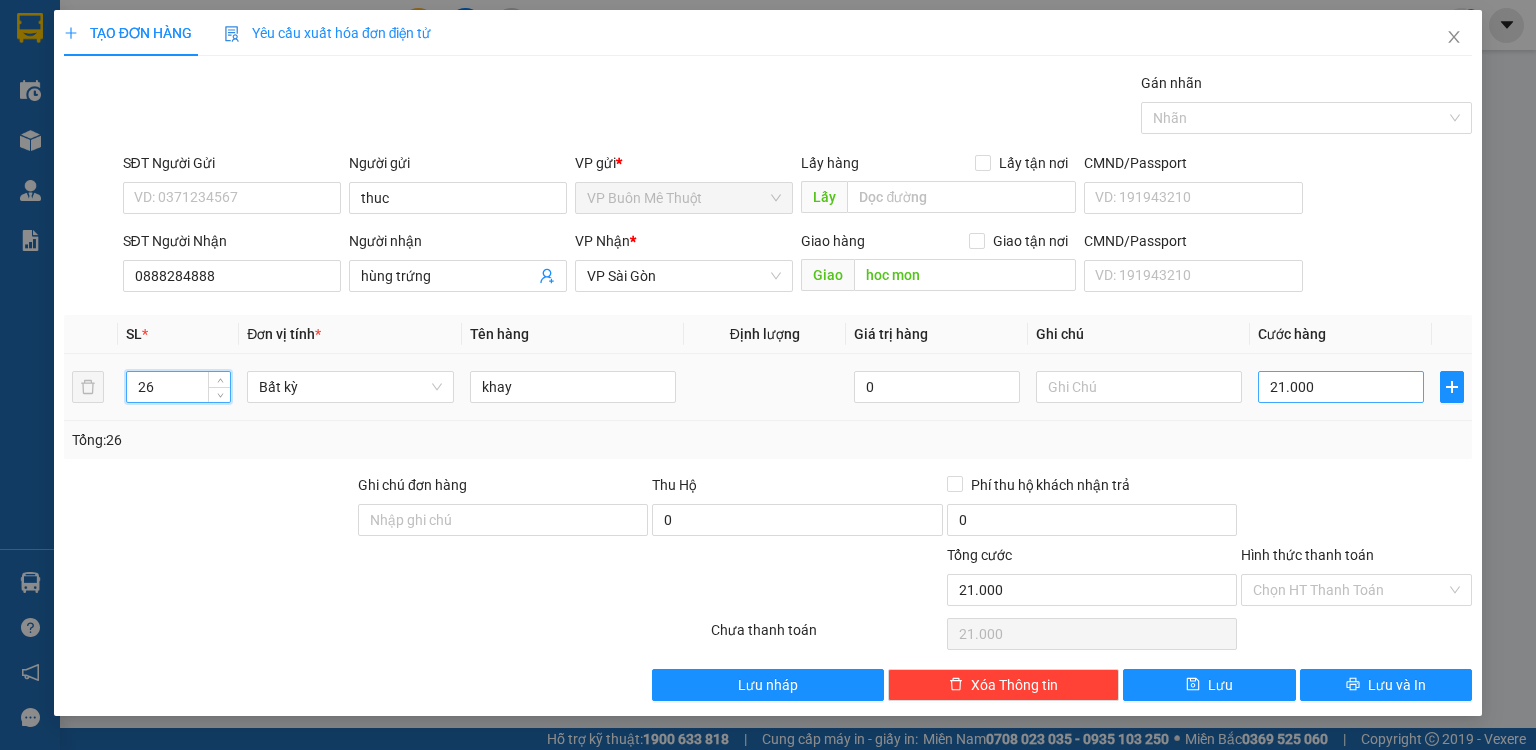 type on "26" 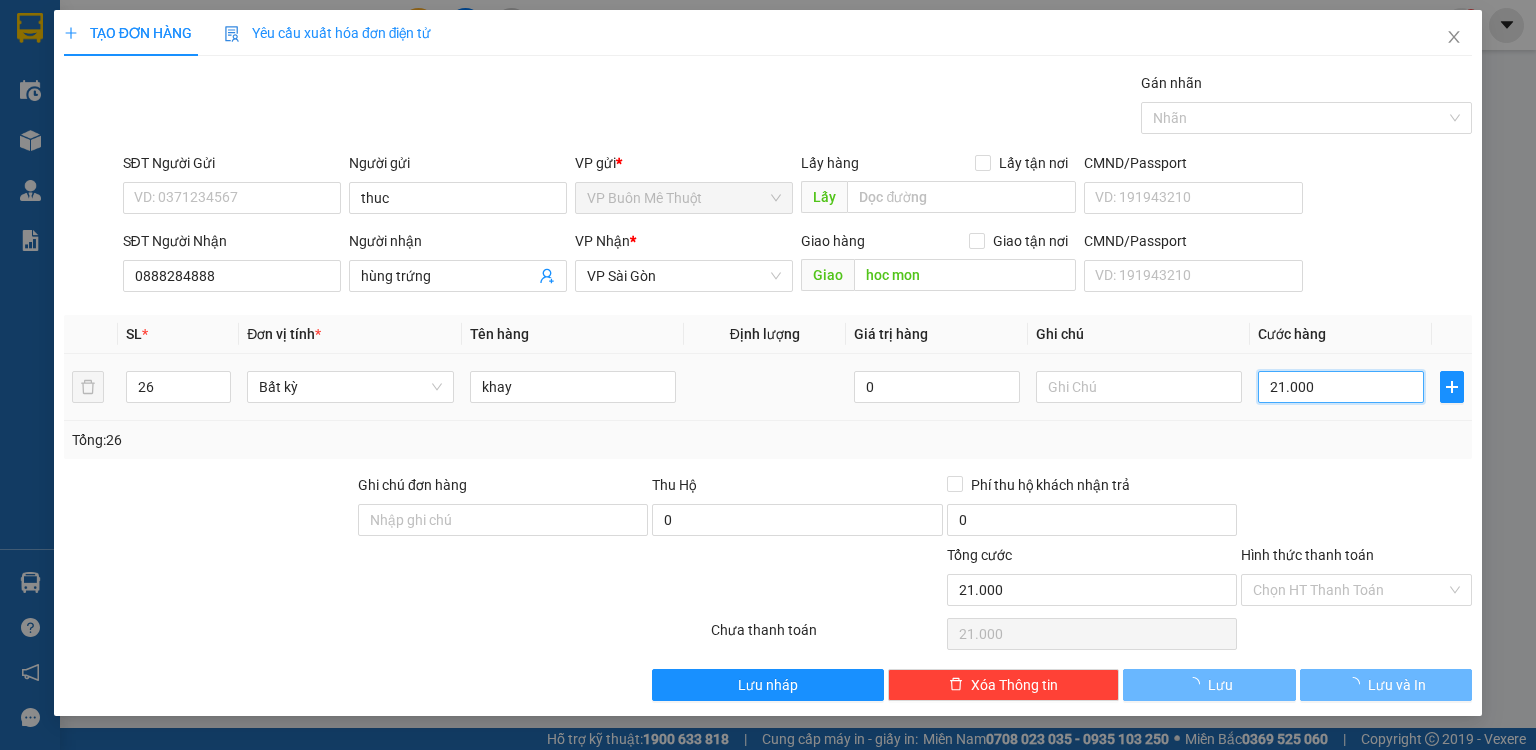 click on "21.000" at bounding box center (1341, 387) 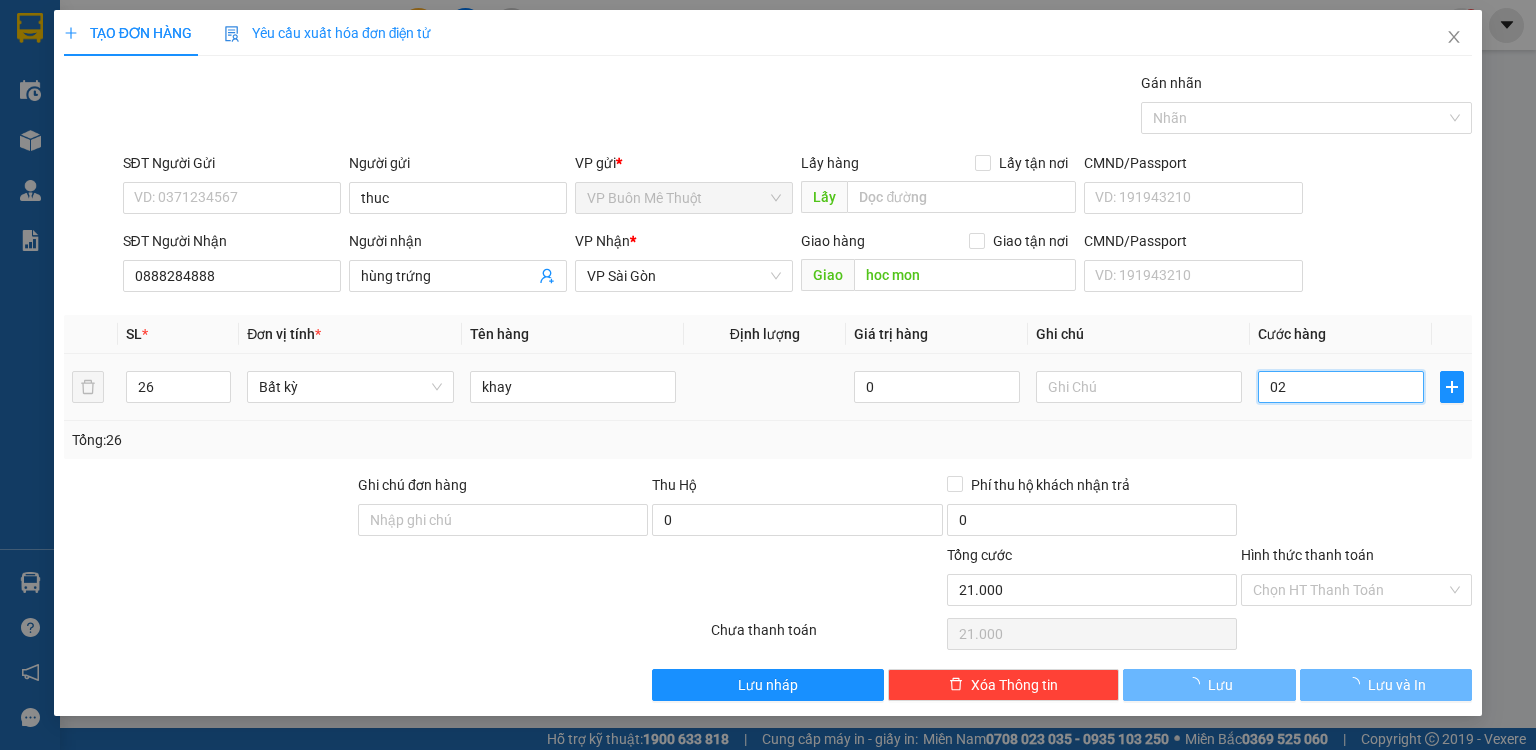type on "026" 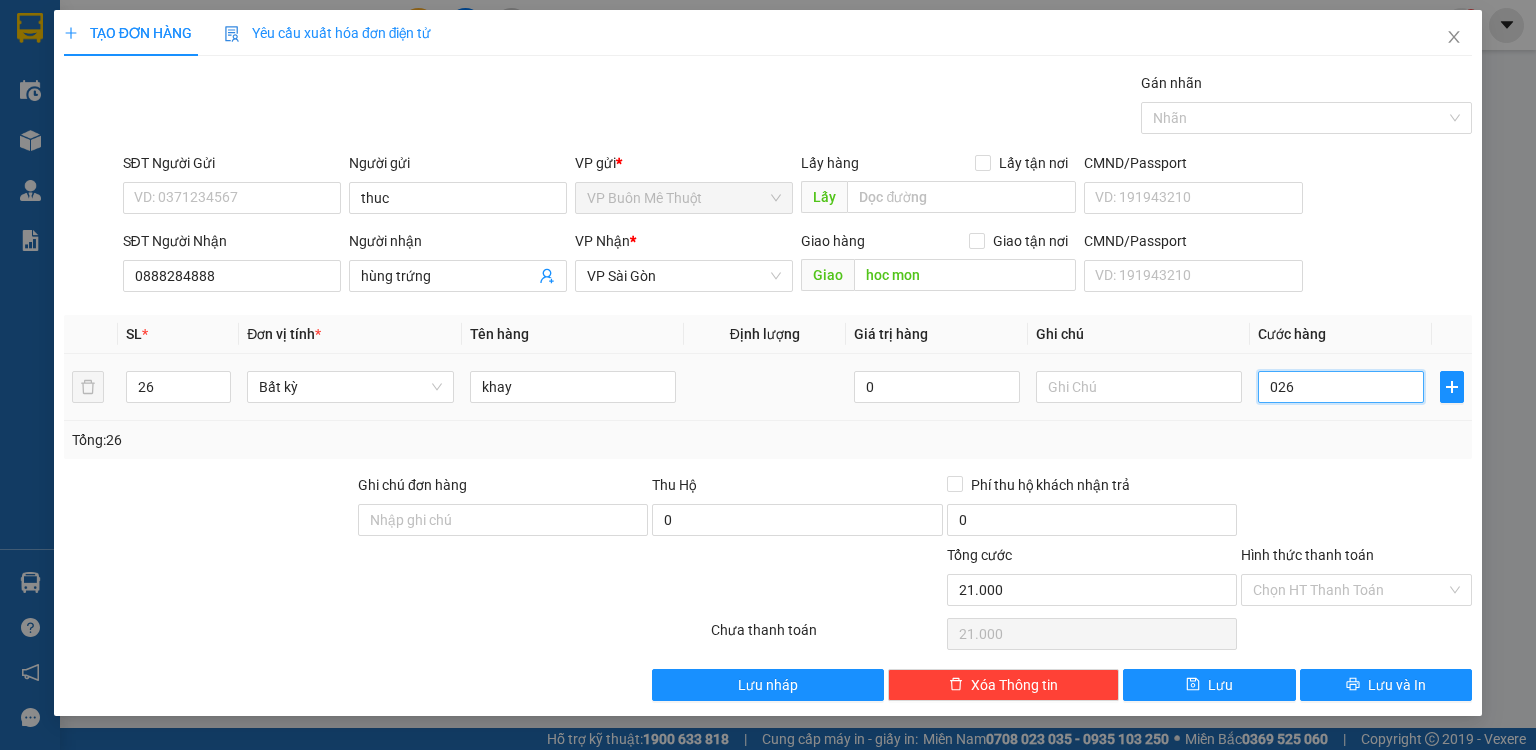 type on "26" 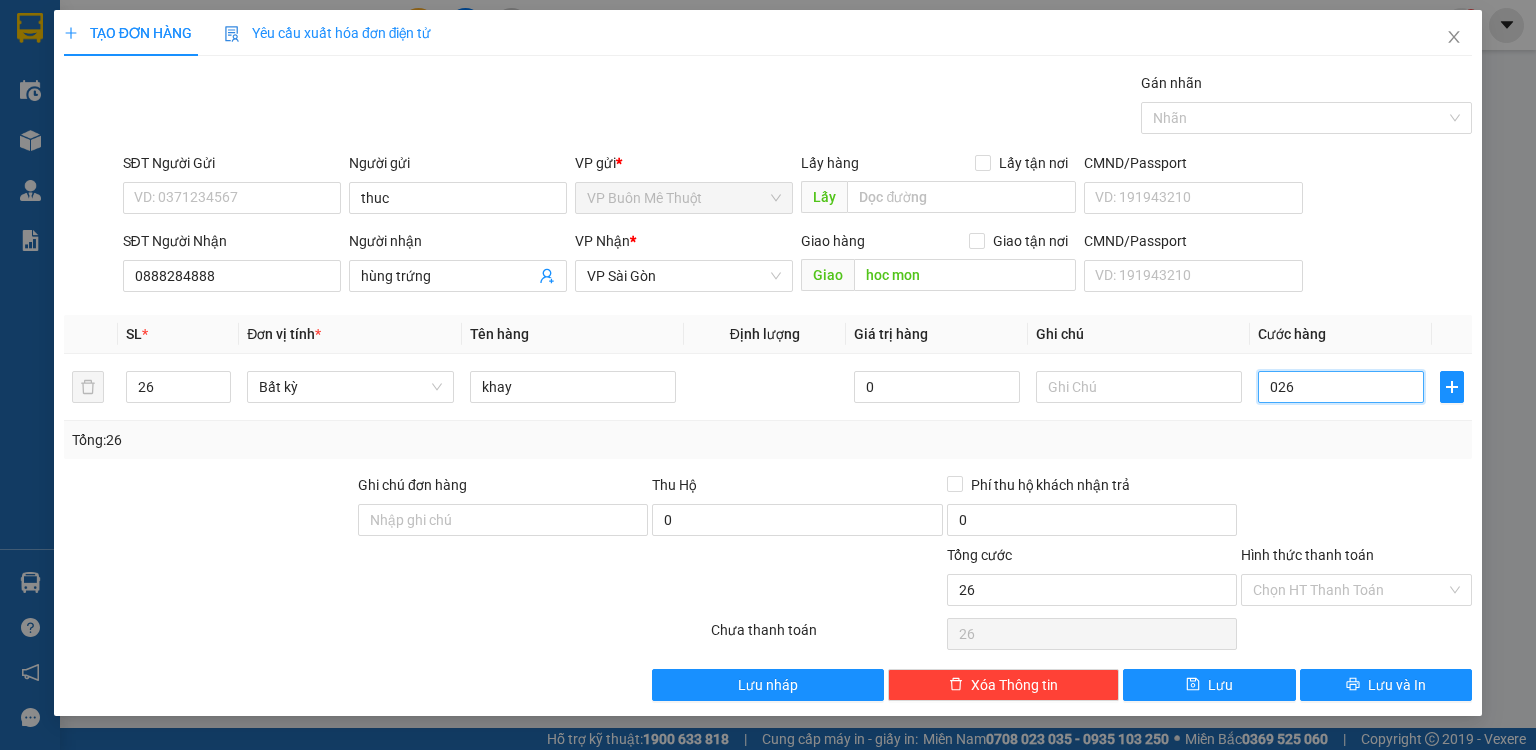 type on "026" 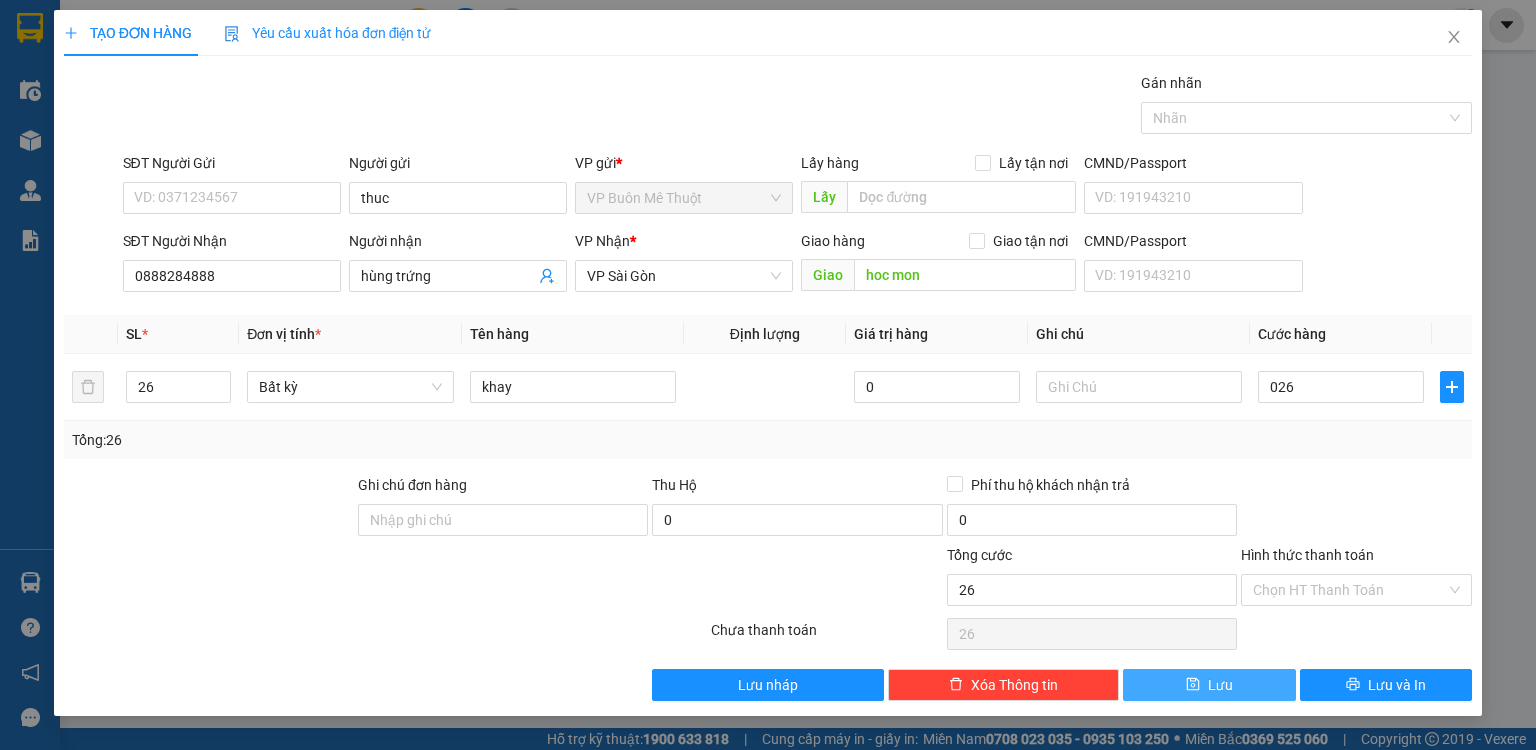 click on "Lưu" at bounding box center (1220, 685) 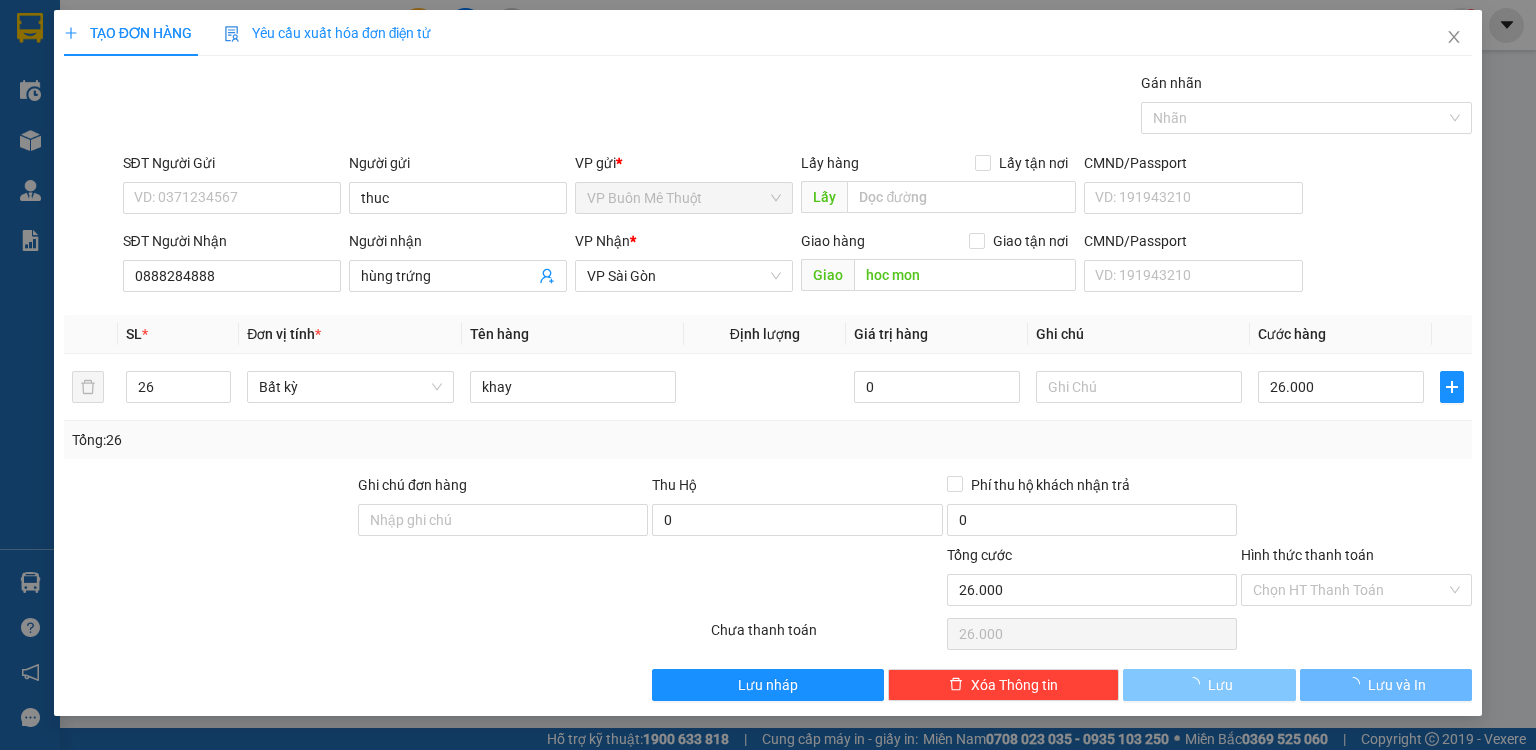 type 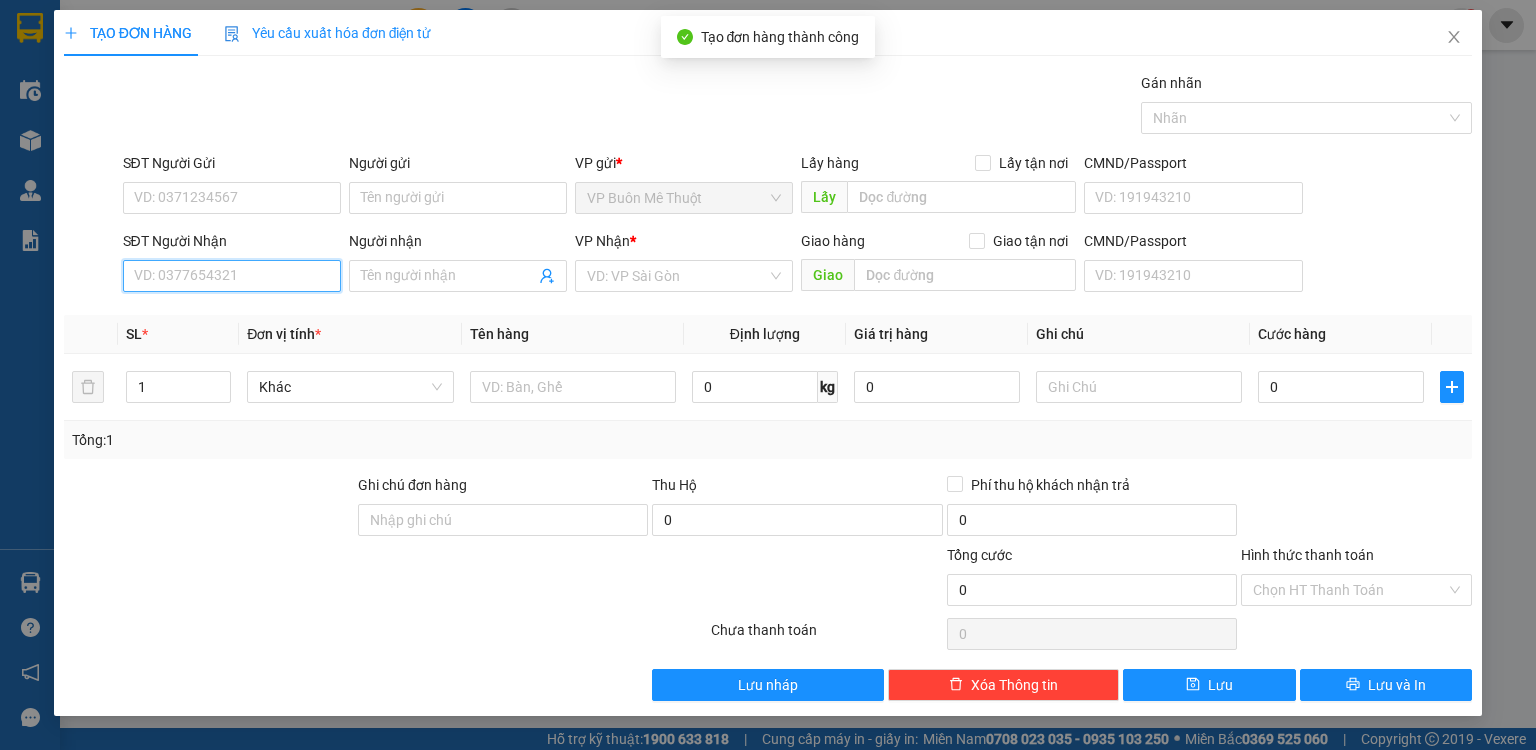 click on "SĐT Người Nhận" at bounding box center (232, 276) 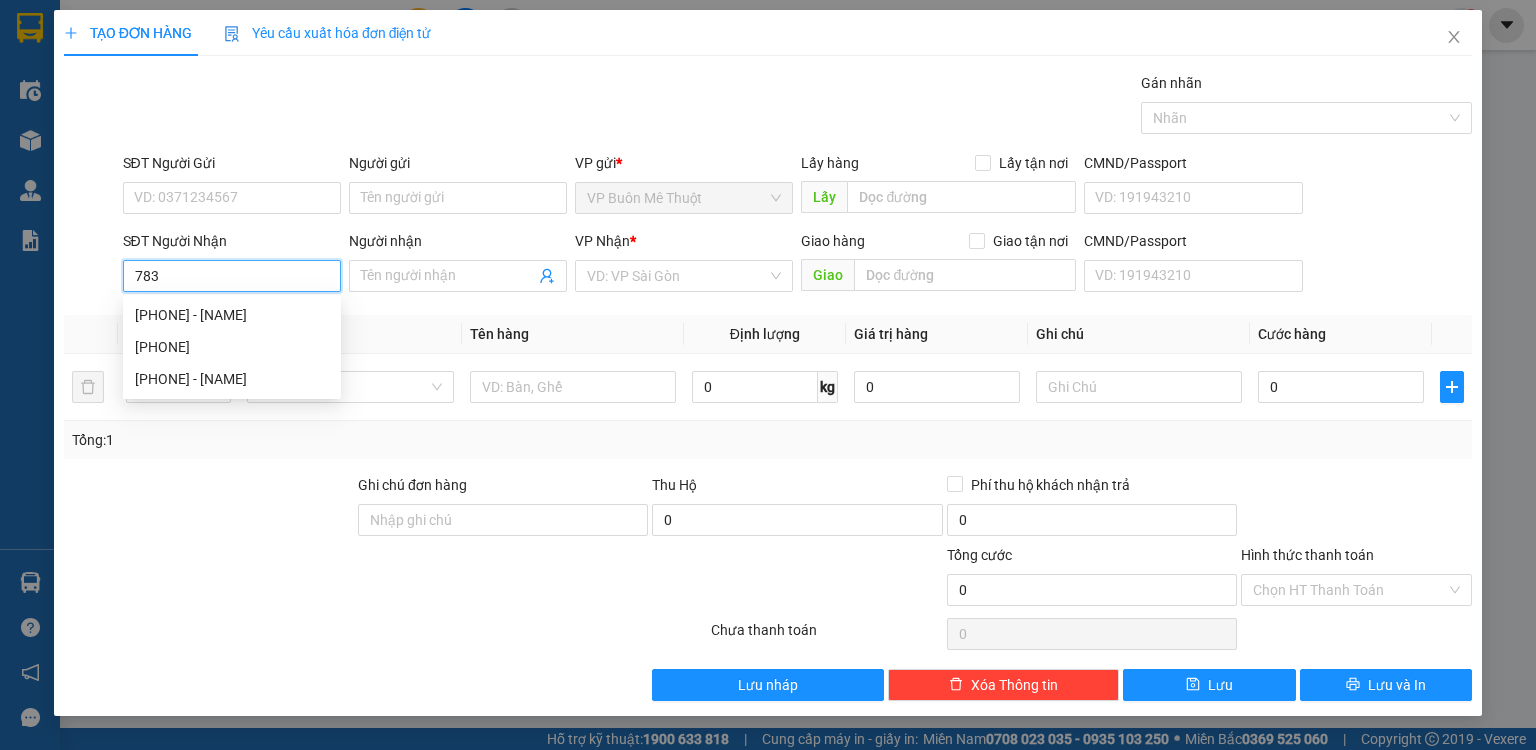 click on "783" at bounding box center [232, 276] 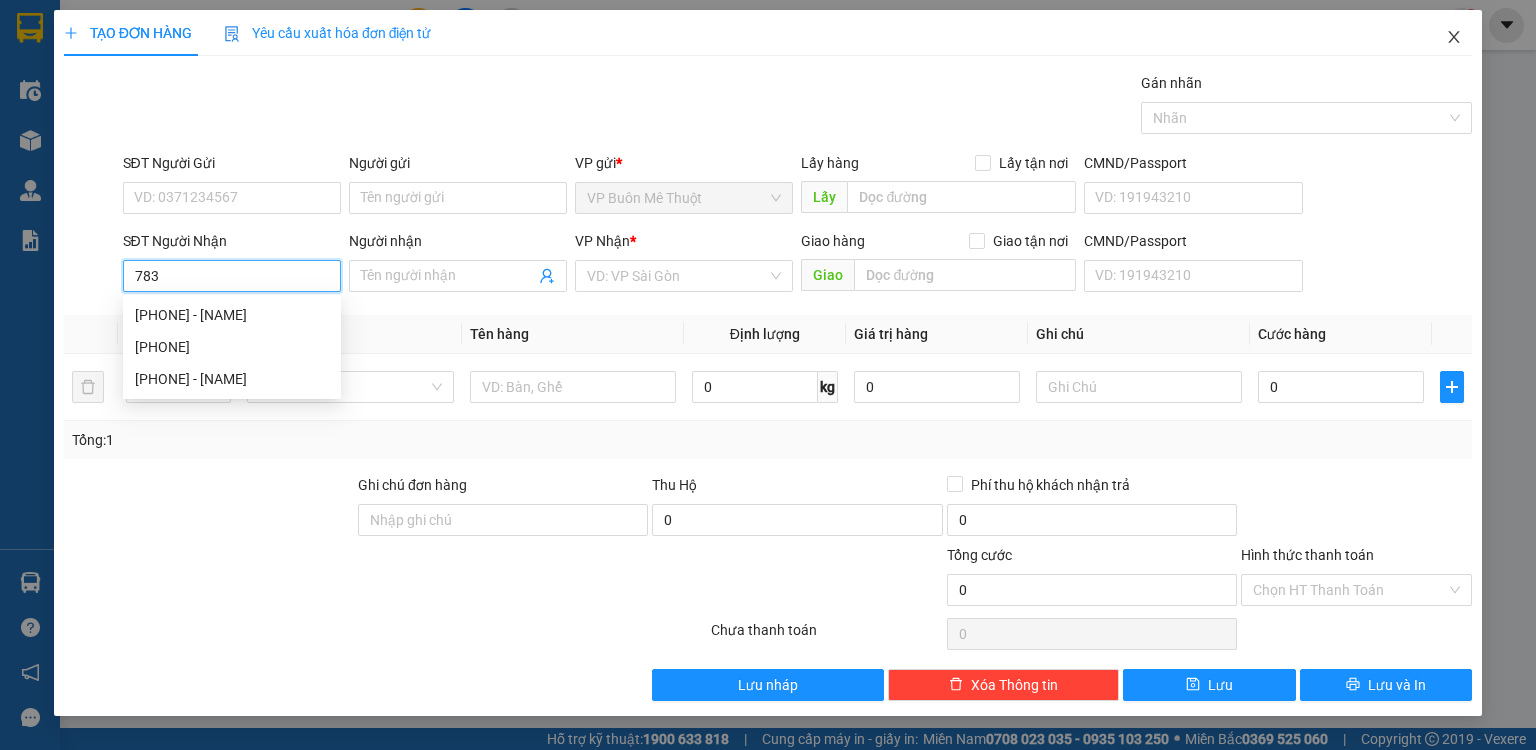 type on "783" 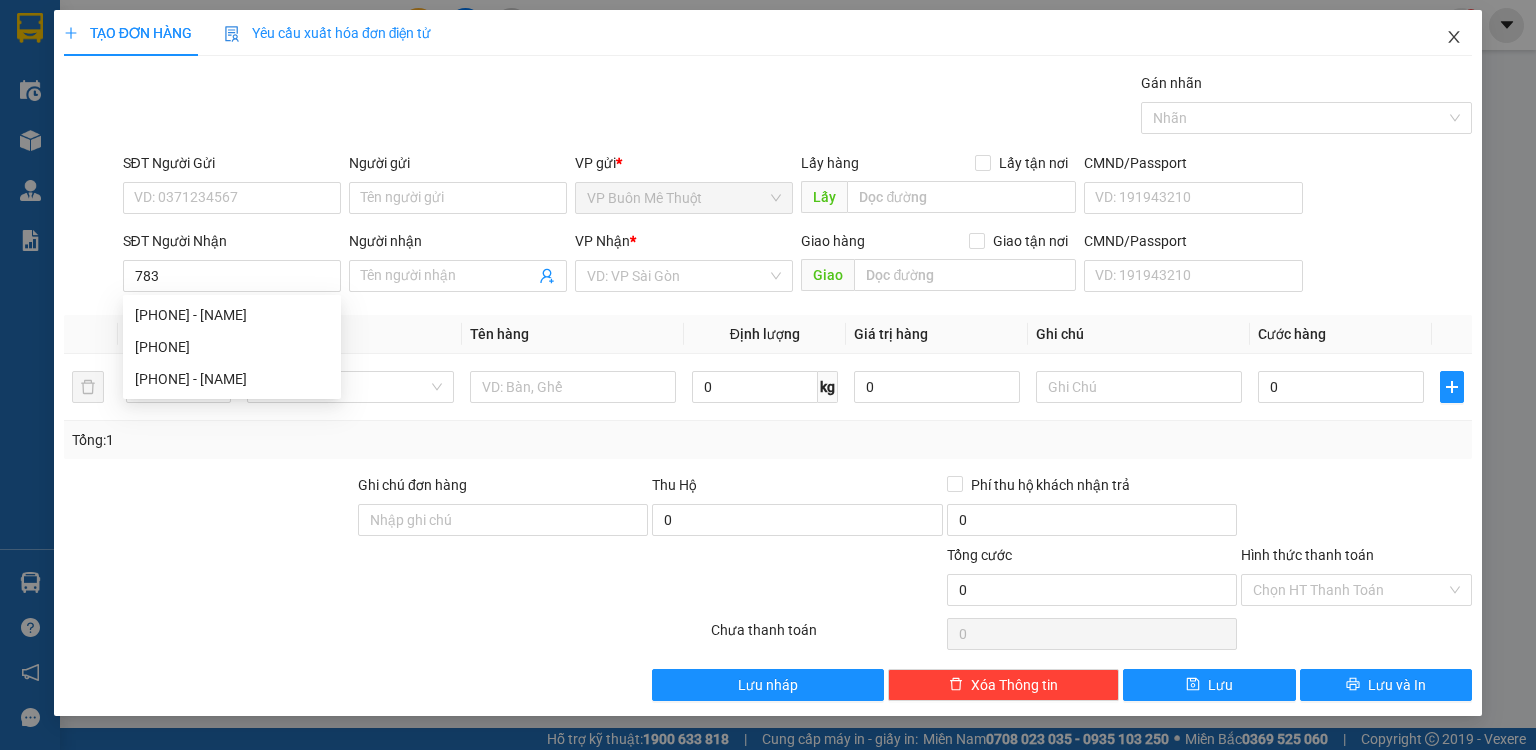 click 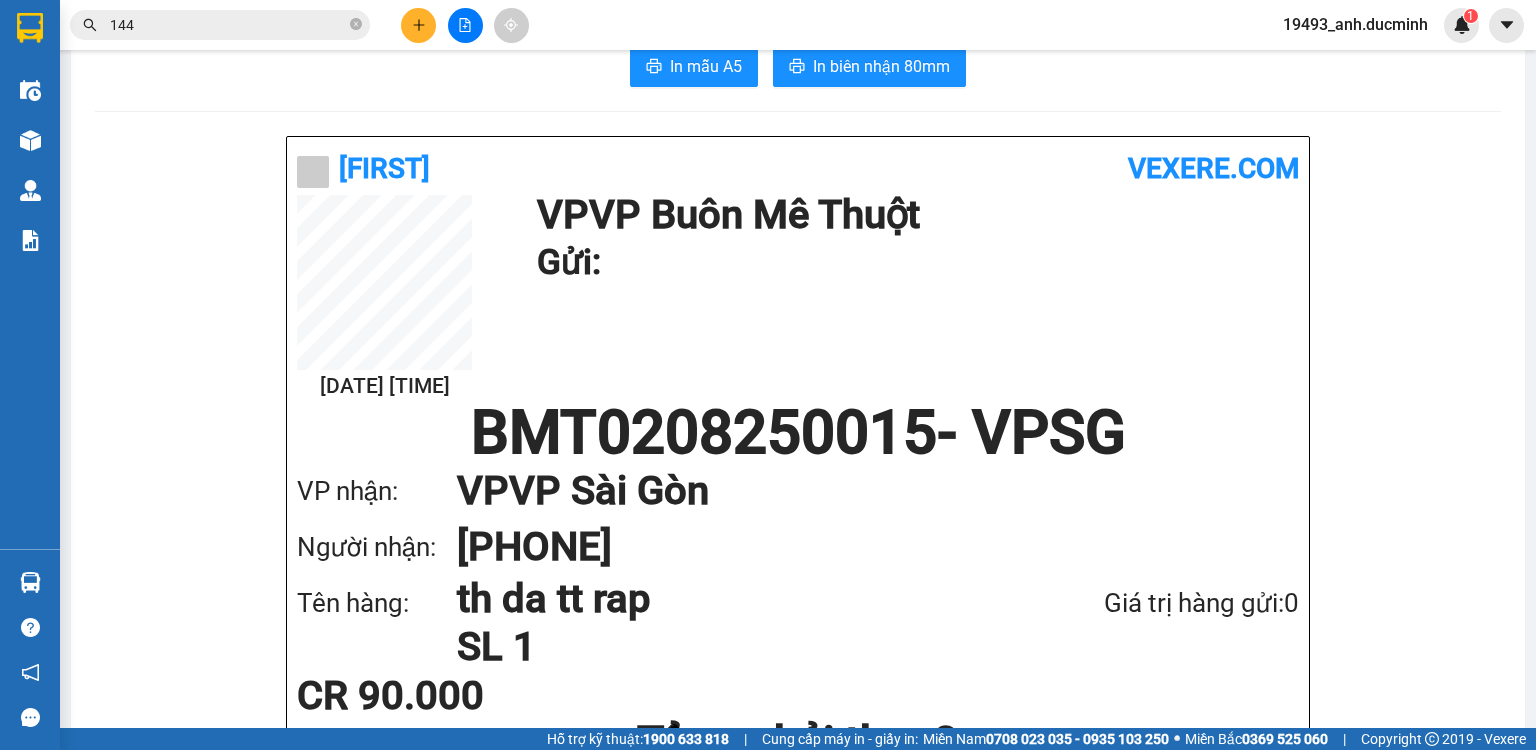 scroll, scrollTop: 80, scrollLeft: 0, axis: vertical 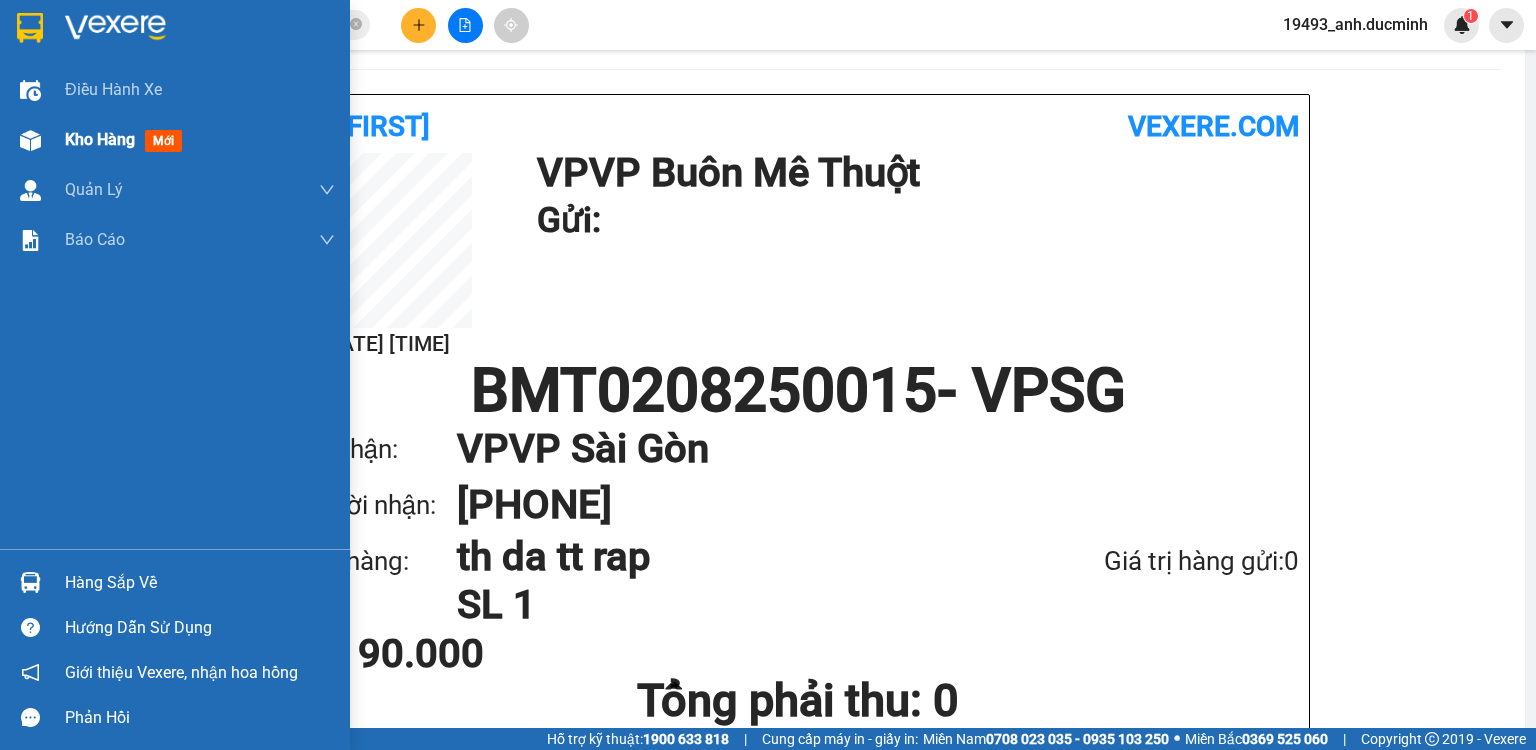 click on "Kho hàng" at bounding box center (100, 139) 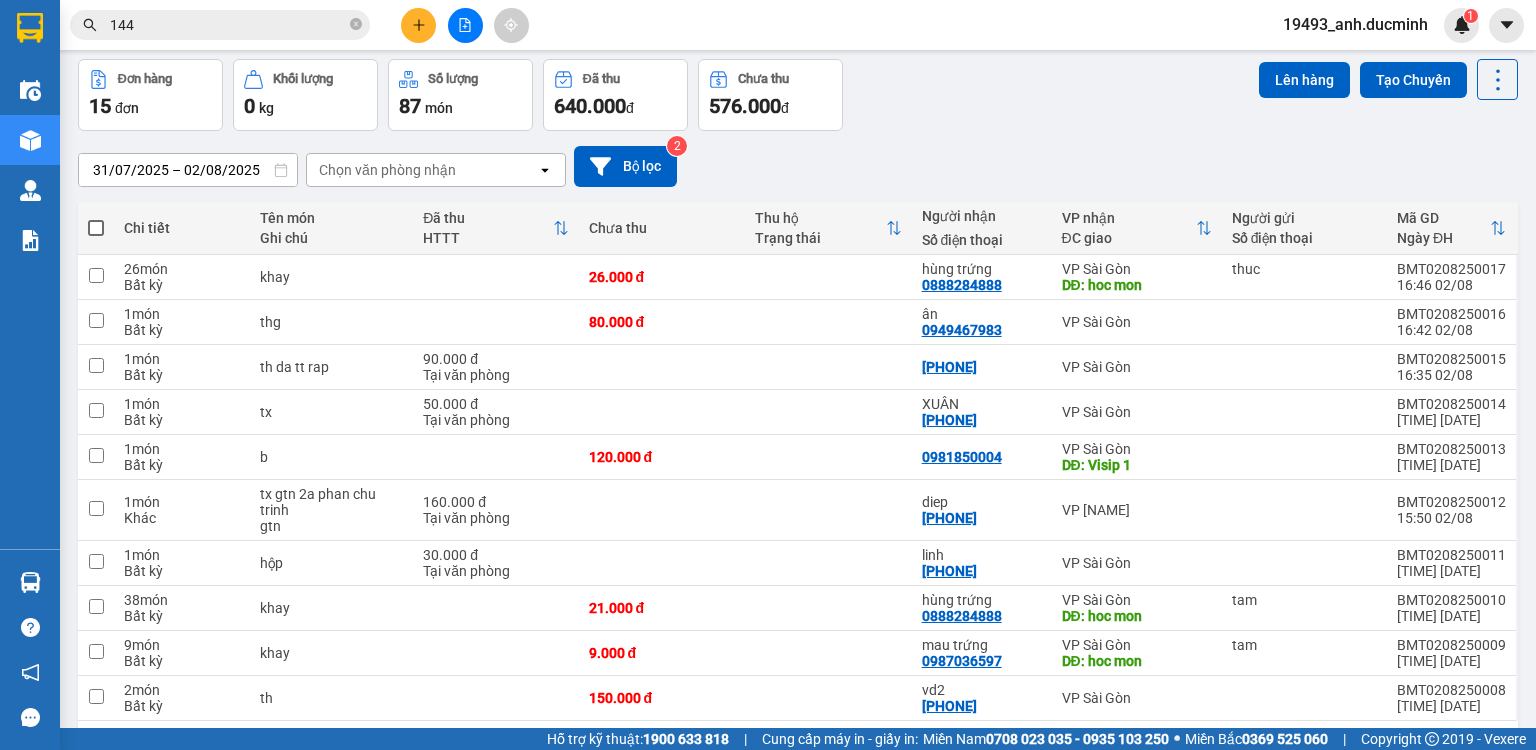 click 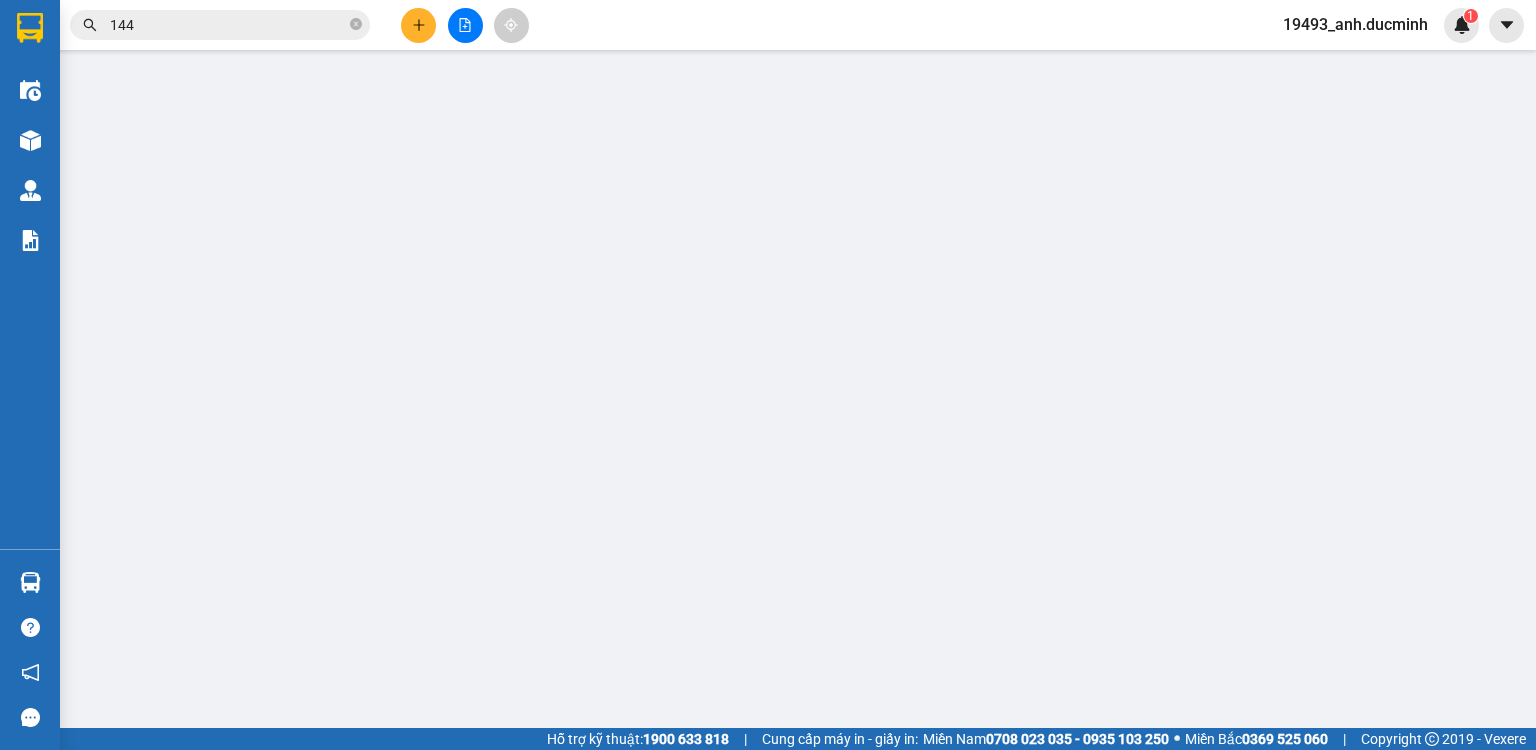 scroll, scrollTop: 0, scrollLeft: 0, axis: both 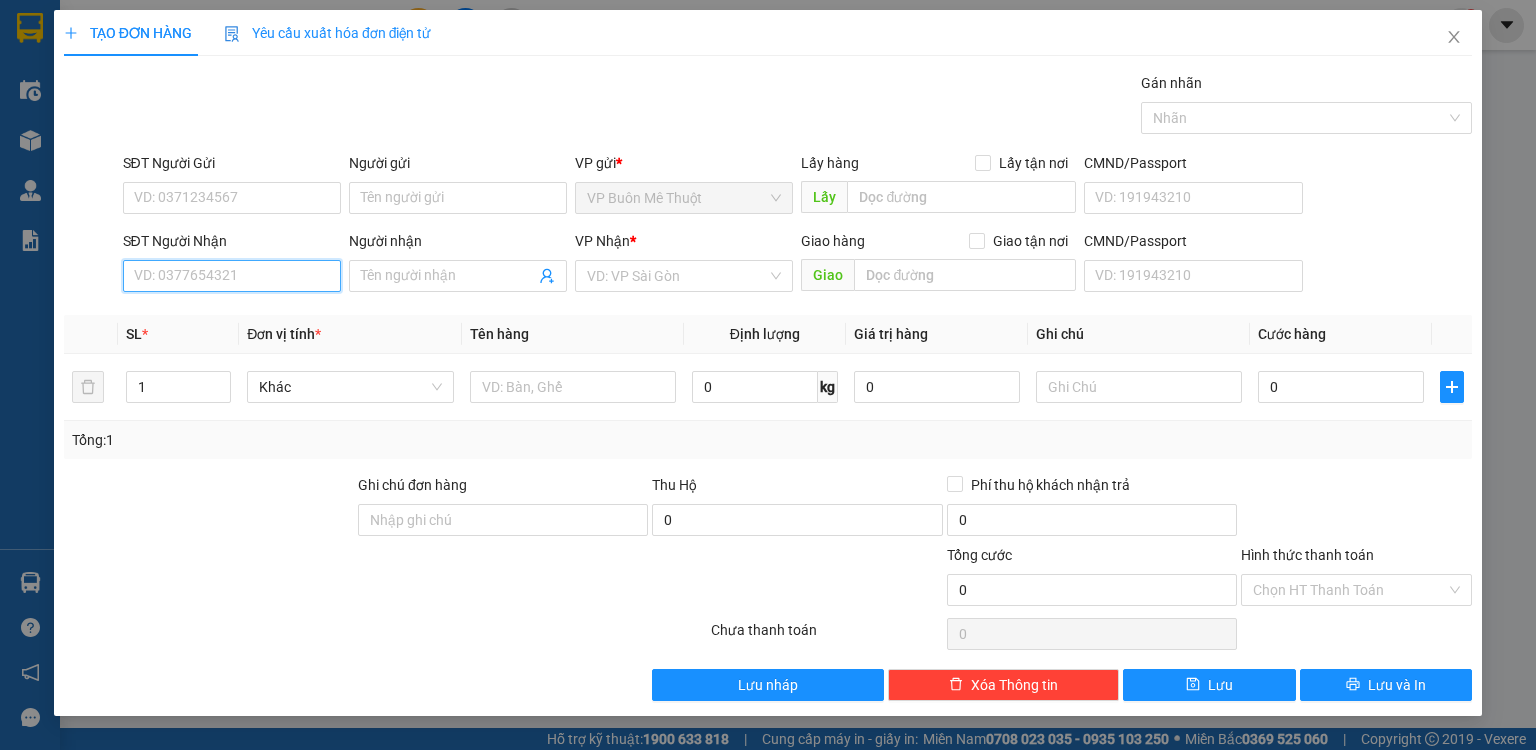 click on "SĐT Người Nhận" at bounding box center [232, 276] 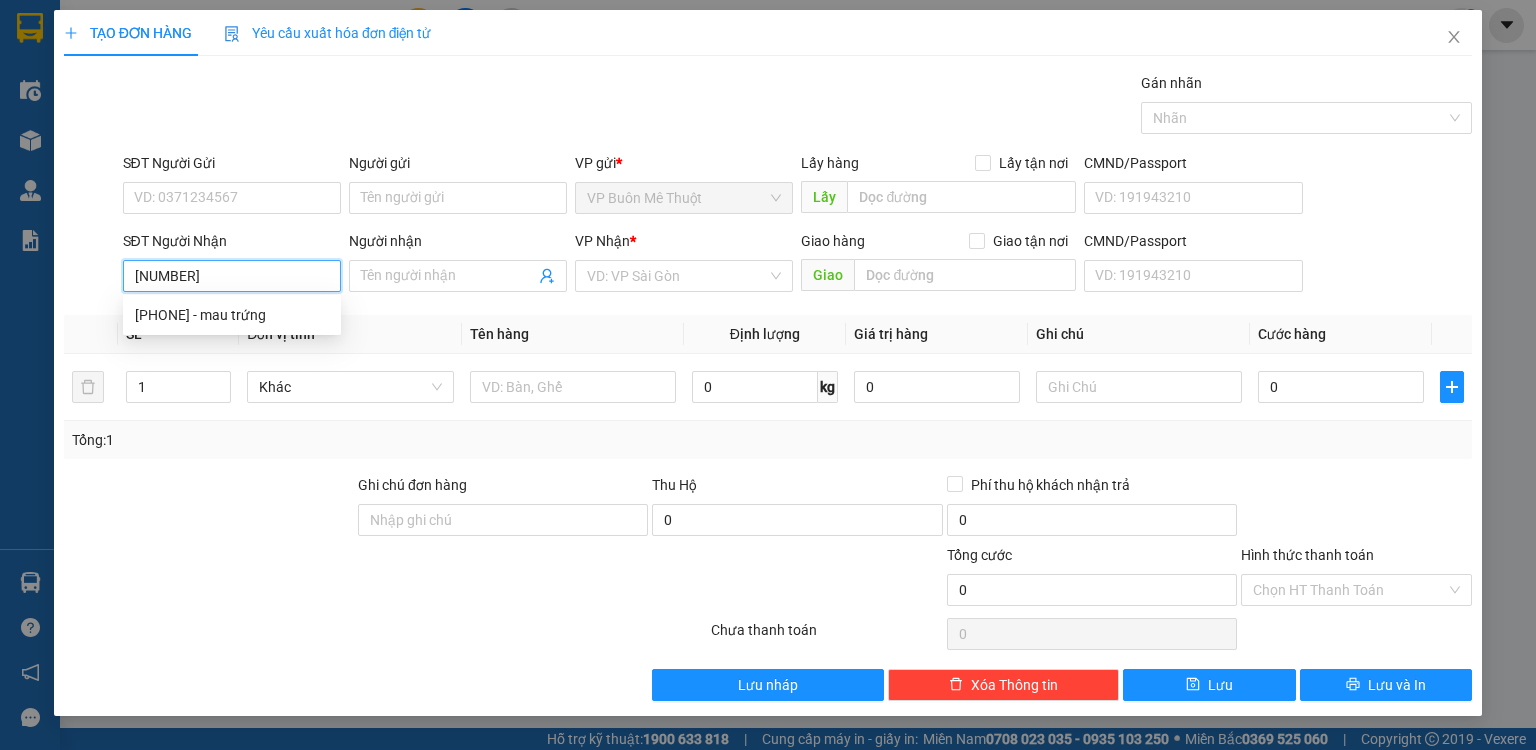 click on "597" at bounding box center (232, 276) 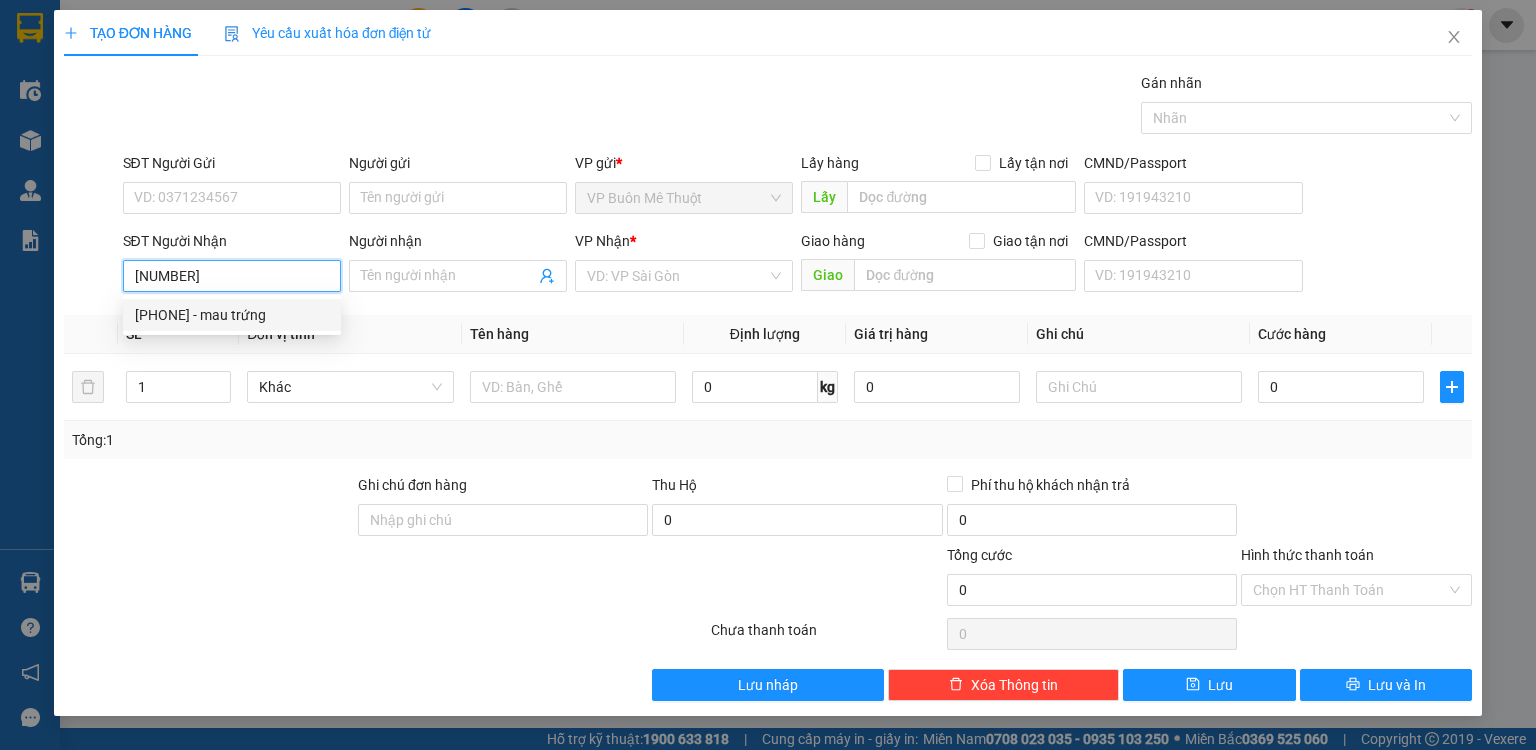 click on "0987036597 - mau trứng" at bounding box center (232, 315) 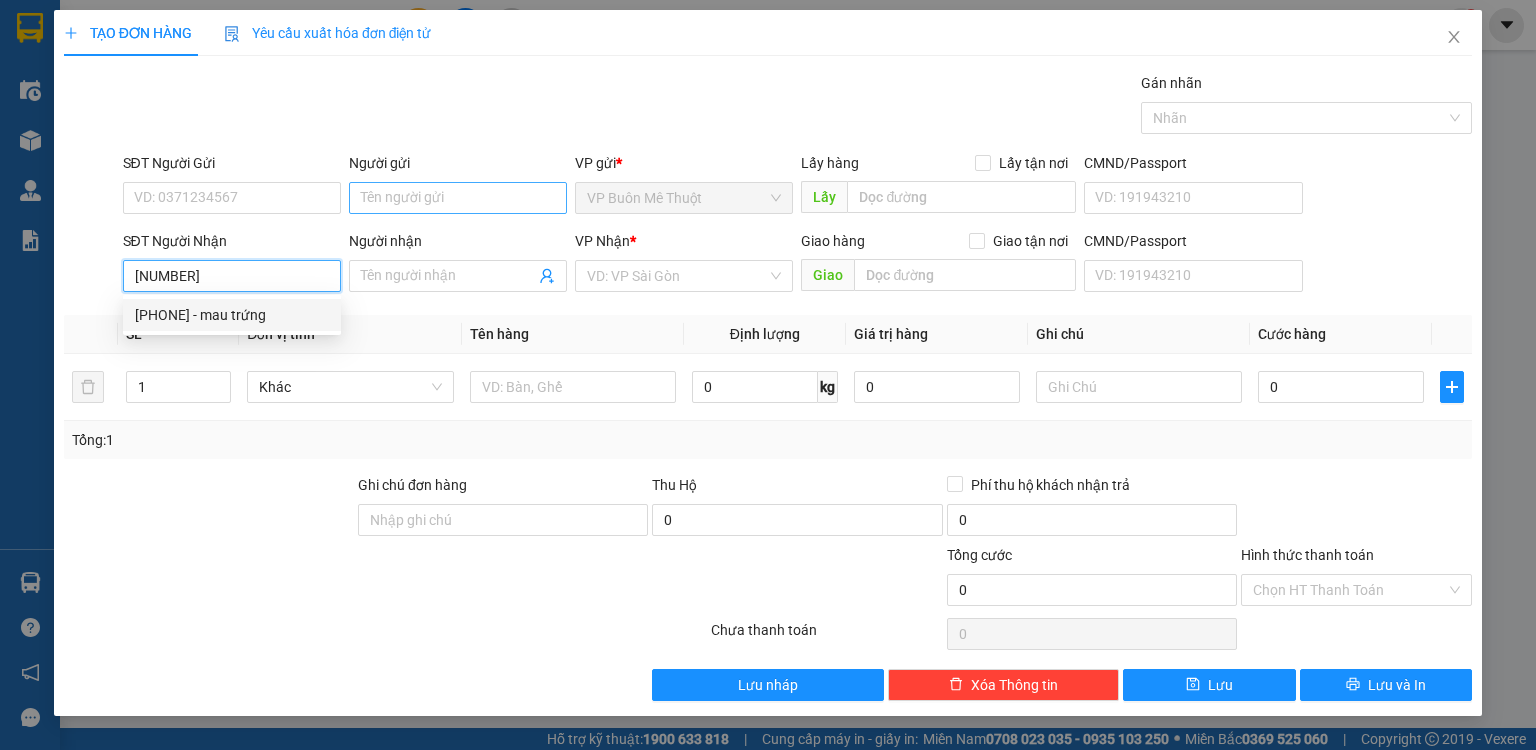 type on "0987036597" 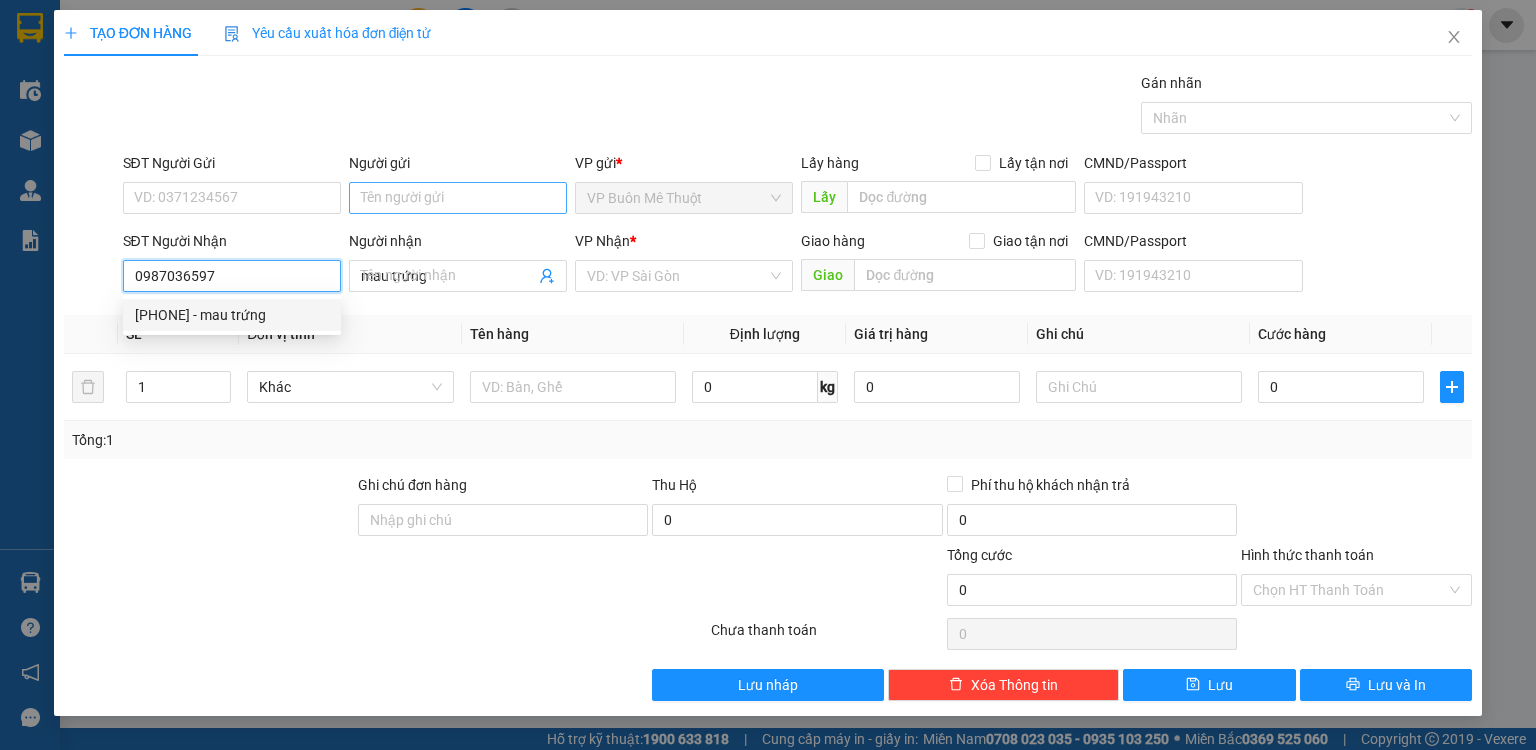 type on "hoc mon" 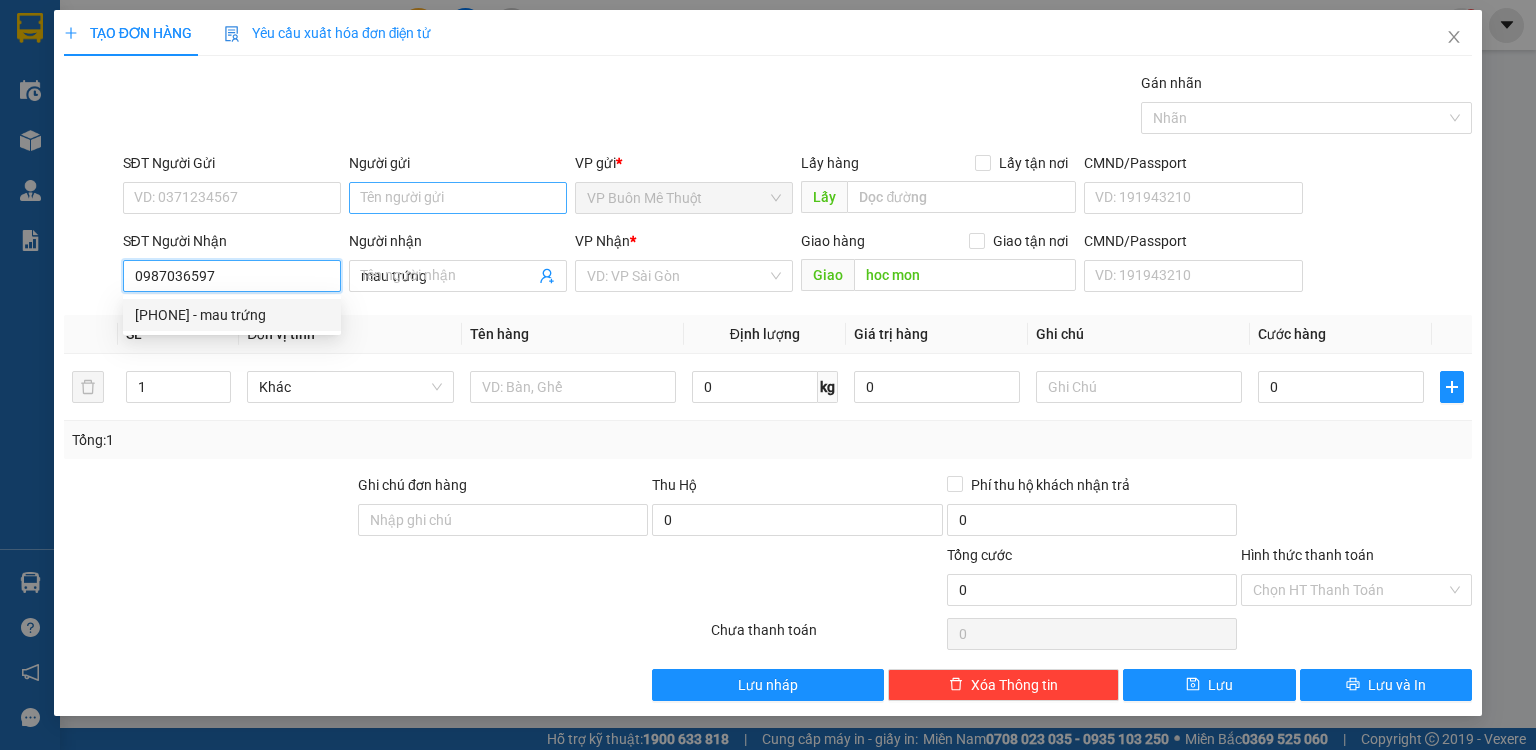 type on "9.000" 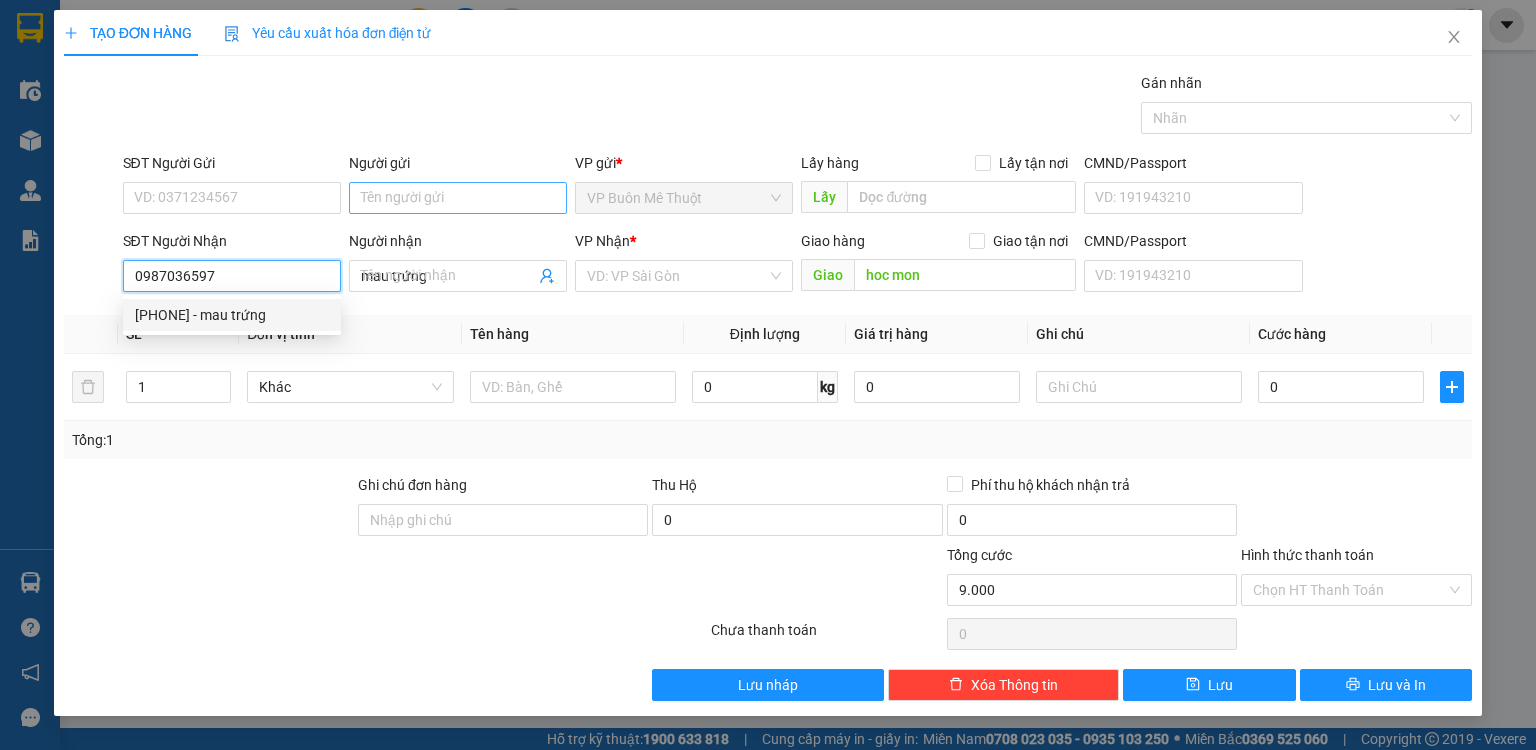 type on "9.000" 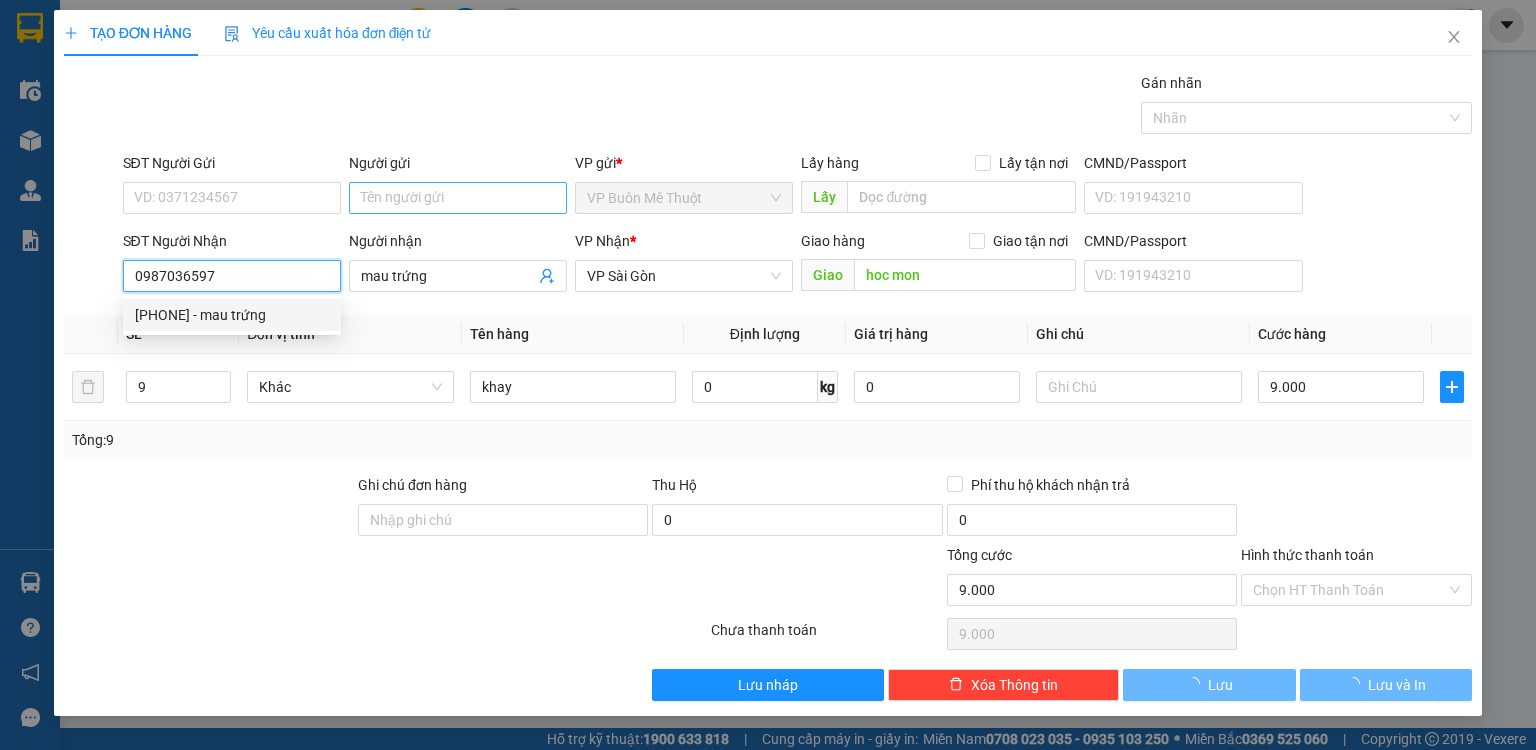 type on "0987036597" 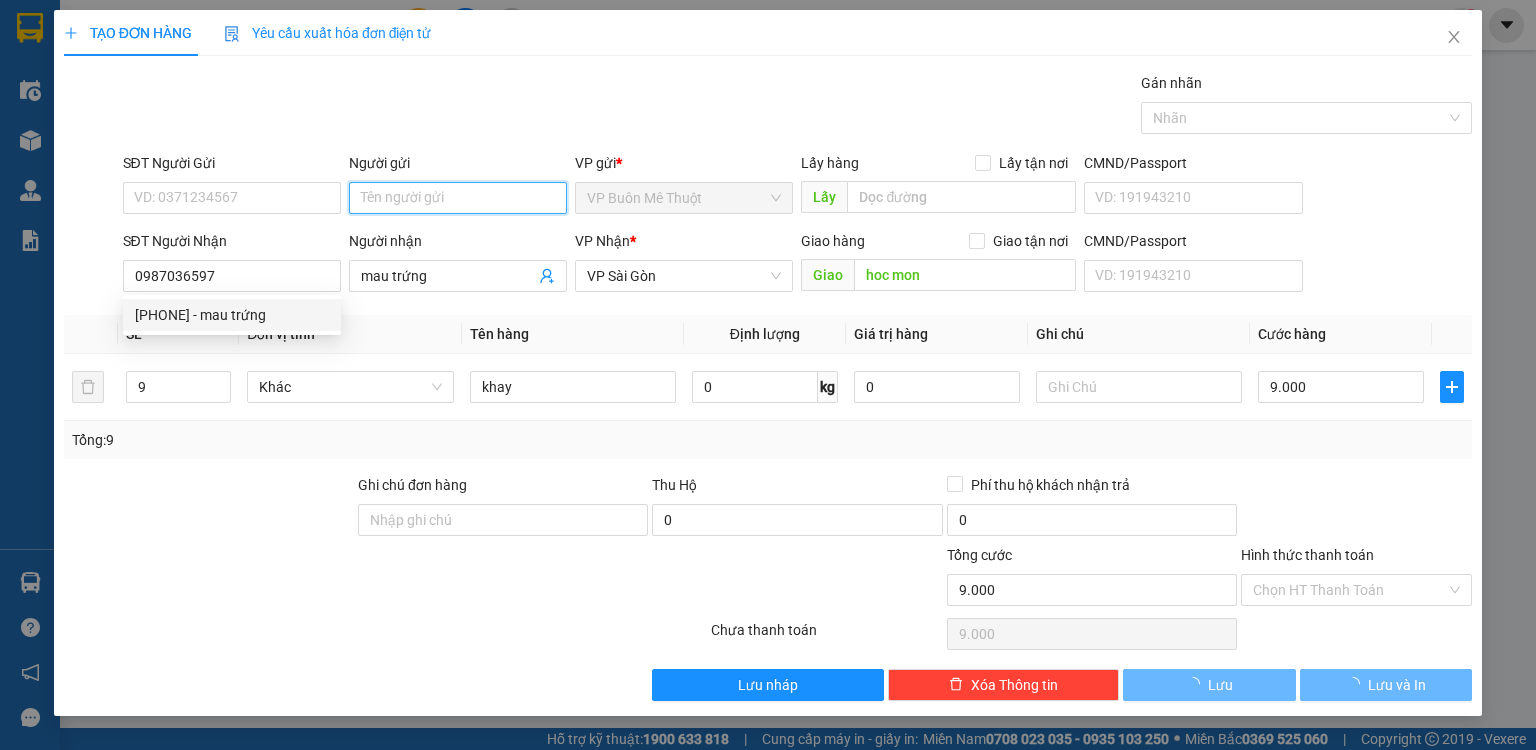 click on "Người gửi" at bounding box center [458, 198] 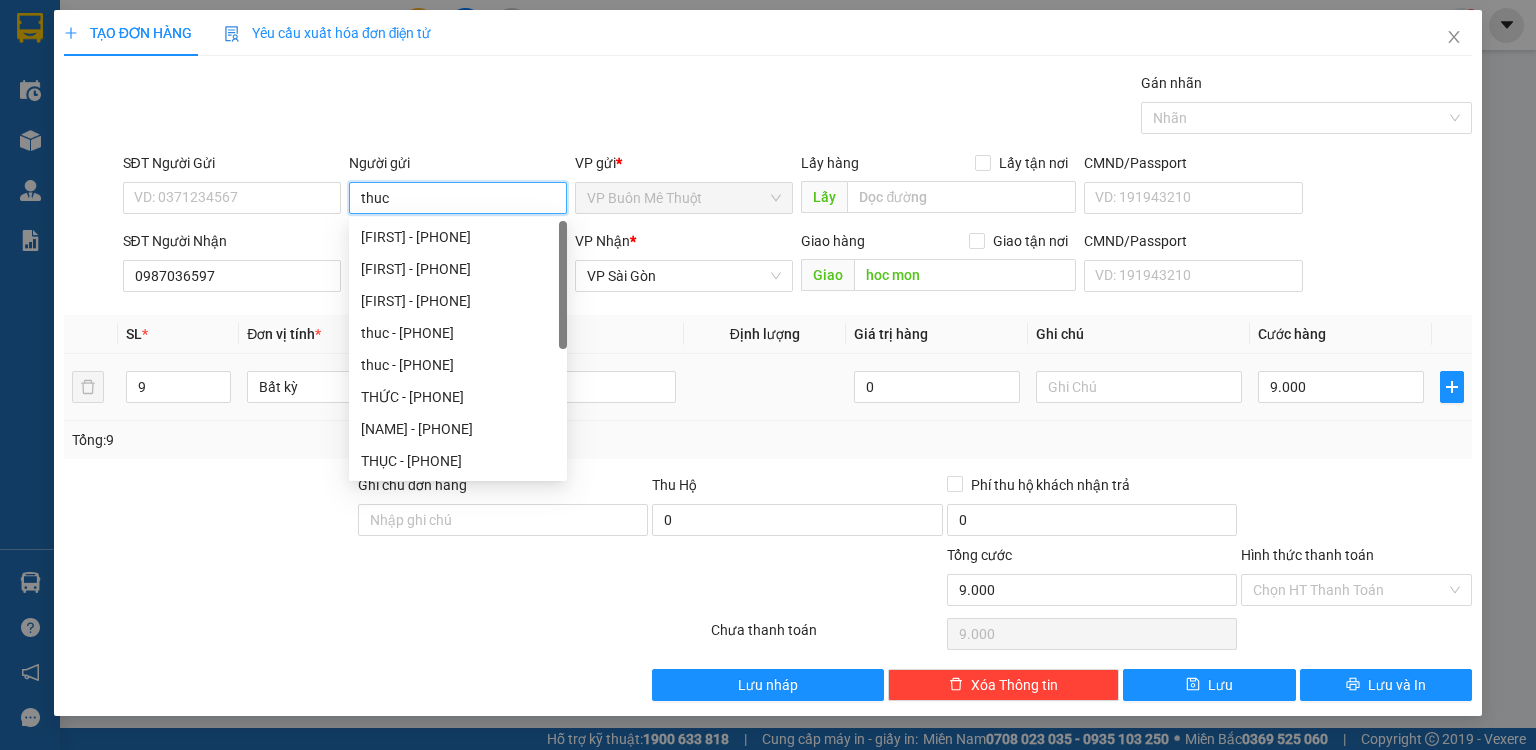 type on "thuc" 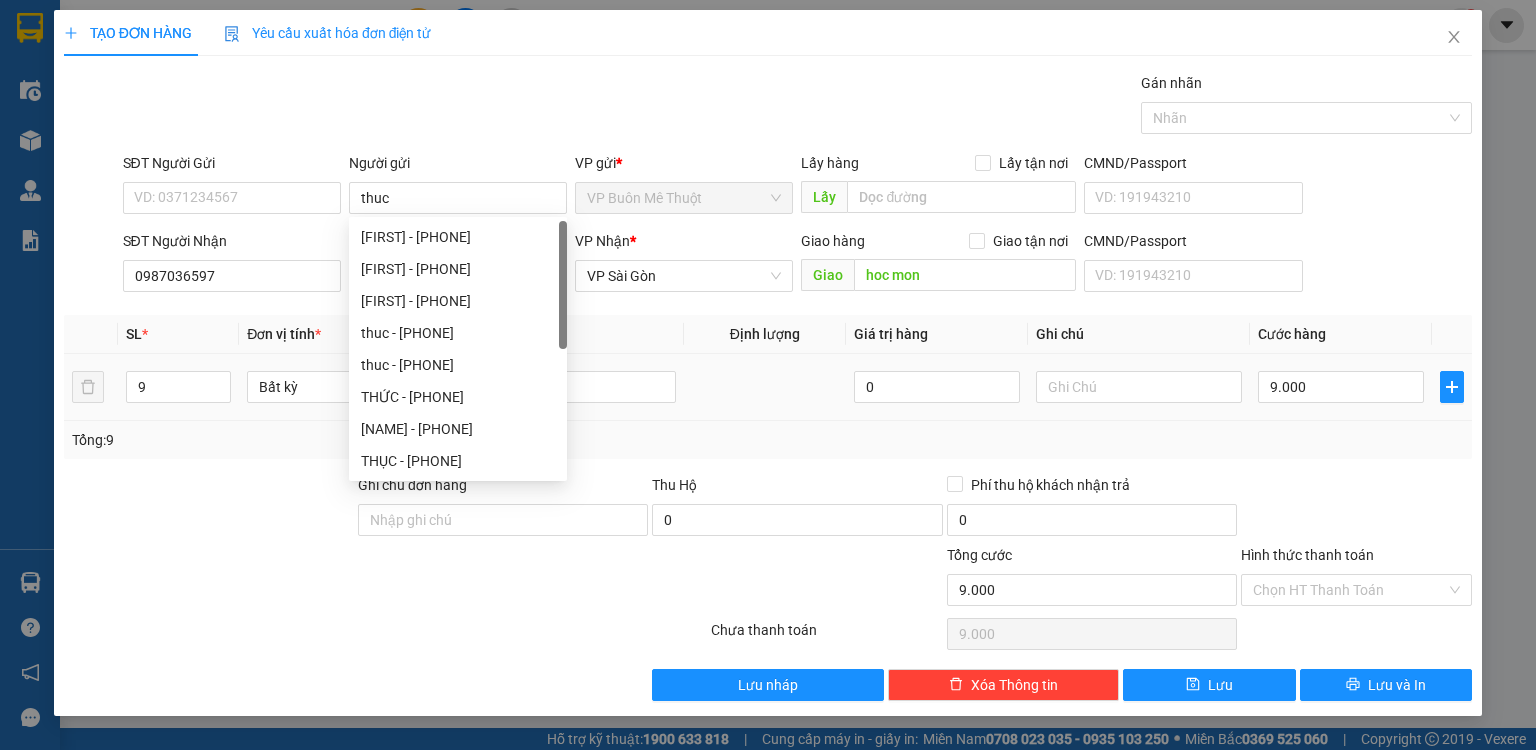 click on "khay" at bounding box center [573, 387] 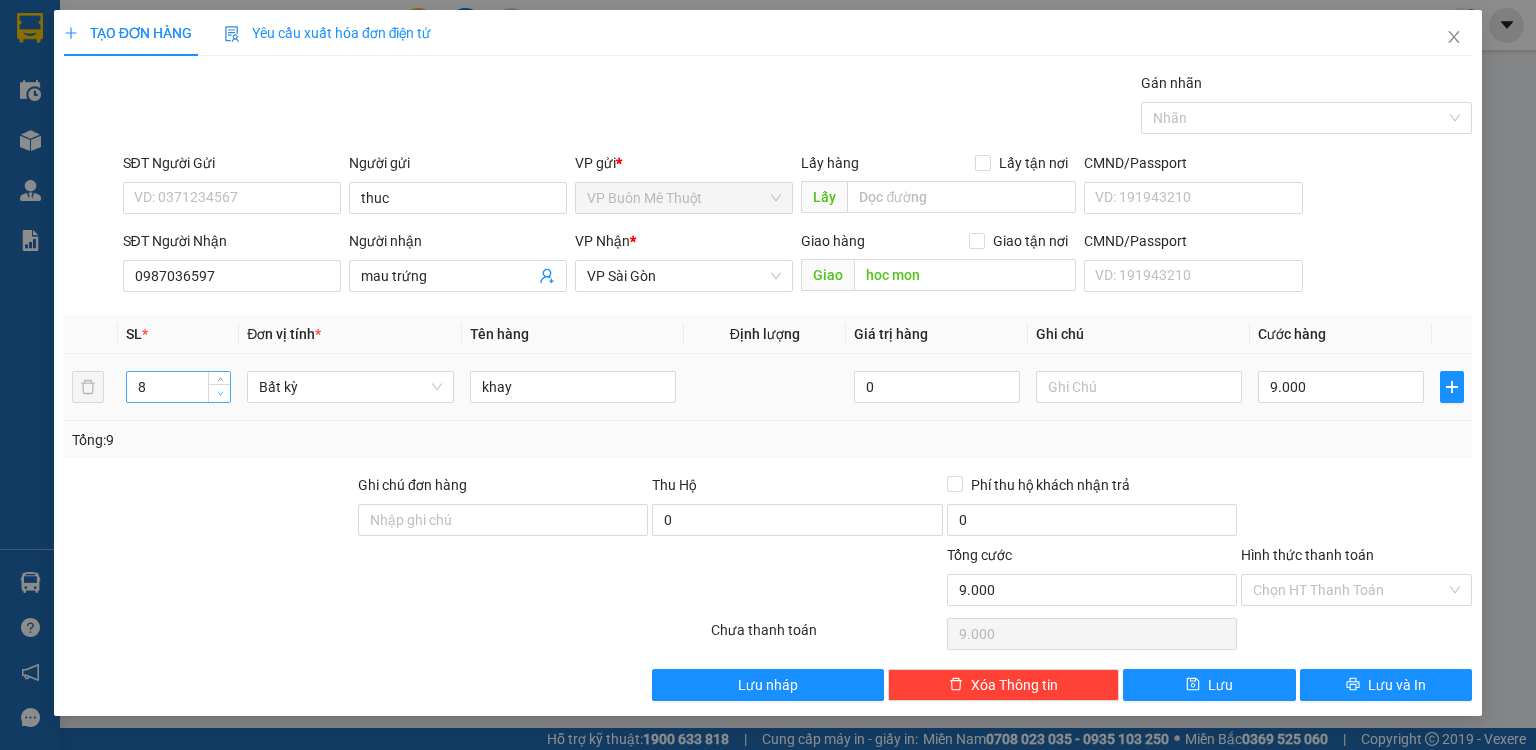 click 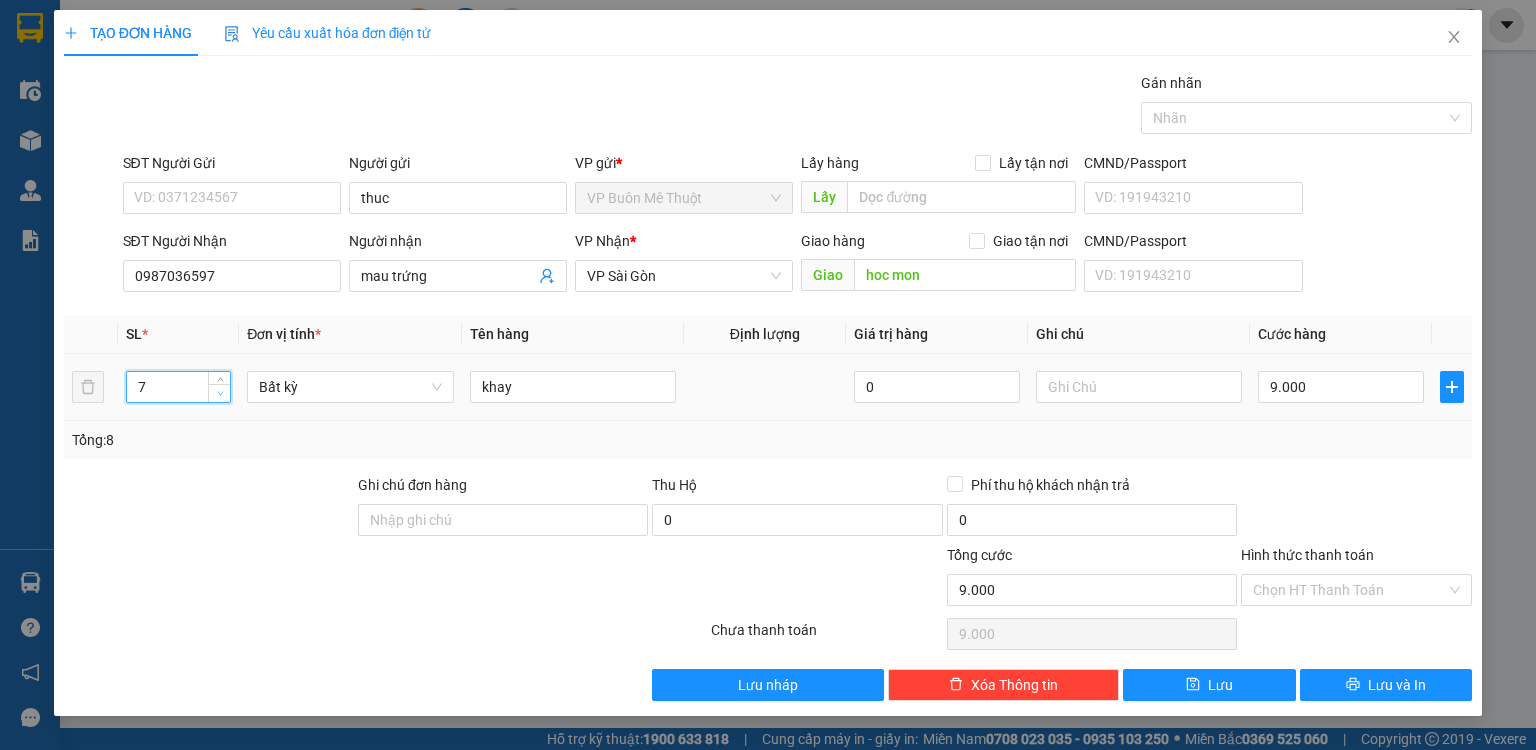 click 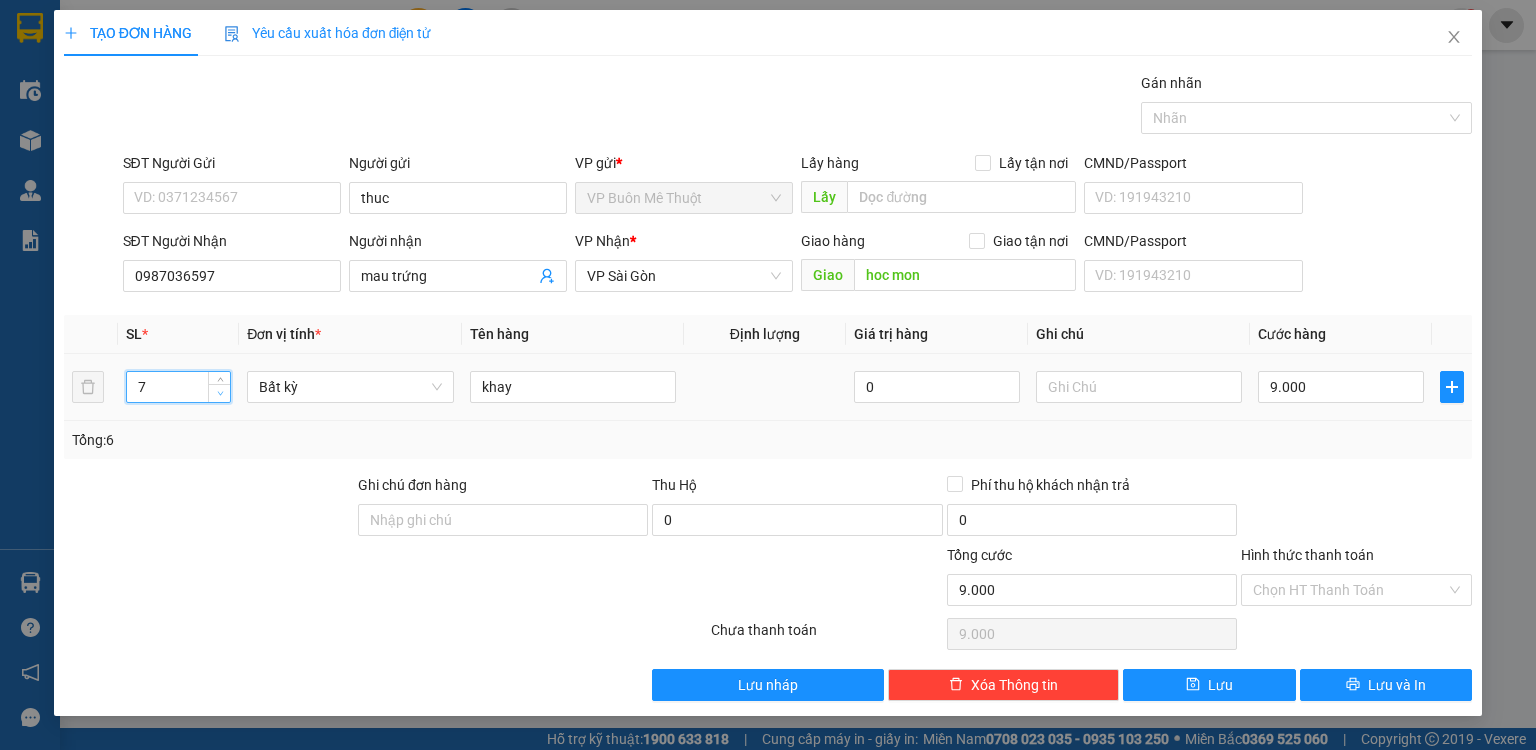 type on "6" 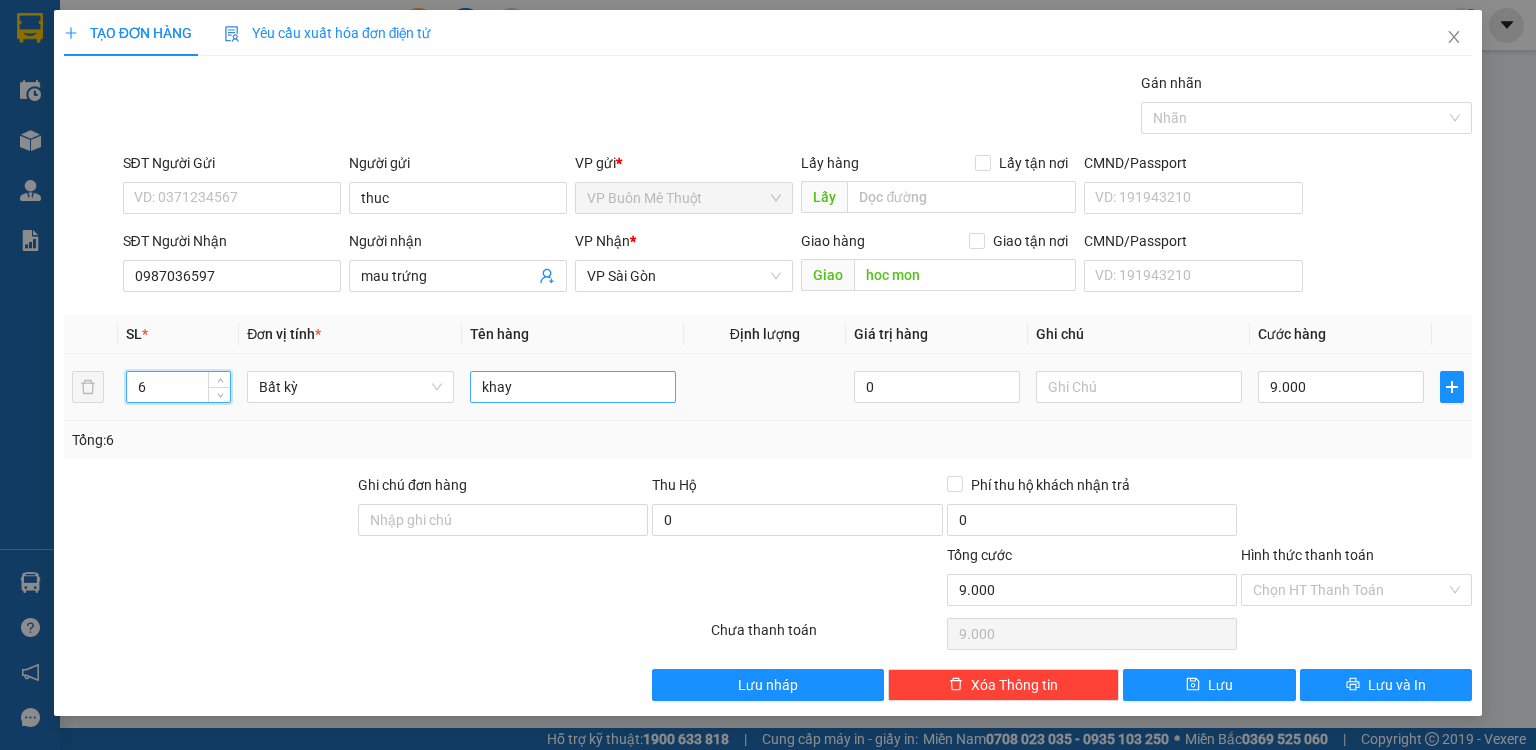 drag, startPoint x: 222, startPoint y: 394, endPoint x: 629, endPoint y: 381, distance: 407.20755 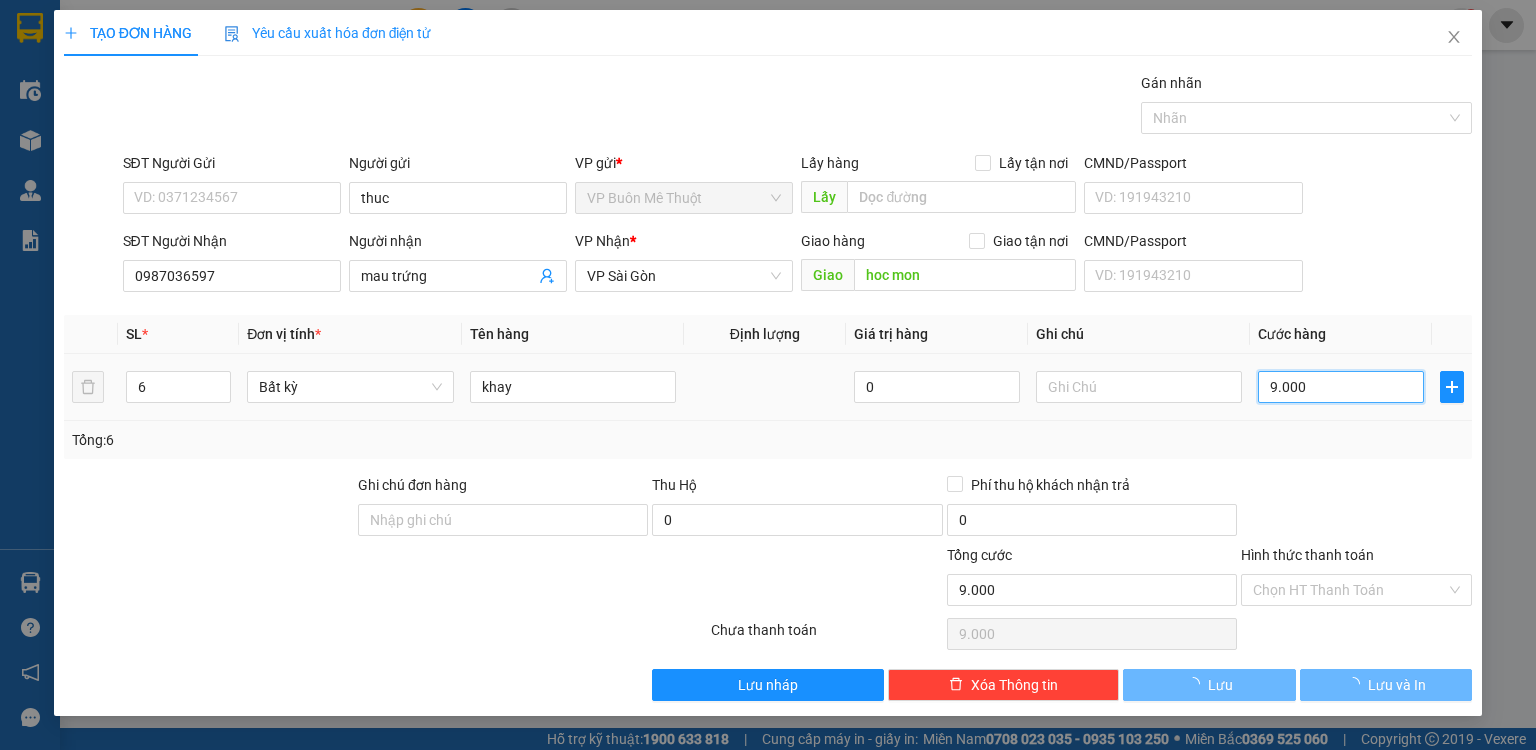 click on "9.000" at bounding box center [1341, 387] 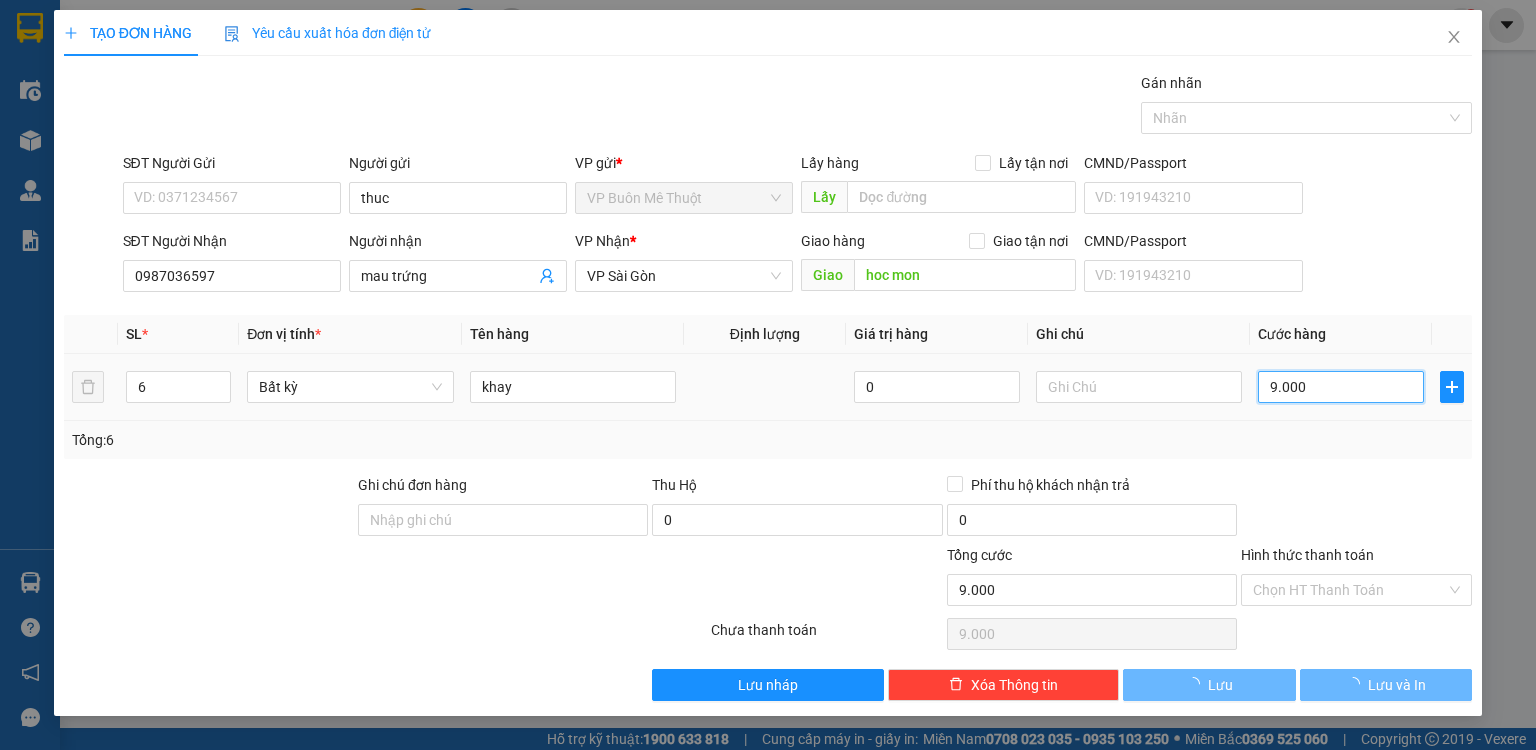type on "0" 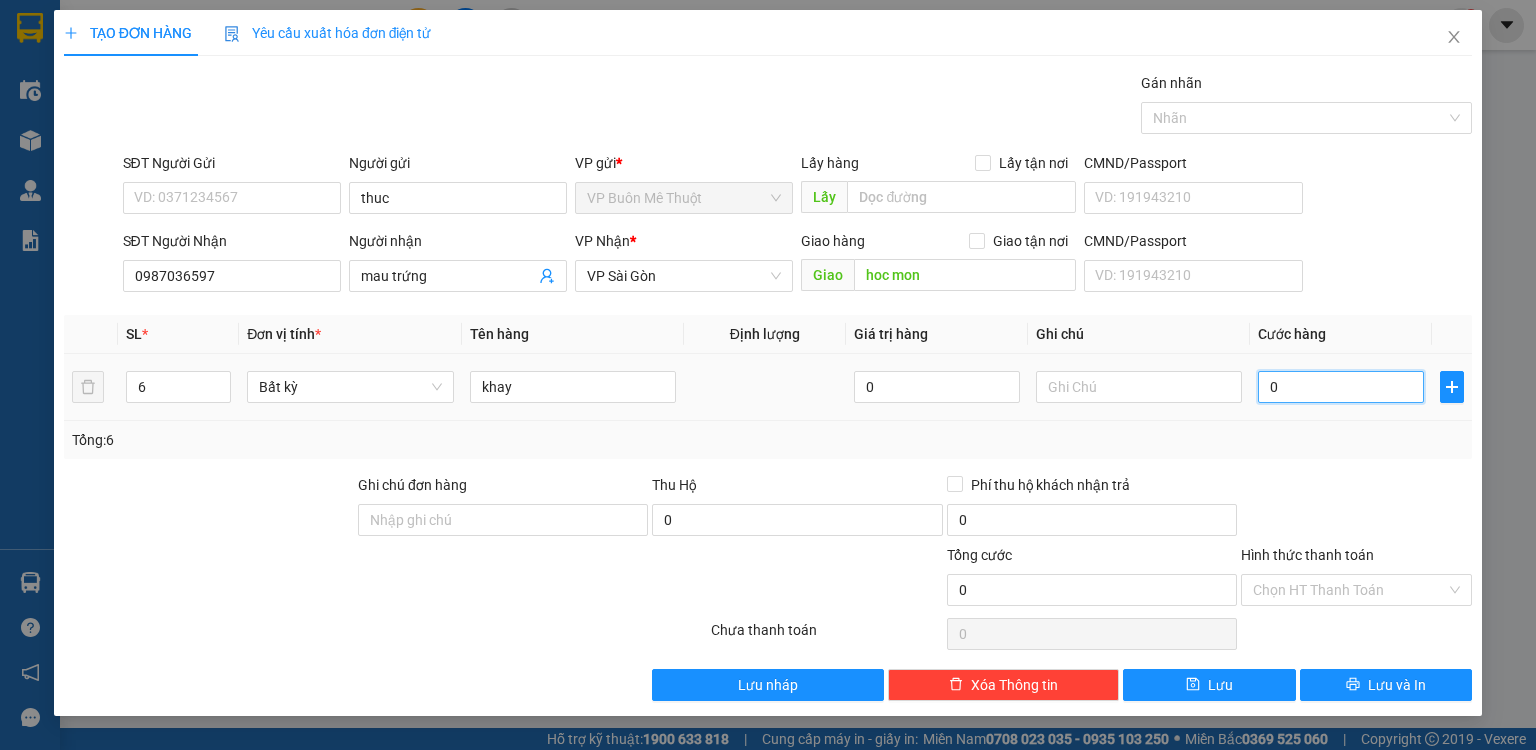 type on "09" 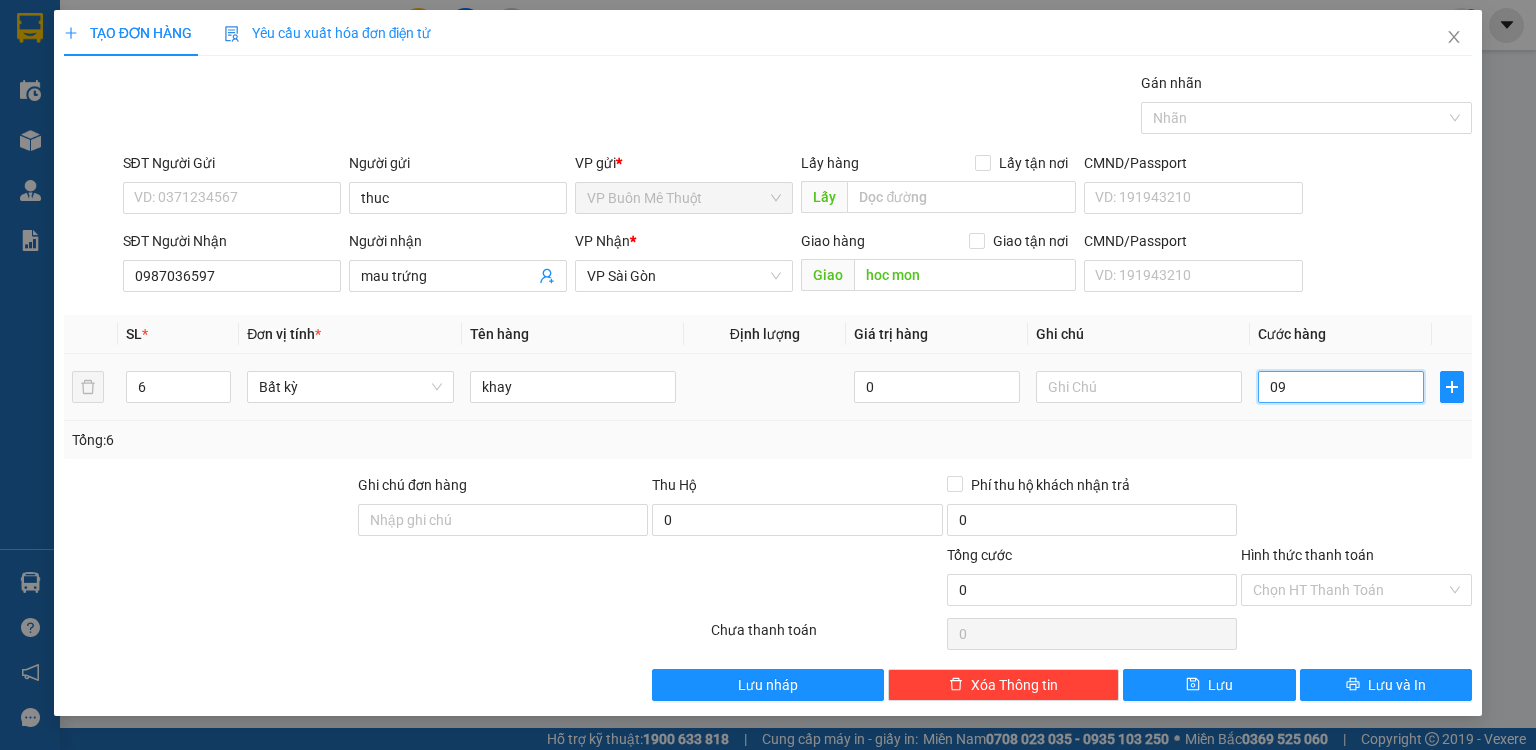 type on "9" 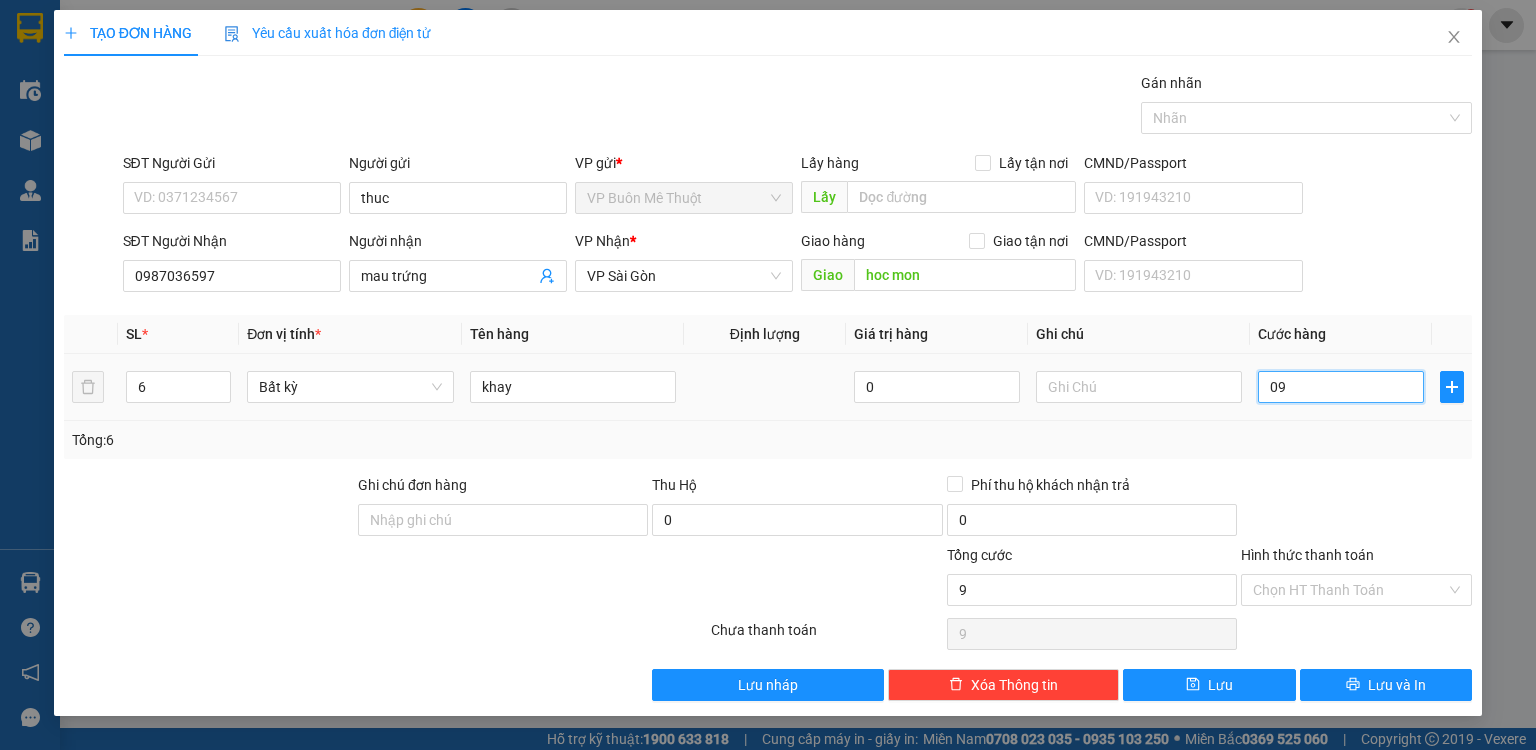 type on "090" 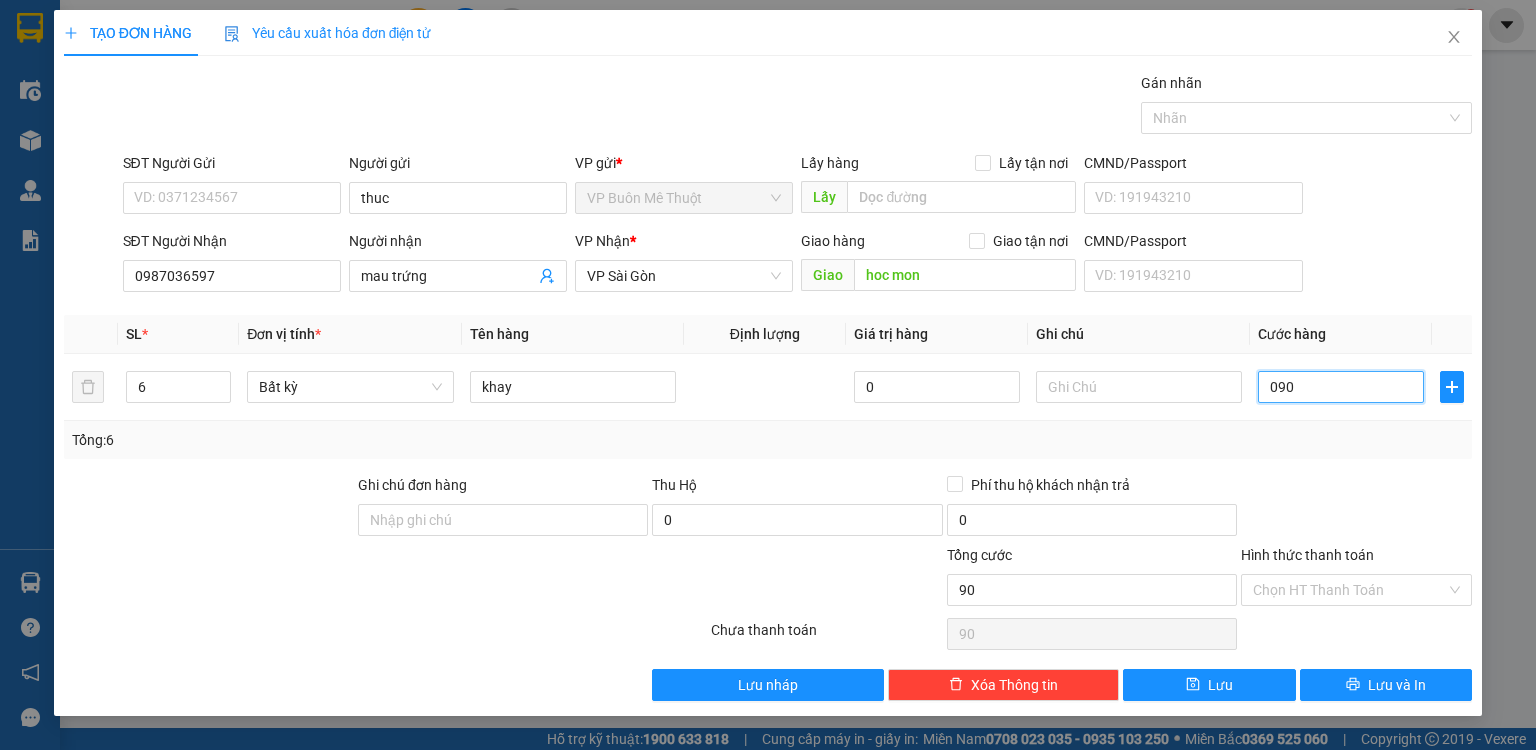 type on "09" 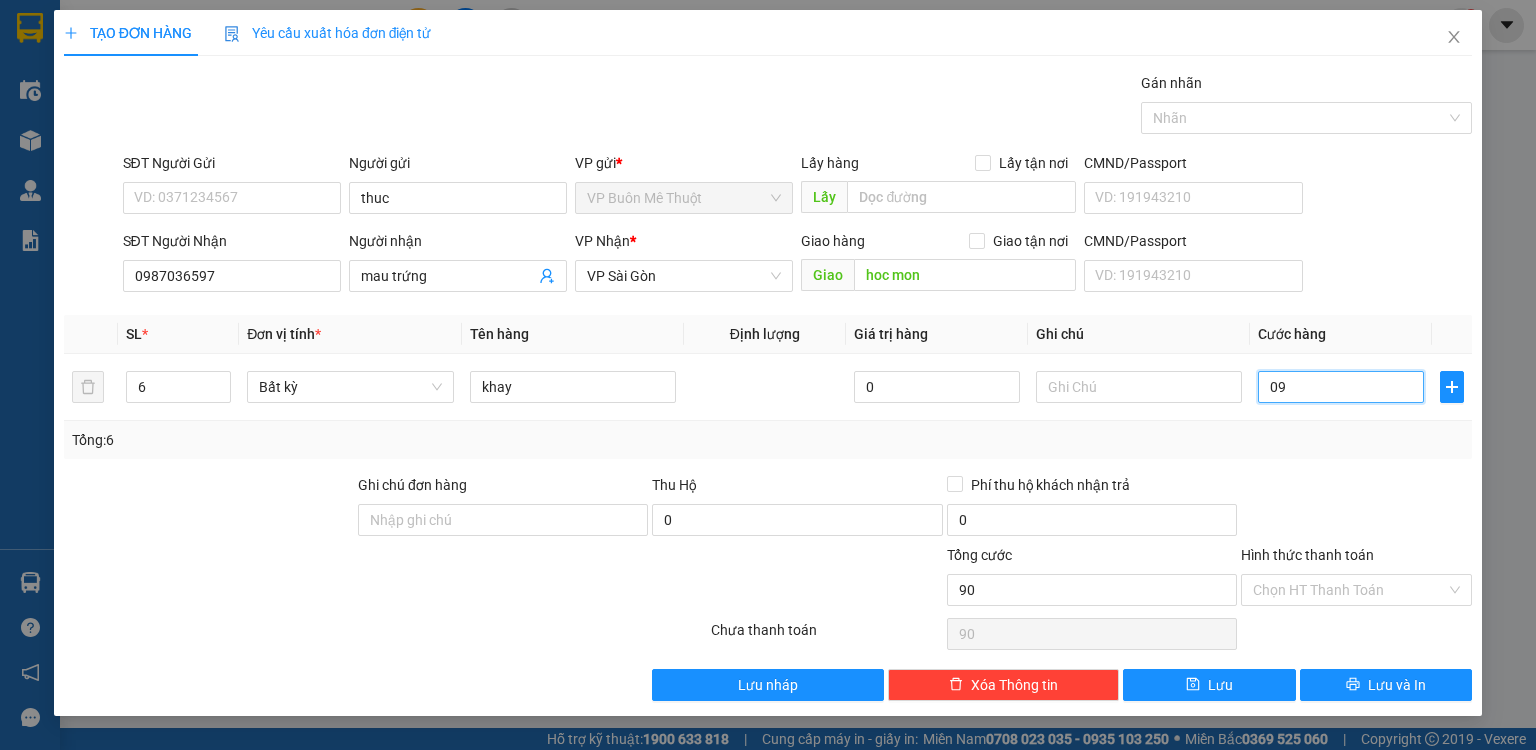 type on "9" 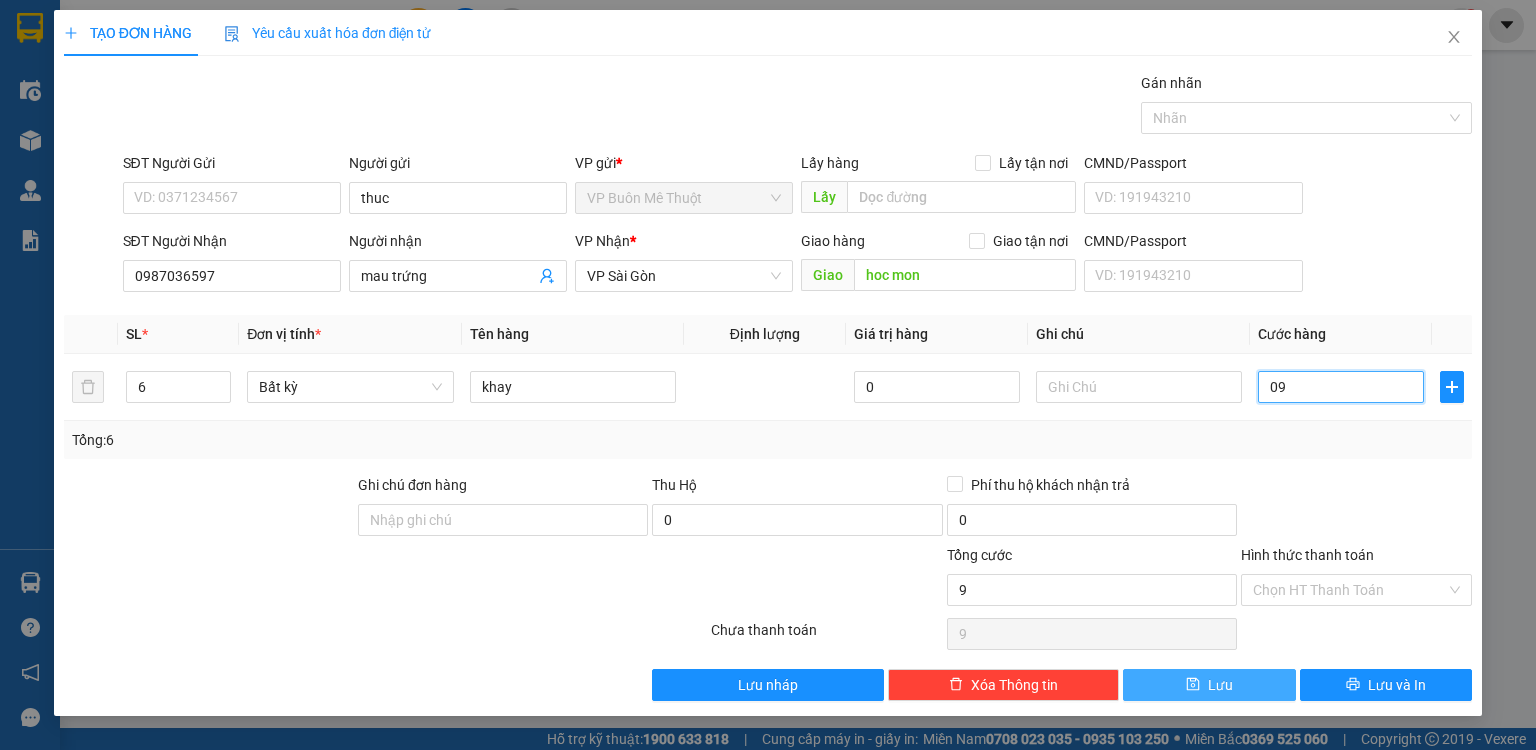 type on "09" 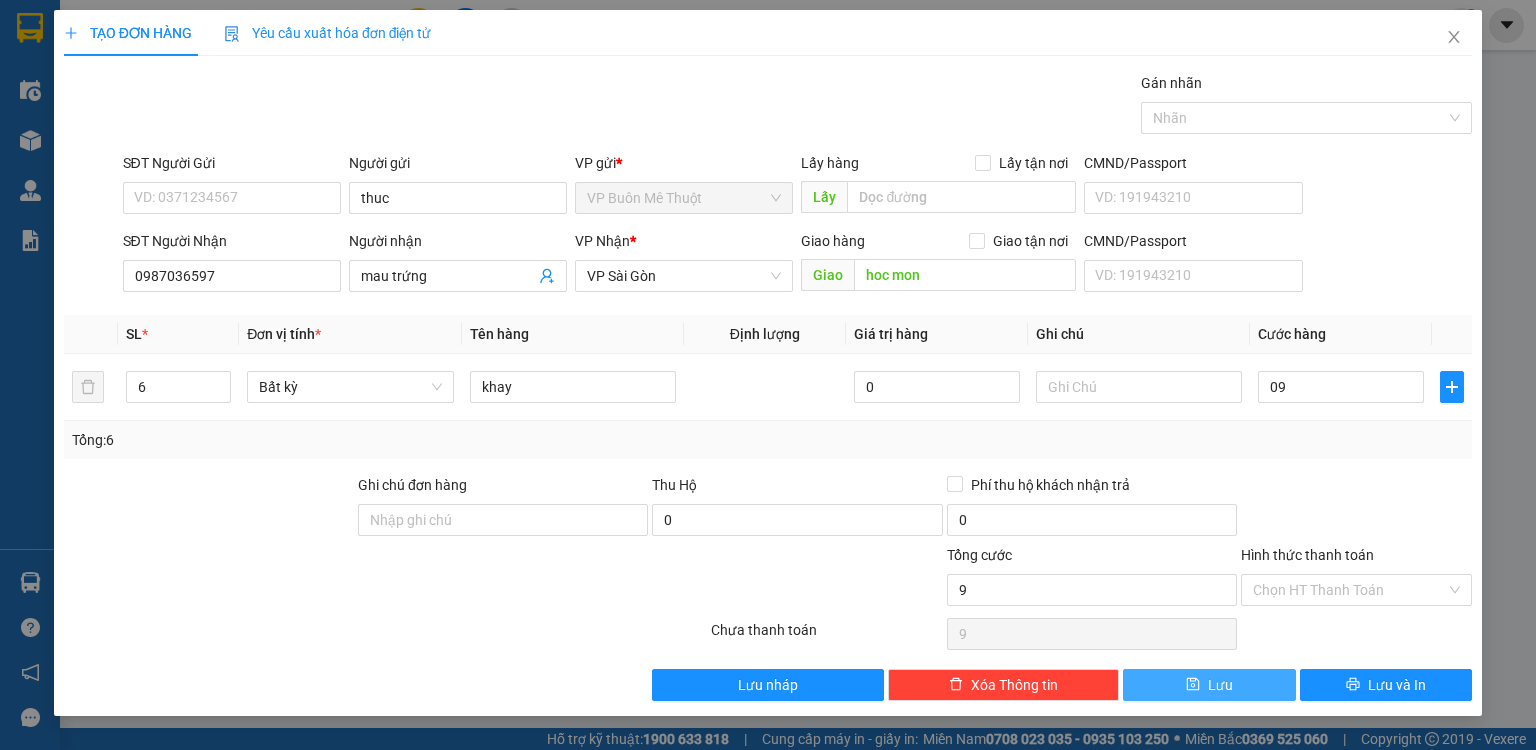 type on "9.000" 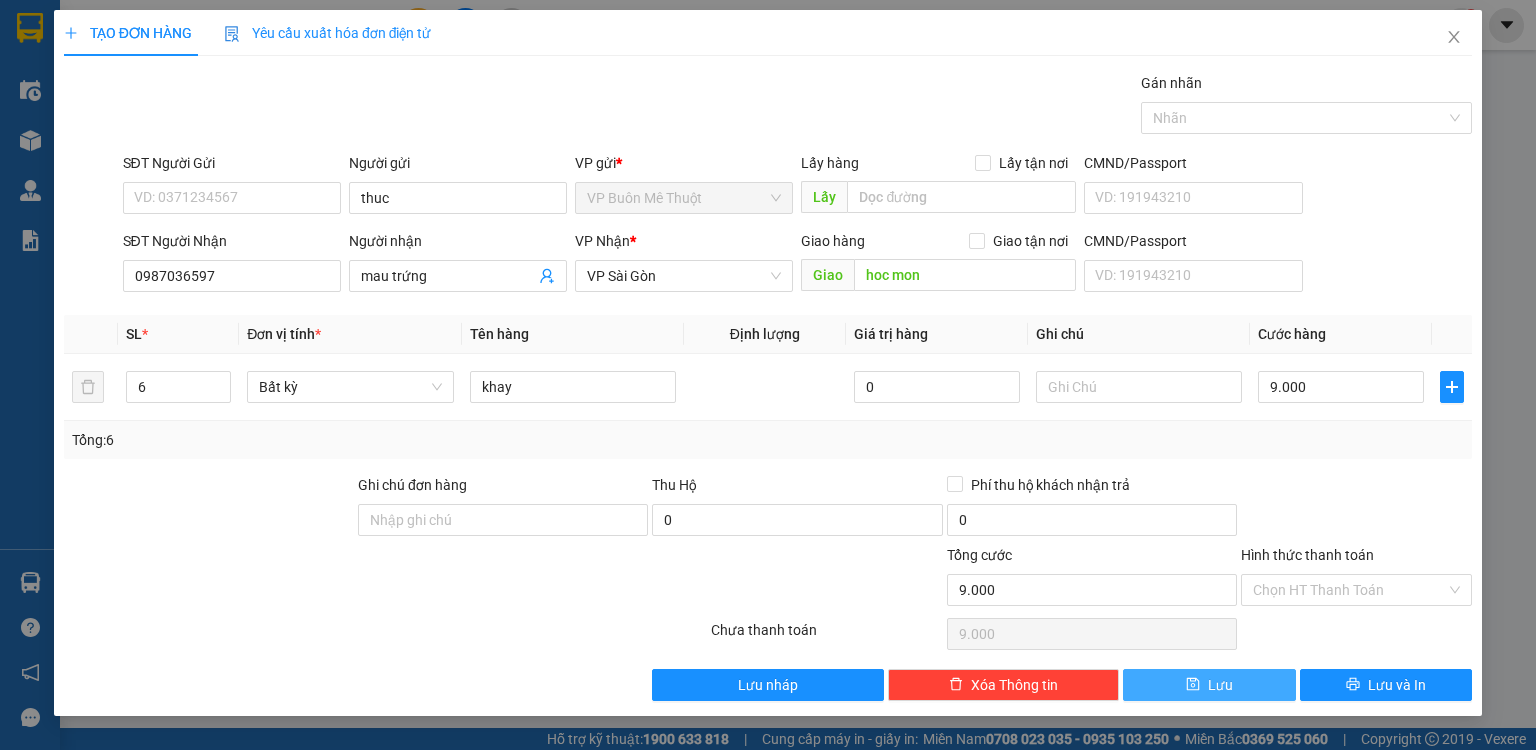 drag, startPoint x: 1226, startPoint y: 685, endPoint x: 1535, endPoint y: 252, distance: 531.9492 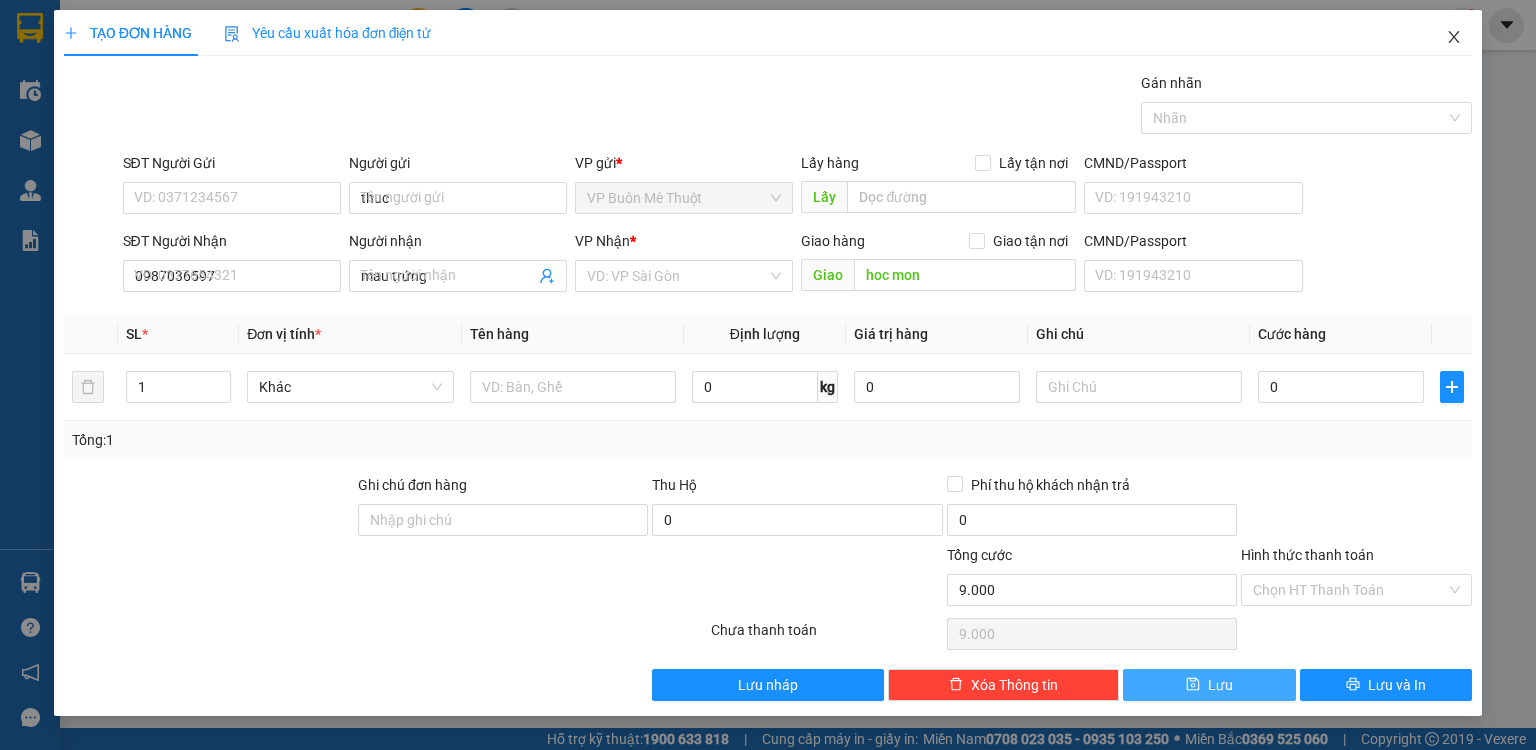 type 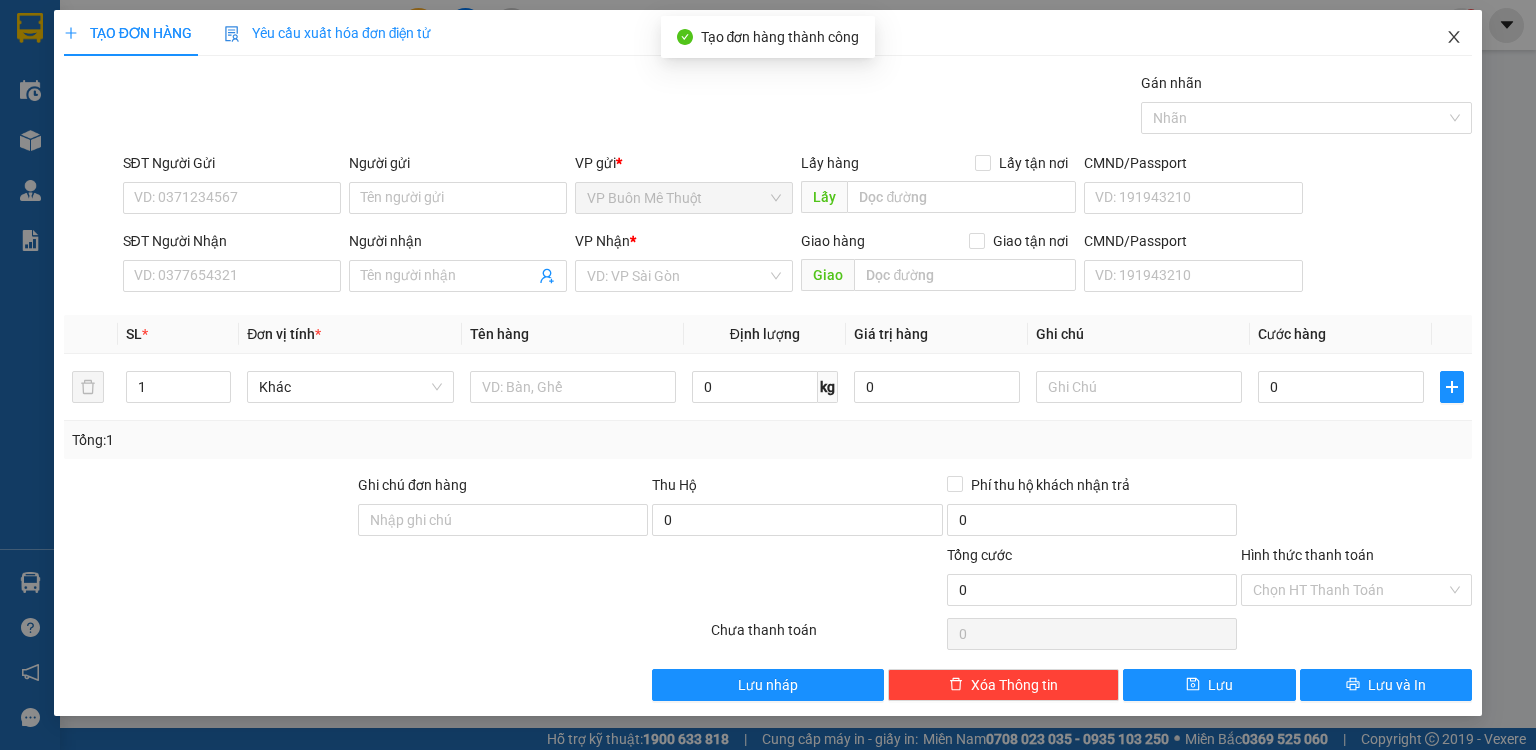 click 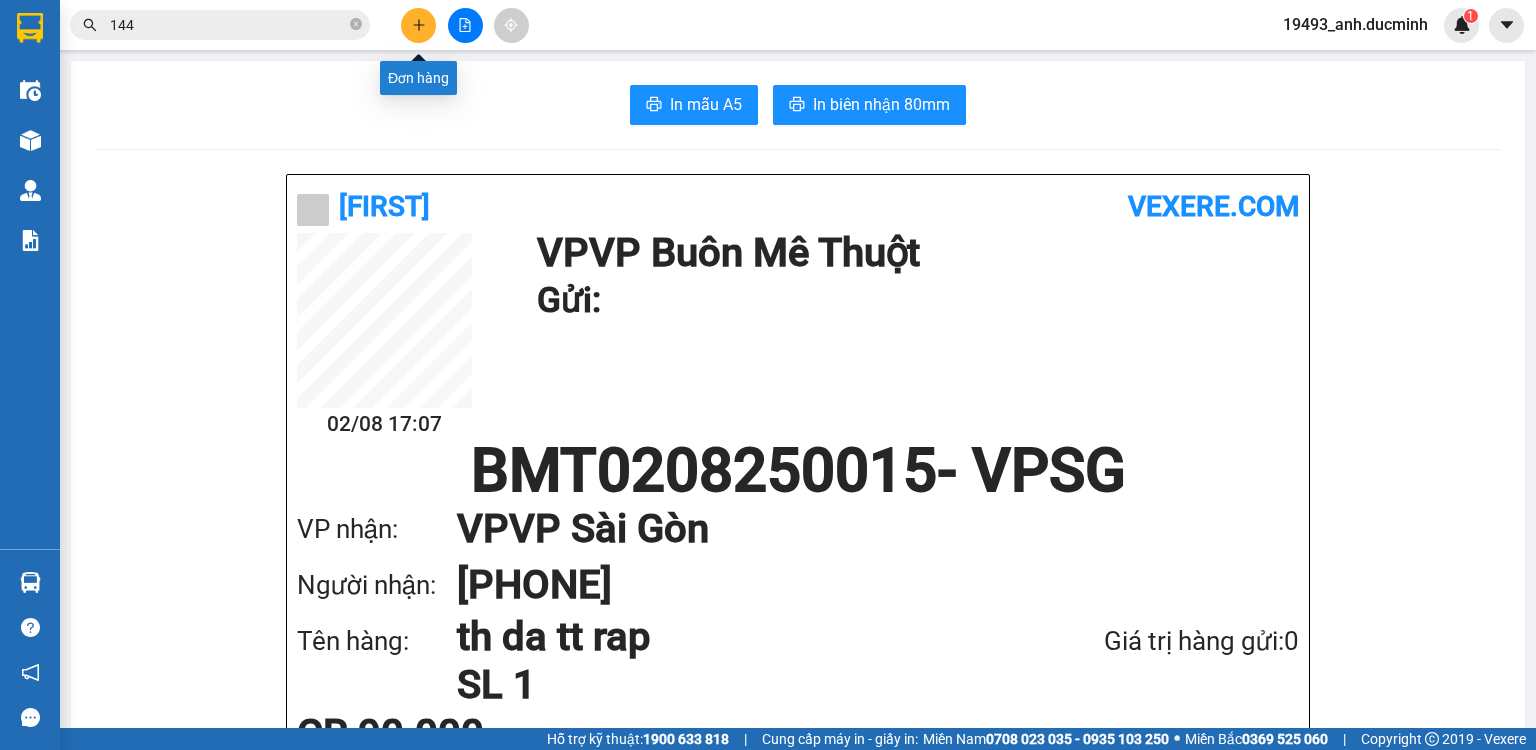 click 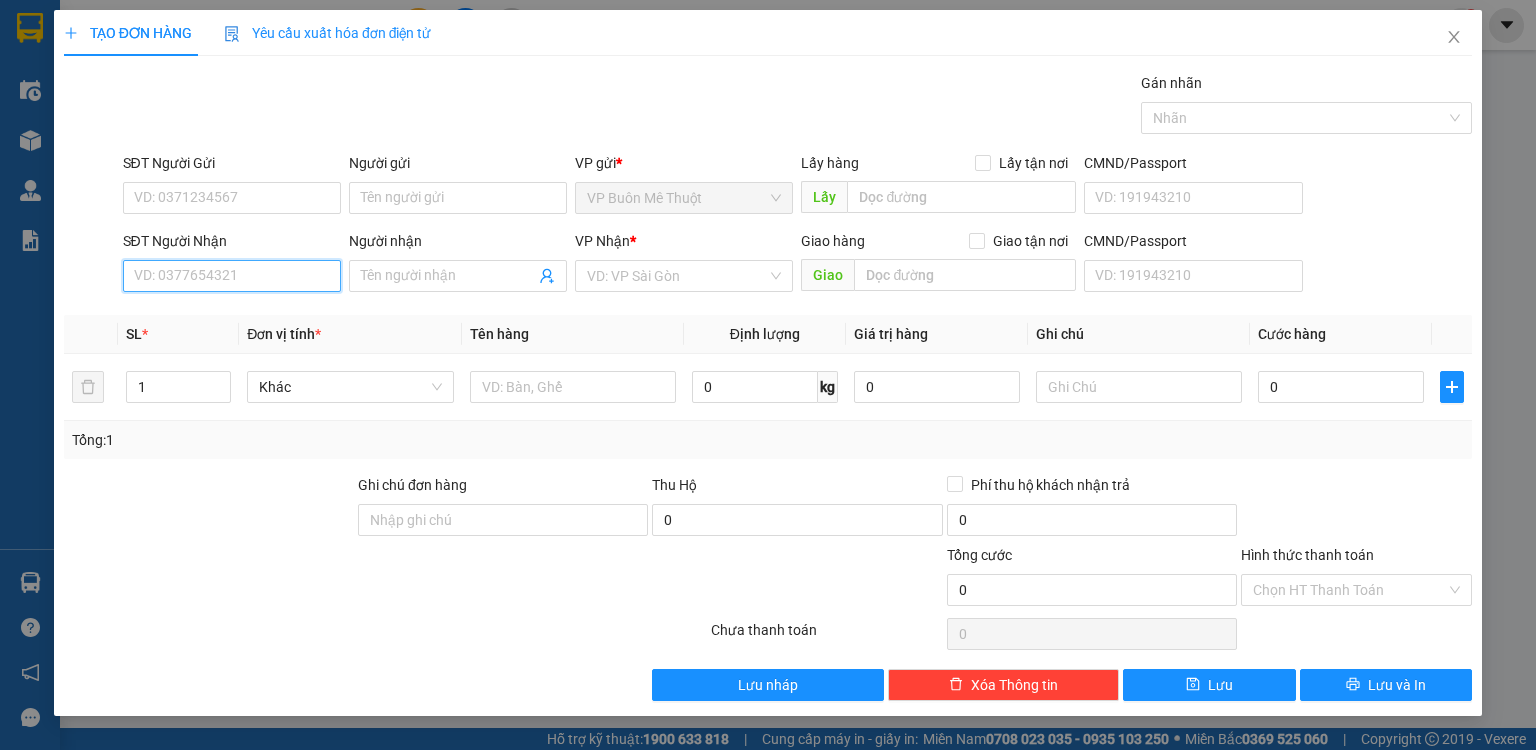 click on "SĐT Người Nhận" at bounding box center [232, 276] 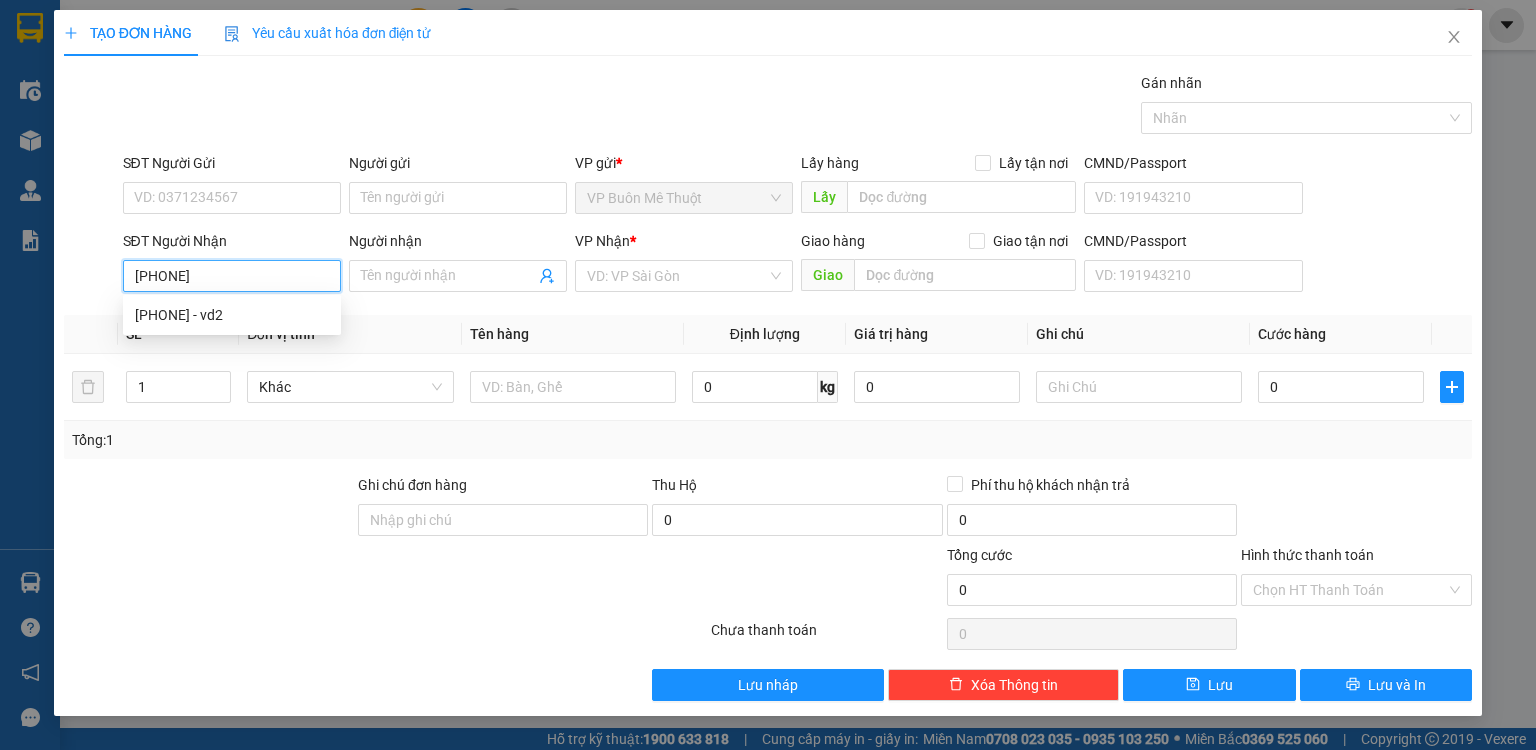 type on "0975326911" 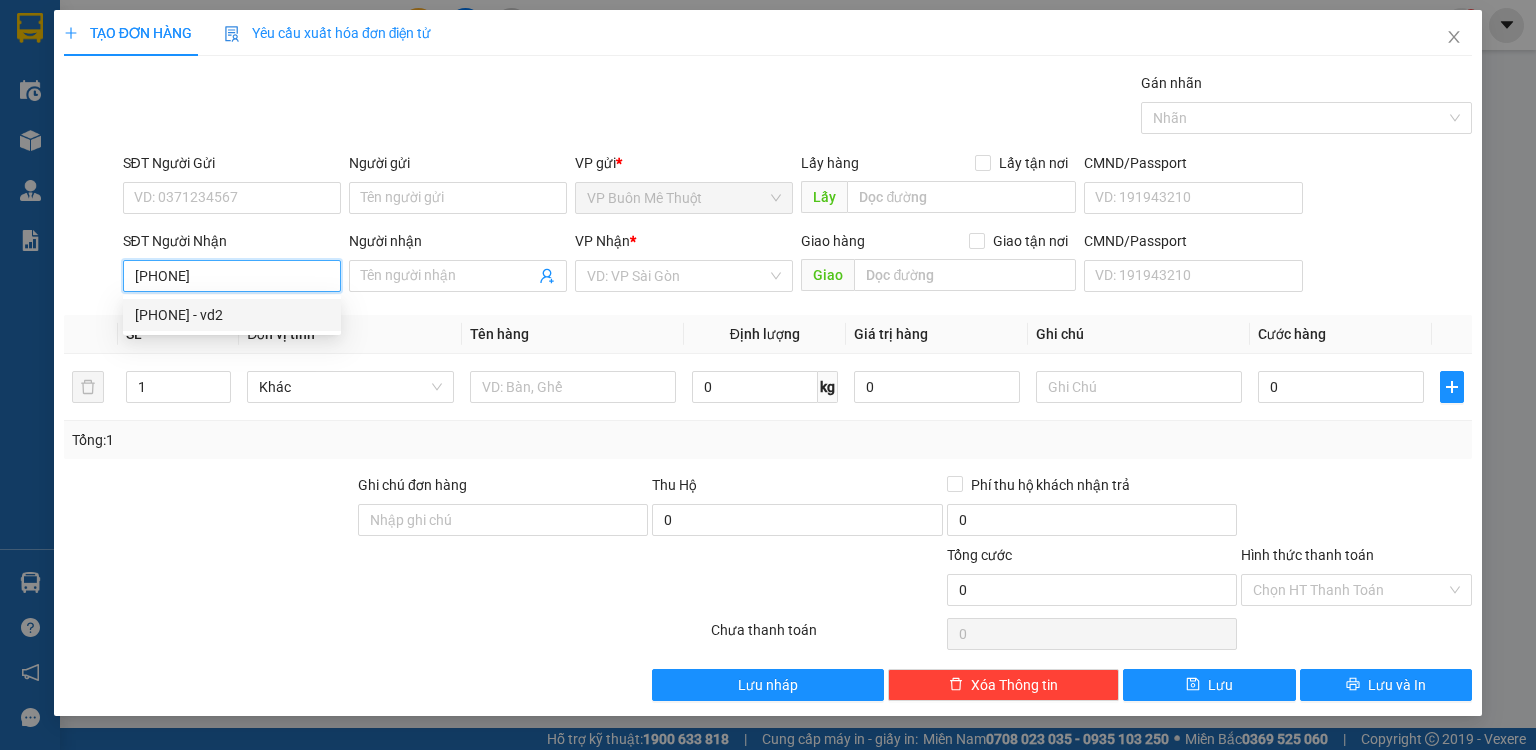 click on "0975326911 - vd2" at bounding box center [232, 315] 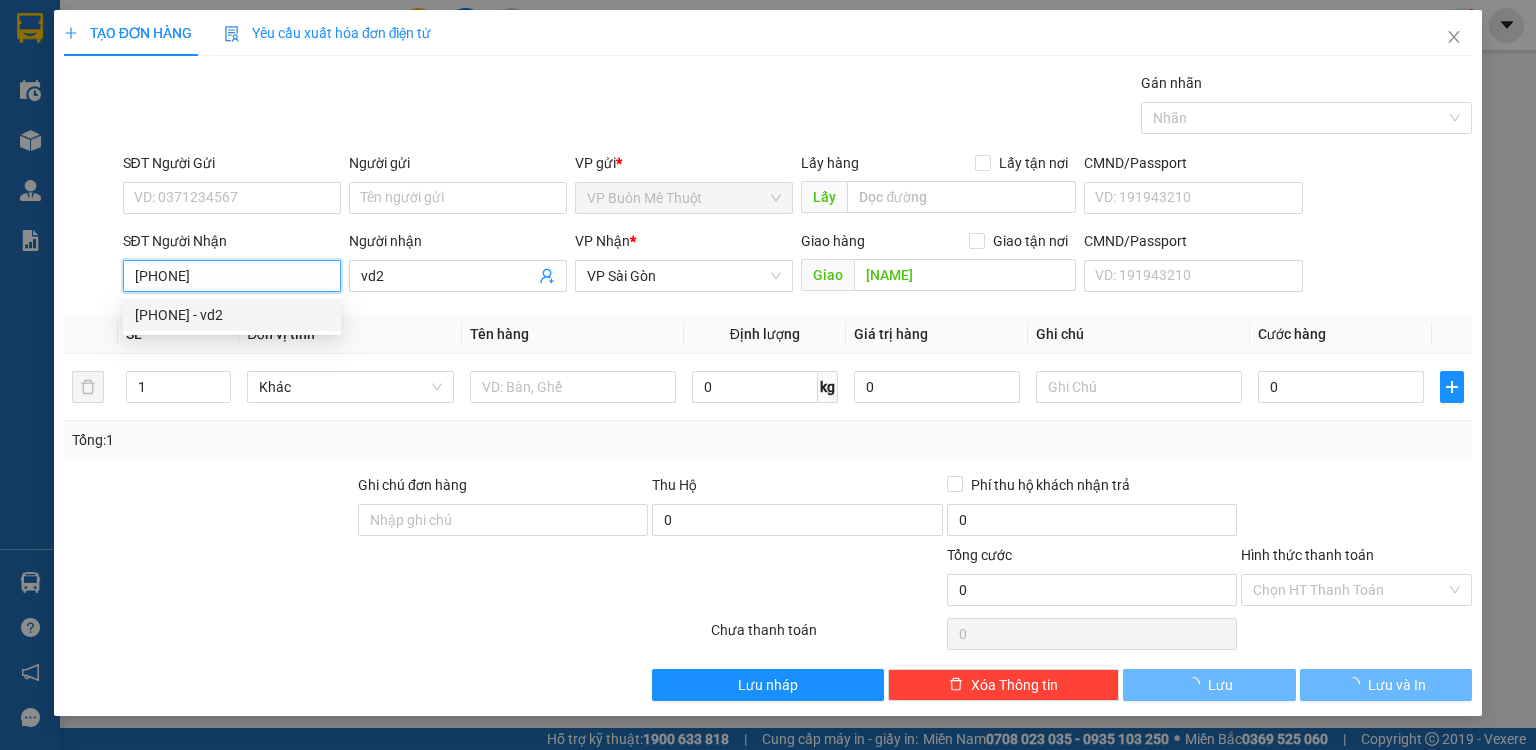 type on "90.000" 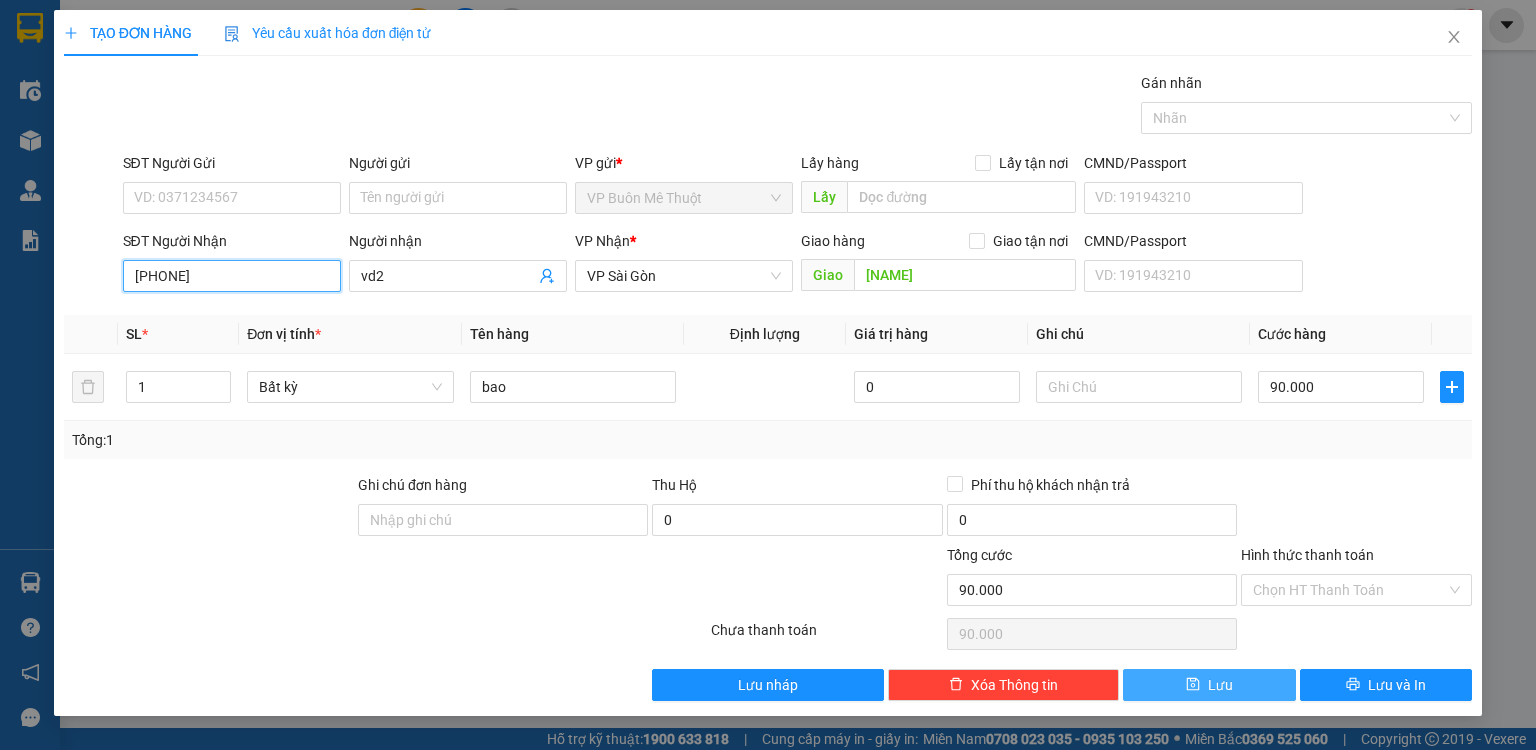 type on "0975326911" 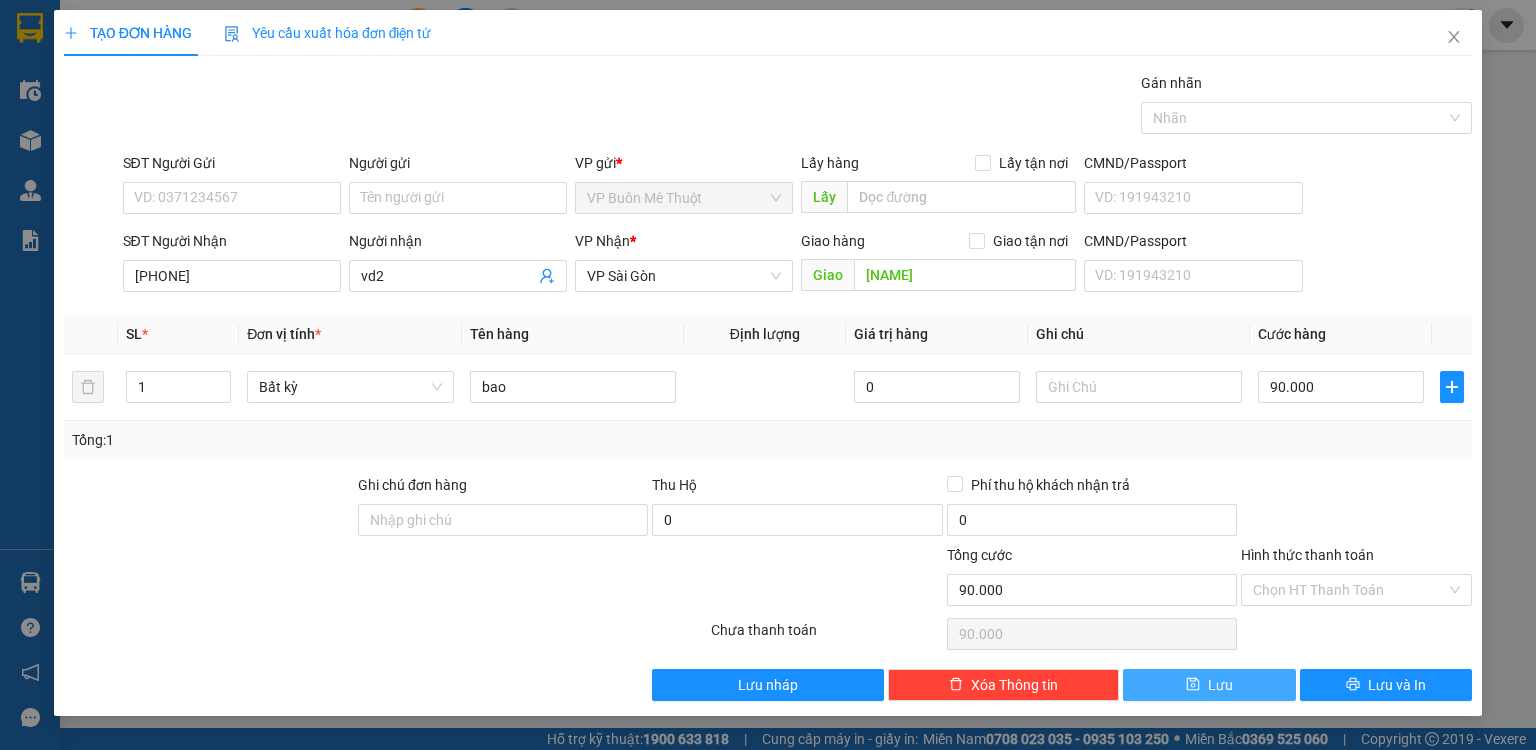 drag, startPoint x: 1256, startPoint y: 679, endPoint x: 866, endPoint y: 432, distance: 461.6373 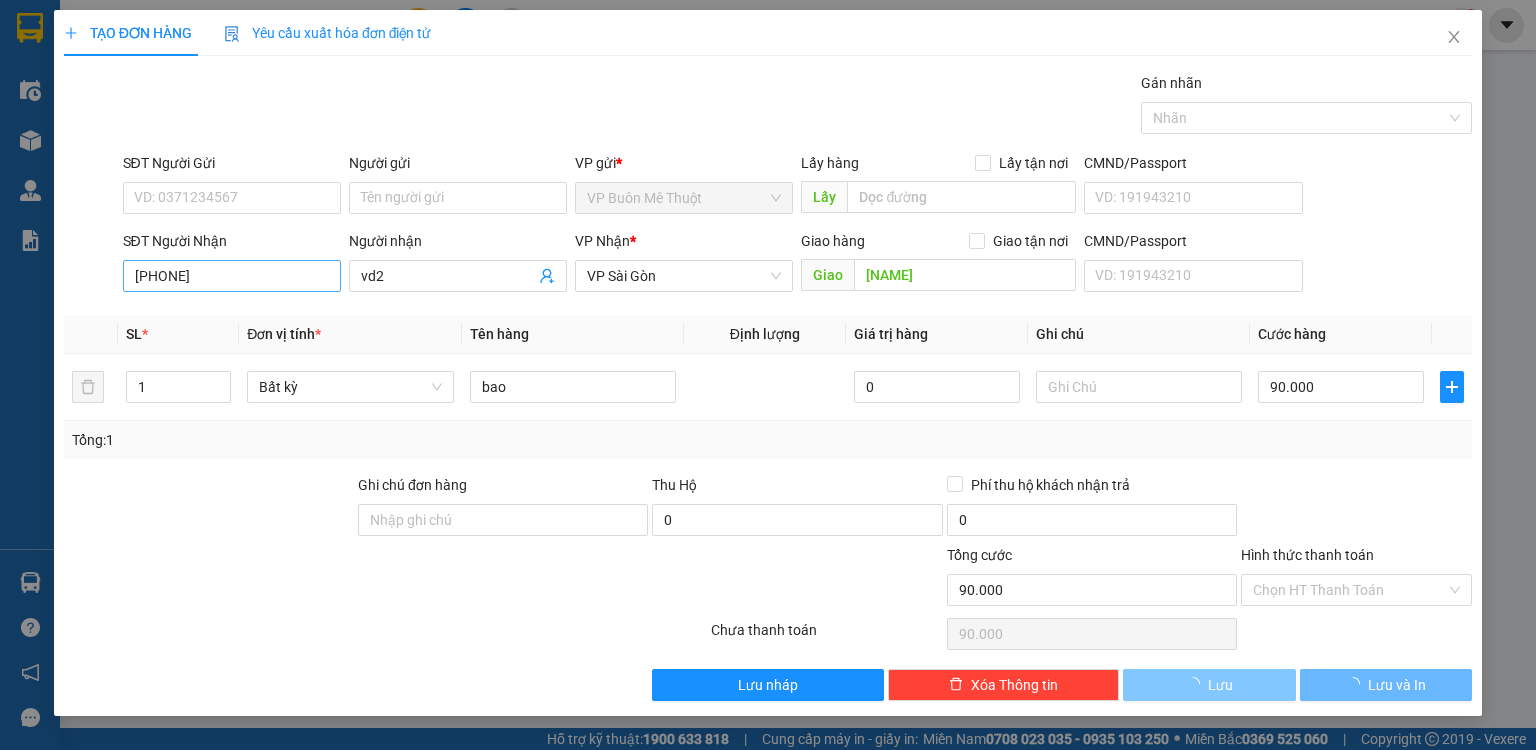 type 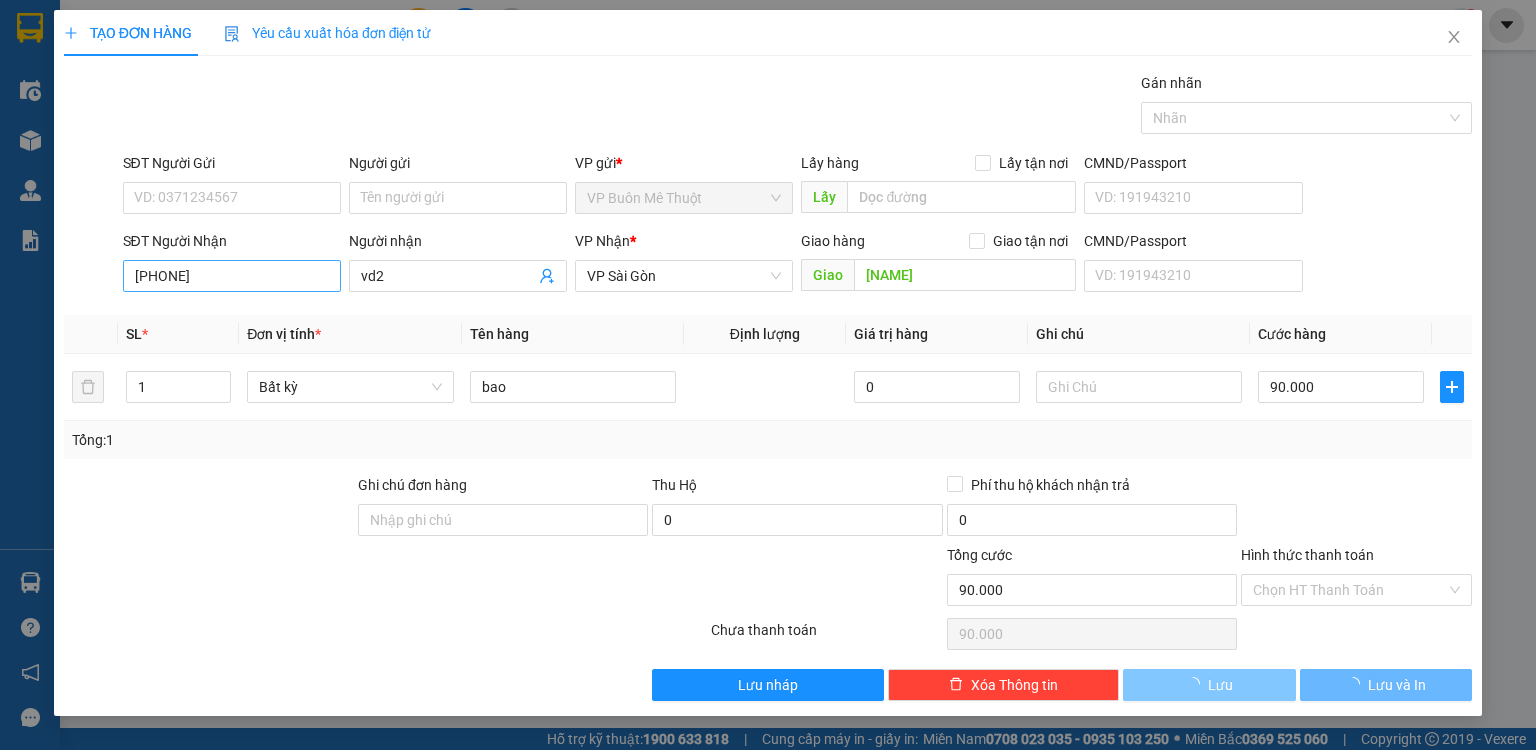 type on "0" 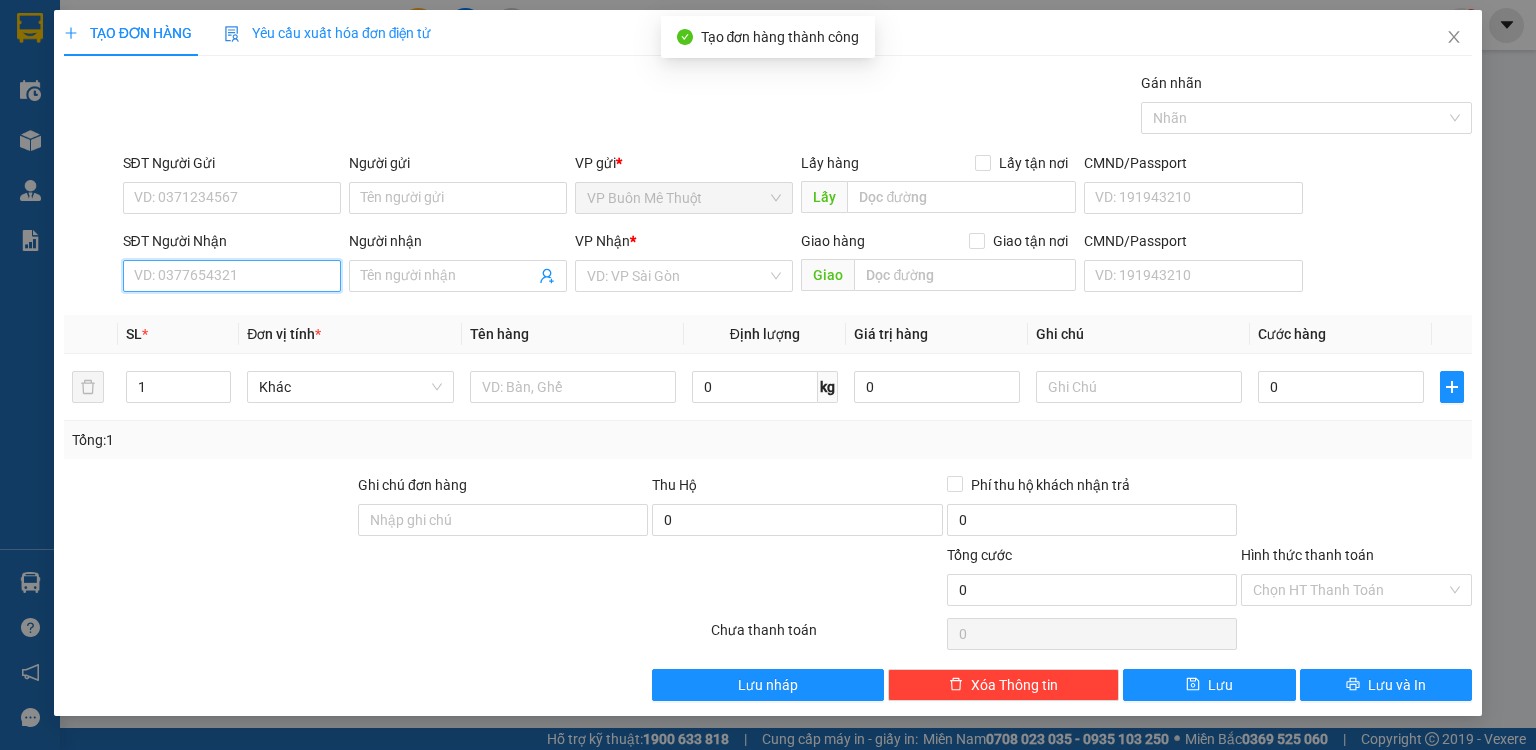 click on "SĐT Người Nhận" at bounding box center [232, 276] 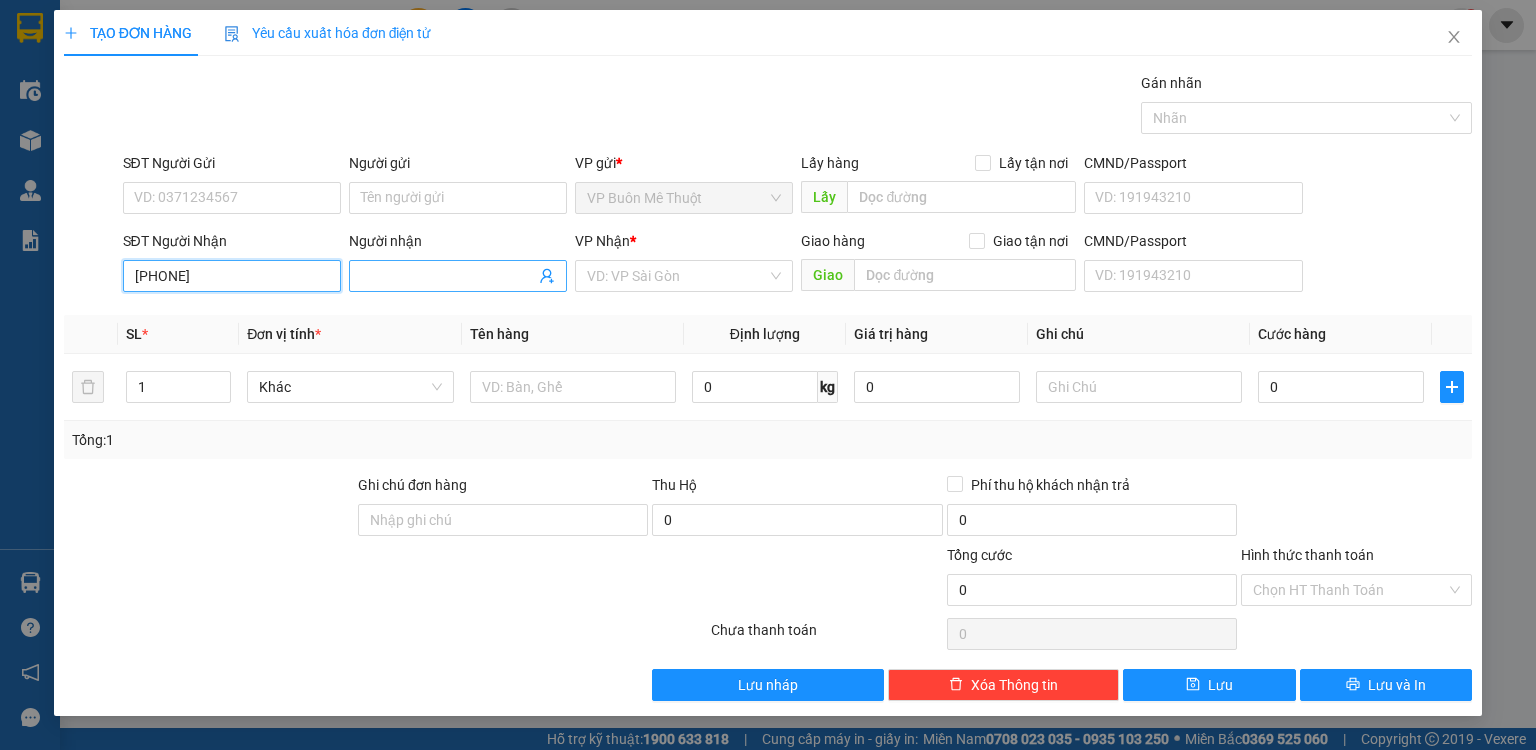 type on "[PHONE]" 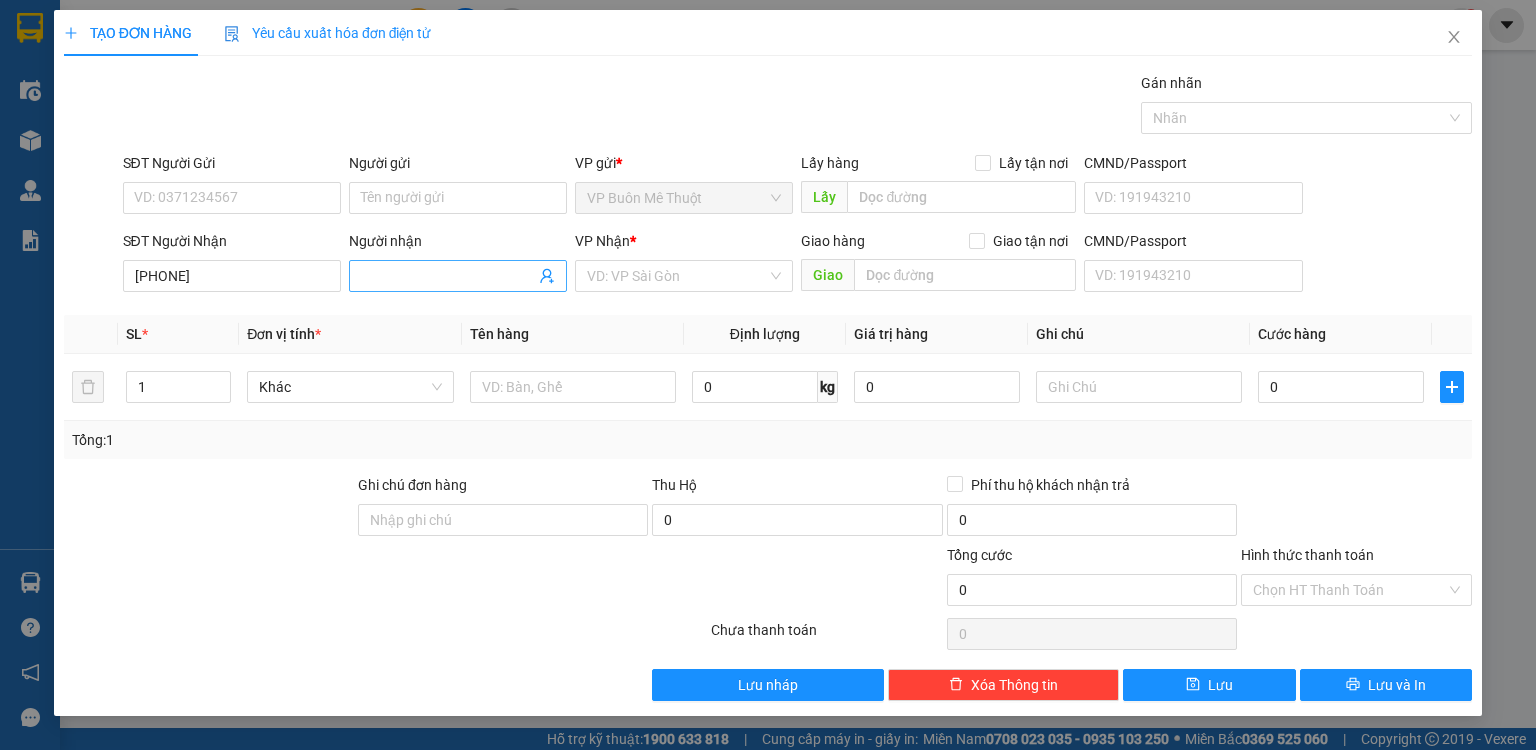 drag, startPoint x: 404, startPoint y: 284, endPoint x: 427, endPoint y: 284, distance: 23 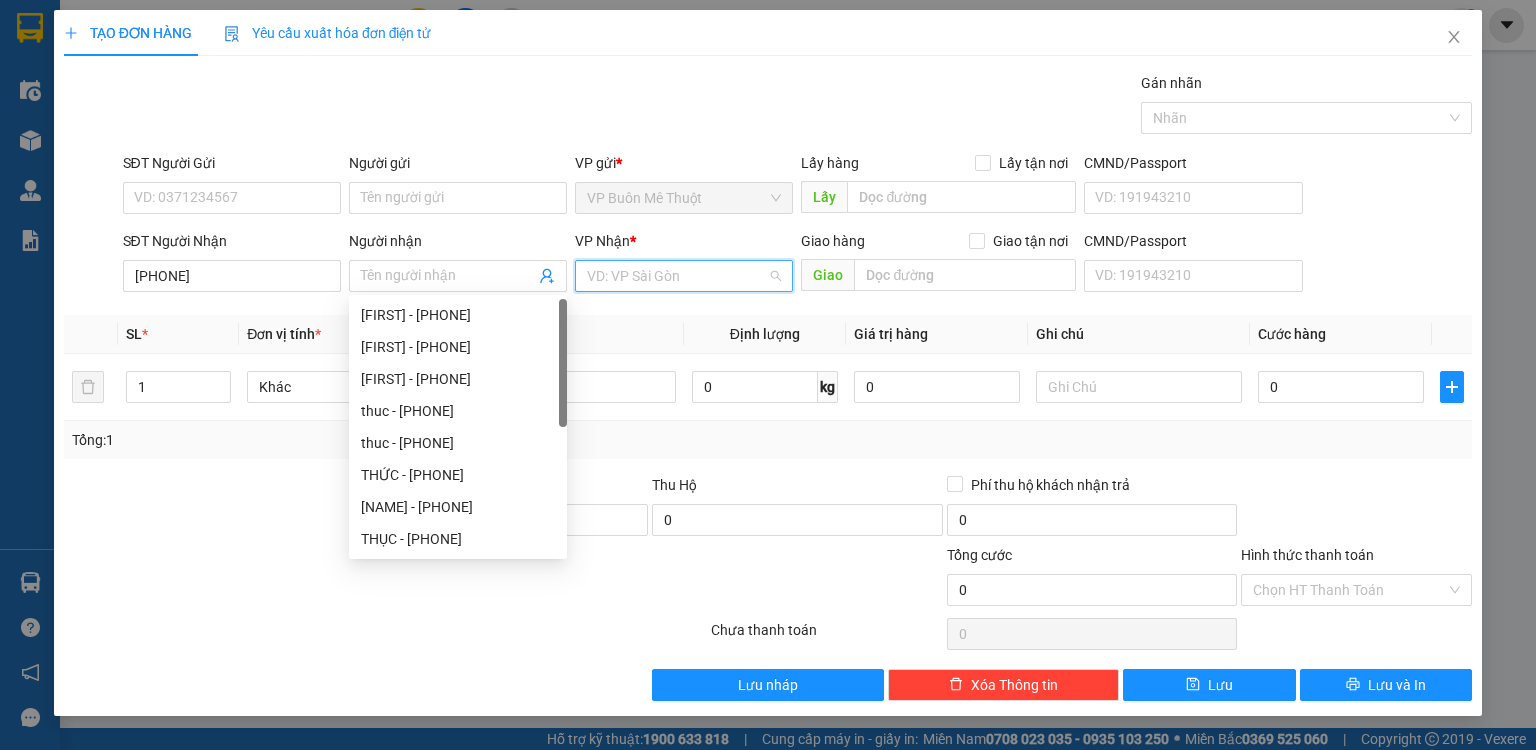 drag, startPoint x: 637, startPoint y: 287, endPoint x: 640, endPoint y: 297, distance: 10.440307 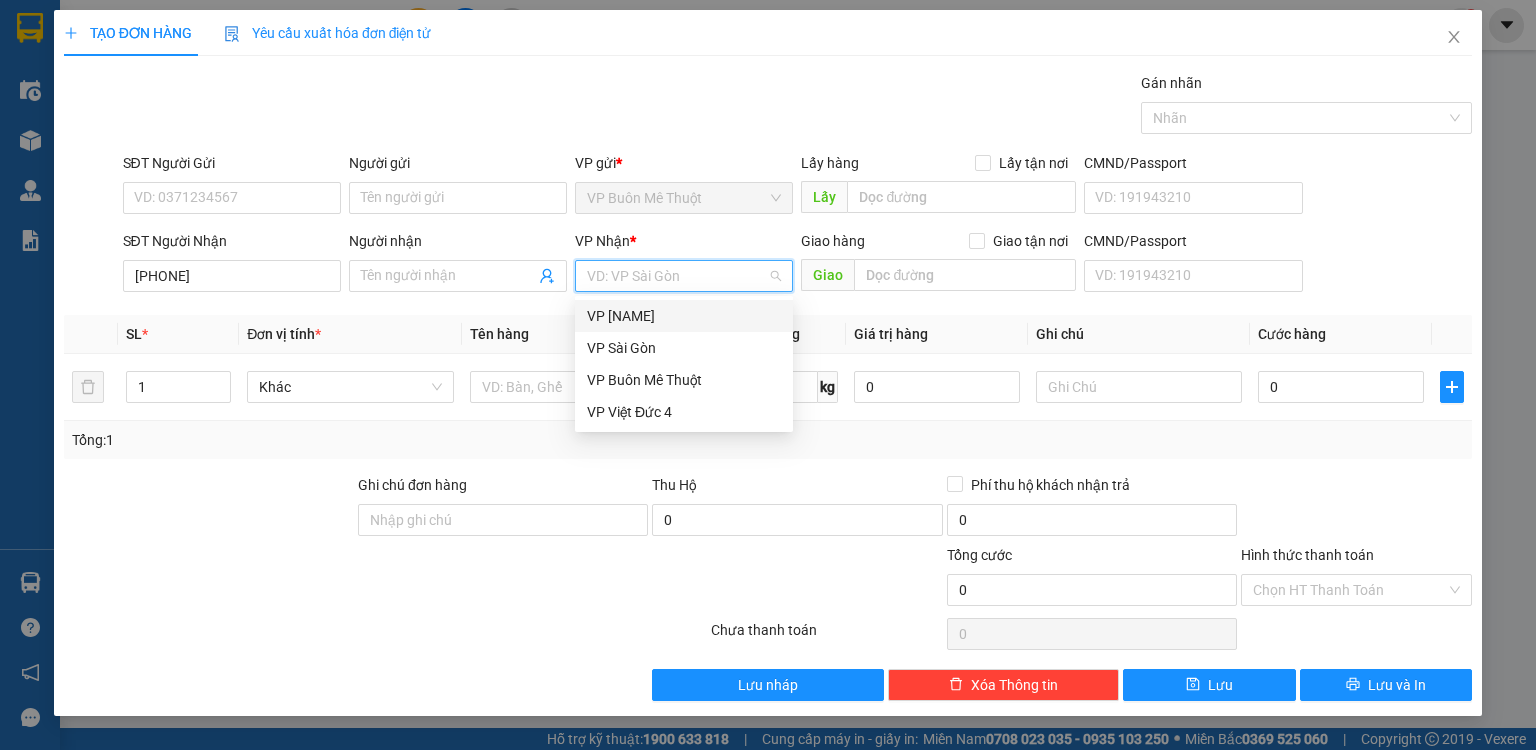 drag, startPoint x: 642, startPoint y: 323, endPoint x: 517, endPoint y: 321, distance: 125.016 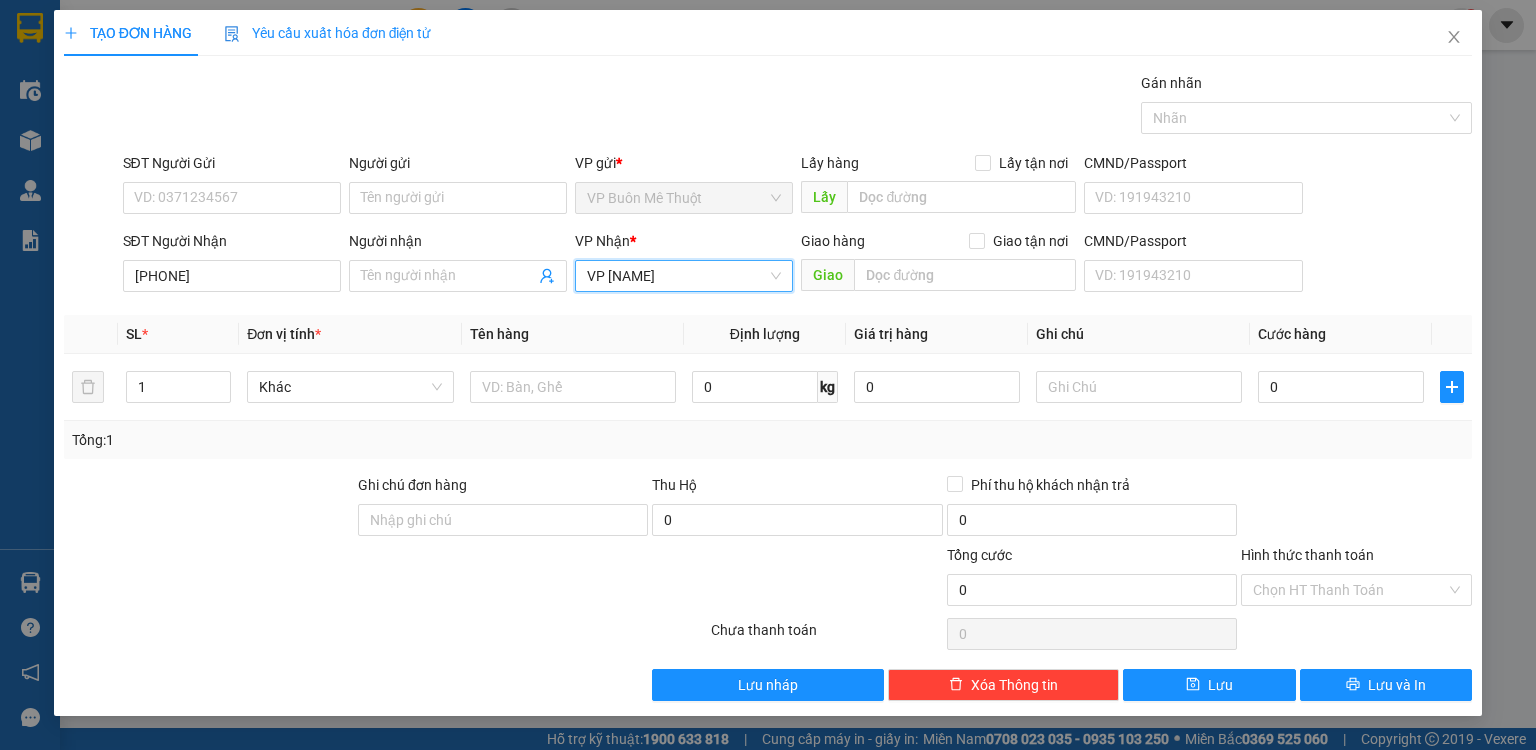 click at bounding box center (458, 276) 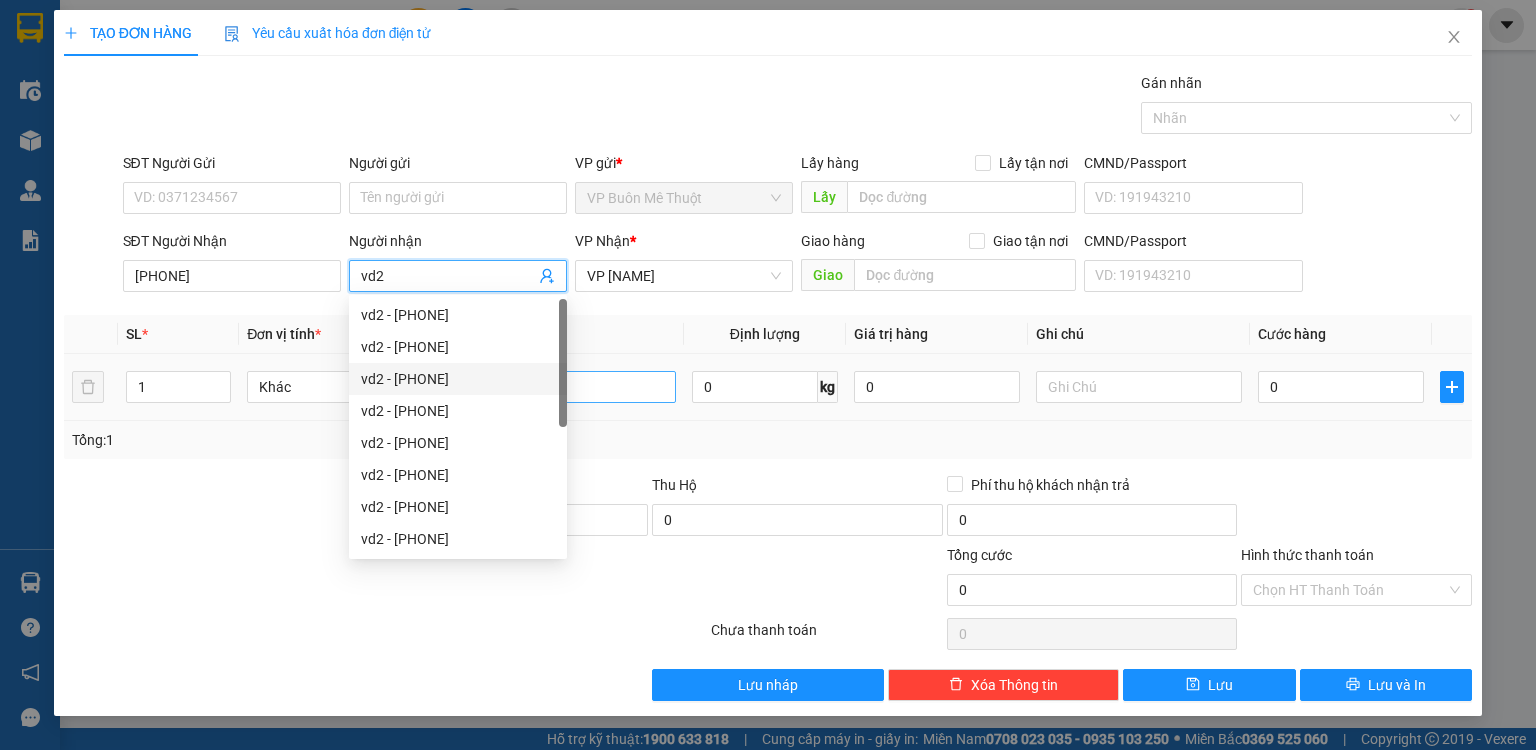 type on "vd2" 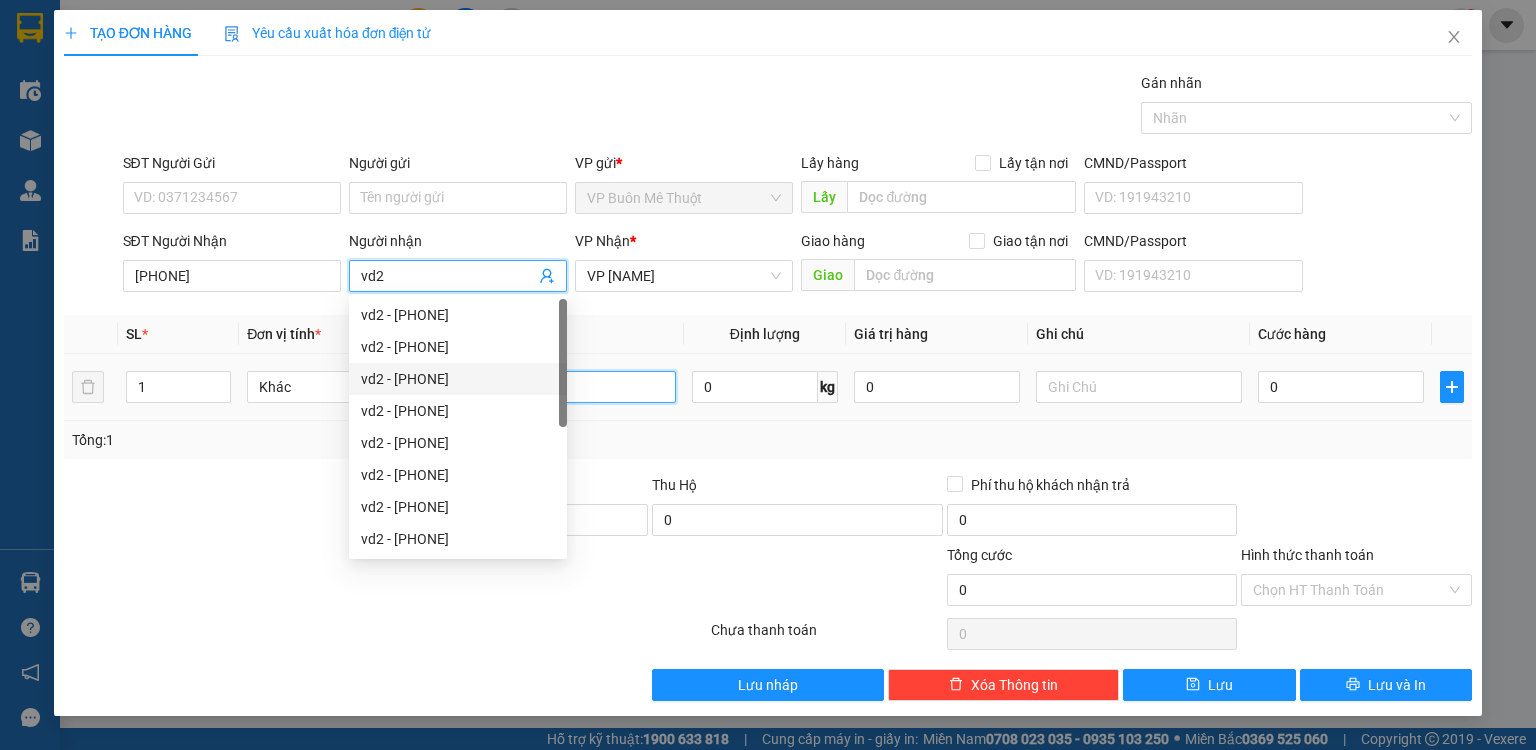 click at bounding box center [573, 387] 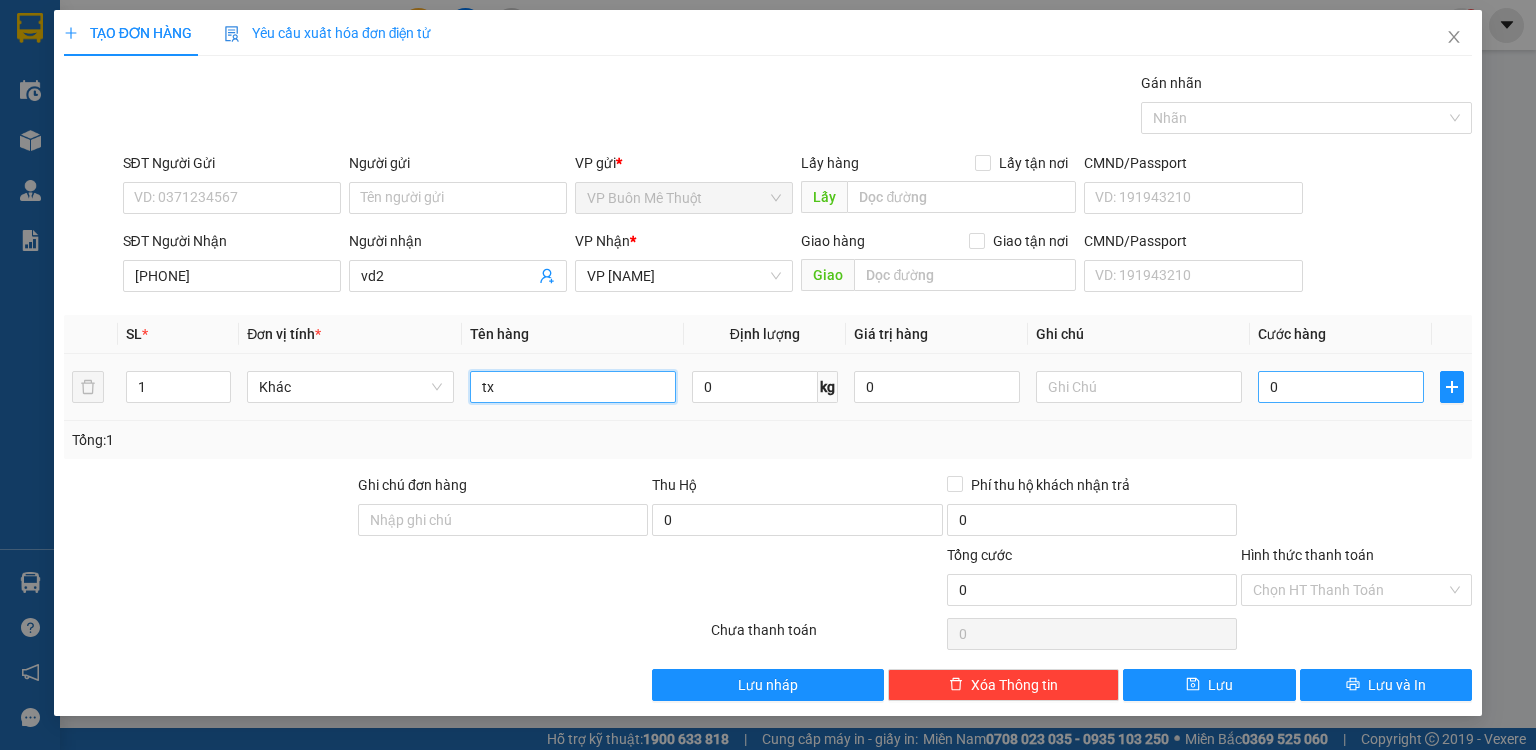 type on "tx" 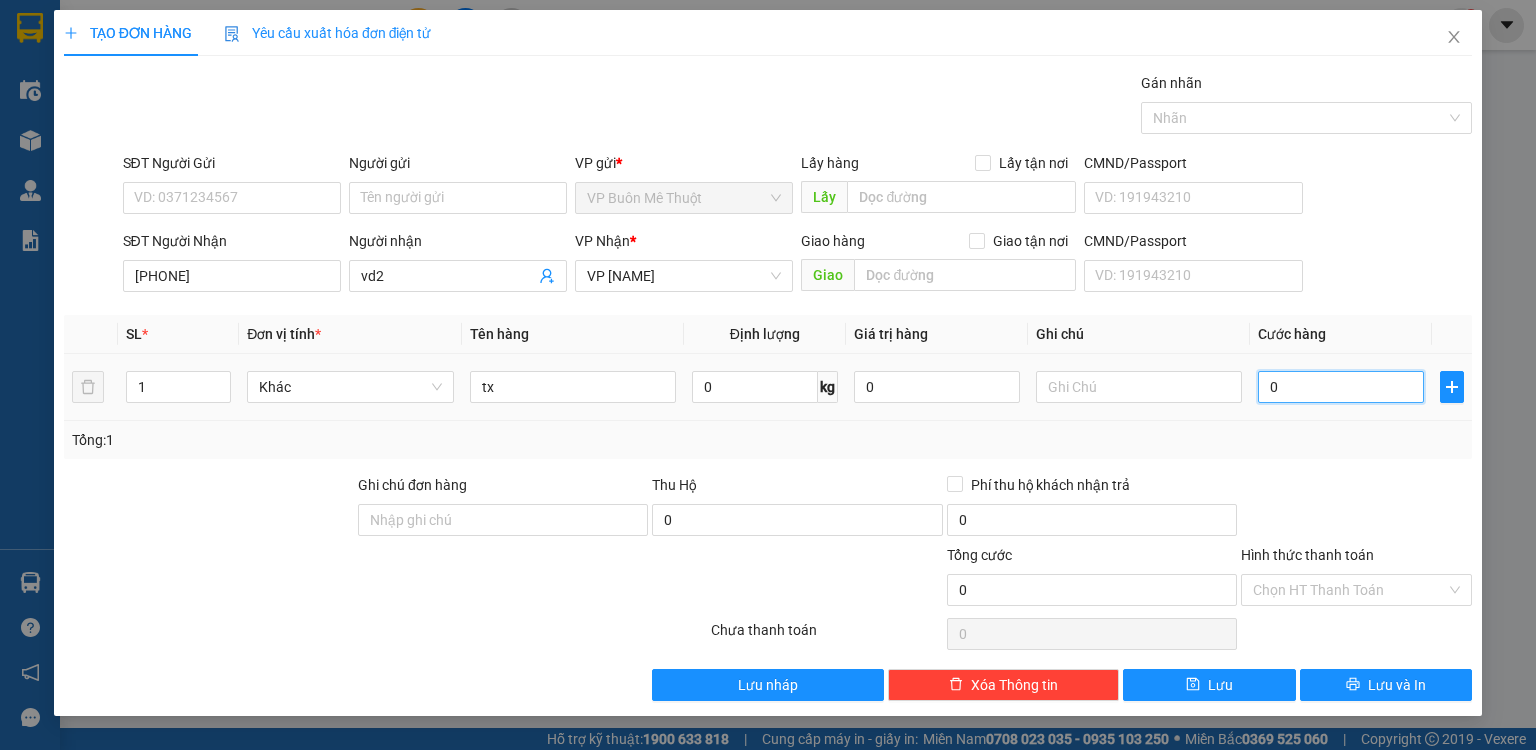 click on "0" at bounding box center [1341, 387] 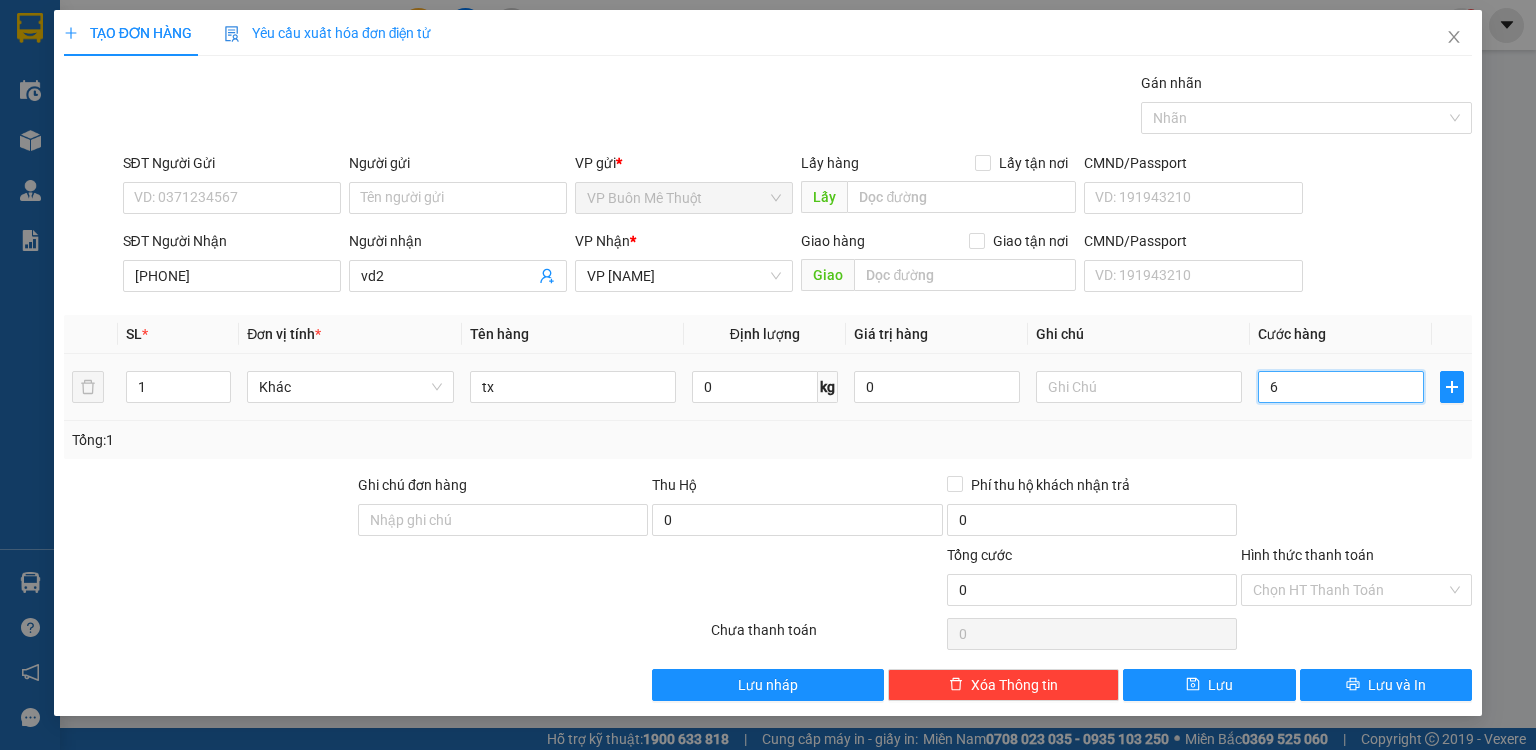 type on "6" 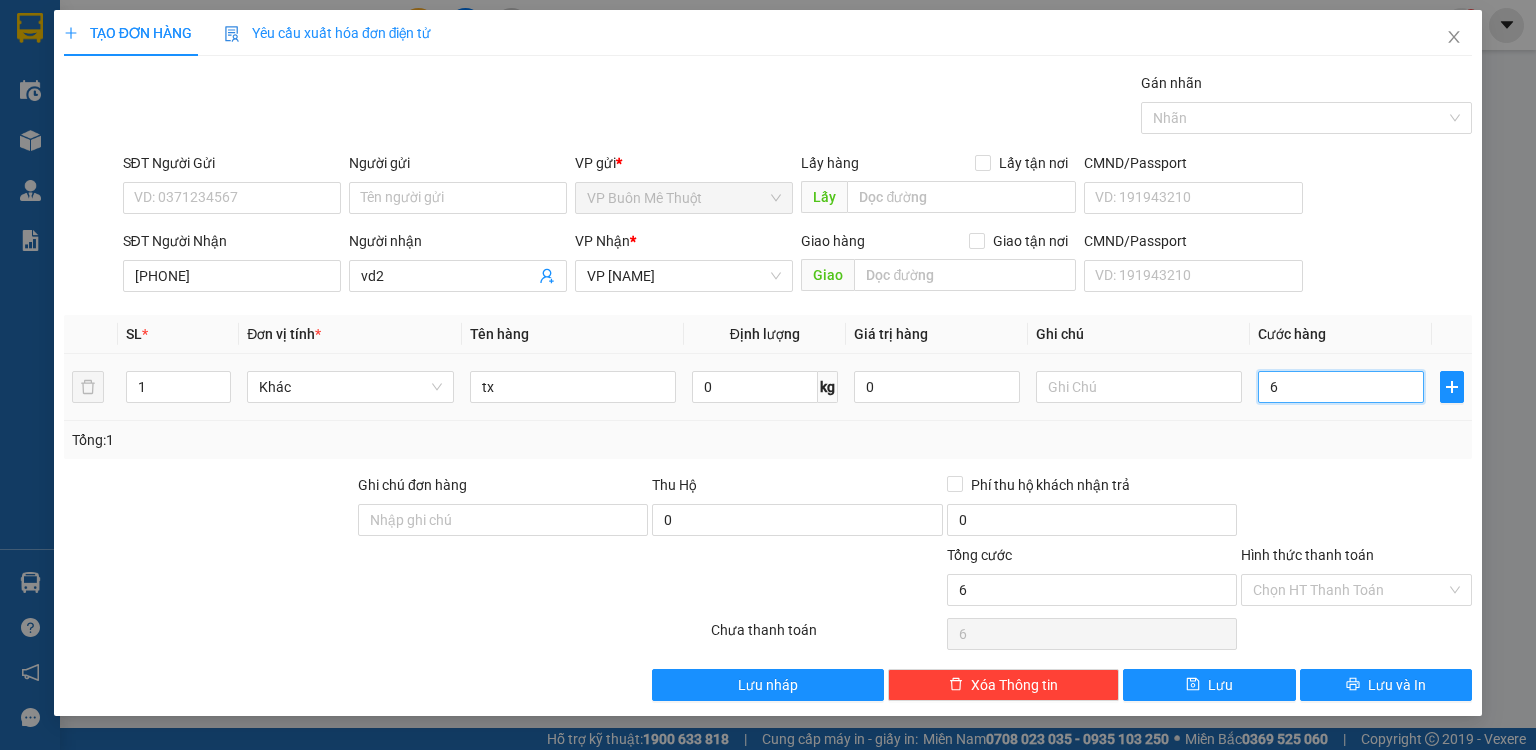 type on "60" 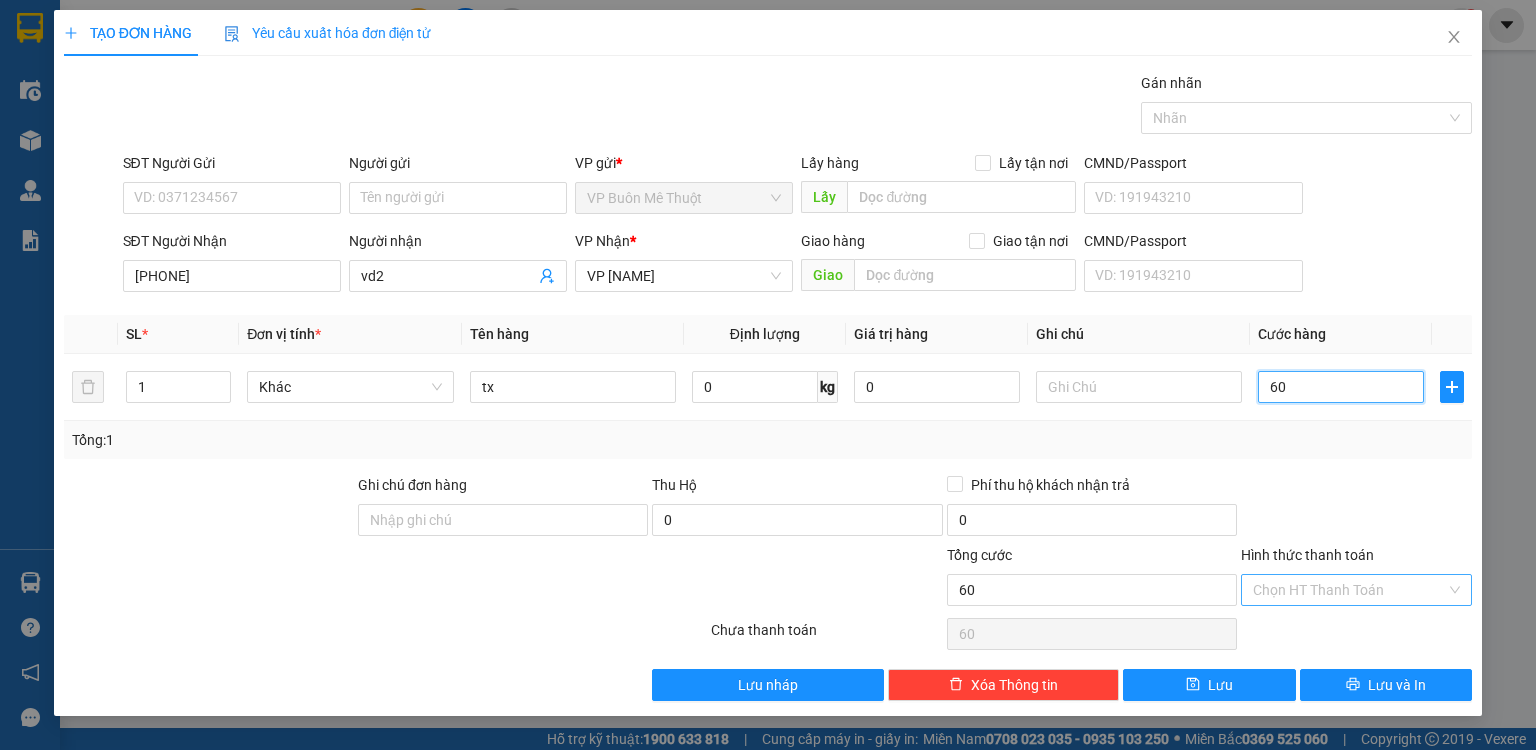 type on "60" 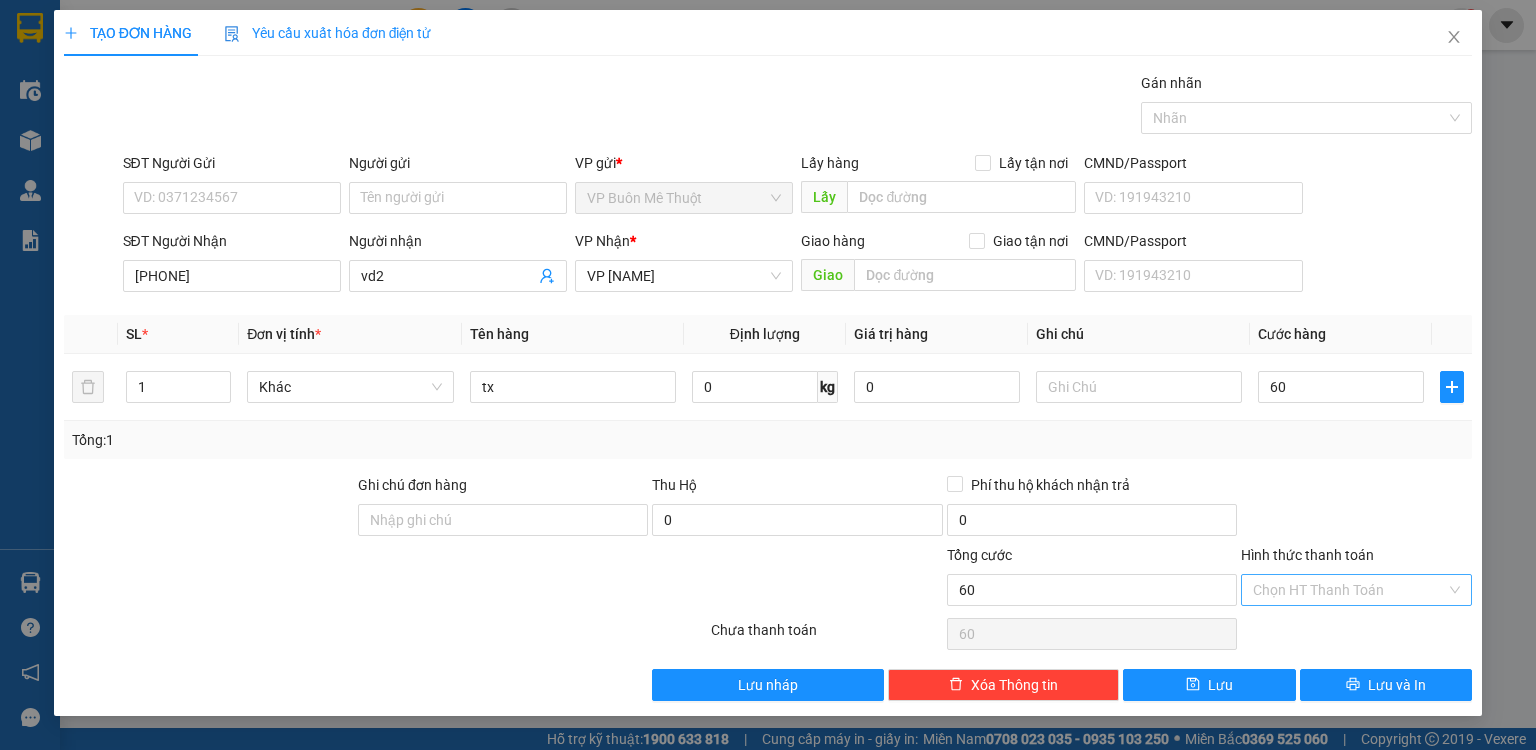 type on "60.000" 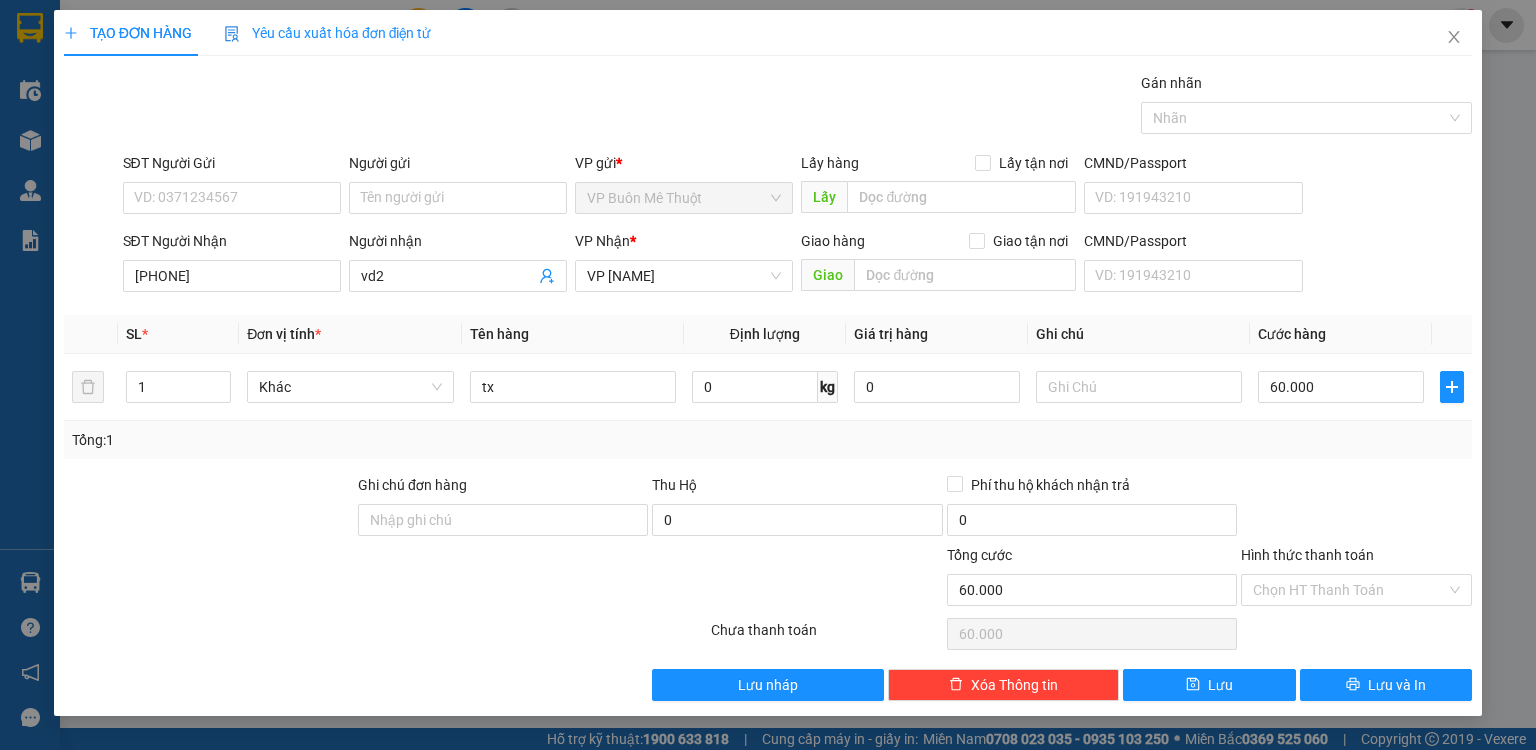drag, startPoint x: 1316, startPoint y: 596, endPoint x: 1320, endPoint y: 620, distance: 24.33105 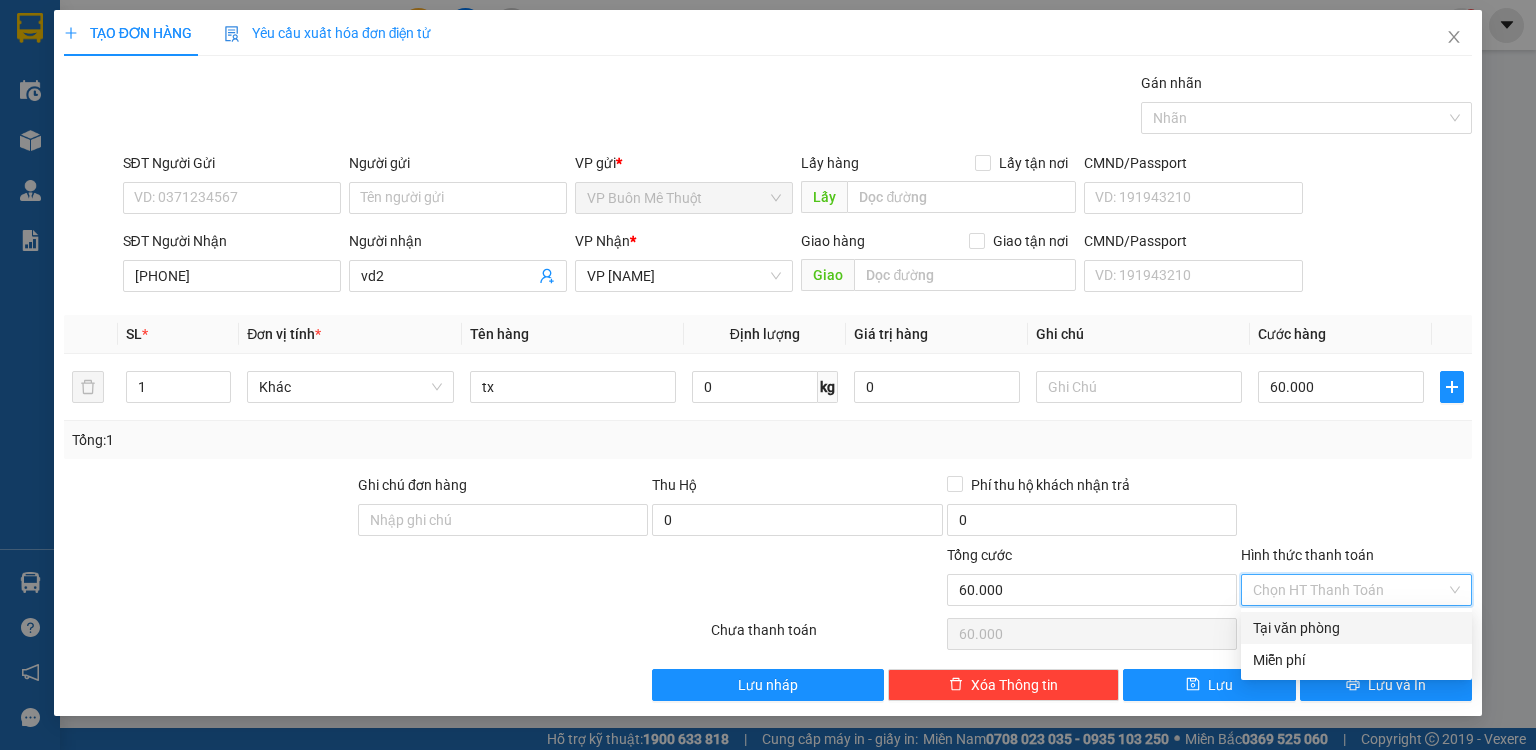 drag, startPoint x: 1320, startPoint y: 628, endPoint x: 1288, endPoint y: 653, distance: 40.60788 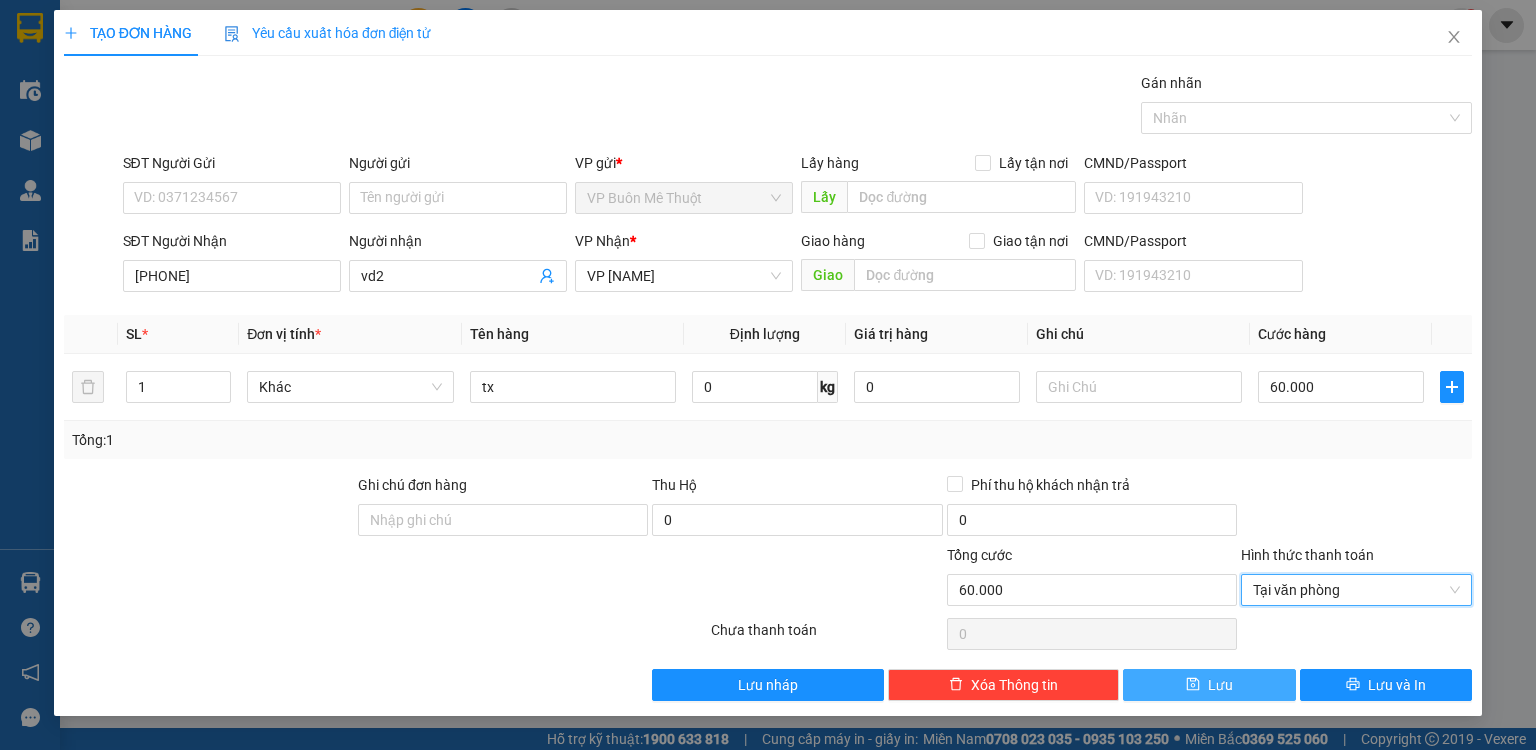click on "Transit Pickup Surcharge Ids Transit Deliver Surcharge Ids Transit Deliver Surcharge Transit Deliver Surcharge Gói vận chuyển  * Tiêu chuẩn Gán nhãn   Nhãn SĐT Người Gửi VD: 0371234567 Người gửi Tên người gửi VP gửi  * VP Buôn Mê Thuột Lấy hàng Lấy tận nơi Lấy CMND/Passport VD: 191943210 SĐT Người Nhận 0988357094 Người nhận vd2 VP Nhận  * VP Thủ Đức Giao hàng Giao tận nơi Giao CMND/Passport VD: 191943210 SL  * Đơn vị tính  * Tên hàng  Định lượng Giá trị hàng Ghi chú Cước hàng                   1 Khác tx 0 kg 0 60.000 Tổng:  1 Ghi chú đơn hàng Thu Hộ 0 Phí thu hộ khách nhận trả 0 Tổng cước 60.000 Hình thức thanh toán Tại văn phòng Tại văn phòng Số tiền thu trước 0 Tại văn phòng Chưa thanh toán 0 Lưu nháp Xóa Thông tin Lưu Lưu và In Tại văn phòng Miễn phí Tại văn phòng Miễn phí" at bounding box center [768, 386] 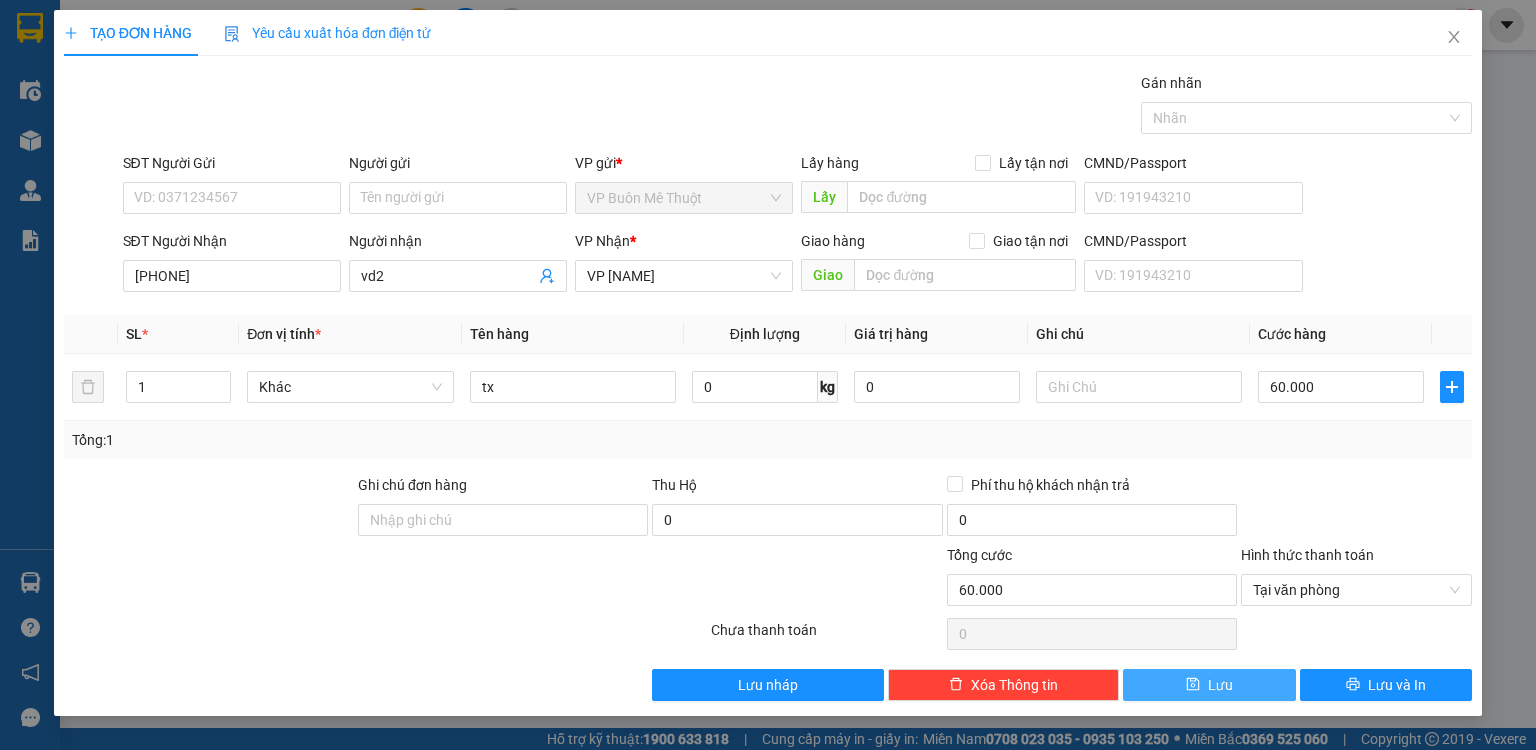 drag, startPoint x: 1250, startPoint y: 686, endPoint x: 1220, endPoint y: 677, distance: 31.320919 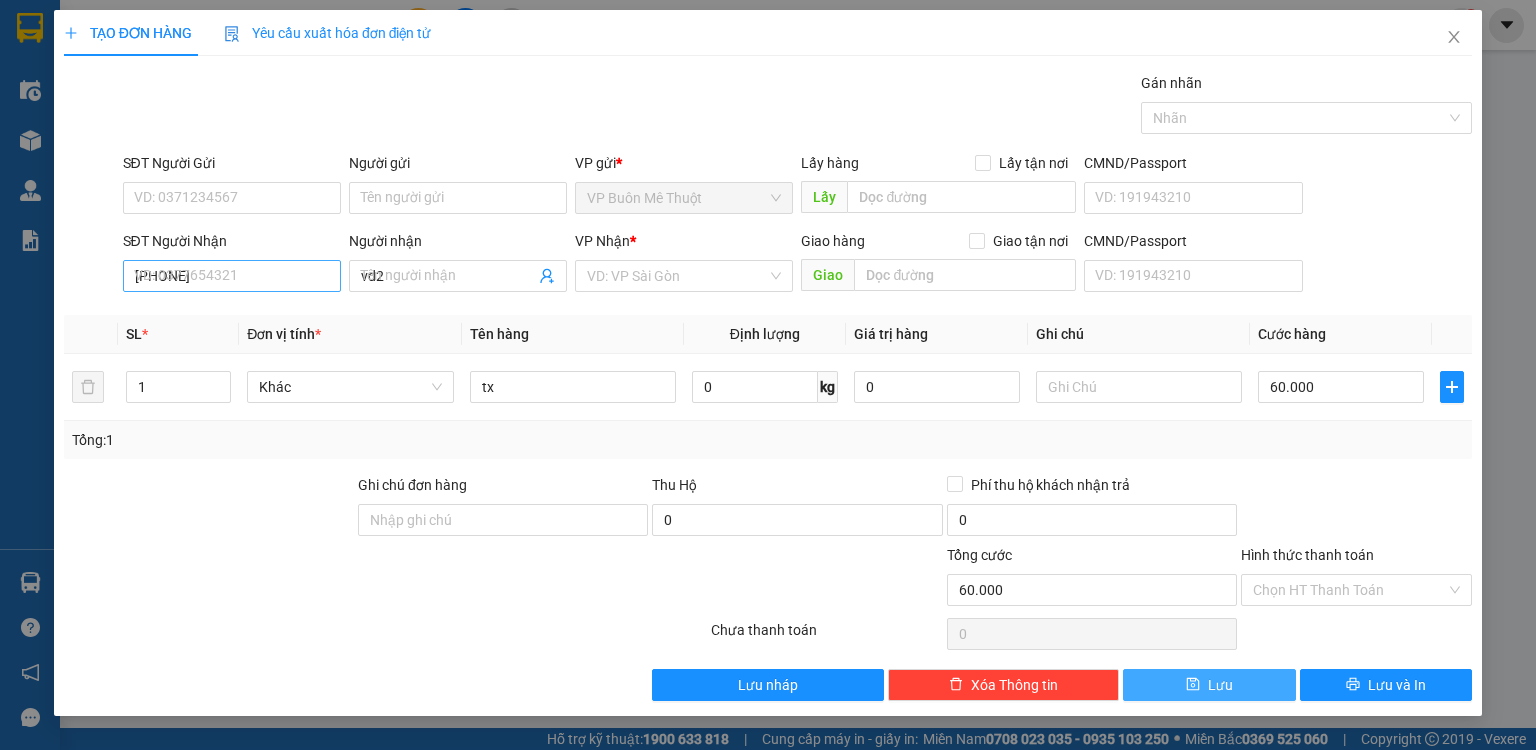 type 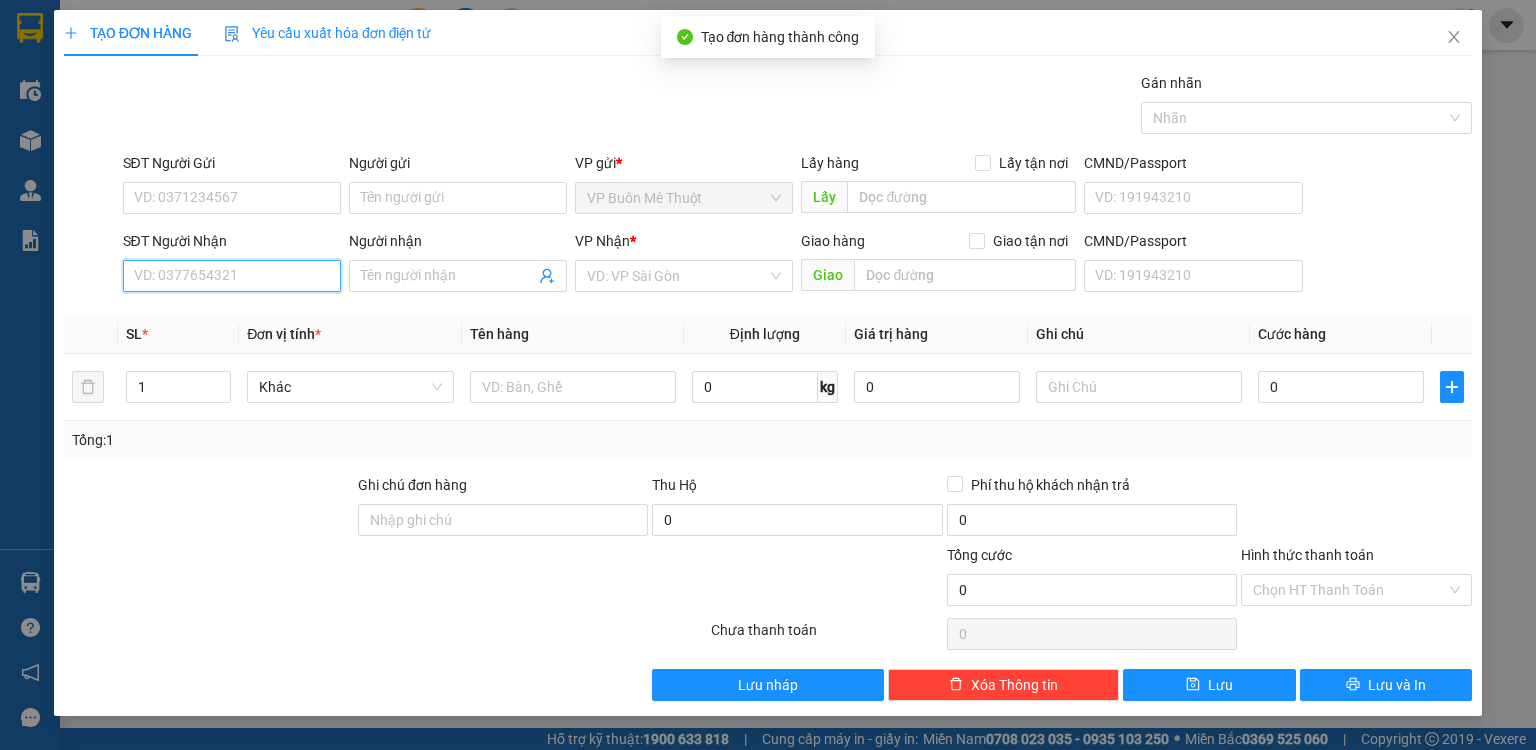 click on "SĐT Người Nhận" at bounding box center (232, 276) 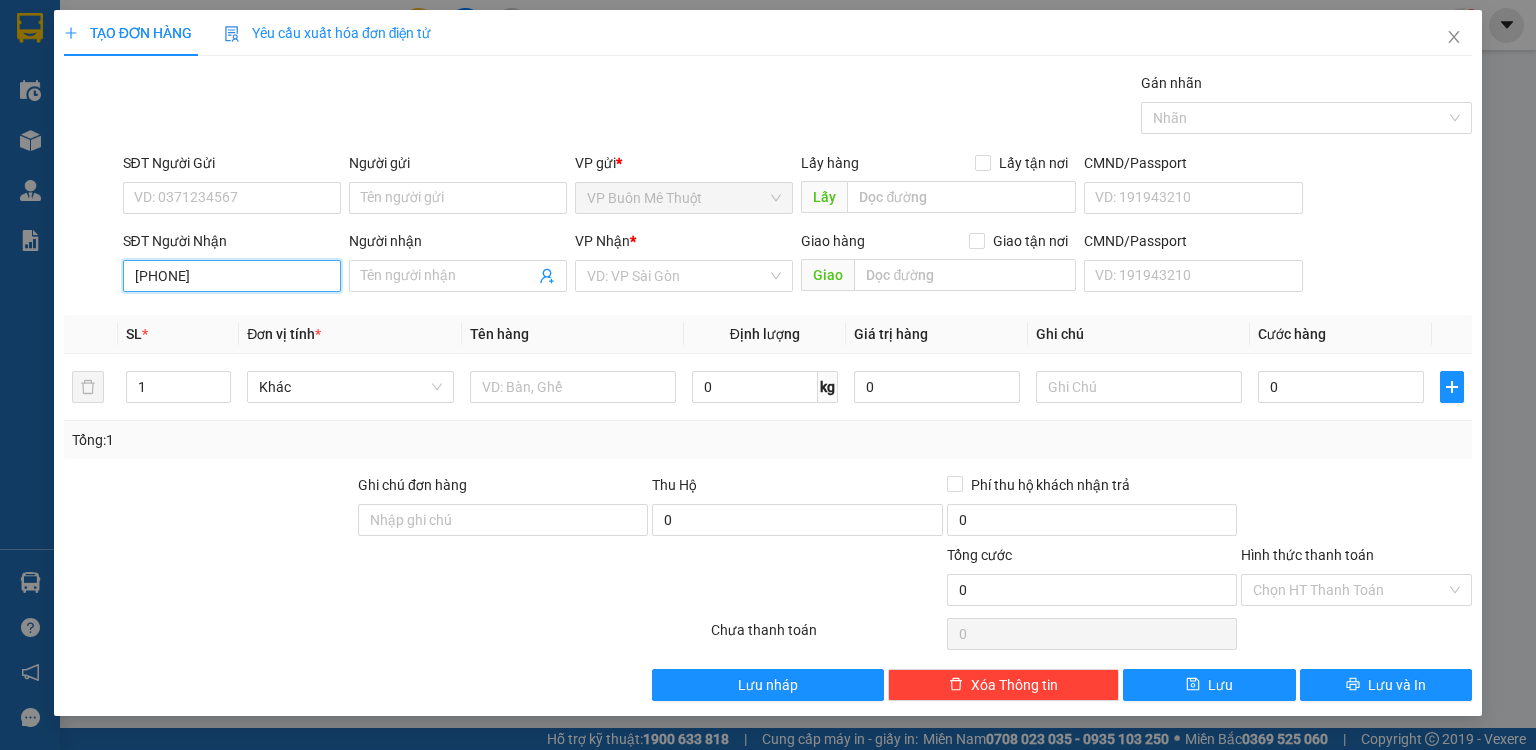 type on "[PHONE]" 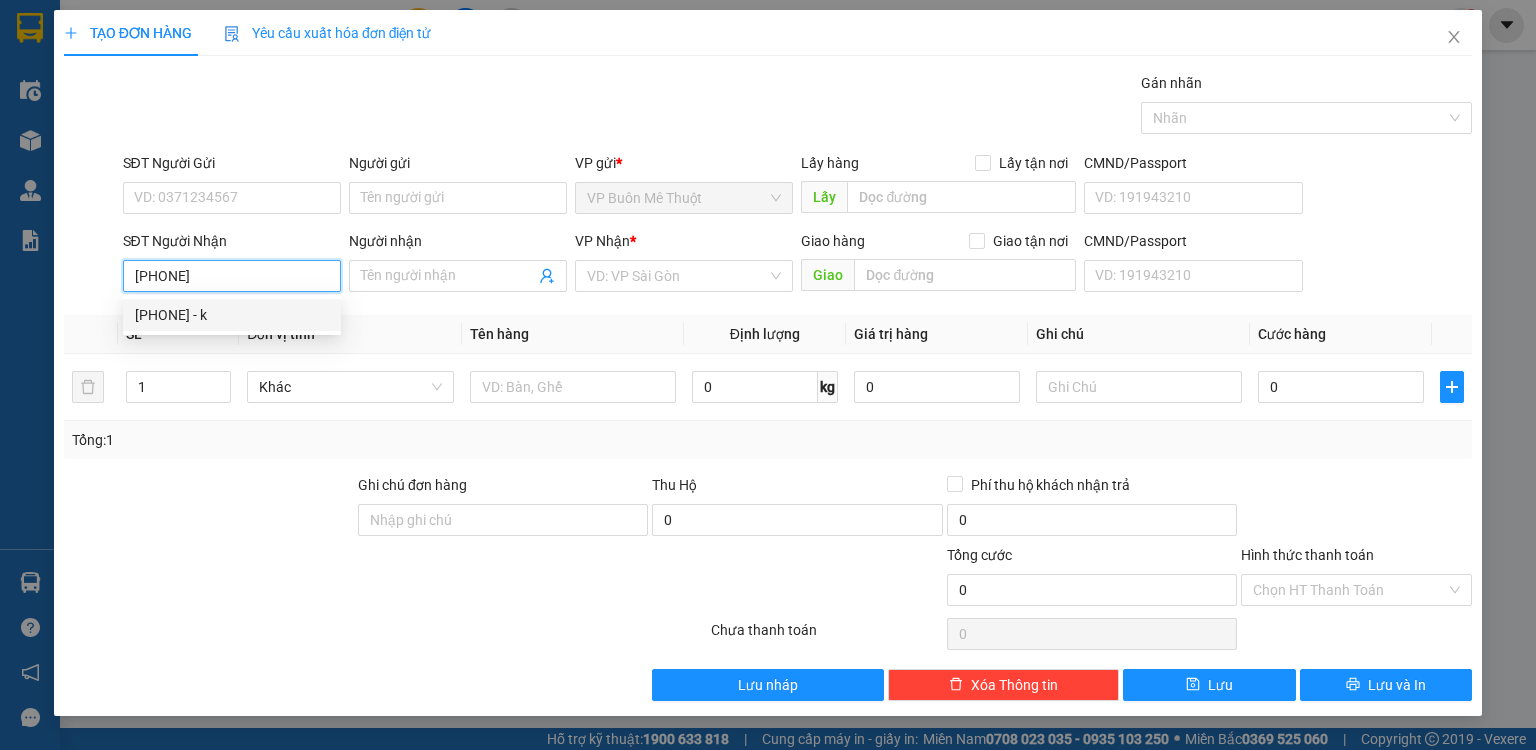 click on "0983721207 - k" at bounding box center [232, 315] 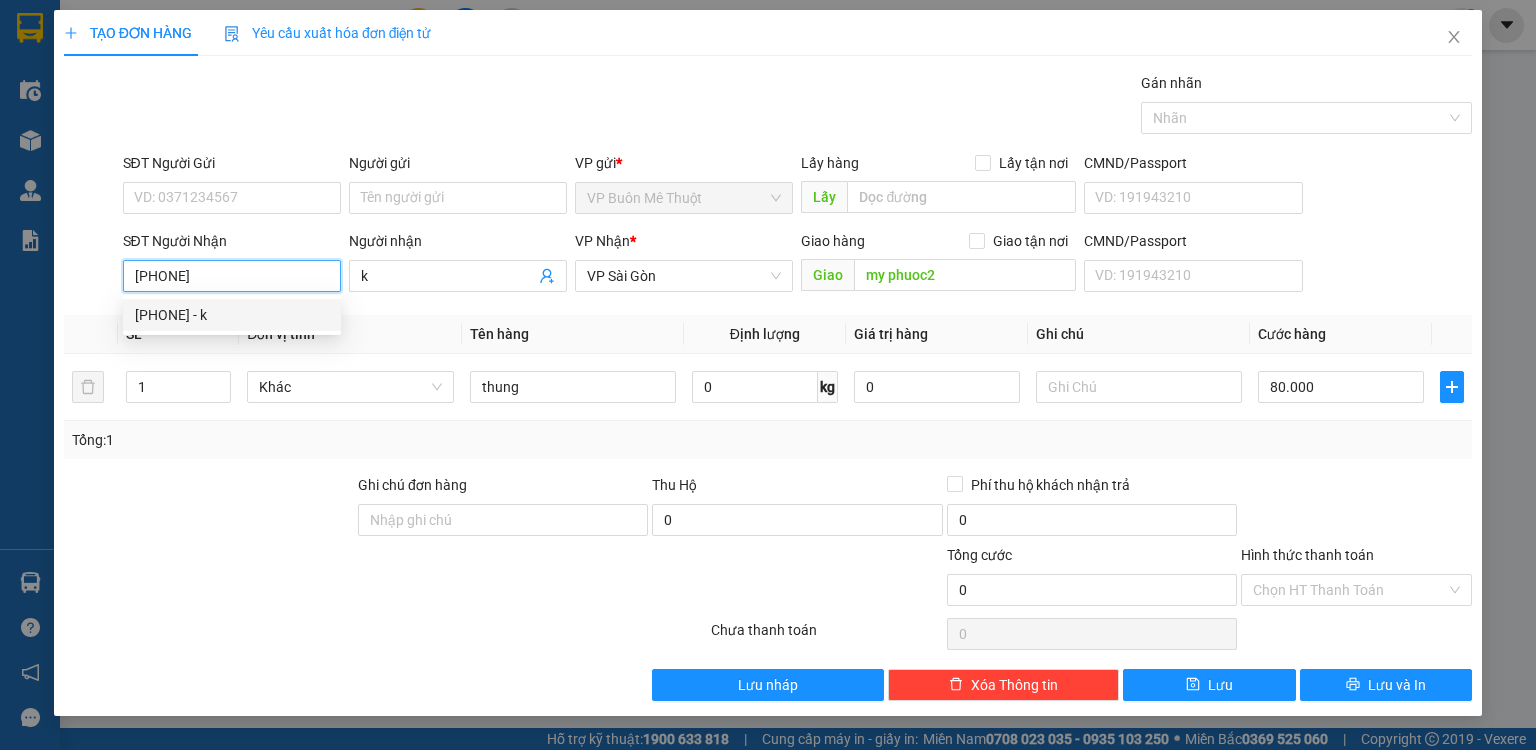 type on "80.000" 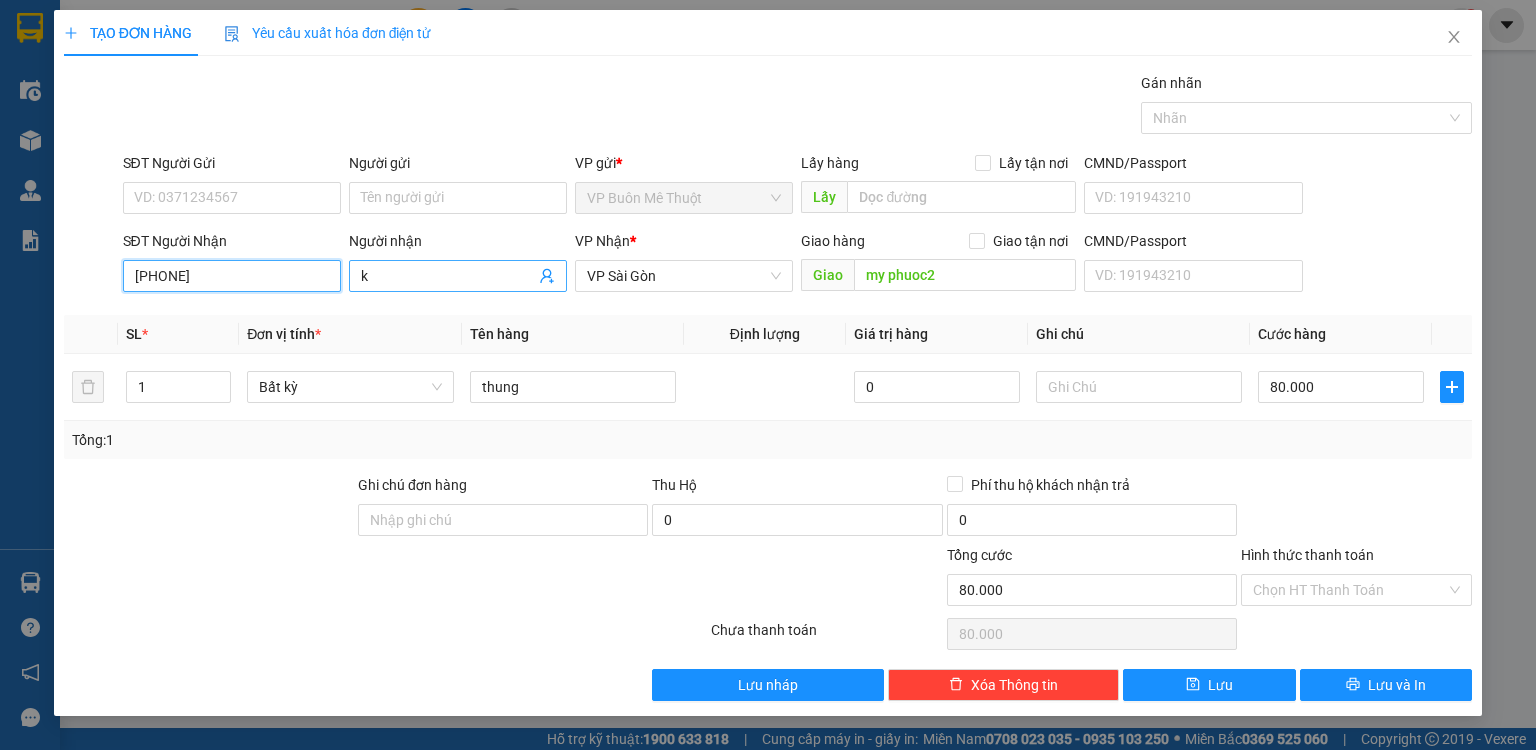 type on "[PHONE]" 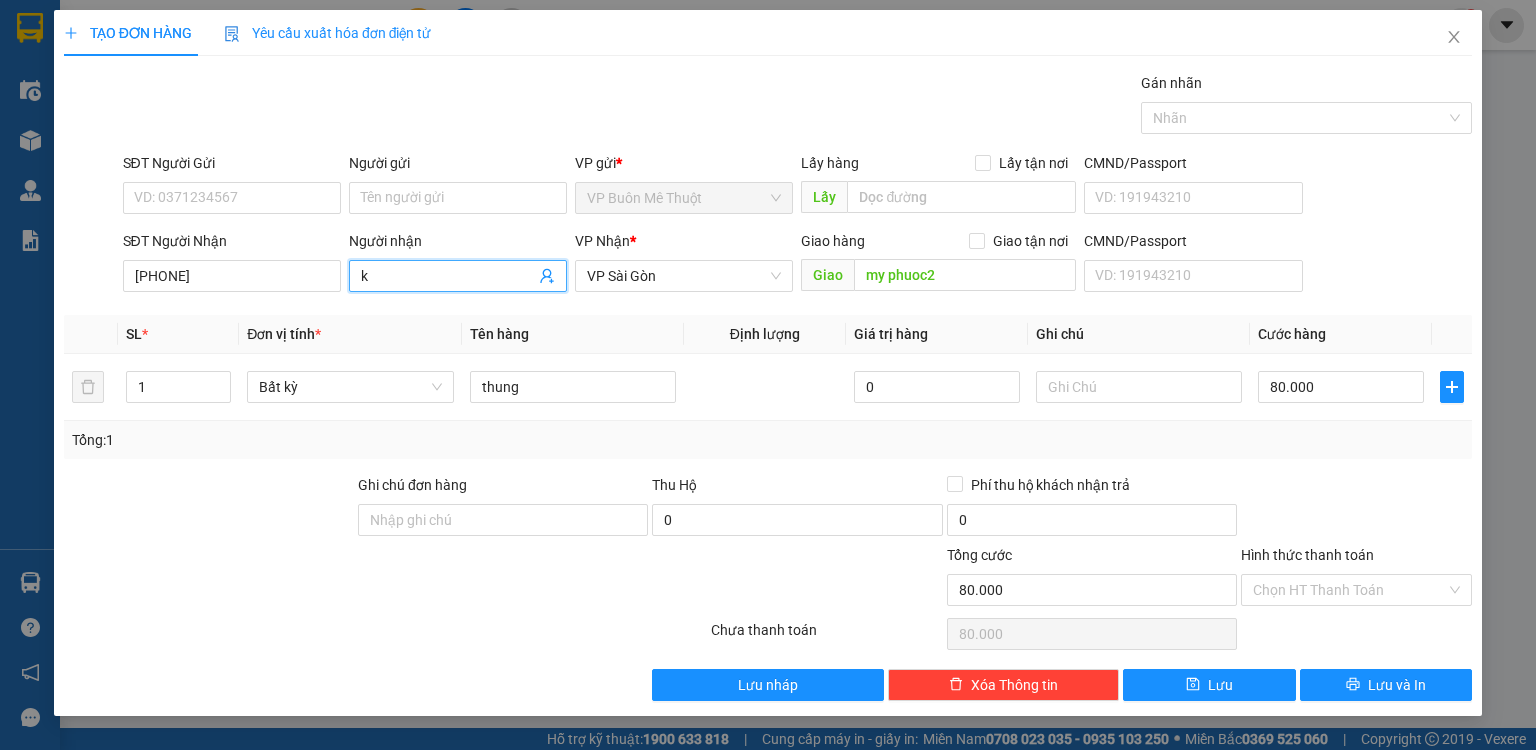 click on "k" at bounding box center [448, 276] 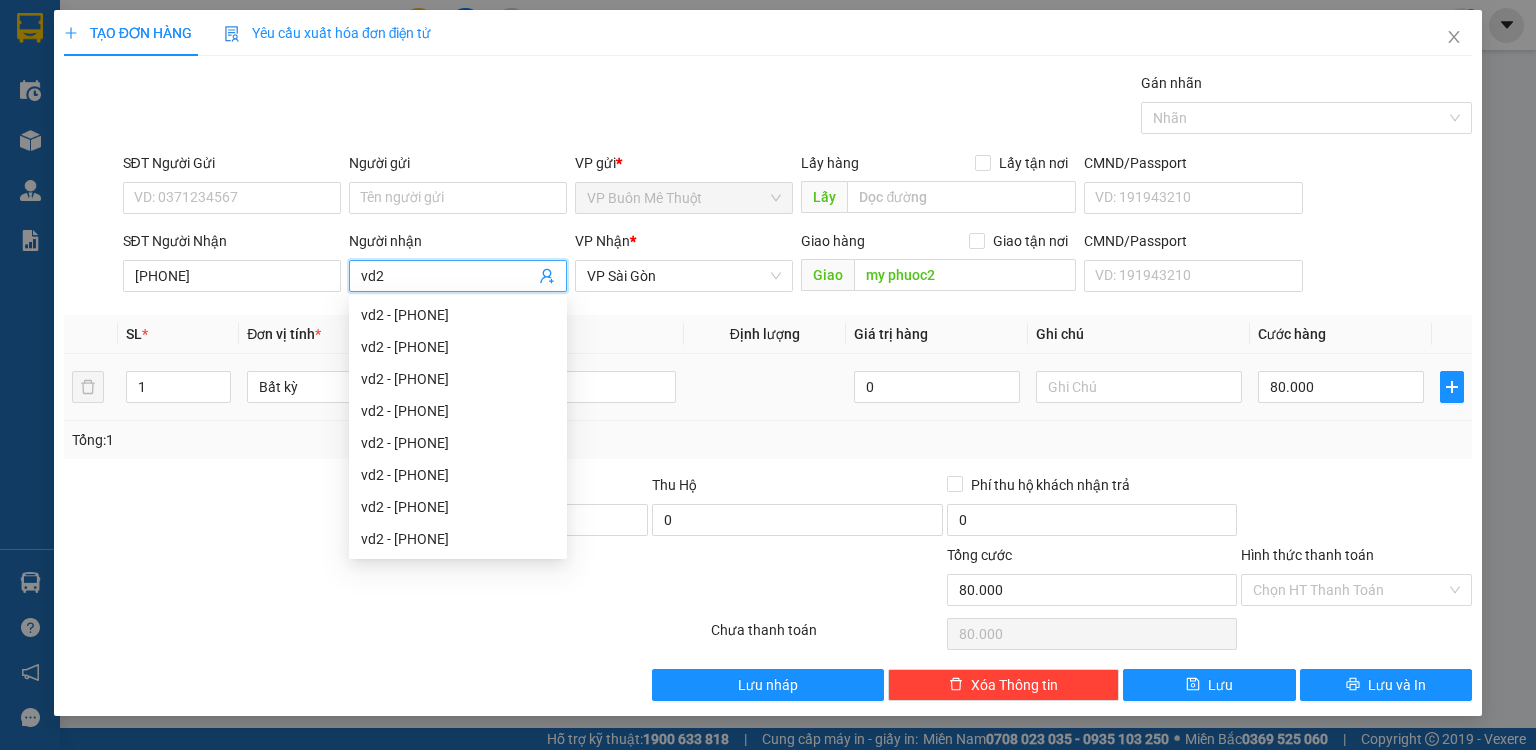 type on "vd2" 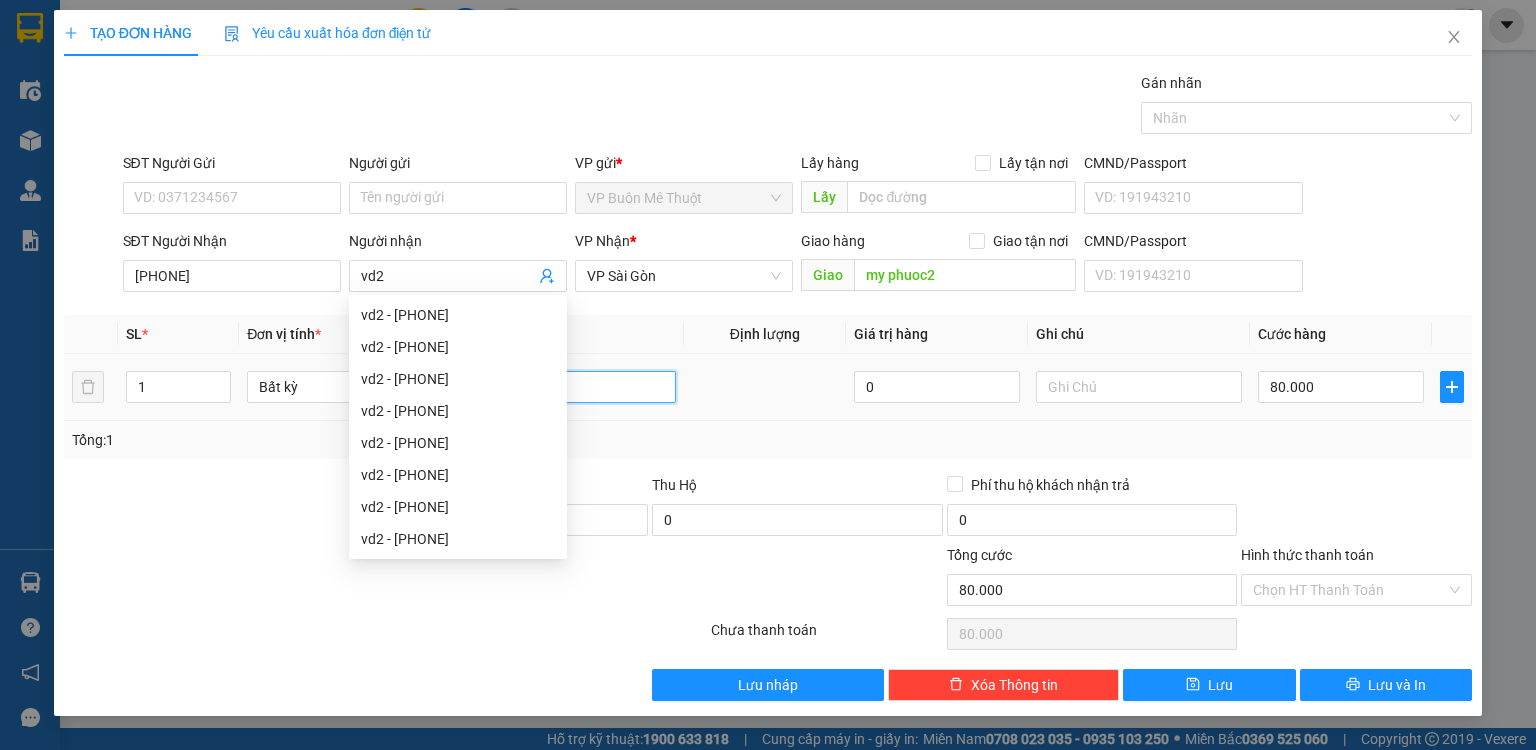 click on "thung" at bounding box center [573, 387] 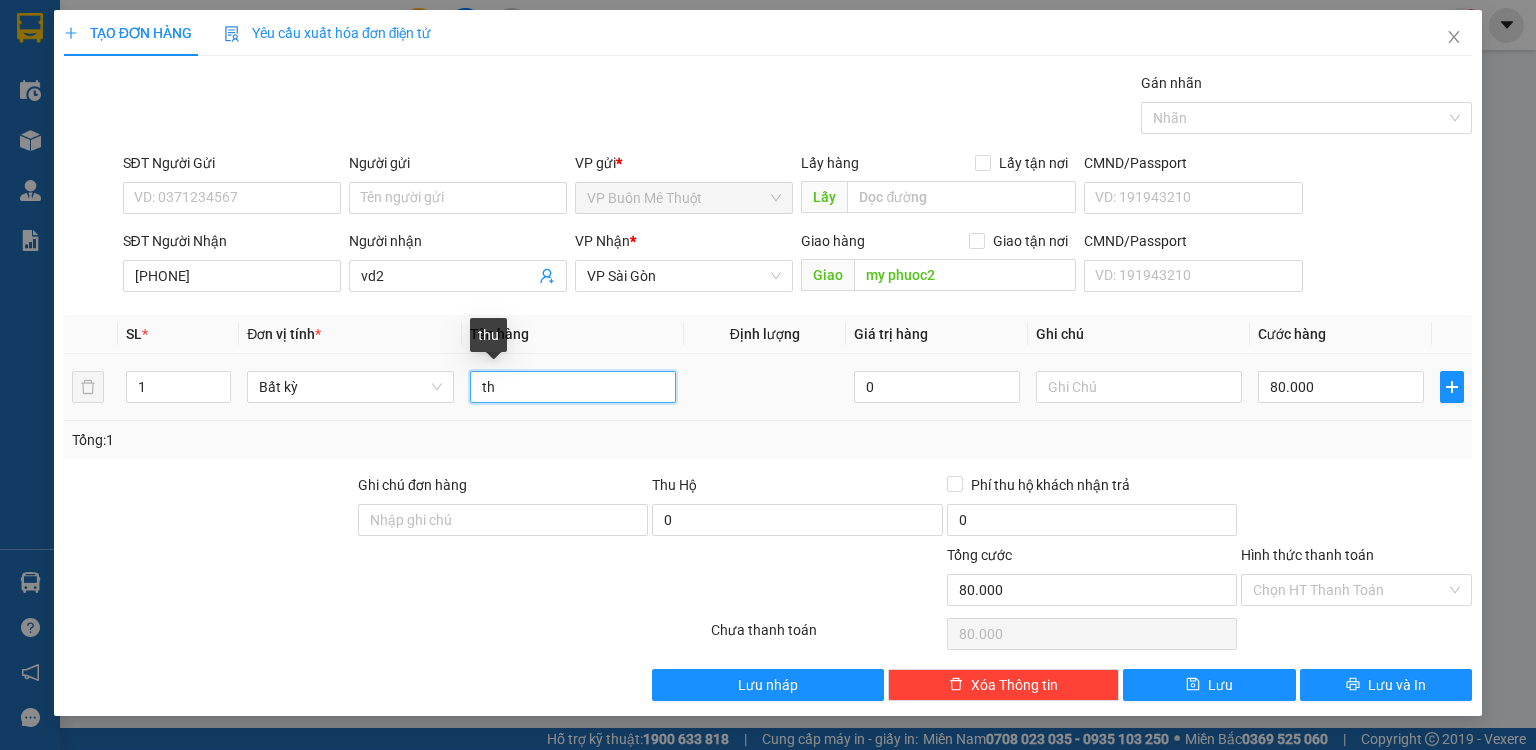 type on "t" 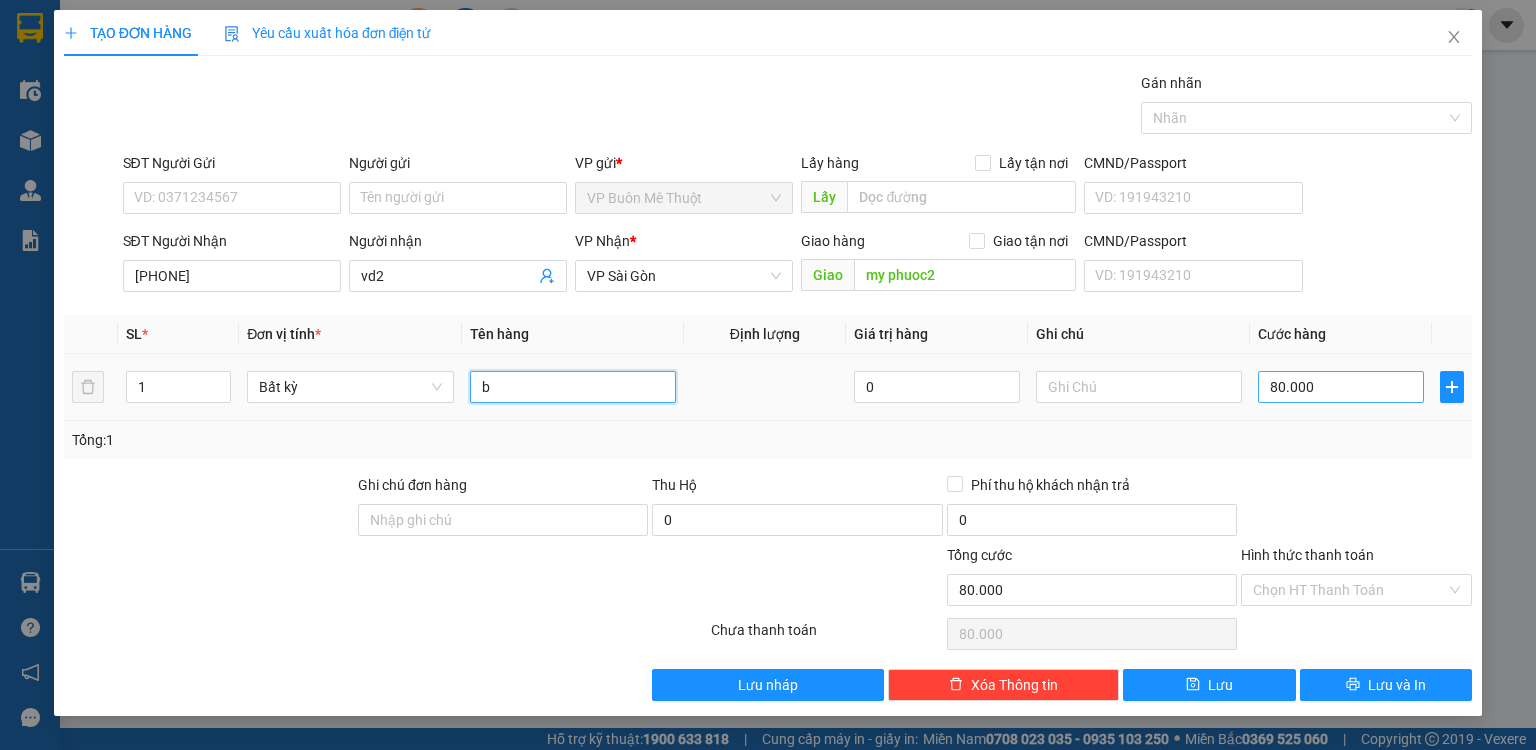 type on "b" 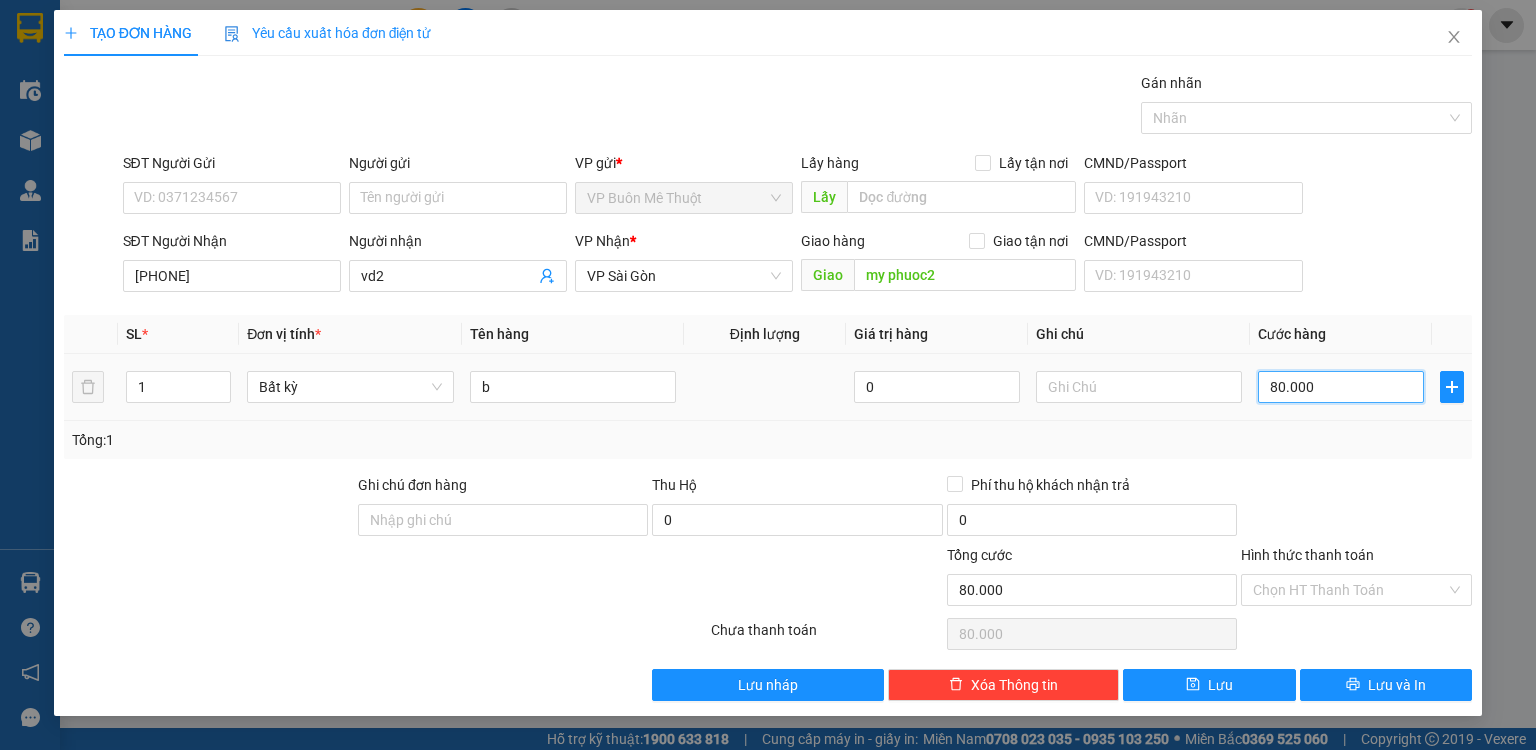 click on "80.000" at bounding box center [1341, 387] 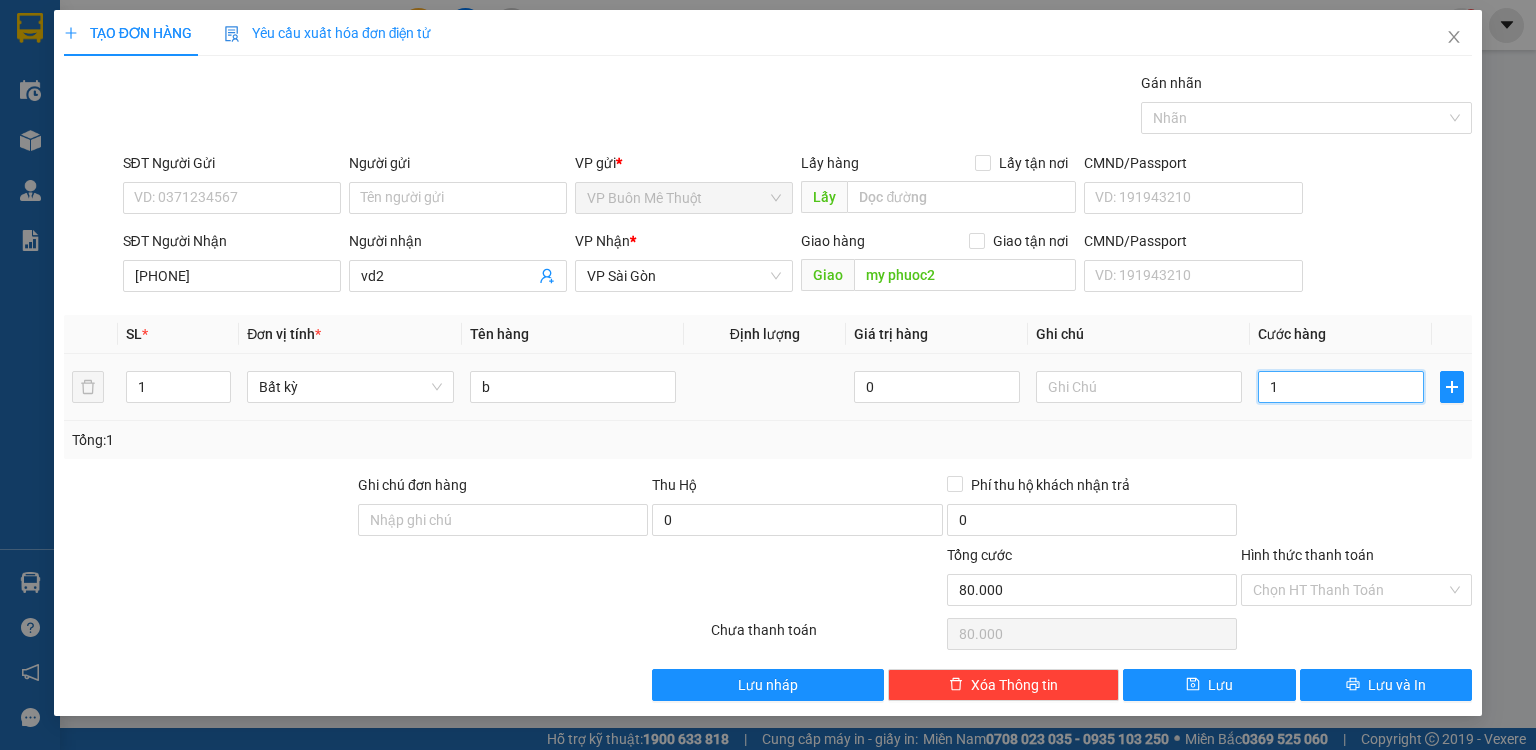 type on "1" 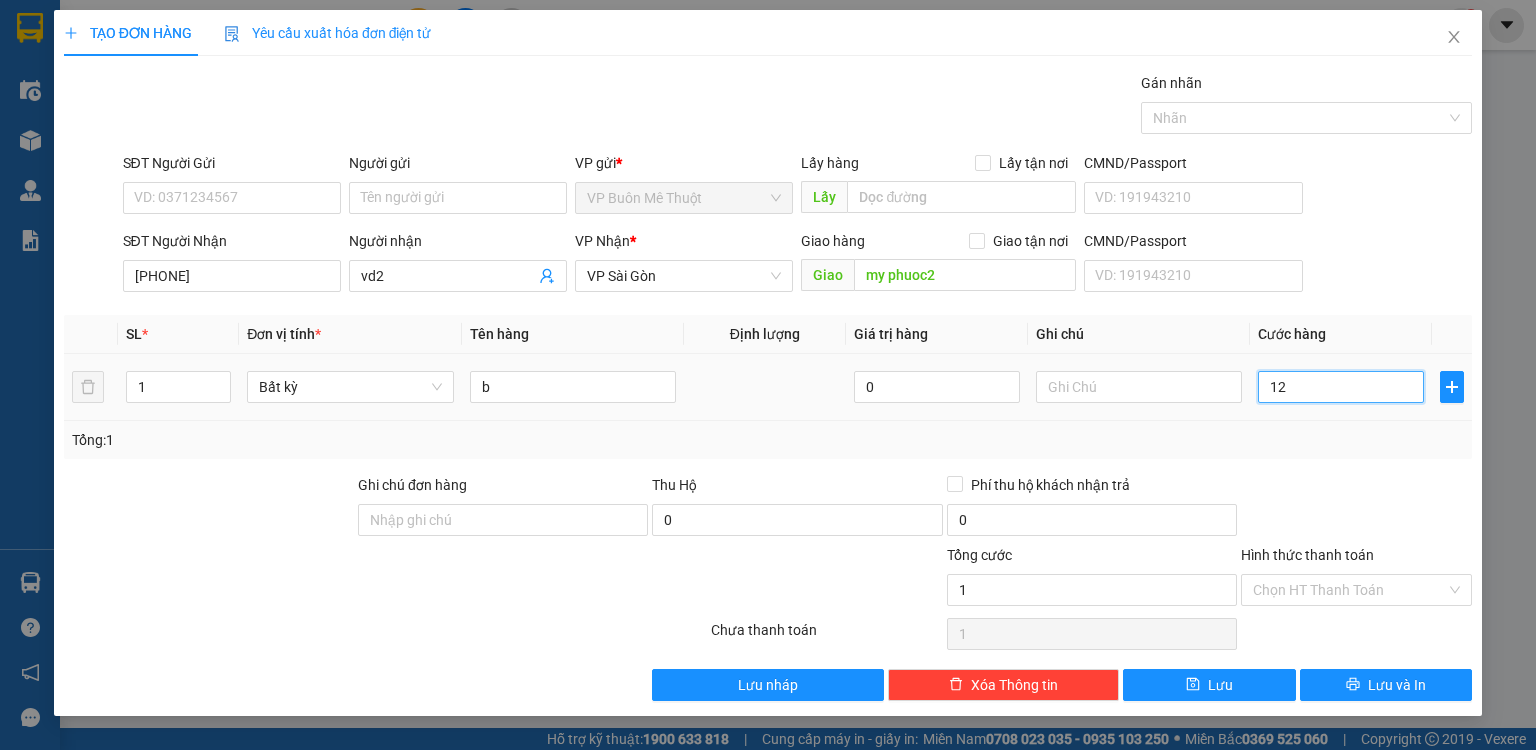 type on "120" 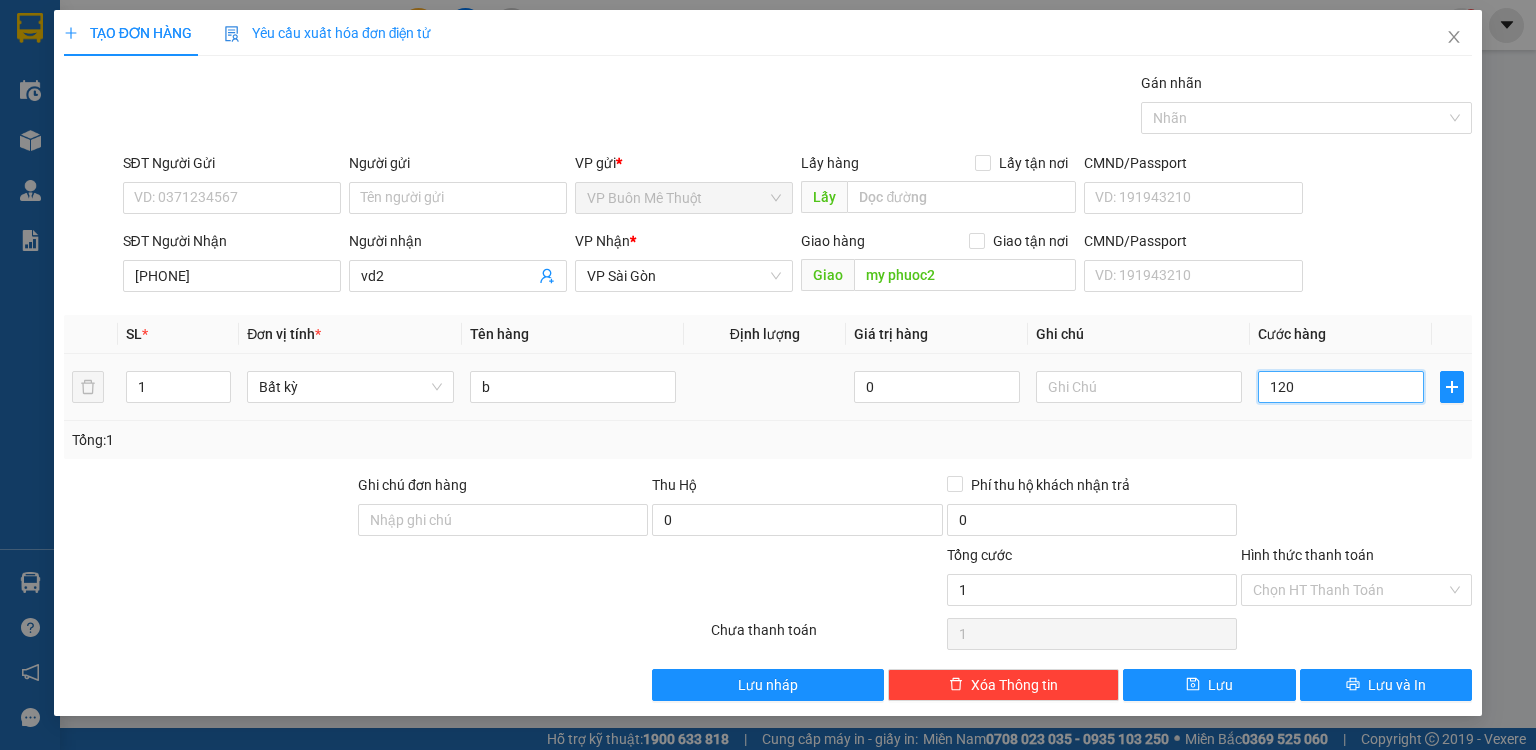 type on "120" 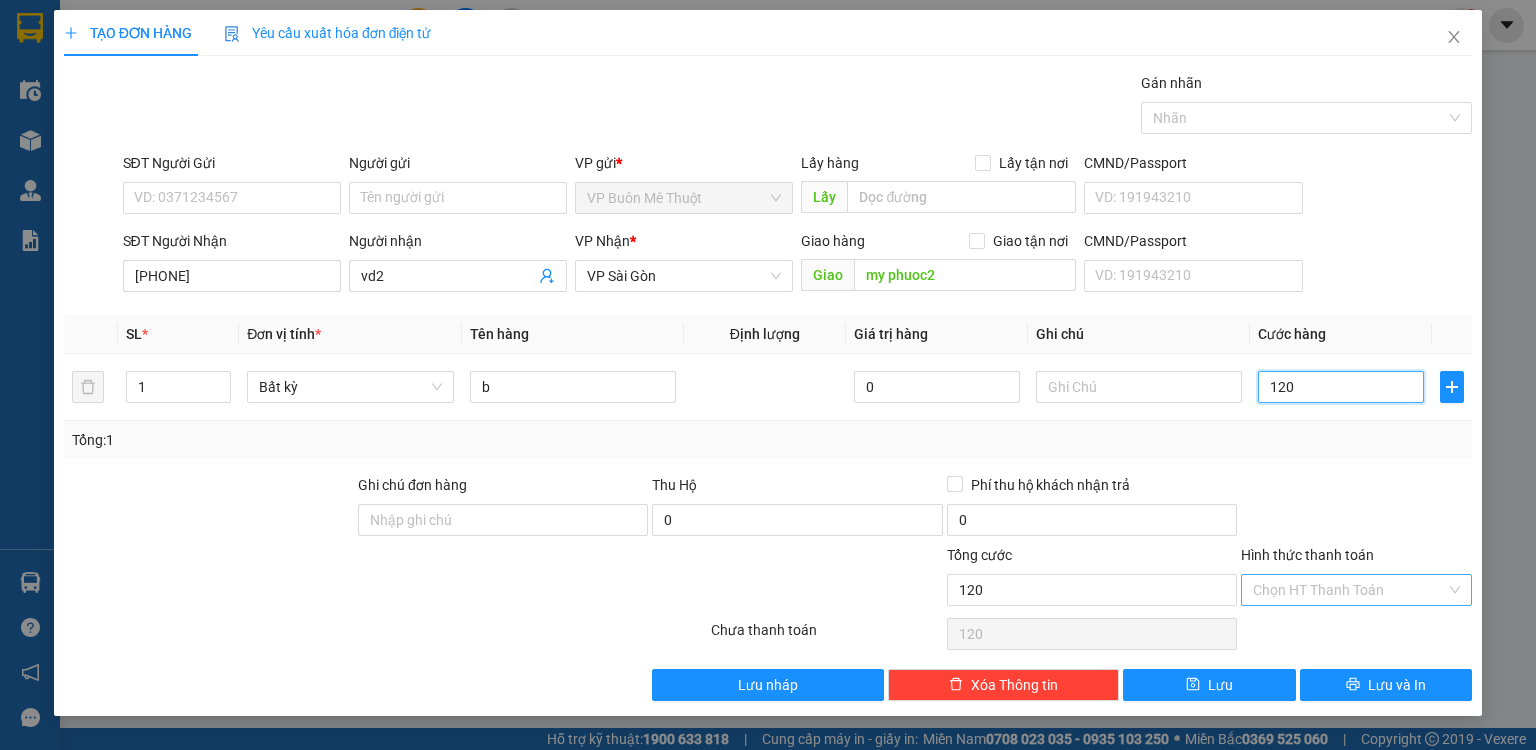 type on "120" 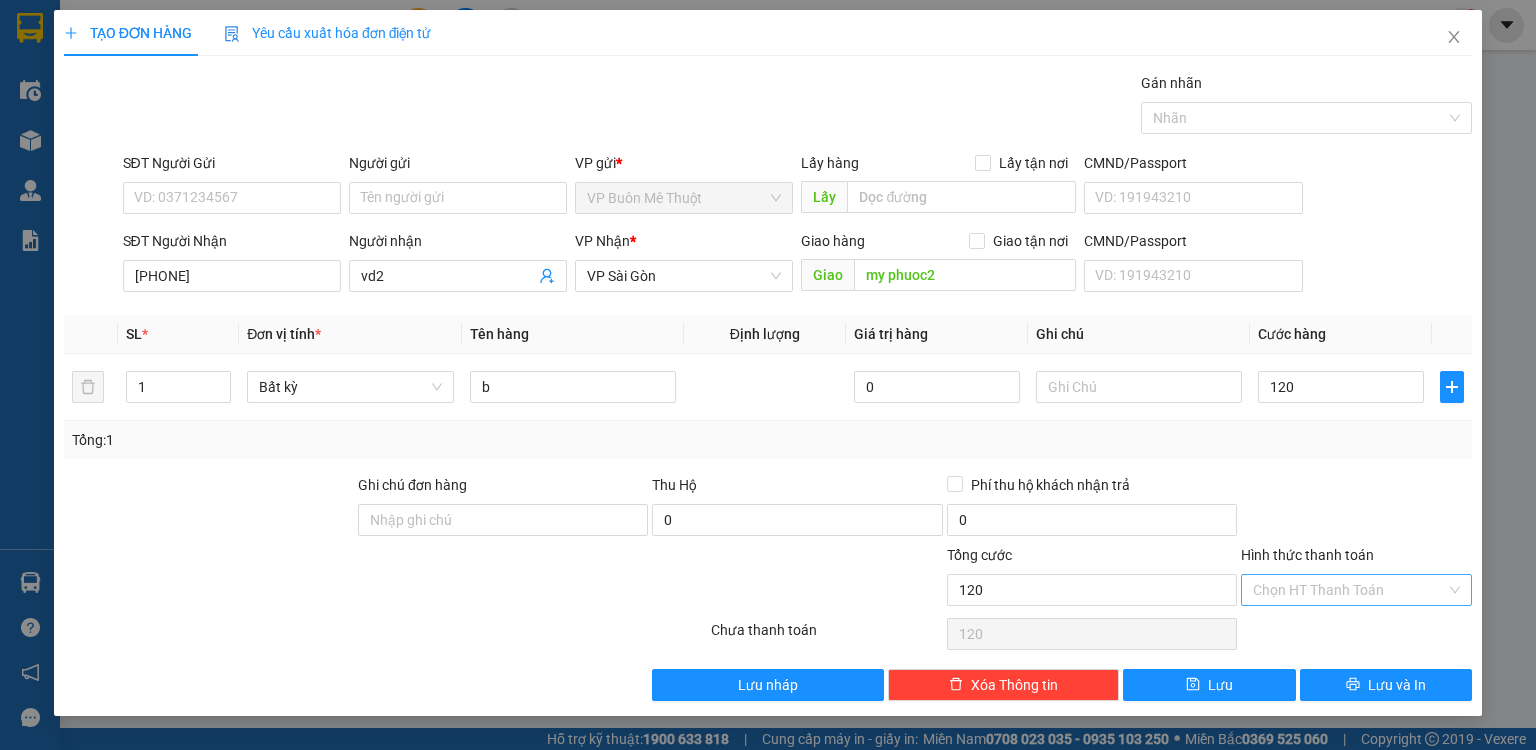 type on "120.000" 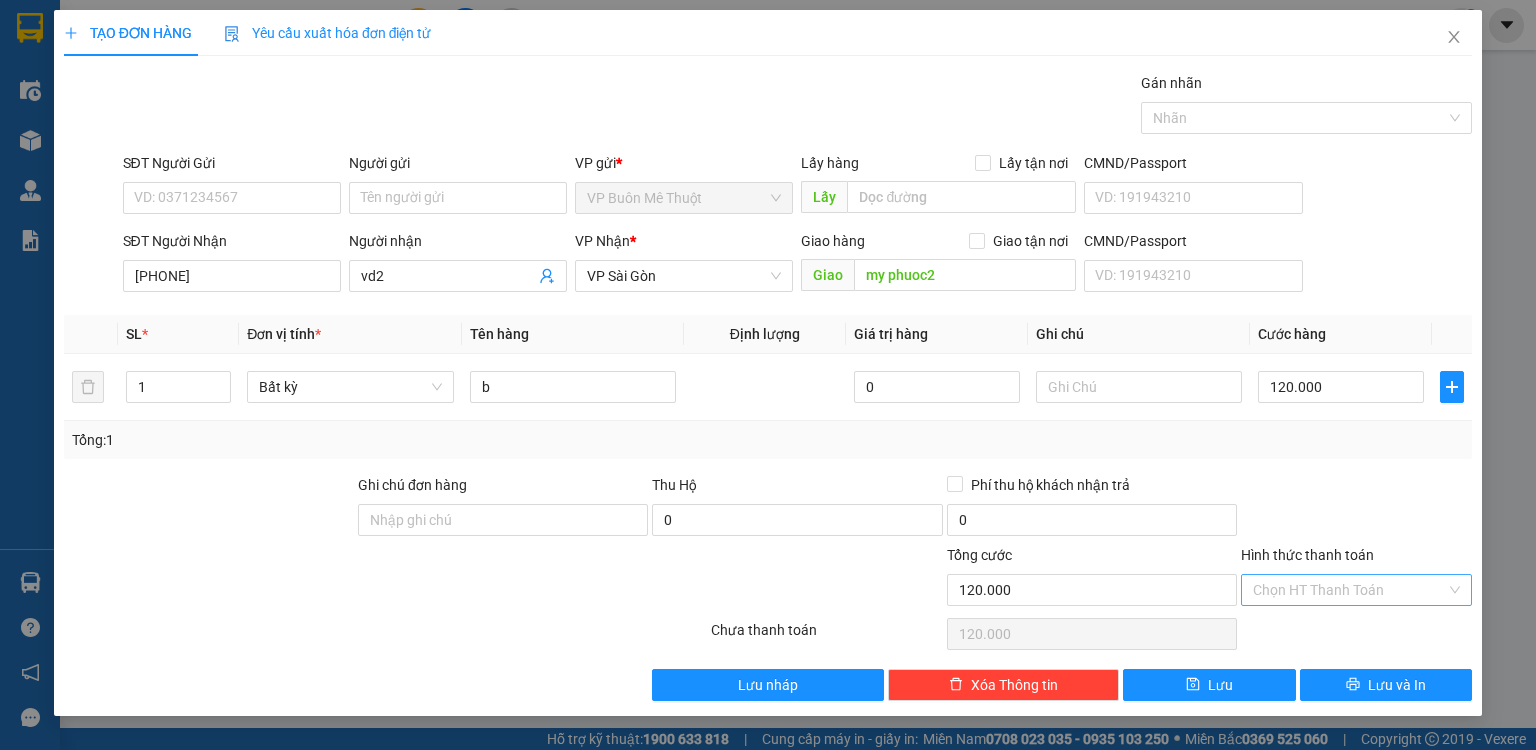 click on "Hình thức thanh toán" at bounding box center [1349, 590] 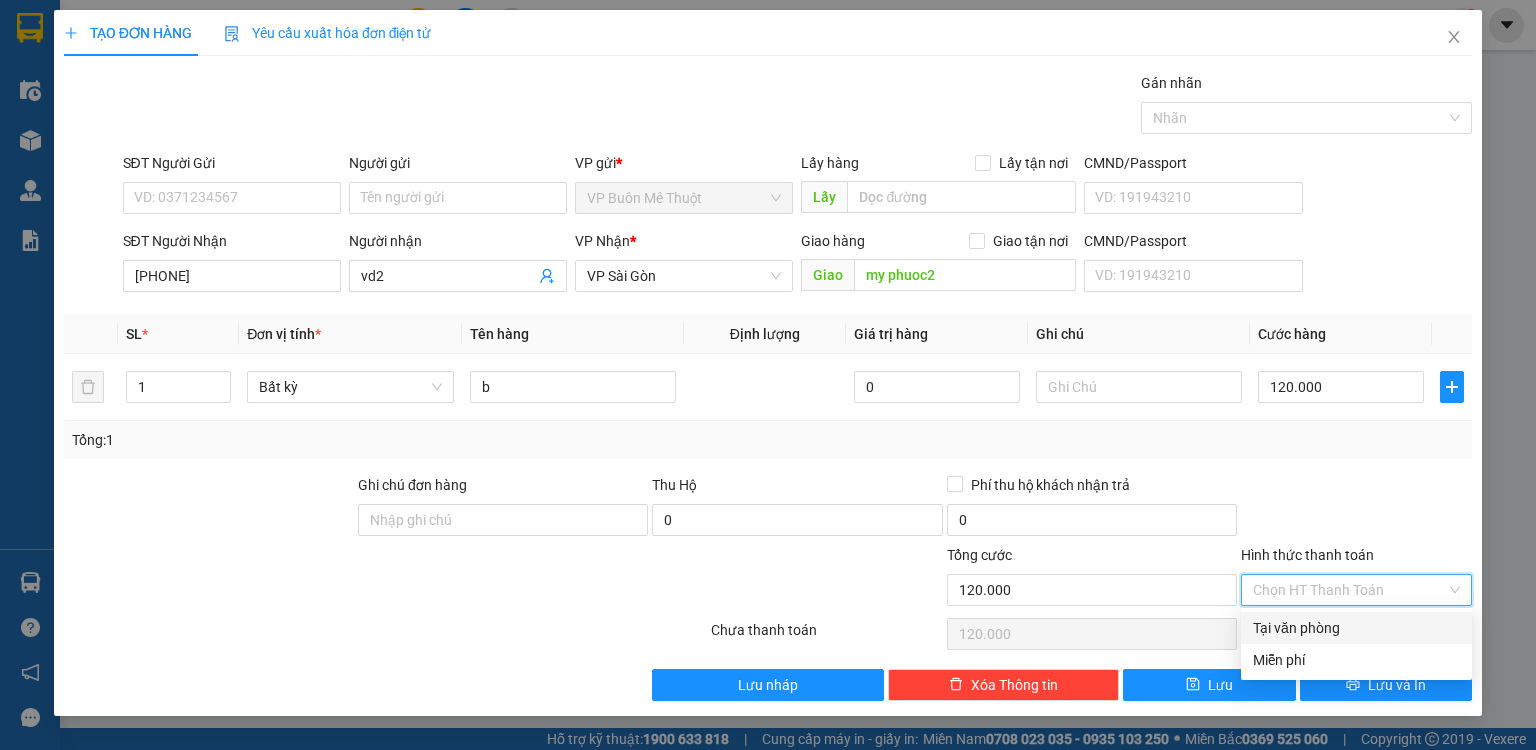 click on "Tại văn phòng" at bounding box center [1356, 628] 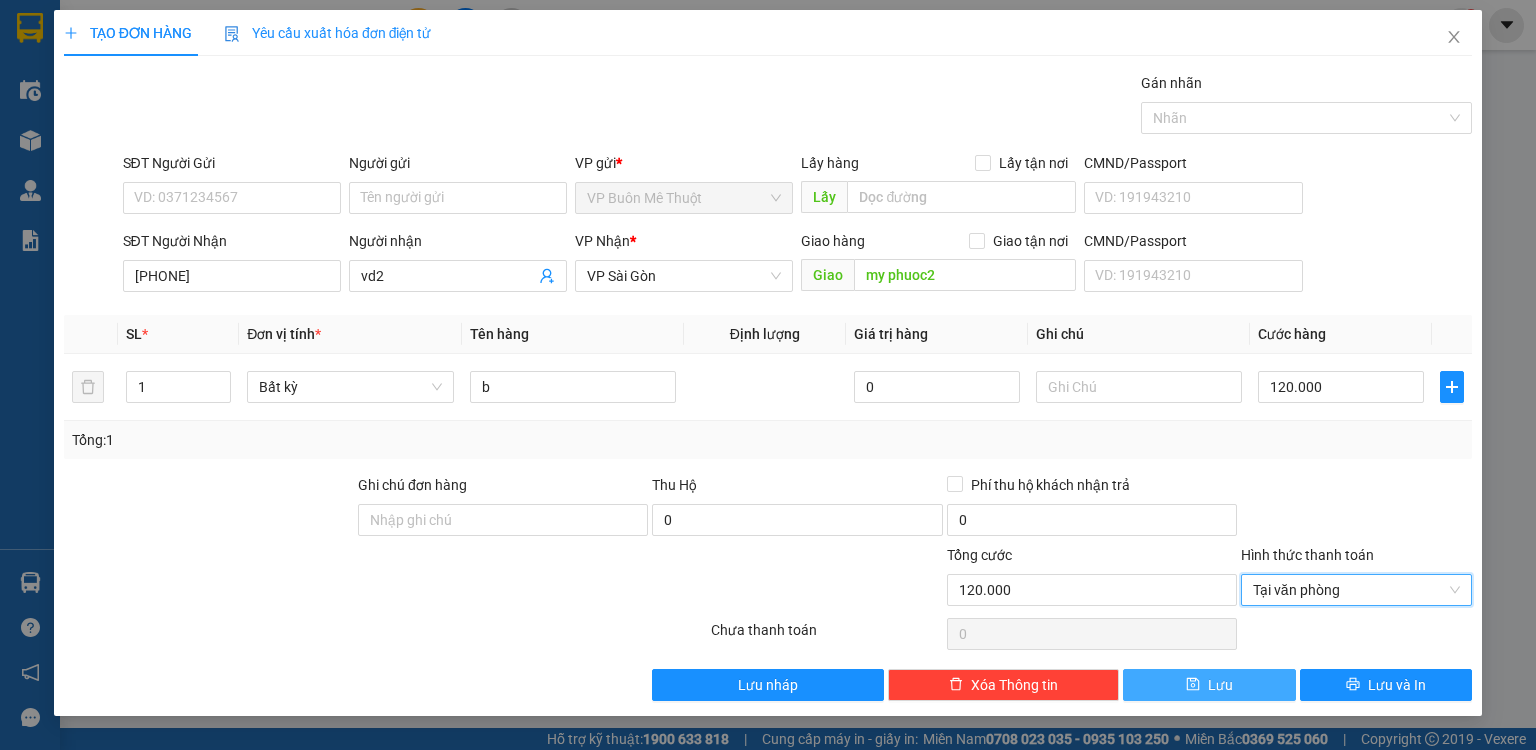 click on "Lưu" at bounding box center [1209, 685] 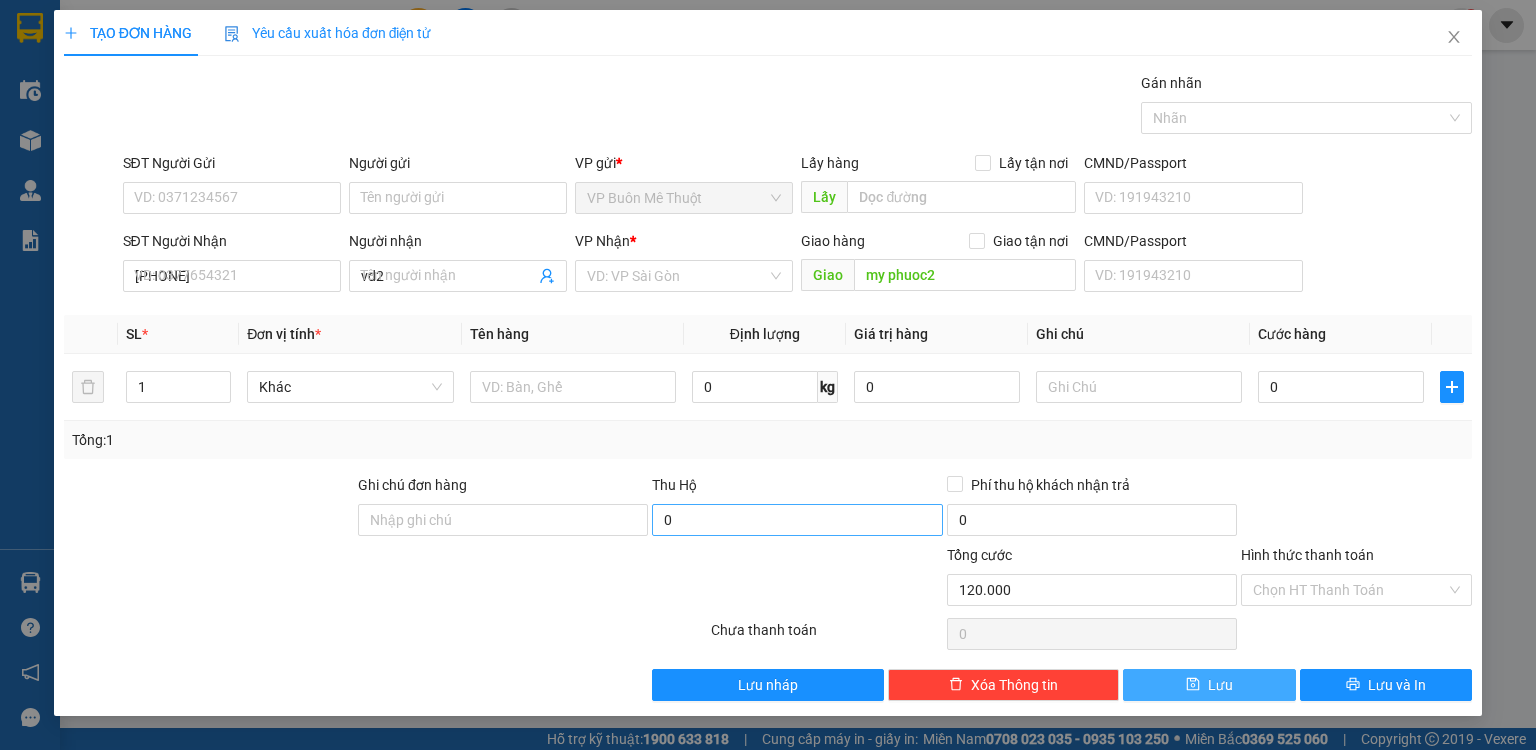 type 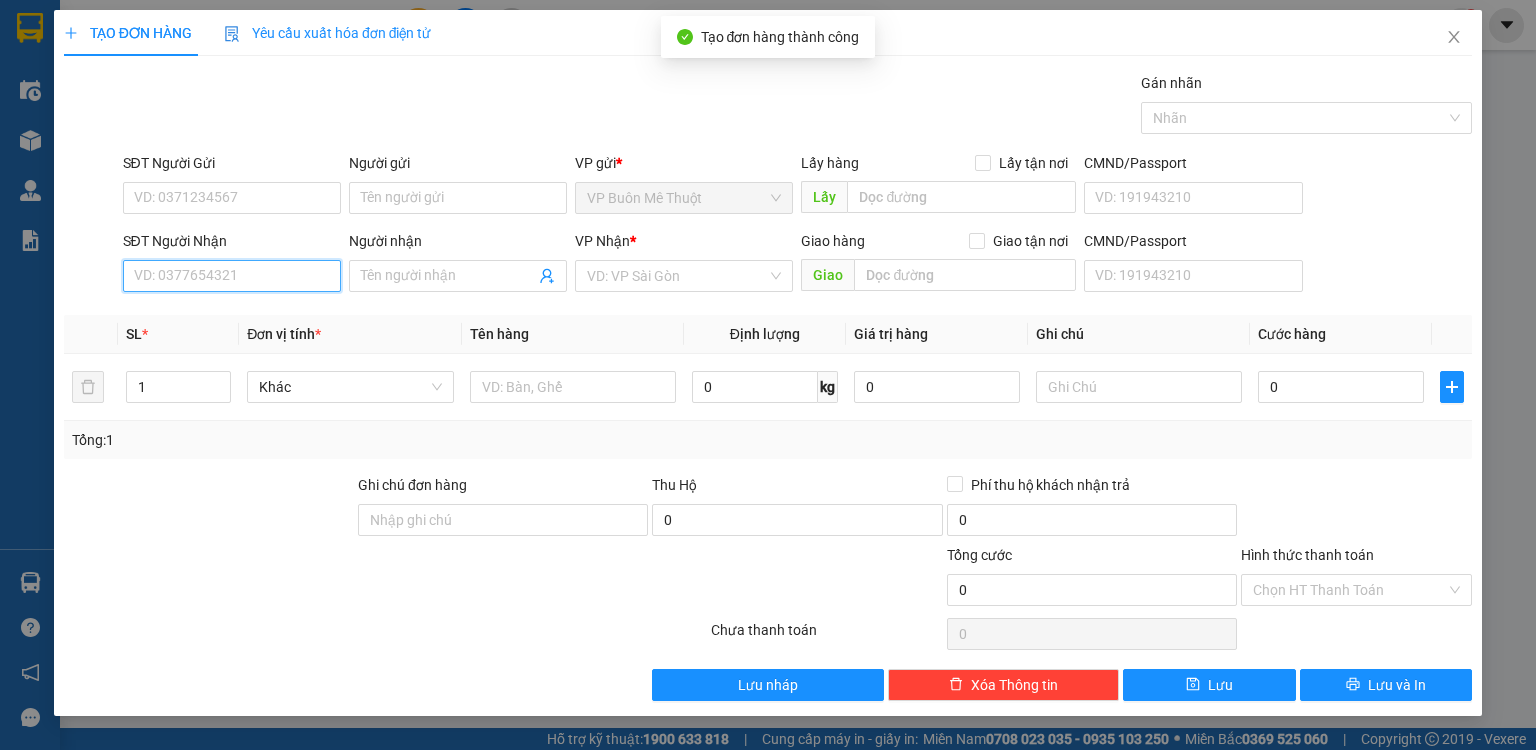 click on "SĐT Người Nhận" at bounding box center [232, 276] 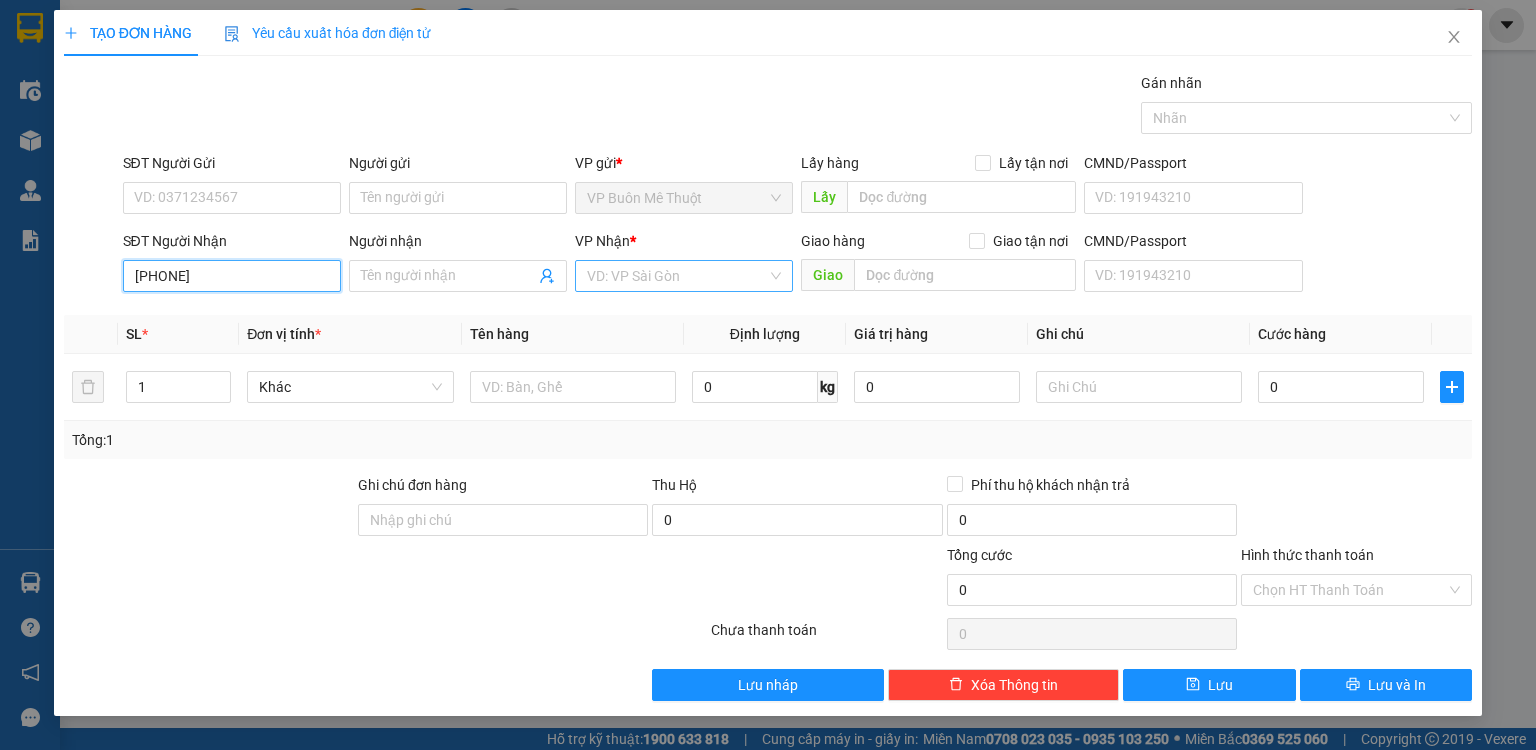 type on "0989600457" 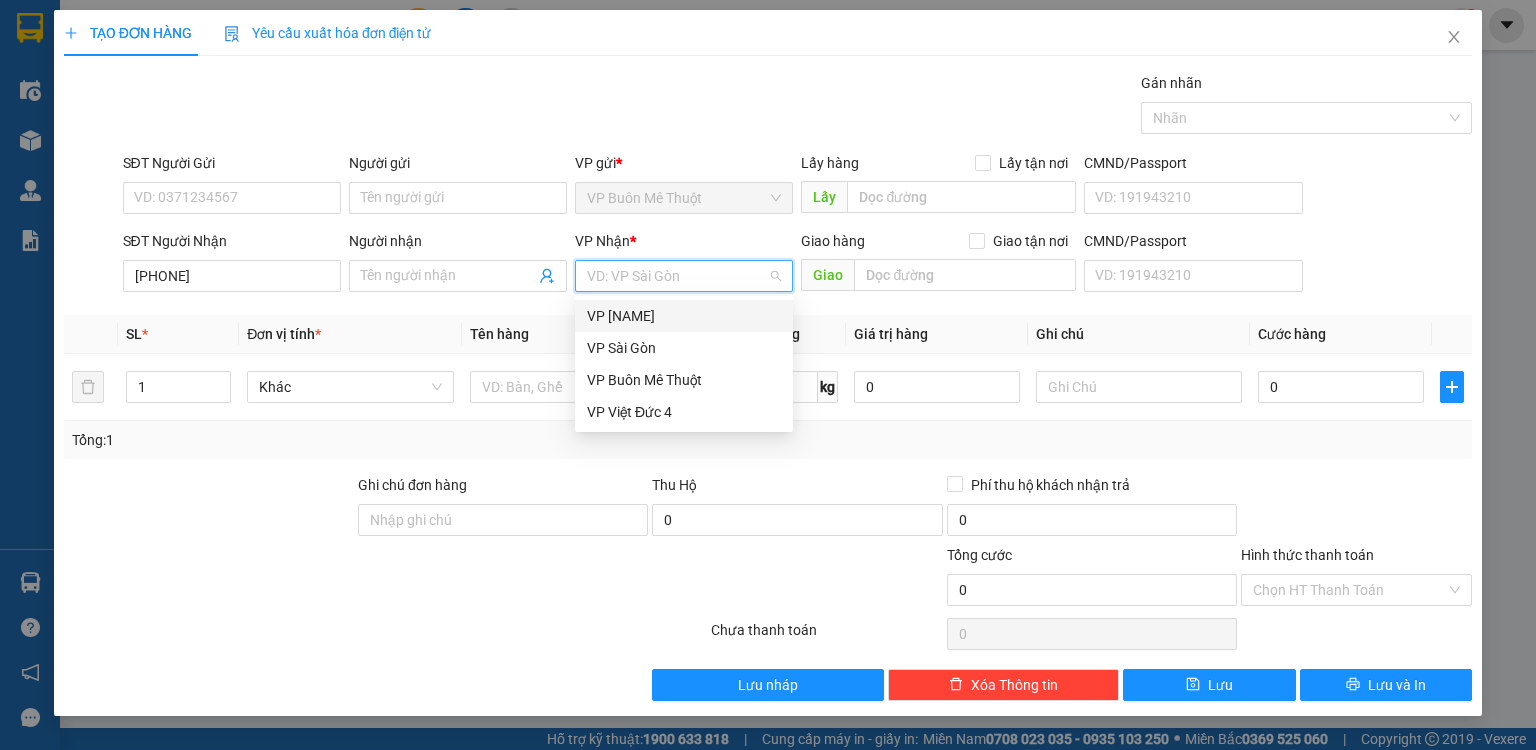 drag, startPoint x: 628, startPoint y: 263, endPoint x: 628, endPoint y: 316, distance: 53 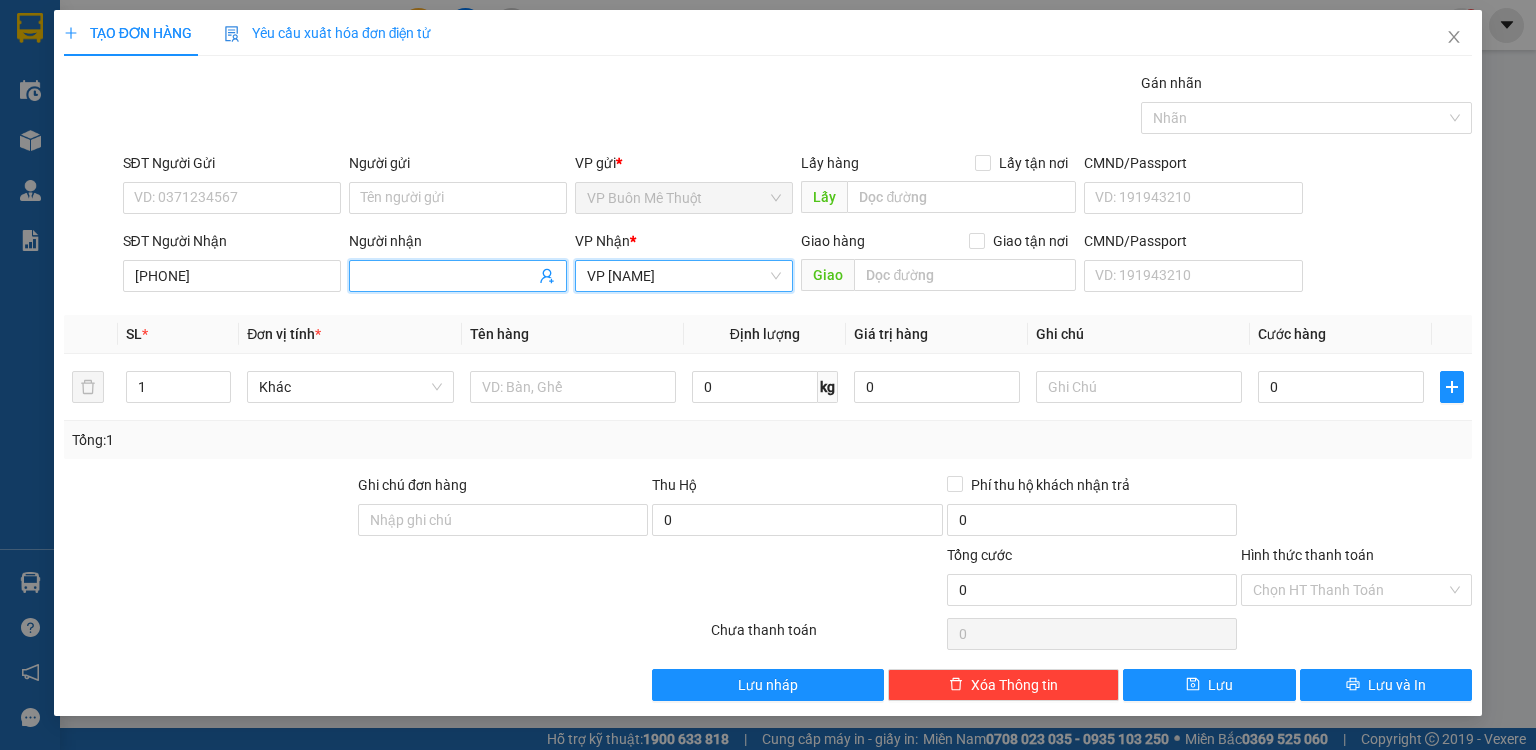 click on "Người nhận" at bounding box center [448, 276] 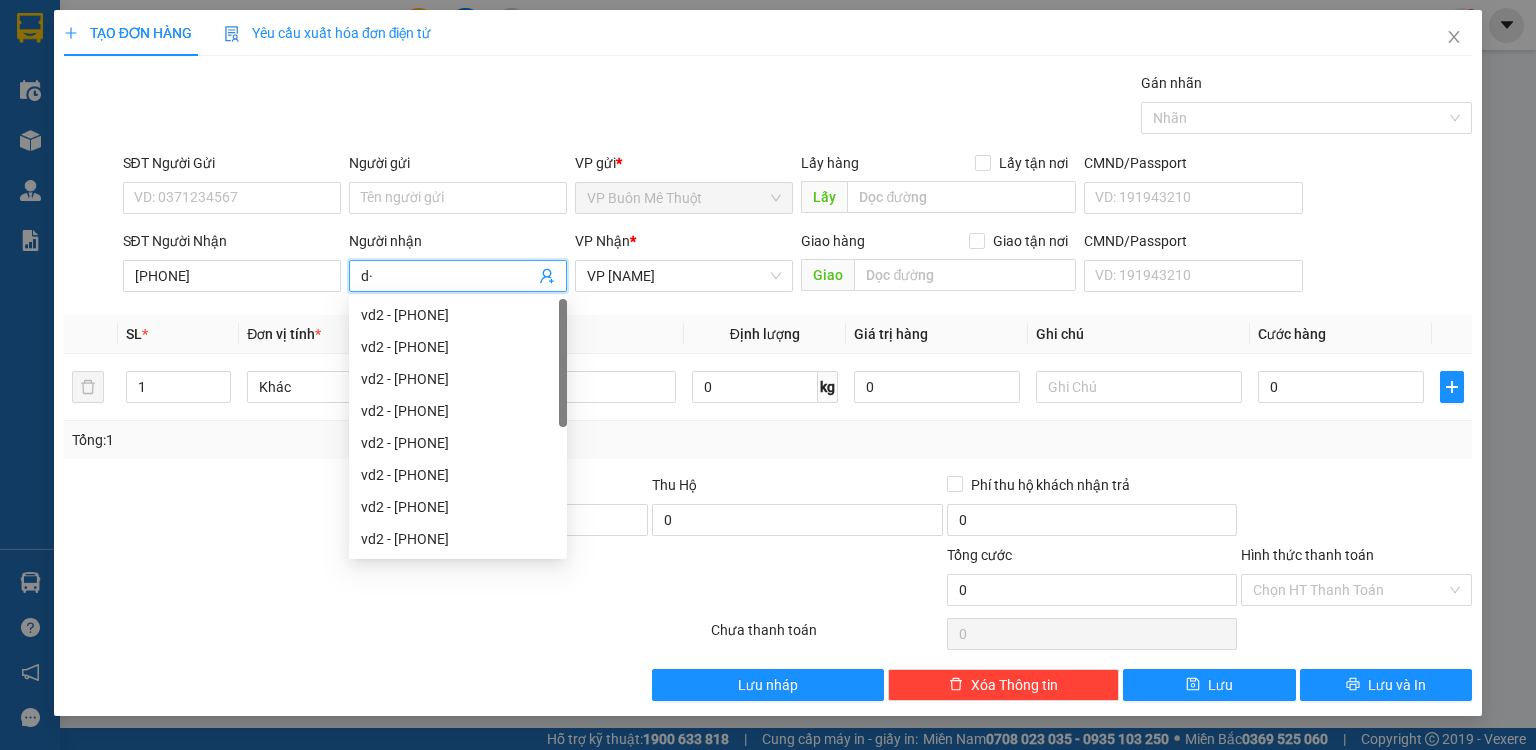 type on "d" 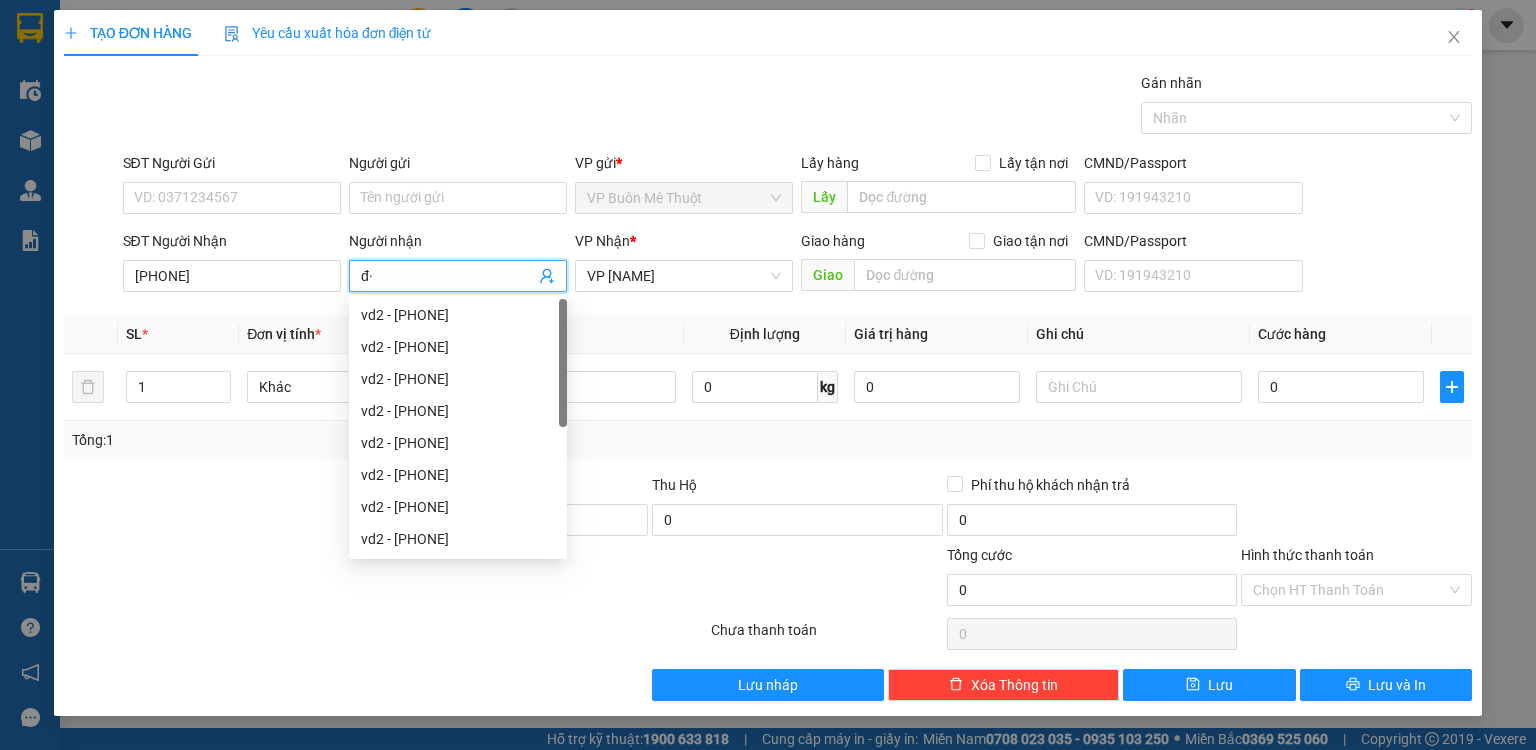 type on "đ" 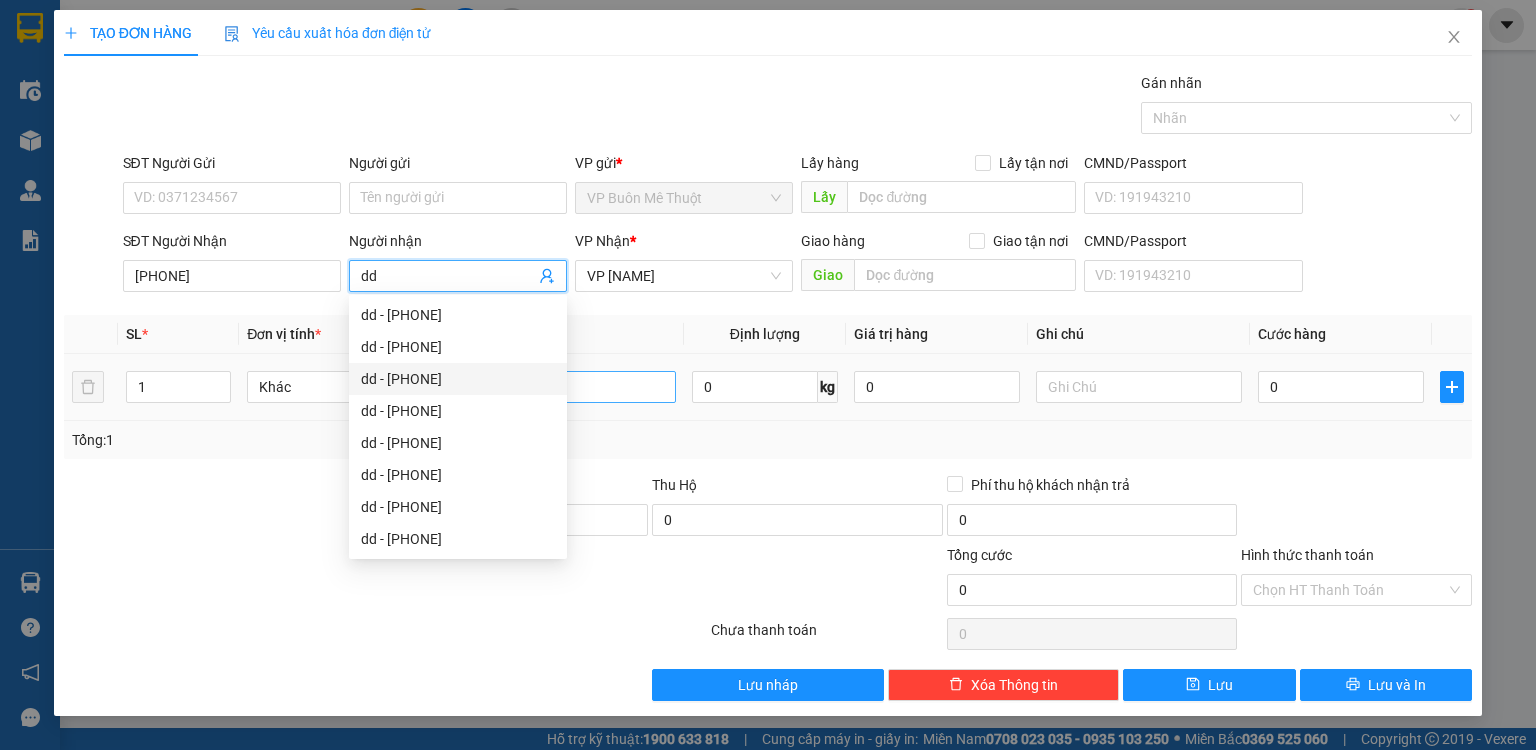 type on "dd" 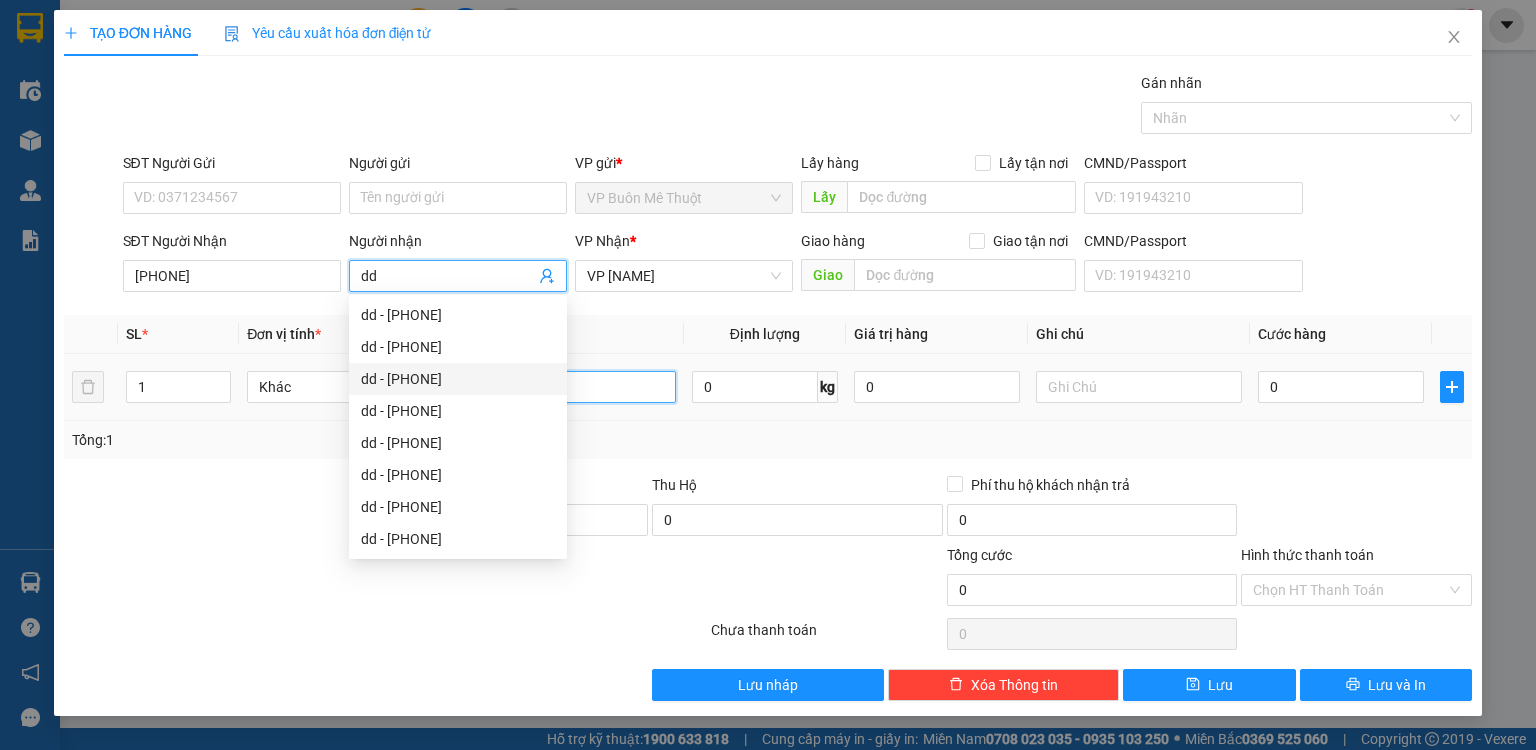 click at bounding box center [573, 387] 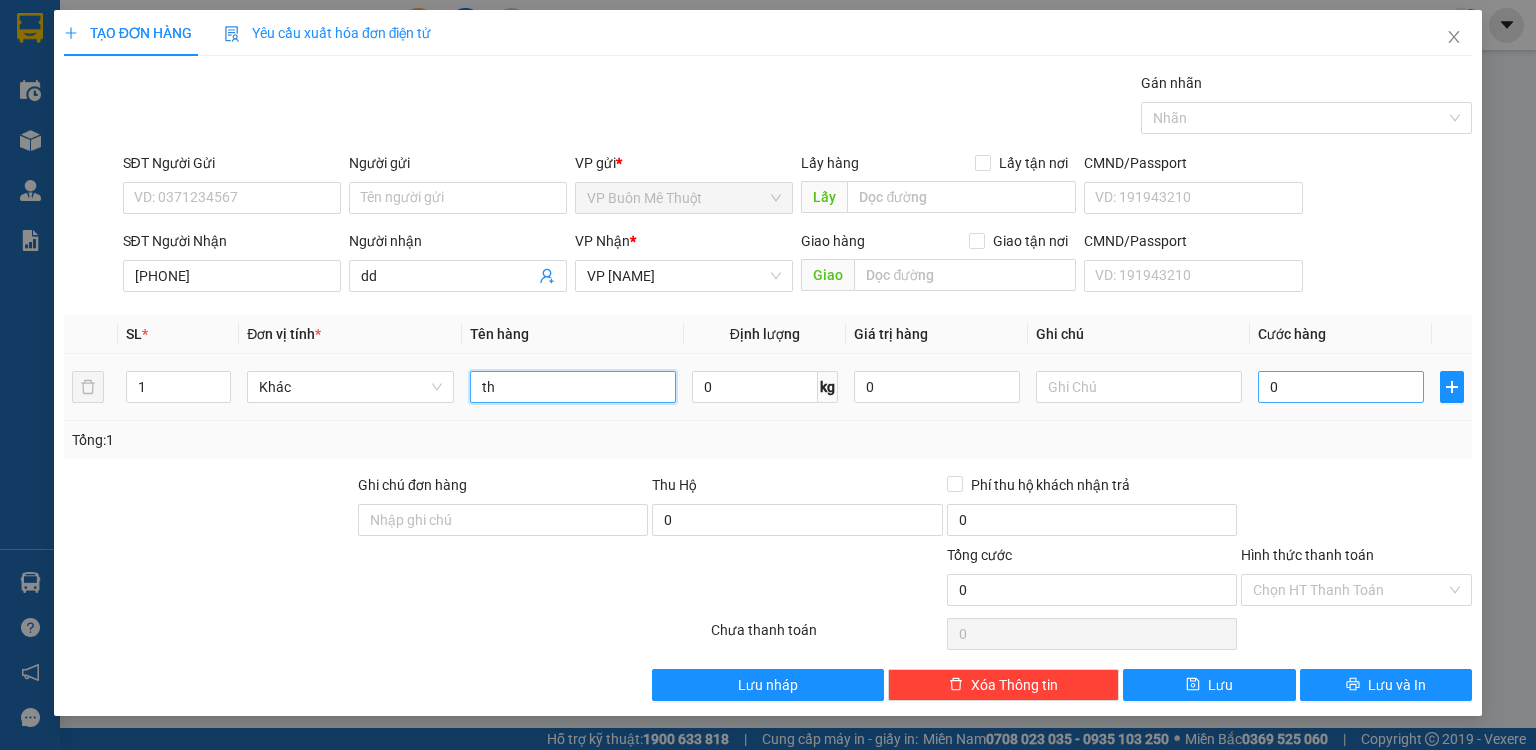 type on "th" 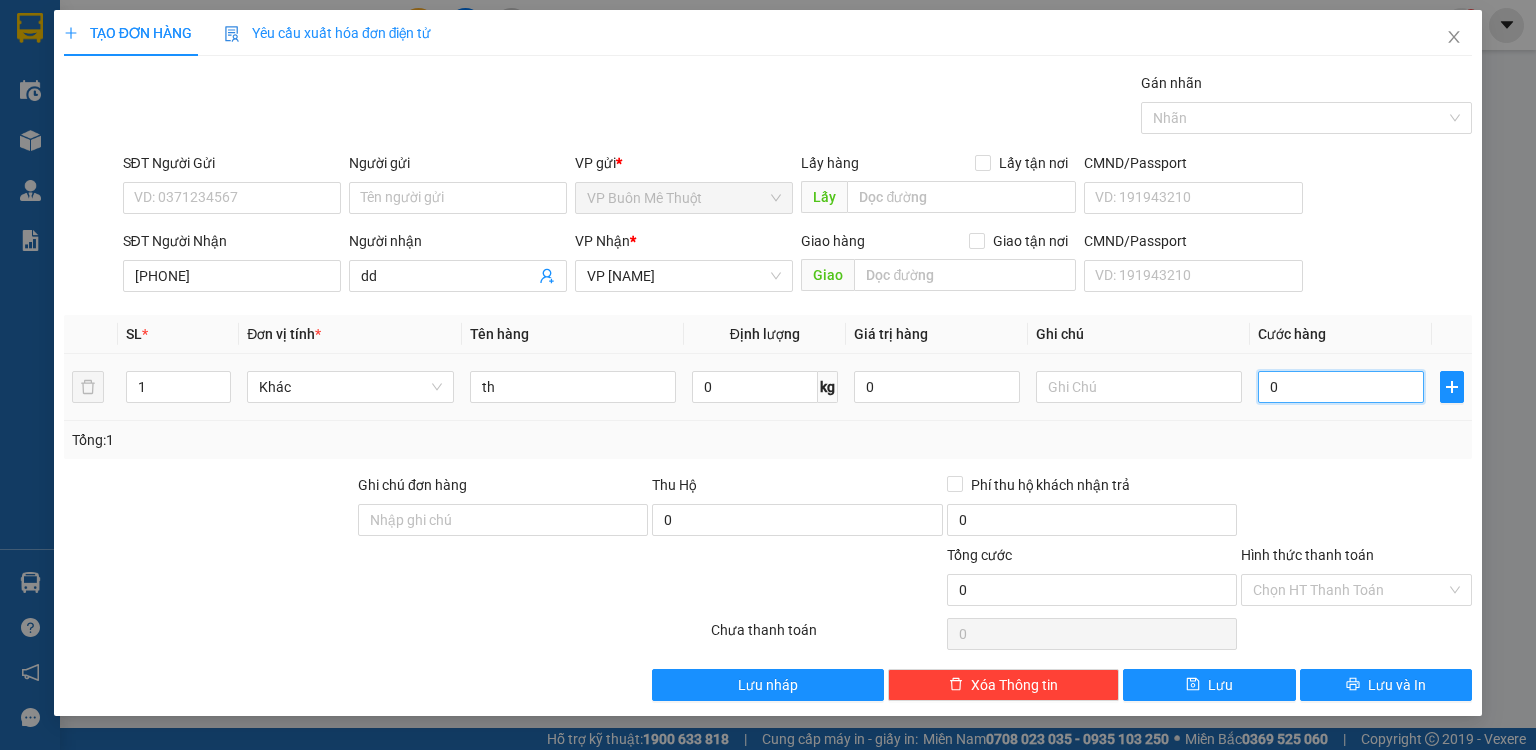 click on "0" at bounding box center [1341, 387] 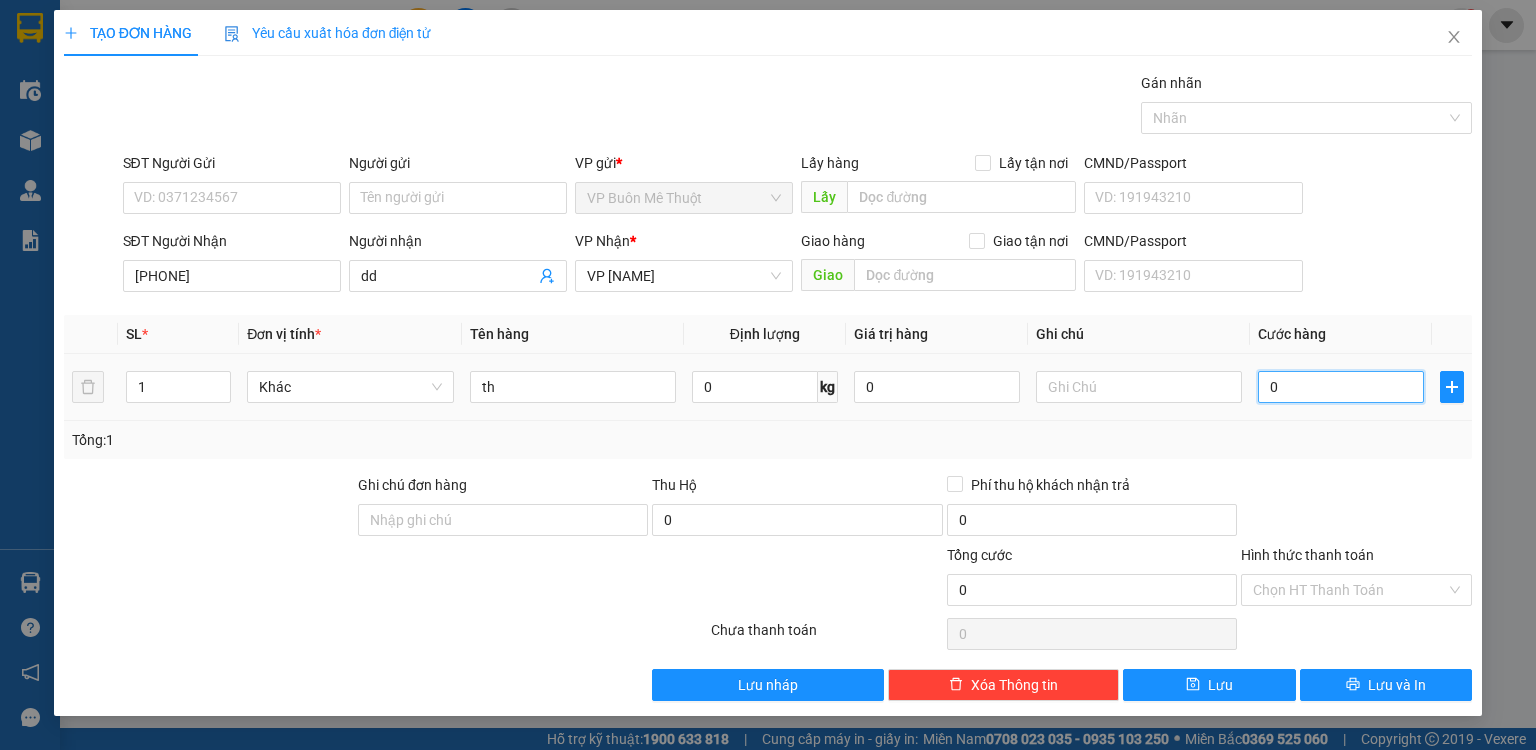 type on "7" 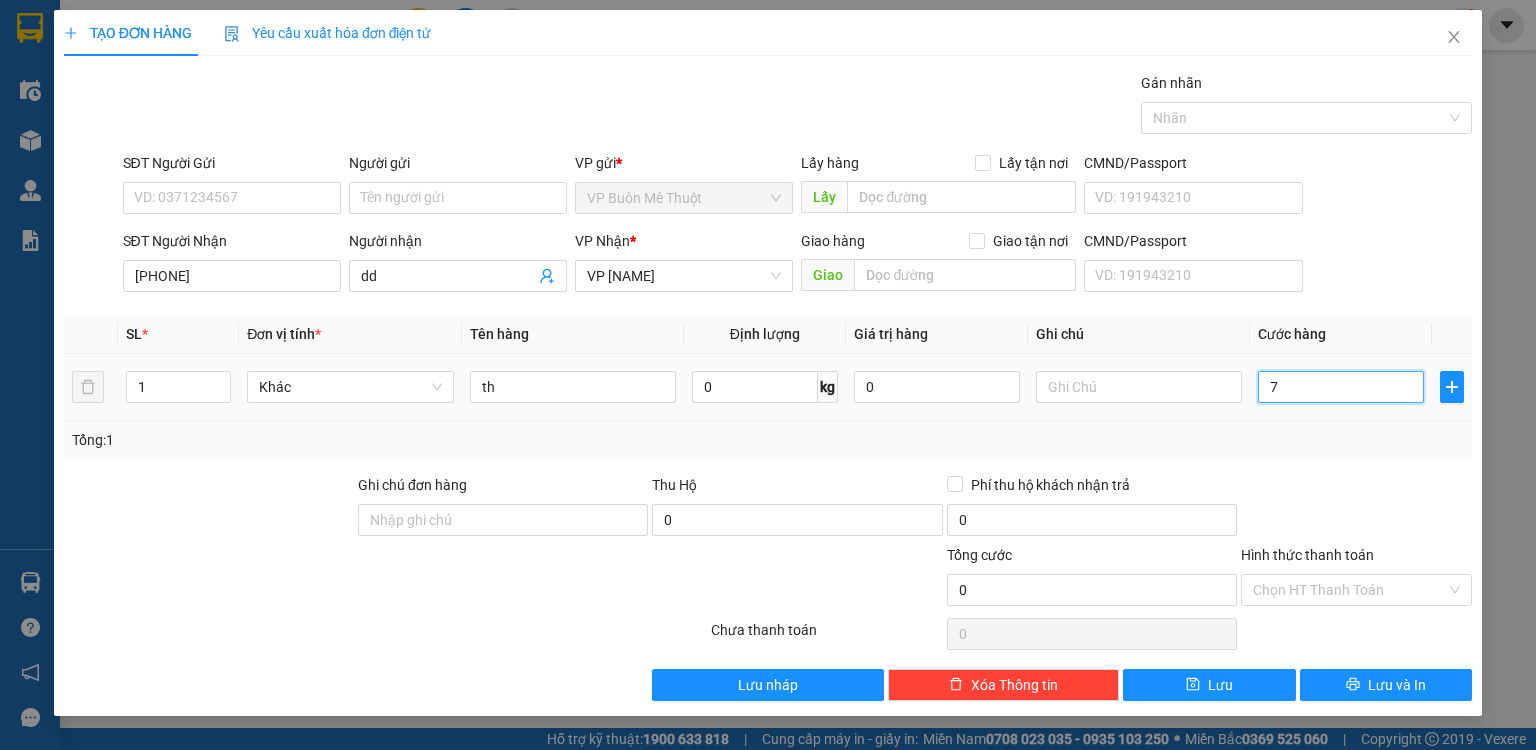 type on "7" 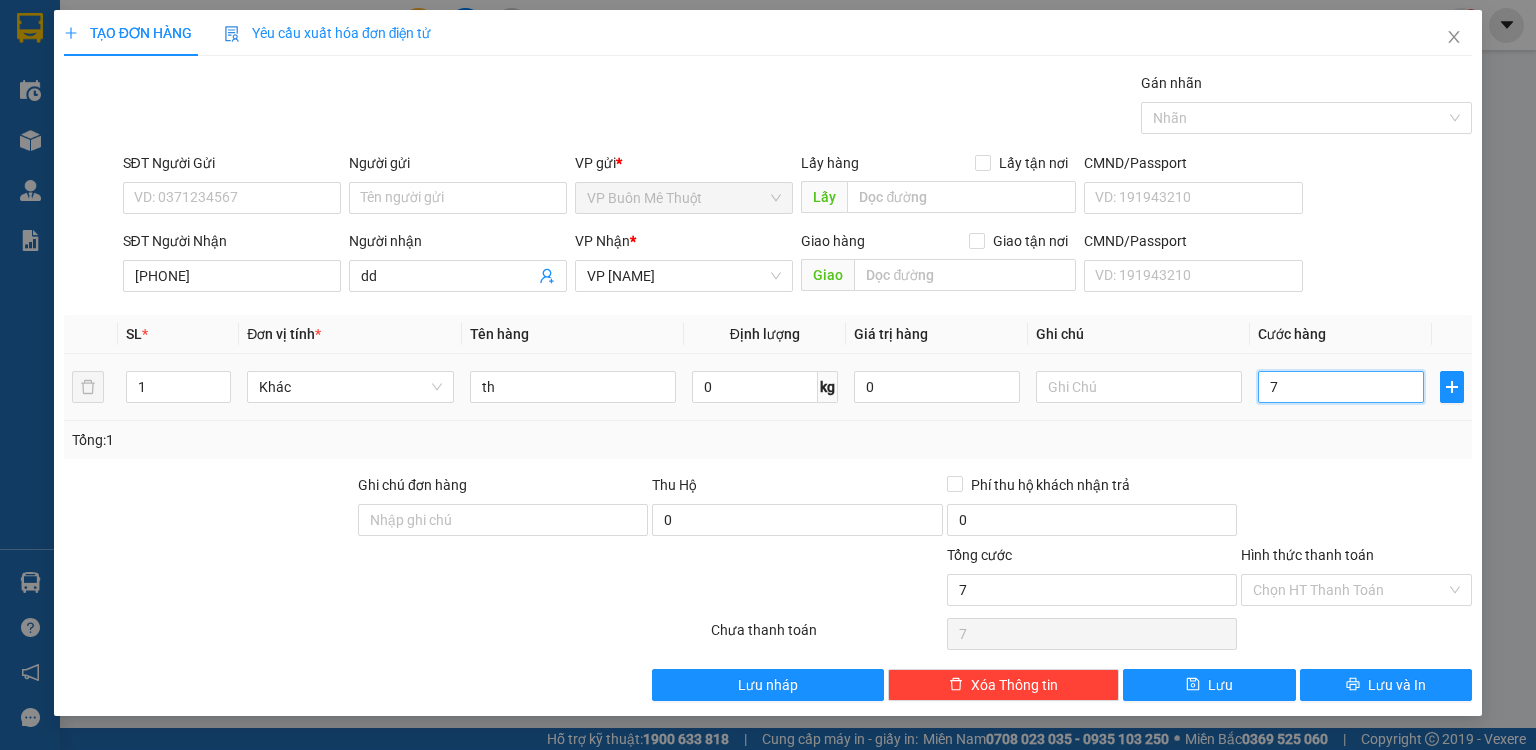 type on "70" 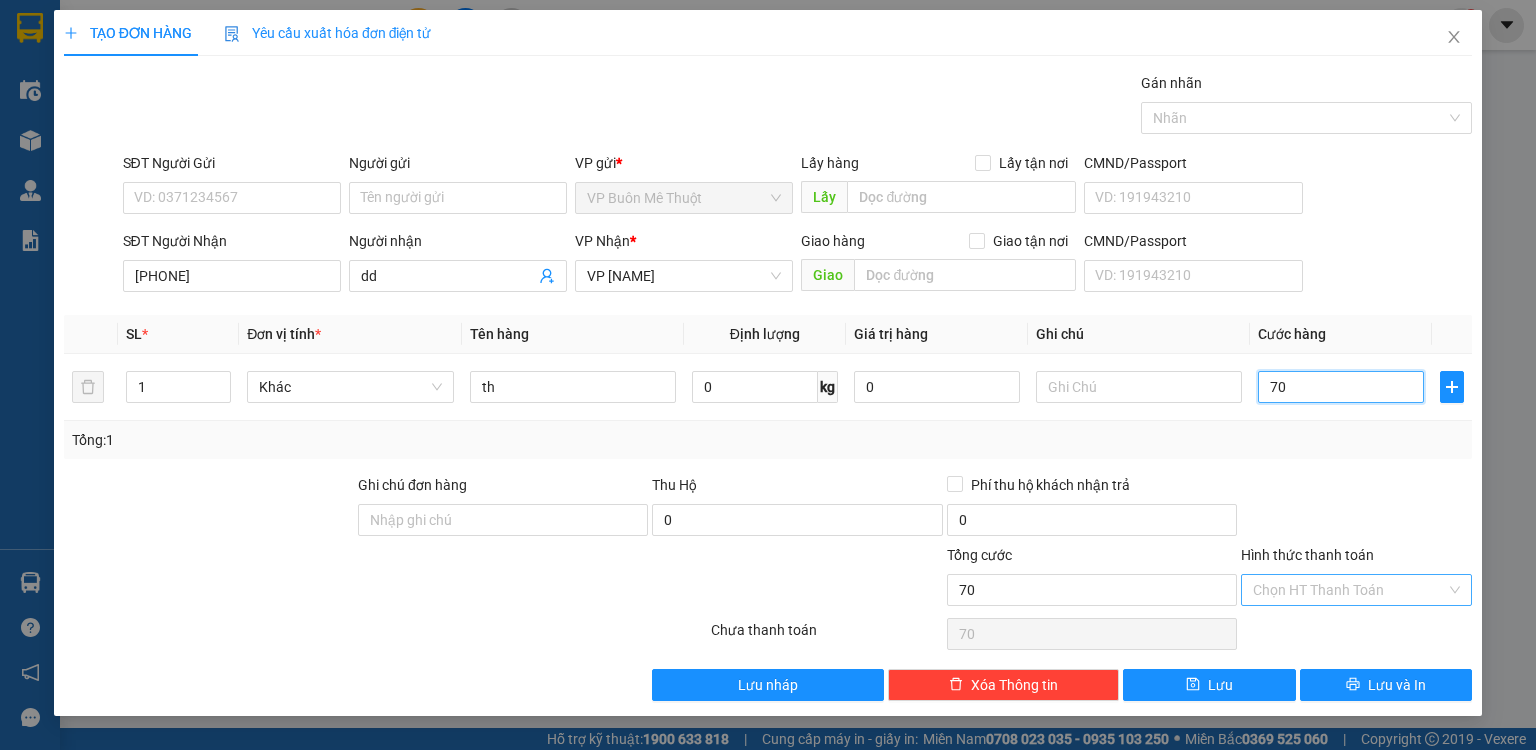 type on "70" 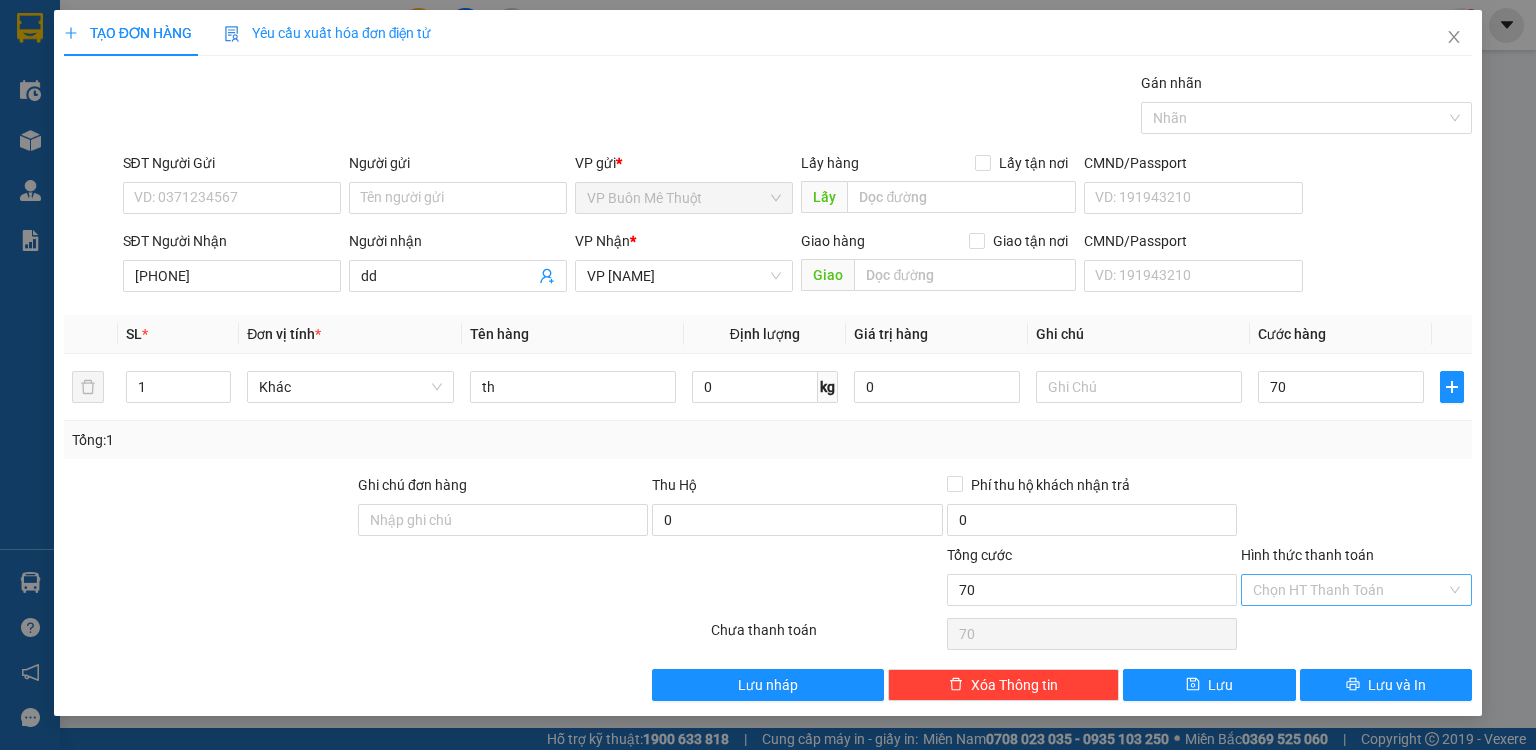 type on "70.000" 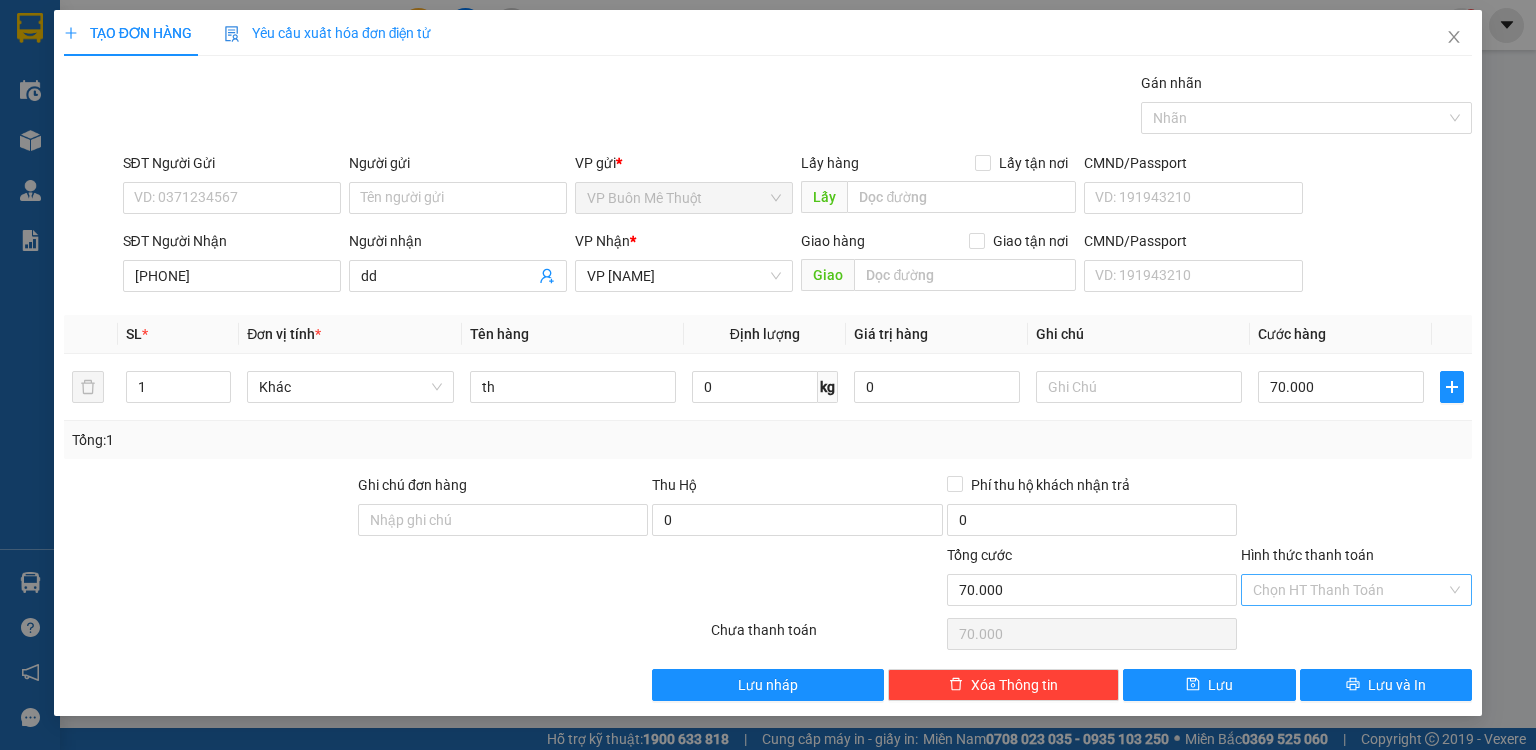 click on "Hình thức thanh toán" at bounding box center (1349, 590) 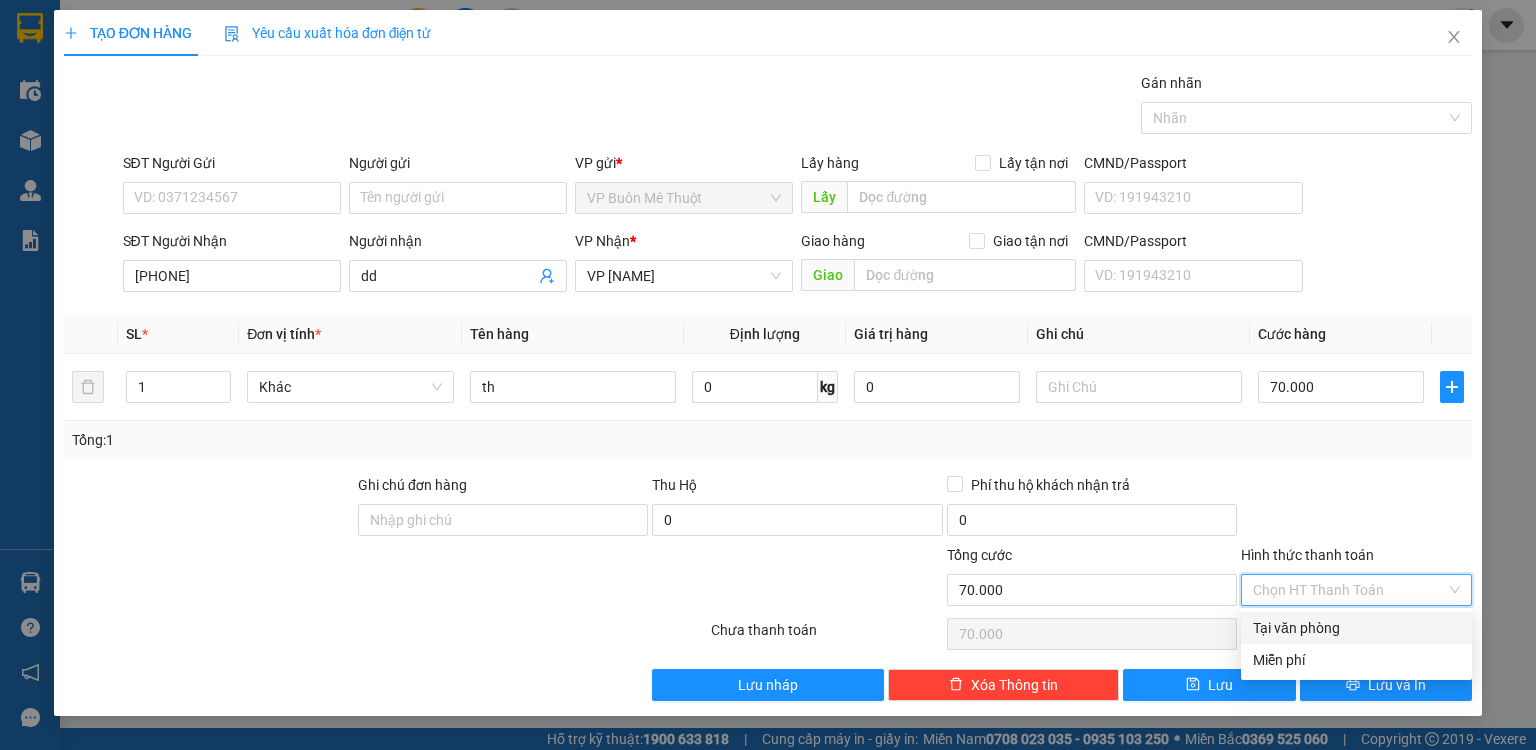 drag, startPoint x: 1307, startPoint y: 628, endPoint x: 1276, endPoint y: 651, distance: 38.600517 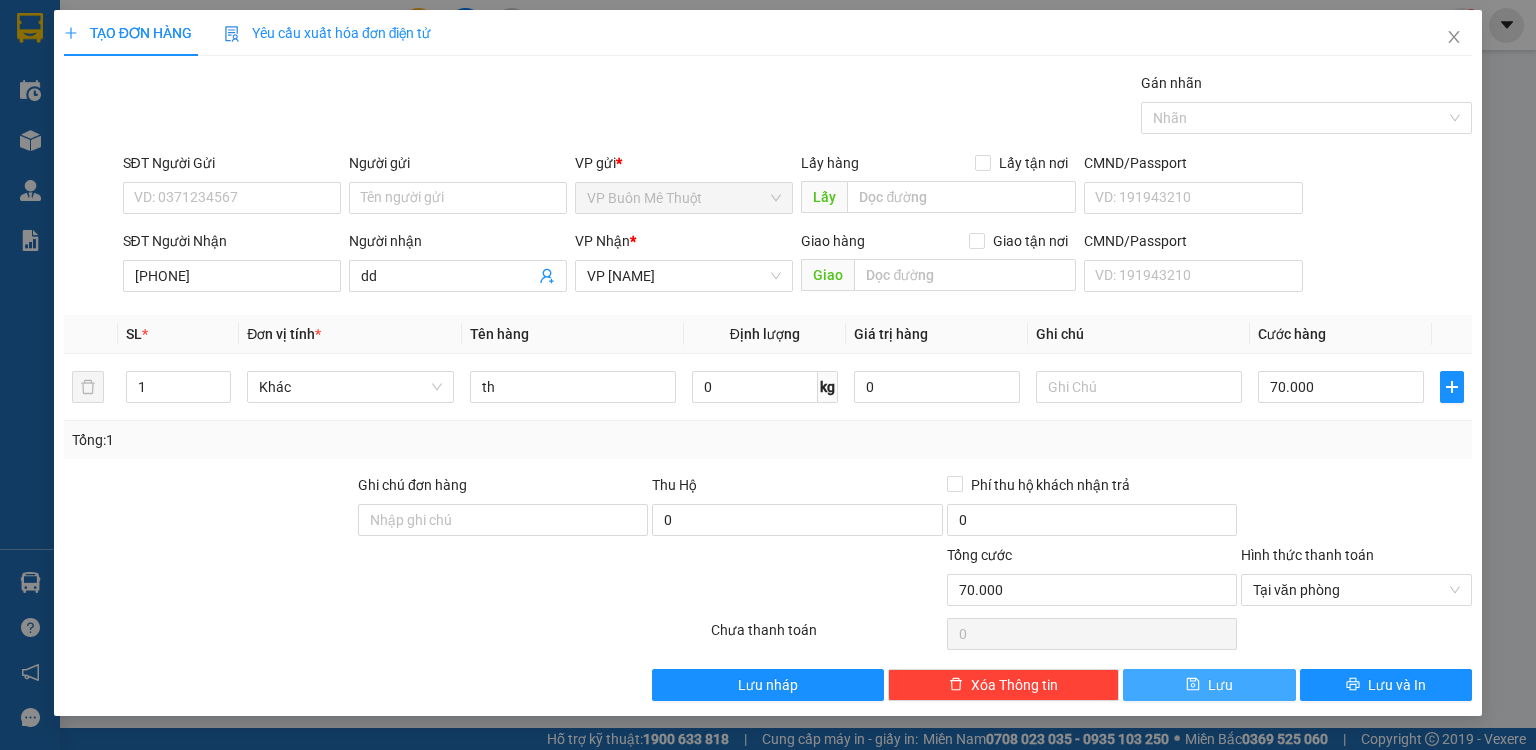 drag, startPoint x: 1236, startPoint y: 681, endPoint x: 920, endPoint y: 534, distance: 348.51828 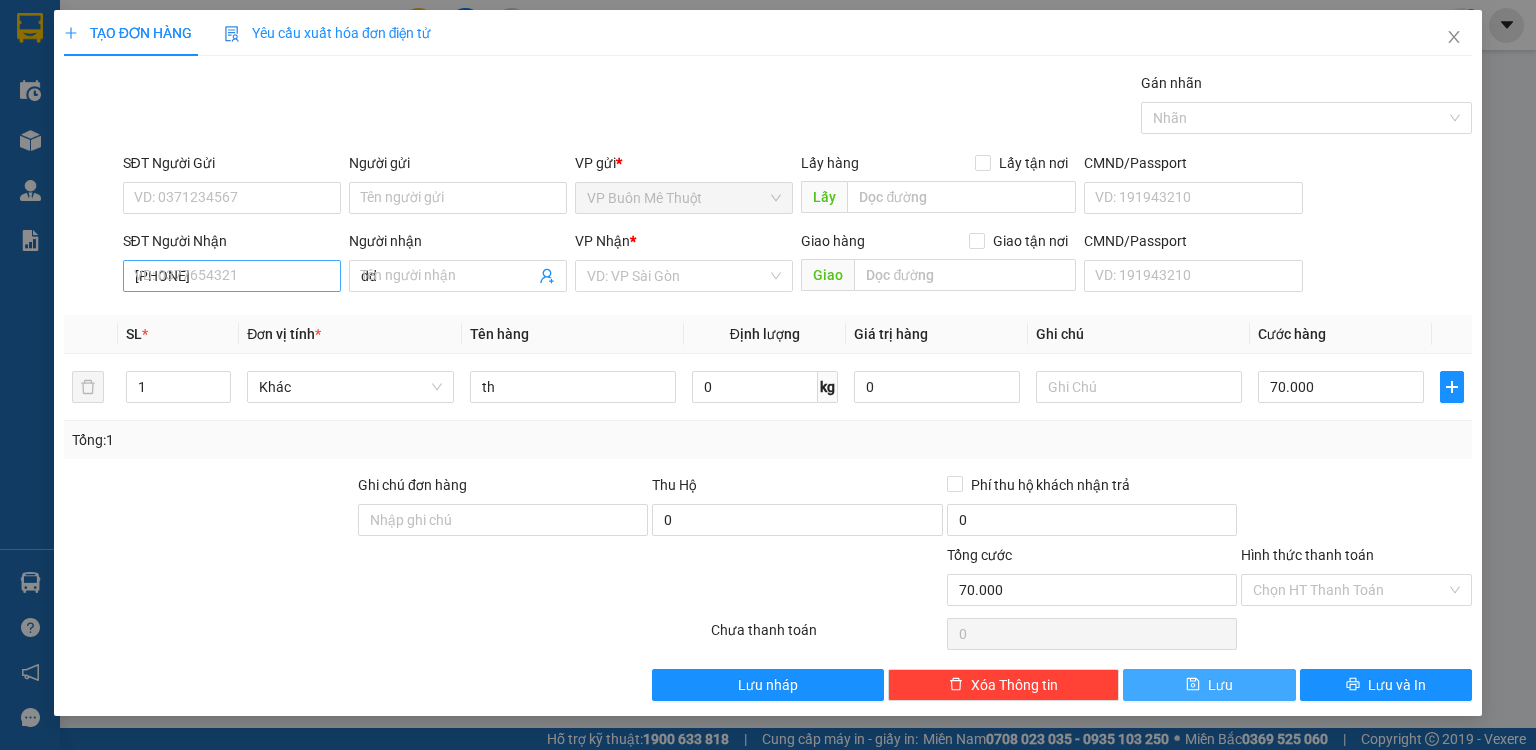 type 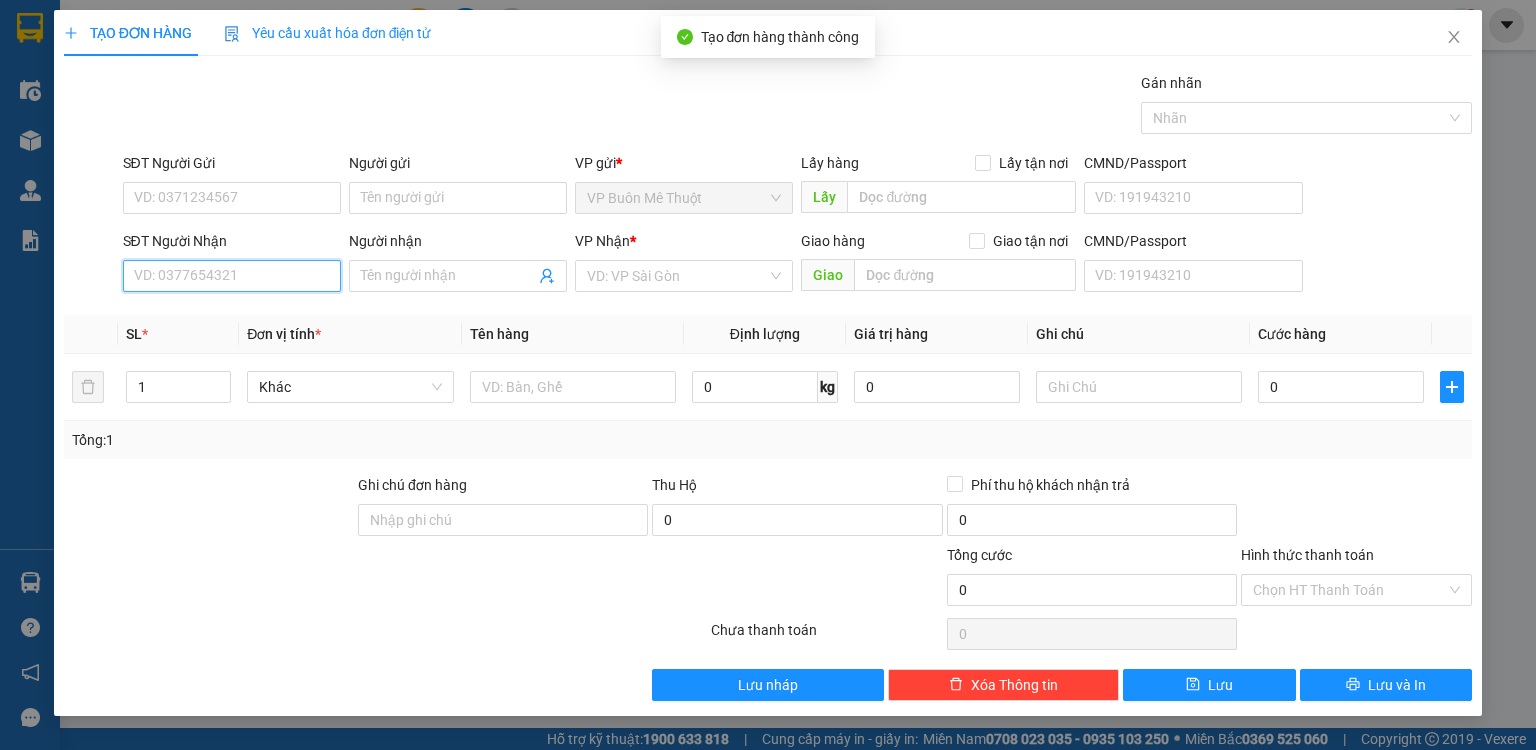 click on "SĐT Người Nhận" at bounding box center [232, 276] 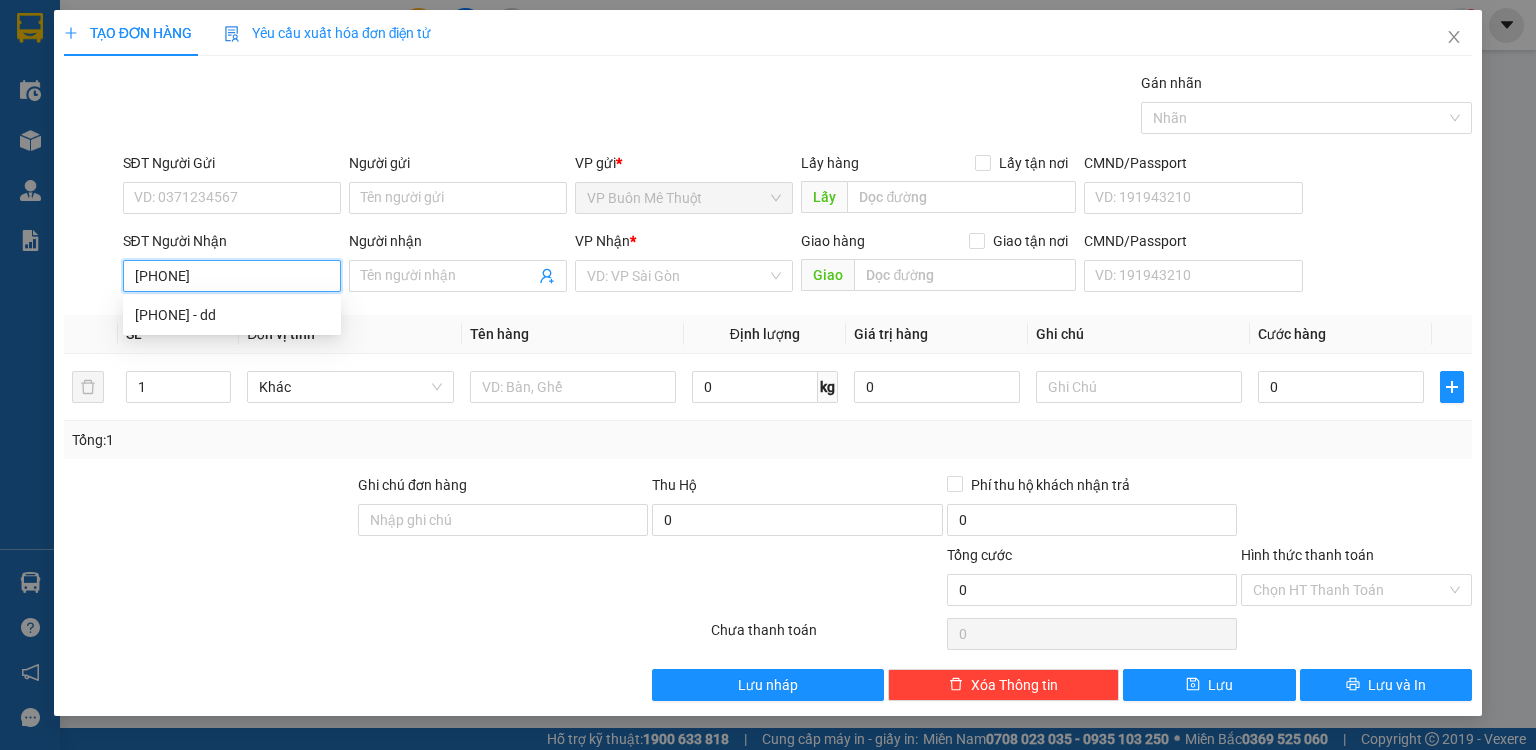 type on "0845352001" 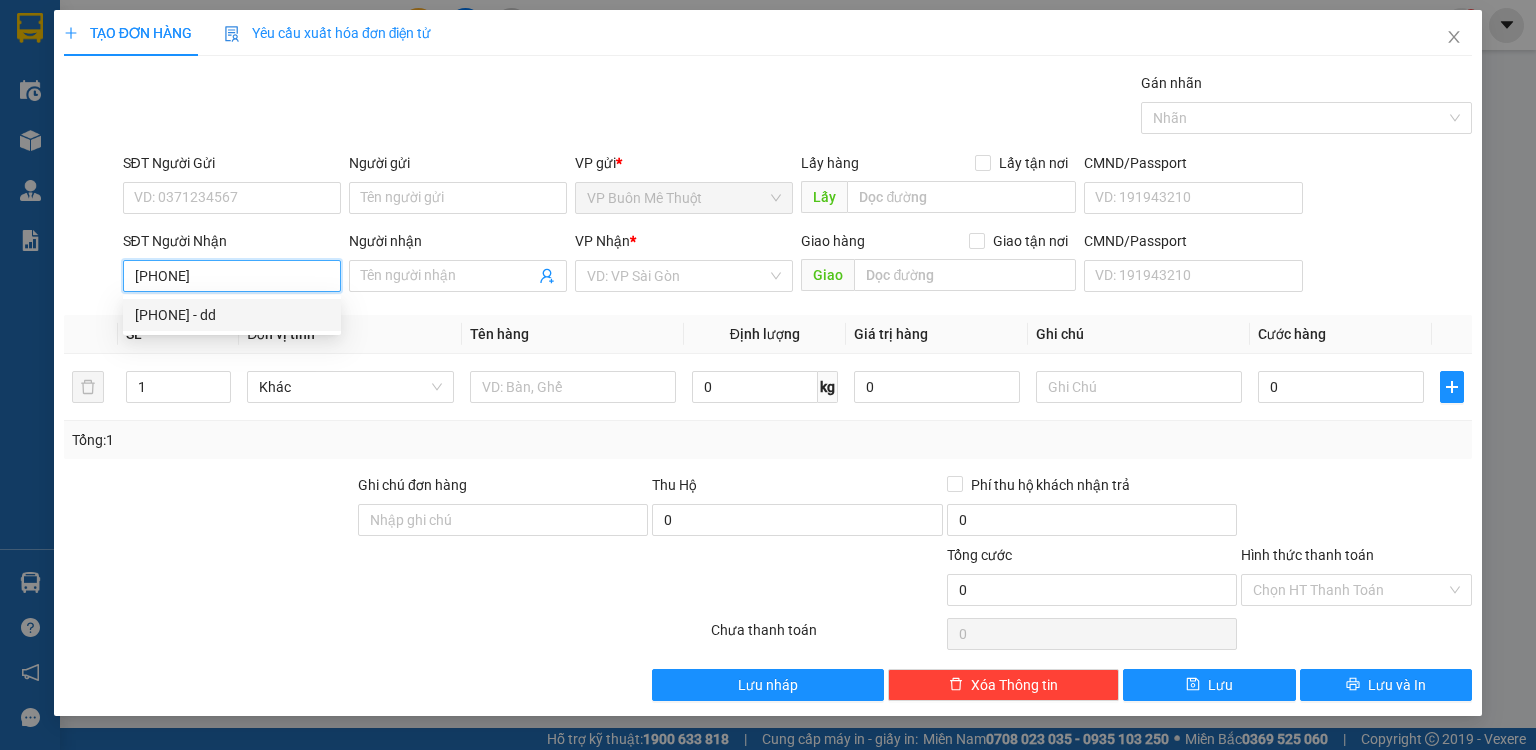 click on "0845352001 - dd" at bounding box center [232, 315] 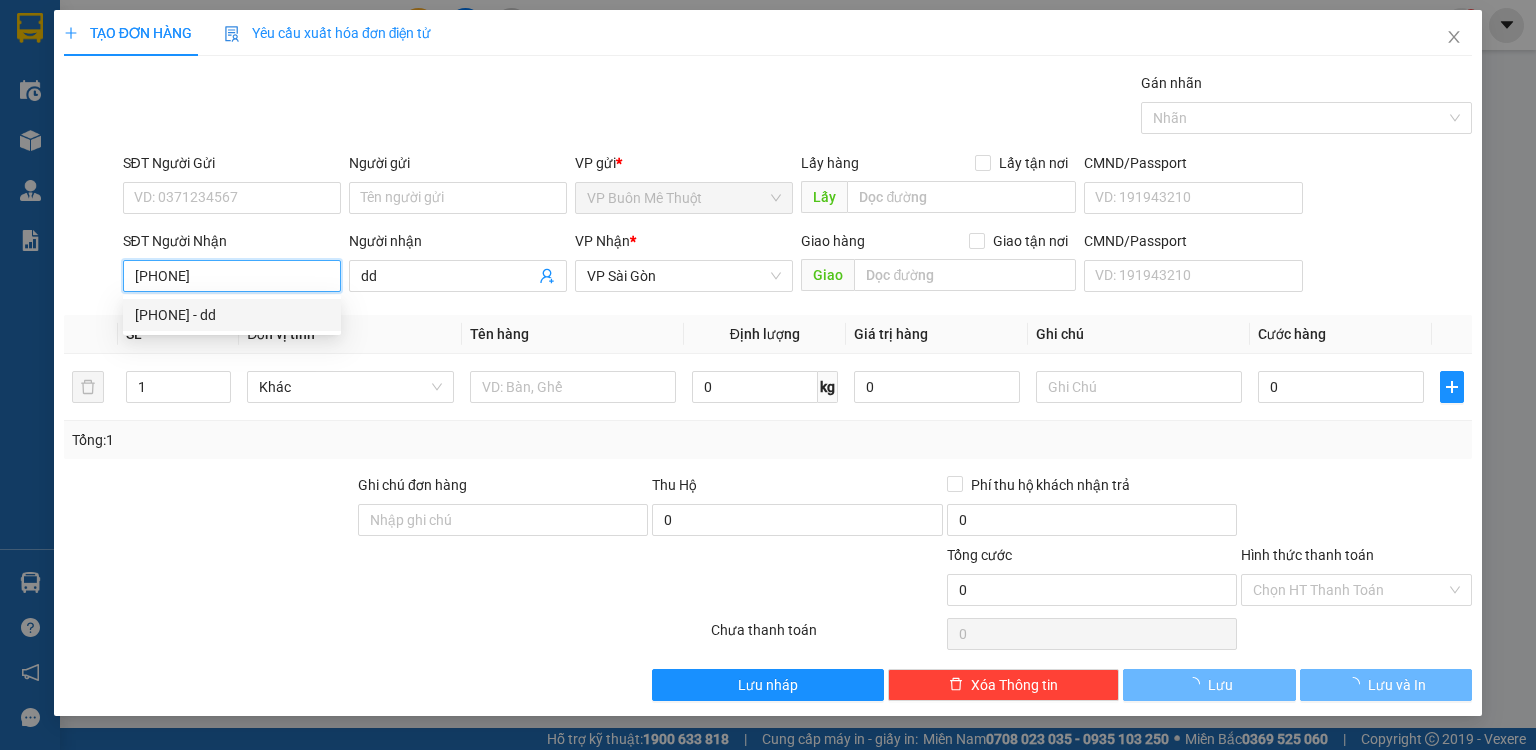 type on "70.000" 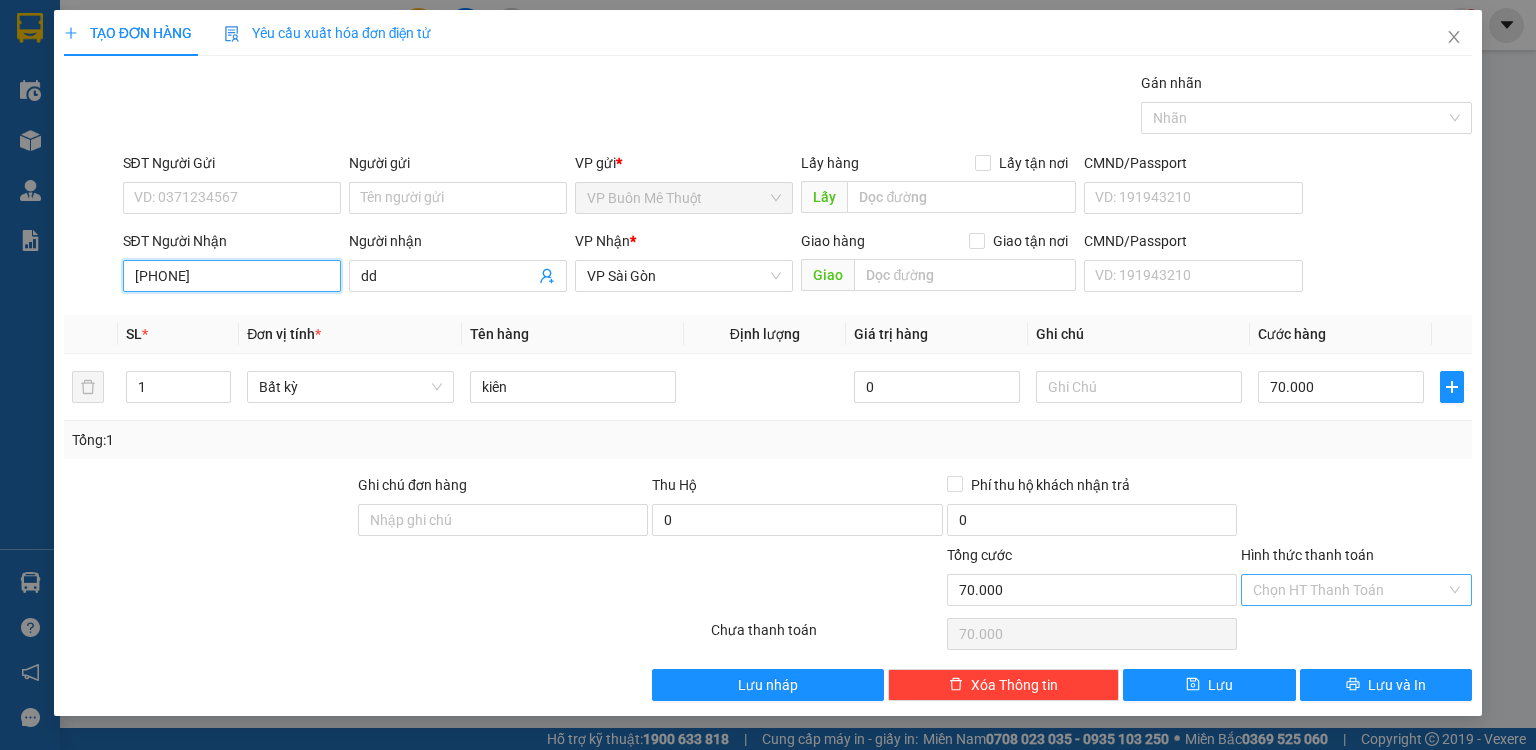 type on "0845352001" 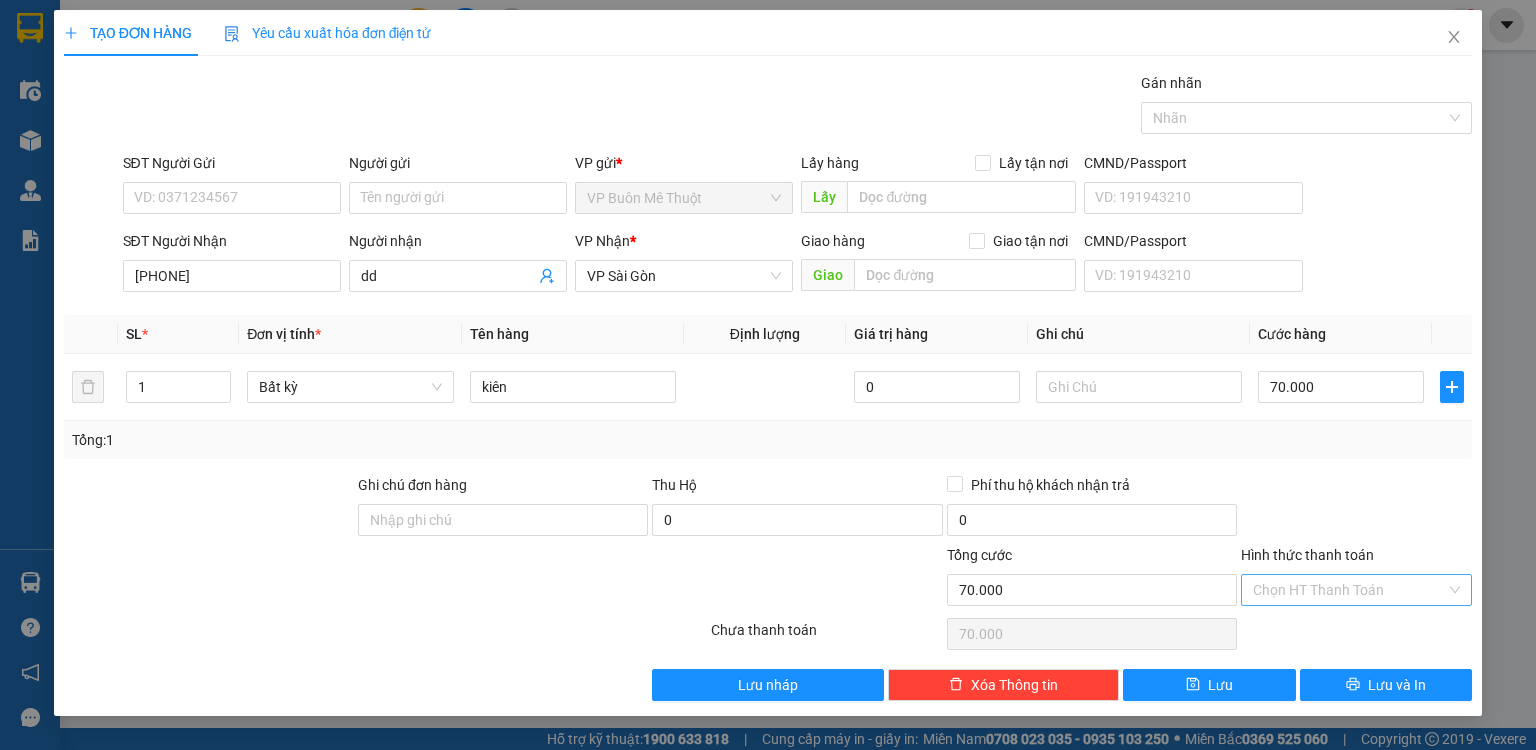 click on "Hình thức thanh toán" at bounding box center [1349, 590] 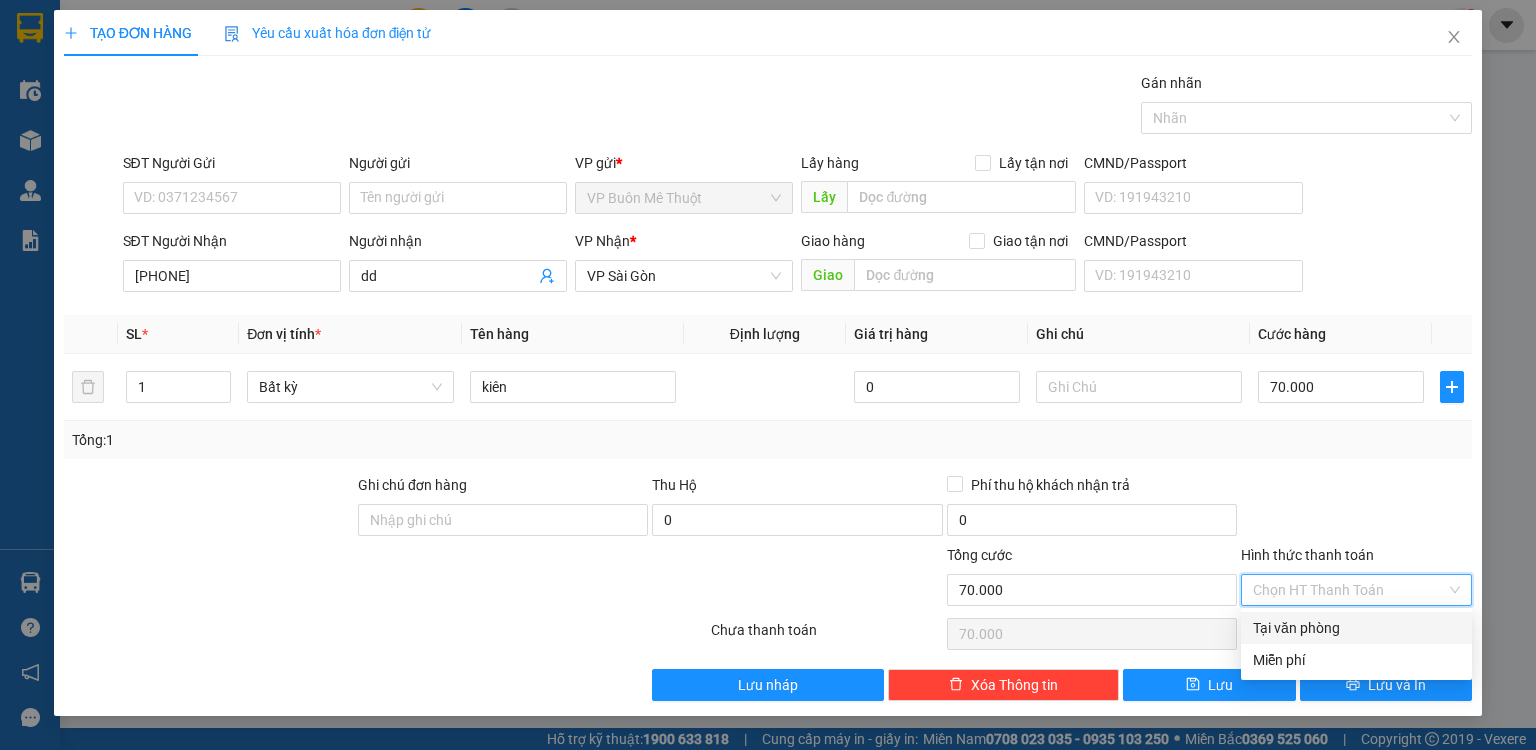 drag, startPoint x: 1317, startPoint y: 627, endPoint x: 1308, endPoint y: 660, distance: 34.20526 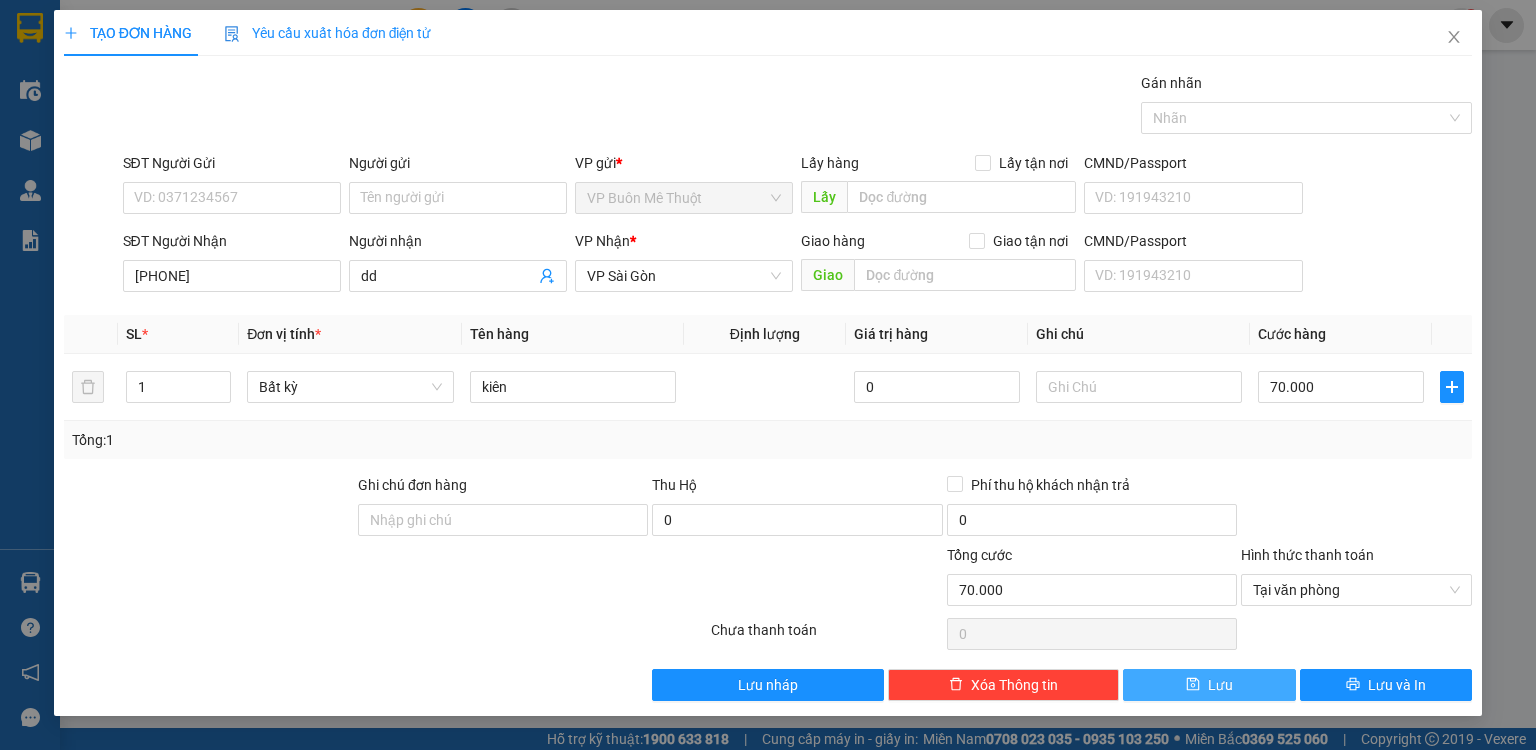 drag, startPoint x: 1254, startPoint y: 693, endPoint x: 1239, endPoint y: 691, distance: 15.132746 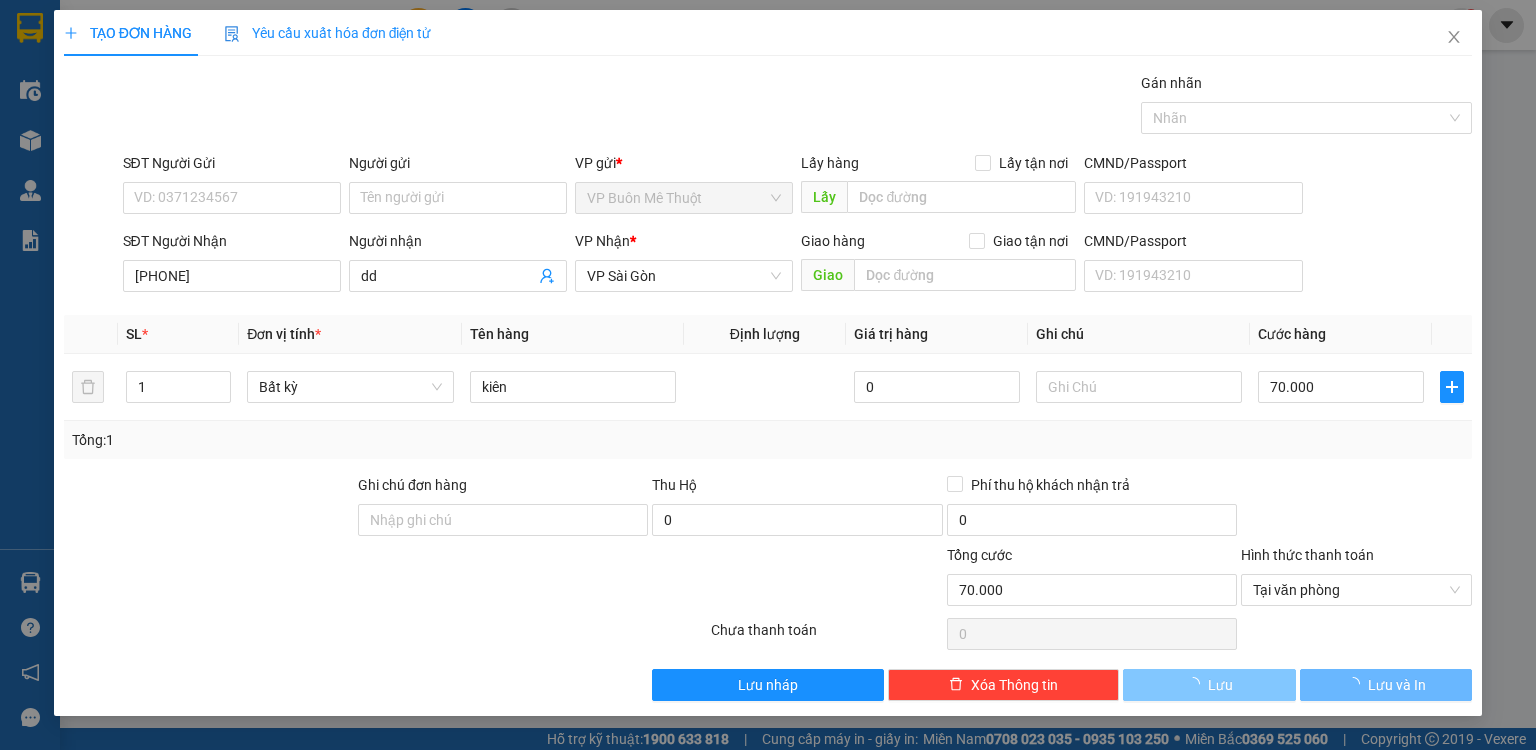 type 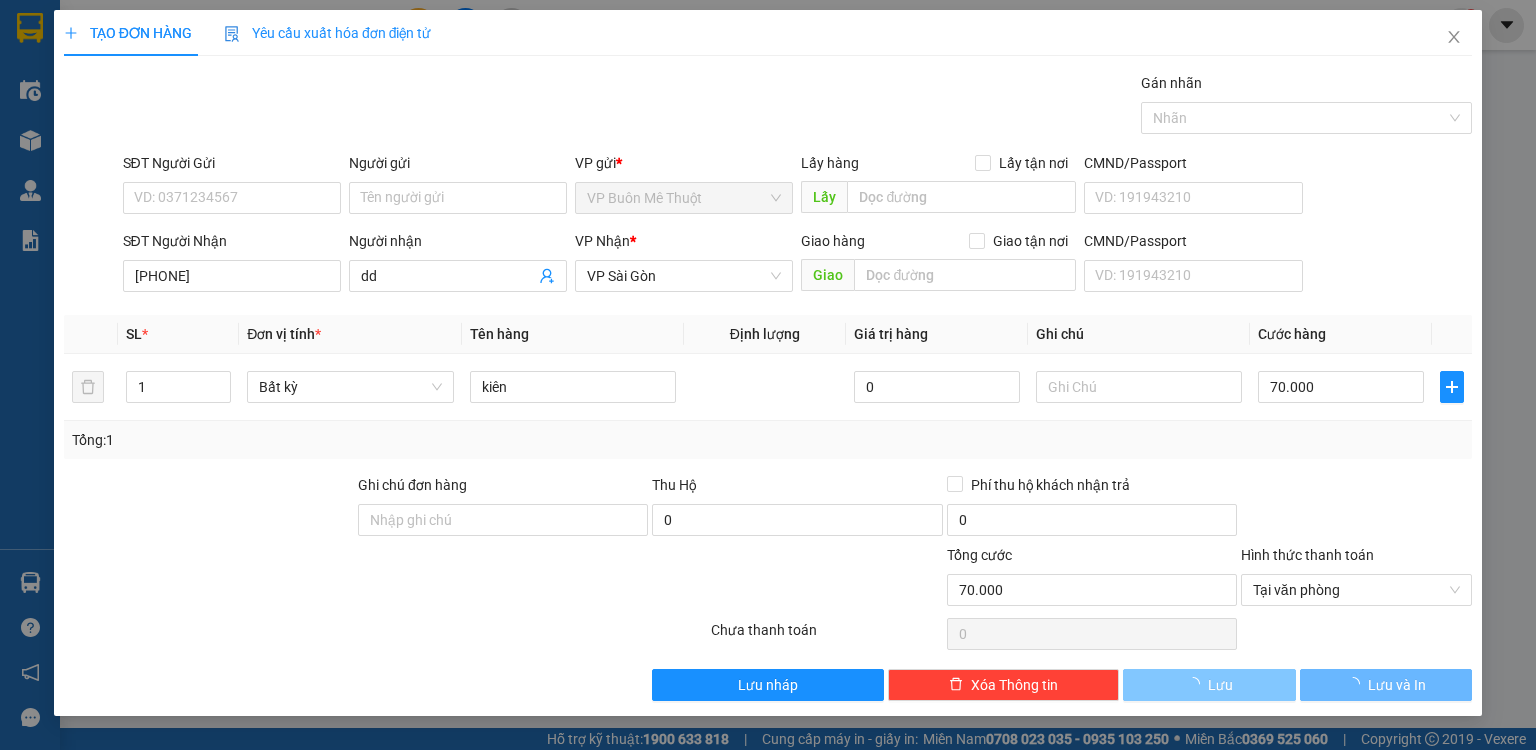 type 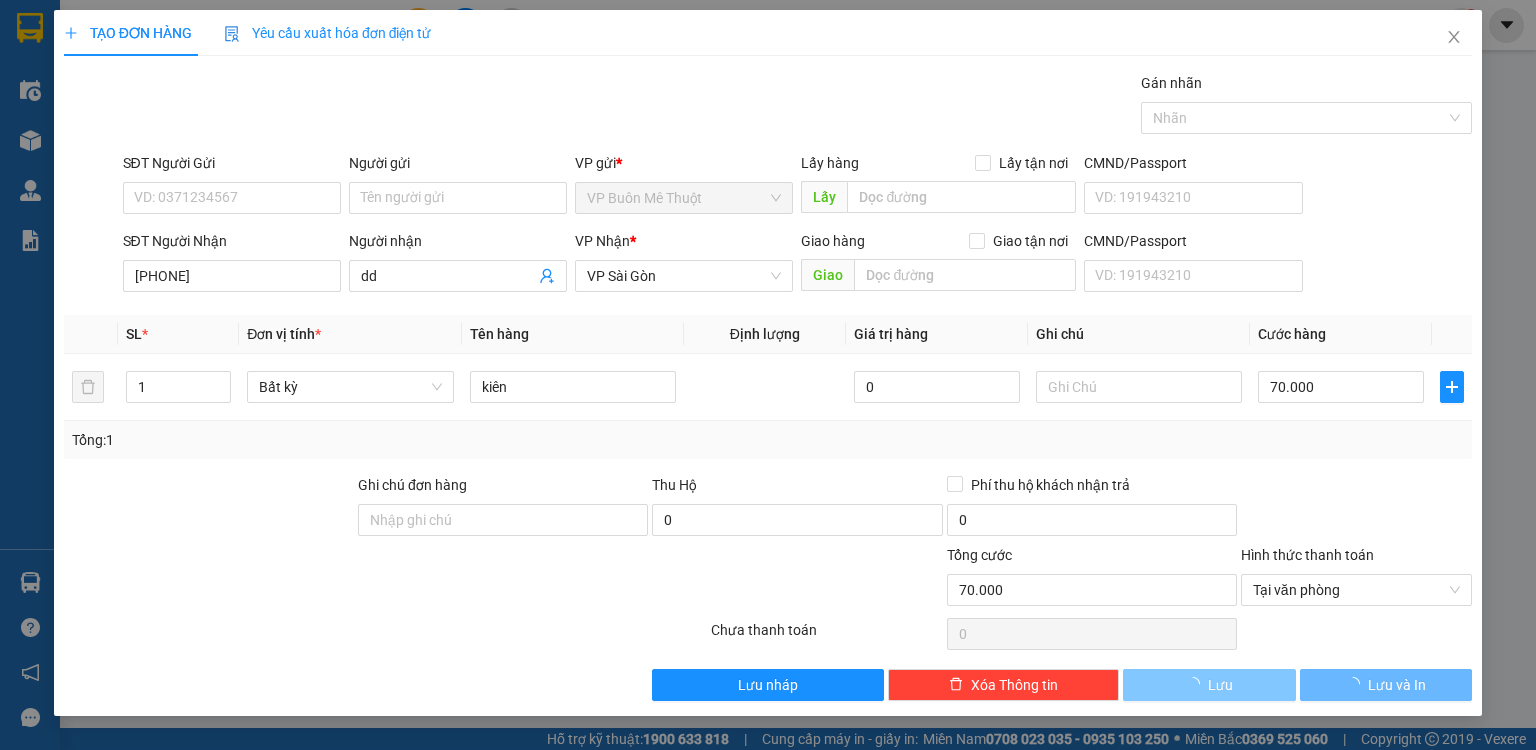 type on "0" 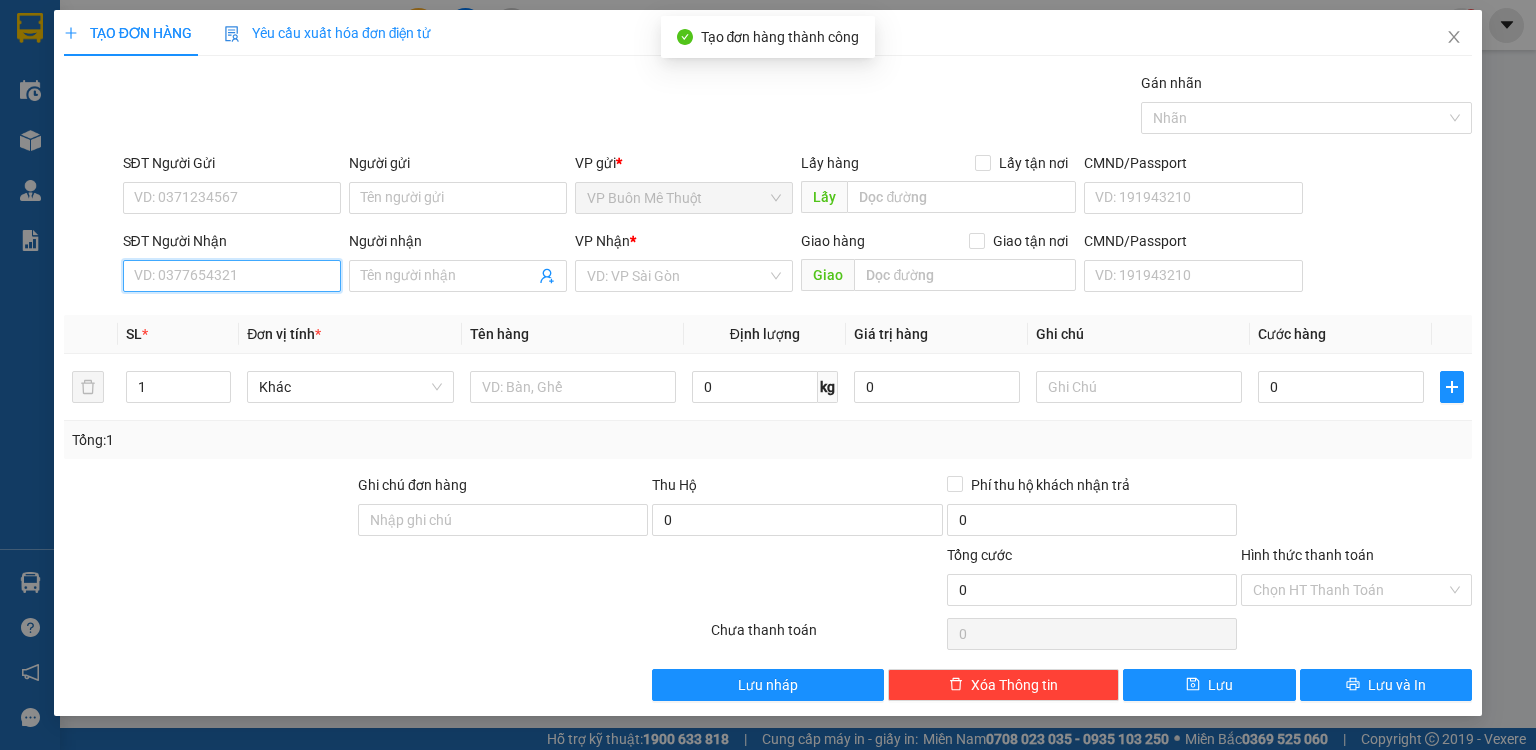 click on "SĐT Người Nhận" at bounding box center [232, 276] 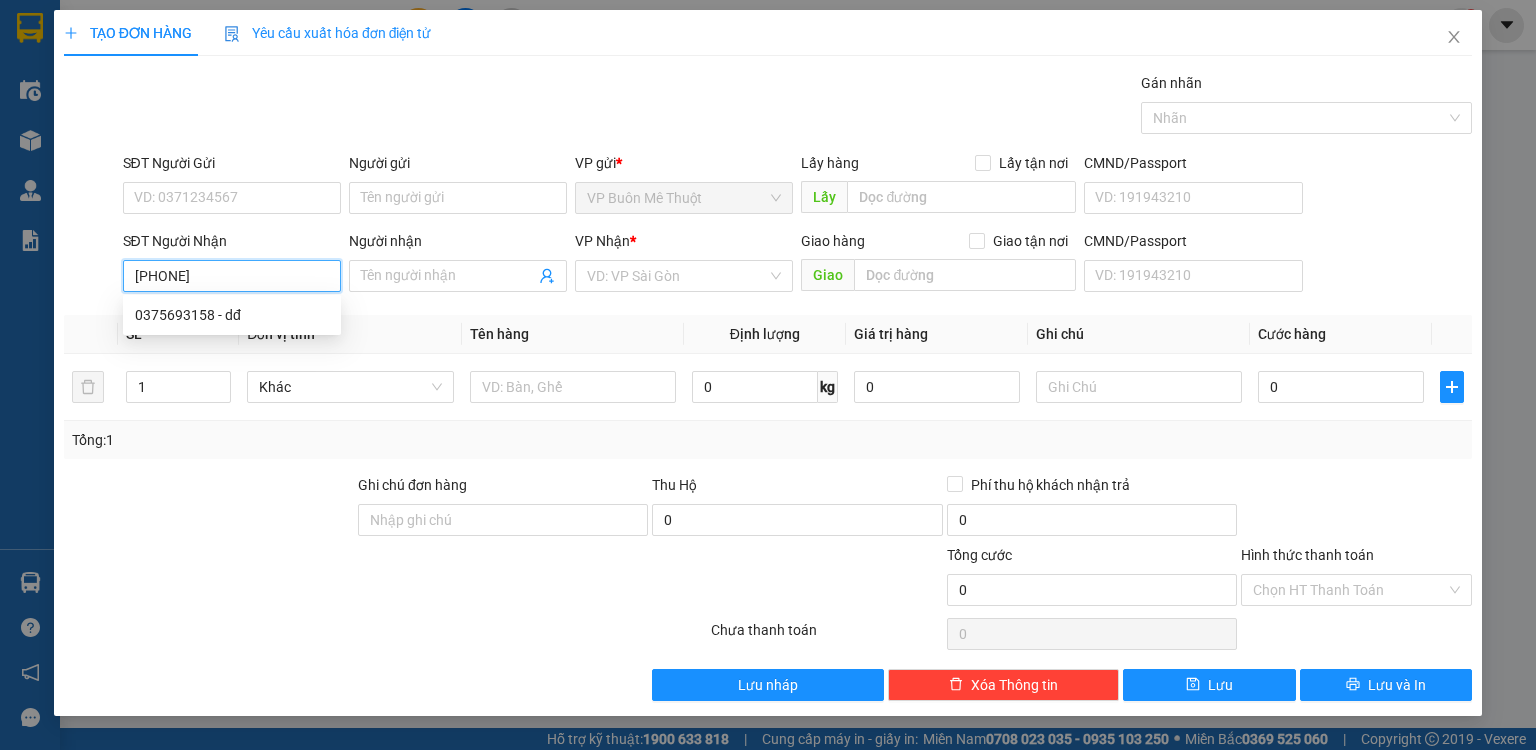 type on "0375693158" 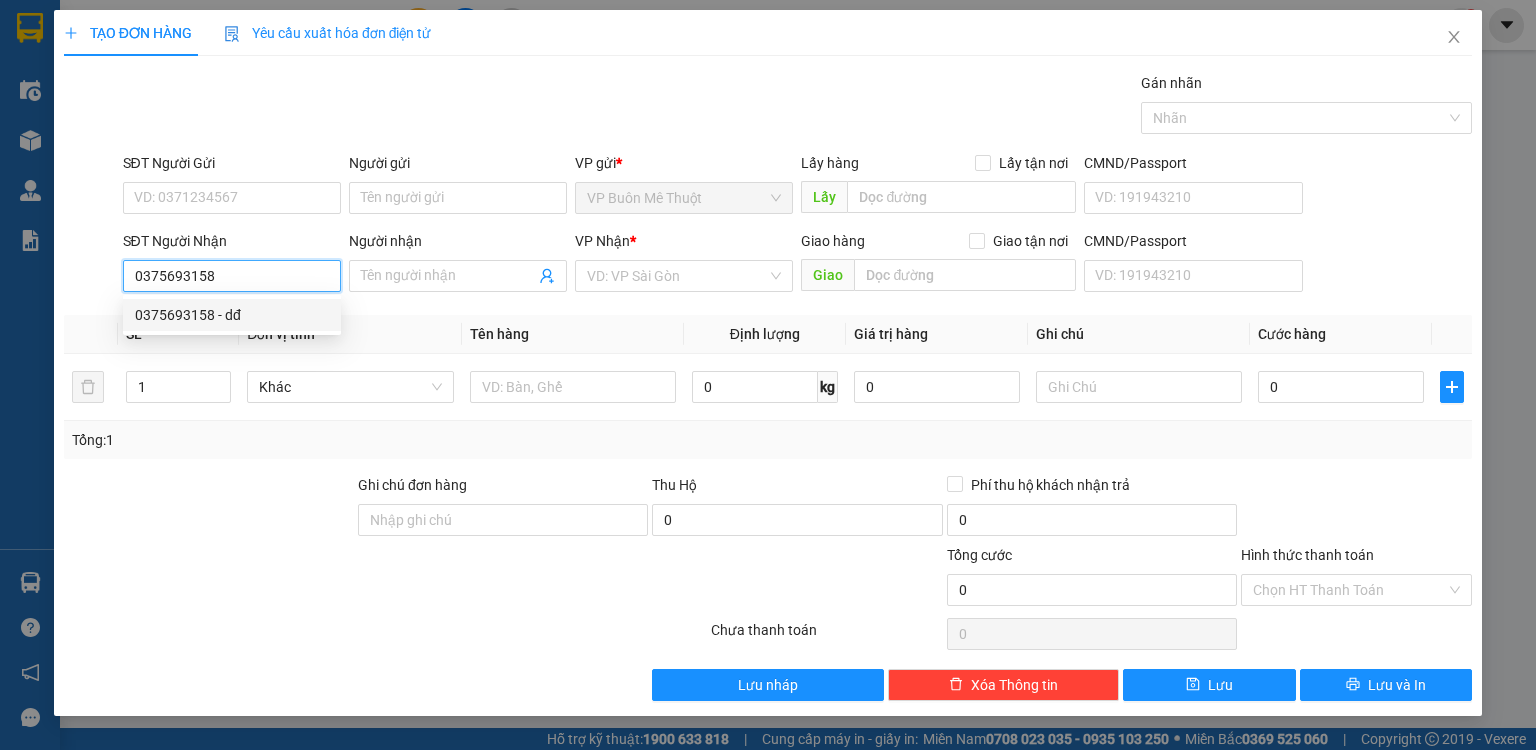 click on "0375693158 - dđ" at bounding box center (232, 315) 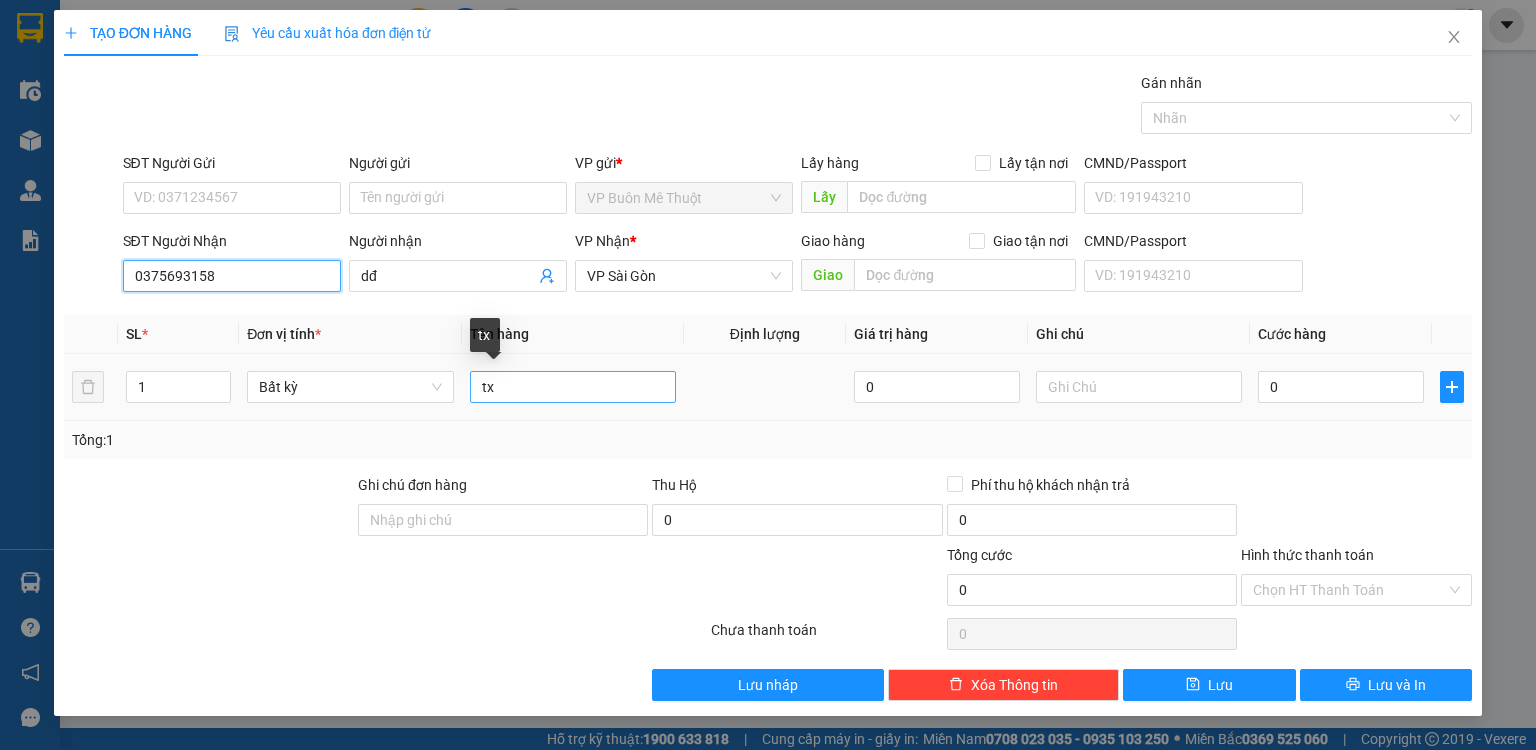 type on "0375693158" 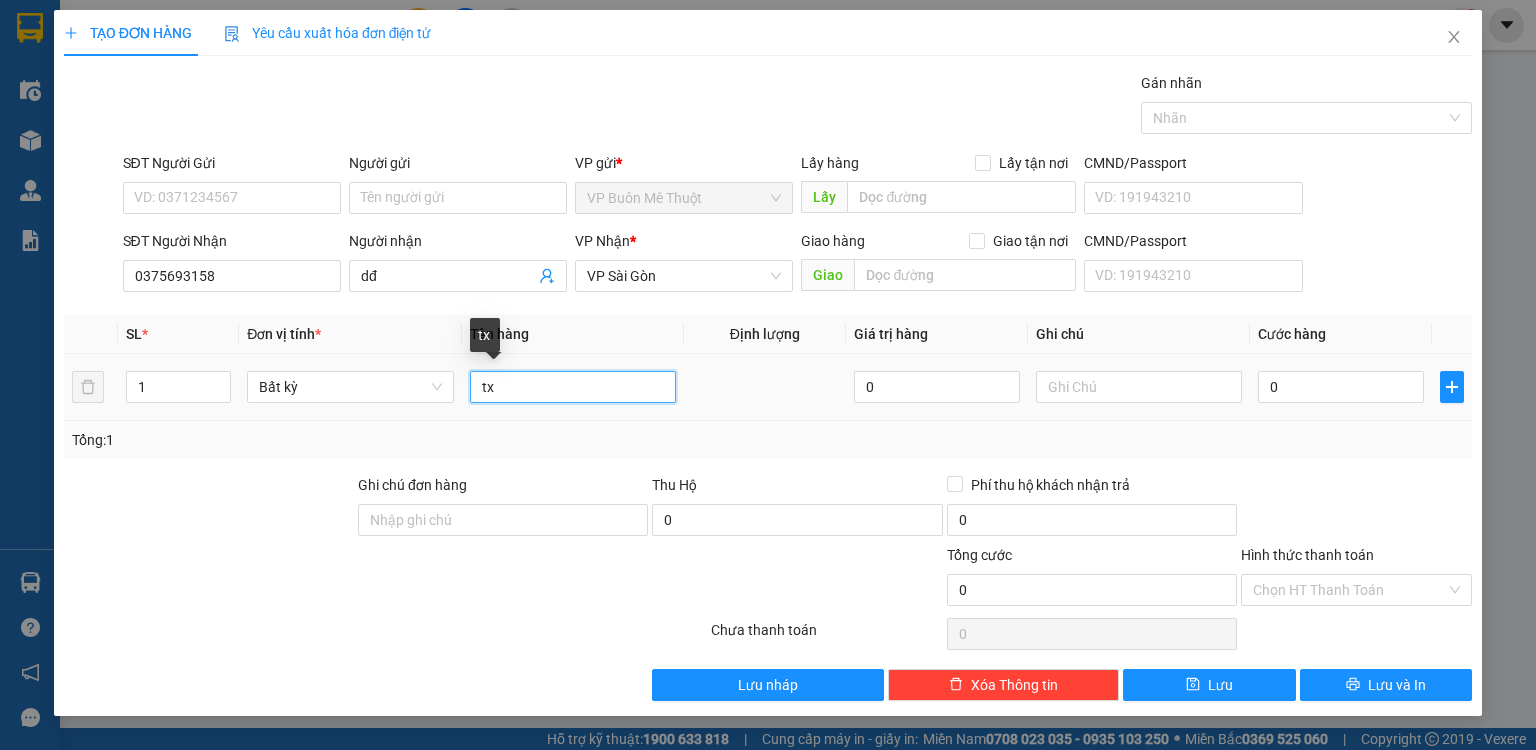click on "tx" at bounding box center (573, 387) 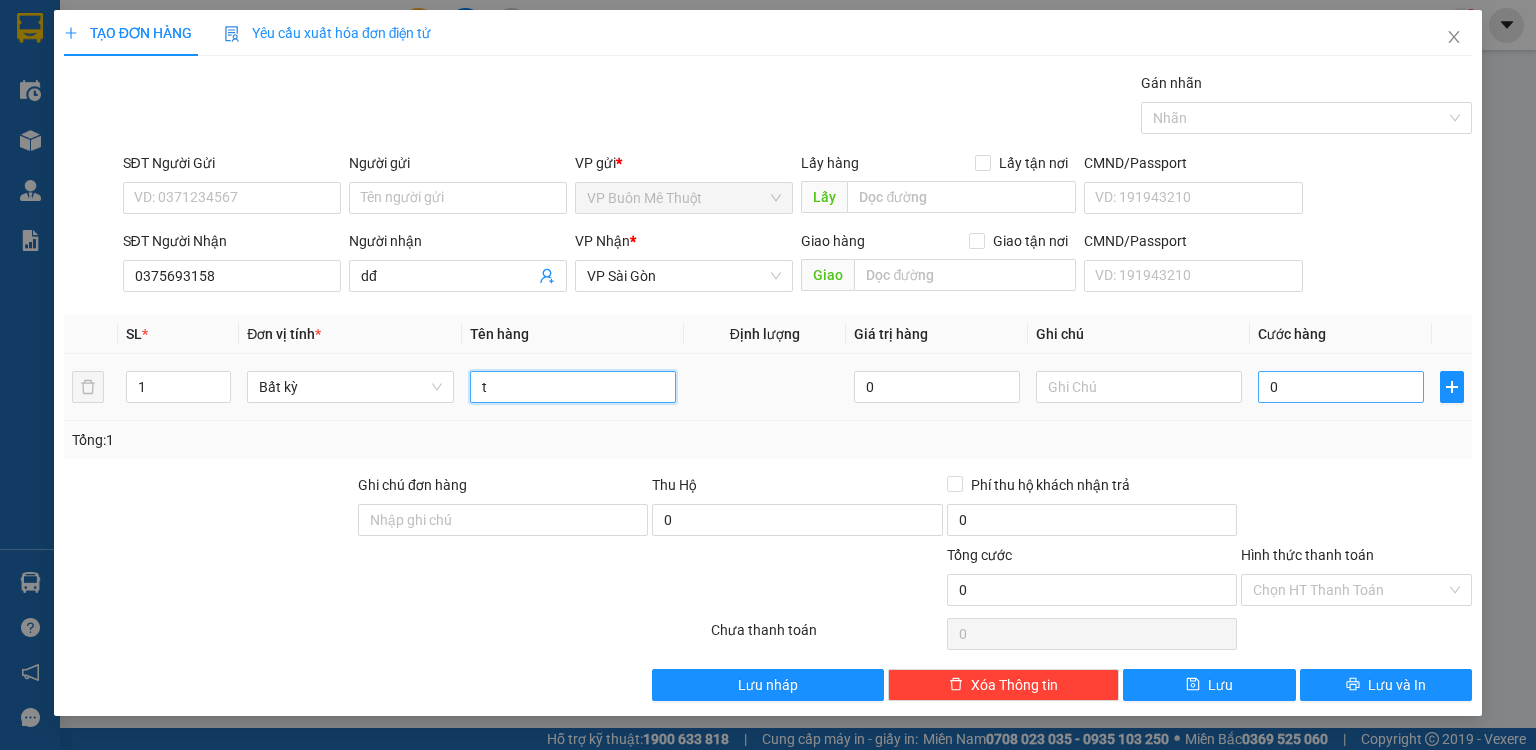 type on "t" 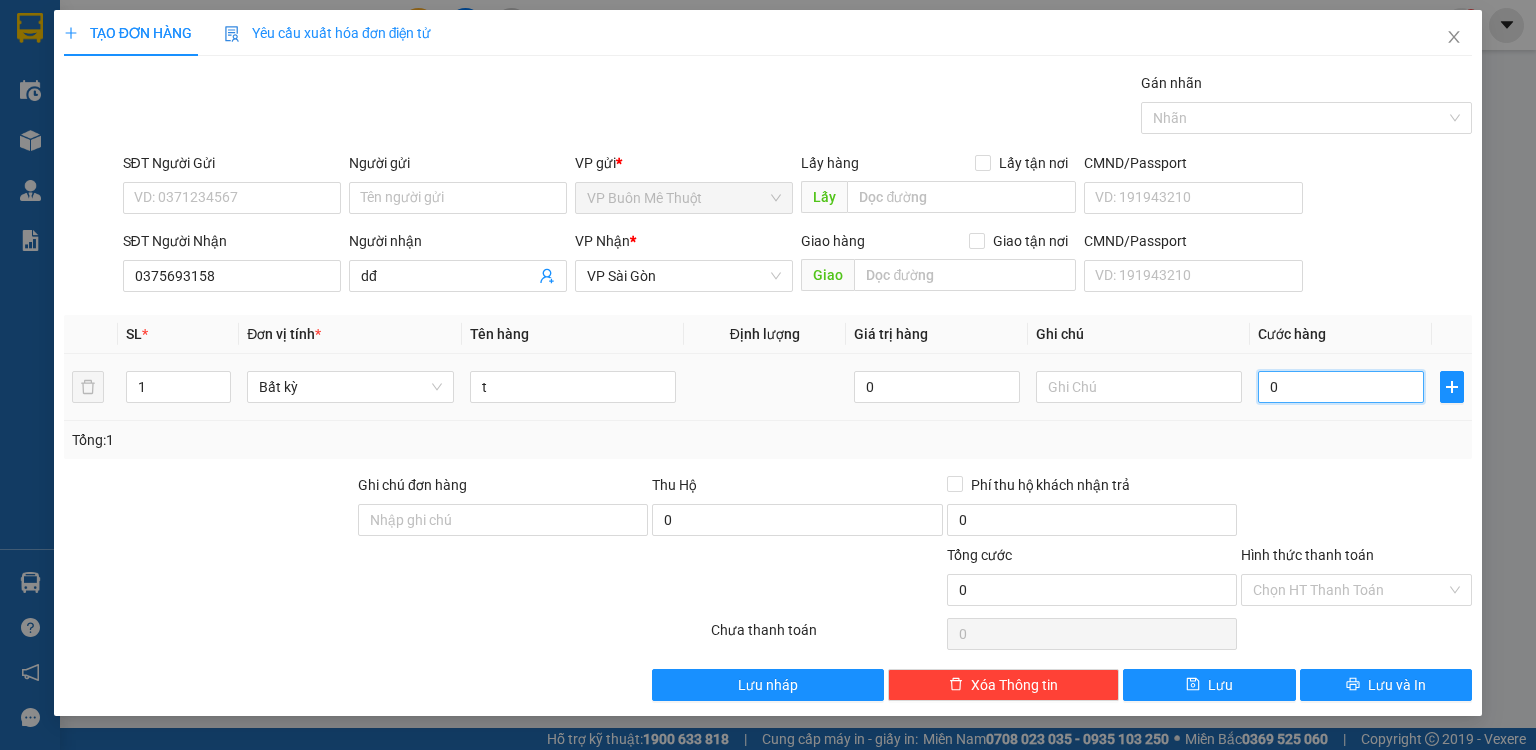 click on "0" at bounding box center (1341, 387) 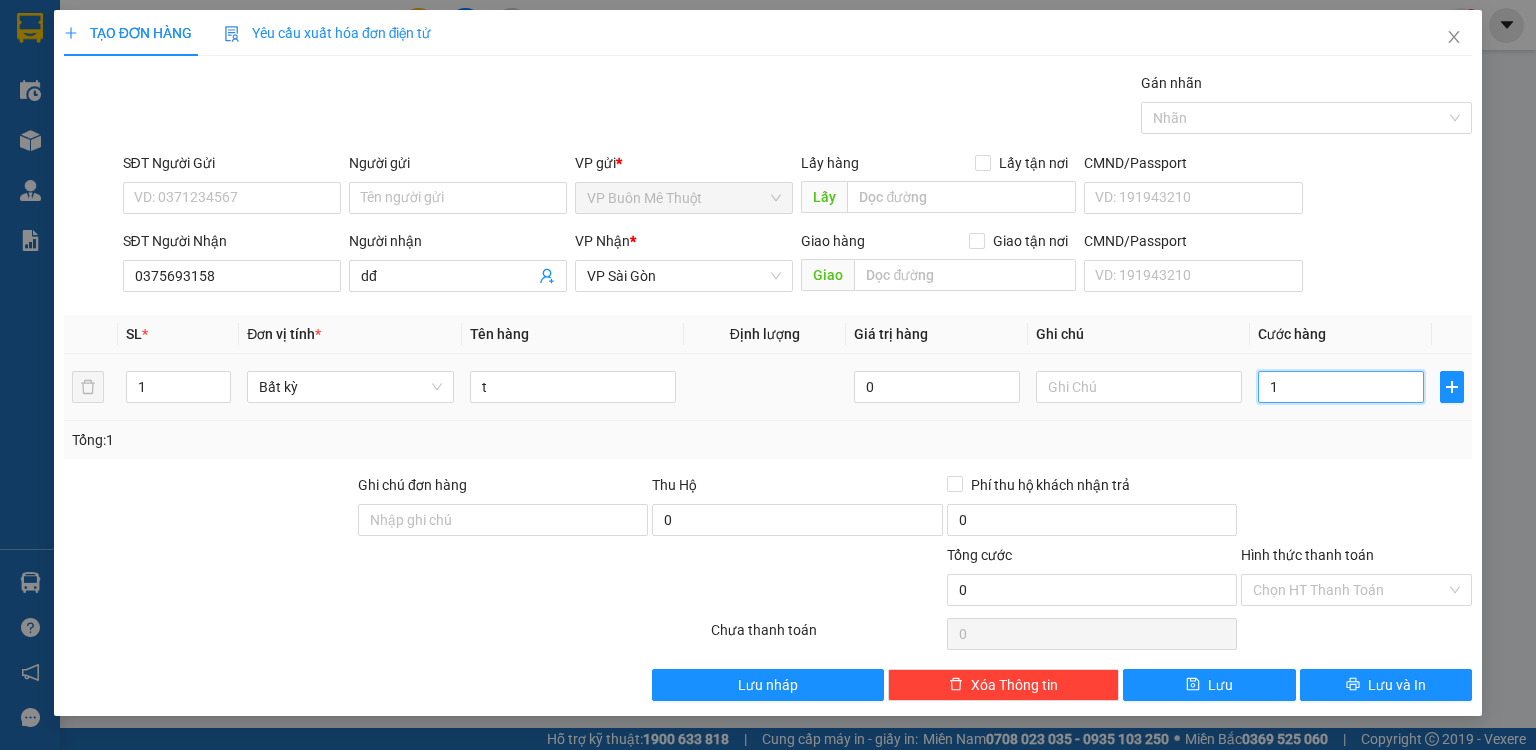 type on "1" 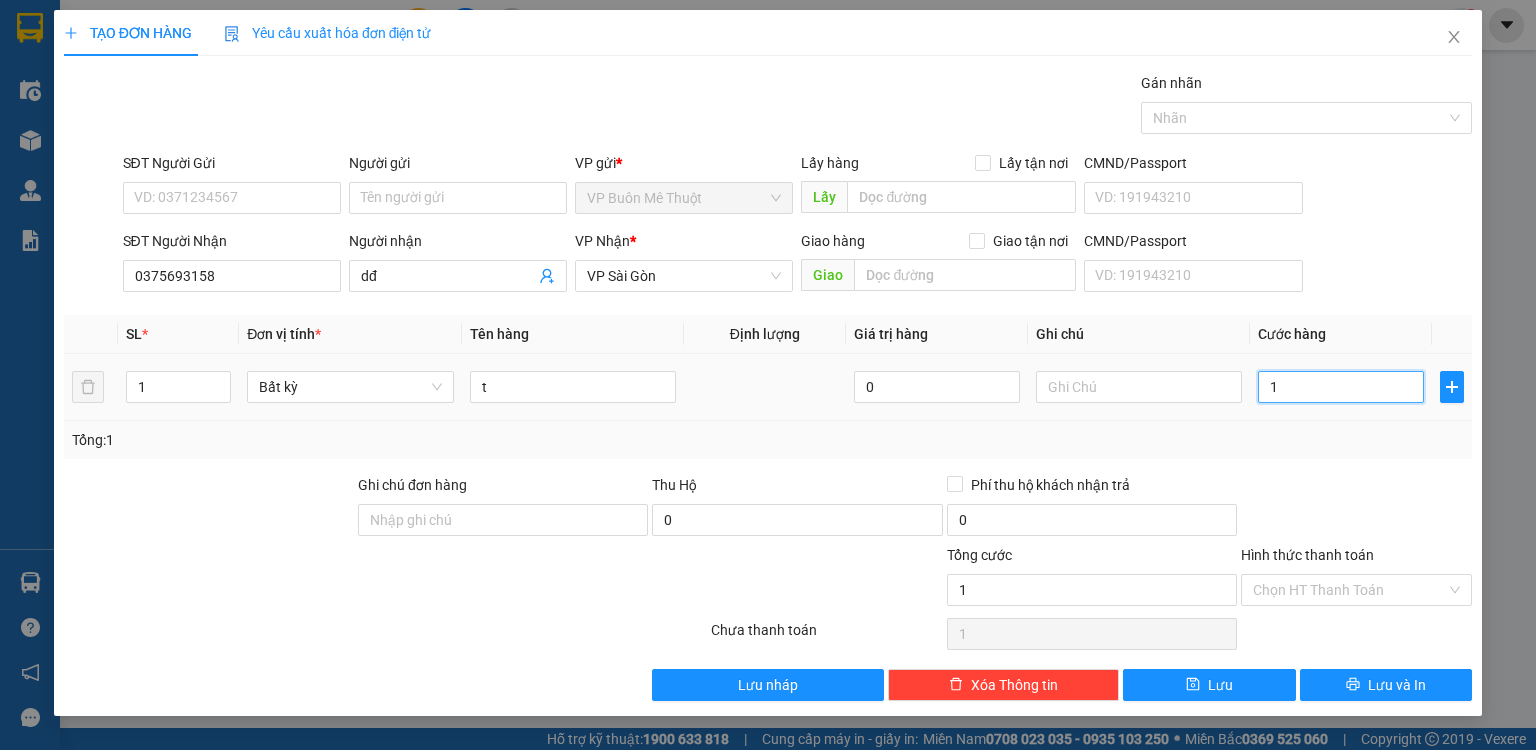 type on "10" 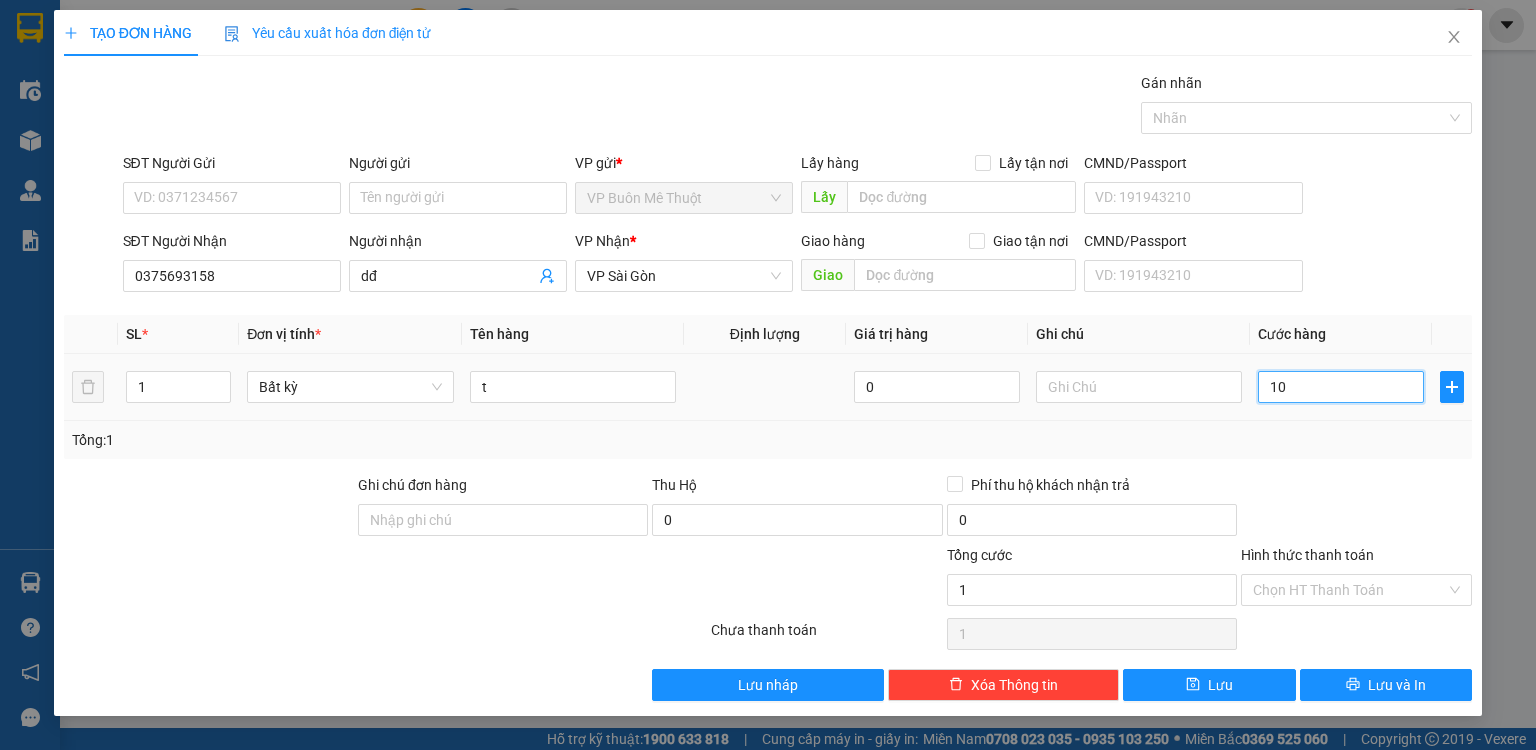 type 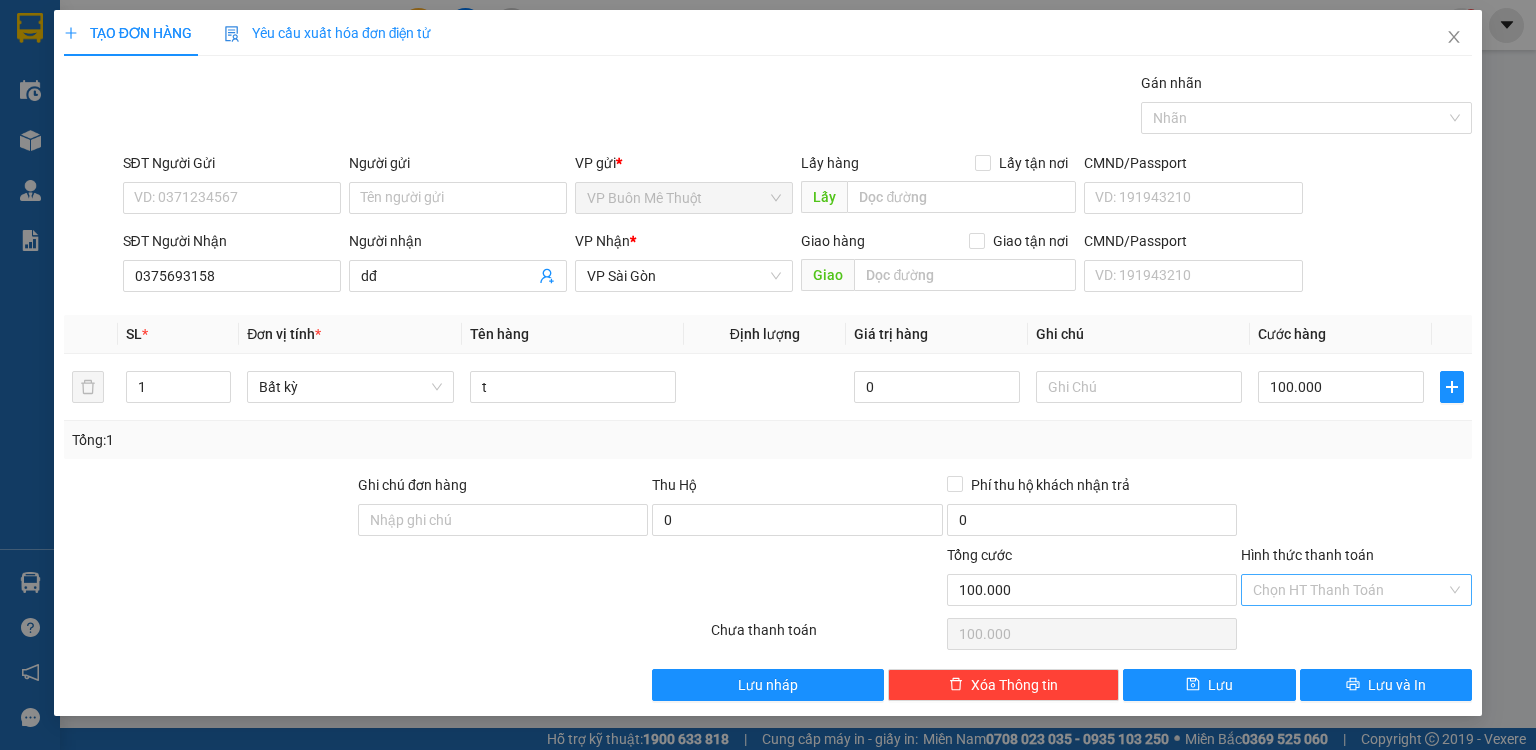 click on "Hình thức thanh toán" at bounding box center [1349, 590] 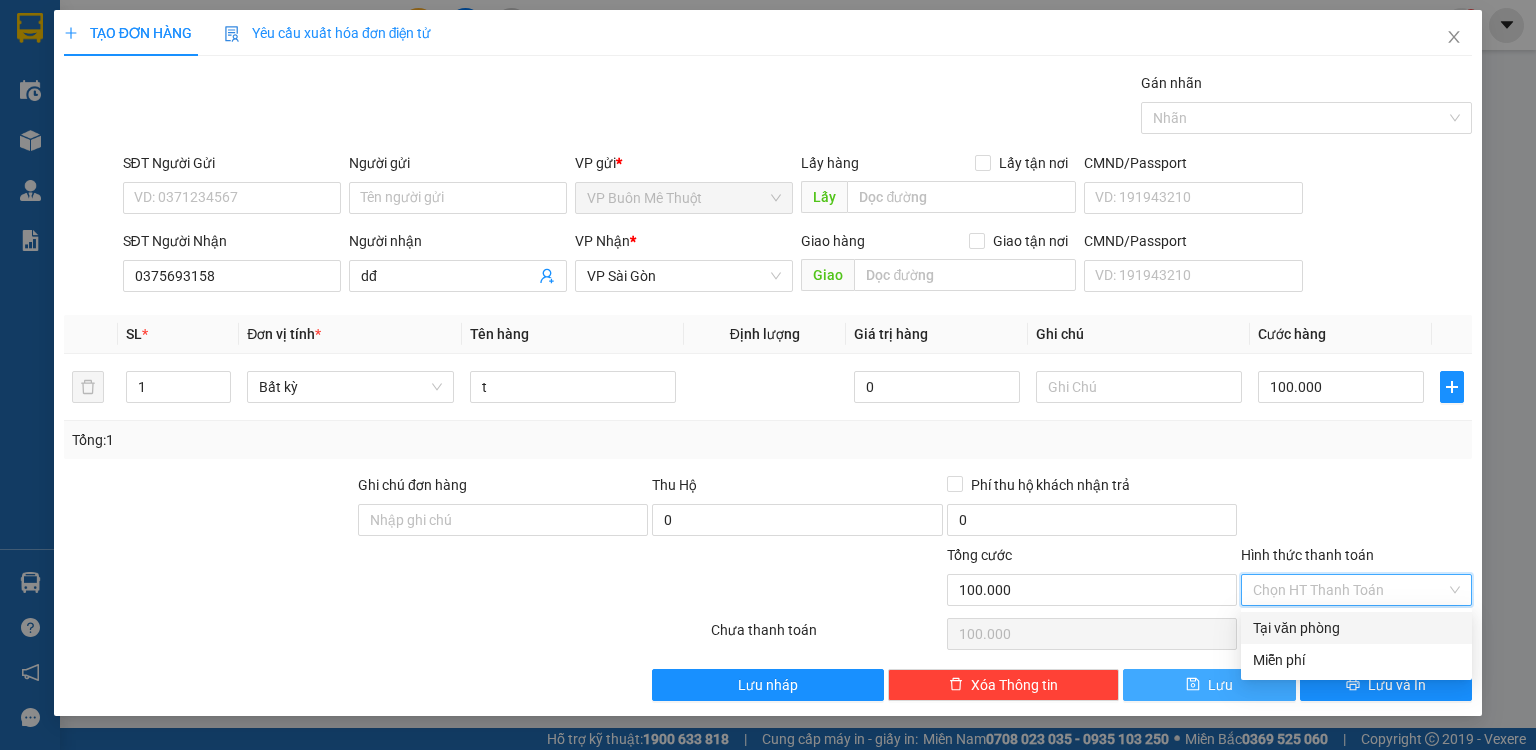 drag, startPoint x: 1320, startPoint y: 624, endPoint x: 1295, endPoint y: 685, distance: 65.9242 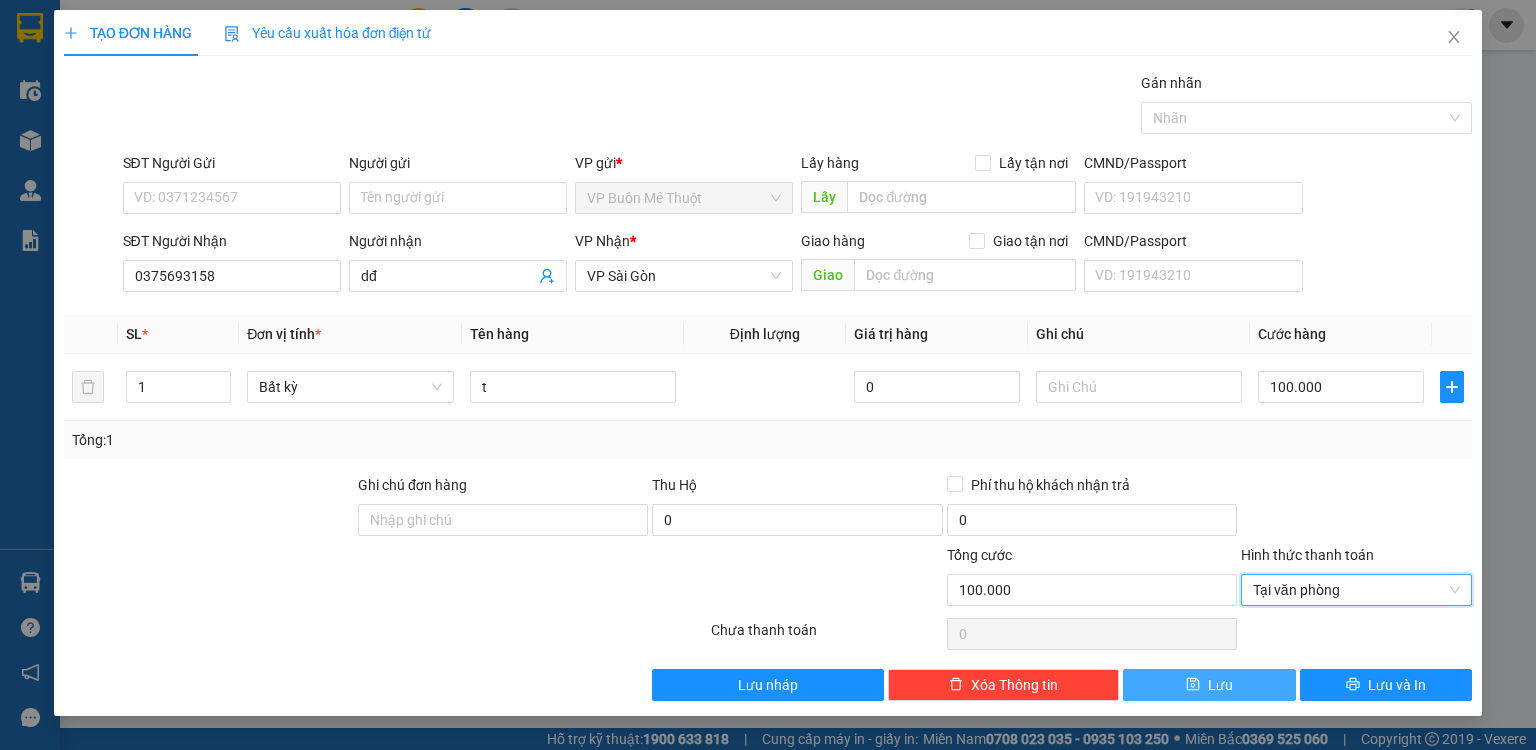 click on "Lưu" at bounding box center [1209, 685] 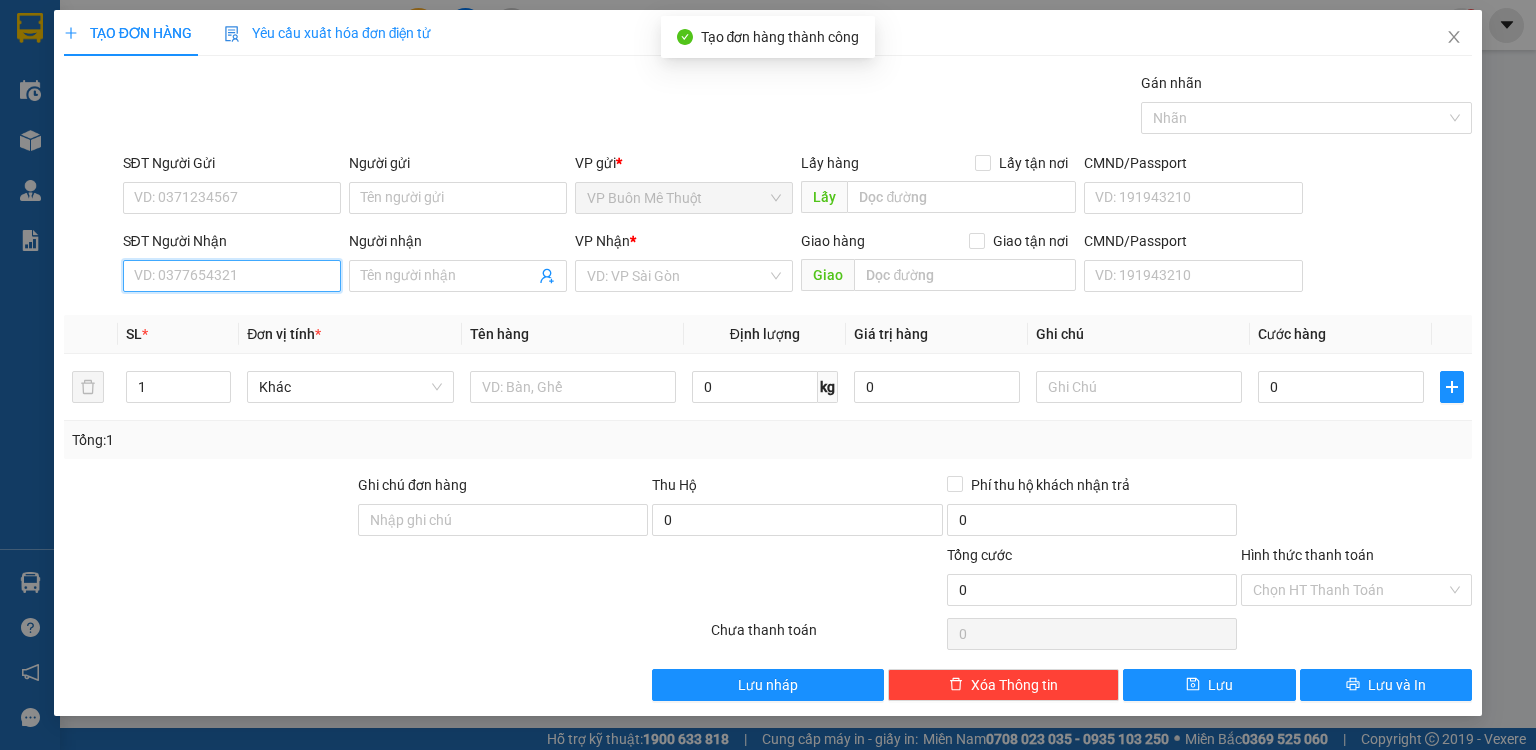 click on "SĐT Người Nhận" at bounding box center [232, 276] 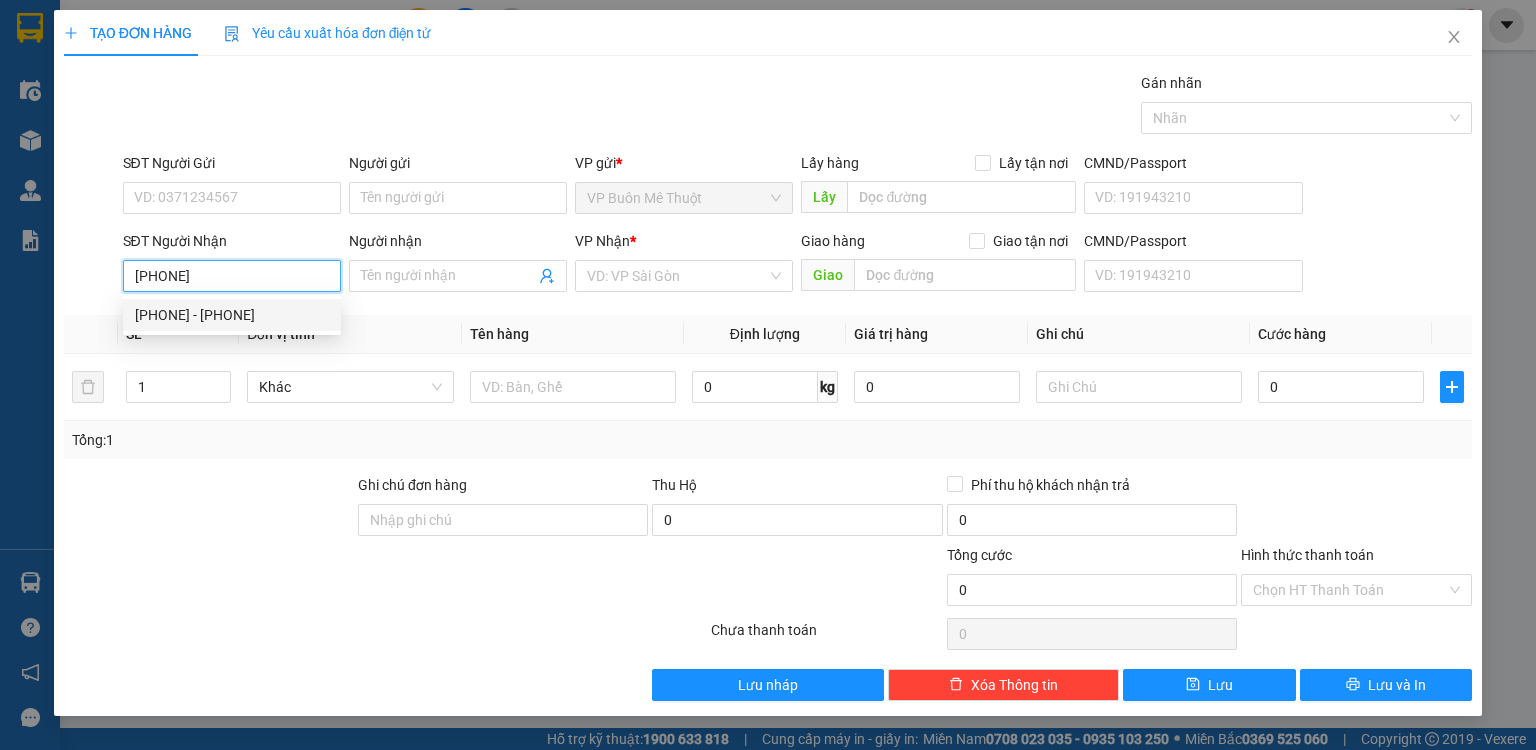 click on "0935837621 - 0962688591" at bounding box center [232, 315] 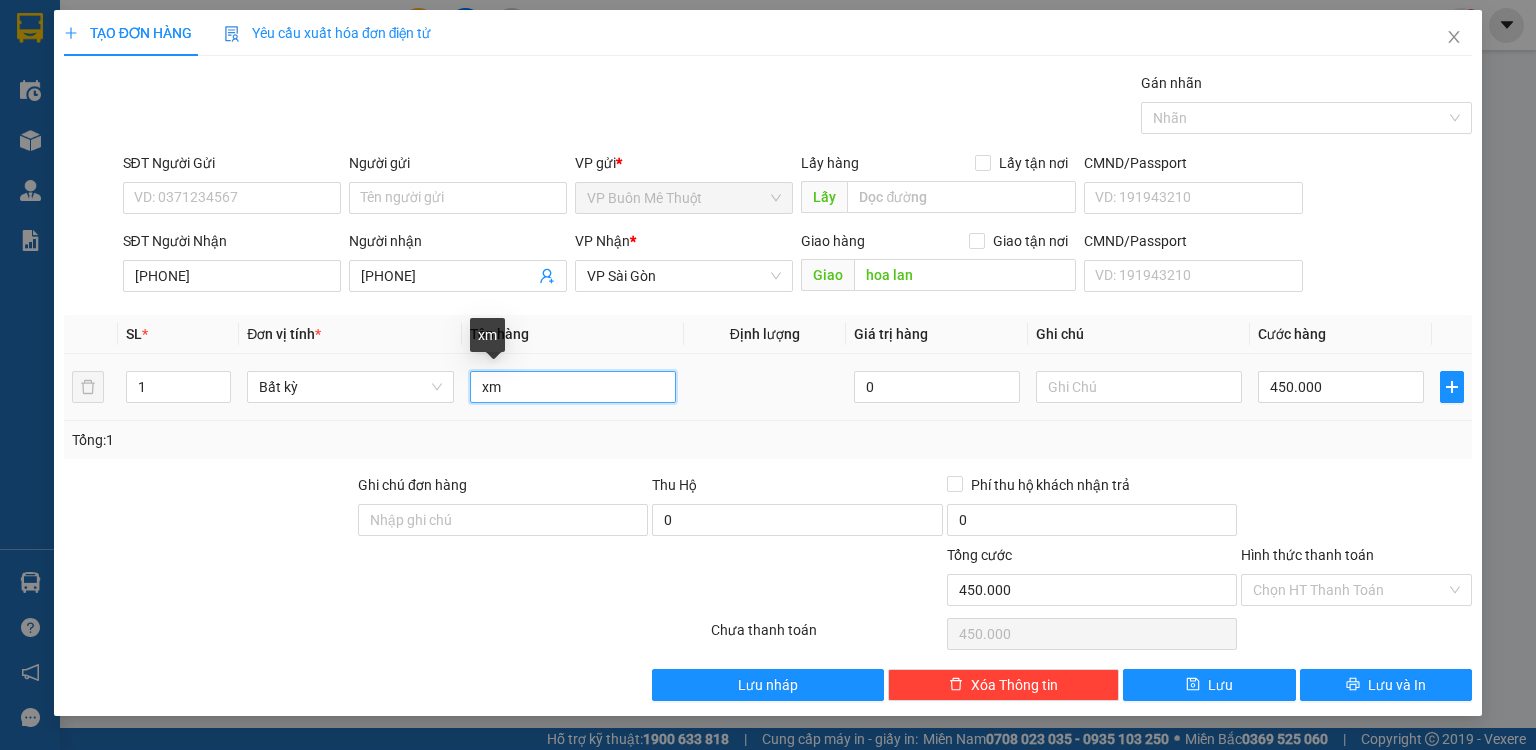click on "xm" at bounding box center (573, 387) 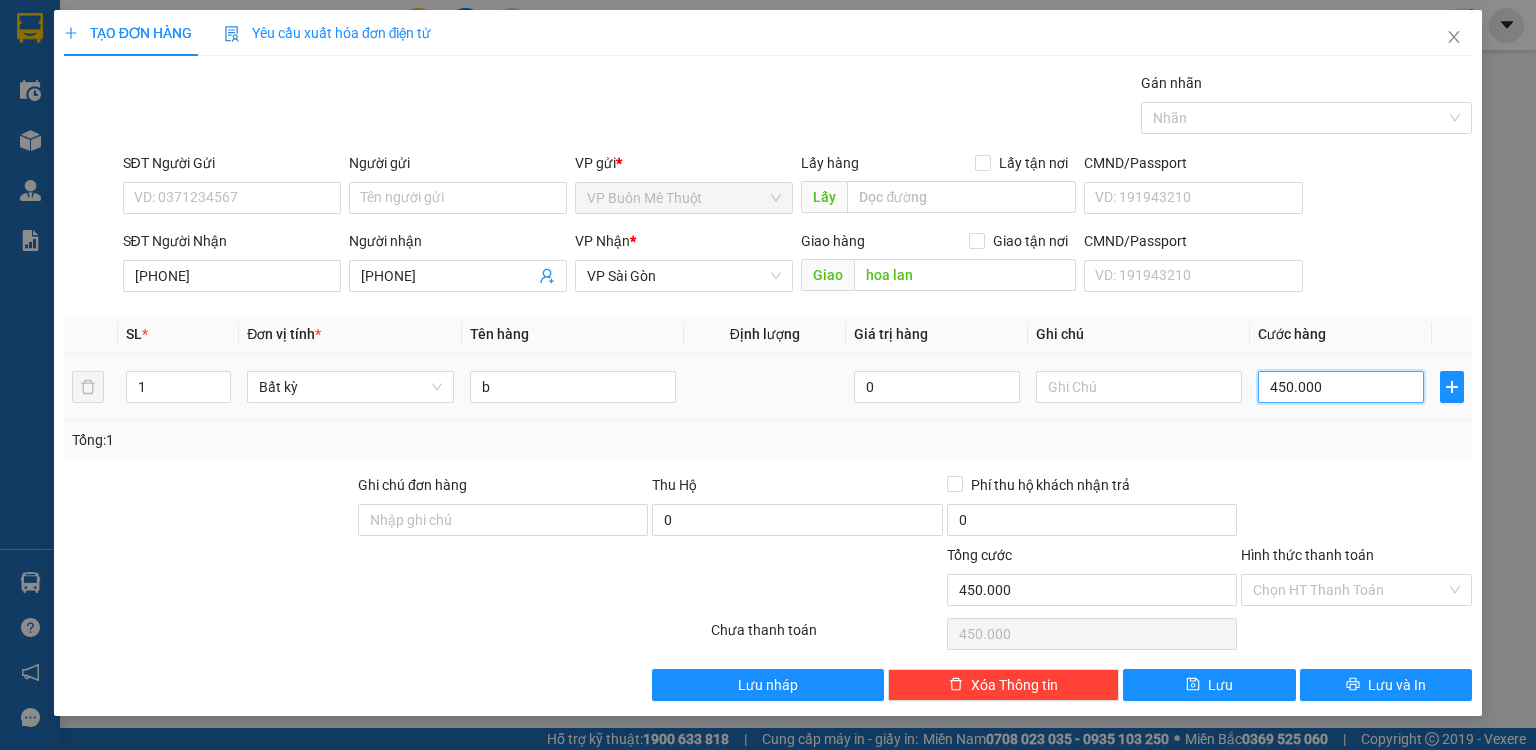 click on "450.000" at bounding box center [1341, 387] 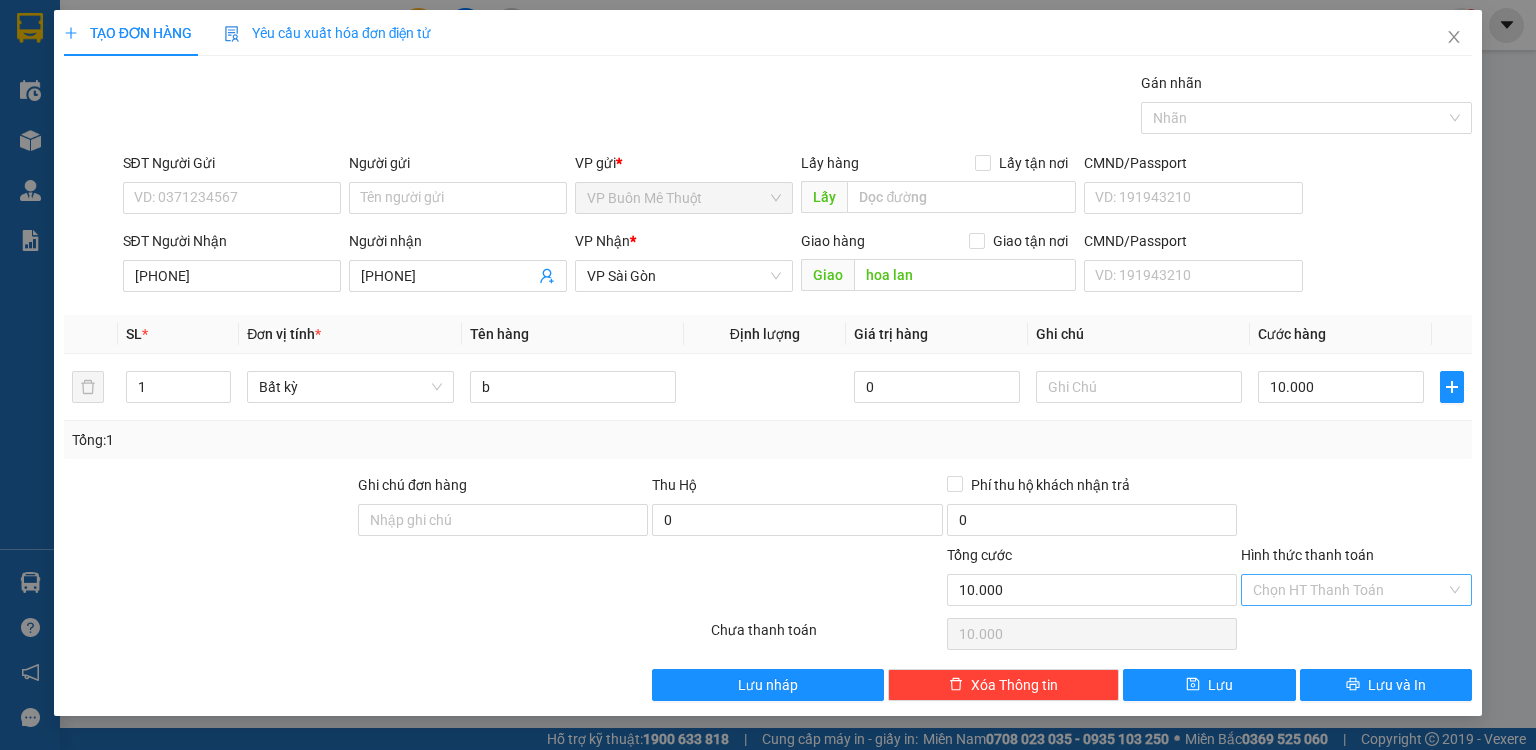 click on "Hình thức thanh toán" at bounding box center (1349, 590) 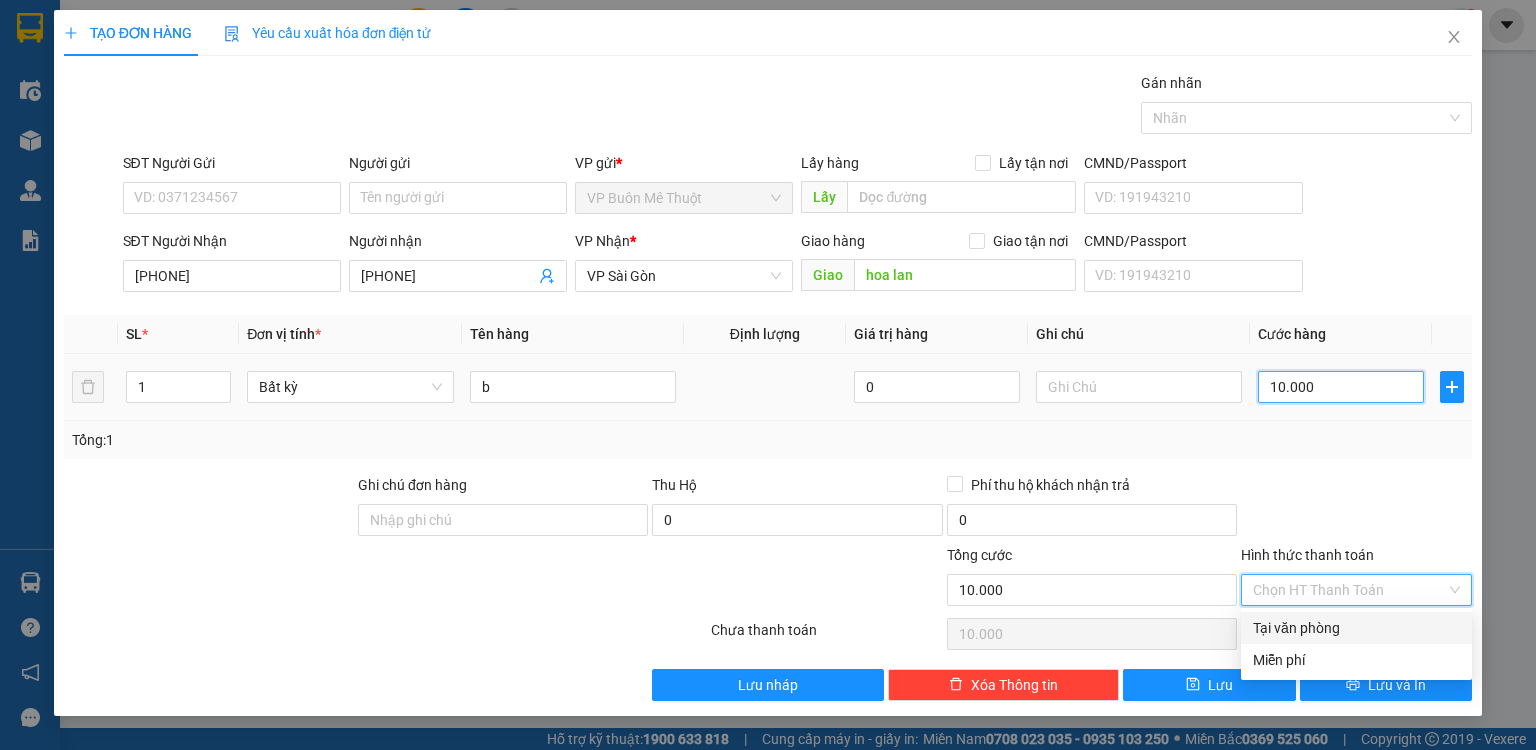 click on "10.000" at bounding box center (1341, 387) 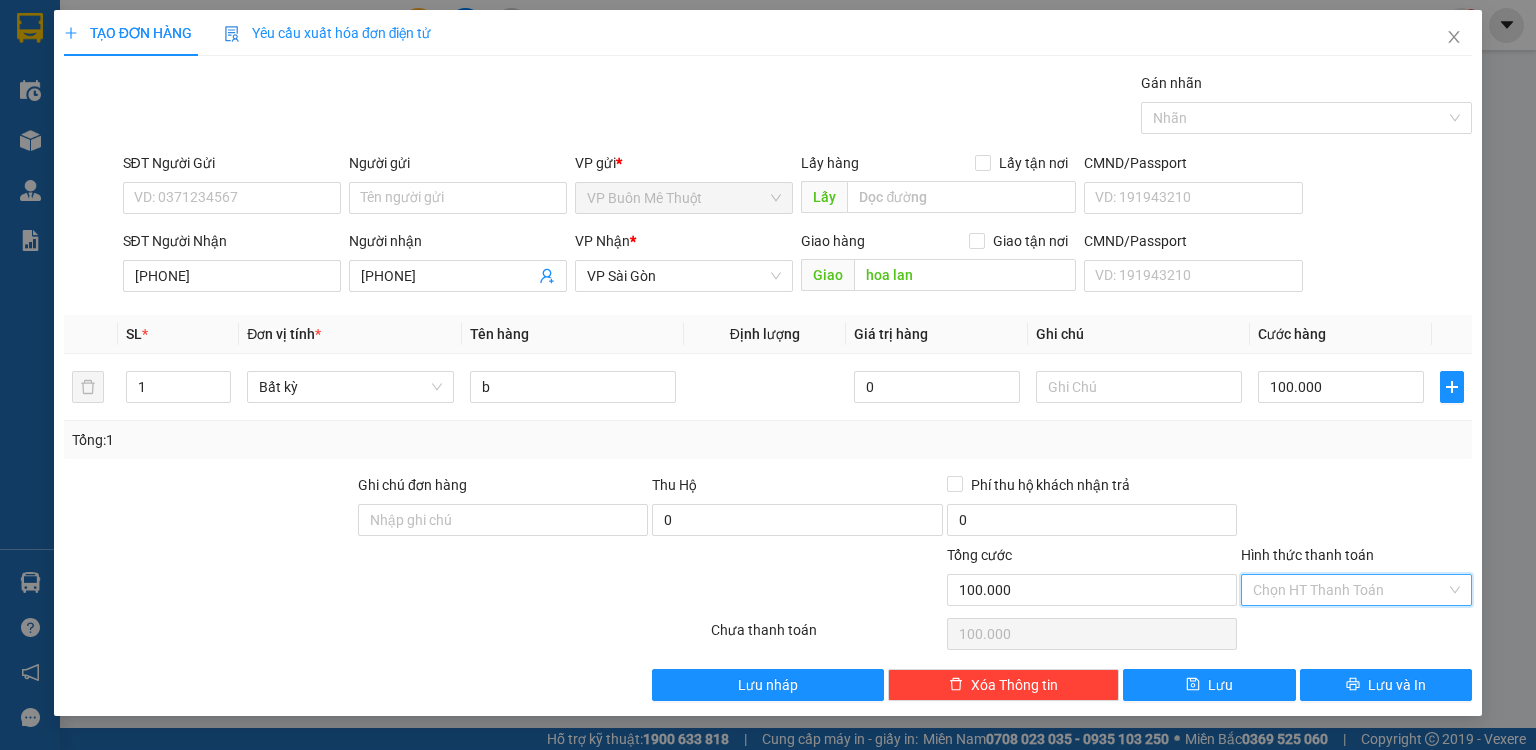 drag, startPoint x: 1311, startPoint y: 583, endPoint x: 1308, endPoint y: 622, distance: 39.115215 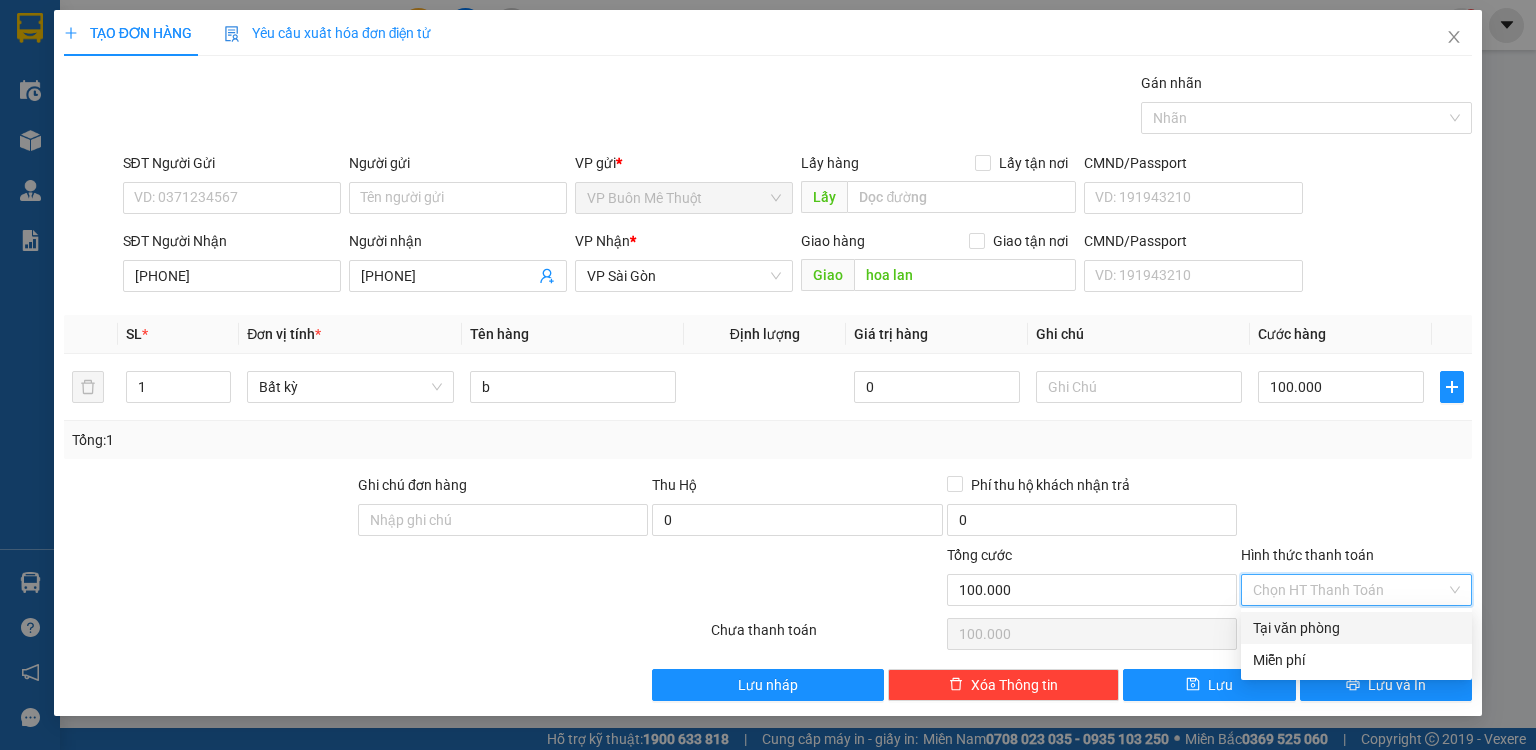 drag, startPoint x: 1307, startPoint y: 632, endPoint x: 1292, endPoint y: 648, distance: 21.931713 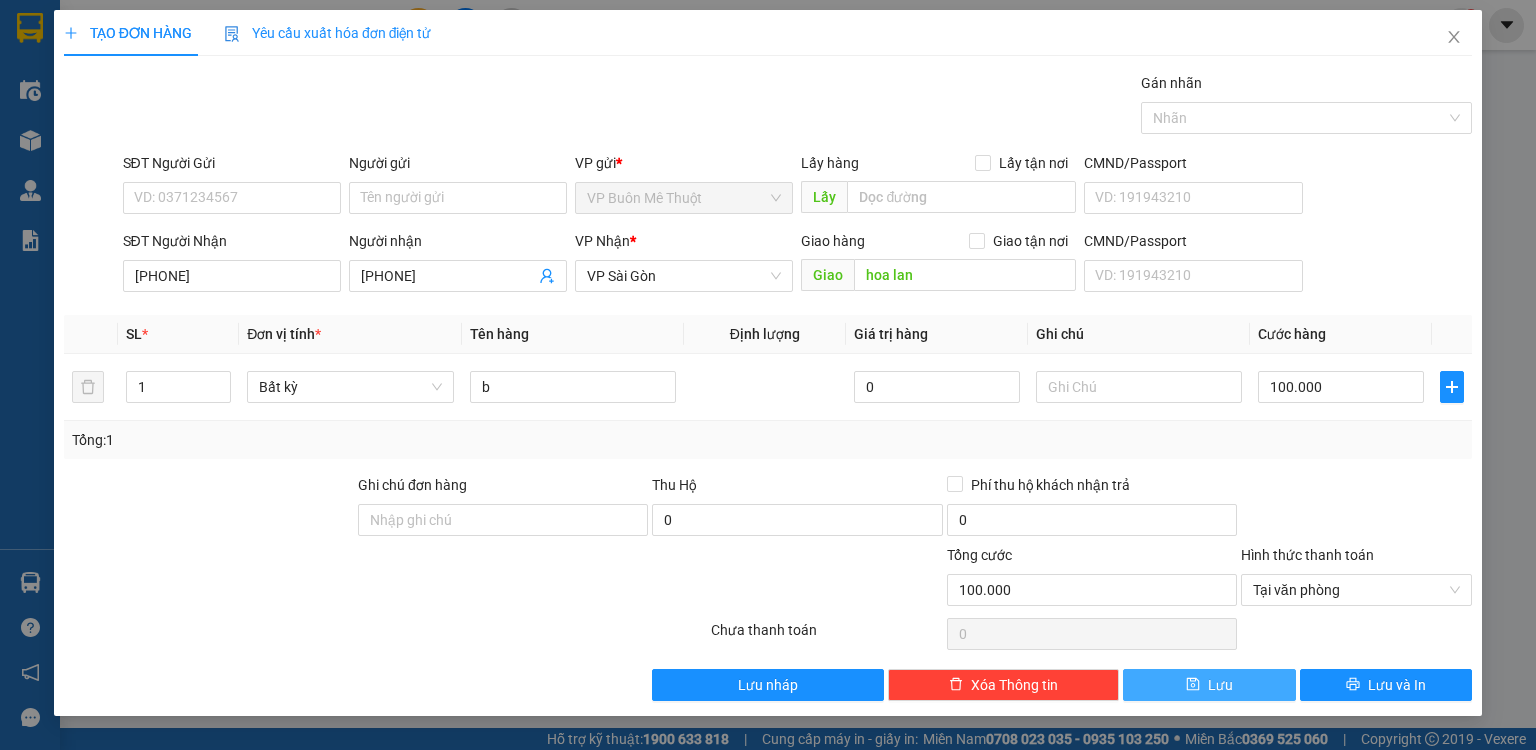 click on "Lưu" at bounding box center (1209, 685) 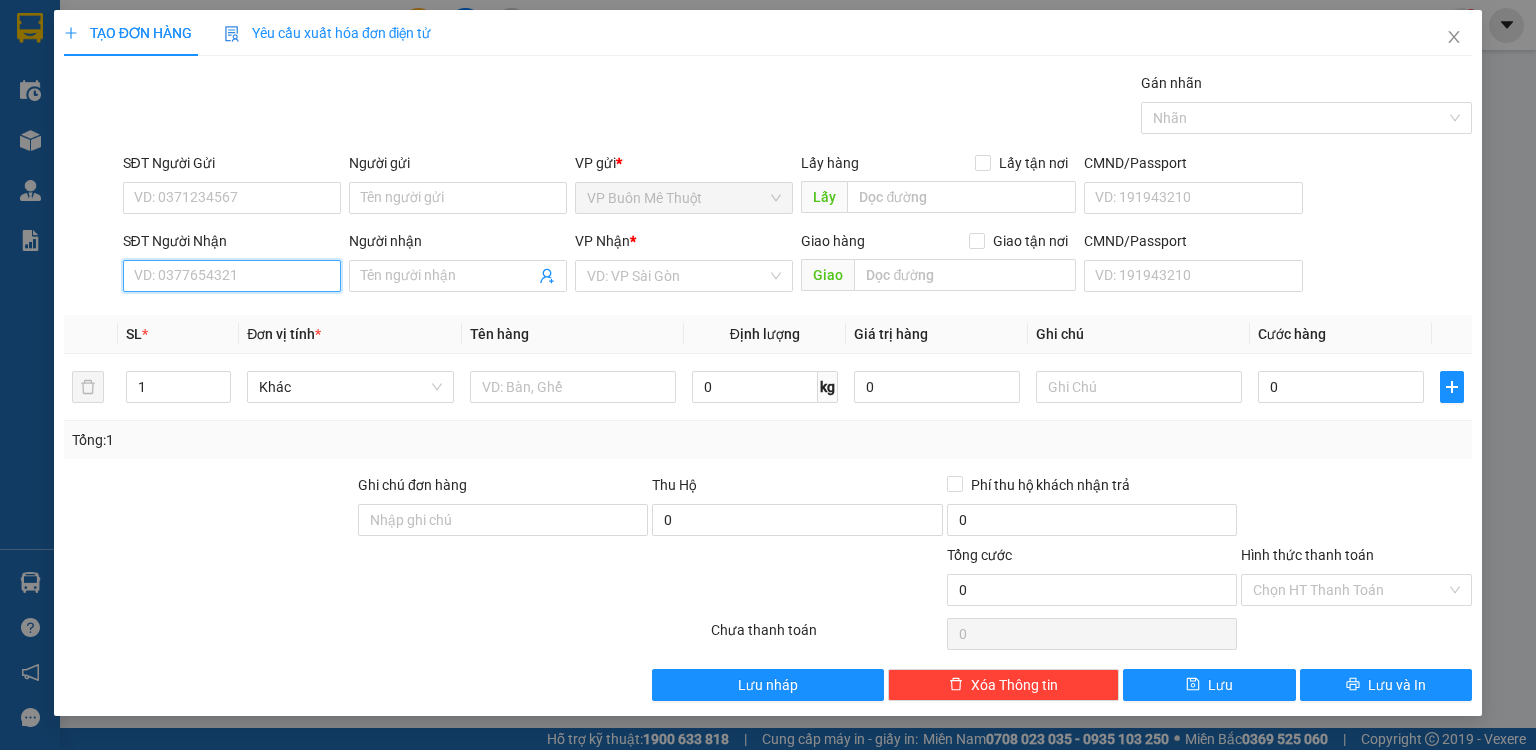 click on "SĐT Người Nhận" at bounding box center [232, 276] 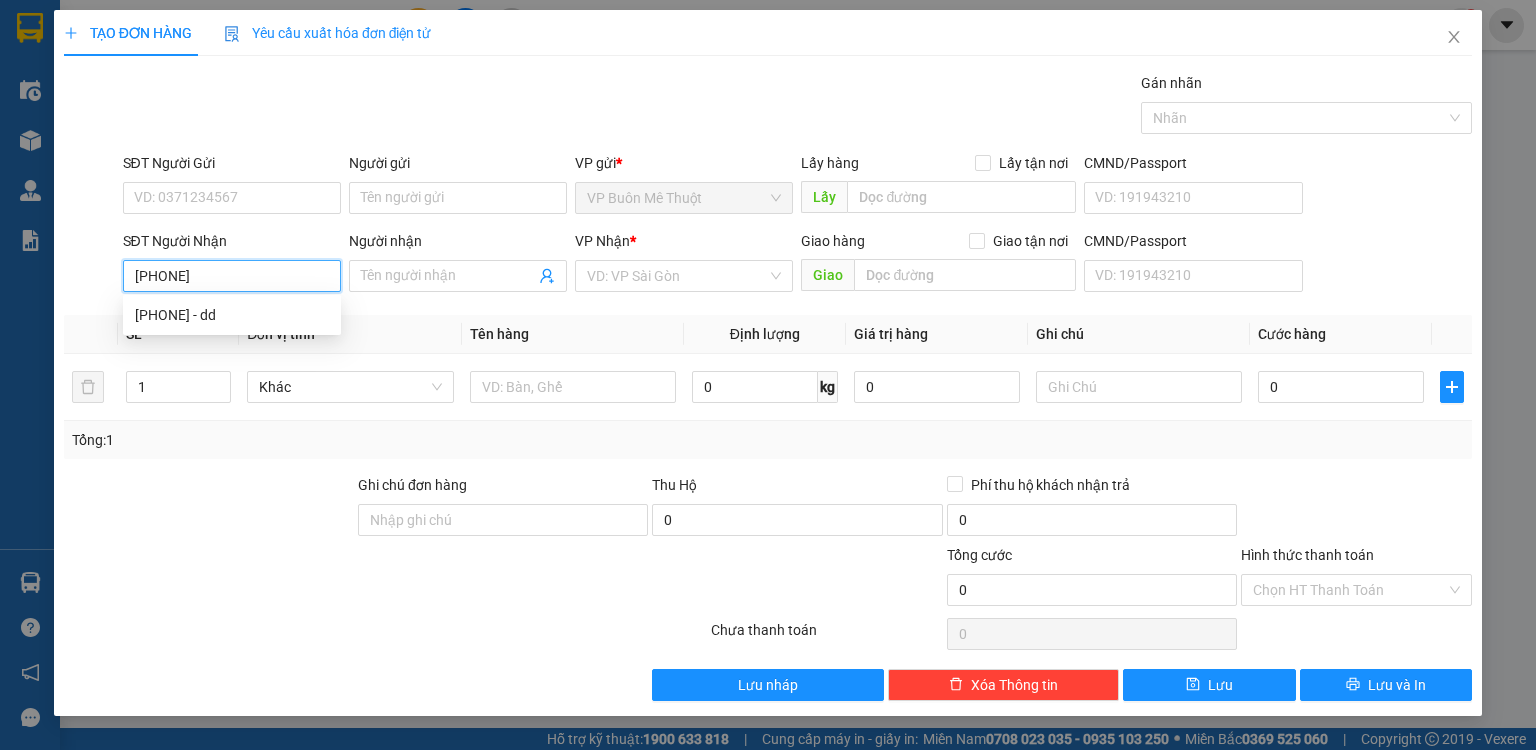click on "0393660" at bounding box center (232, 276) 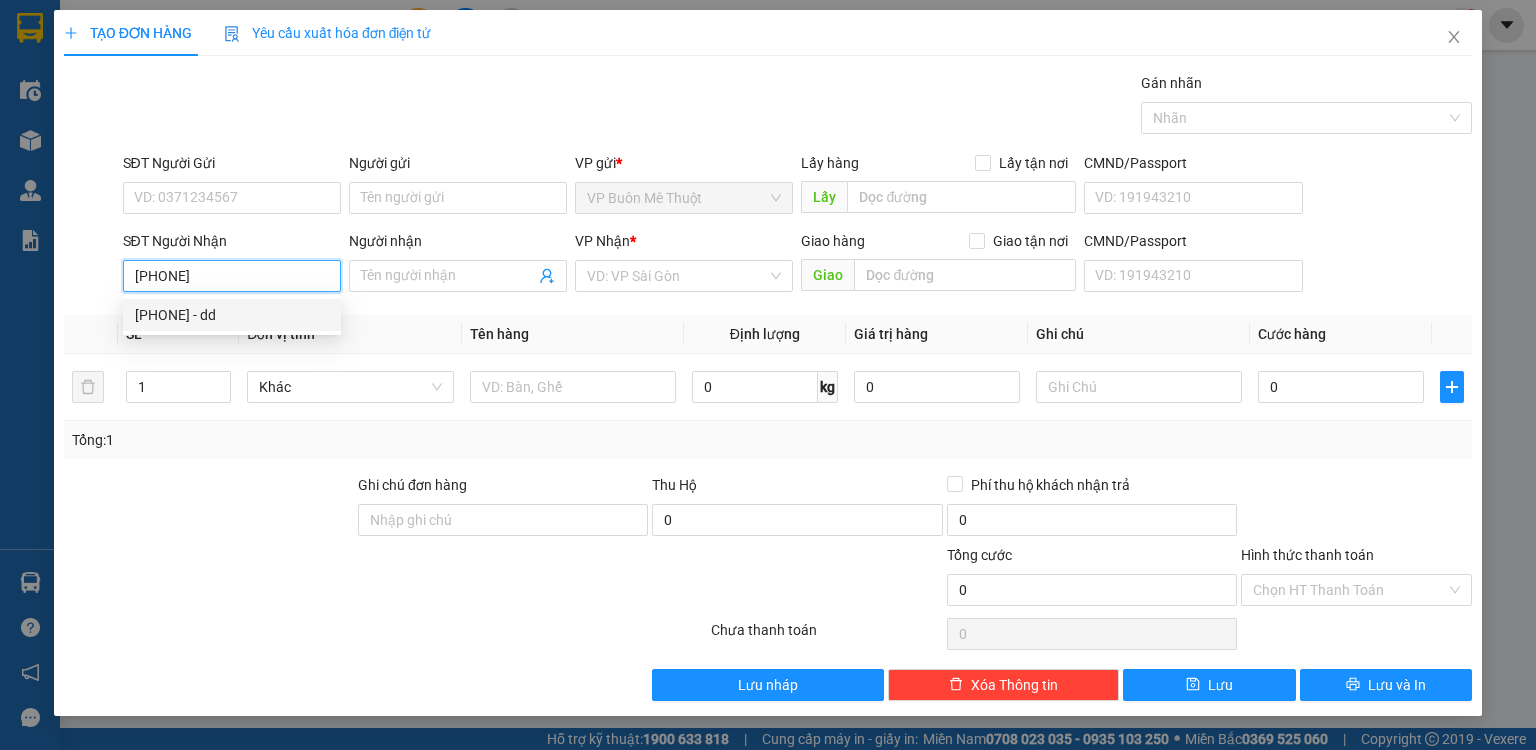click on "0393660501 - dd" at bounding box center (232, 315) 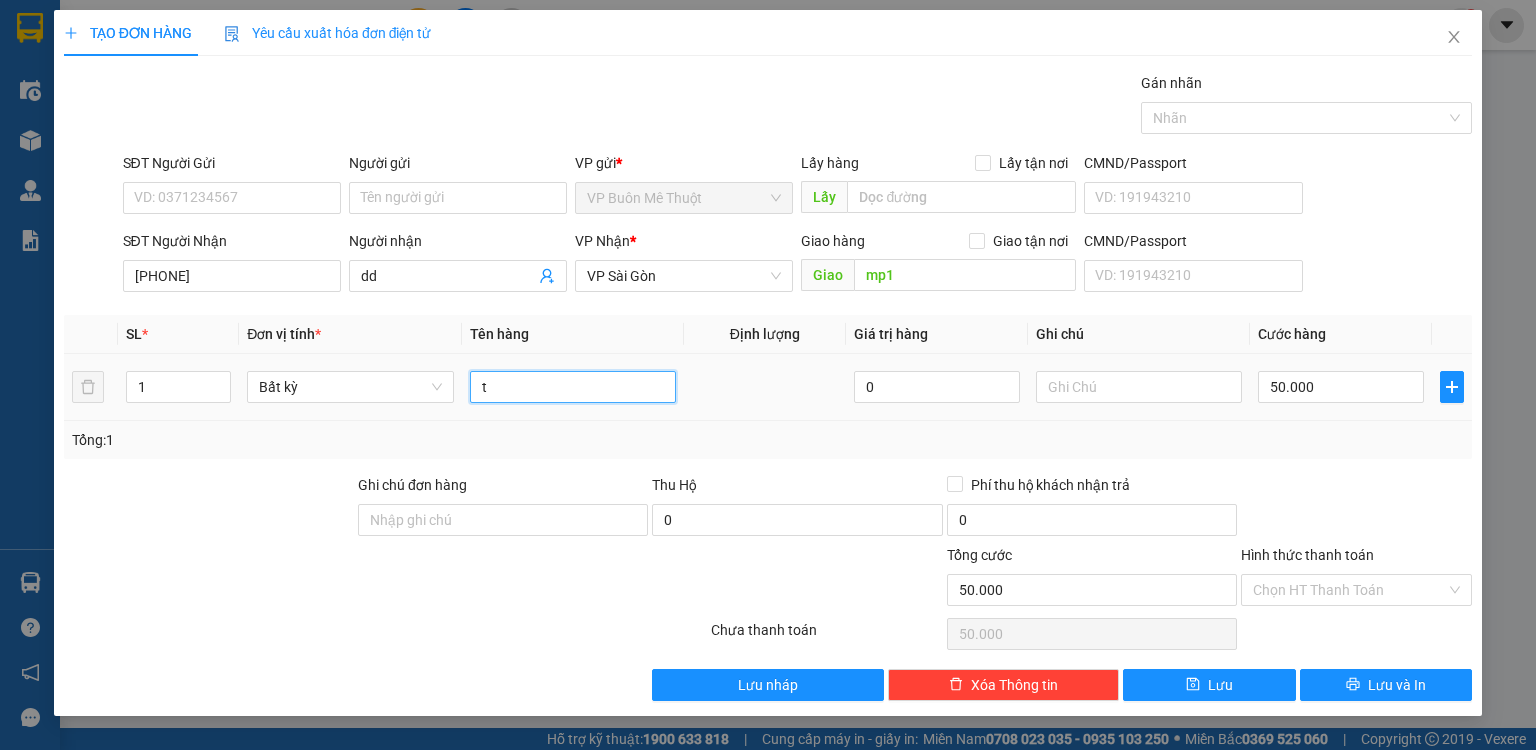 click on "t" at bounding box center [573, 387] 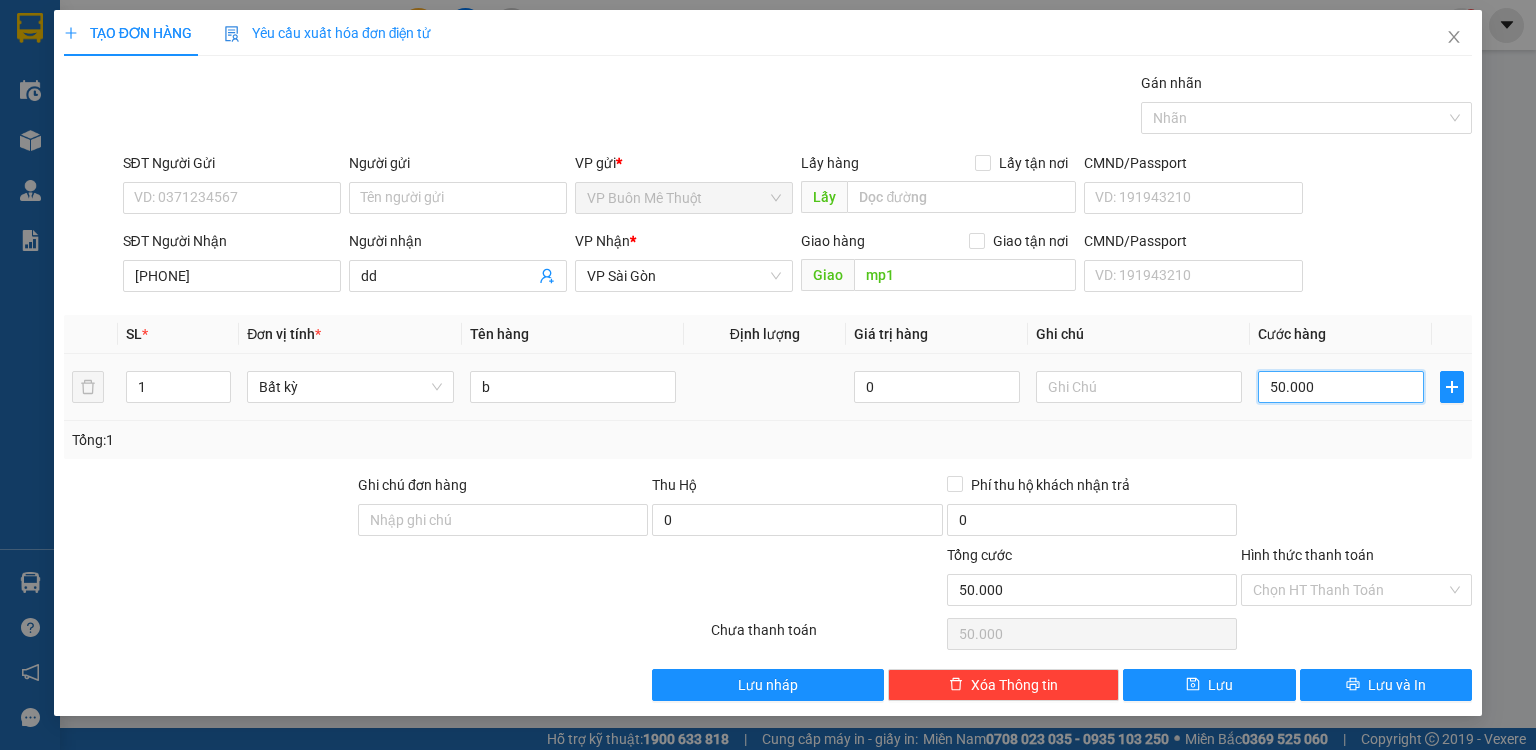 click on "50.000" at bounding box center [1341, 387] 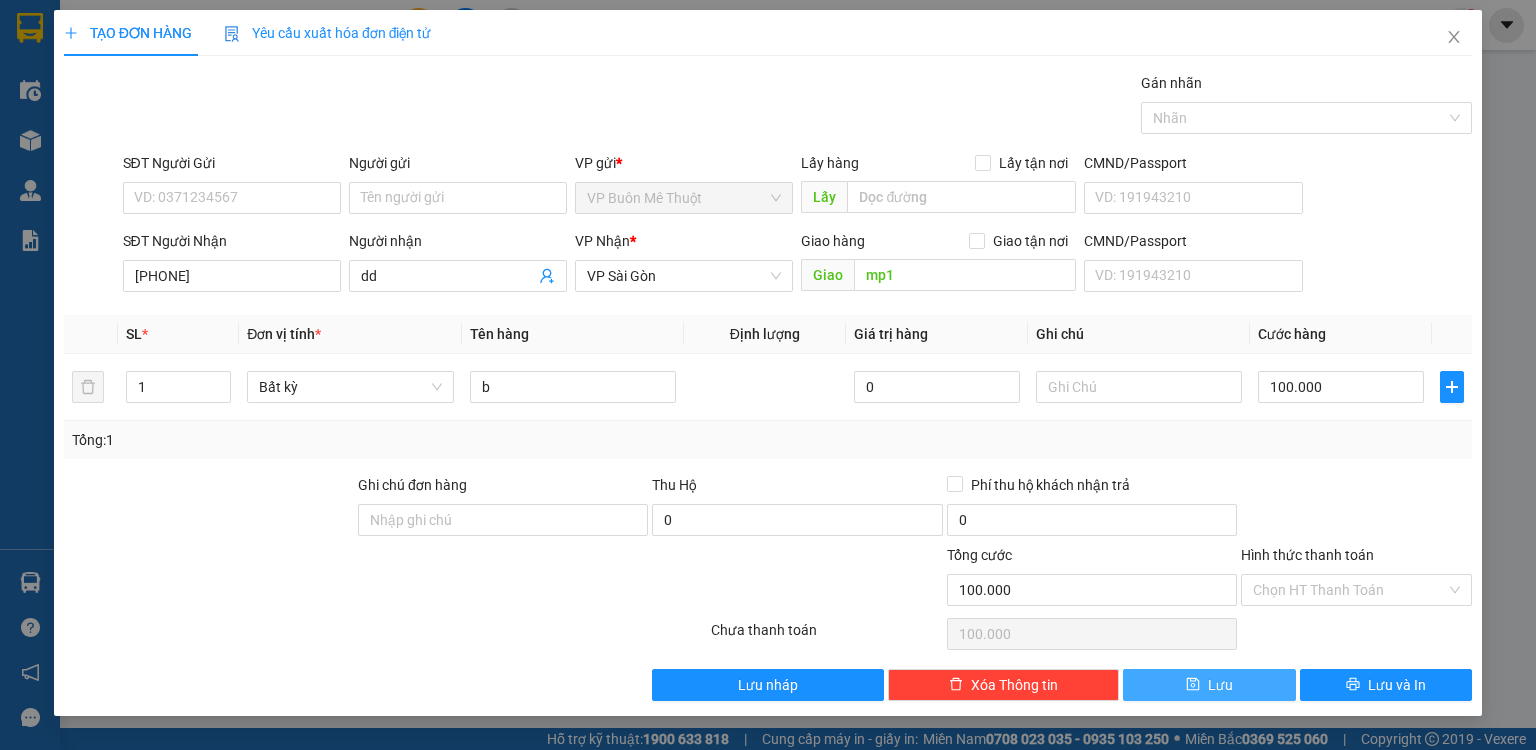 click on "Lưu" at bounding box center (1209, 685) 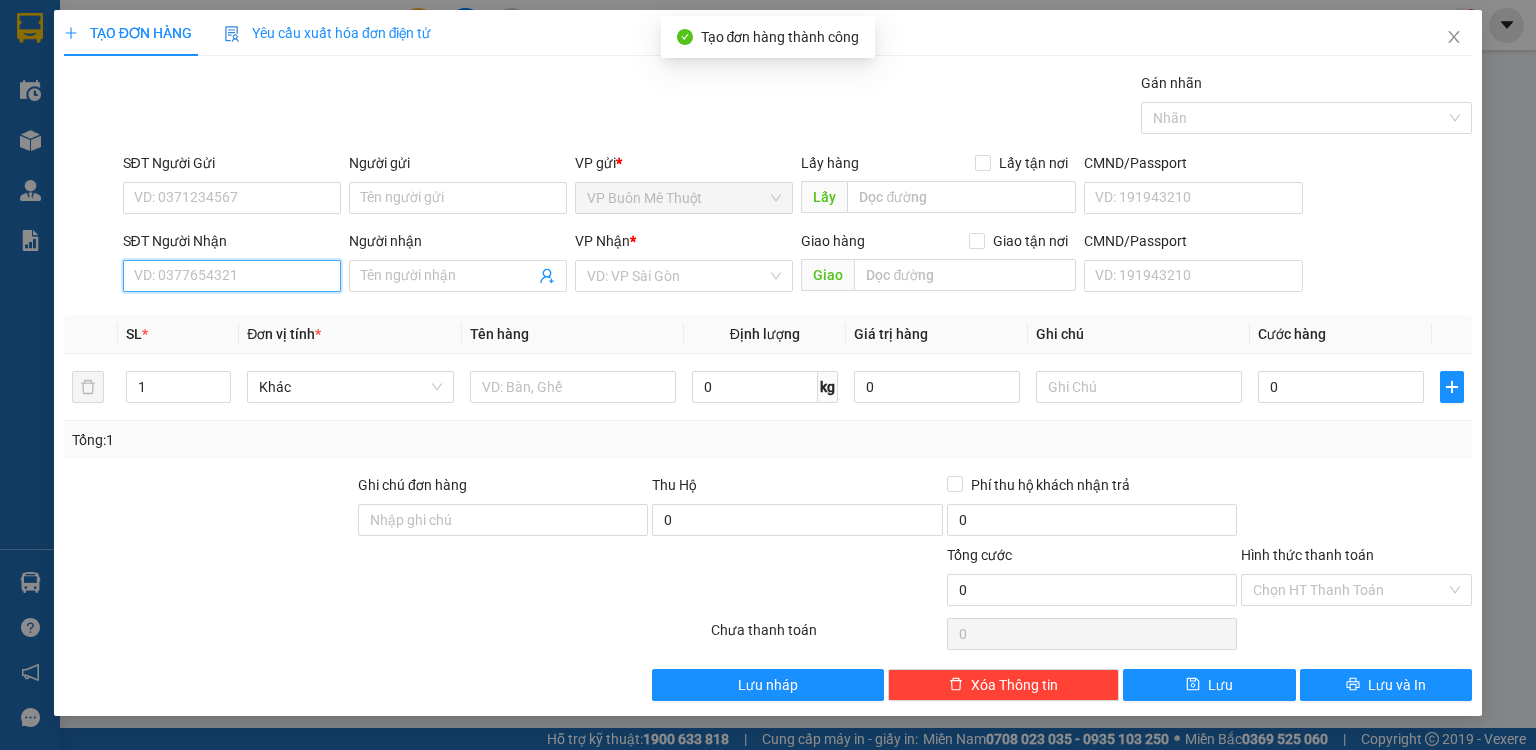 click on "SĐT Người Nhận" at bounding box center (232, 276) 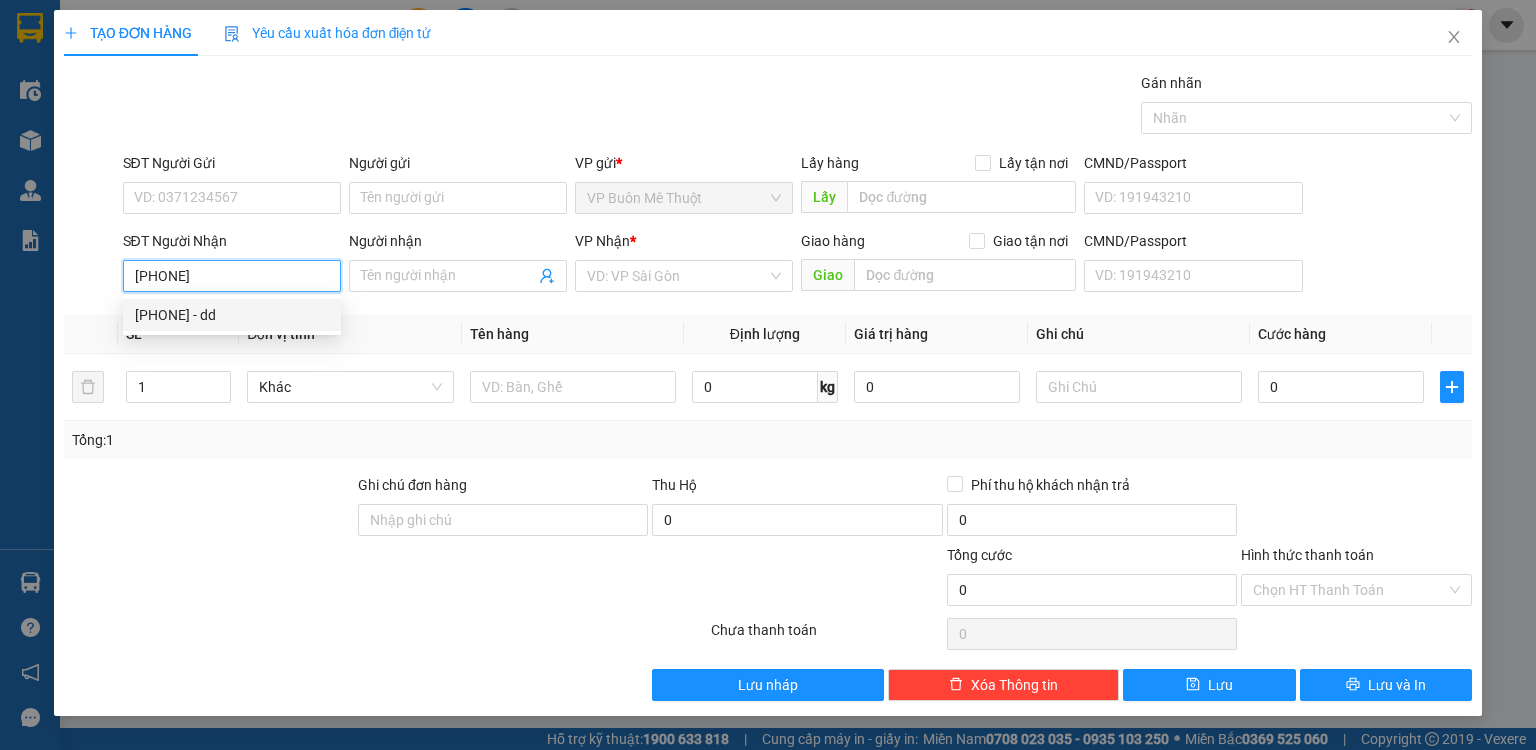 click on "0816215235 - dd" at bounding box center (232, 315) 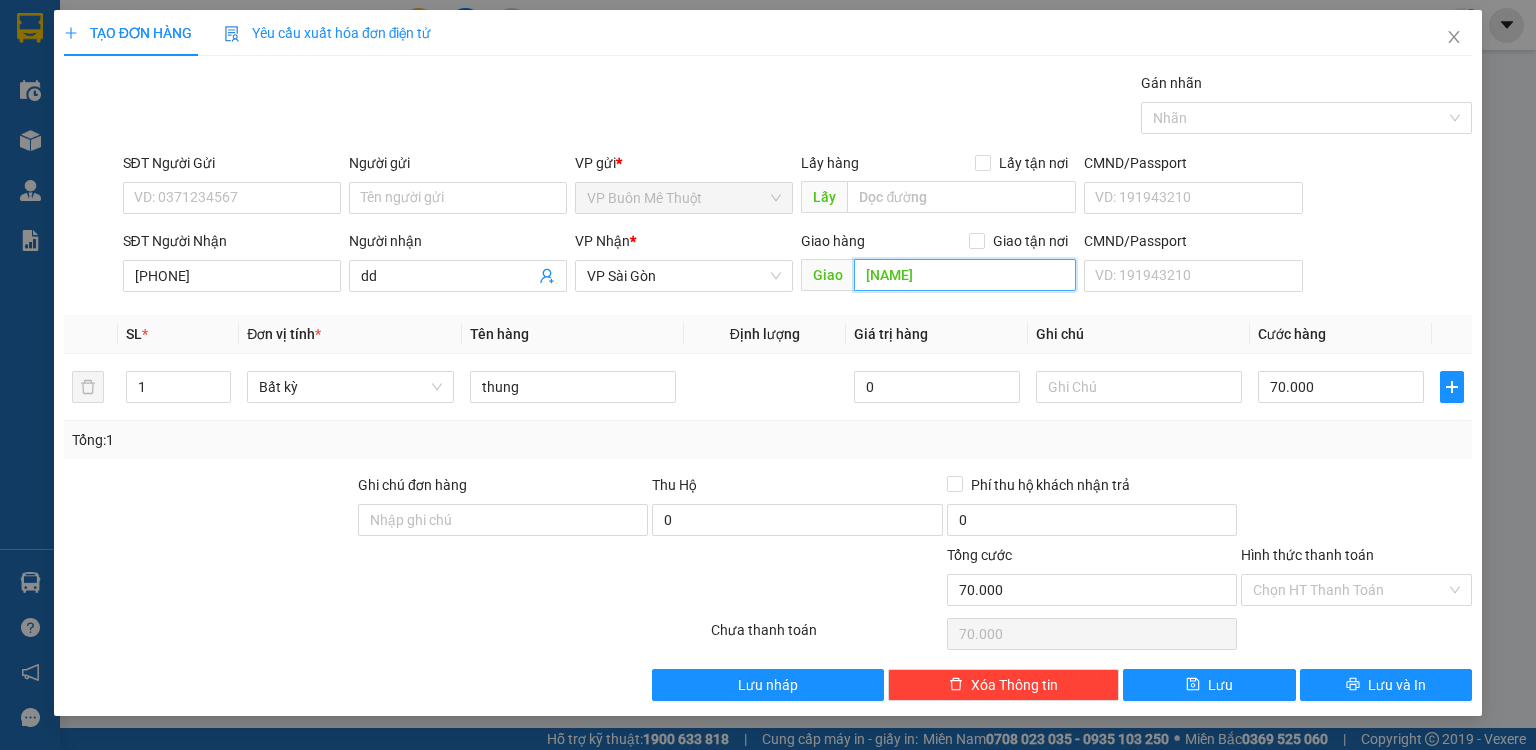click on "chánh lưu" at bounding box center (965, 275) 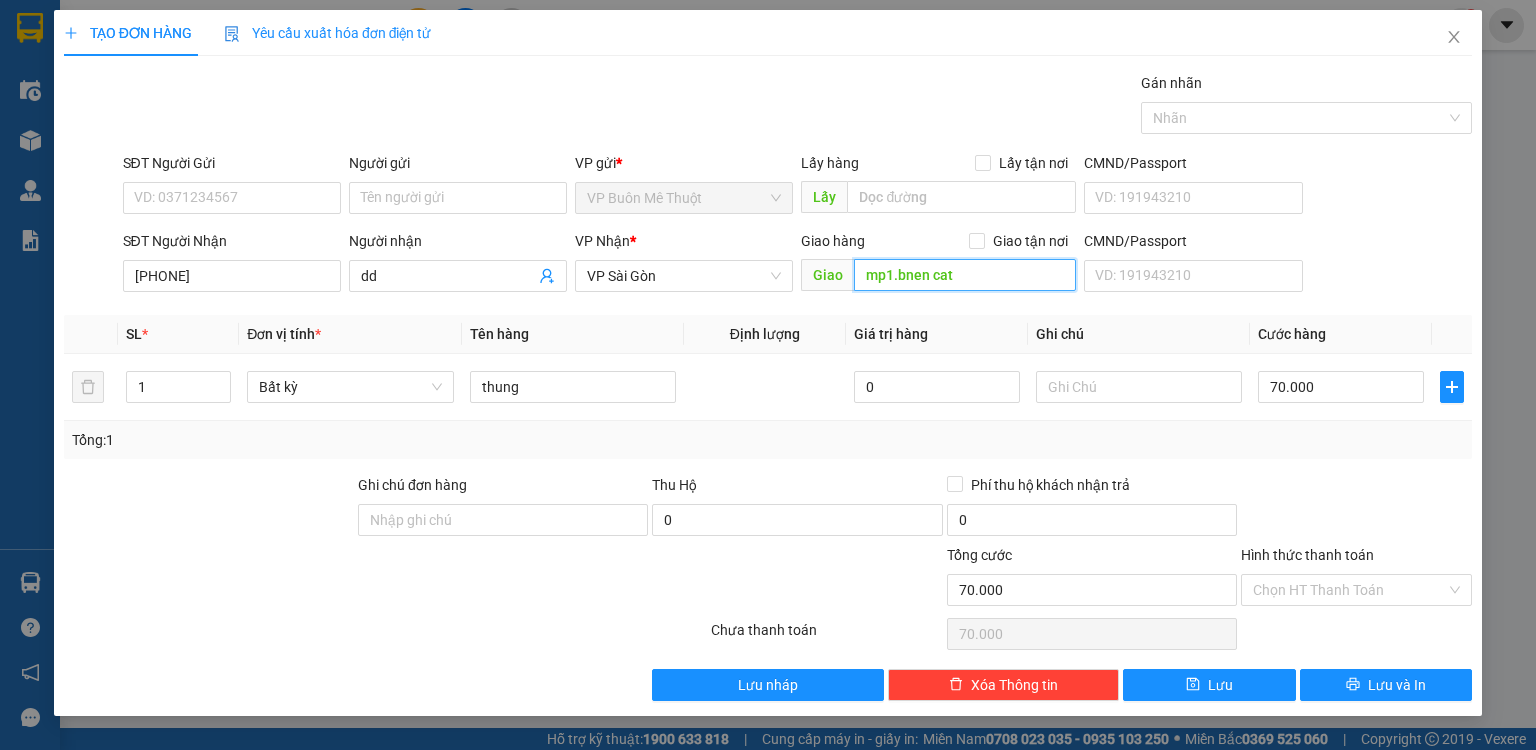 click on "mp1.bnen cat" at bounding box center (965, 275) 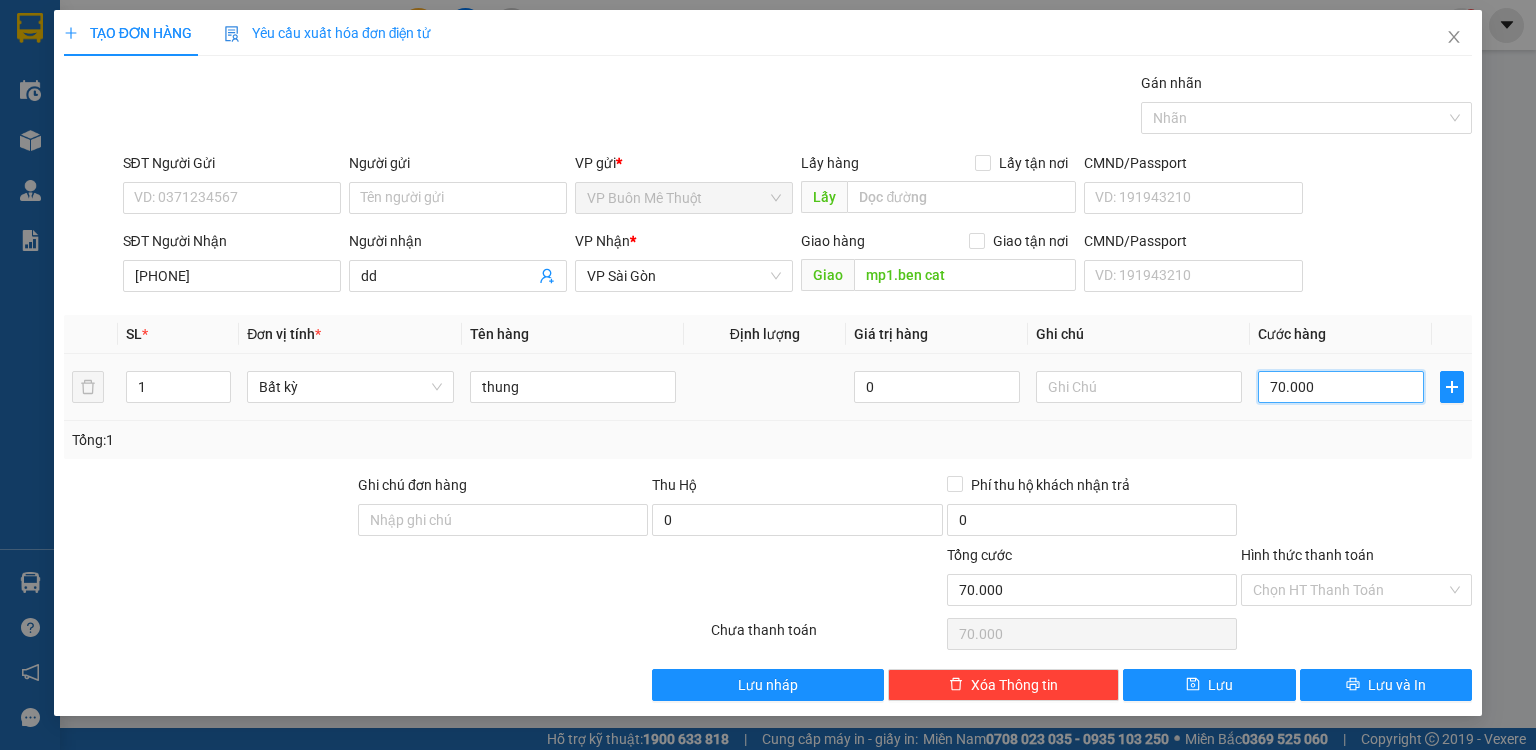 click on "70.000" at bounding box center (1341, 387) 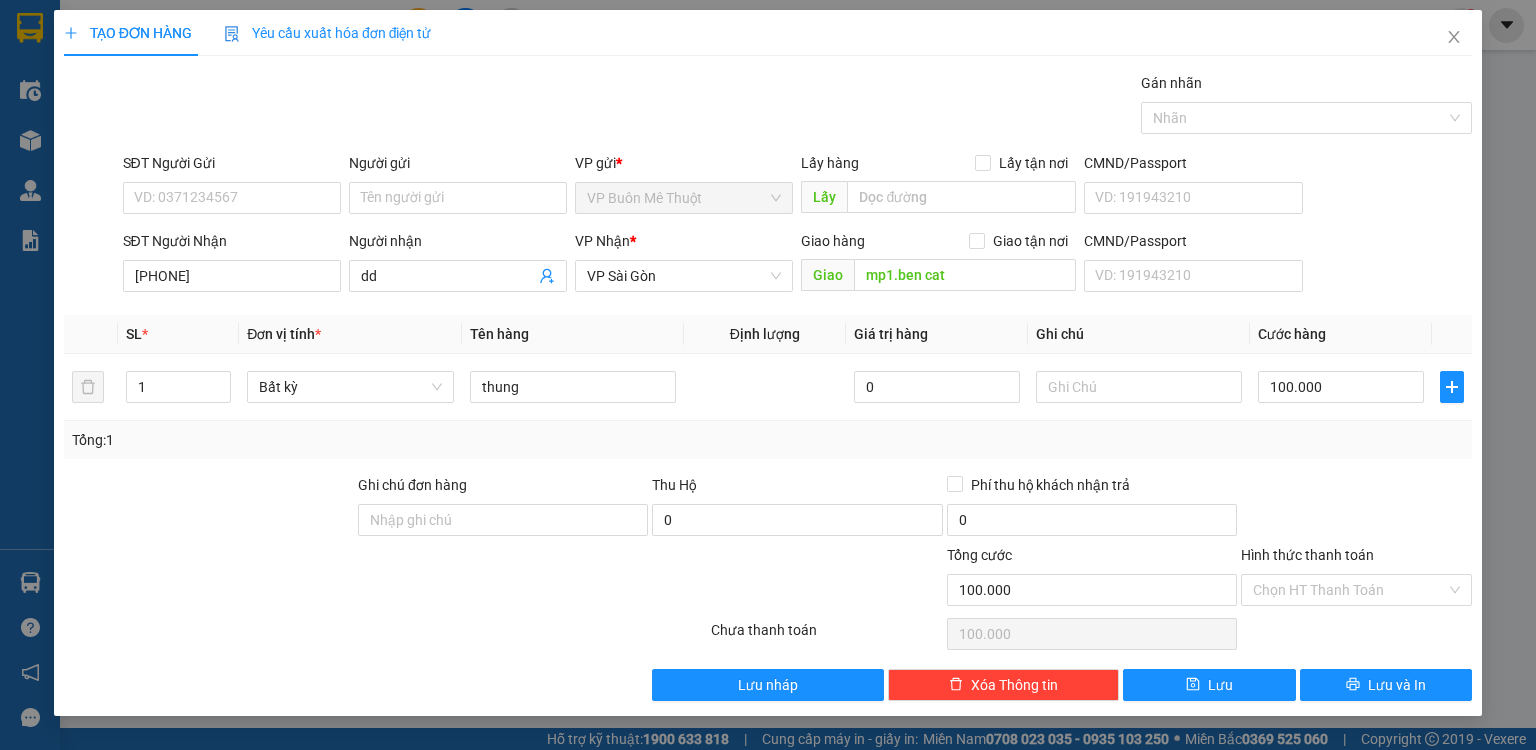 click at bounding box center [1356, 509] 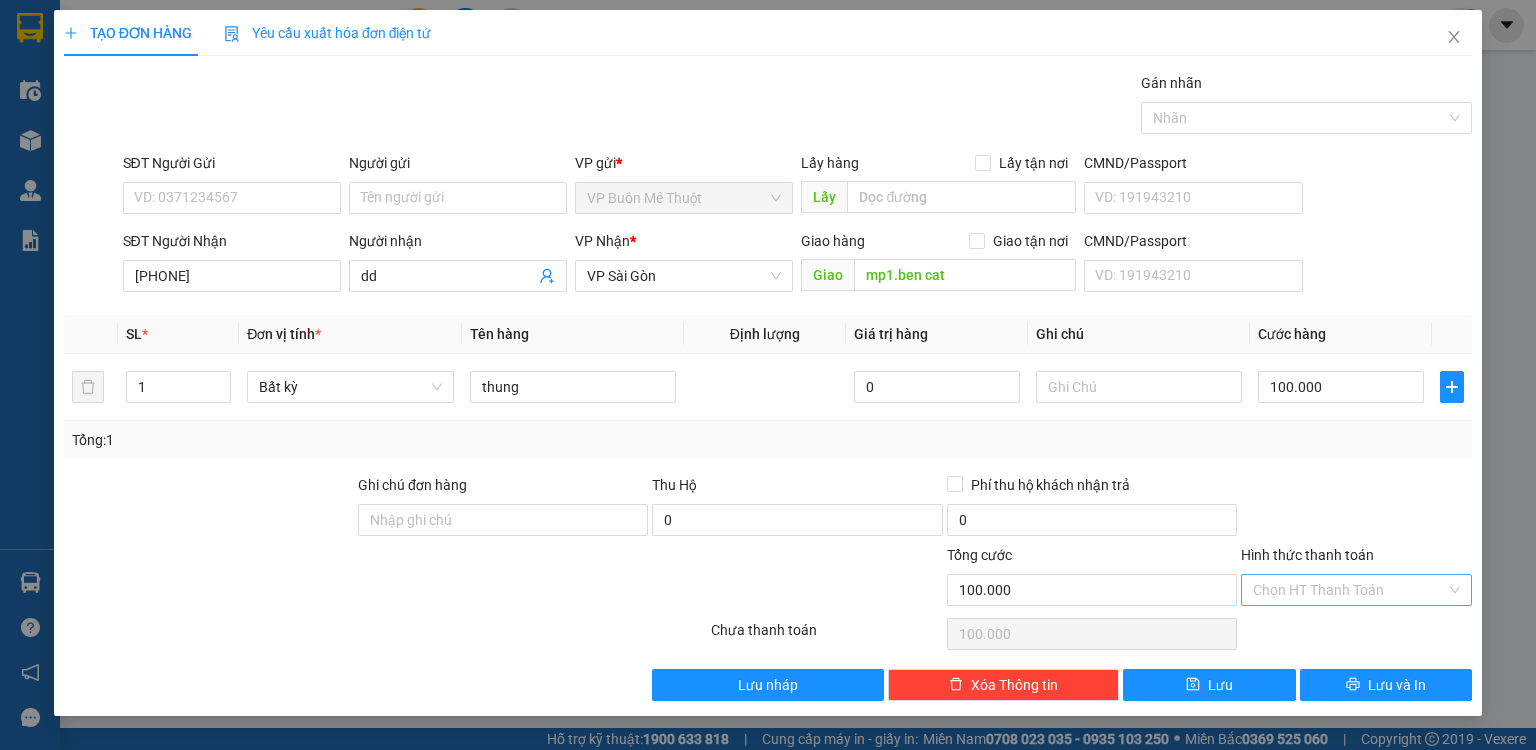 click on "Hình thức thanh toán" at bounding box center [1349, 590] 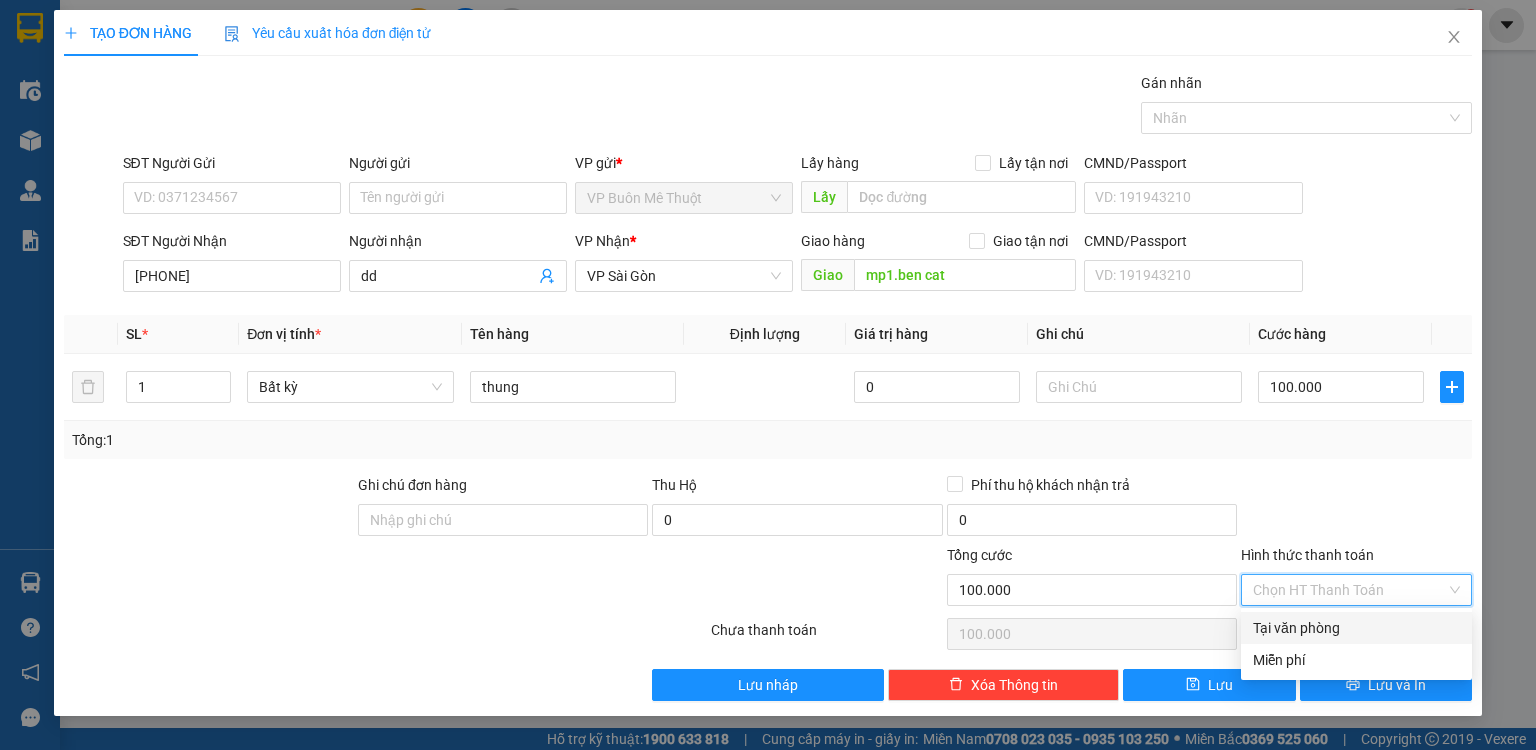 drag, startPoint x: 1326, startPoint y: 624, endPoint x: 1286, endPoint y: 652, distance: 48.82622 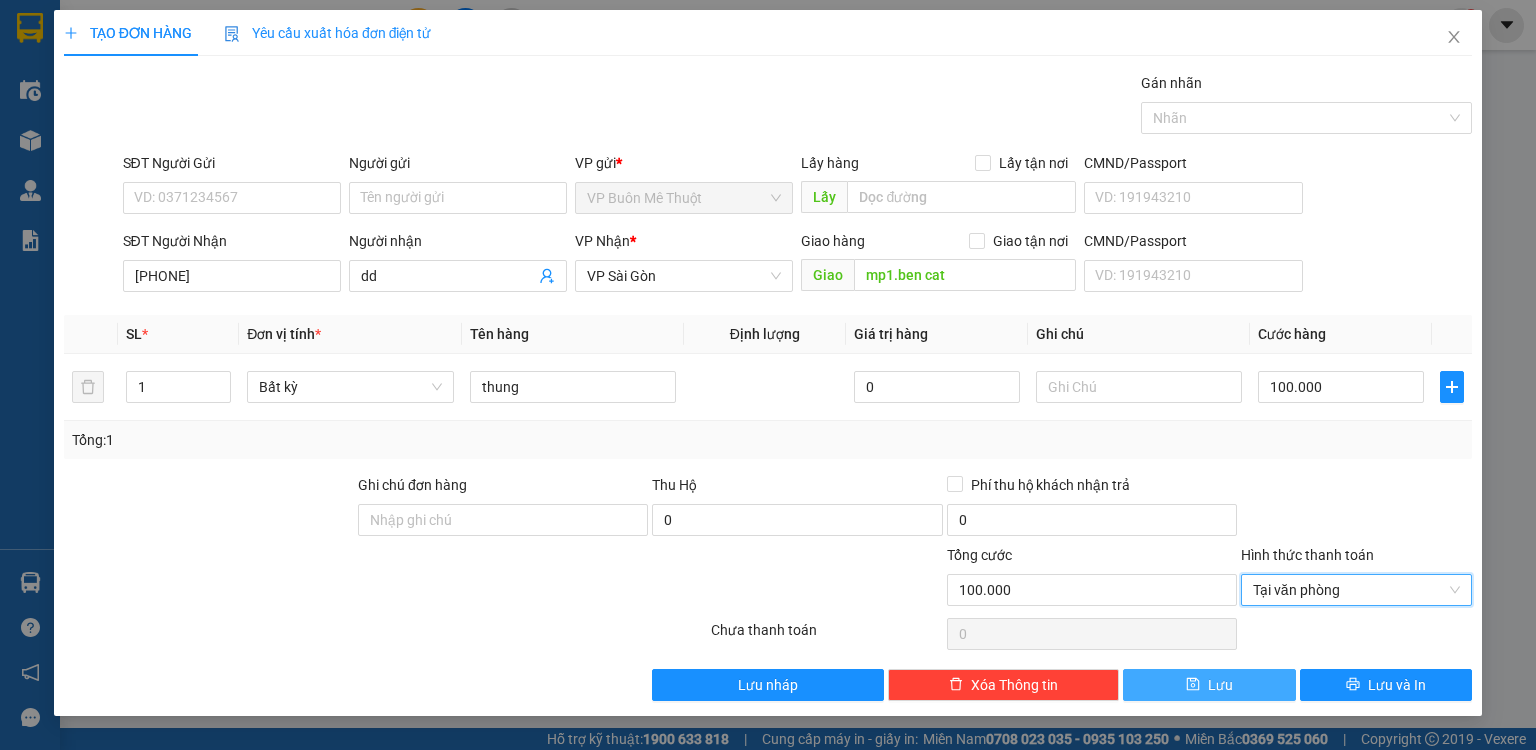 click on "Lưu" at bounding box center [1209, 685] 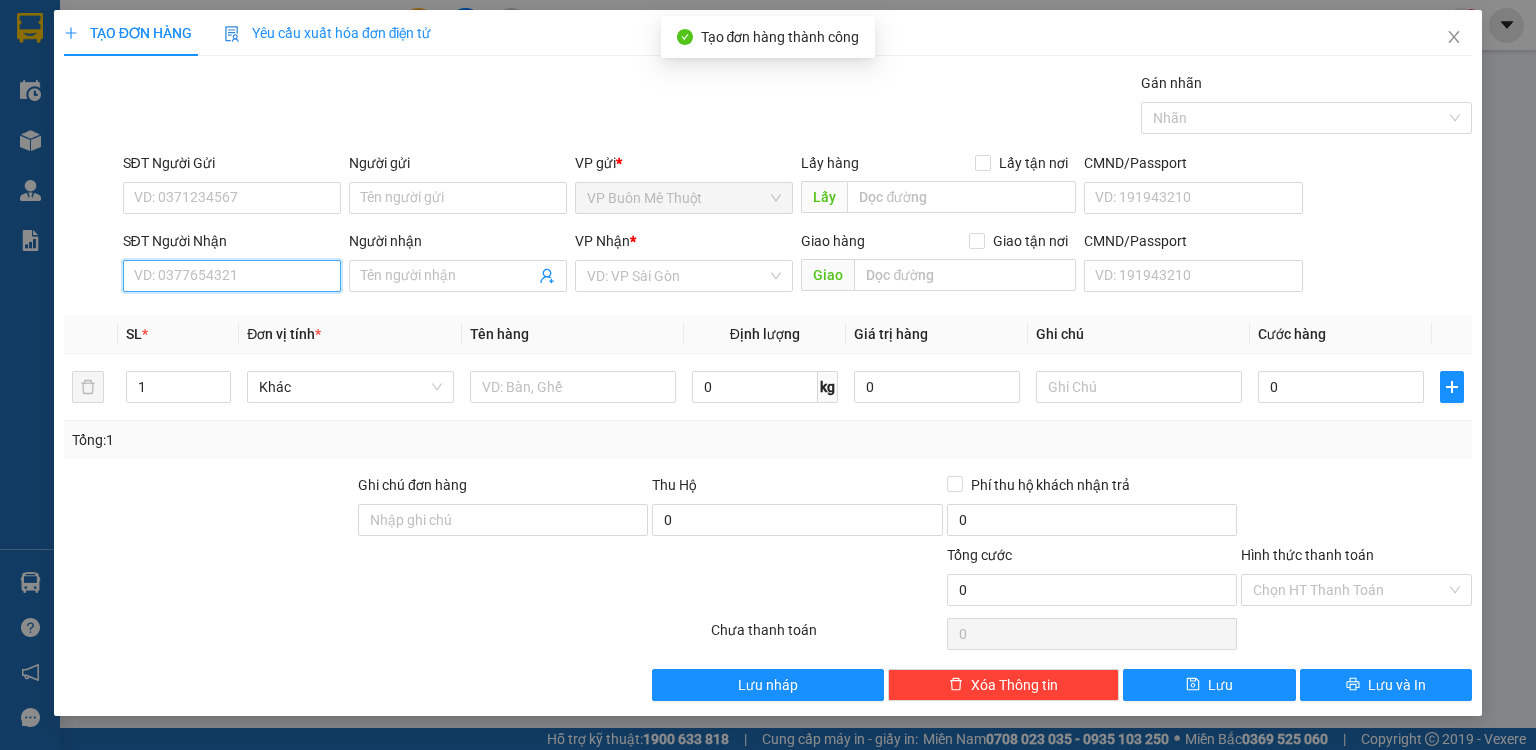 click on "SĐT Người Nhận" at bounding box center (232, 276) 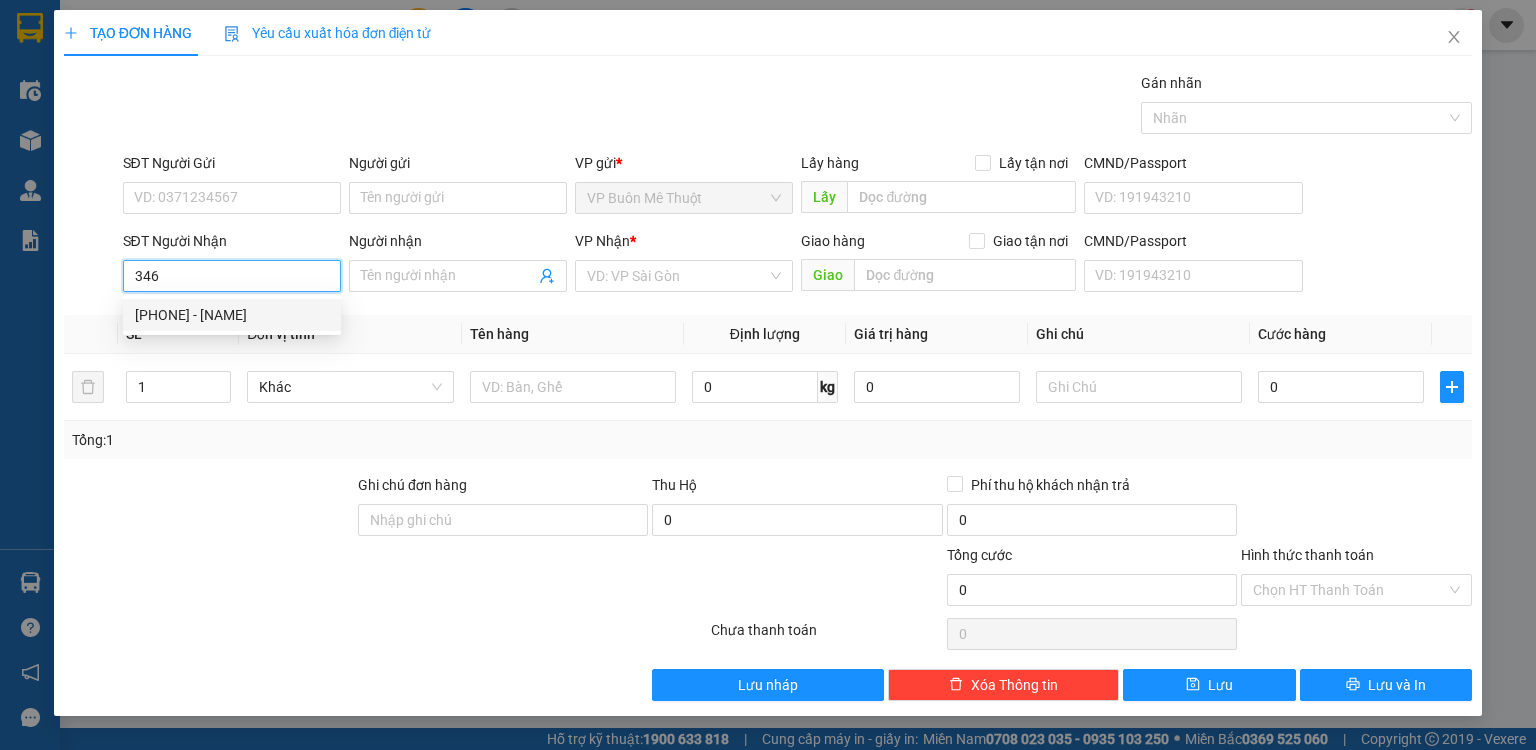 click on "0985512346 - hậu trứng" at bounding box center (232, 315) 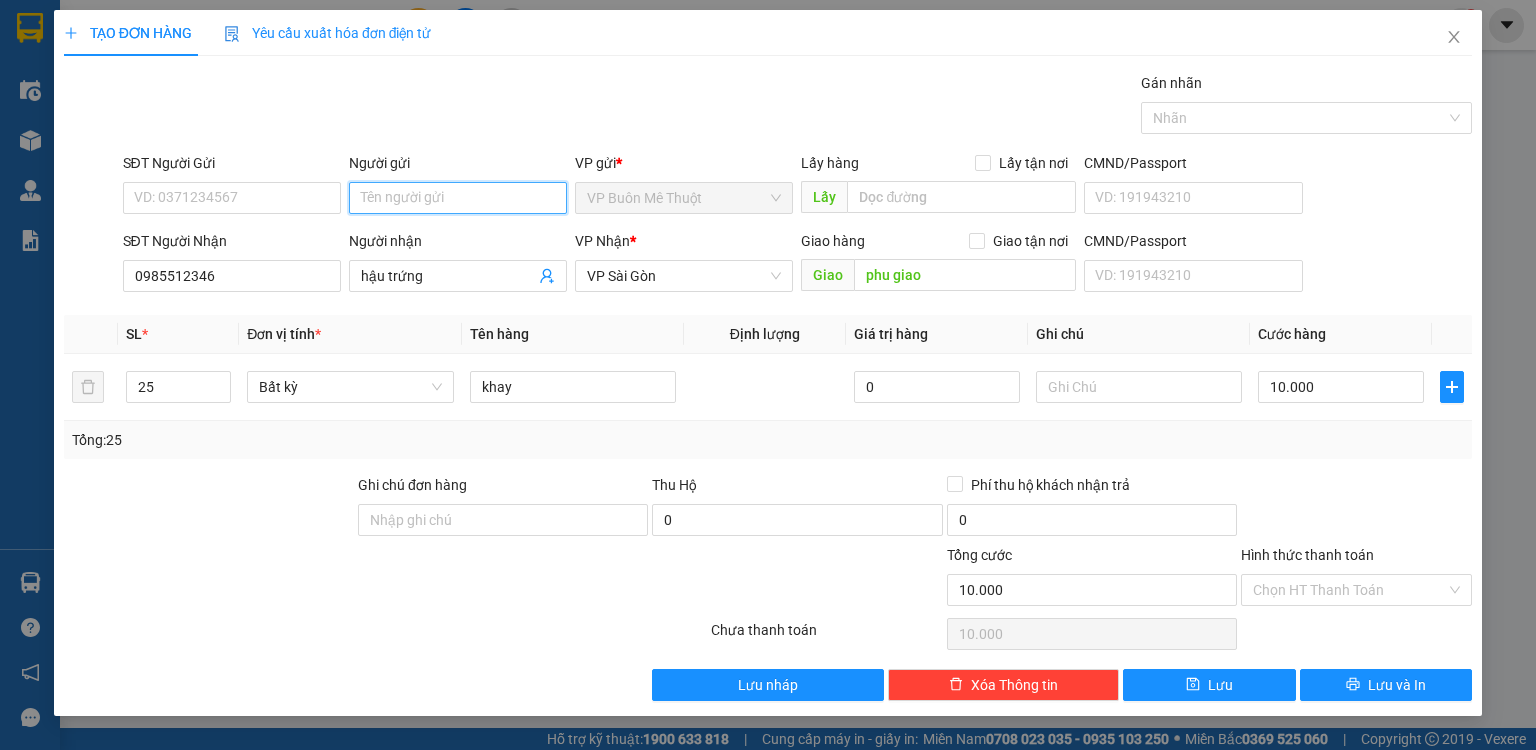 click on "Người gửi" at bounding box center [458, 198] 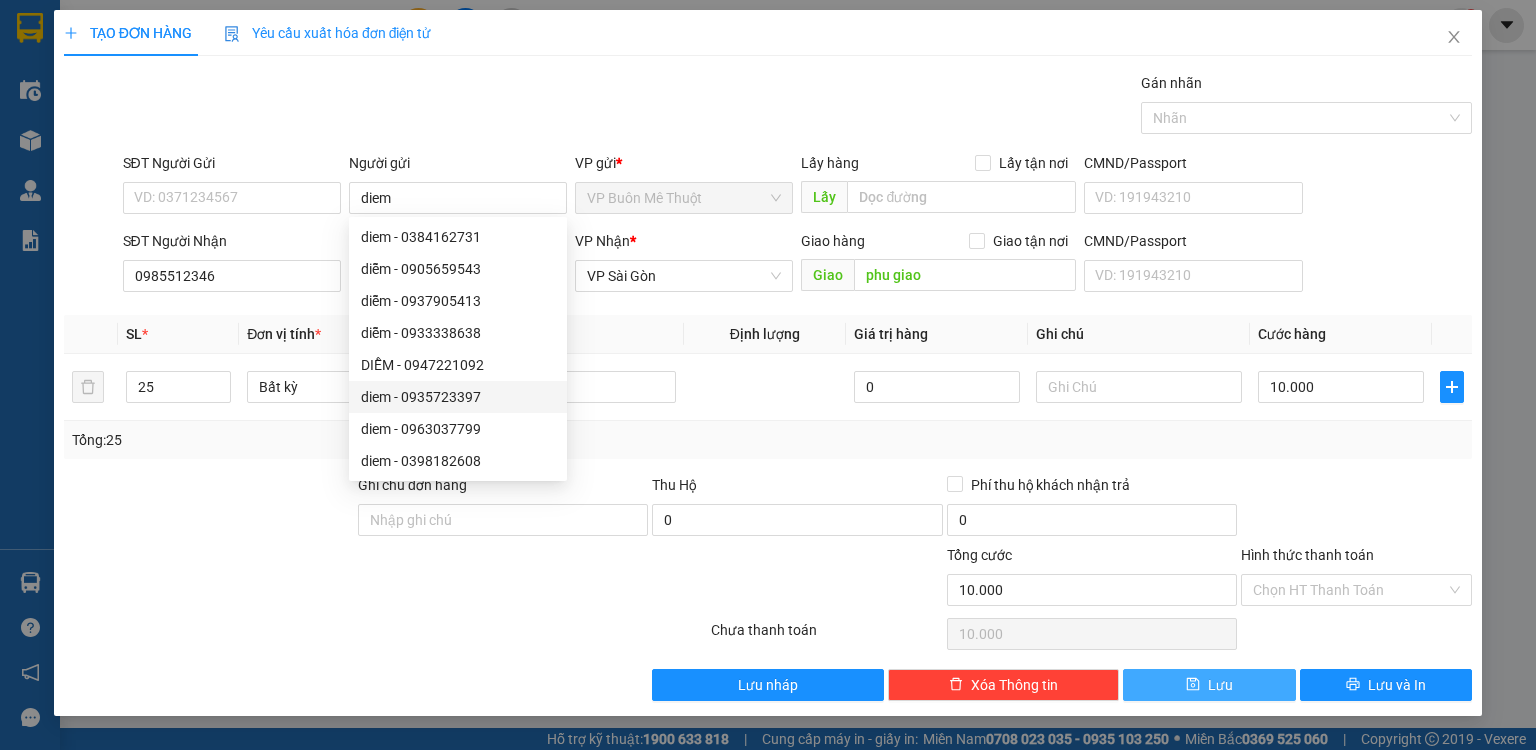 drag, startPoint x: 1248, startPoint y: 680, endPoint x: 1215, endPoint y: 608, distance: 79.20227 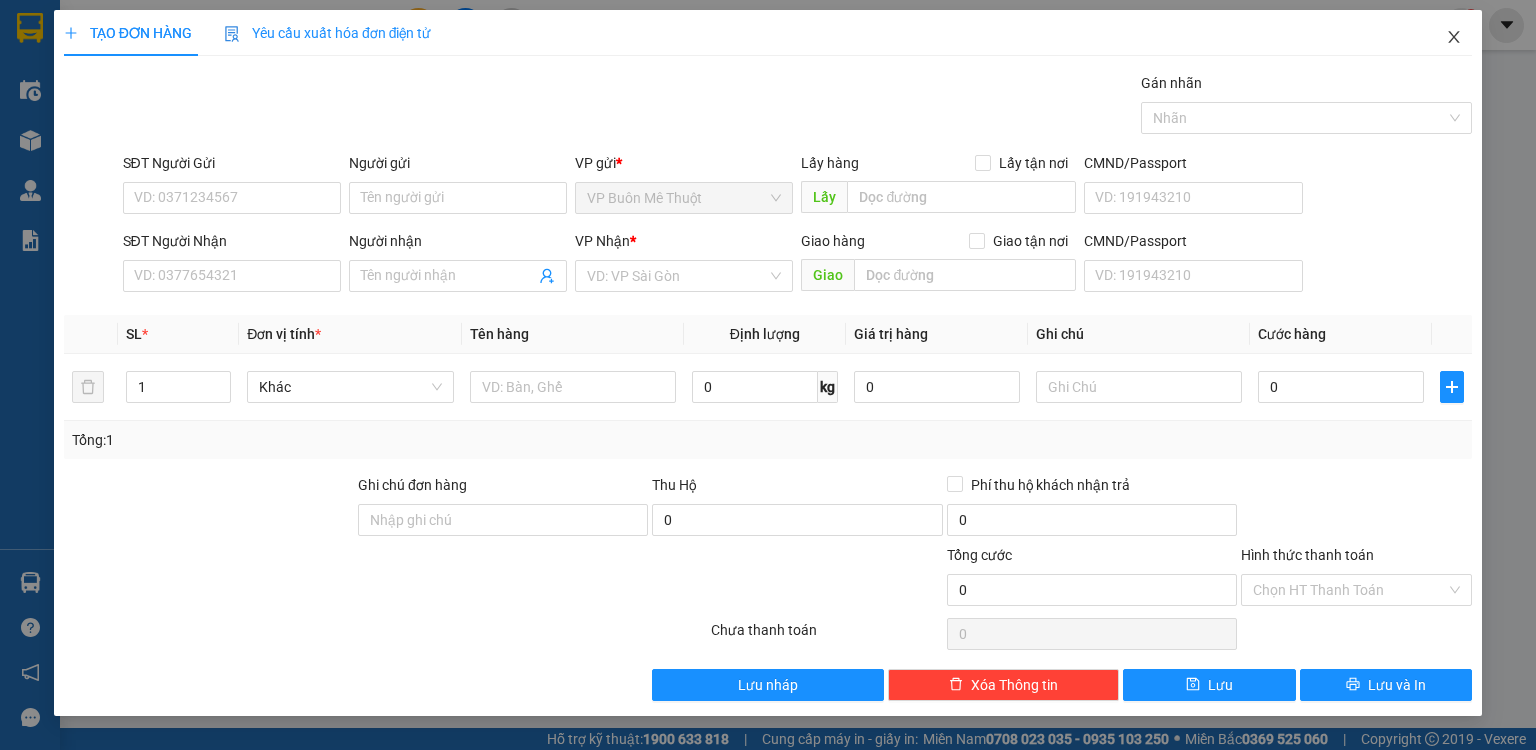 click at bounding box center (1454, 38) 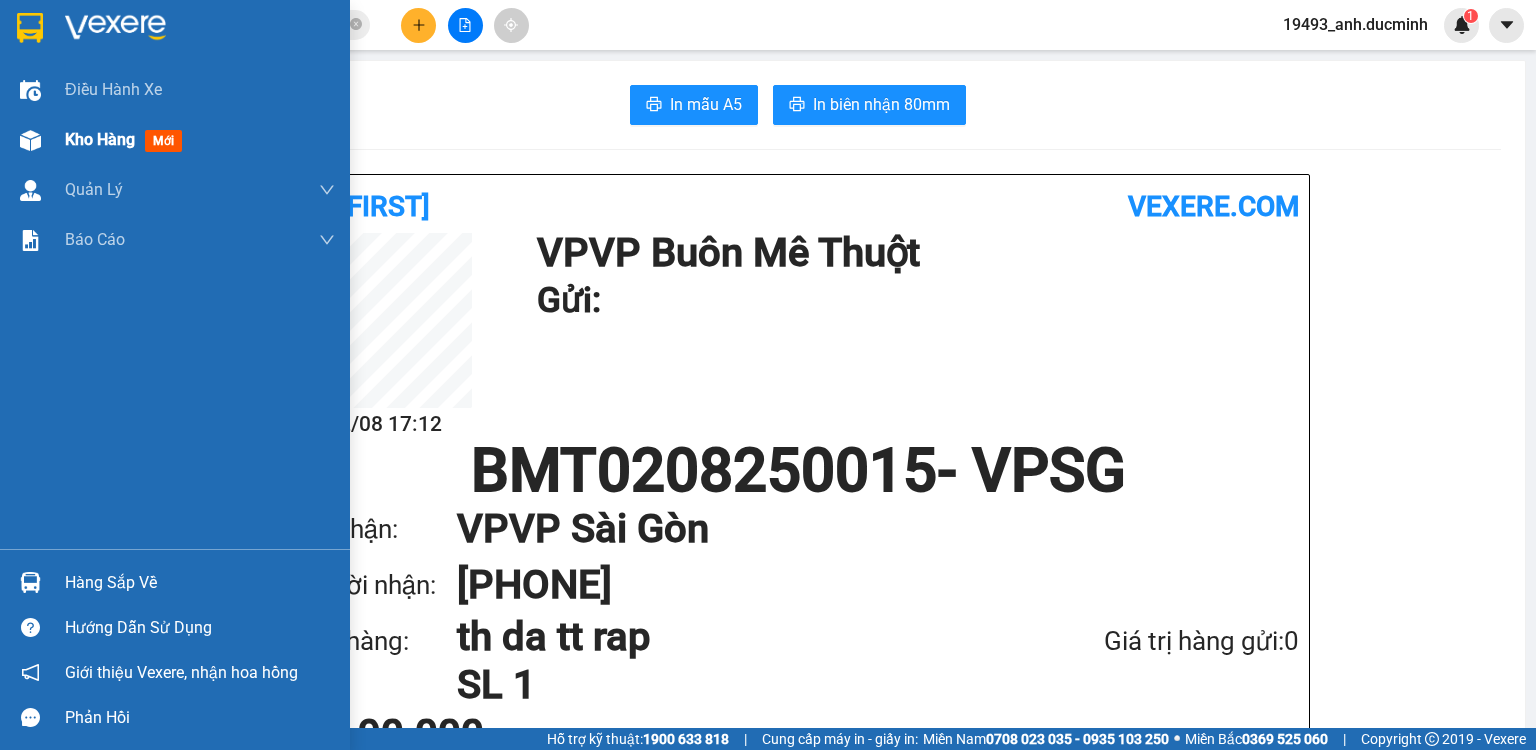 click on "Kho hàng" at bounding box center (100, 139) 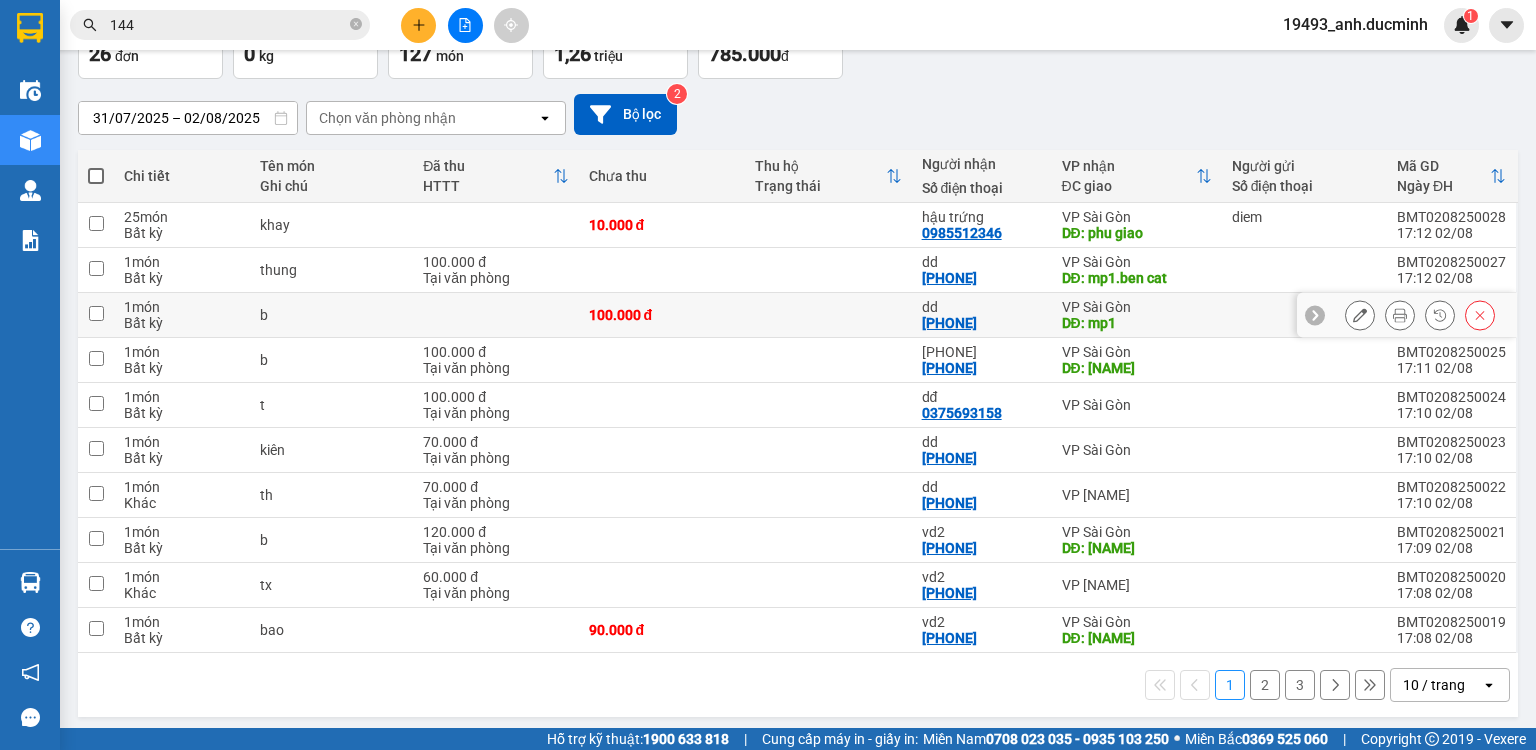scroll, scrollTop: 136, scrollLeft: 0, axis: vertical 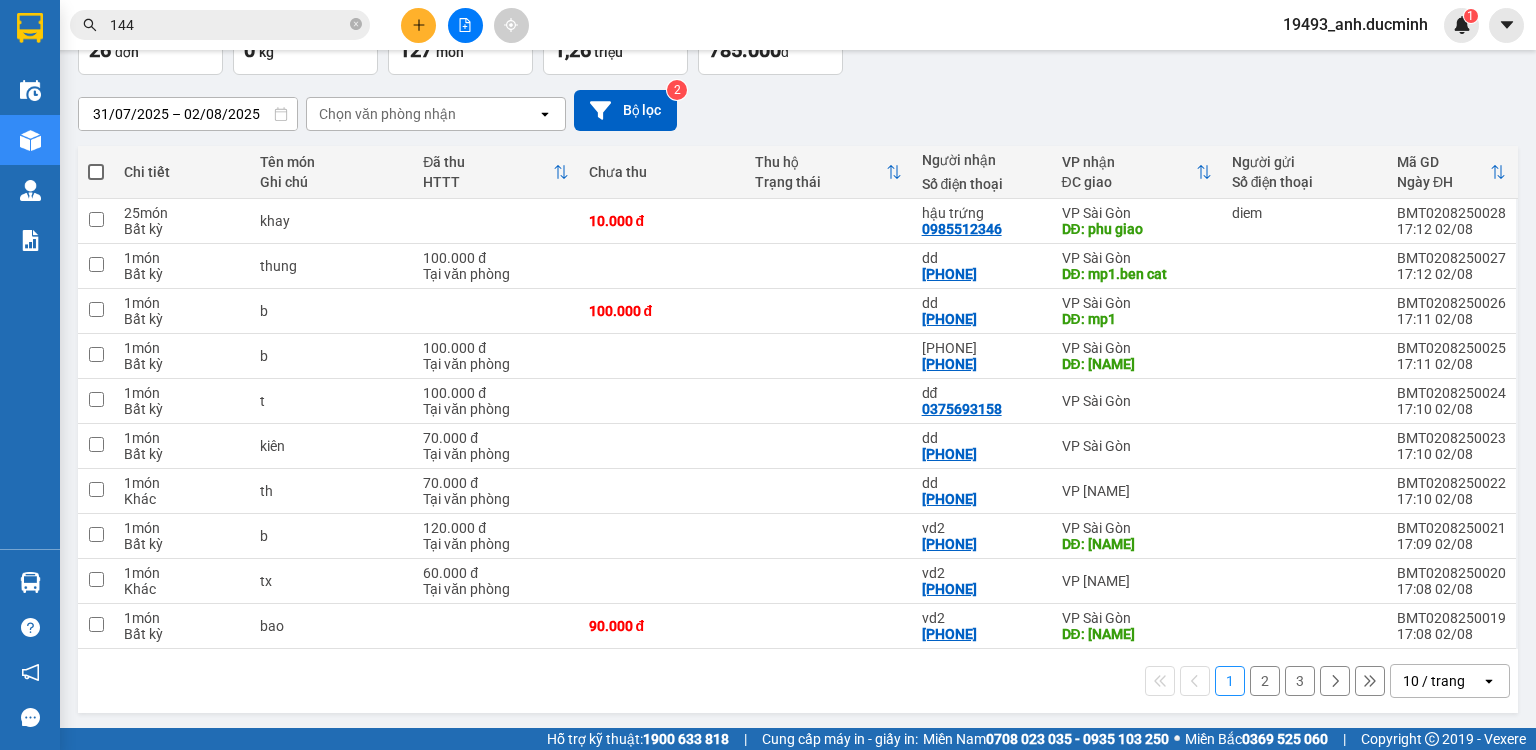 click on "2" at bounding box center (1265, 681) 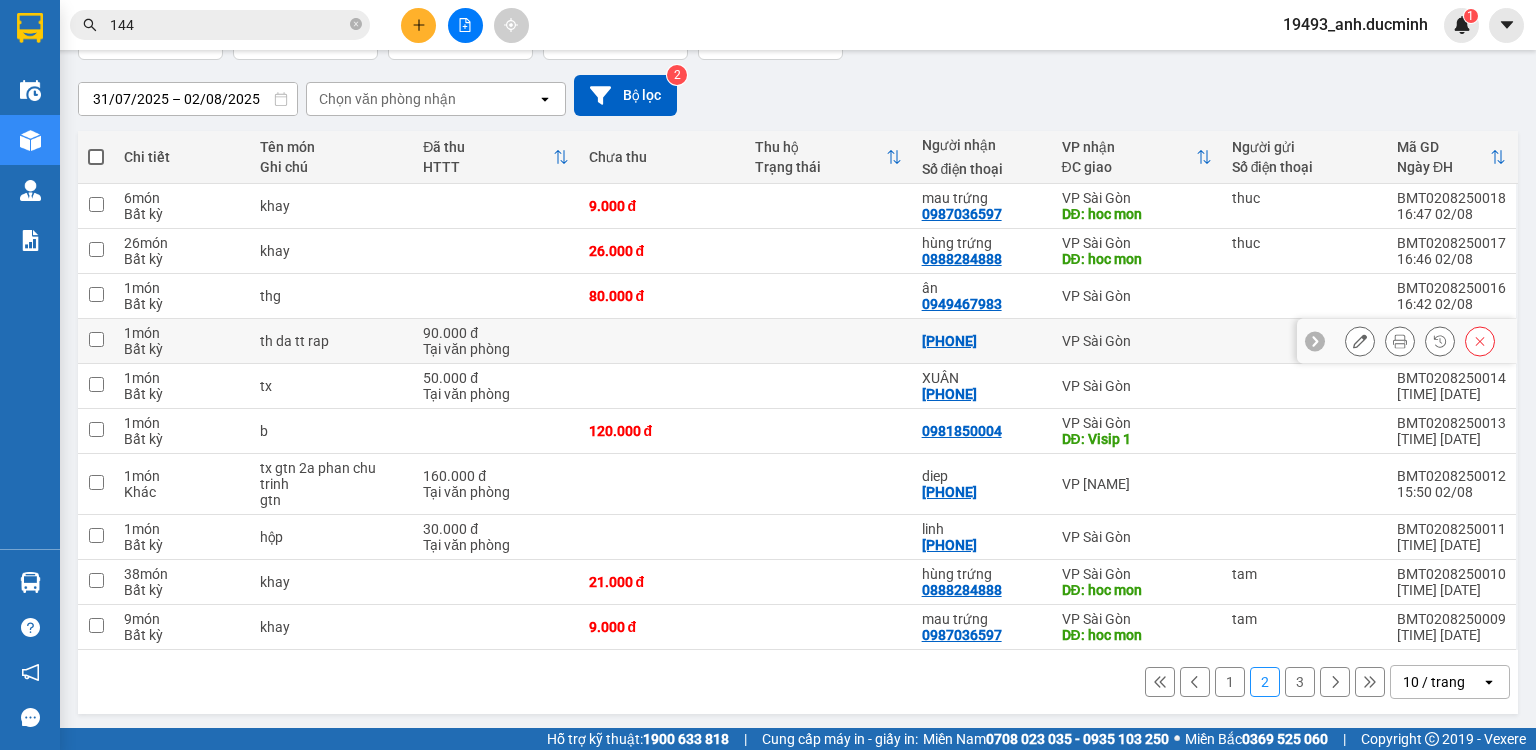 scroll, scrollTop: 152, scrollLeft: 0, axis: vertical 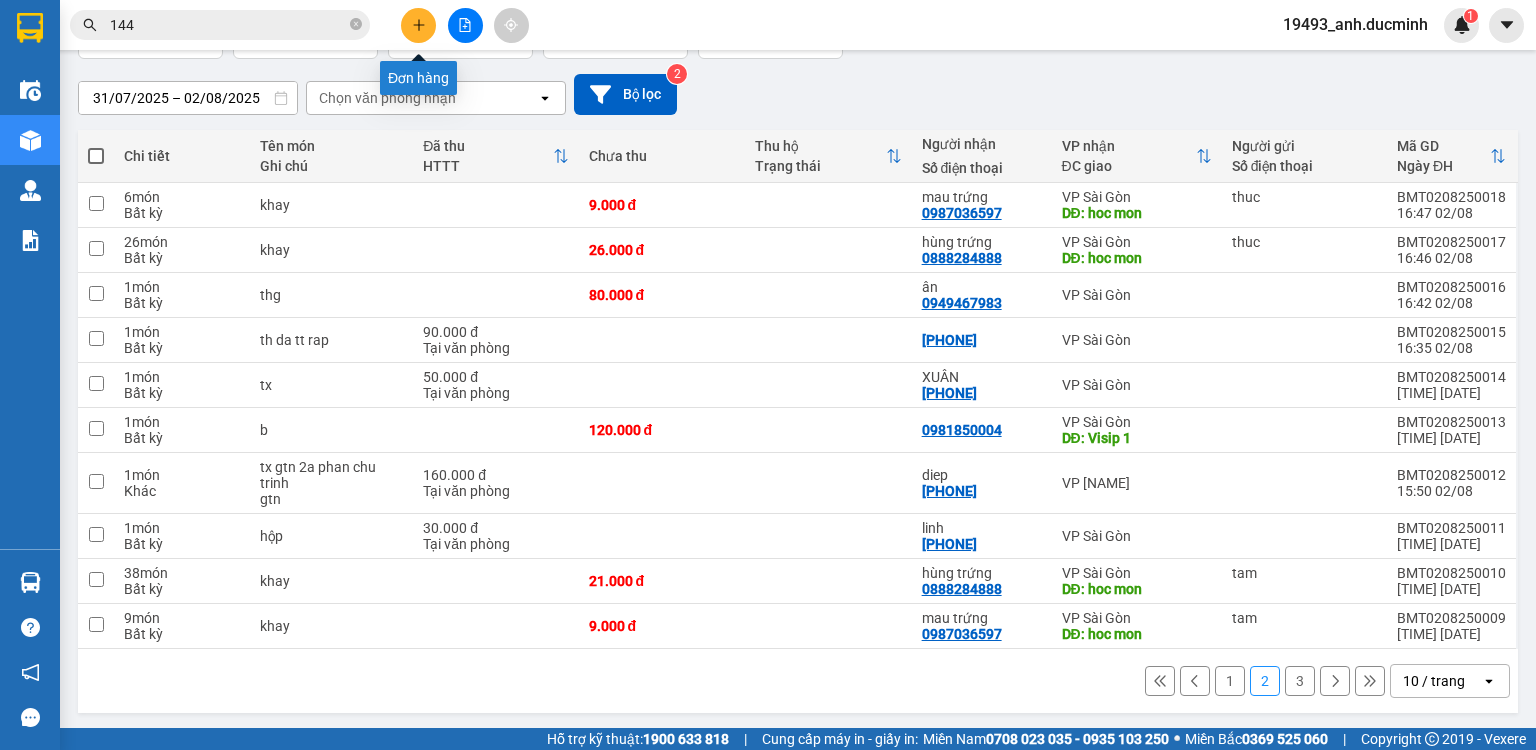 click 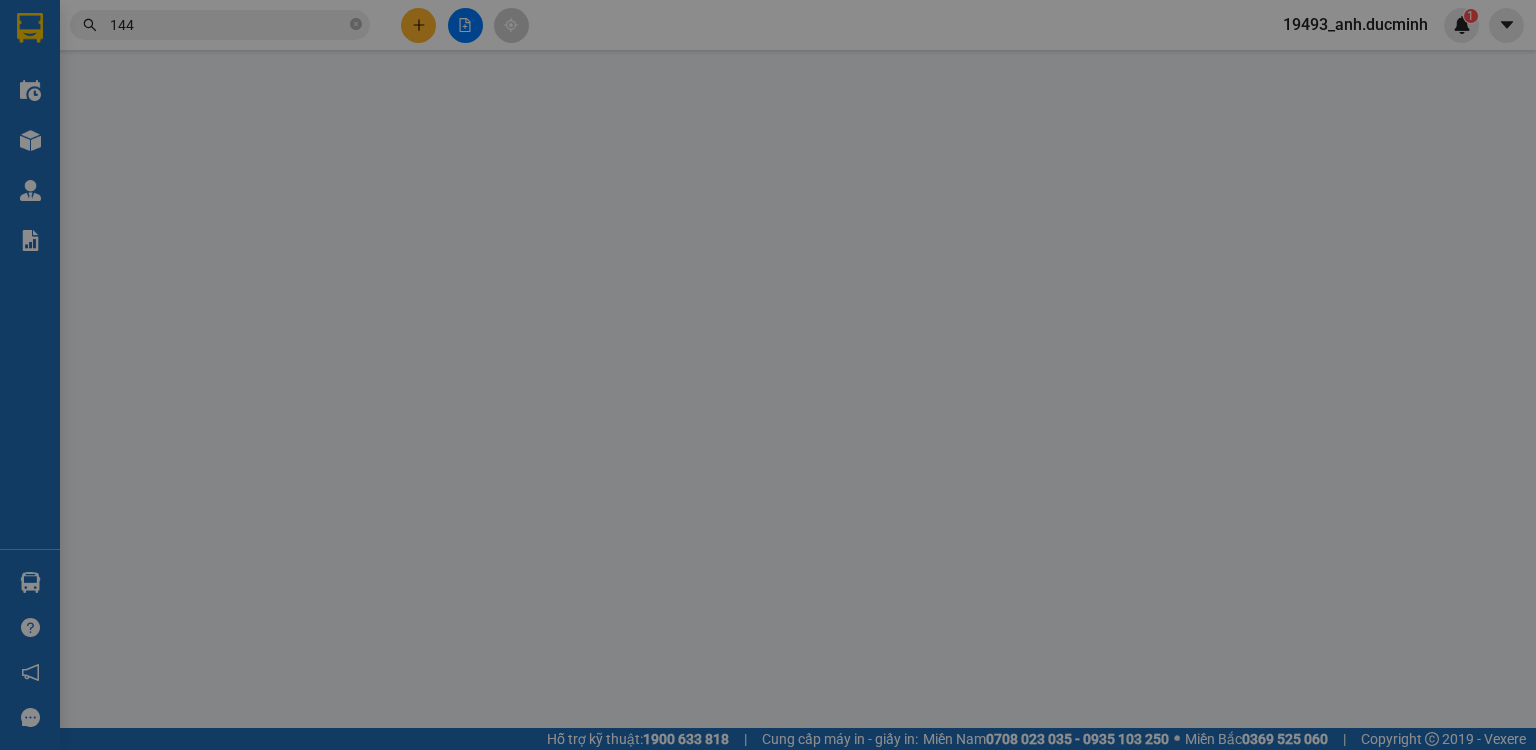 scroll, scrollTop: 0, scrollLeft: 0, axis: both 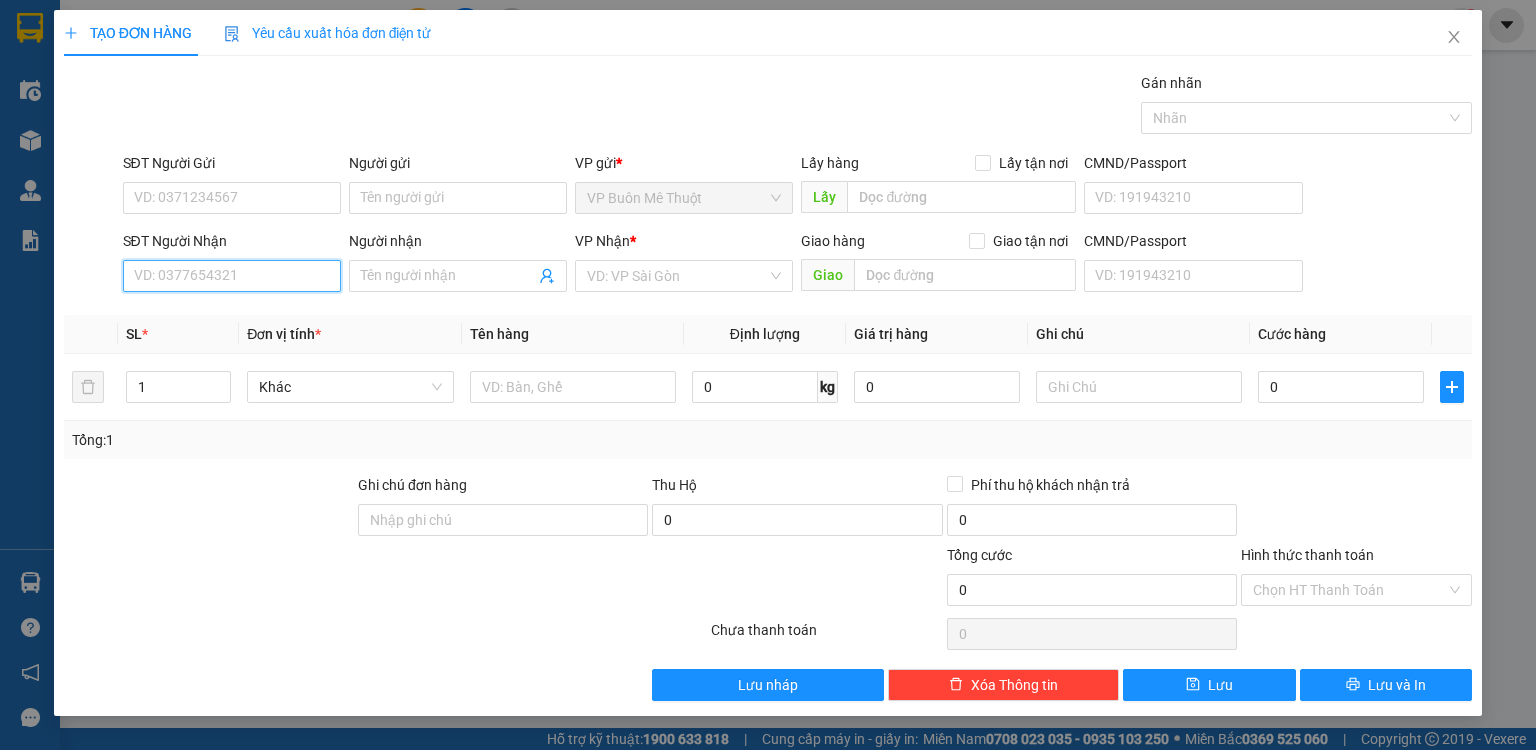 click on "SĐT Người Nhận" at bounding box center [232, 276] 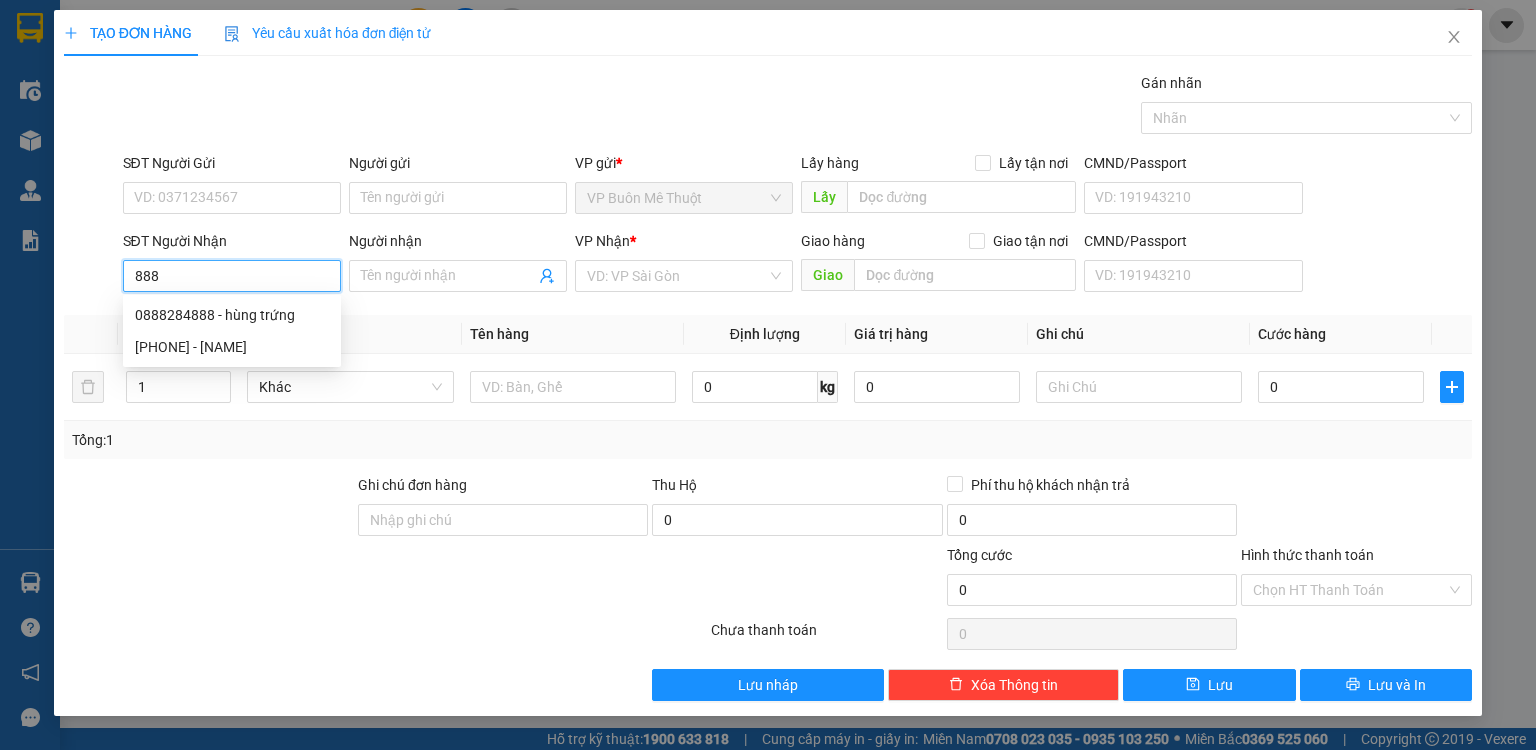 click on "888" at bounding box center [232, 276] 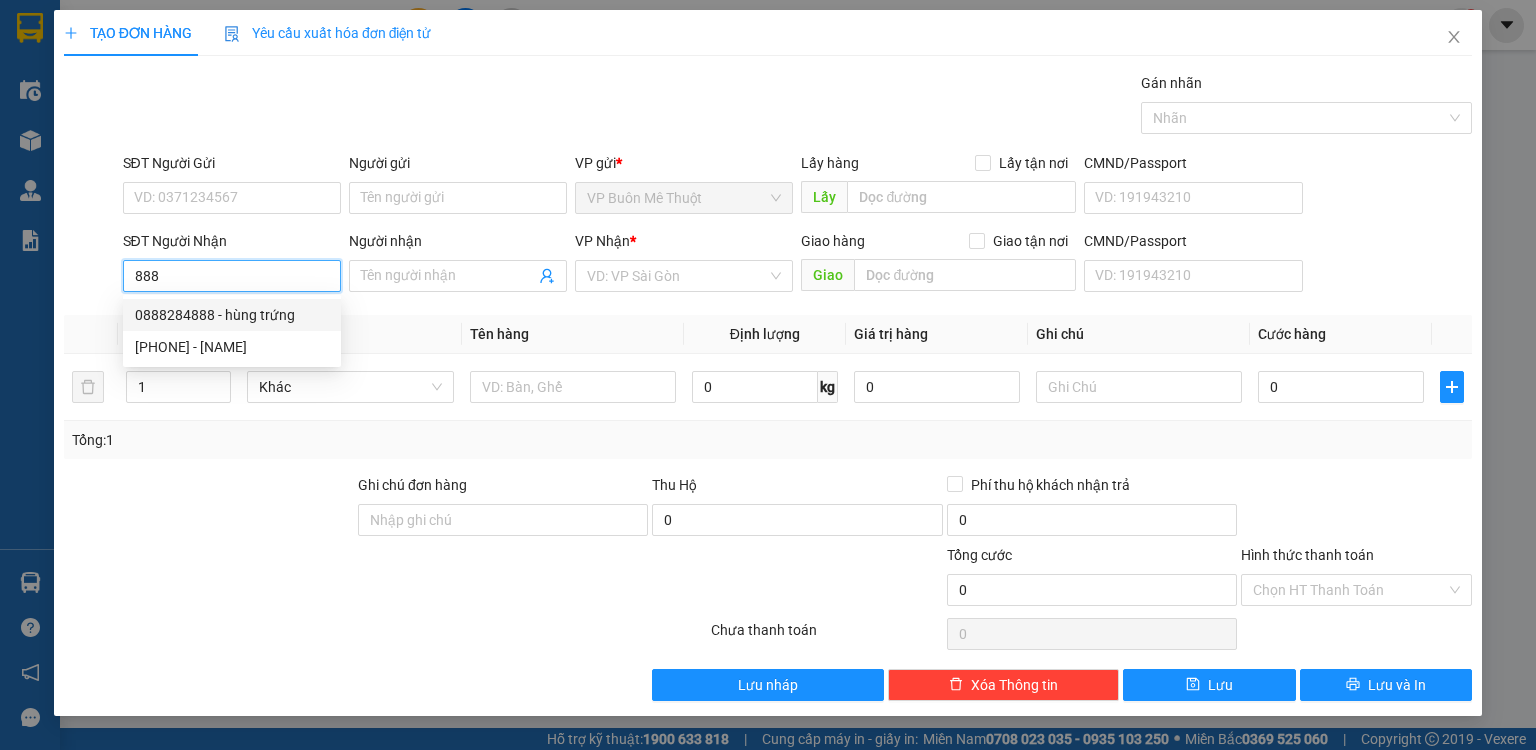 drag, startPoint x: 202, startPoint y: 320, endPoint x: 280, endPoint y: 284, distance: 85.90693 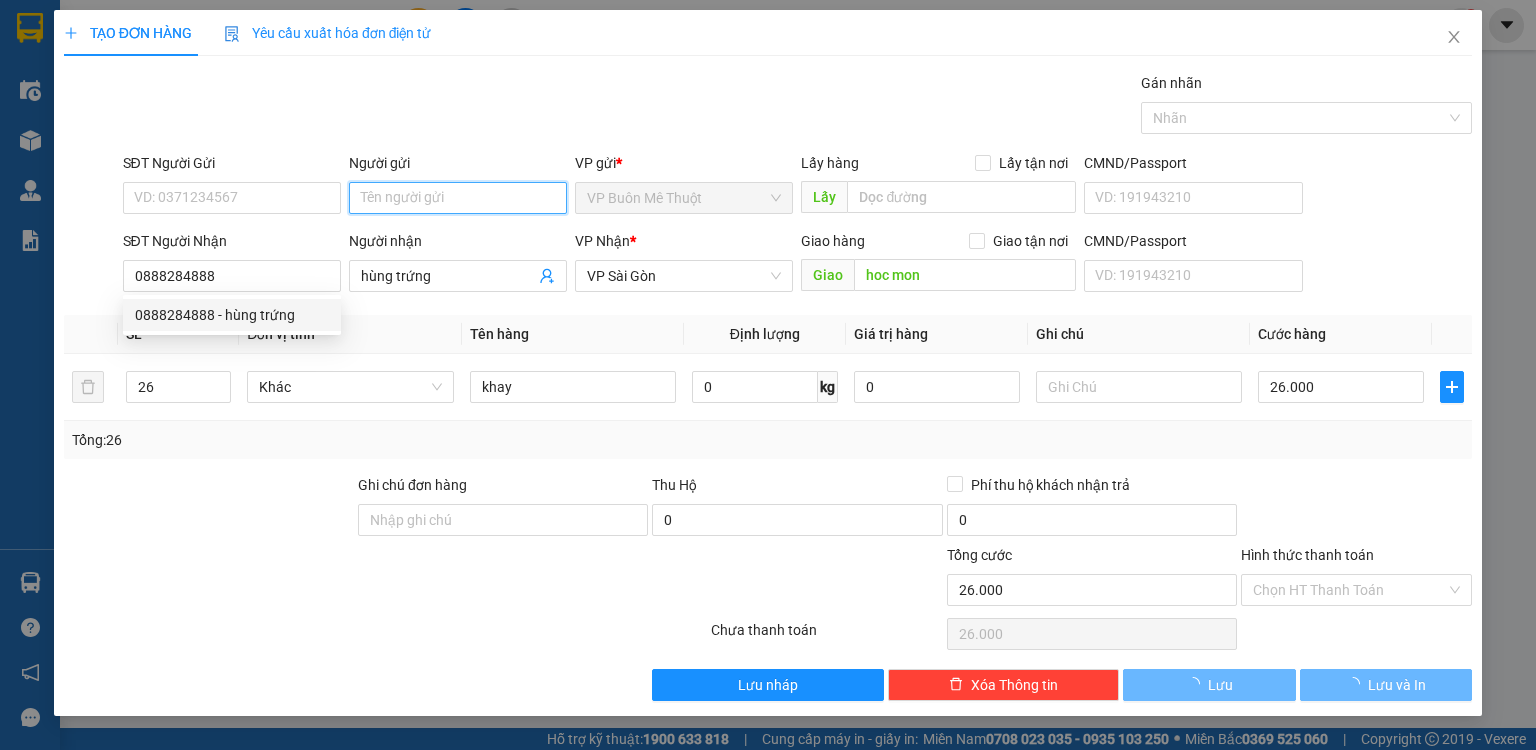 click on "Người gửi" at bounding box center [458, 198] 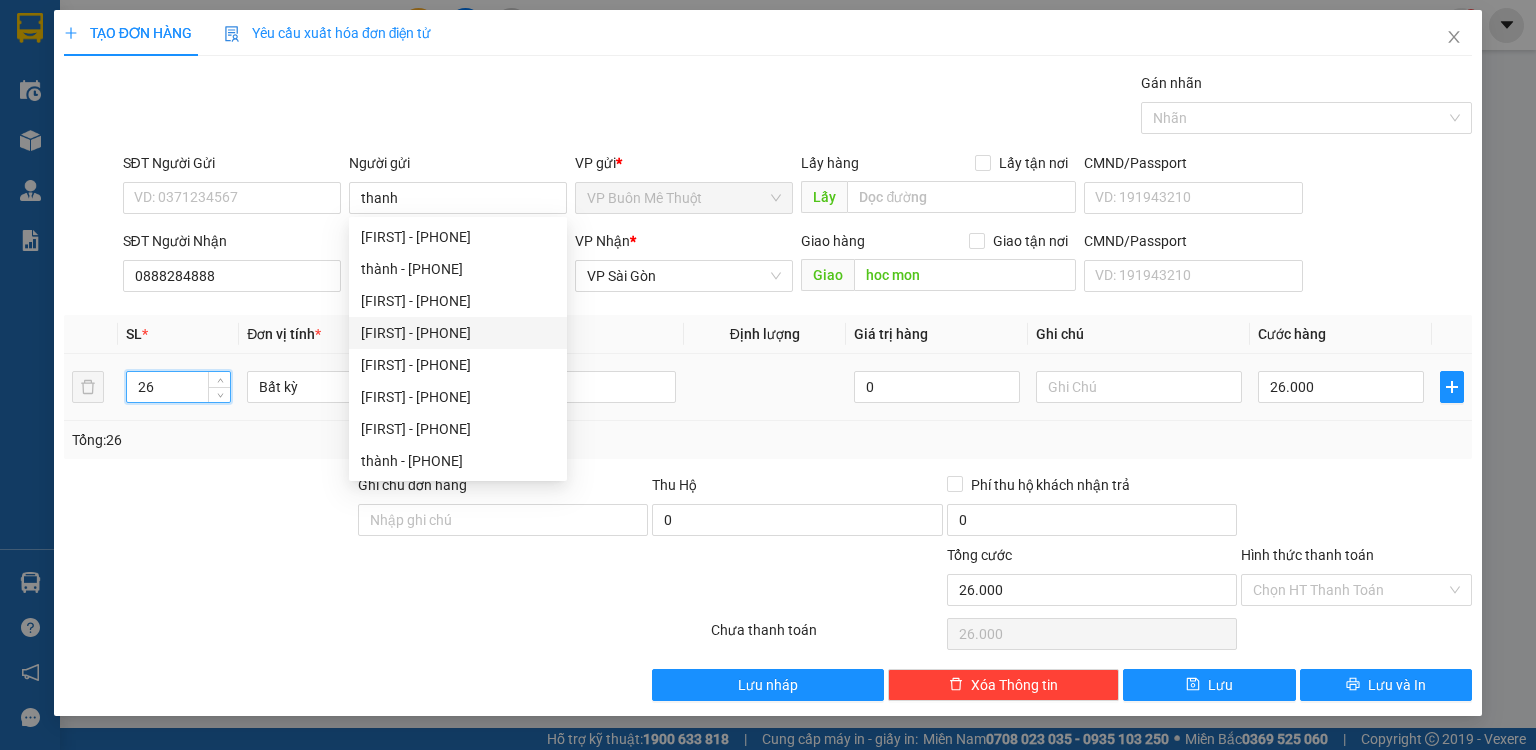 drag, startPoint x: 181, startPoint y: 387, endPoint x: 189, endPoint y: 395, distance: 11.313708 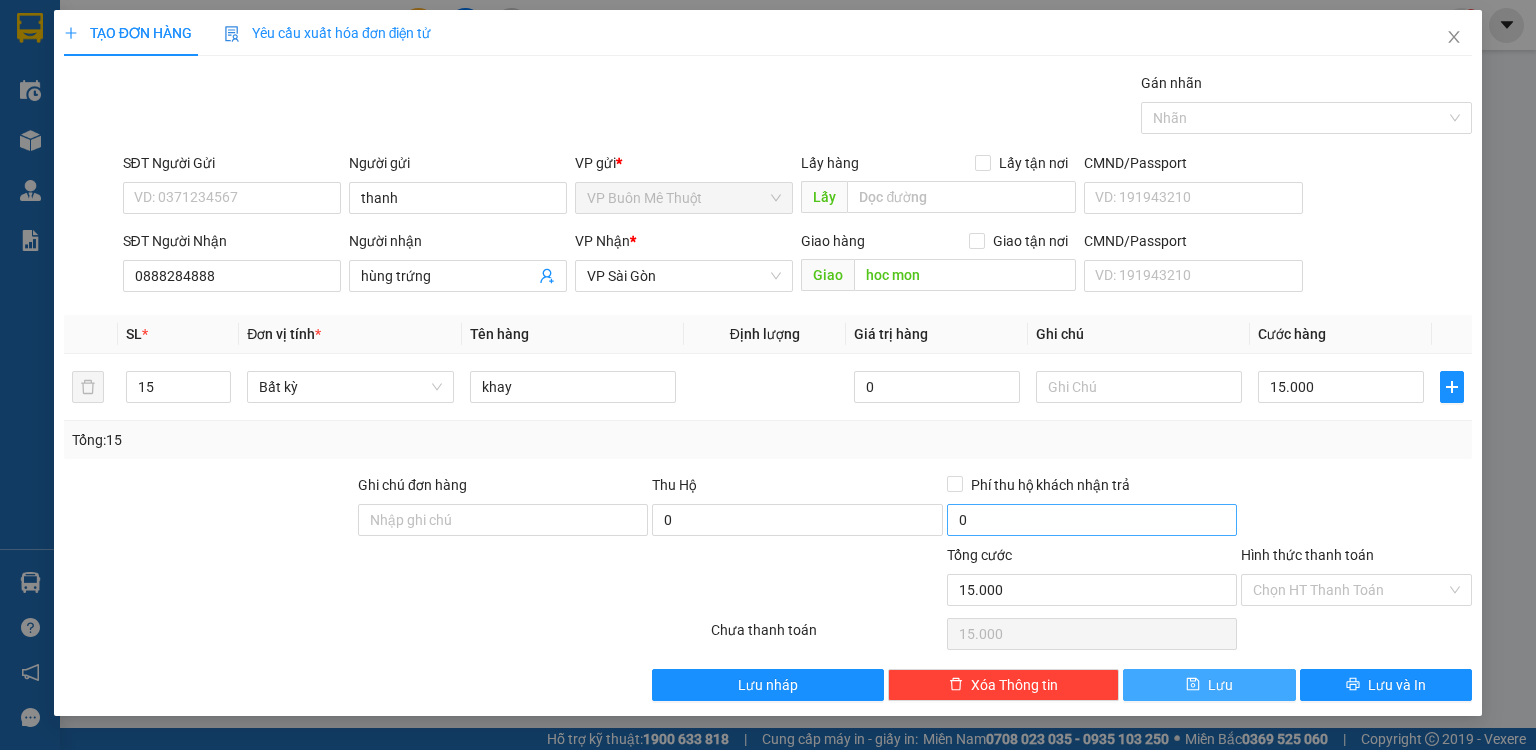drag, startPoint x: 1263, startPoint y: 688, endPoint x: 1065, endPoint y: 510, distance: 266.24802 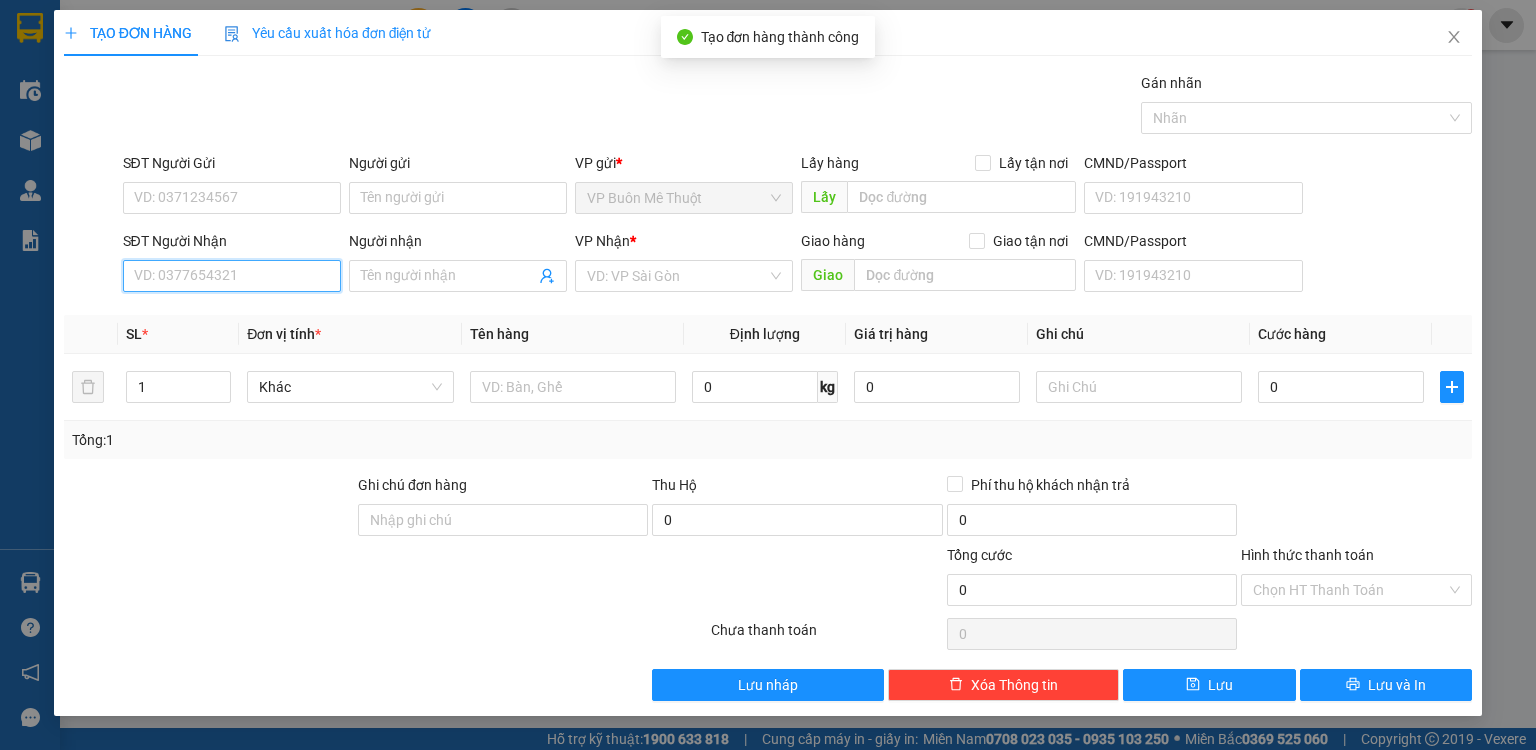 click on "SĐT Người Nhận" at bounding box center (232, 276) 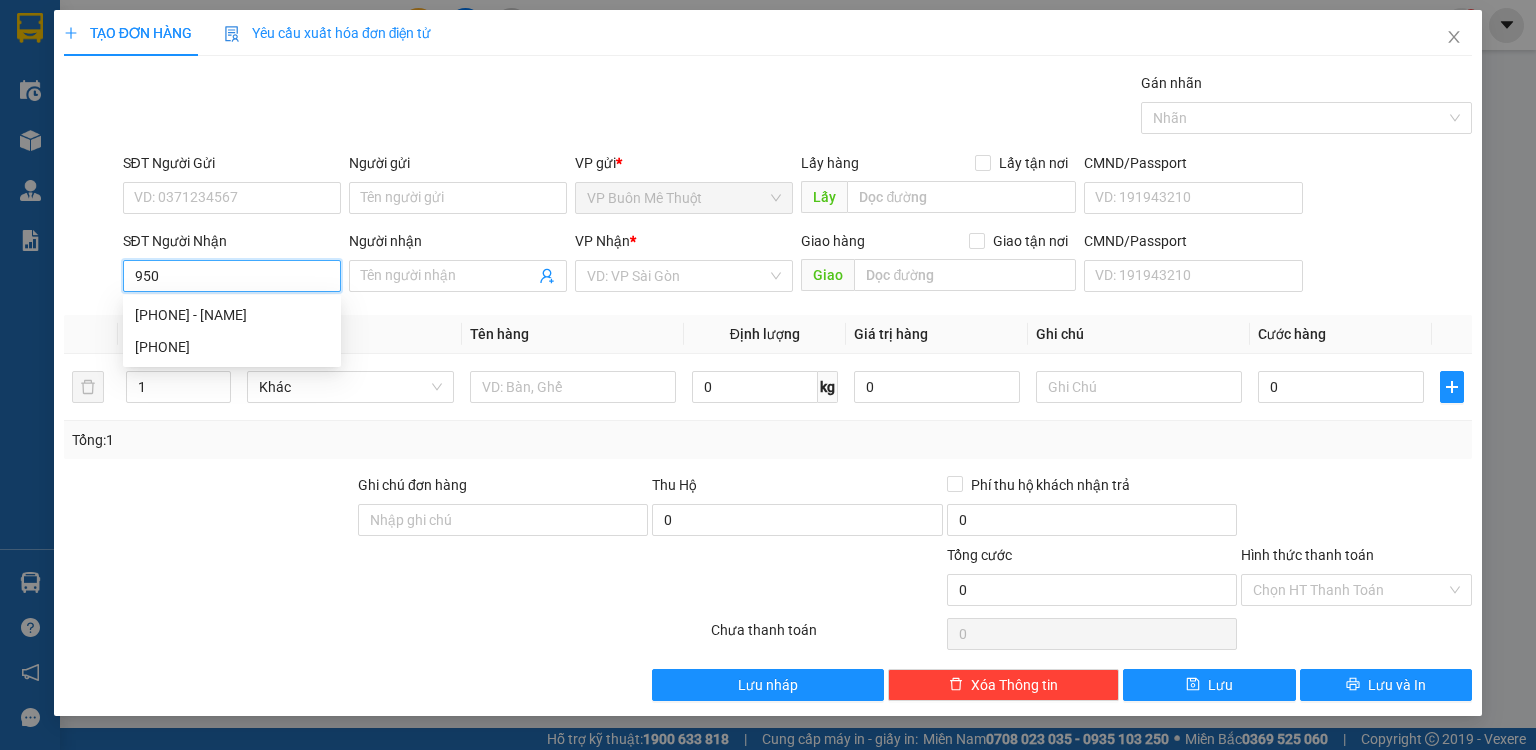 drag, startPoint x: 213, startPoint y: 275, endPoint x: 206, endPoint y: 289, distance: 15.652476 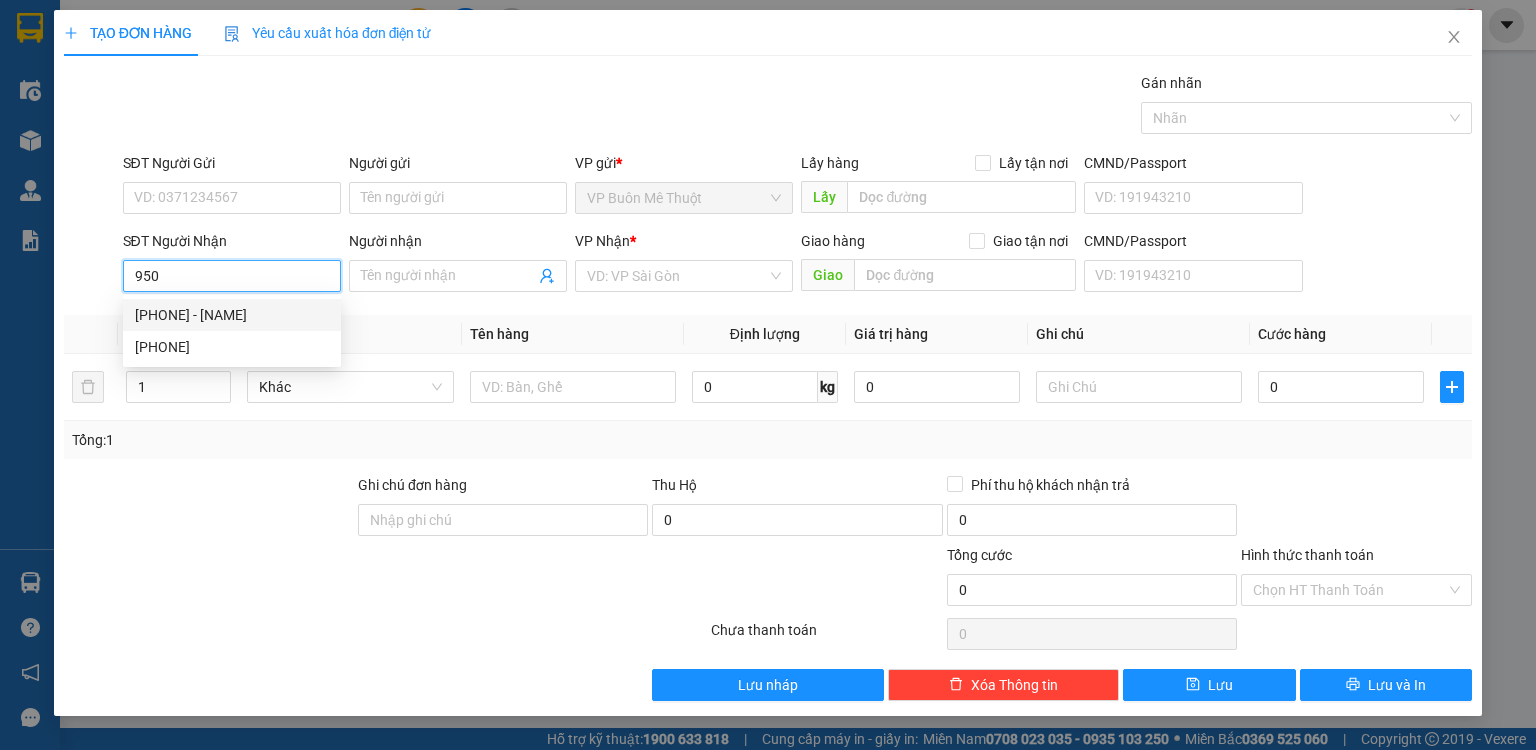 click on "0913709950 - c nhan" at bounding box center [232, 315] 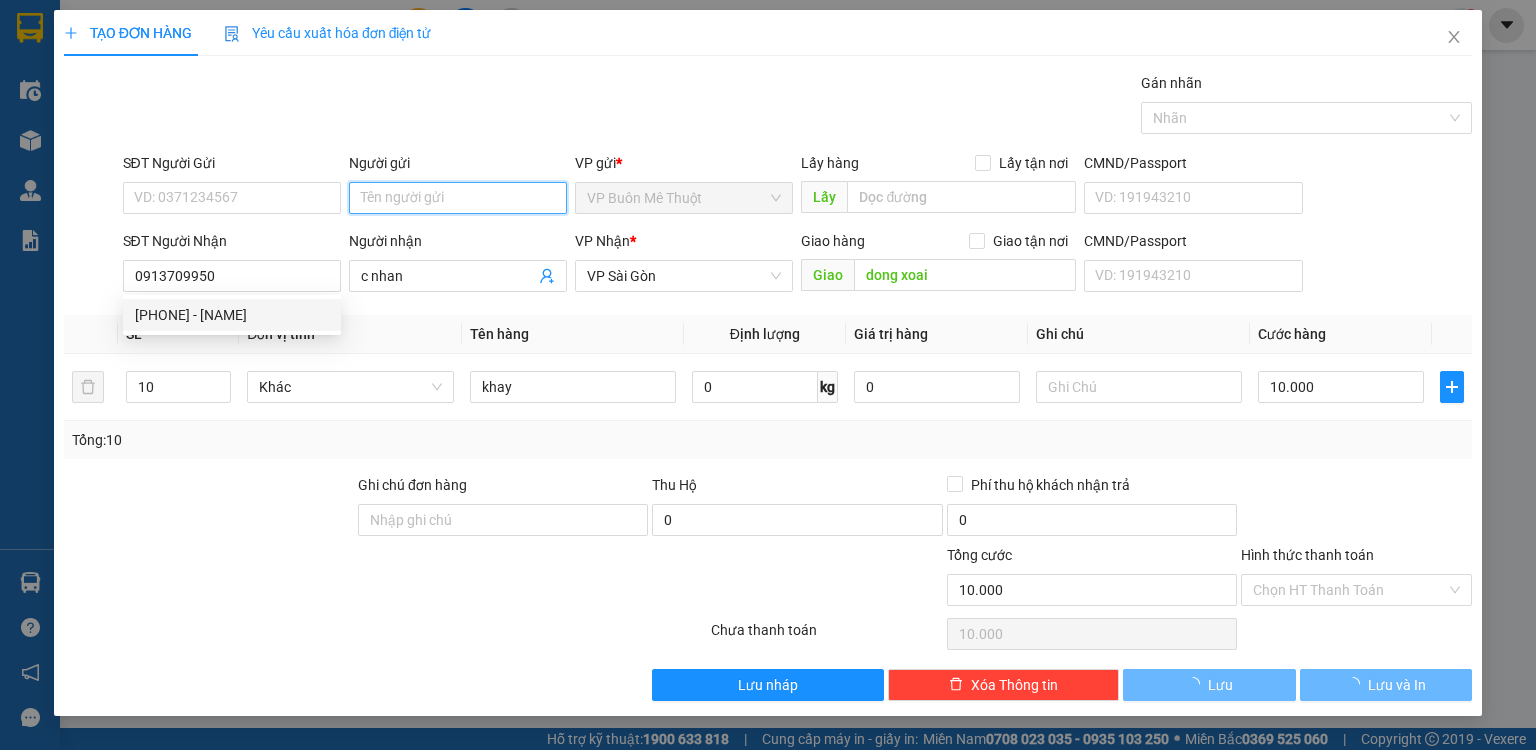 drag, startPoint x: 424, startPoint y: 198, endPoint x: 468, endPoint y: 208, distance: 45.122055 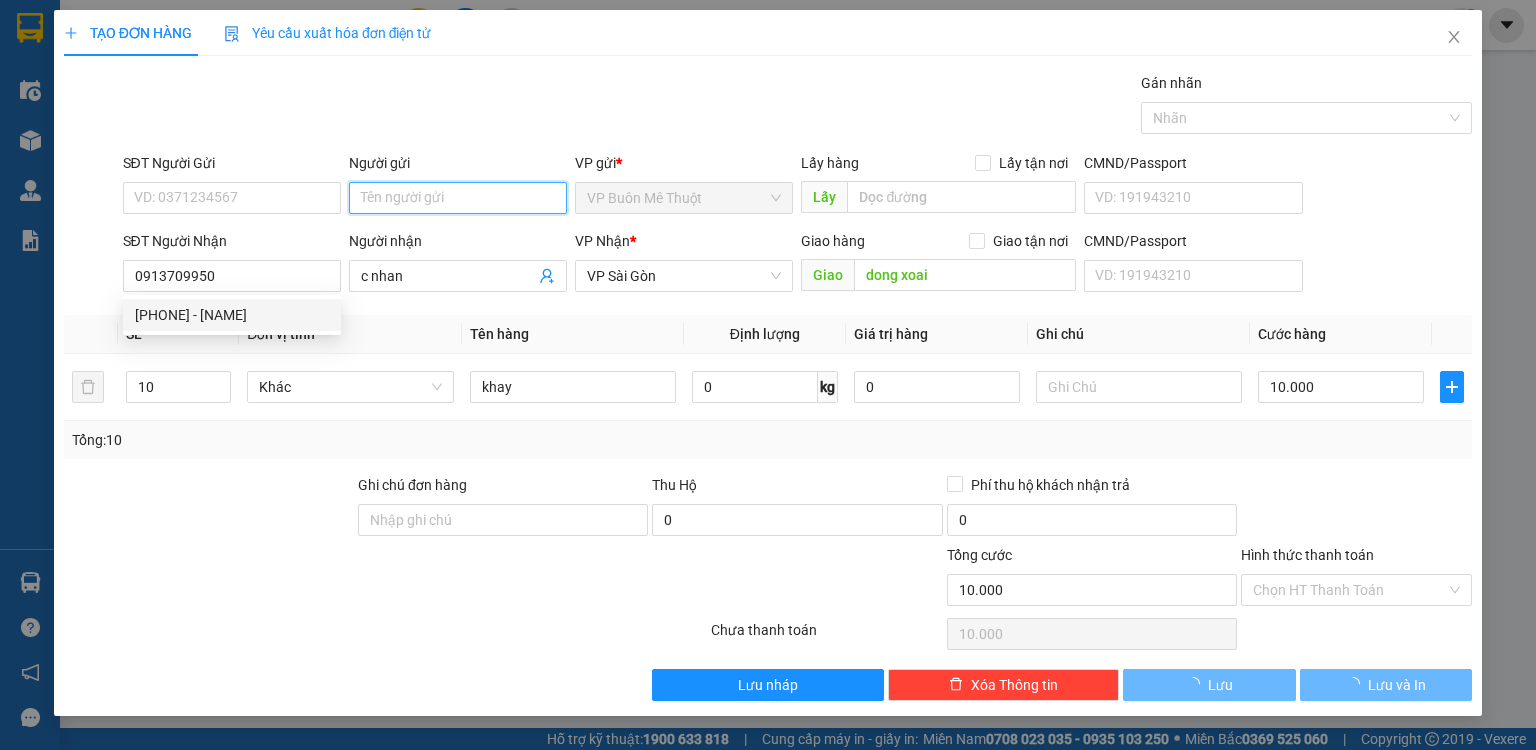 click on "Người gửi" at bounding box center (458, 198) 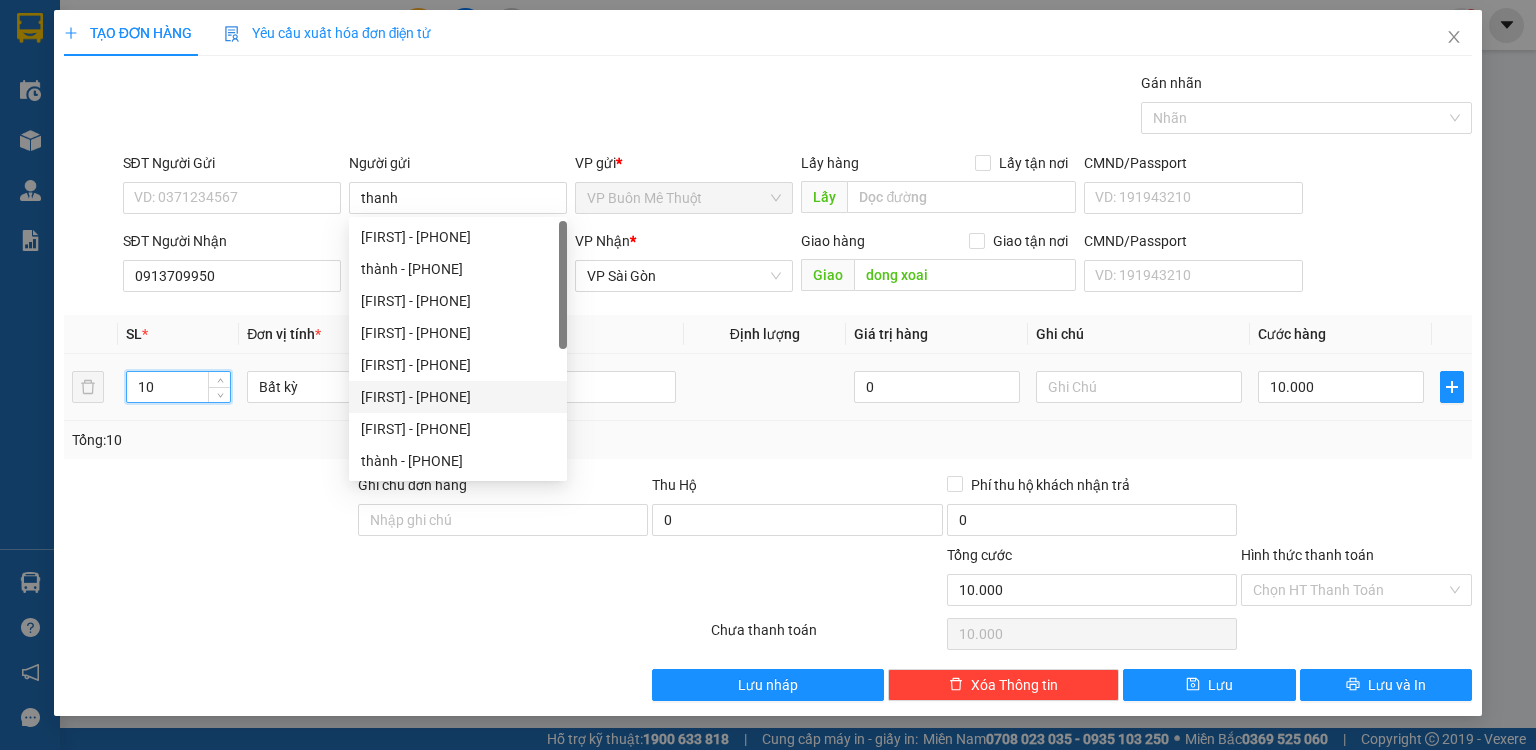 drag, startPoint x: 168, startPoint y: 380, endPoint x: 199, endPoint y: 368, distance: 33.24154 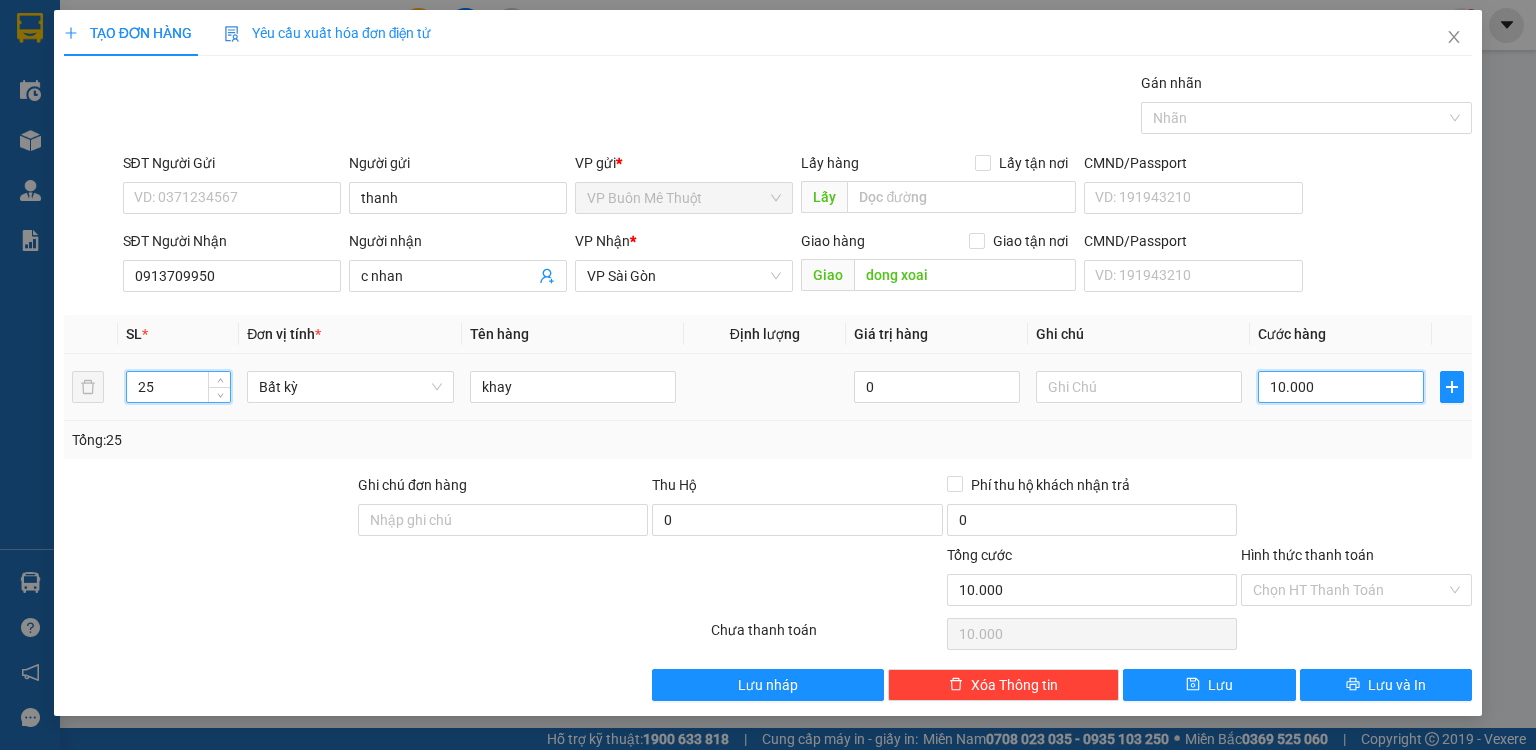 click on "10.000" at bounding box center [1341, 387] 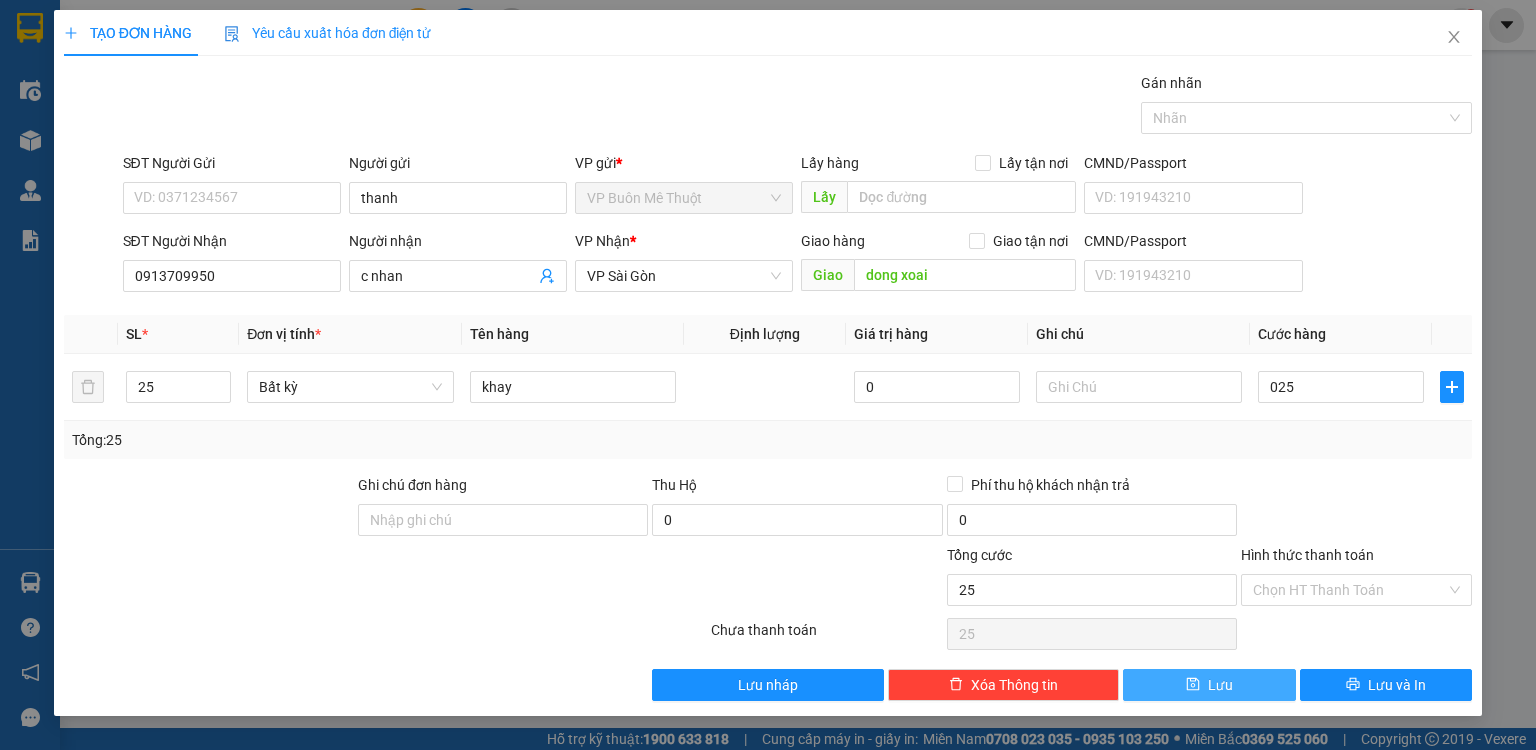 click on "Lưu" at bounding box center [1209, 685] 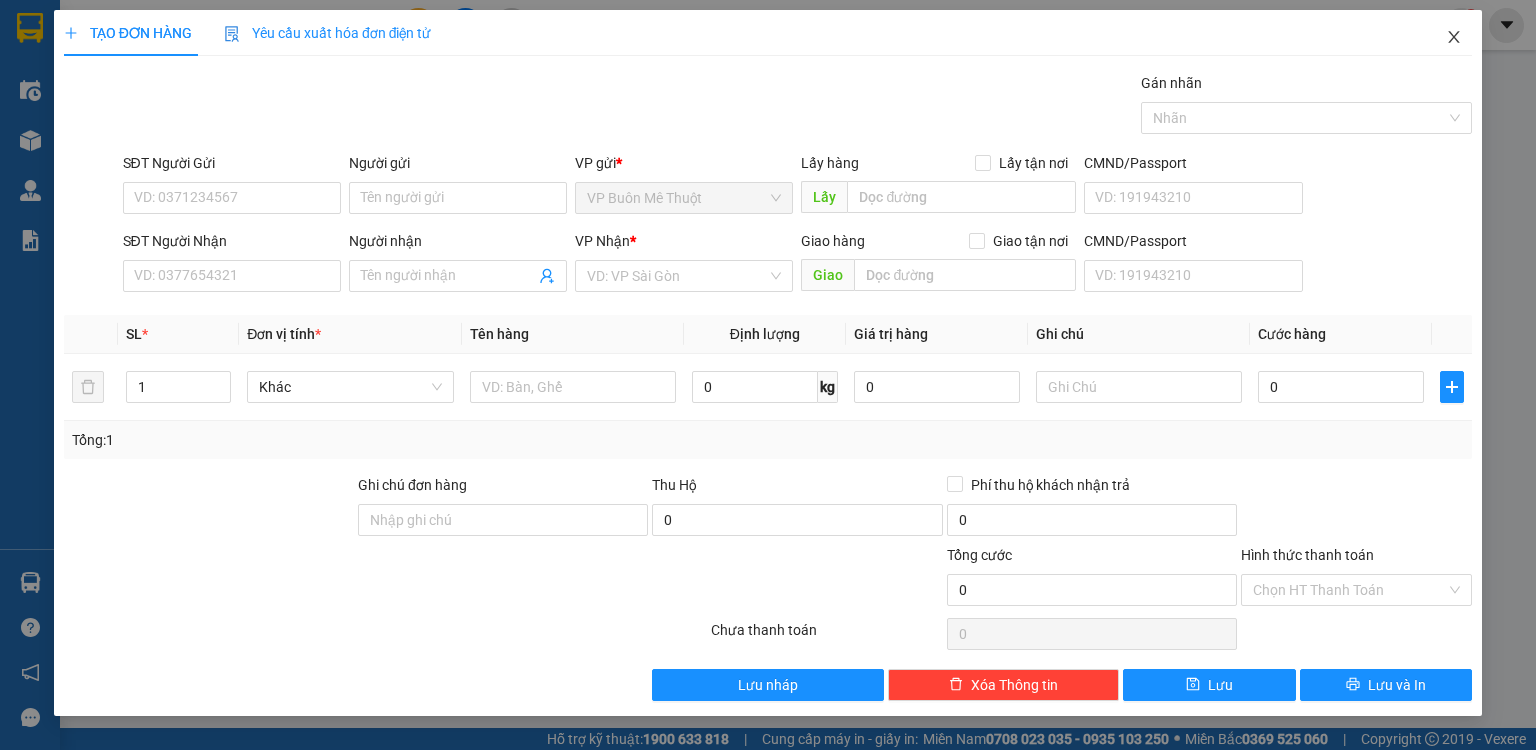 click 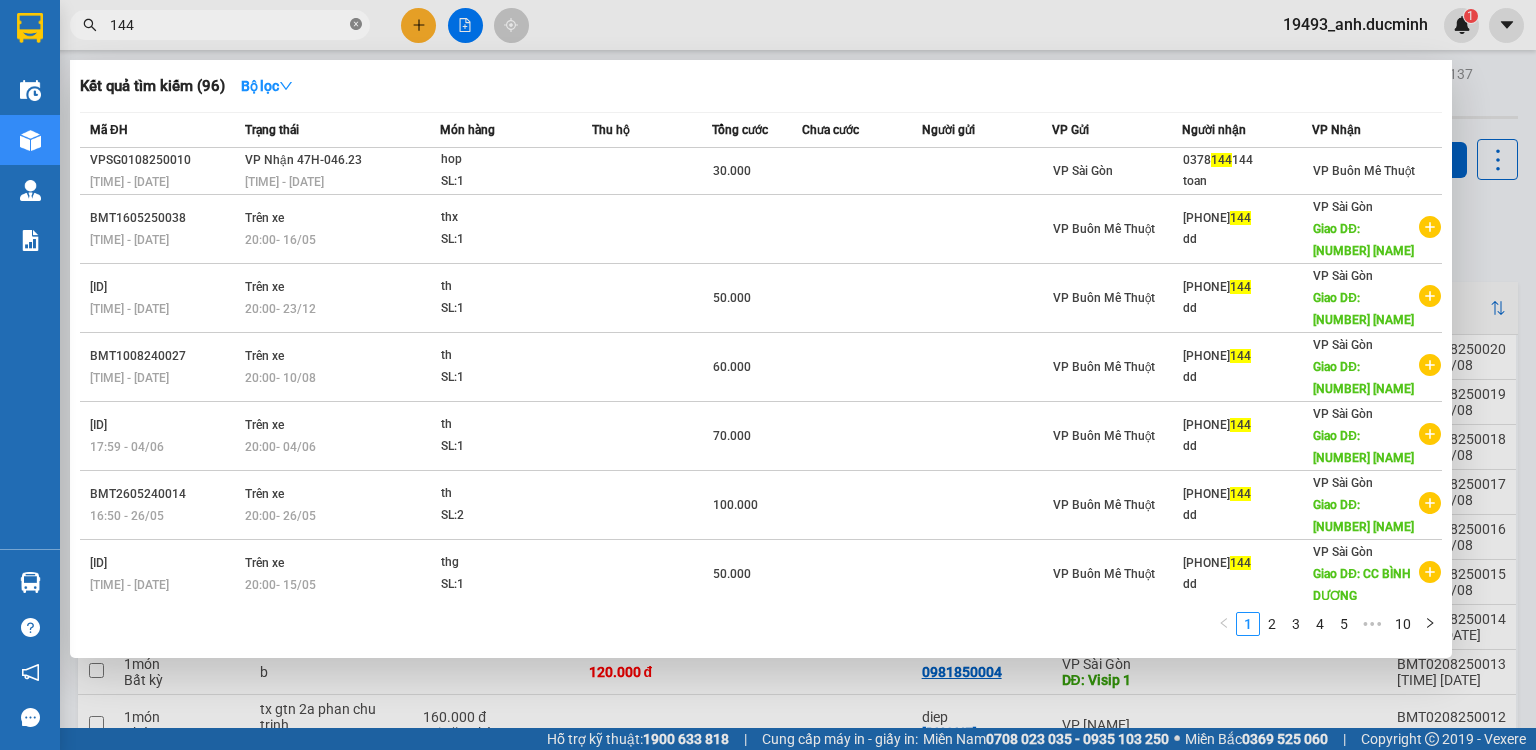 click 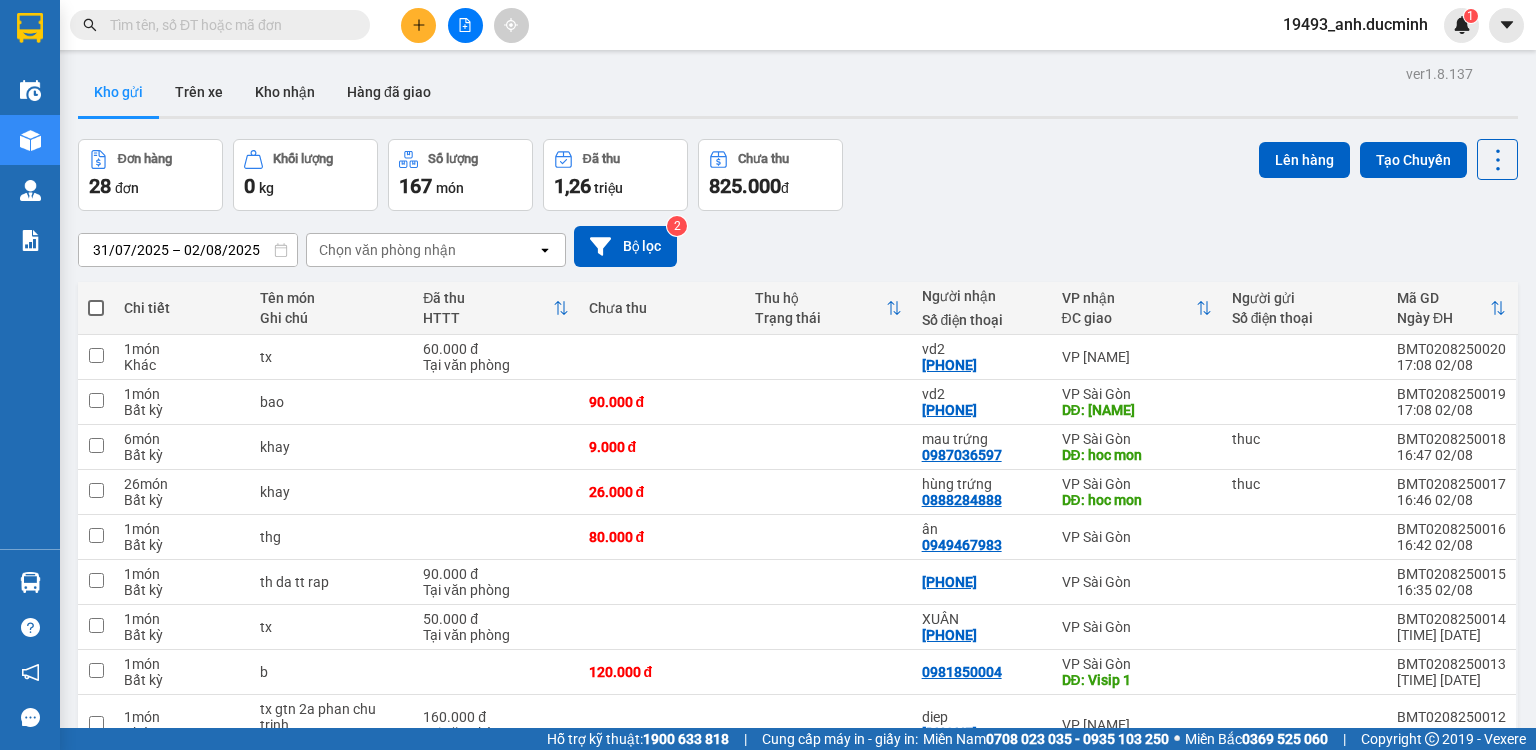 drag, startPoint x: 308, startPoint y: 27, endPoint x: 313, endPoint y: 45, distance: 18.681541 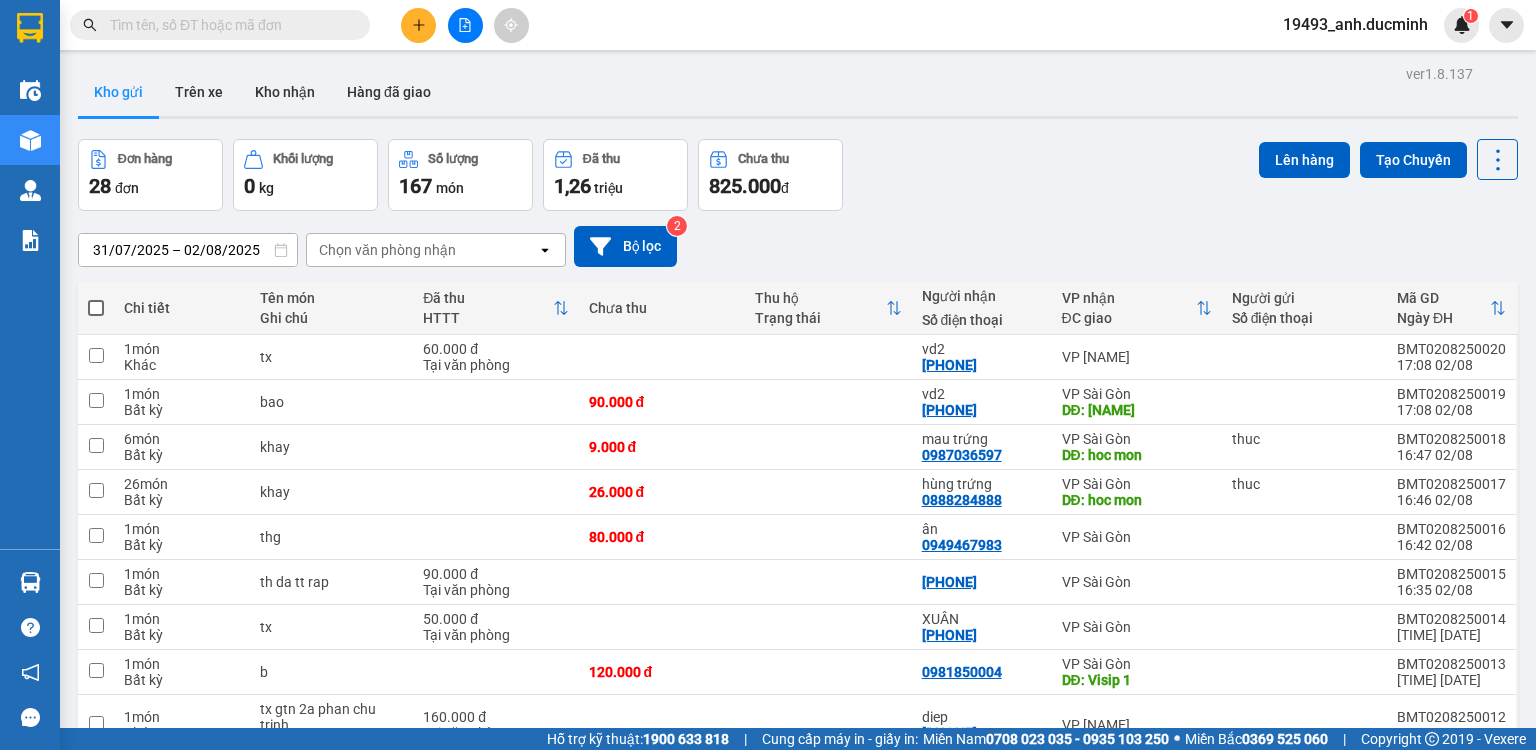 click at bounding box center (228, 25) 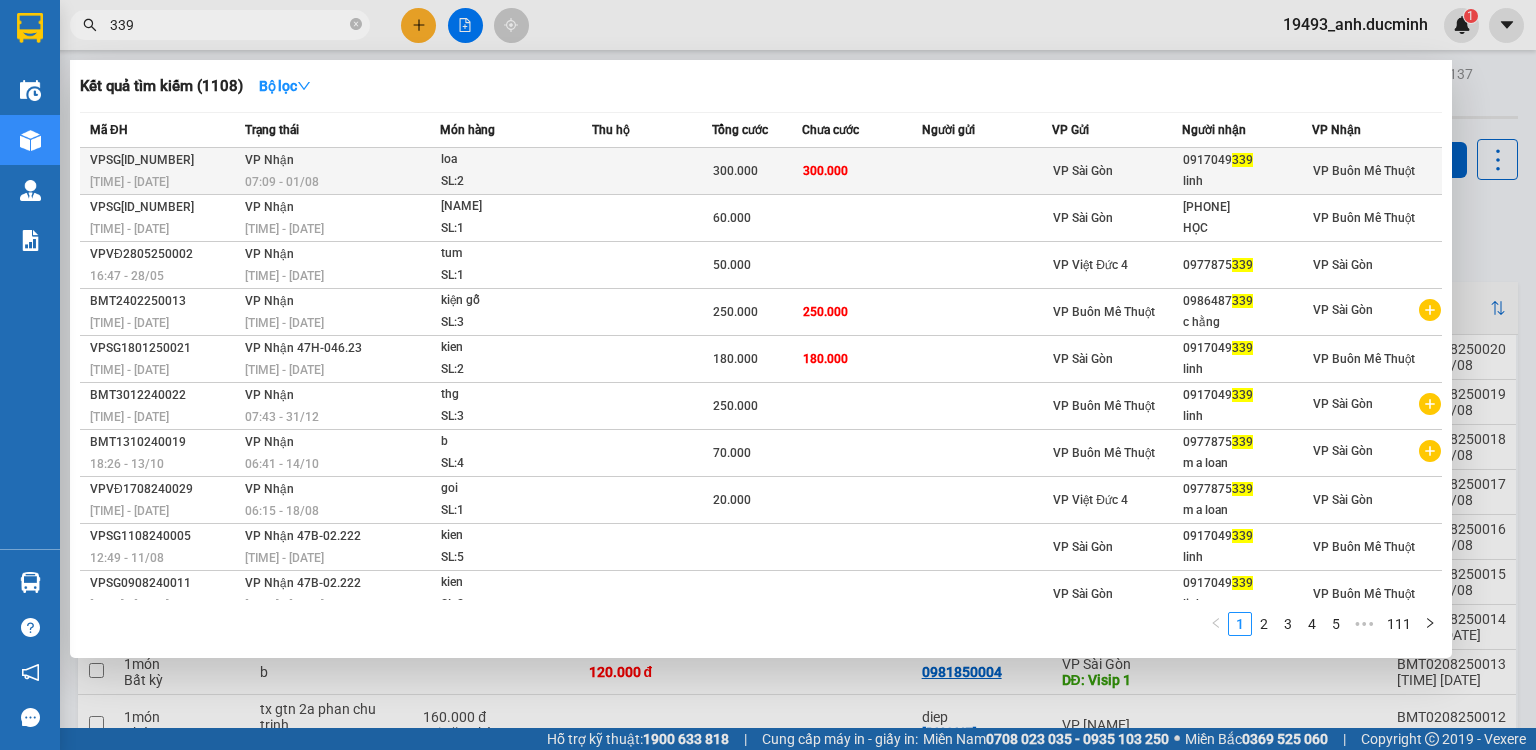 click at bounding box center [987, 171] 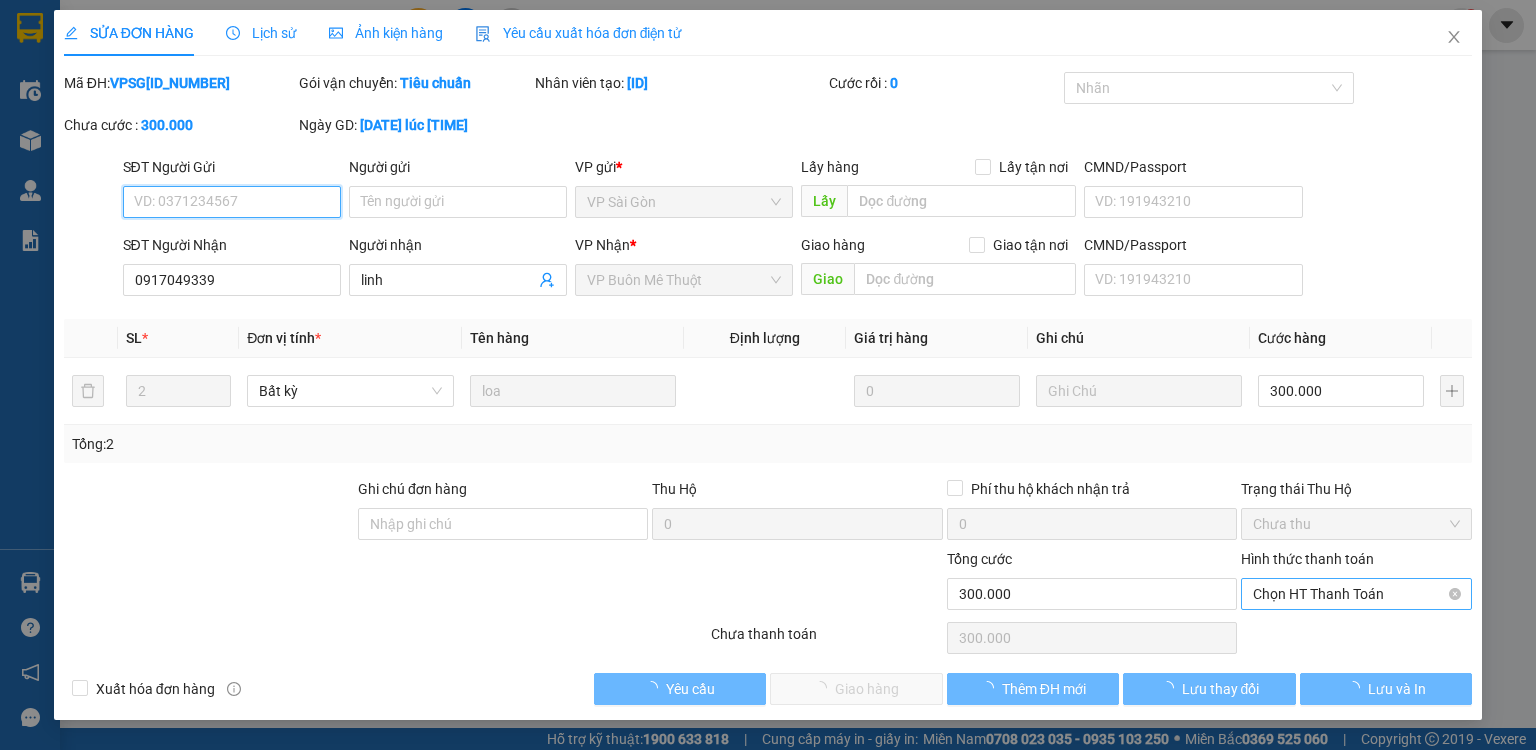 click on "Chọn HT Thanh Toán" at bounding box center (1356, 594) 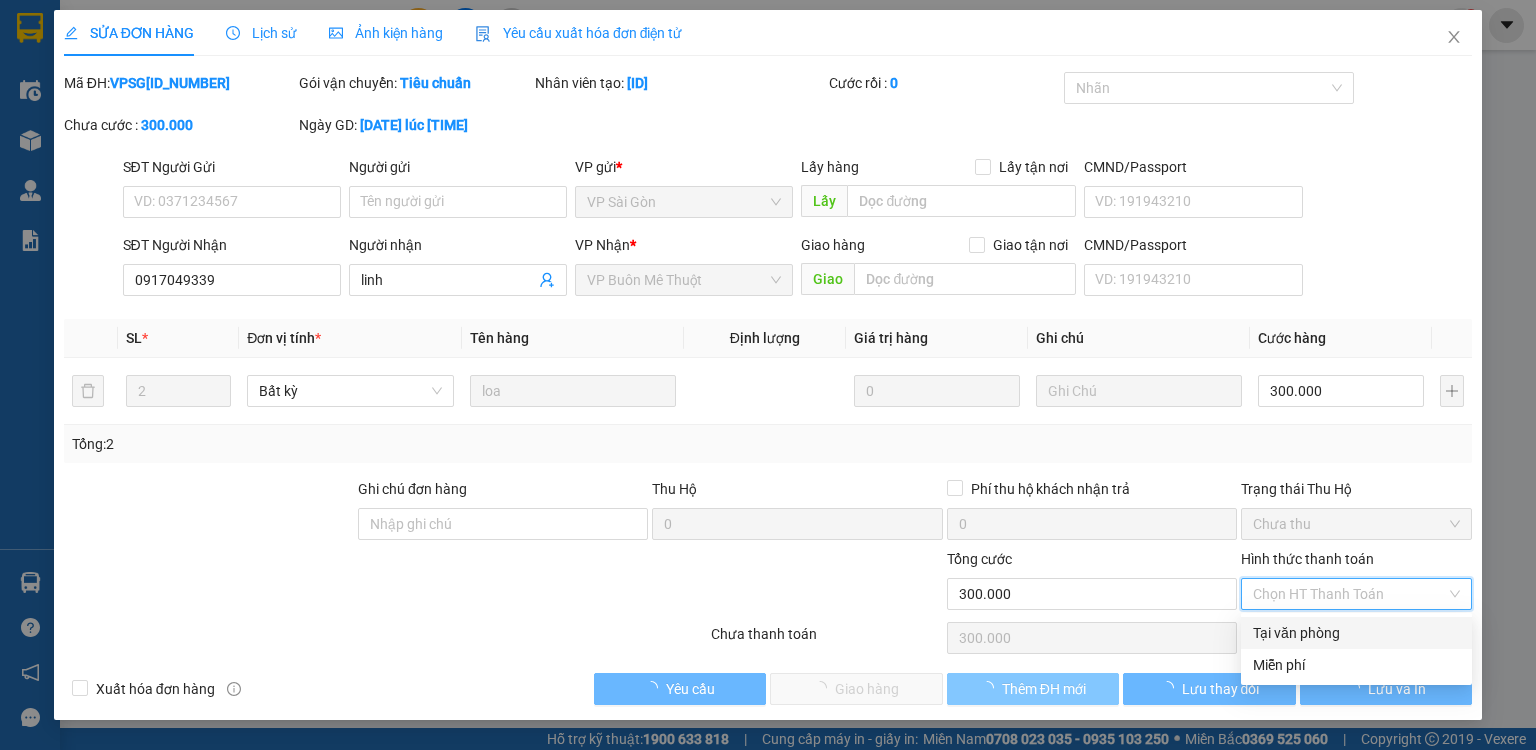 drag, startPoint x: 1305, startPoint y: 632, endPoint x: 1062, endPoint y: 684, distance: 248.50151 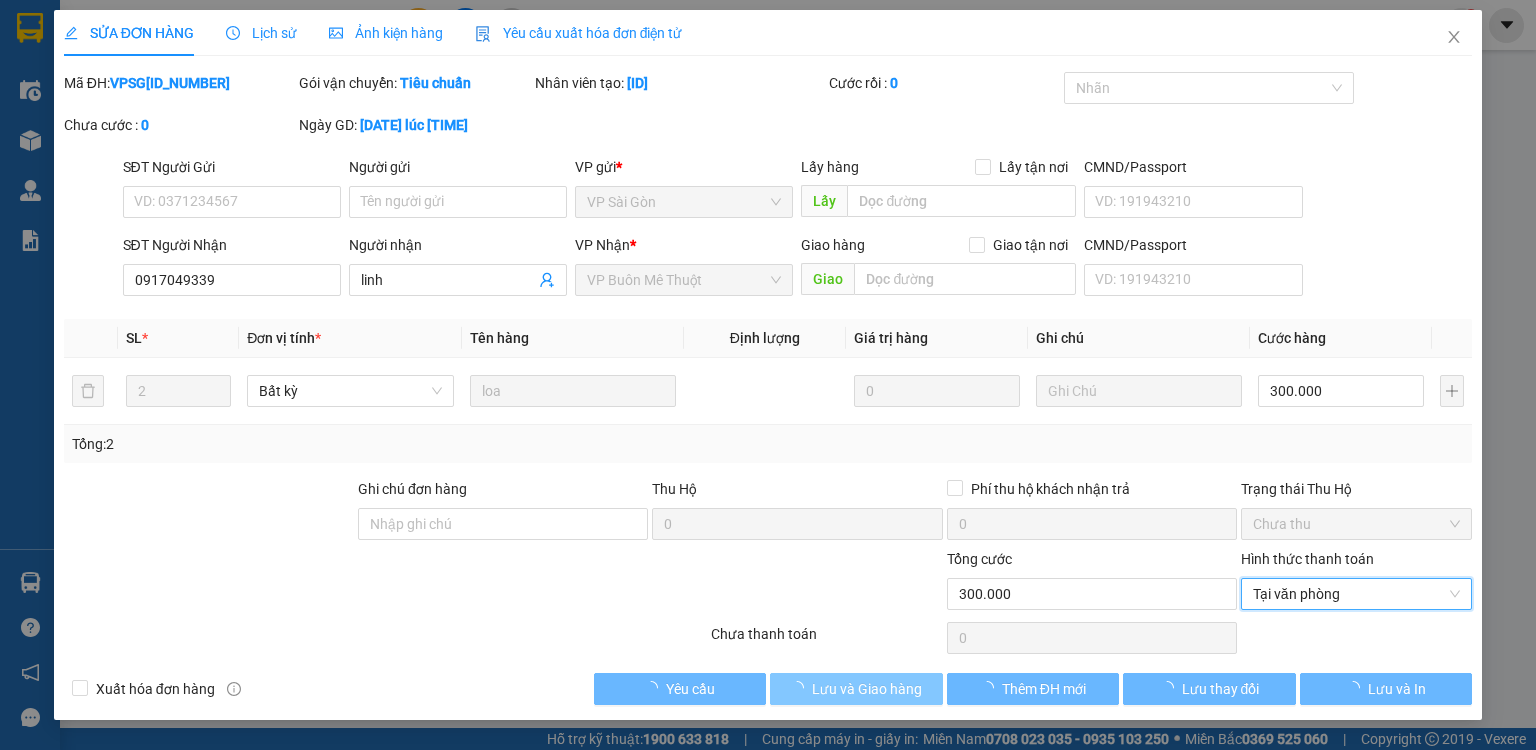 click on "Lưu và Giao hàng" at bounding box center [867, 689] 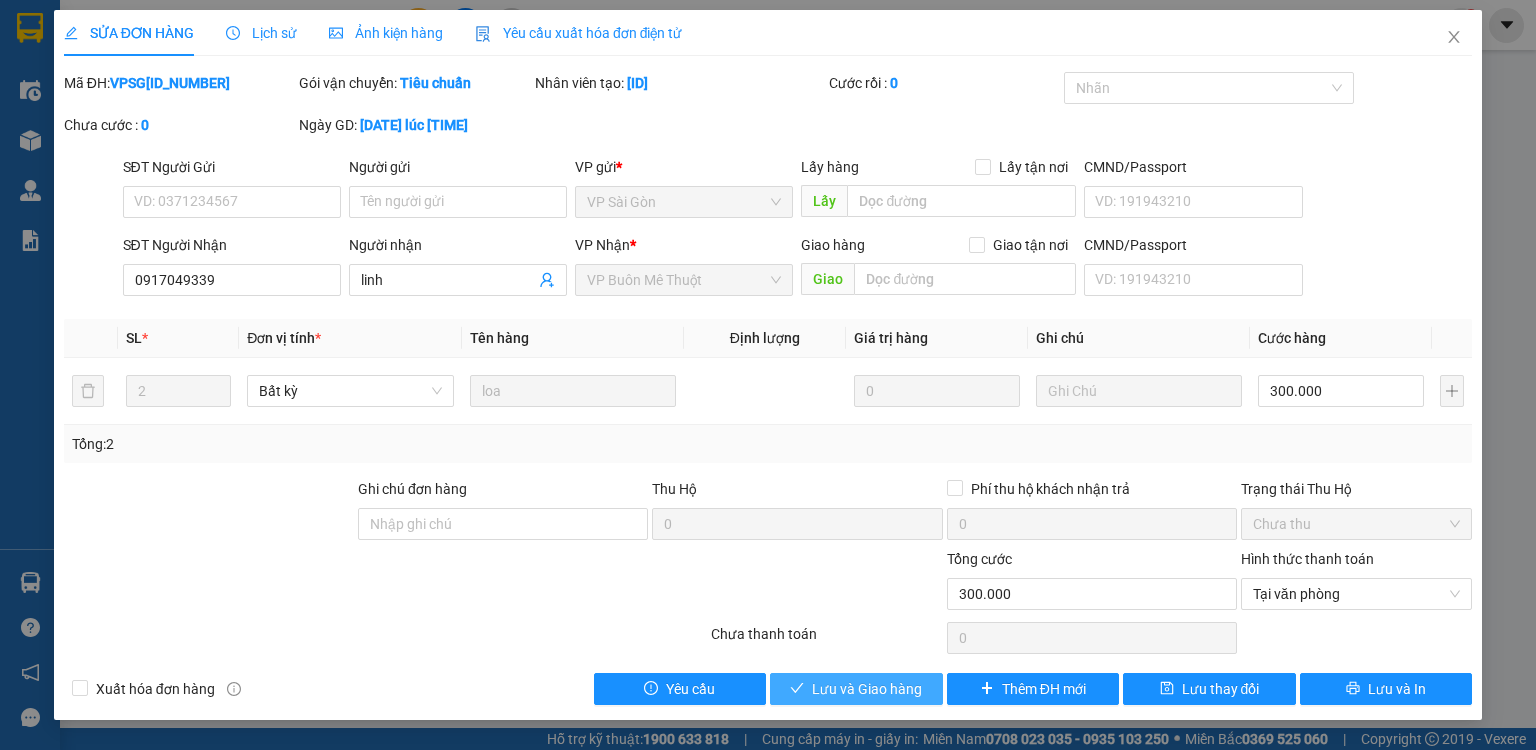 click on "Lưu và Giao hàng" at bounding box center (867, 689) 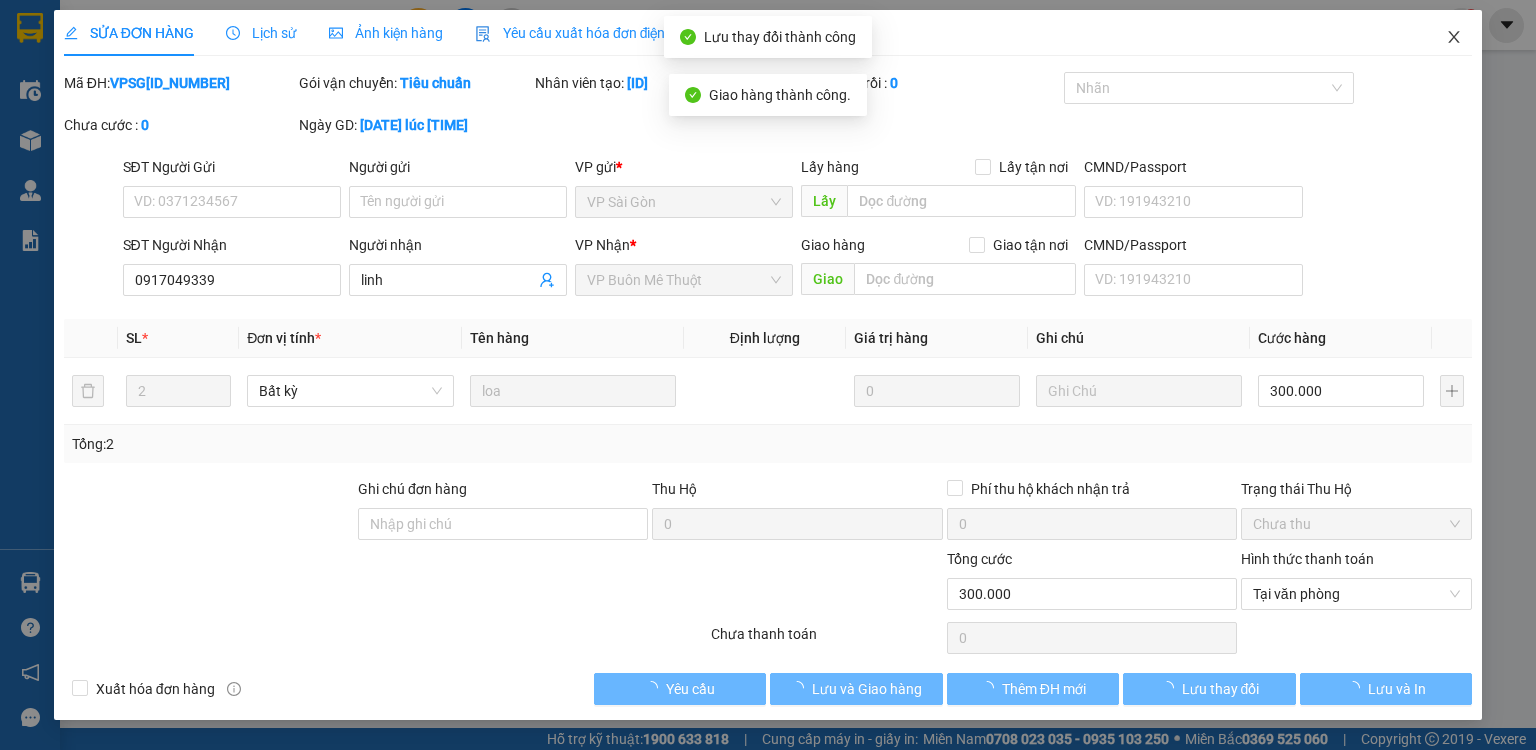click 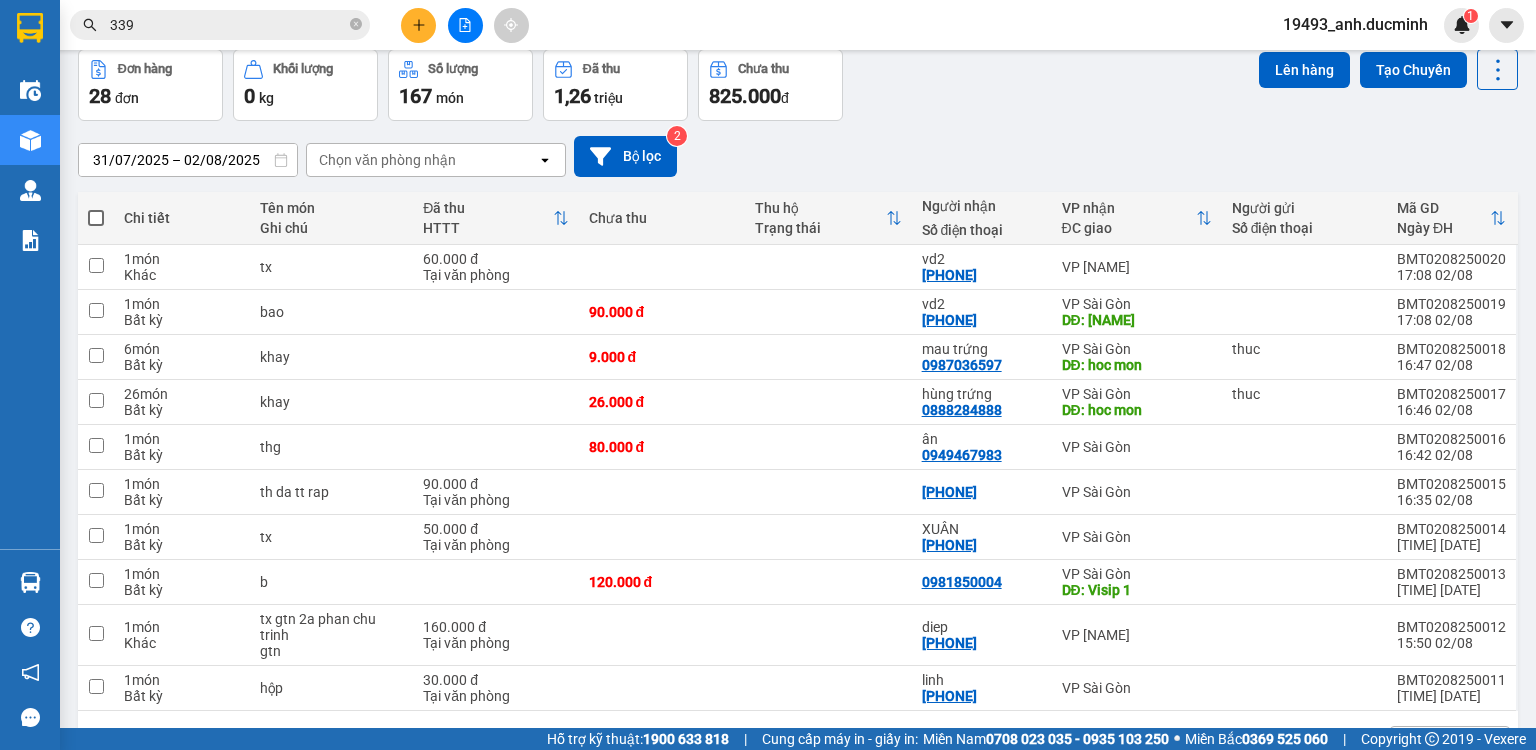scroll, scrollTop: 152, scrollLeft: 0, axis: vertical 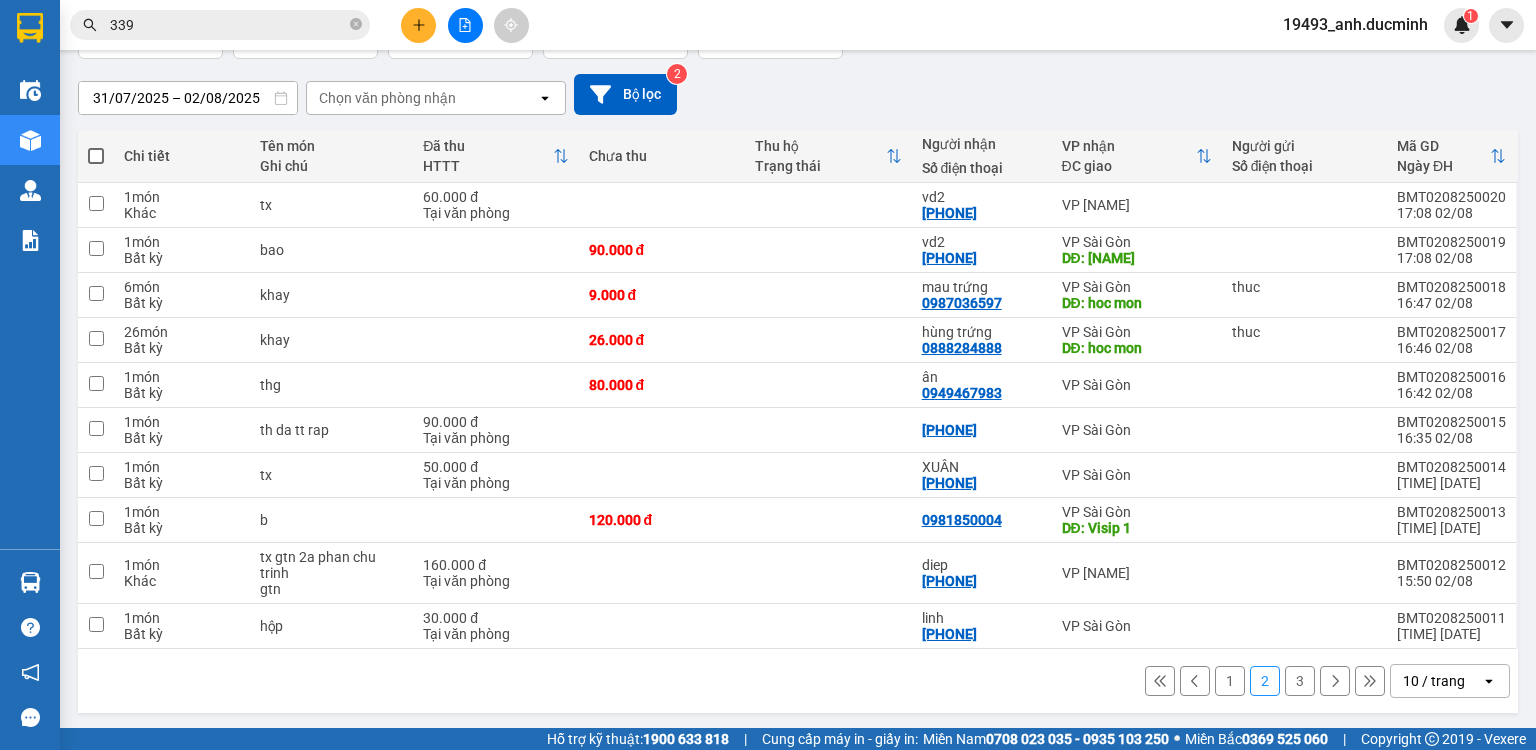 click on "1" at bounding box center [1230, 681] 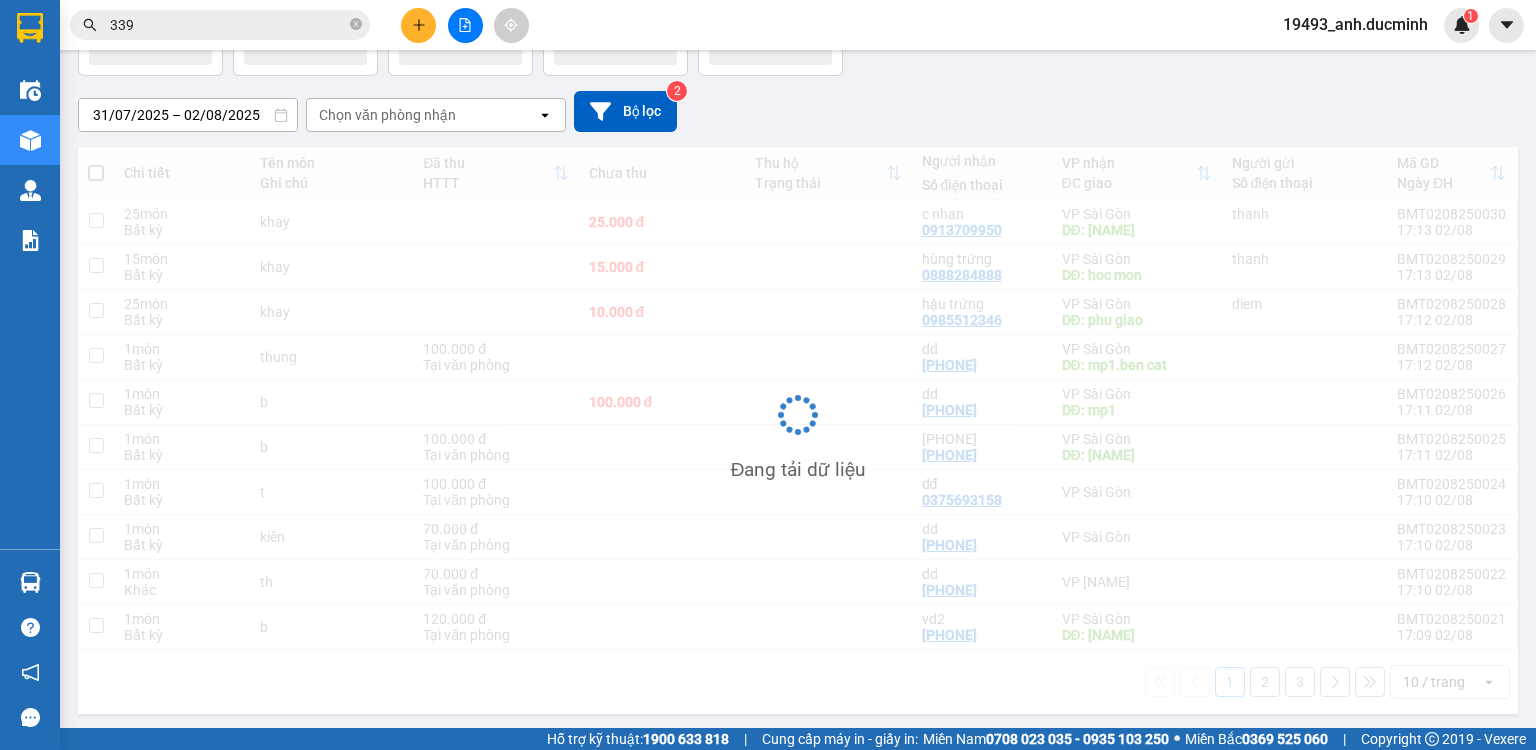 scroll, scrollTop: 136, scrollLeft: 0, axis: vertical 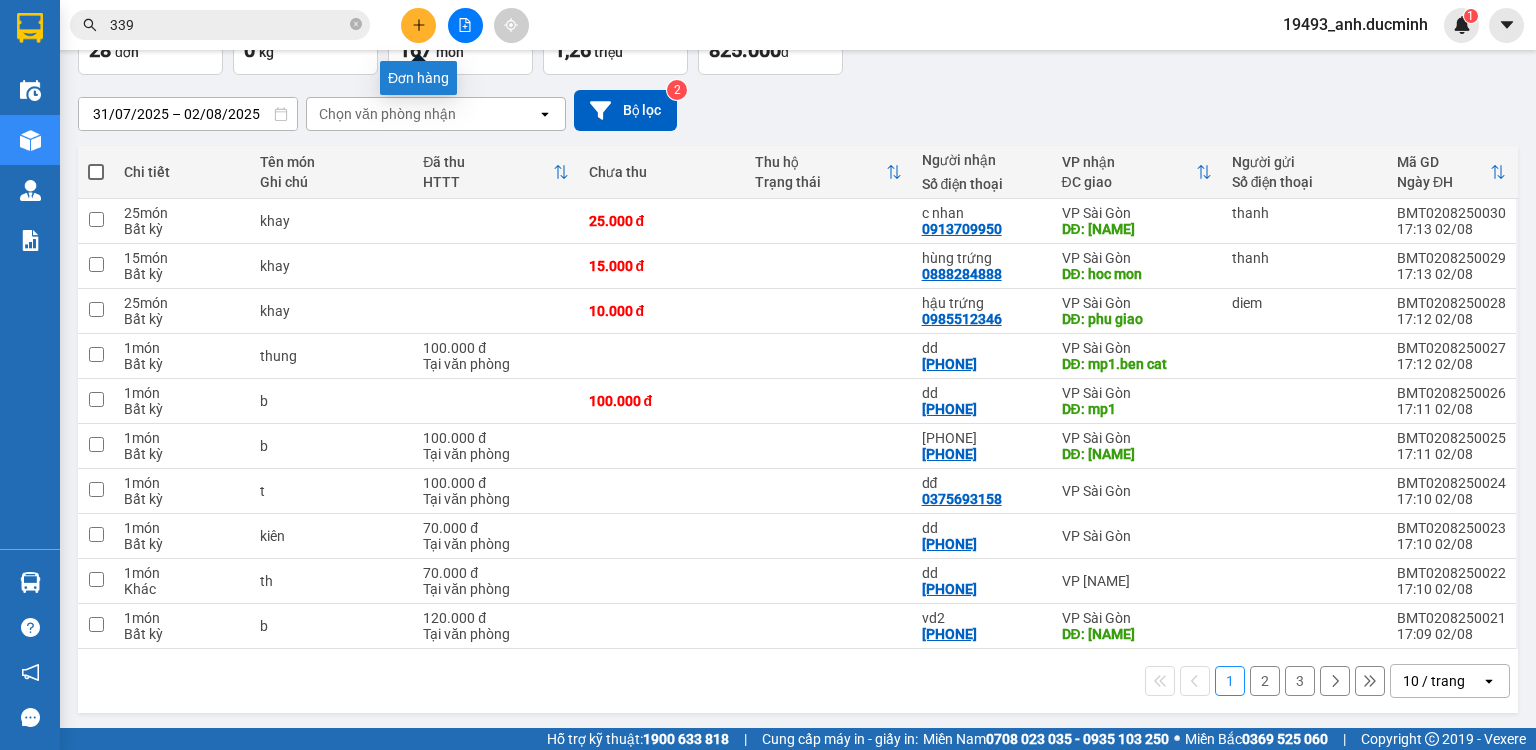 click 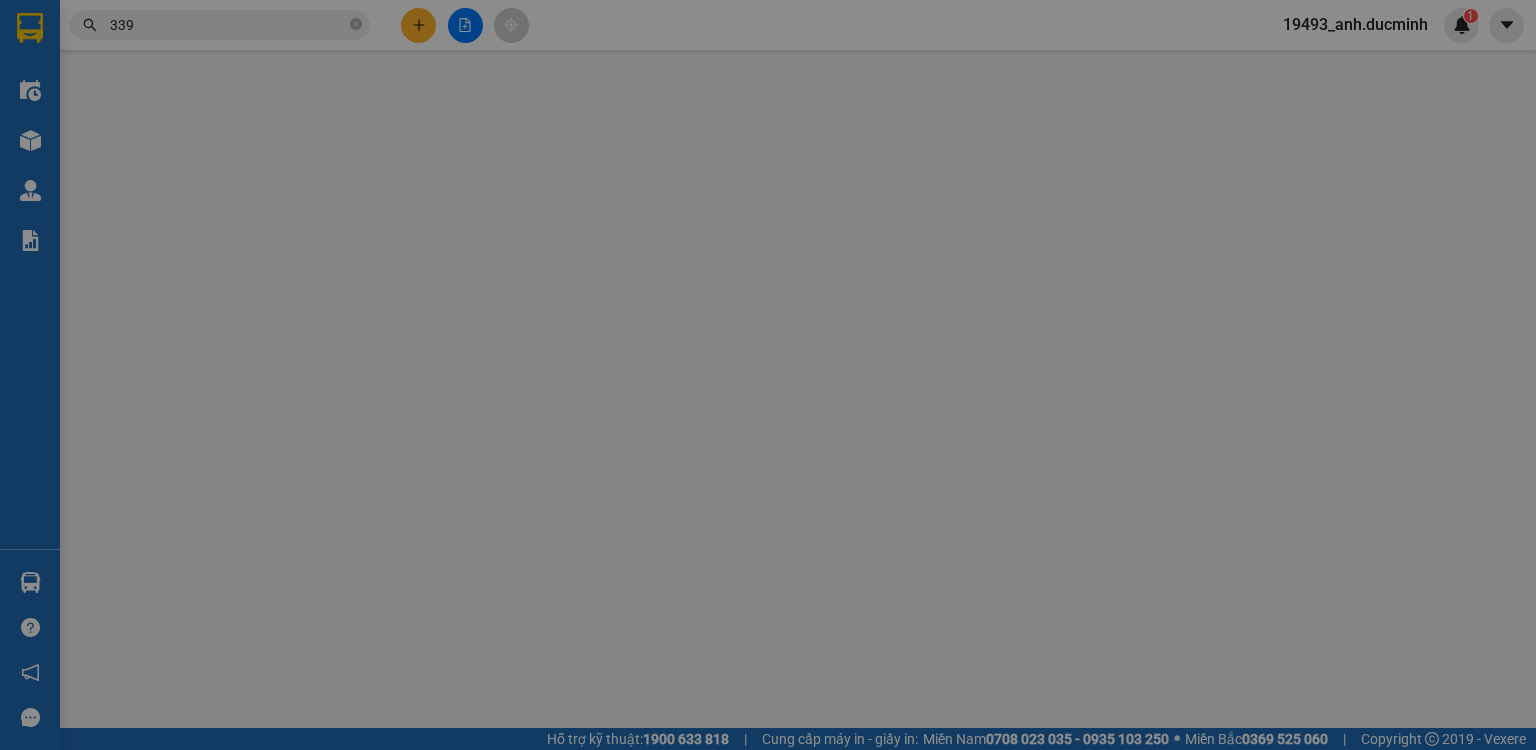 scroll, scrollTop: 0, scrollLeft: 0, axis: both 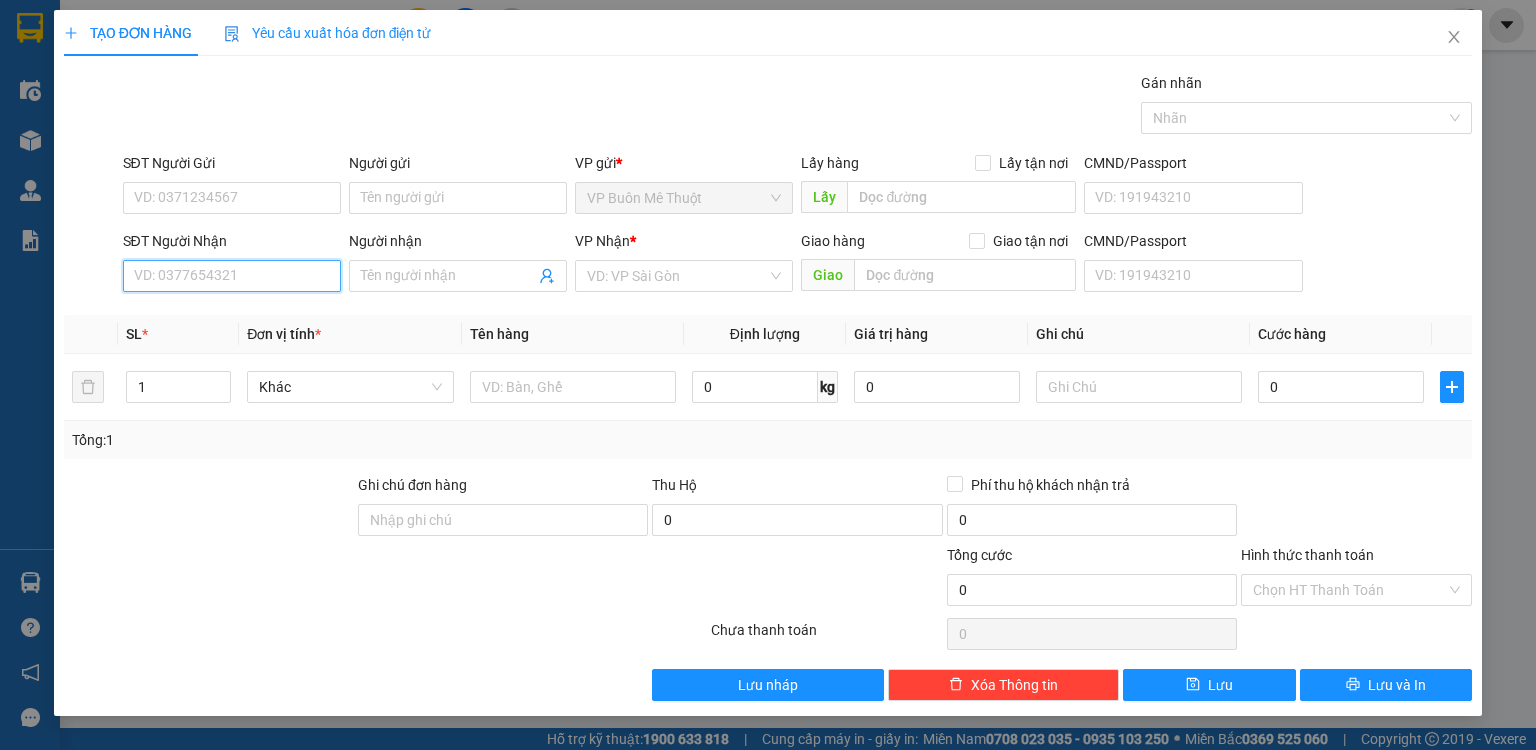 click on "SĐT Người Nhận" at bounding box center (232, 276) 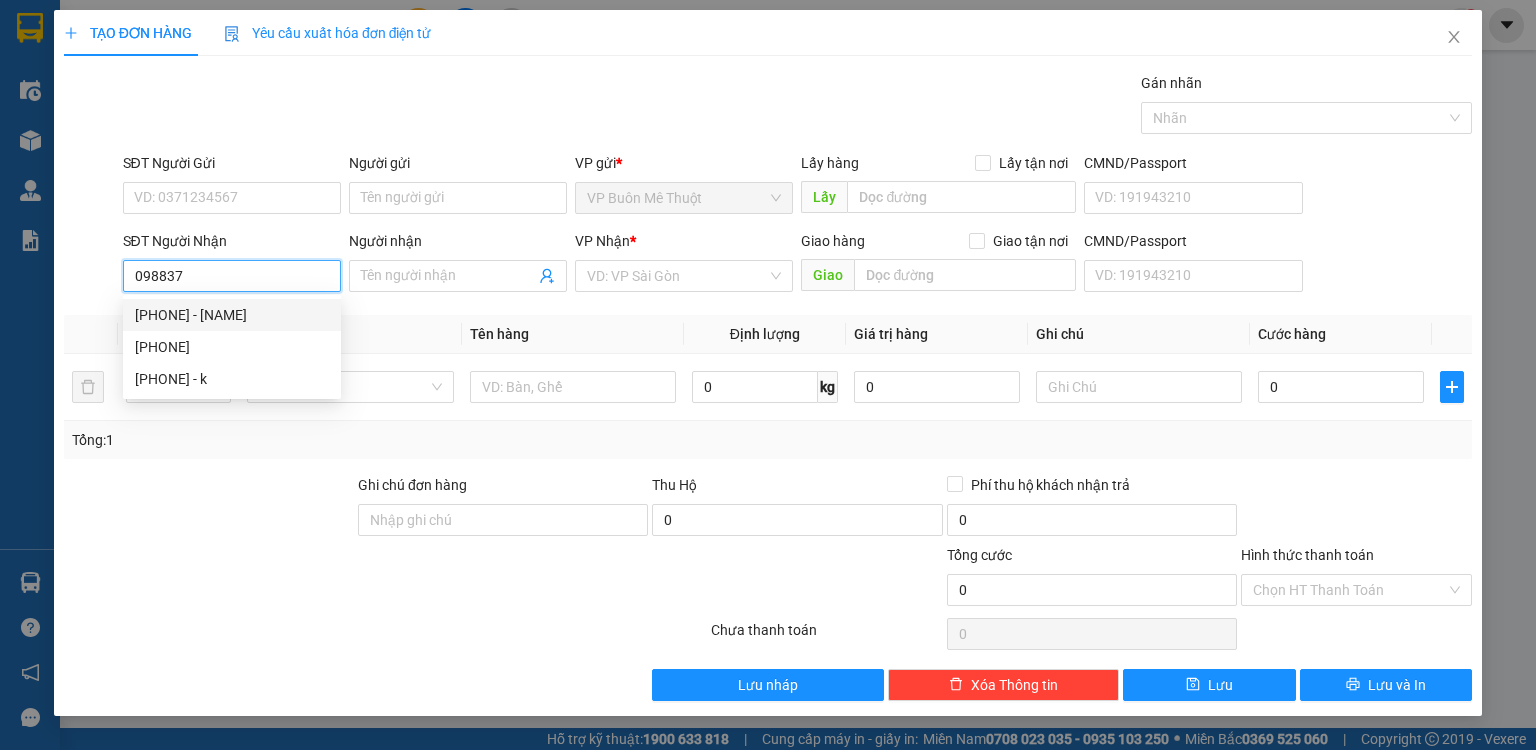 click on "0988377558 - bảo" at bounding box center [232, 315] 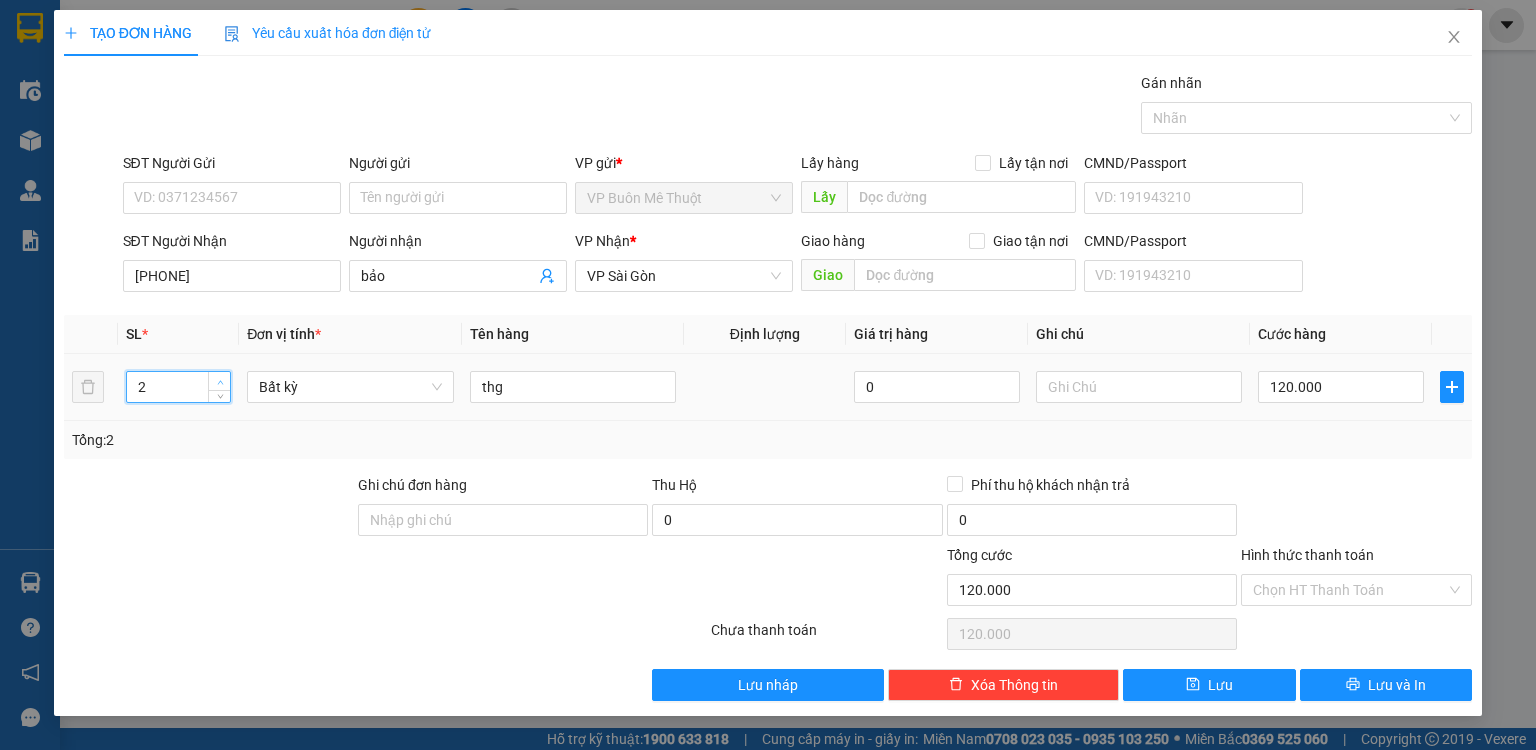 click 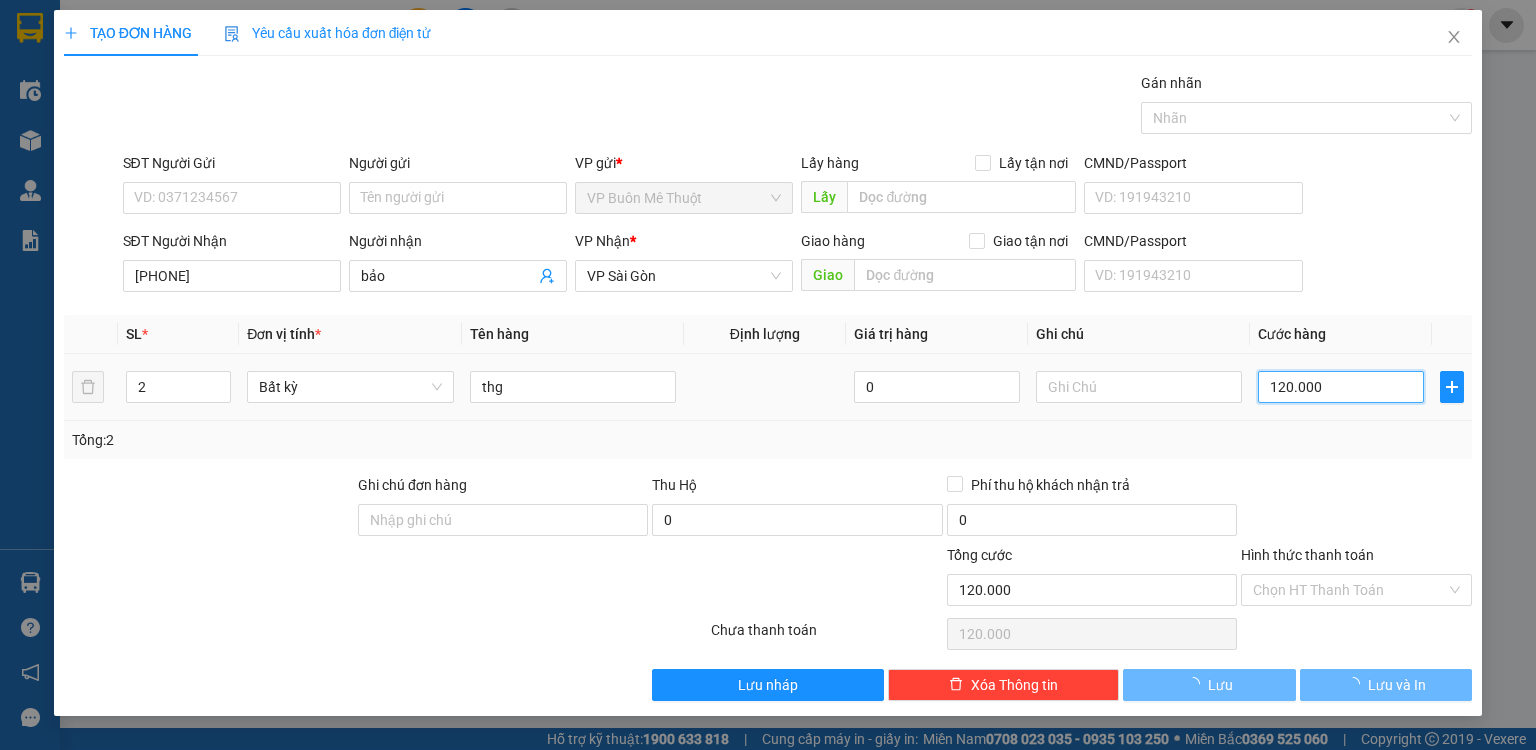 click on "120.000" at bounding box center (1341, 387) 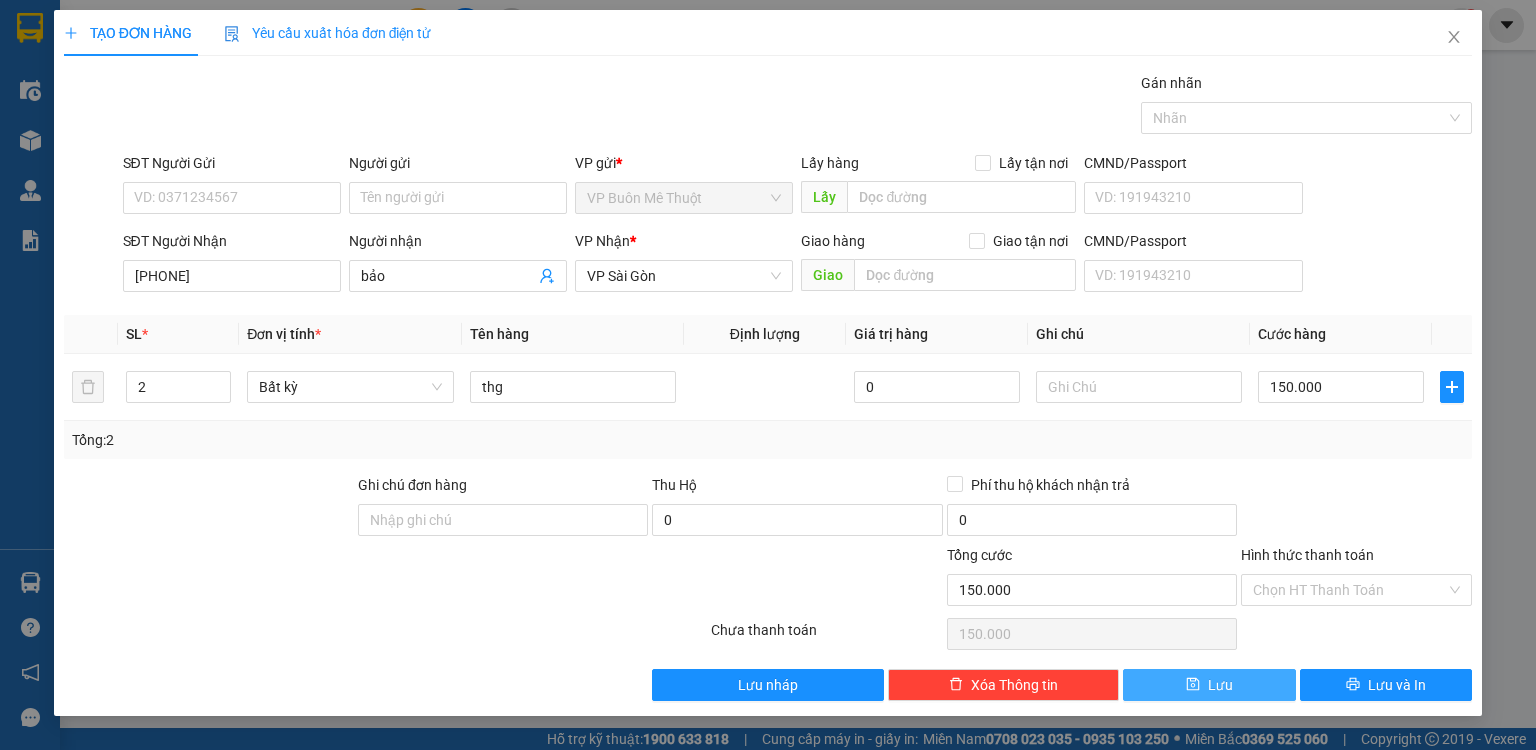 click on "Lưu" at bounding box center (1209, 685) 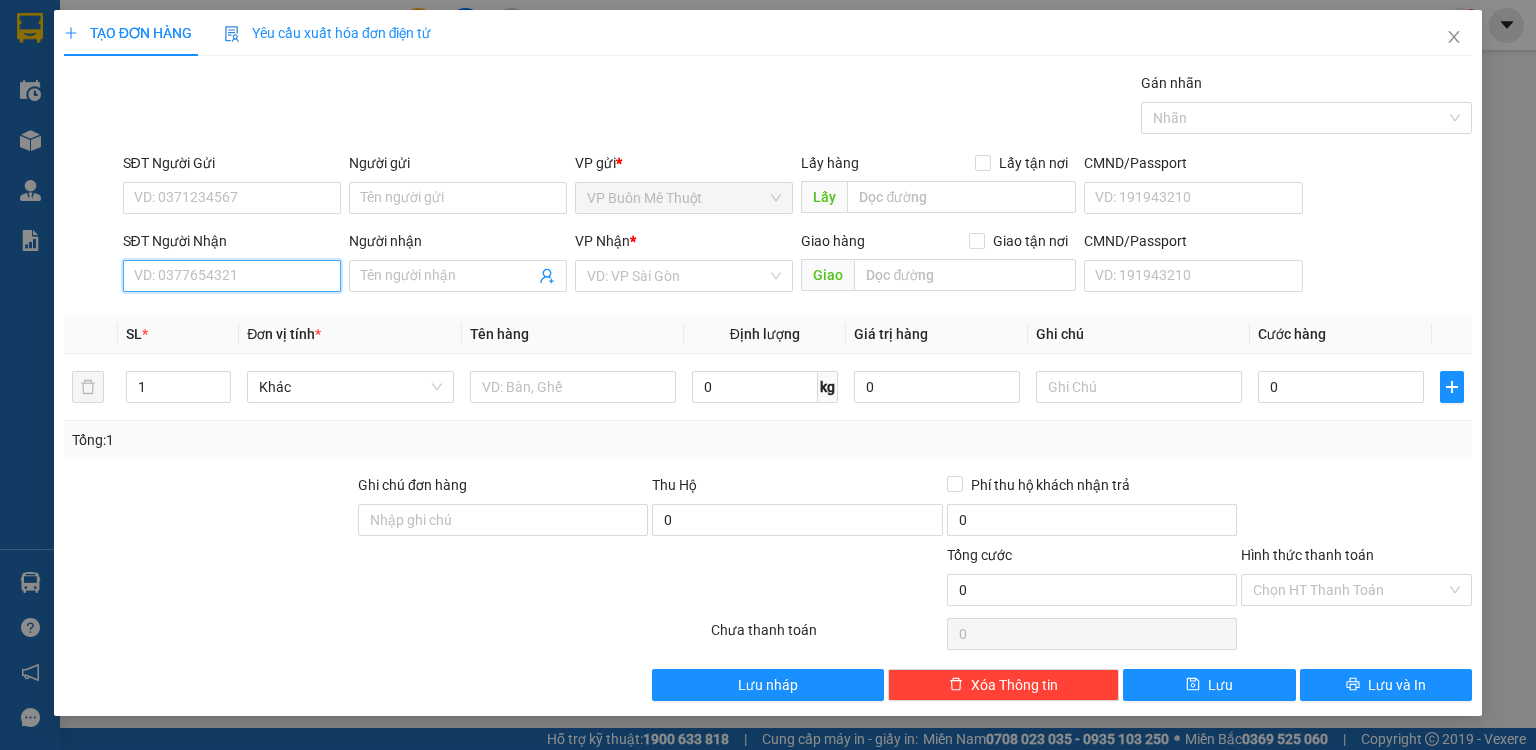 click on "SĐT Người Nhận" at bounding box center [232, 276] 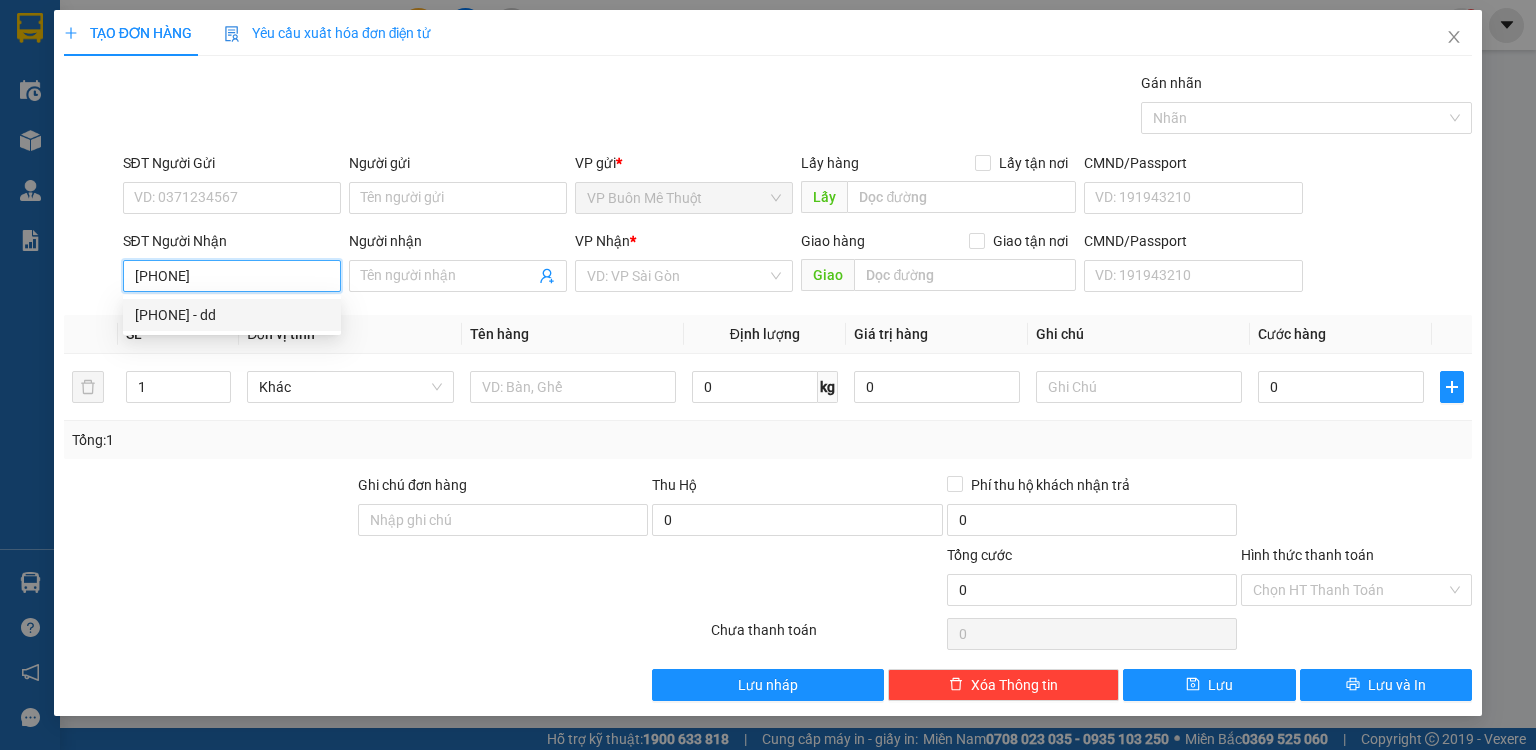 drag, startPoint x: 239, startPoint y: 307, endPoint x: 222, endPoint y: 357, distance: 52.810986 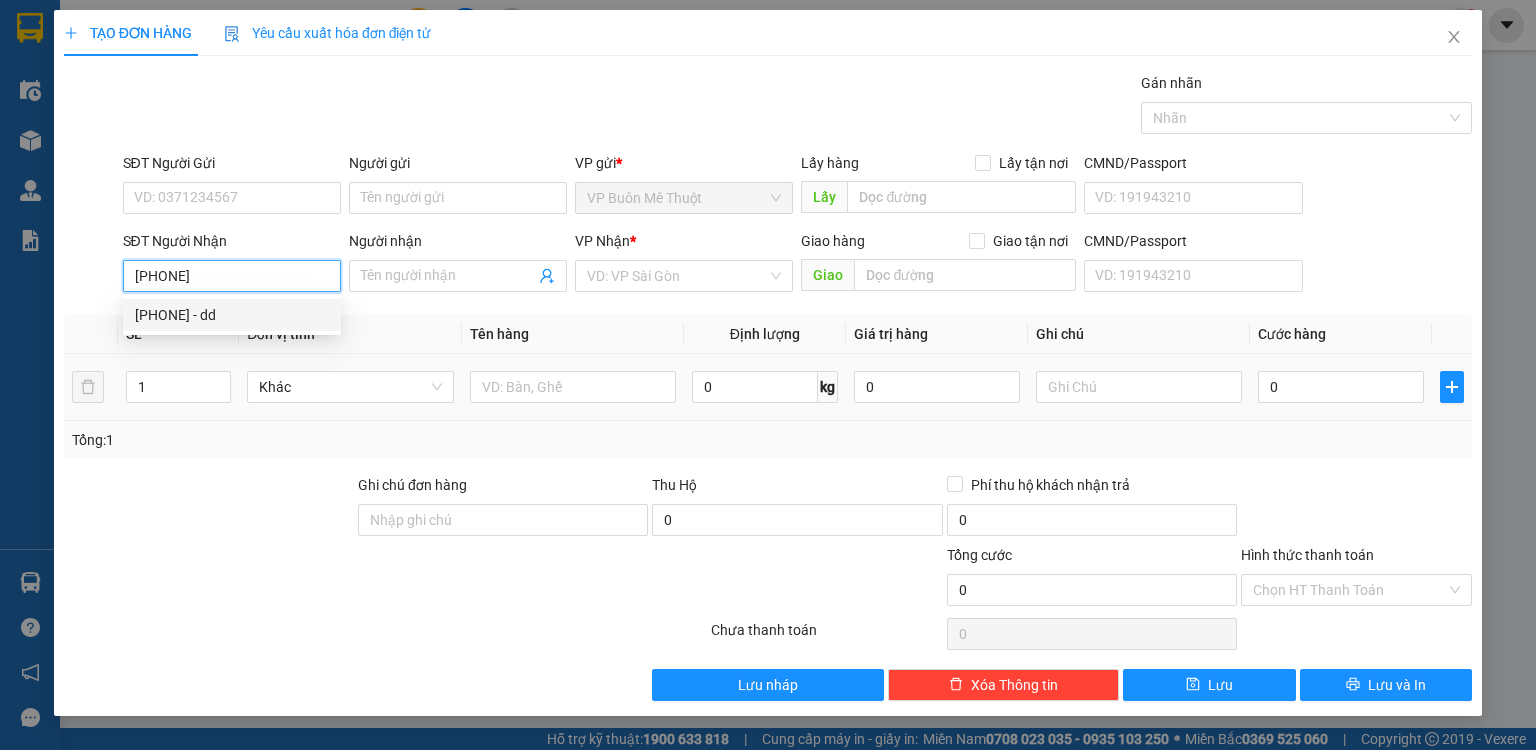click on "0345802749 - dd" at bounding box center [232, 315] 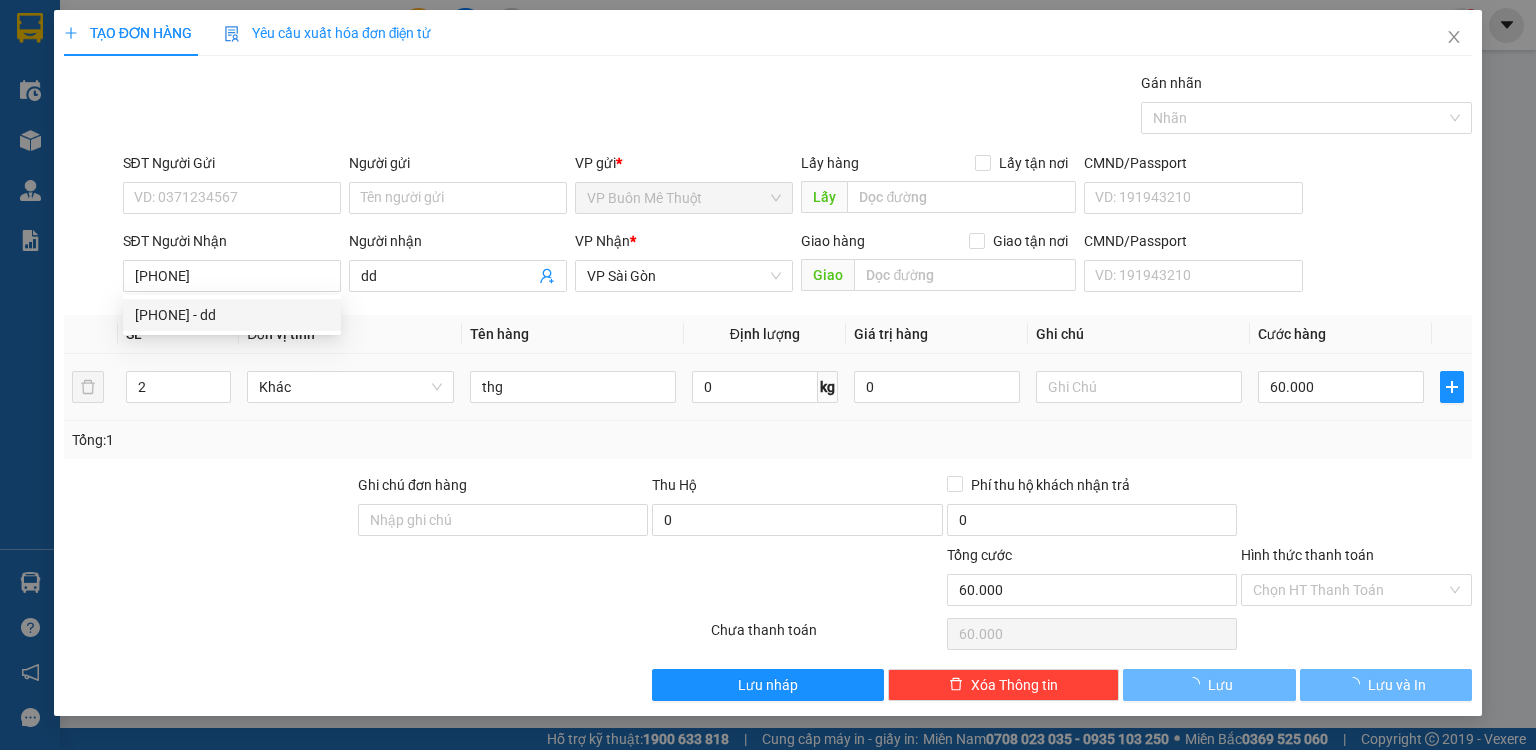 click at bounding box center [220, 381] 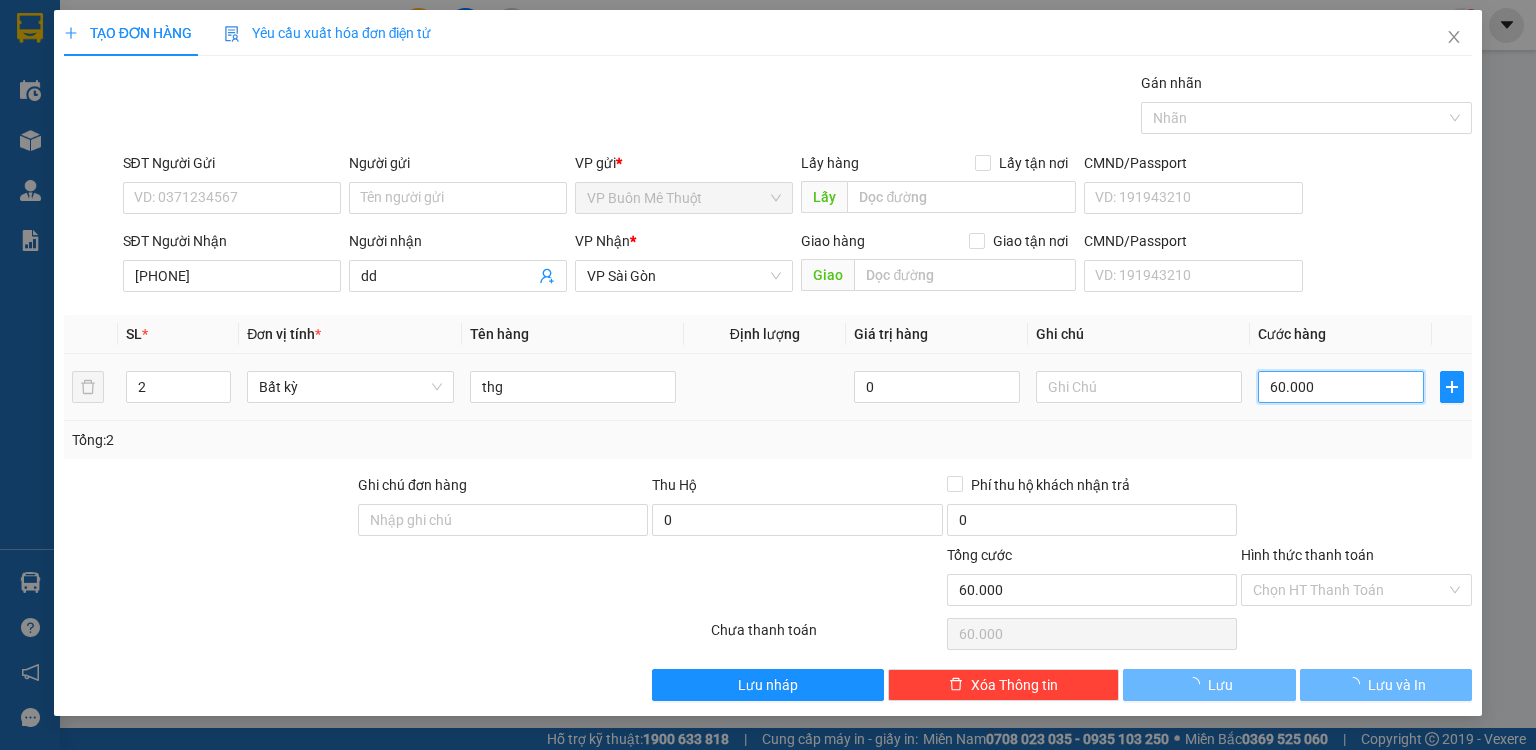 click on "60.000" at bounding box center (1341, 387) 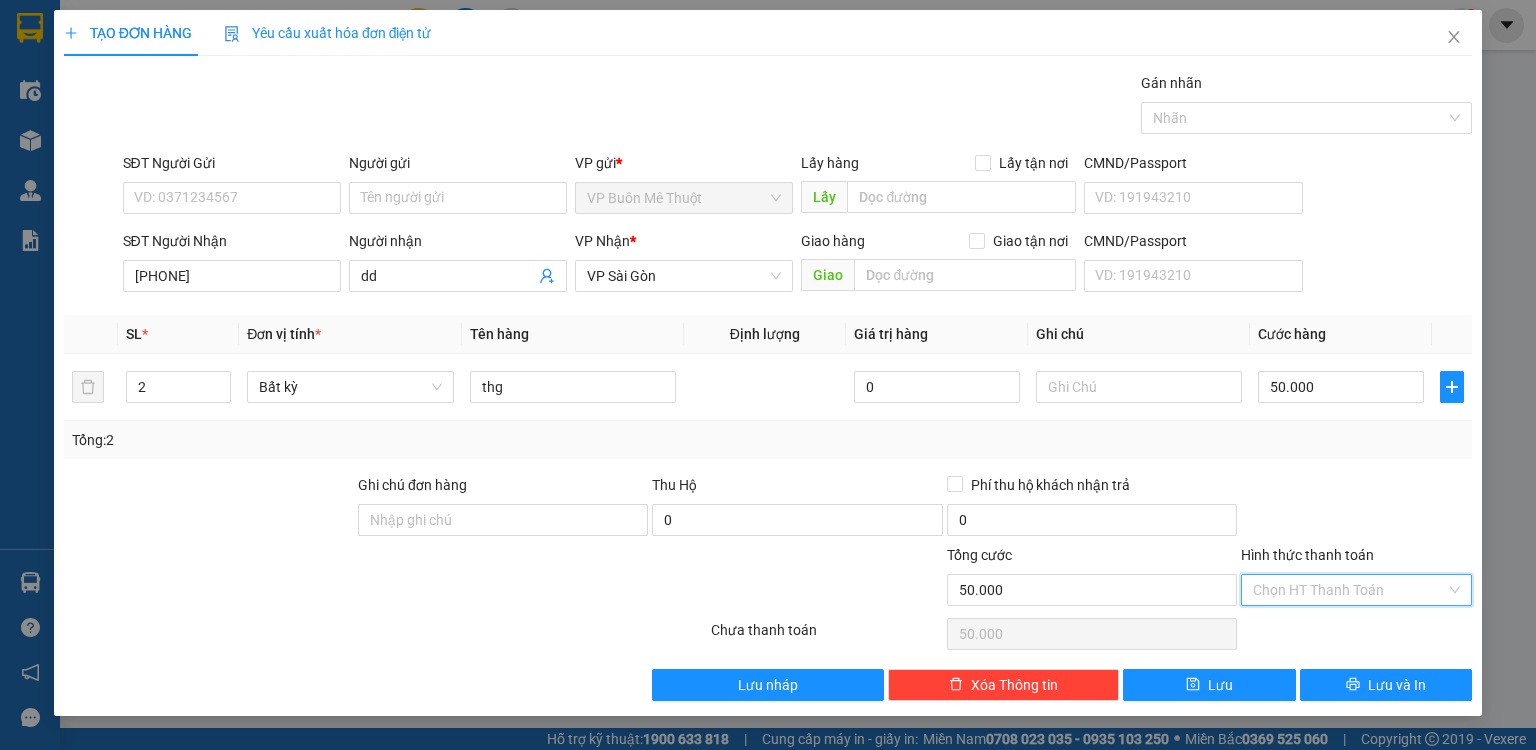 drag, startPoint x: 1296, startPoint y: 583, endPoint x: 1294, endPoint y: 622, distance: 39.051247 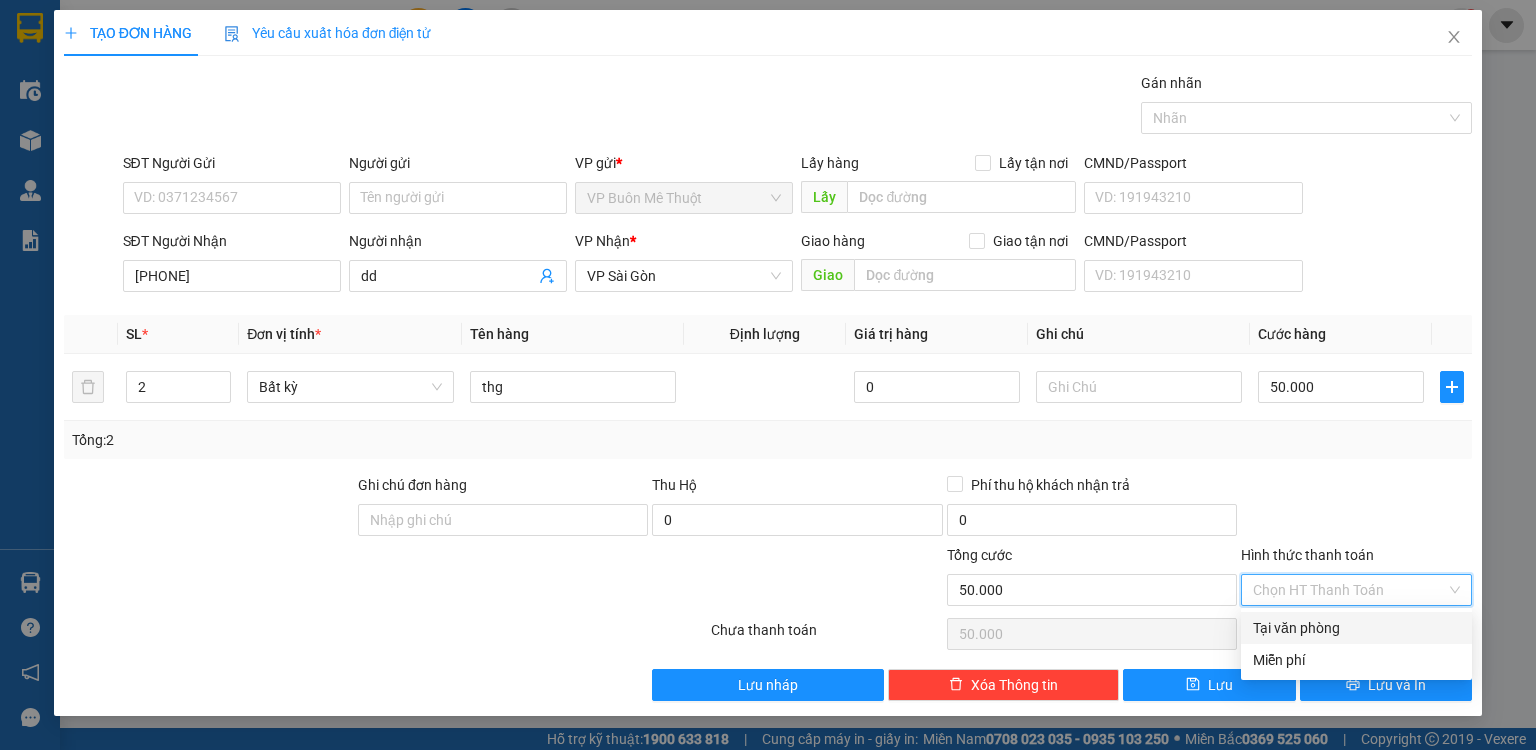 click on "Tại văn phòng" at bounding box center (1356, 628) 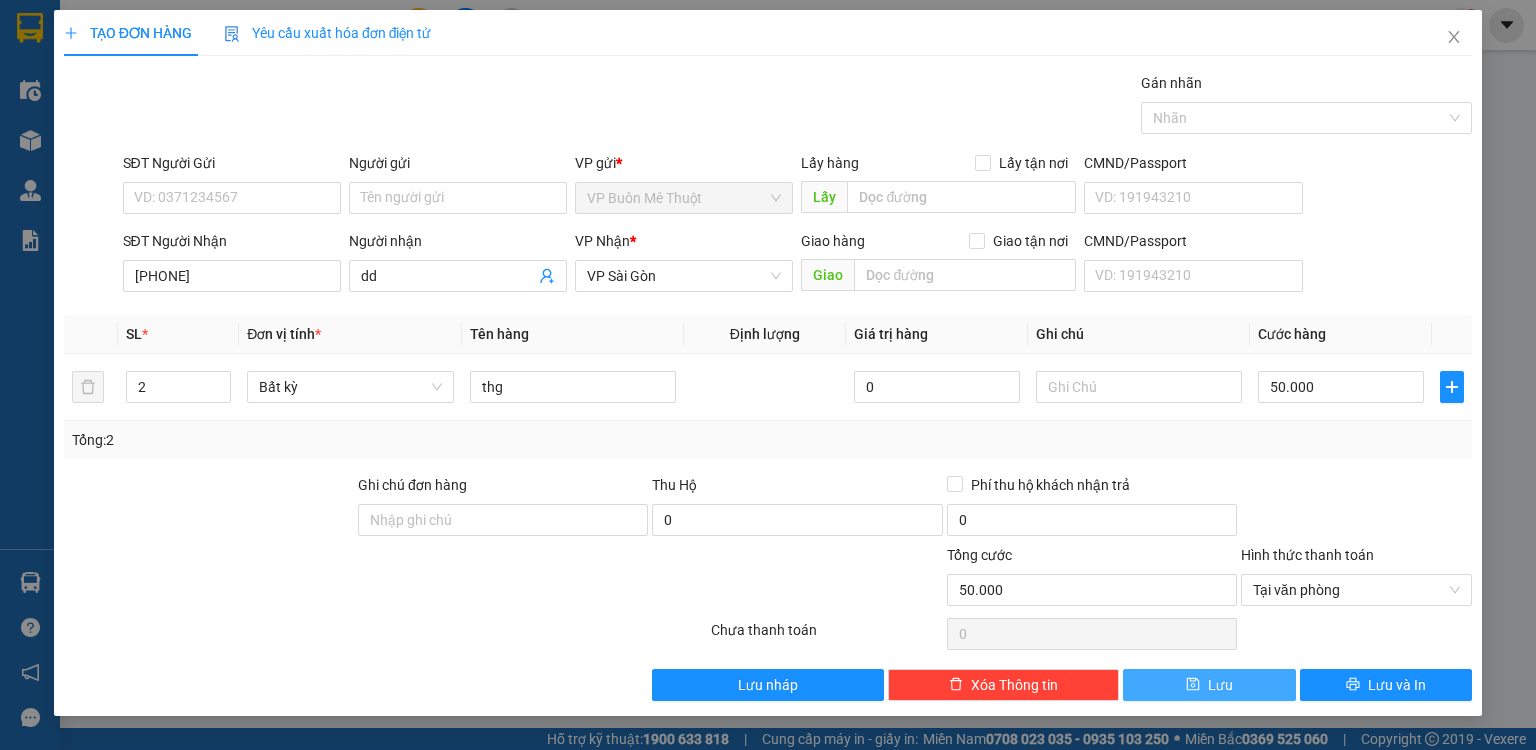 click on "Lưu" at bounding box center (1209, 685) 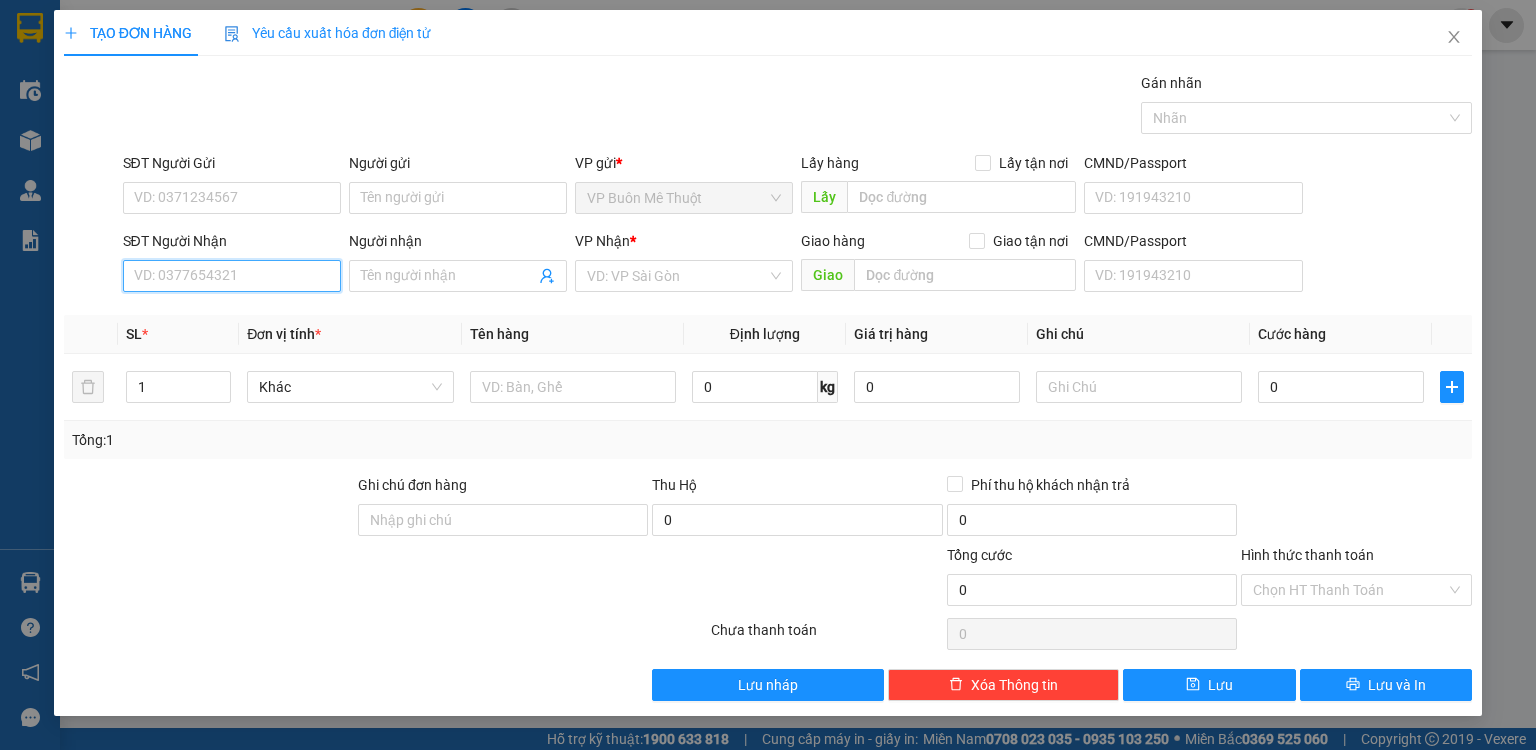 click on "SĐT Người Nhận" at bounding box center [232, 276] 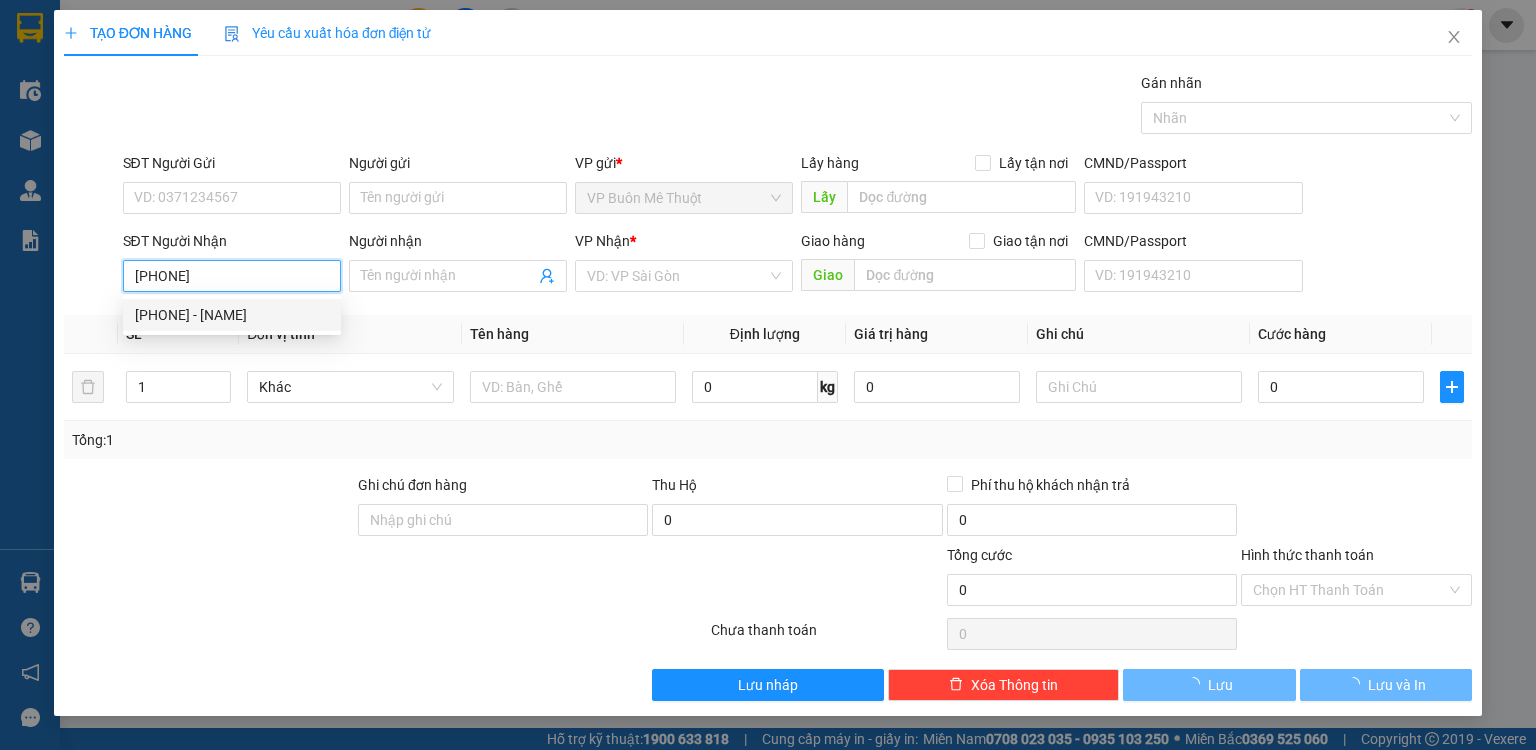 click on "0967582083 - k" at bounding box center [232, 315] 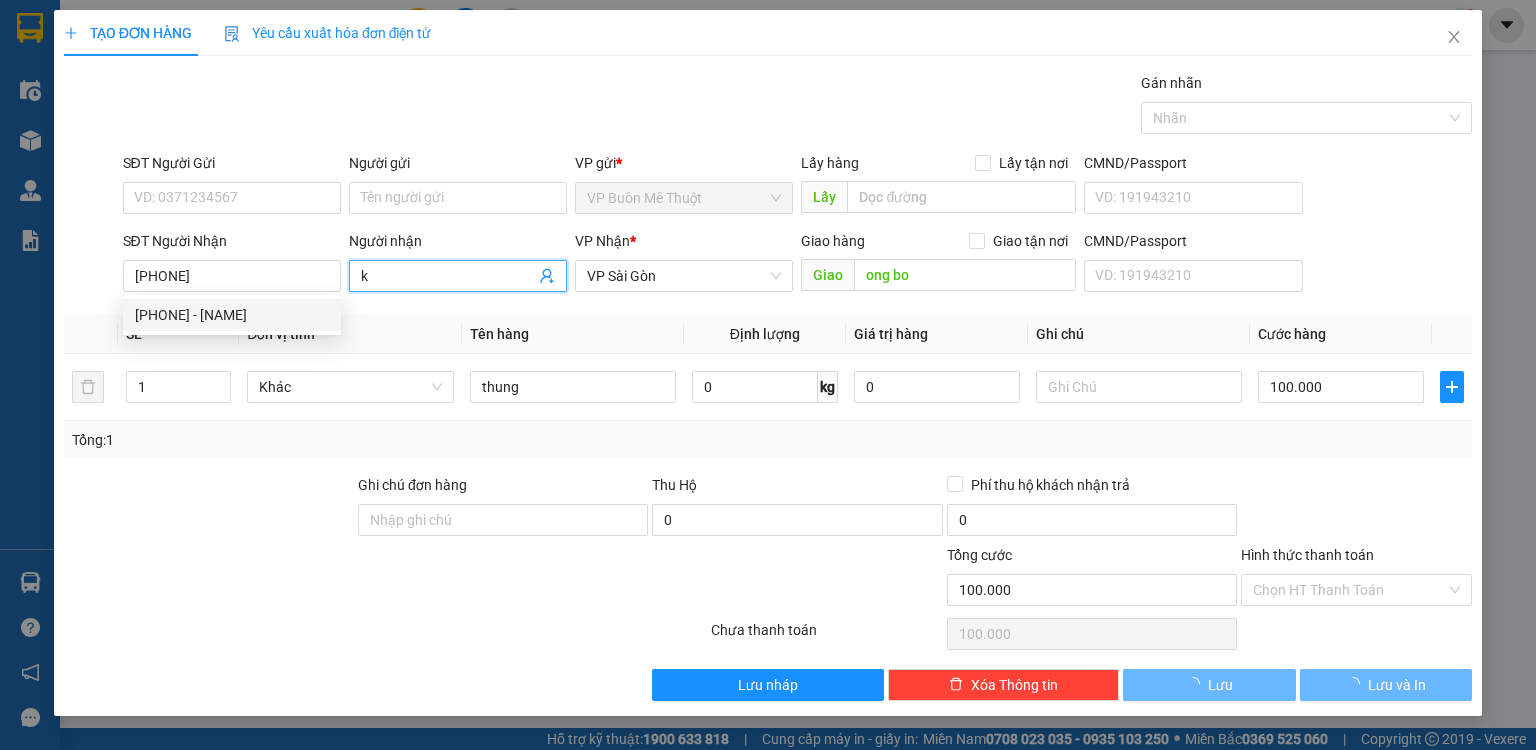 click on "k" at bounding box center (448, 276) 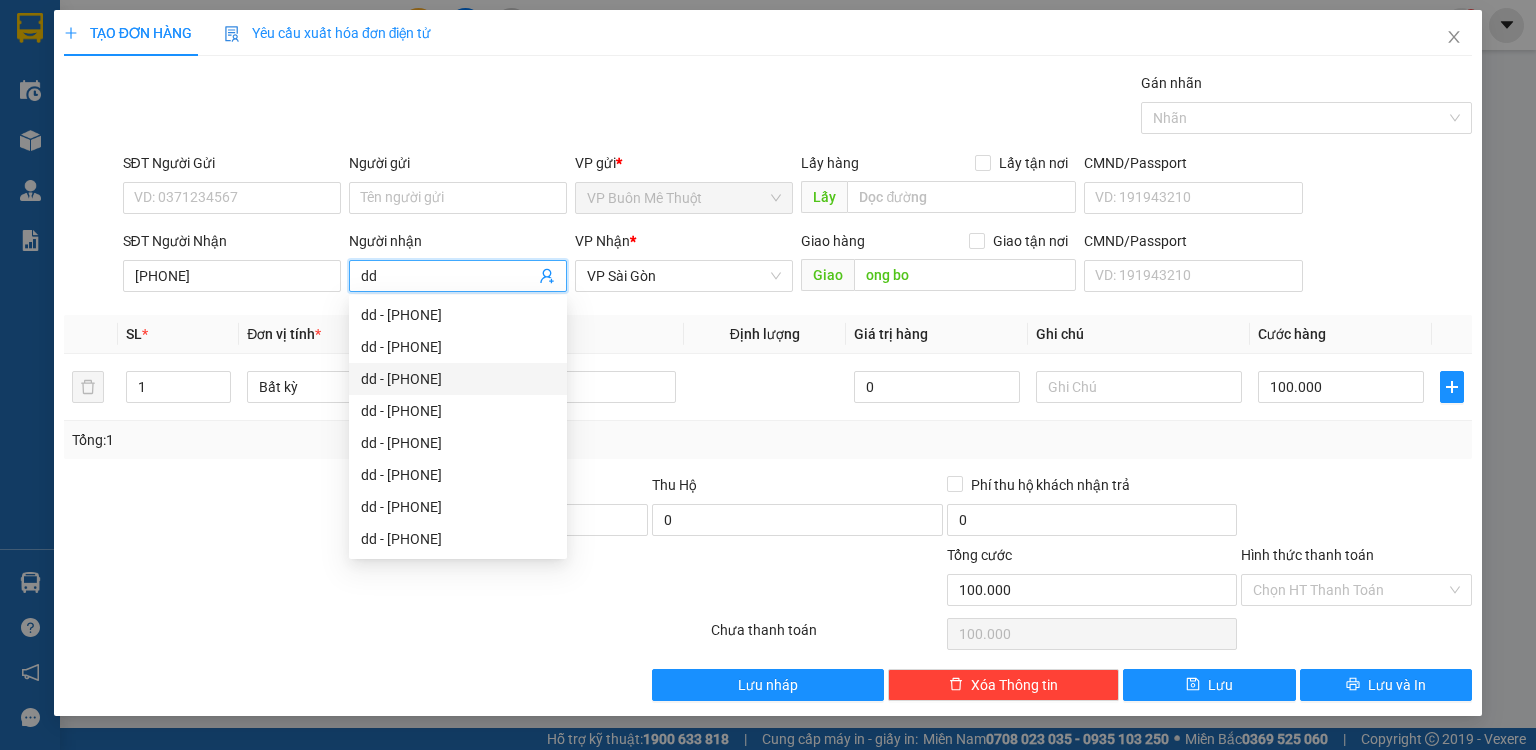 drag, startPoint x: 689, startPoint y: 432, endPoint x: 418, endPoint y: 404, distance: 272.44266 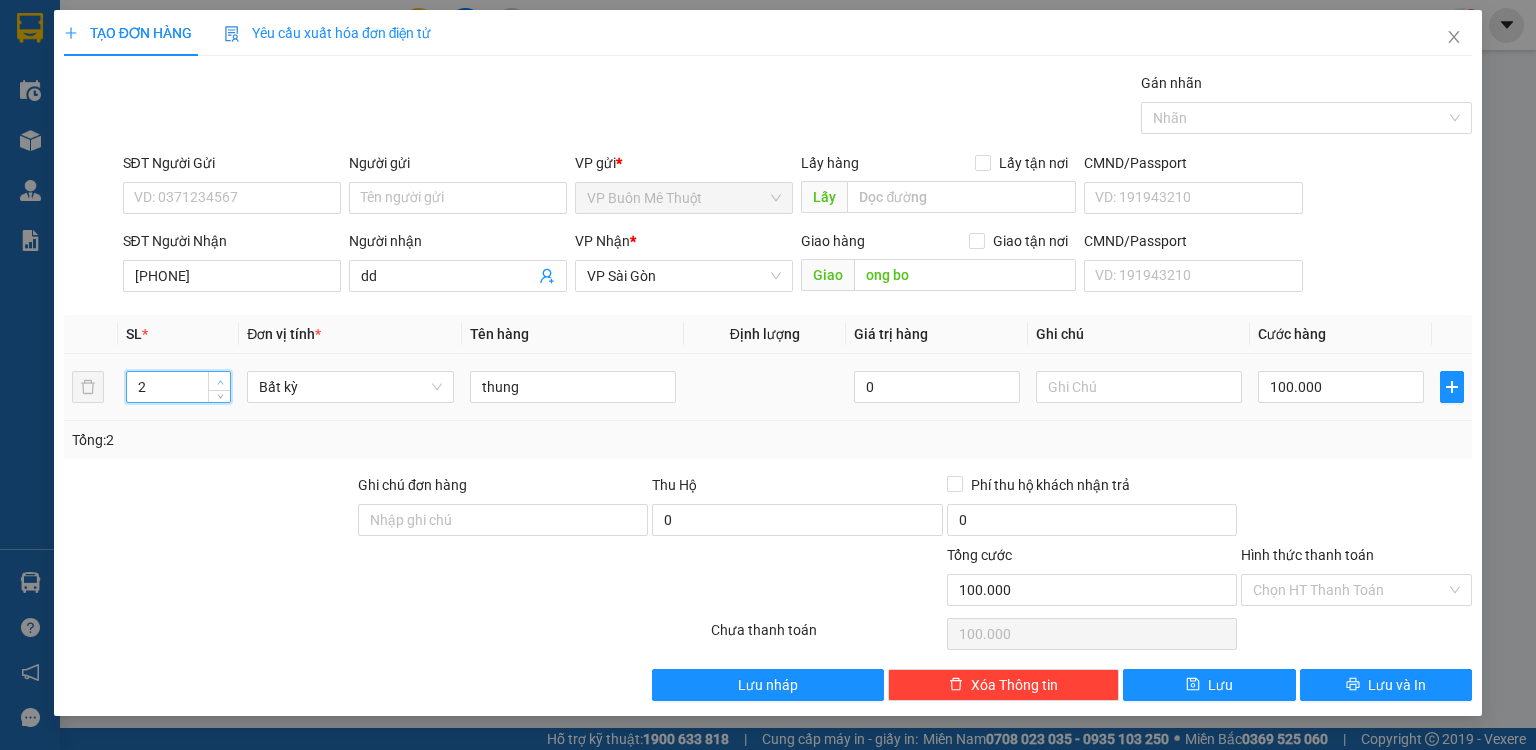 click at bounding box center (220, 382) 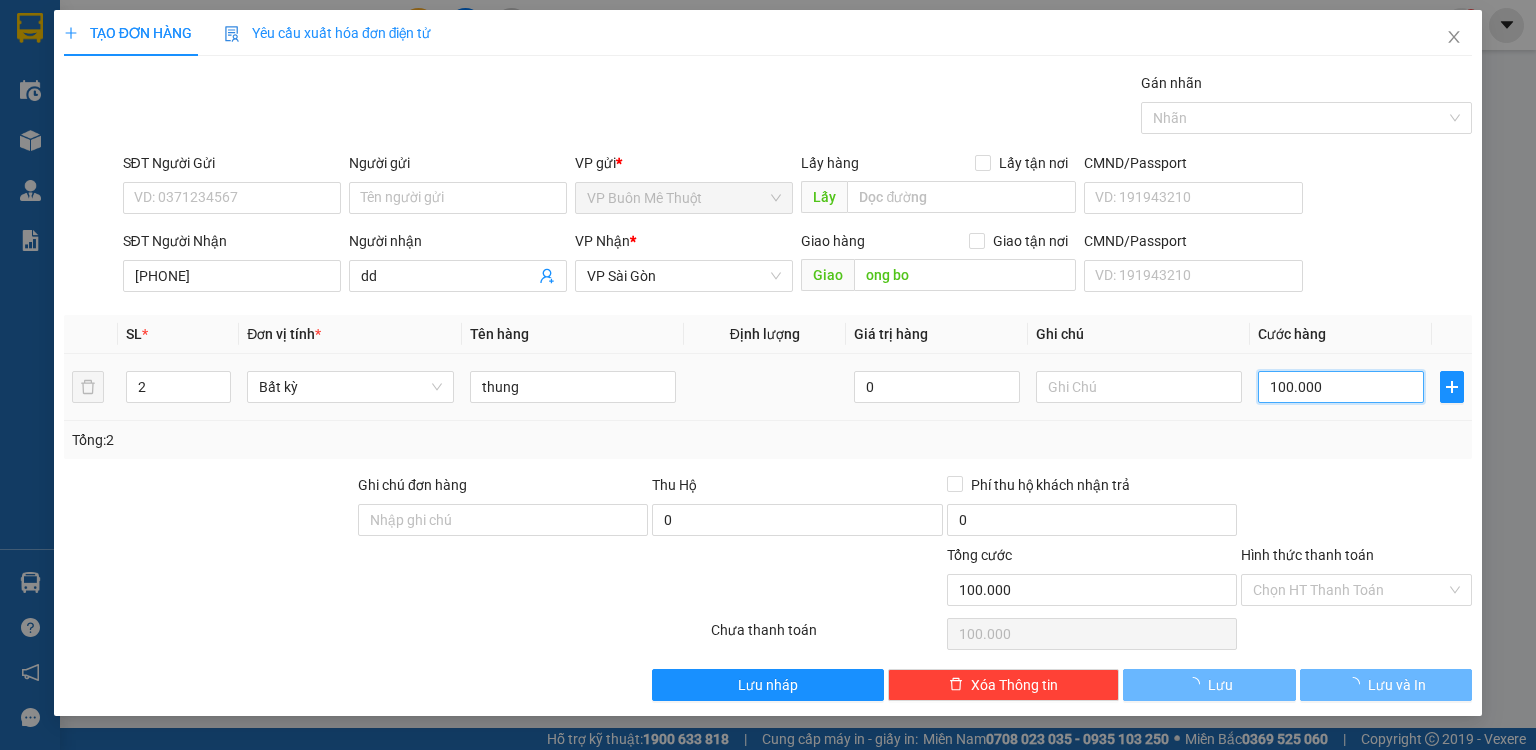 click on "100.000" at bounding box center (1341, 387) 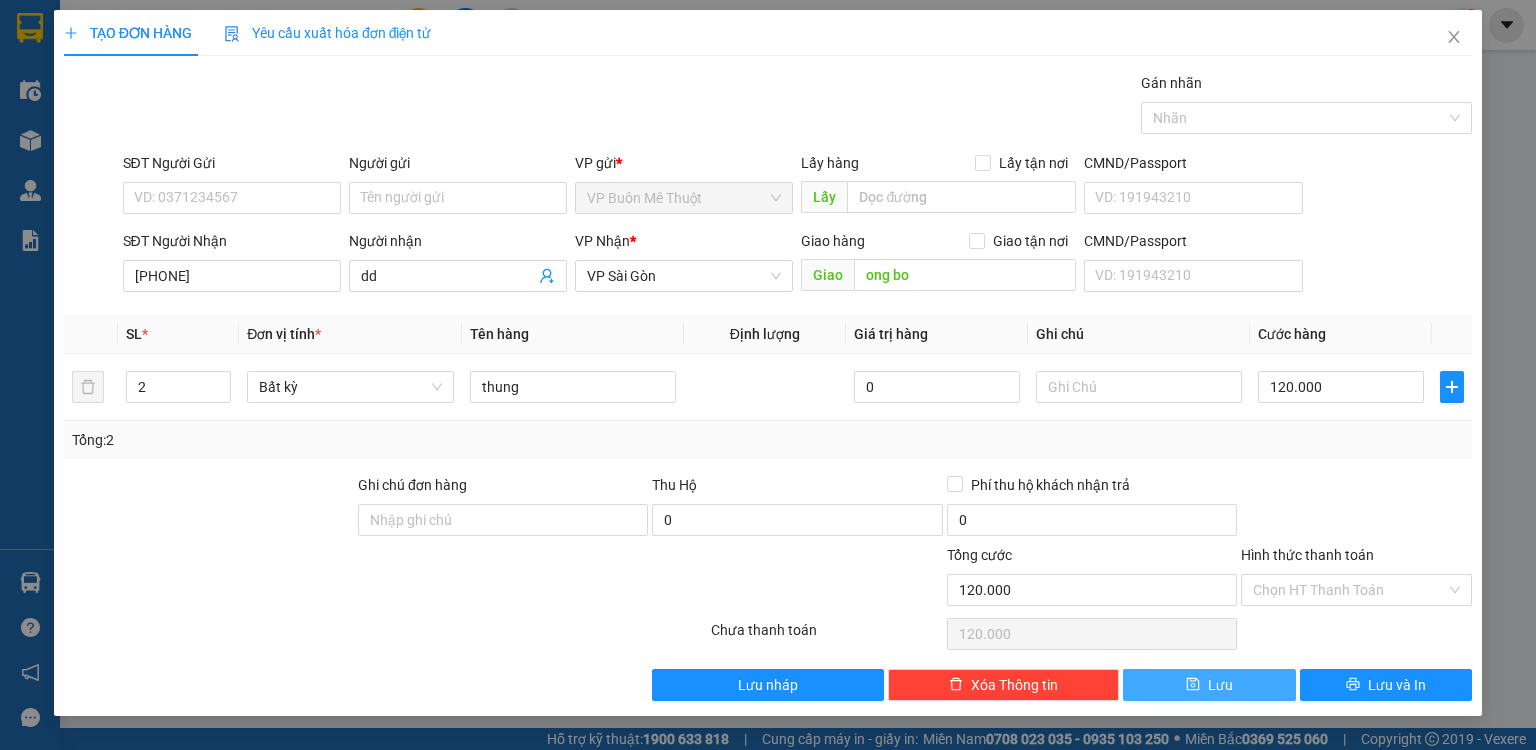 click on "Lưu" at bounding box center (1209, 685) 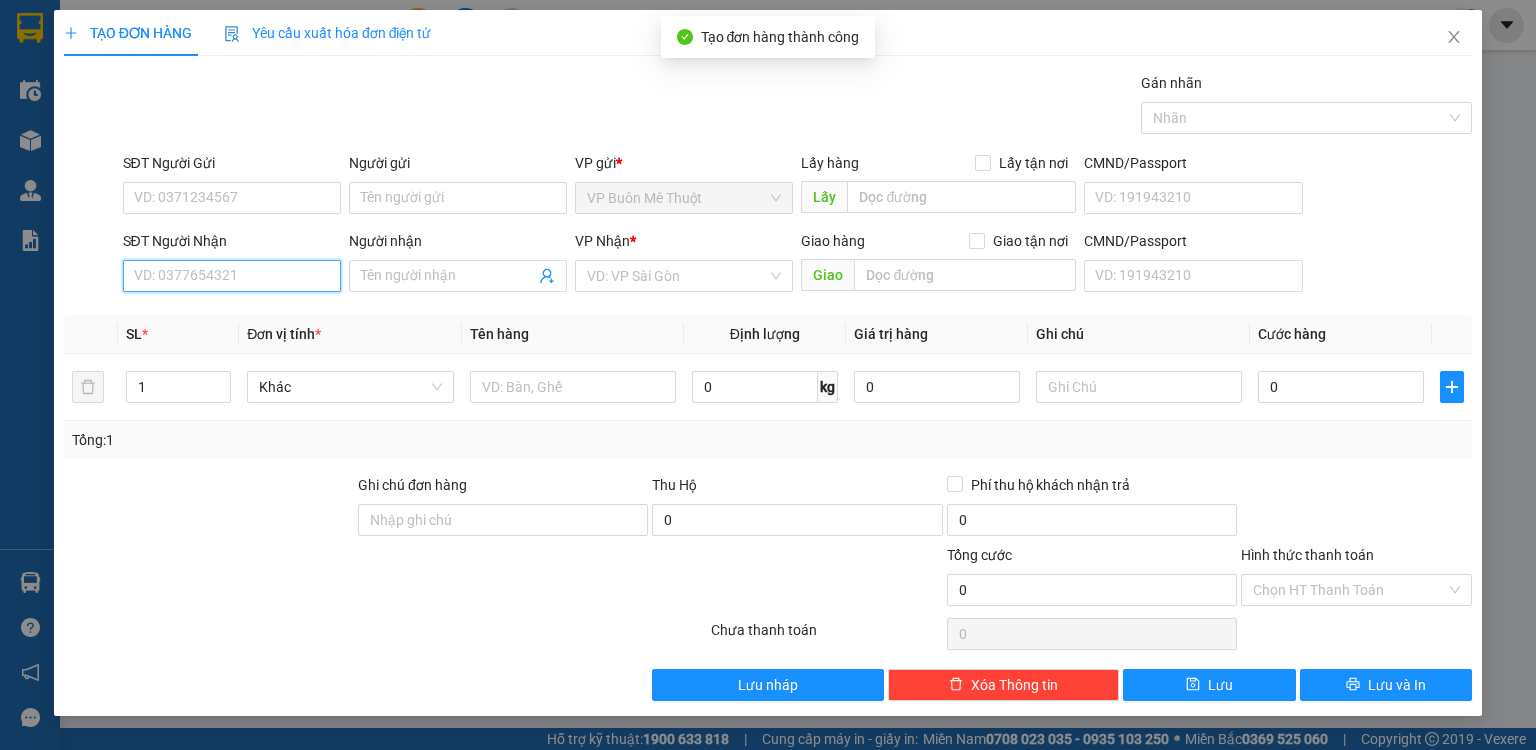 click on "SĐT Người Nhận" at bounding box center [232, 276] 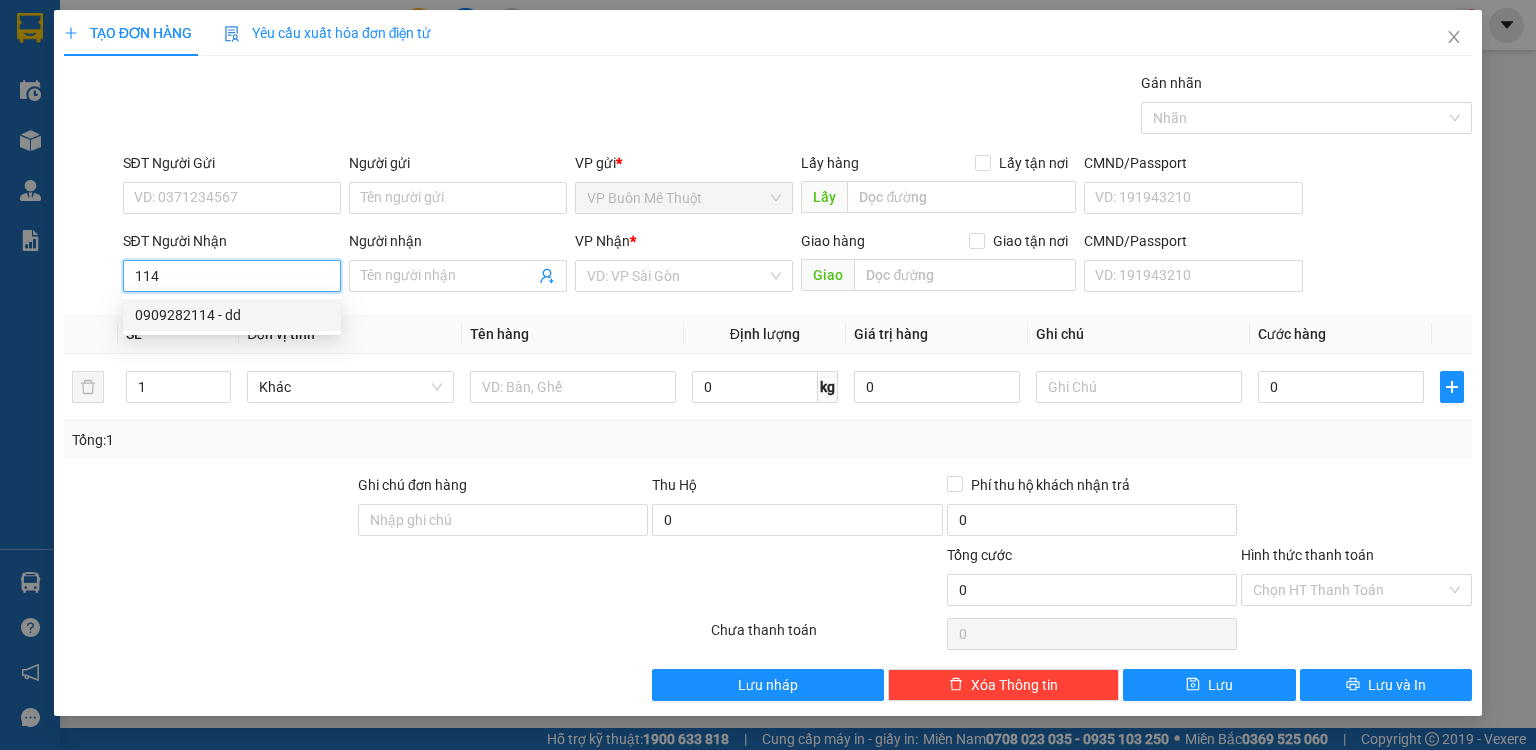 click on "0909282114 - dd" at bounding box center [232, 315] 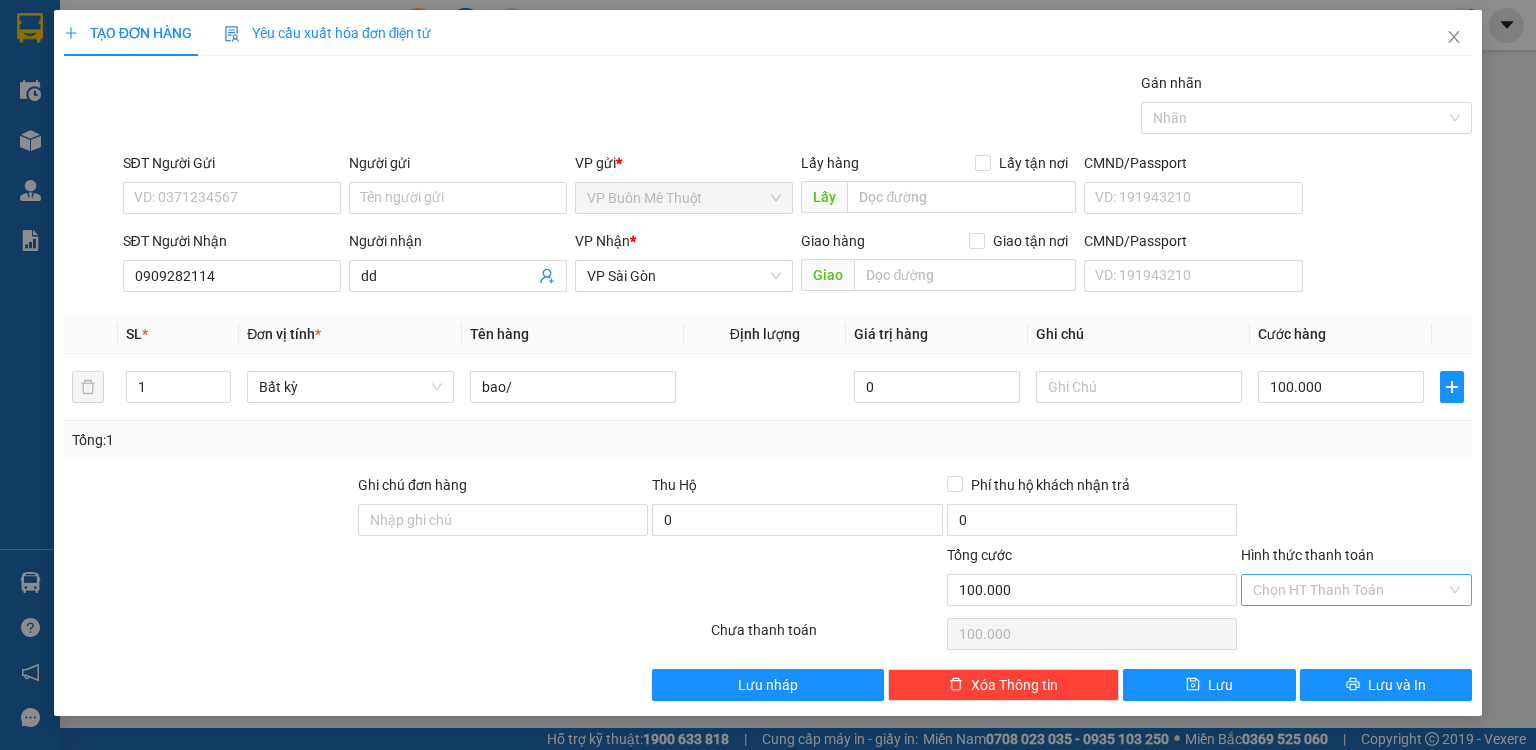 click on "Hình thức thanh toán" at bounding box center (1349, 590) 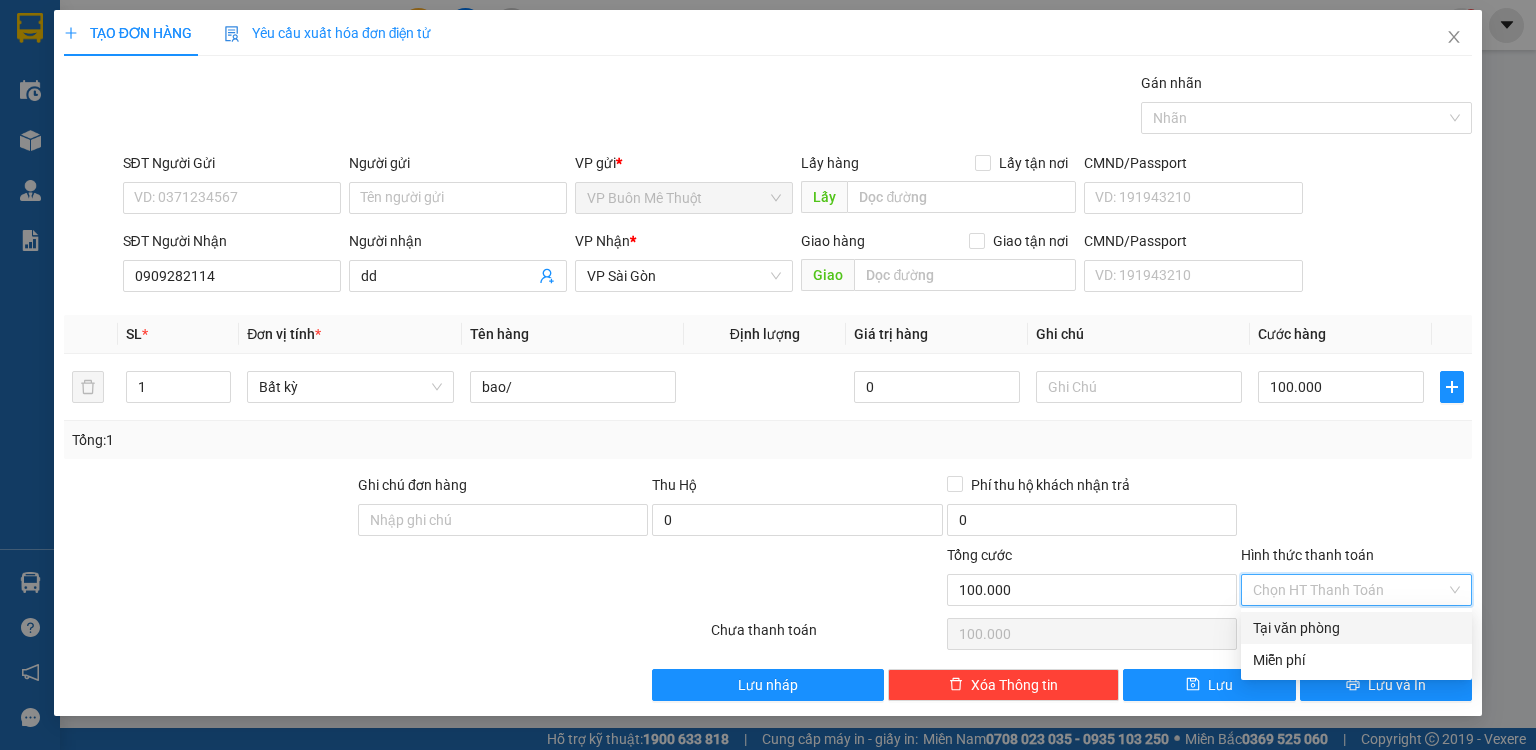 click on "Tại văn phòng" at bounding box center [1356, 628] 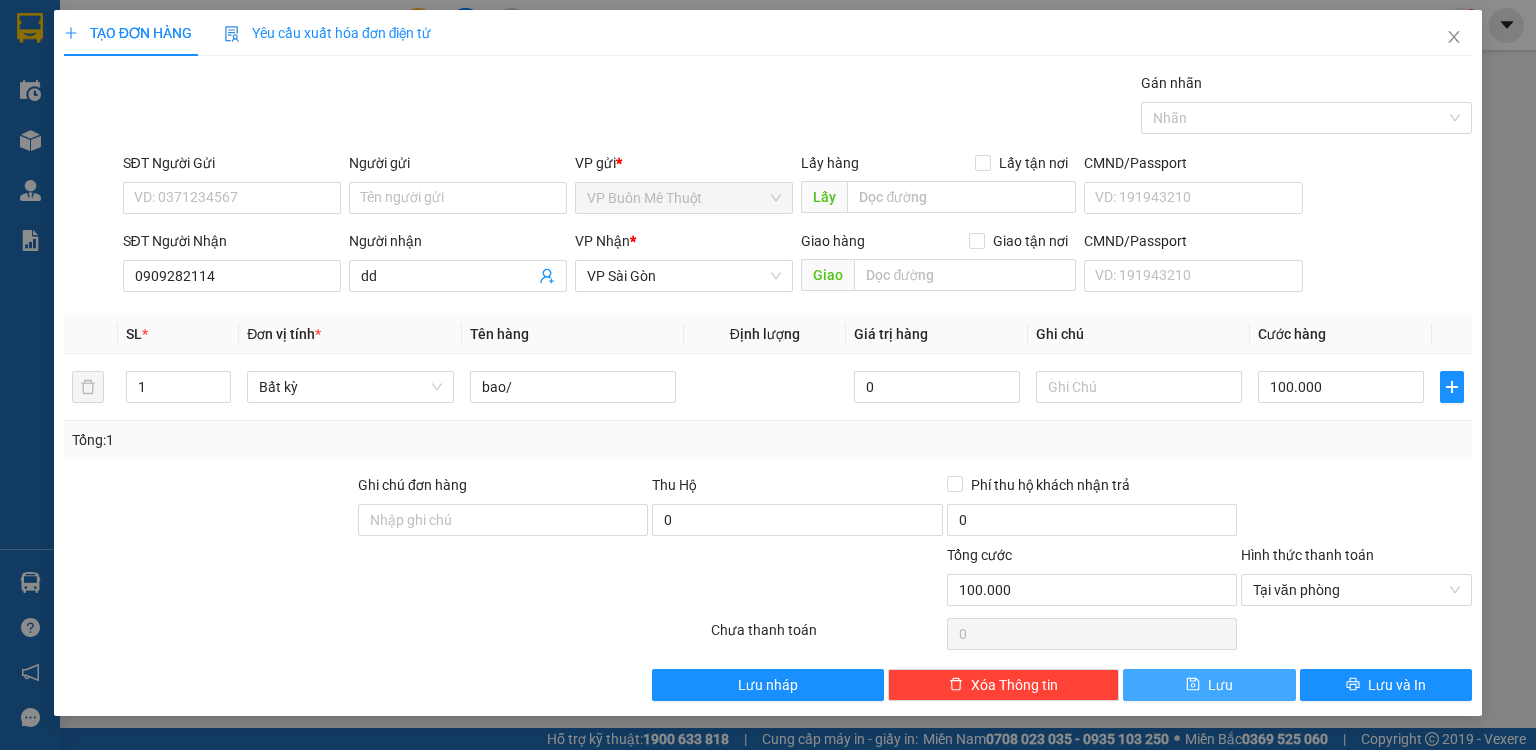 click on "Lưu" at bounding box center [1209, 685] 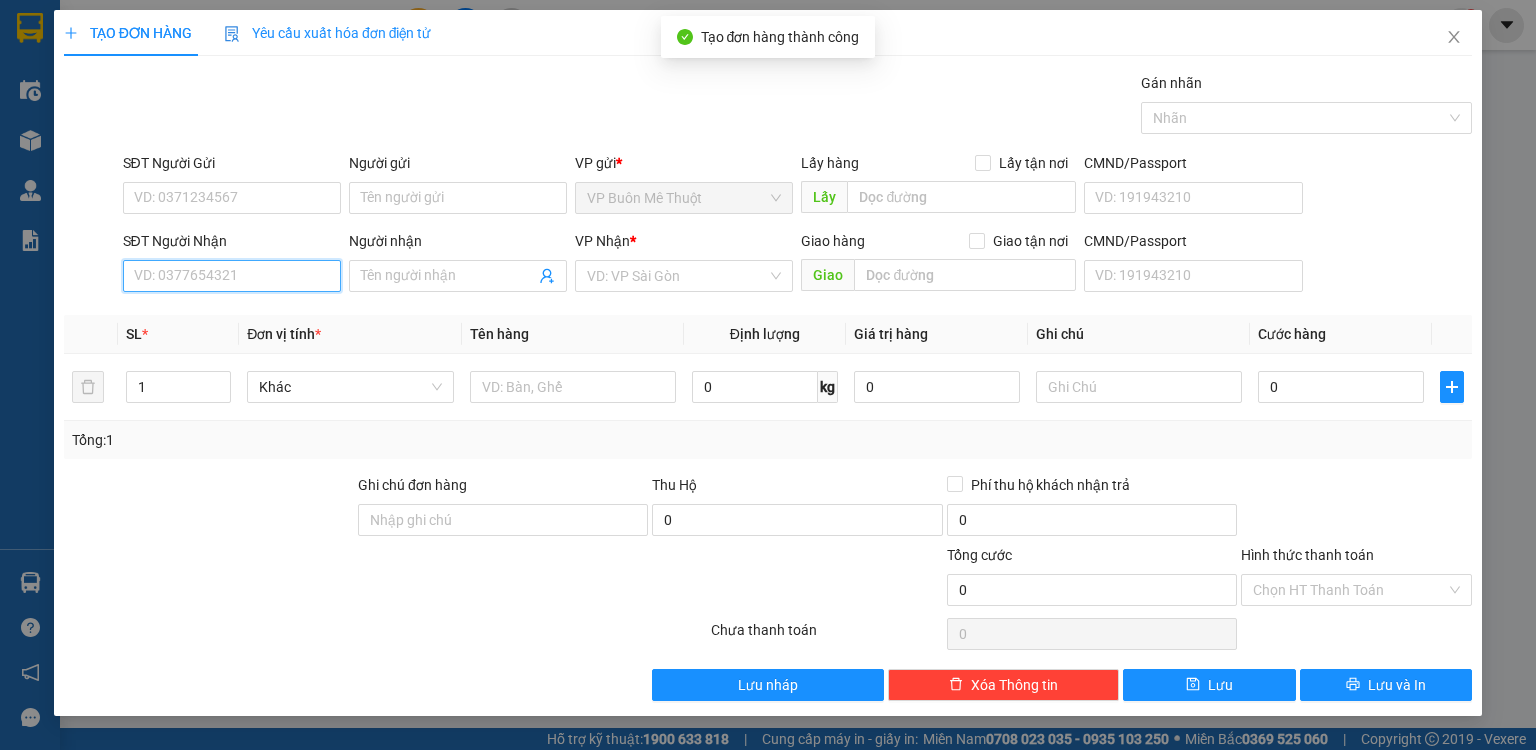 click on "SĐT Người Nhận" at bounding box center [232, 276] 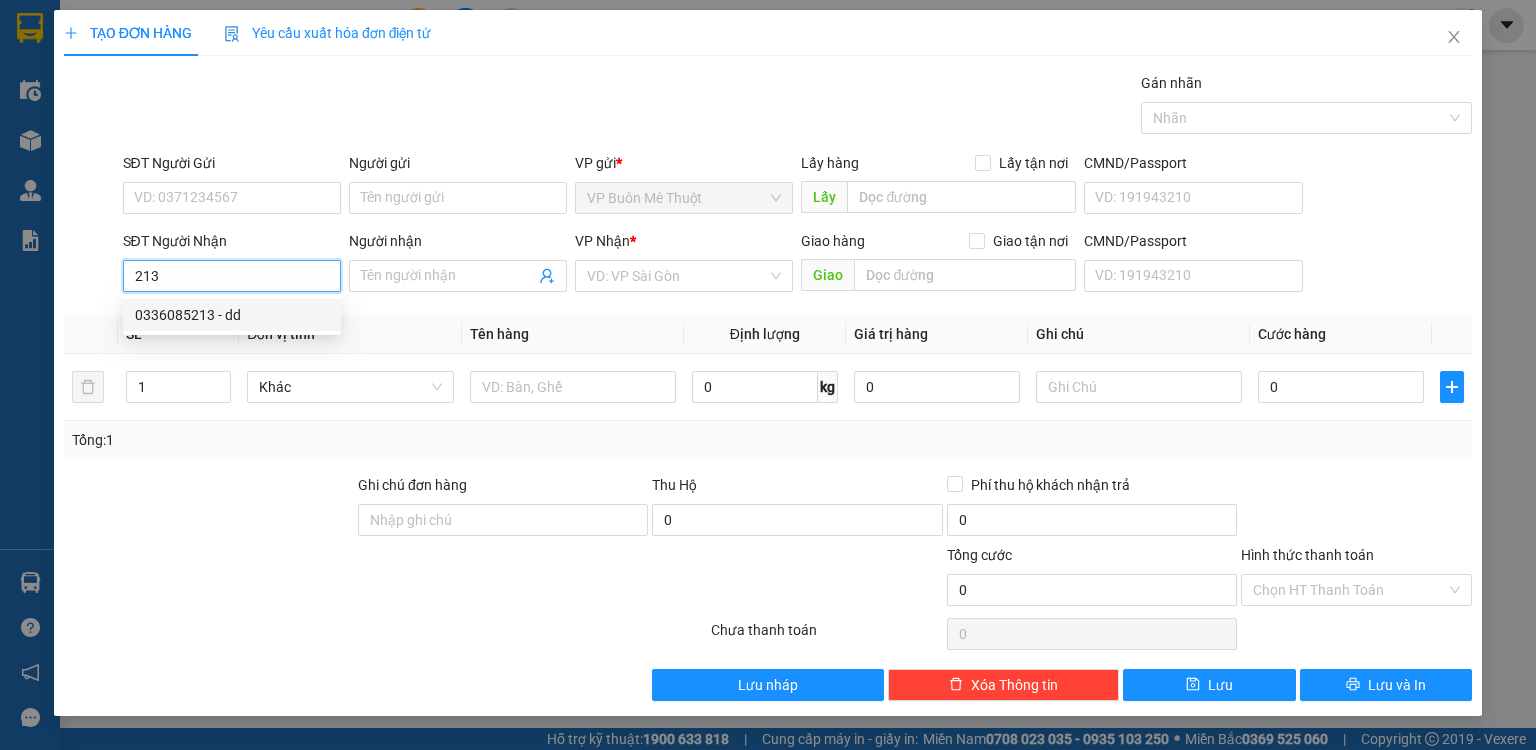 click on "0336085213 - dd" at bounding box center [232, 315] 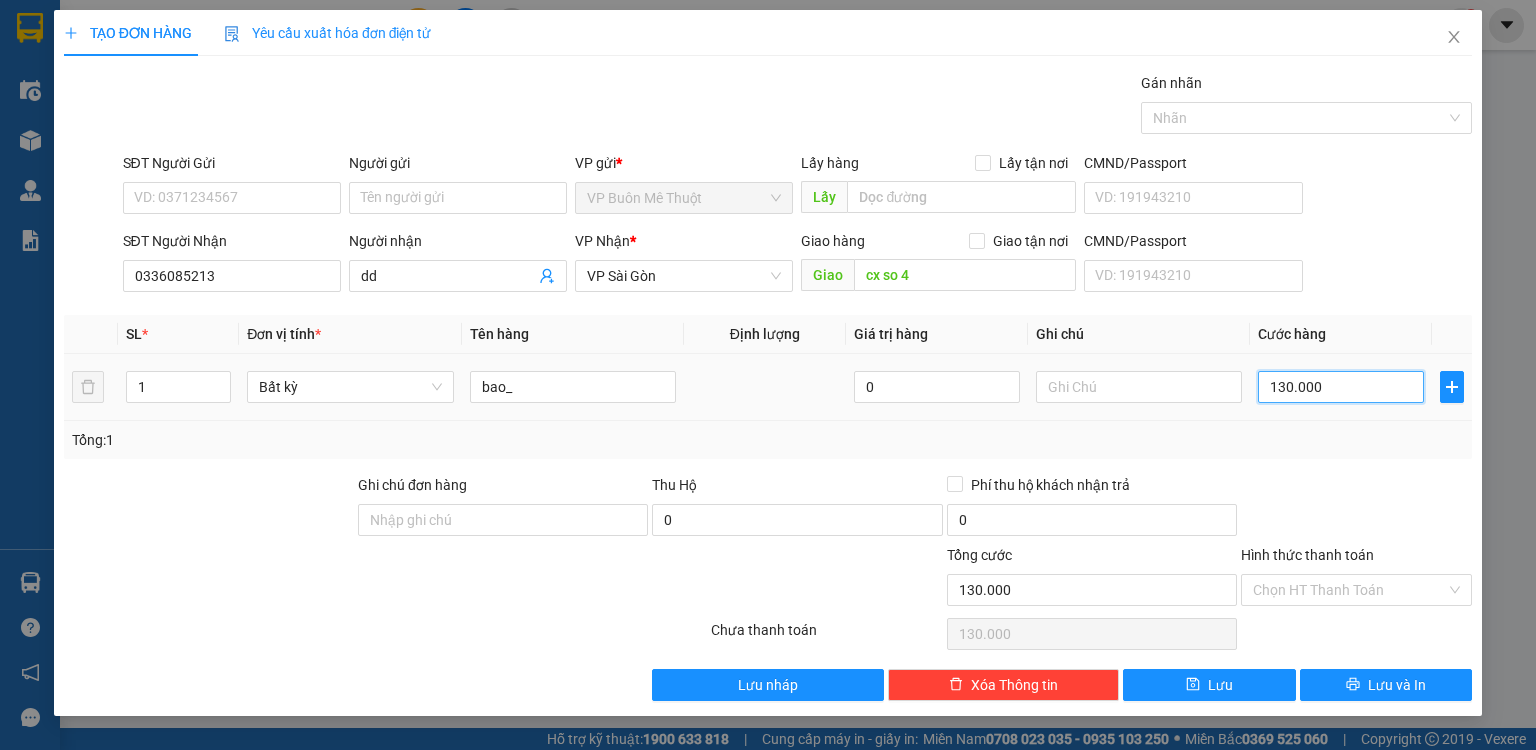 click on "130.000" at bounding box center (1341, 387) 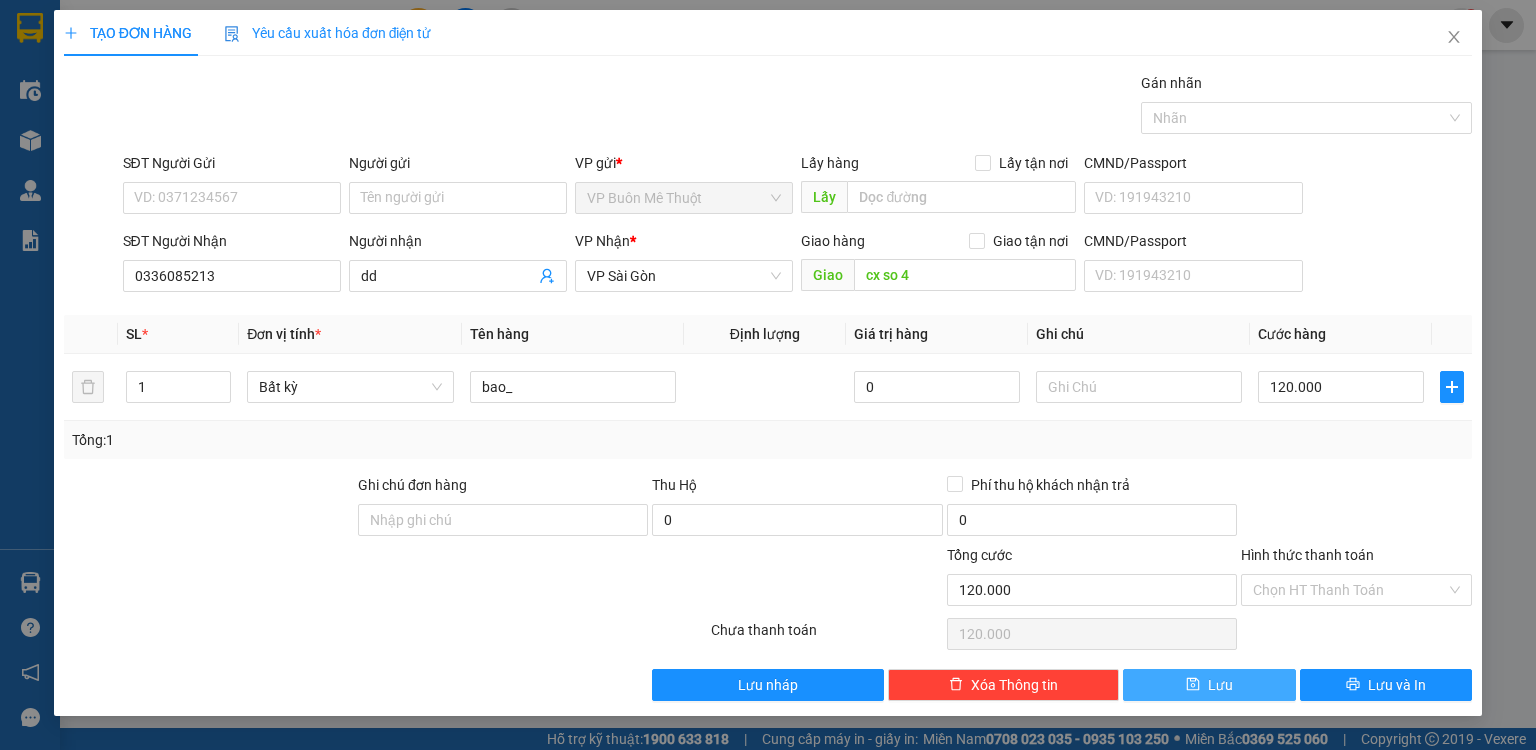 click on "Lưu" at bounding box center [1209, 685] 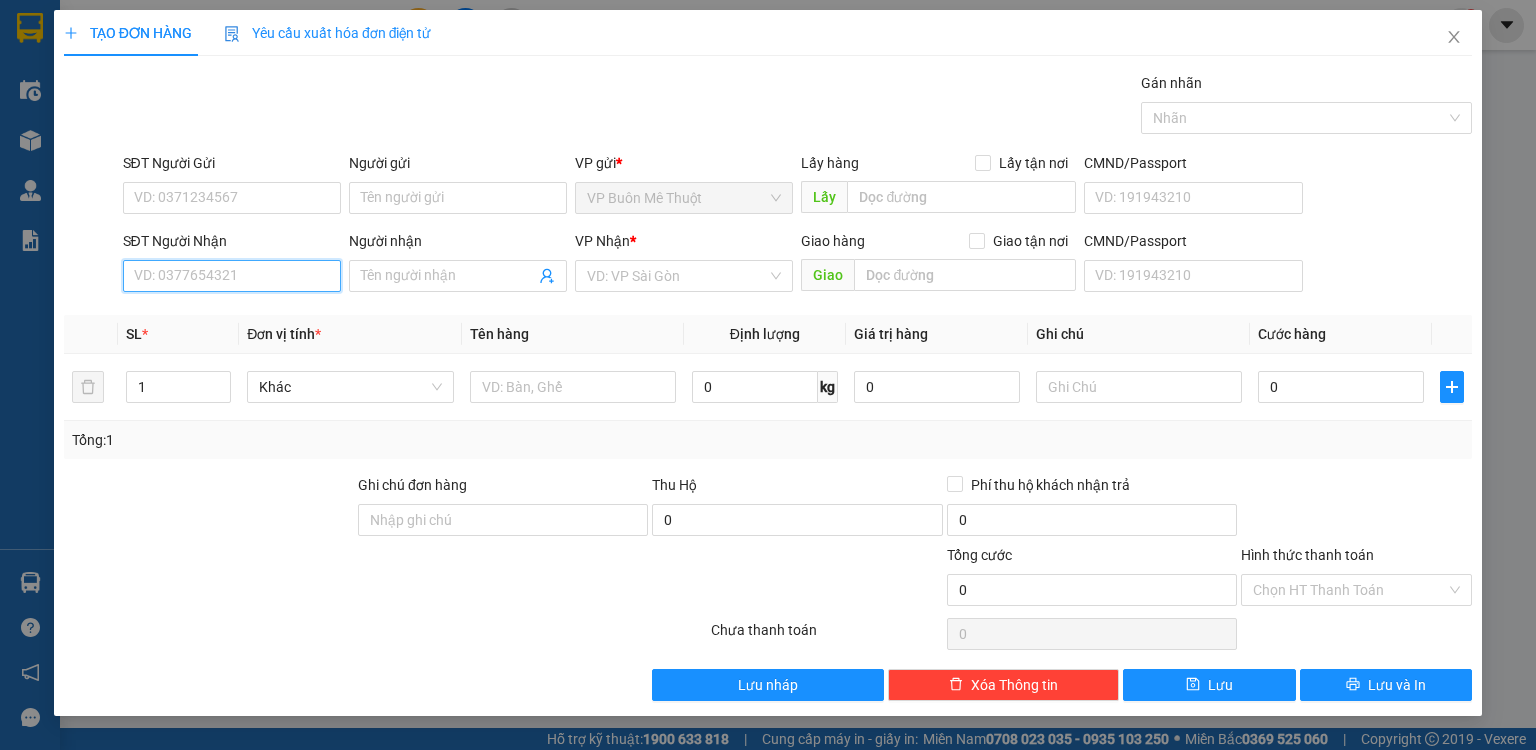 click on "SĐT Người Nhận" at bounding box center (232, 276) 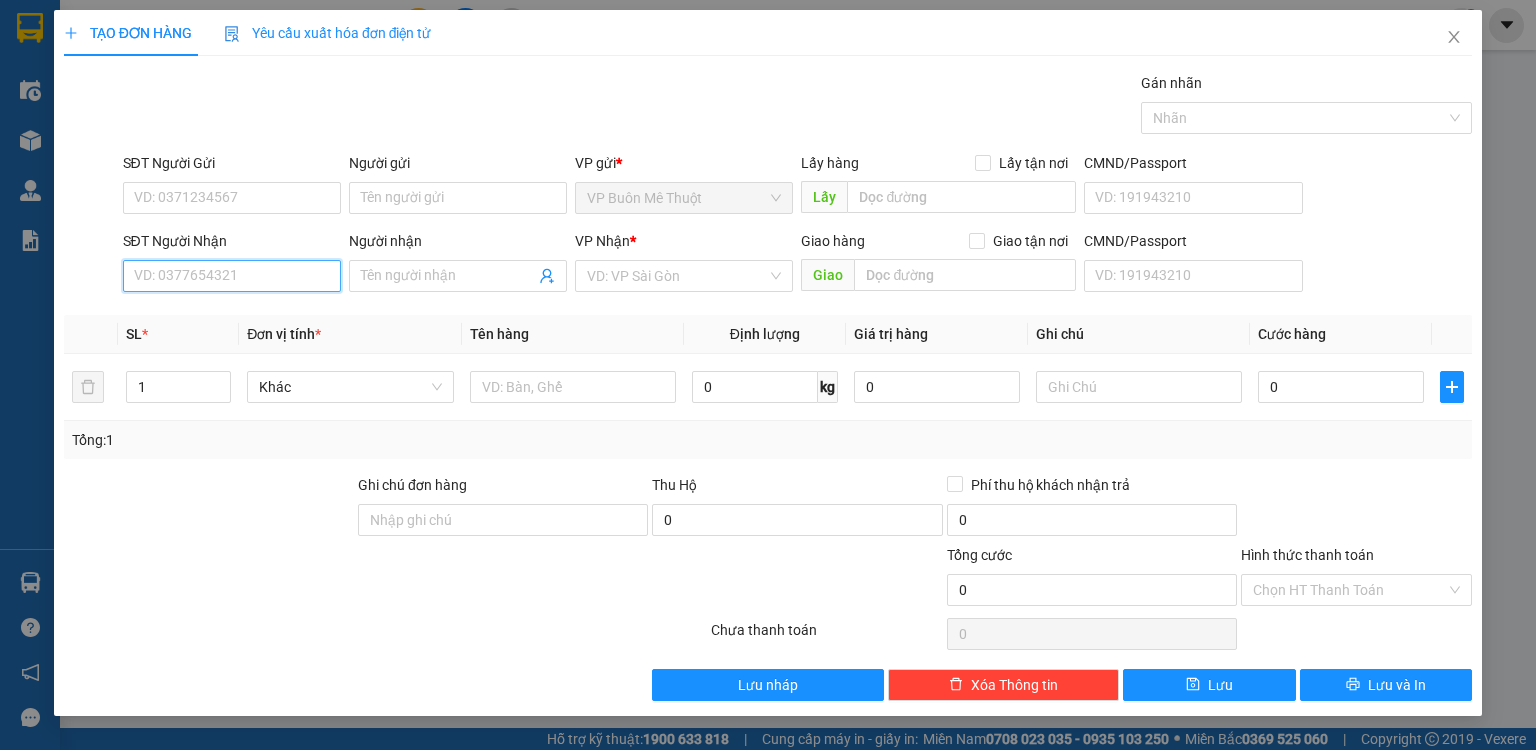 click on "SĐT Người Nhận" at bounding box center (232, 276) 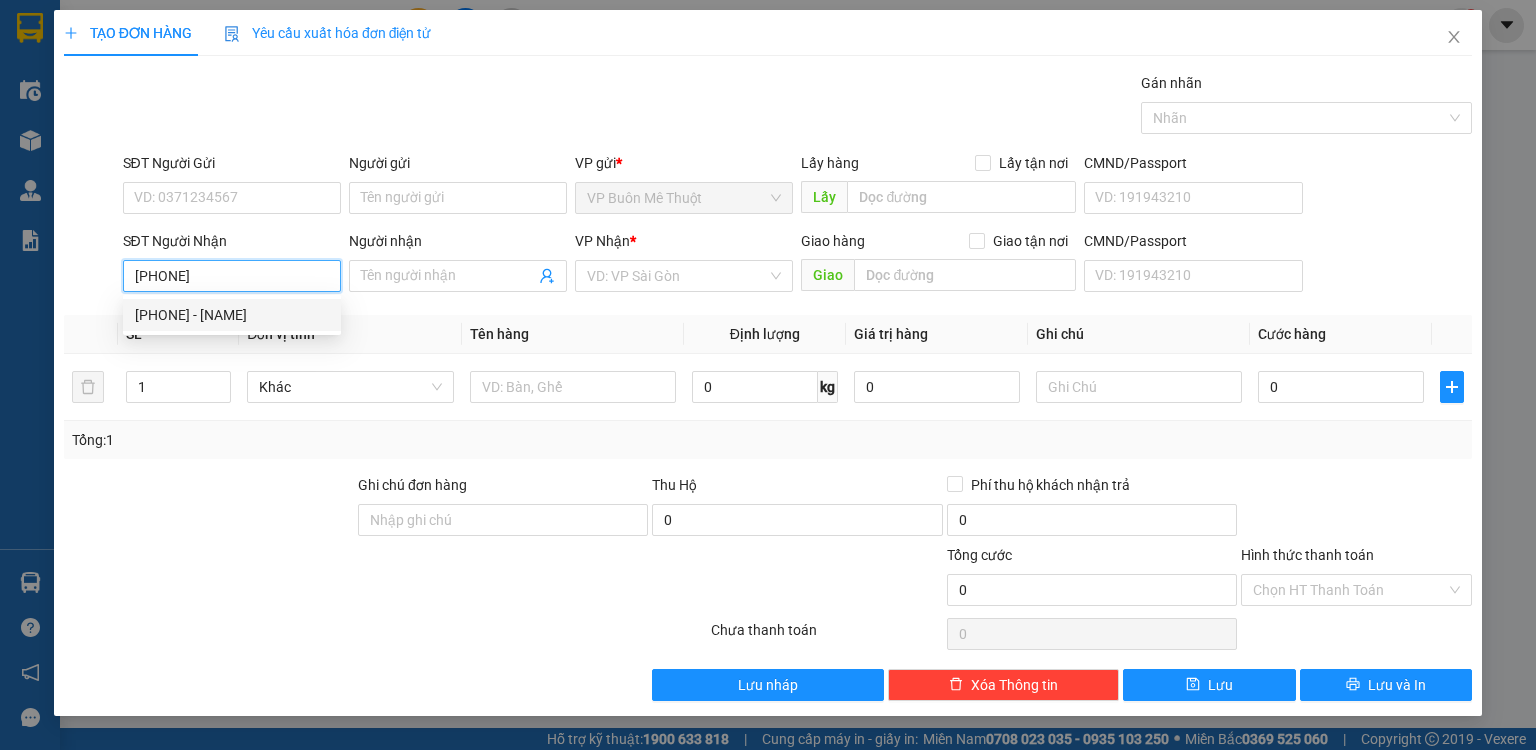 click on "0941817174 - hiệp" at bounding box center [232, 315] 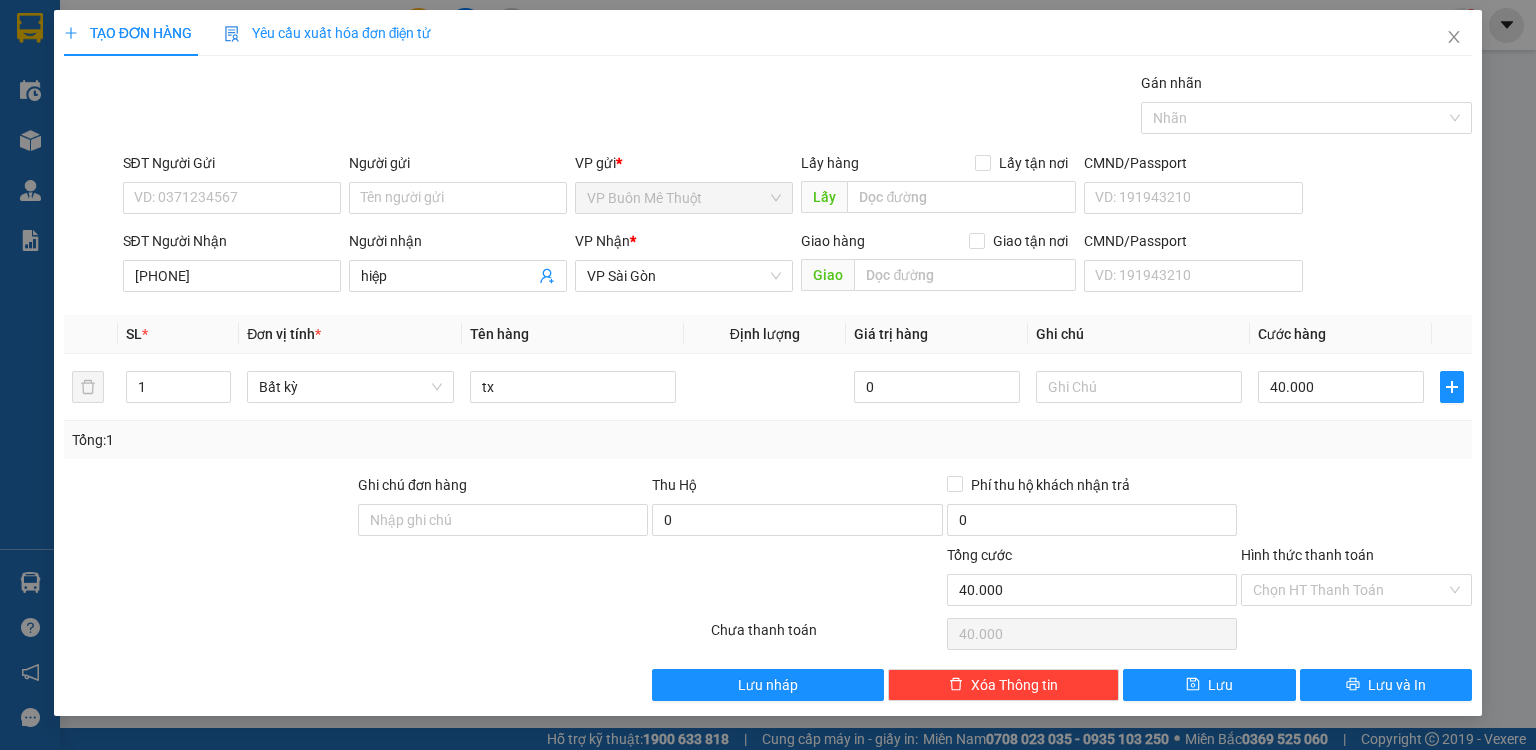drag, startPoint x: 1256, startPoint y: 595, endPoint x: 1264, endPoint y: 609, distance: 16.124516 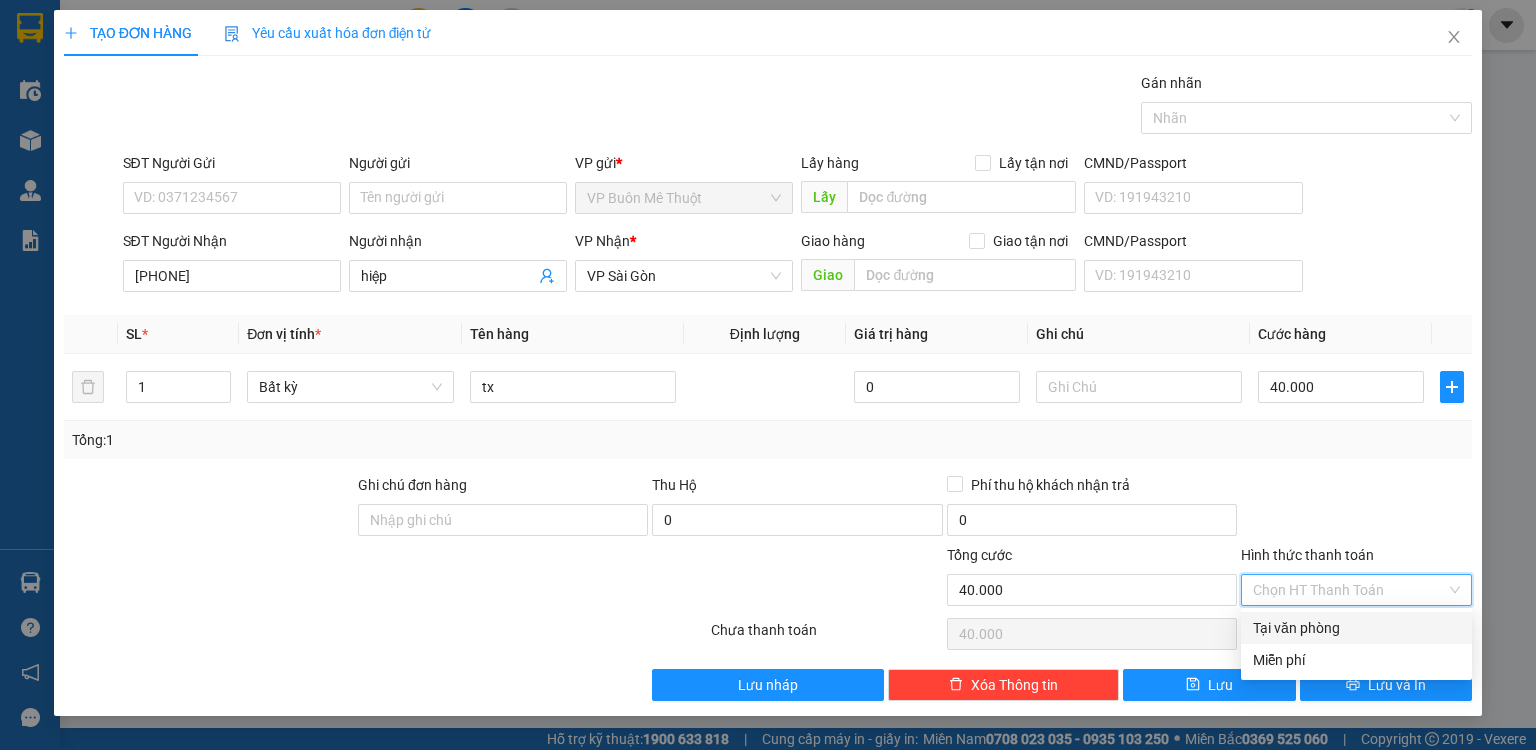 drag, startPoint x: 1267, startPoint y: 616, endPoint x: 1266, endPoint y: 652, distance: 36.013885 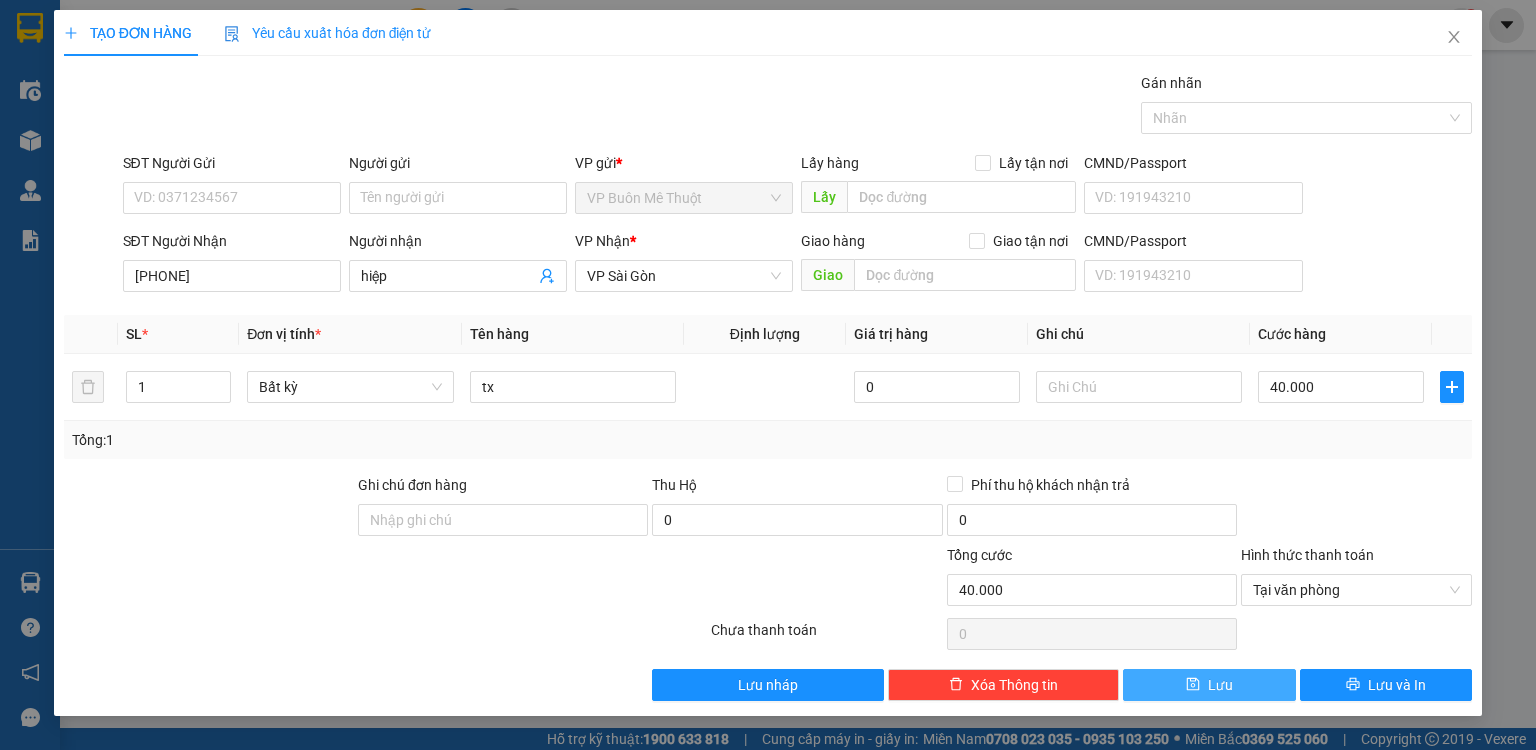 click on "Lưu" at bounding box center (1209, 685) 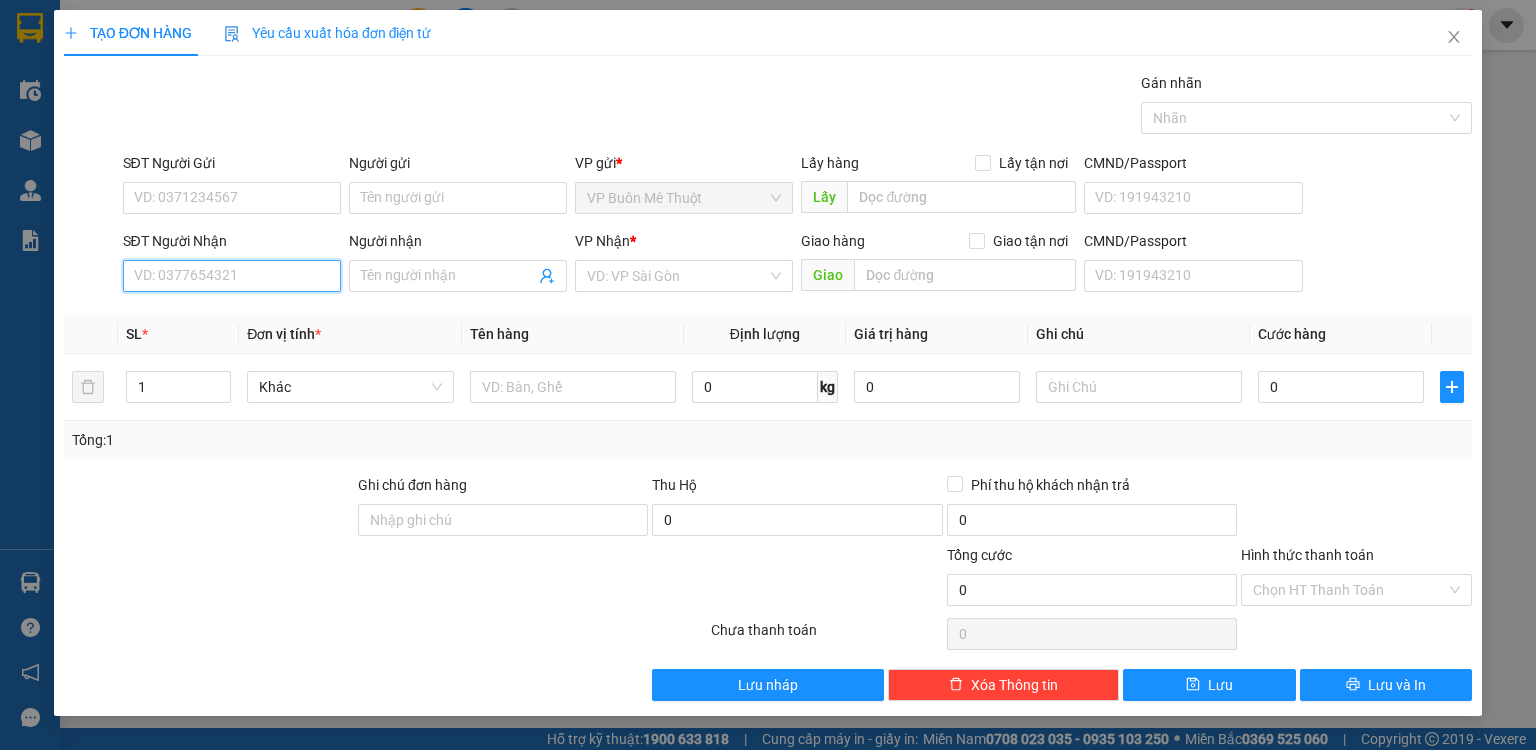 click on "SĐT Người Nhận" at bounding box center (232, 276) 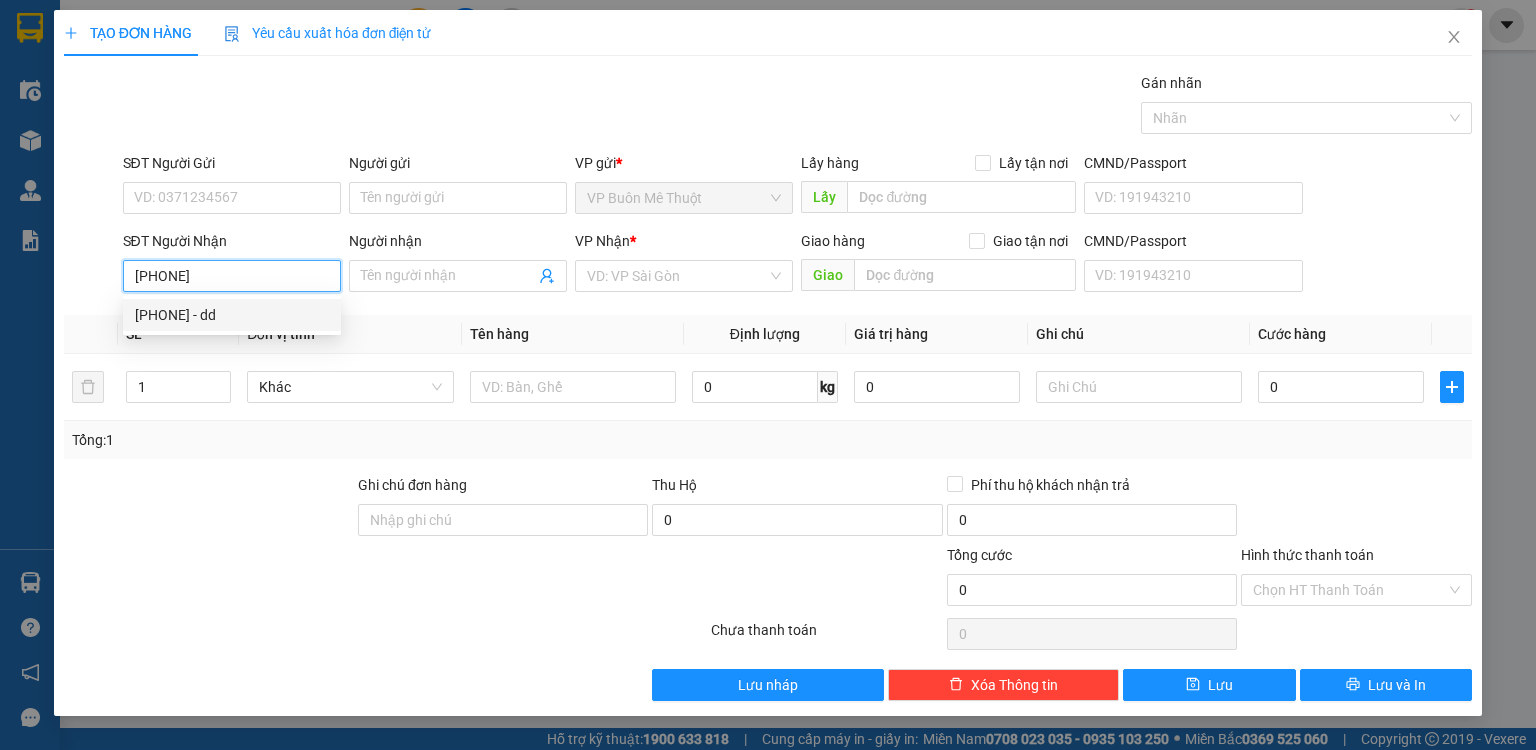 click on "0965502804 - dd" at bounding box center (232, 315) 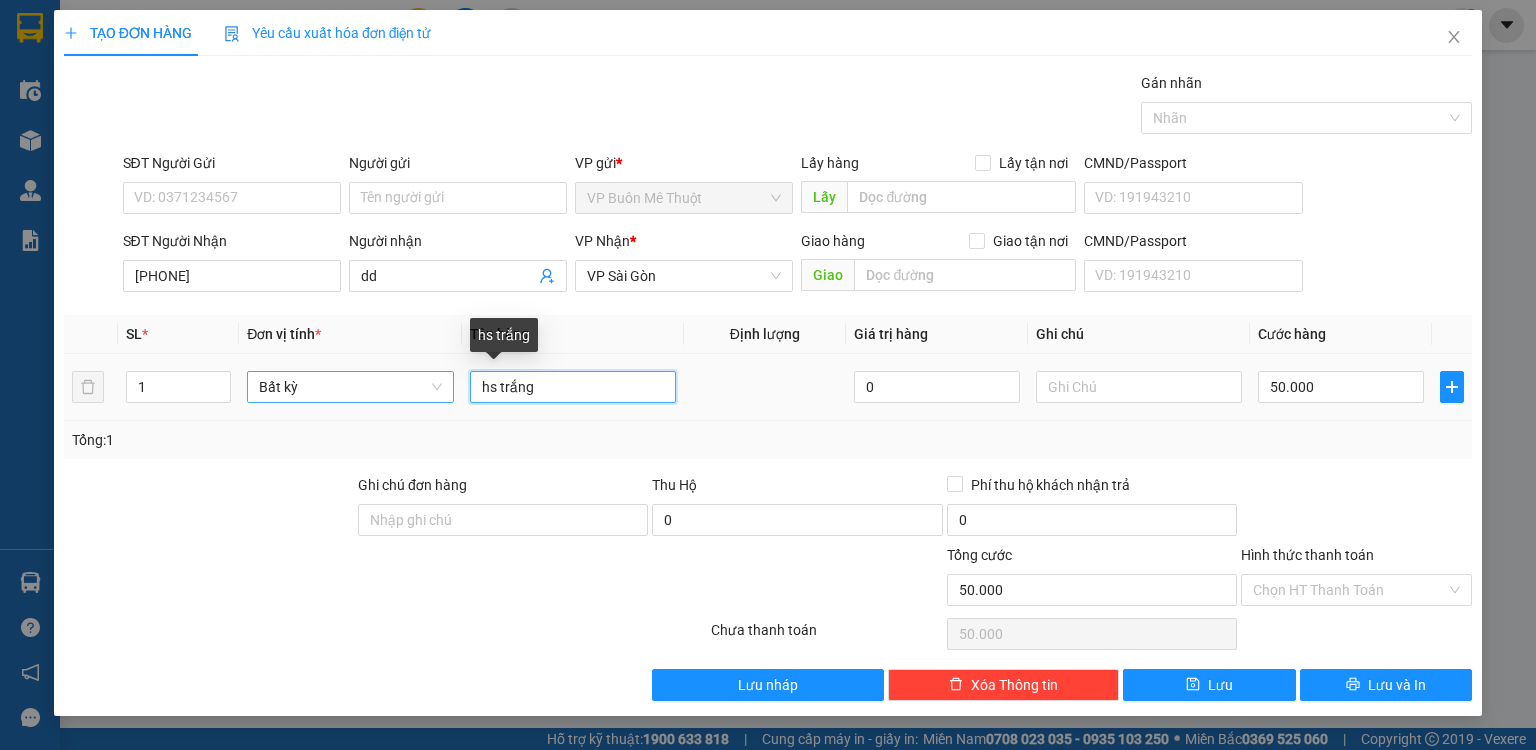 drag, startPoint x: 529, startPoint y: 384, endPoint x: 423, endPoint y: 390, distance: 106.16968 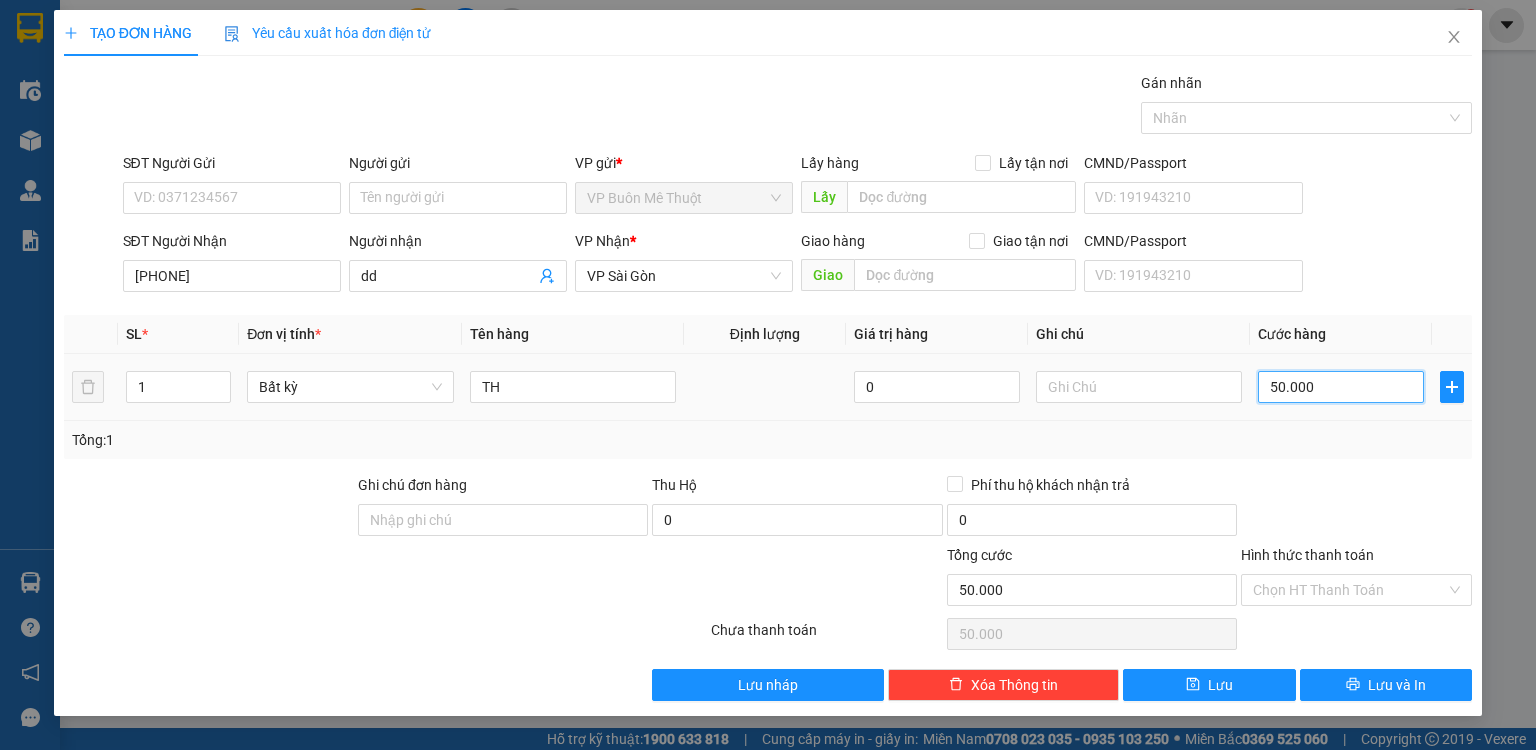 click on "50.000" at bounding box center (1341, 387) 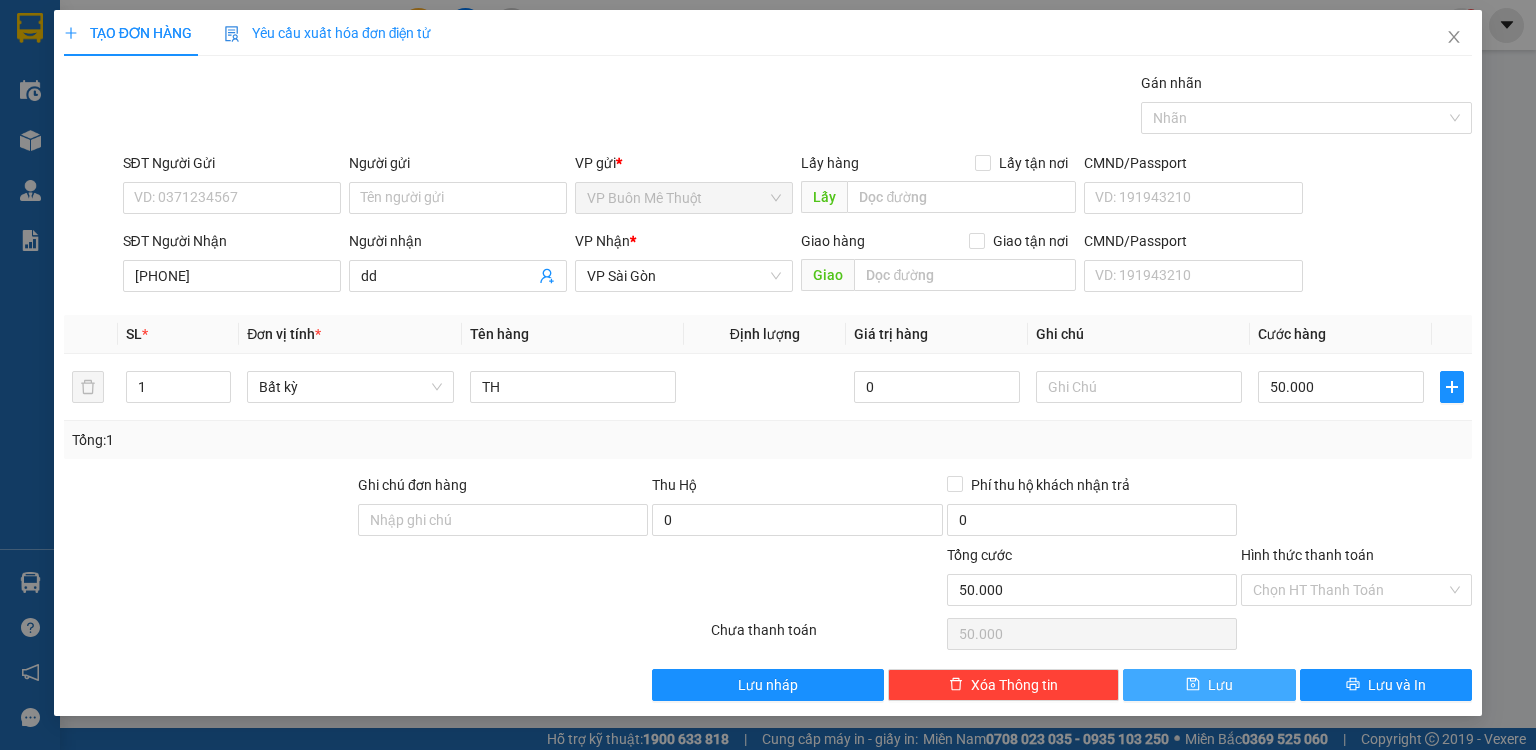 click on "Lưu" at bounding box center (1209, 685) 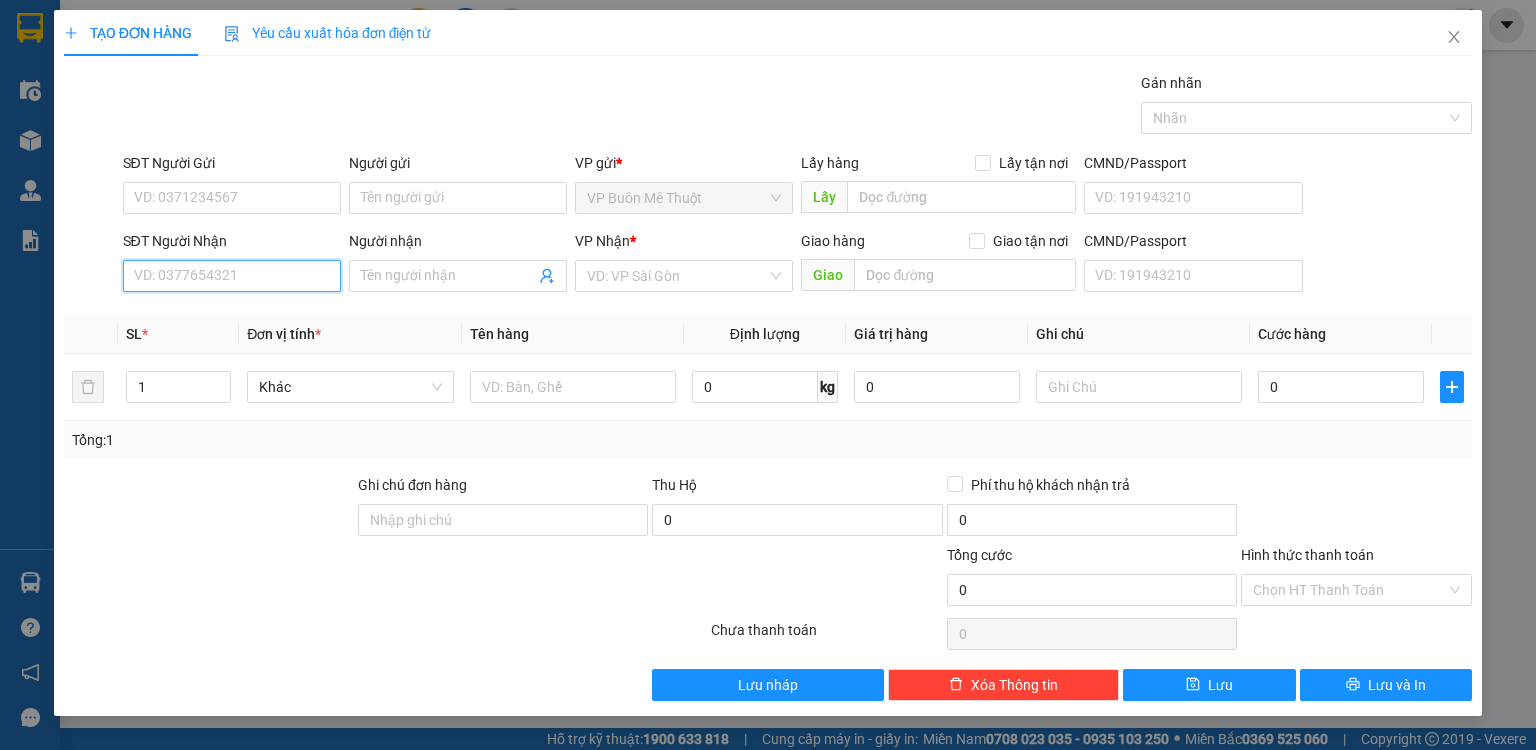click on "SĐT Người Nhận" at bounding box center [232, 276] 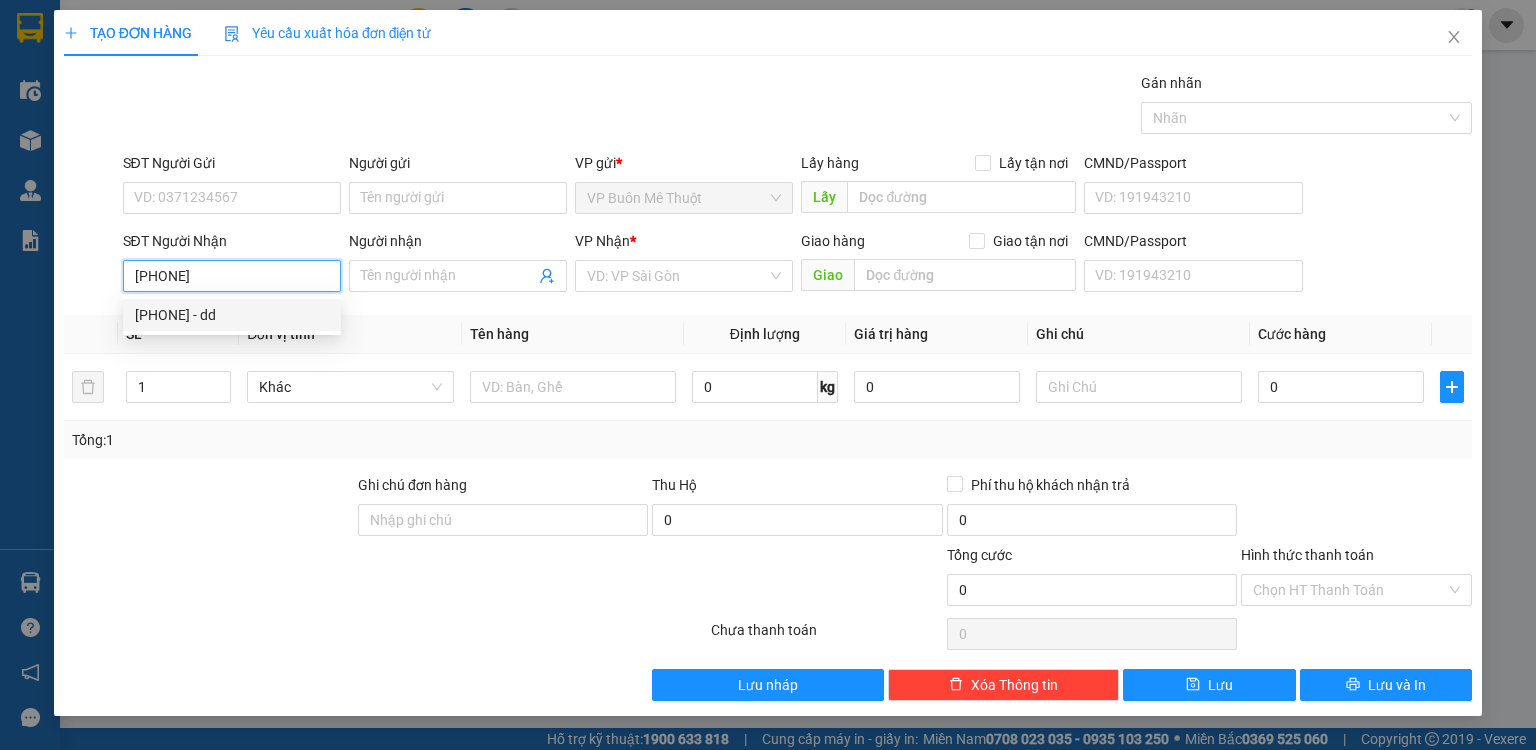 click on "0964355377 - dd" at bounding box center [232, 315] 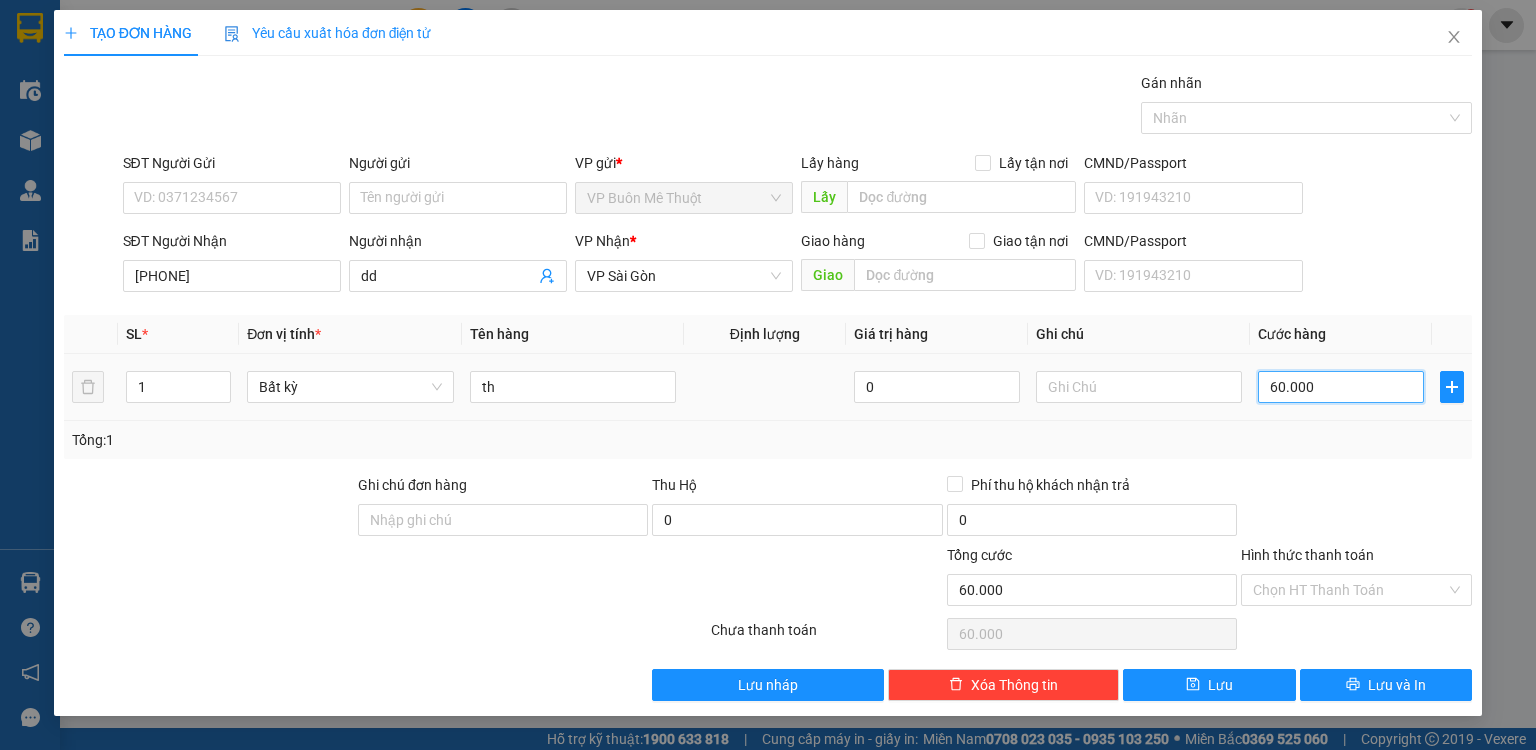 click on "60.000" at bounding box center [1341, 387] 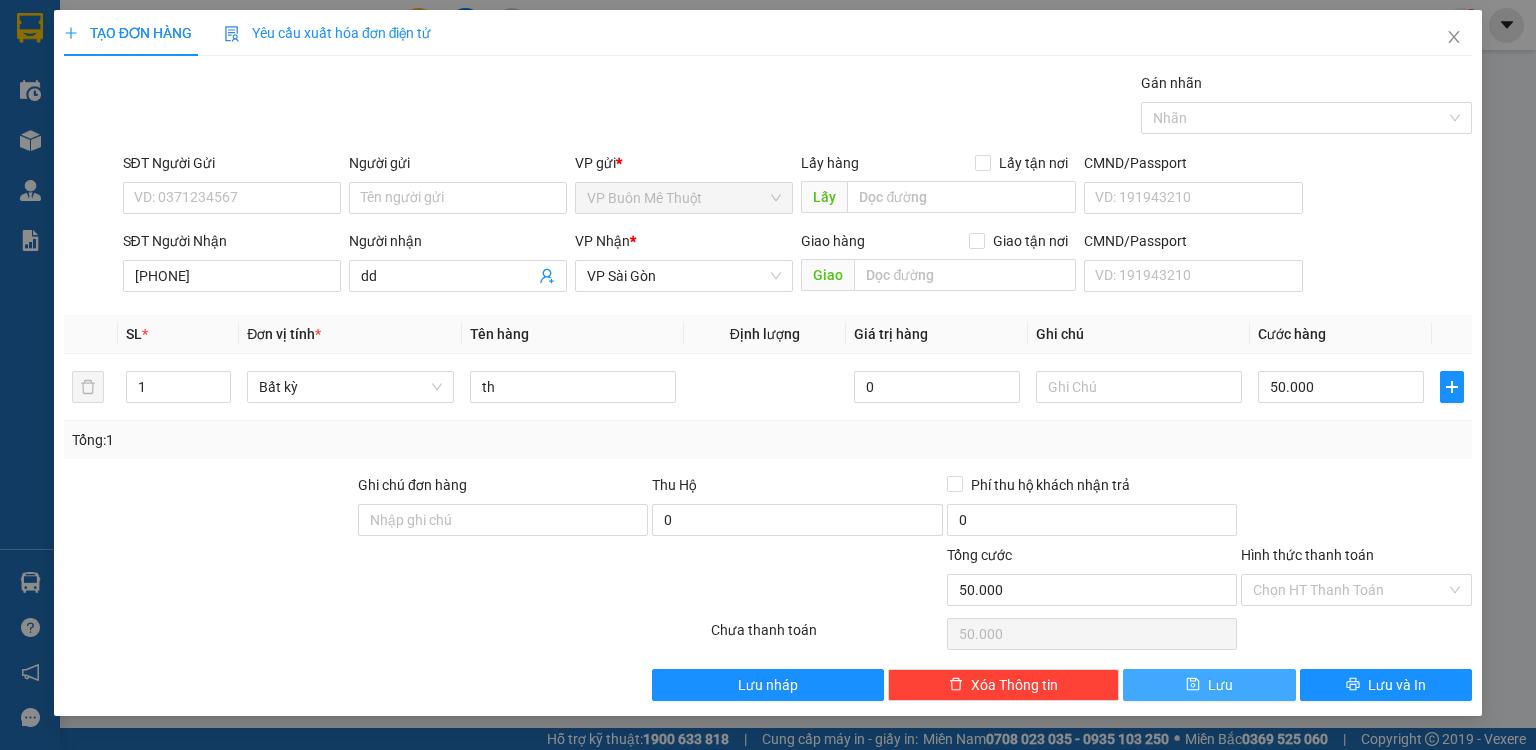 click on "Lưu" at bounding box center (1209, 685) 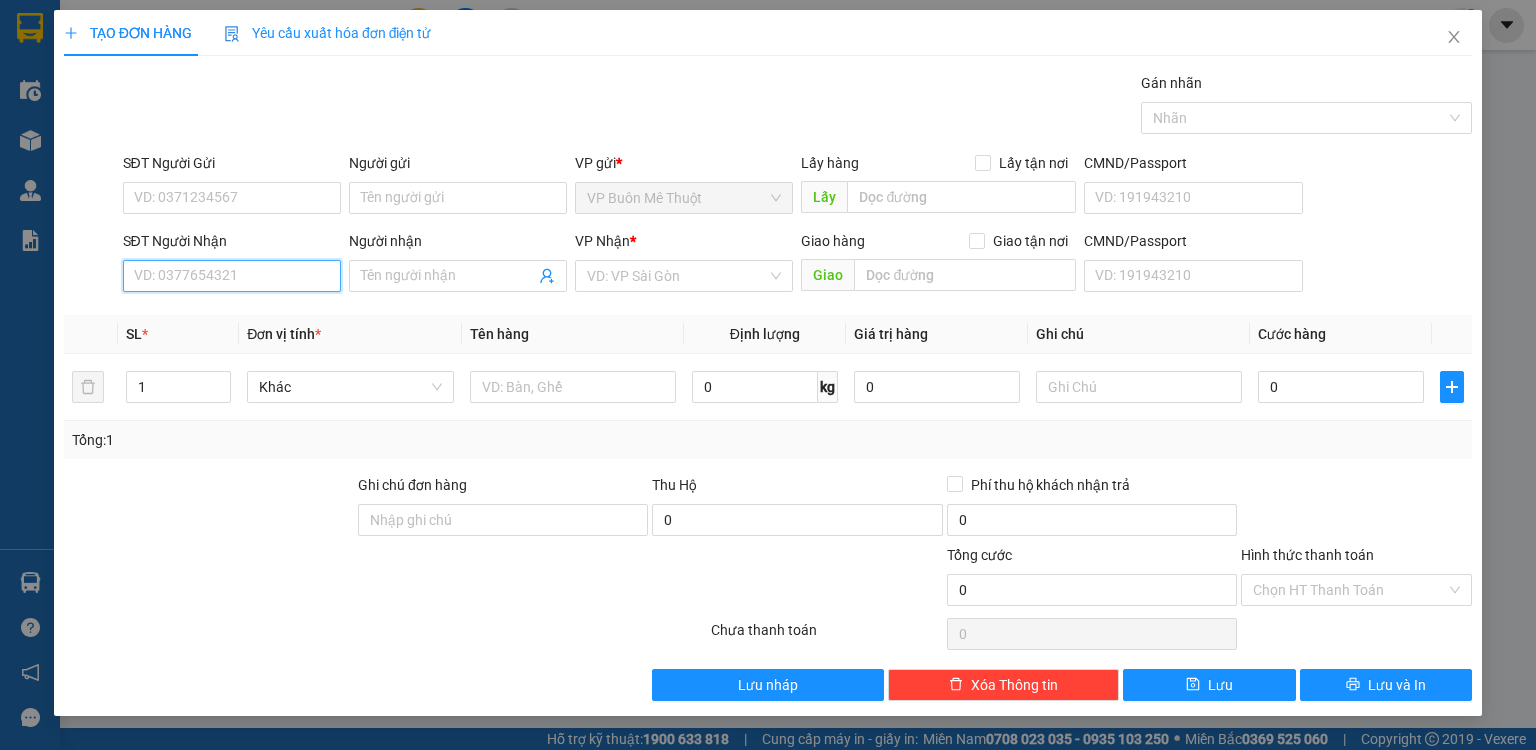 drag, startPoint x: 265, startPoint y: 275, endPoint x: 273, endPoint y: 255, distance: 21.540659 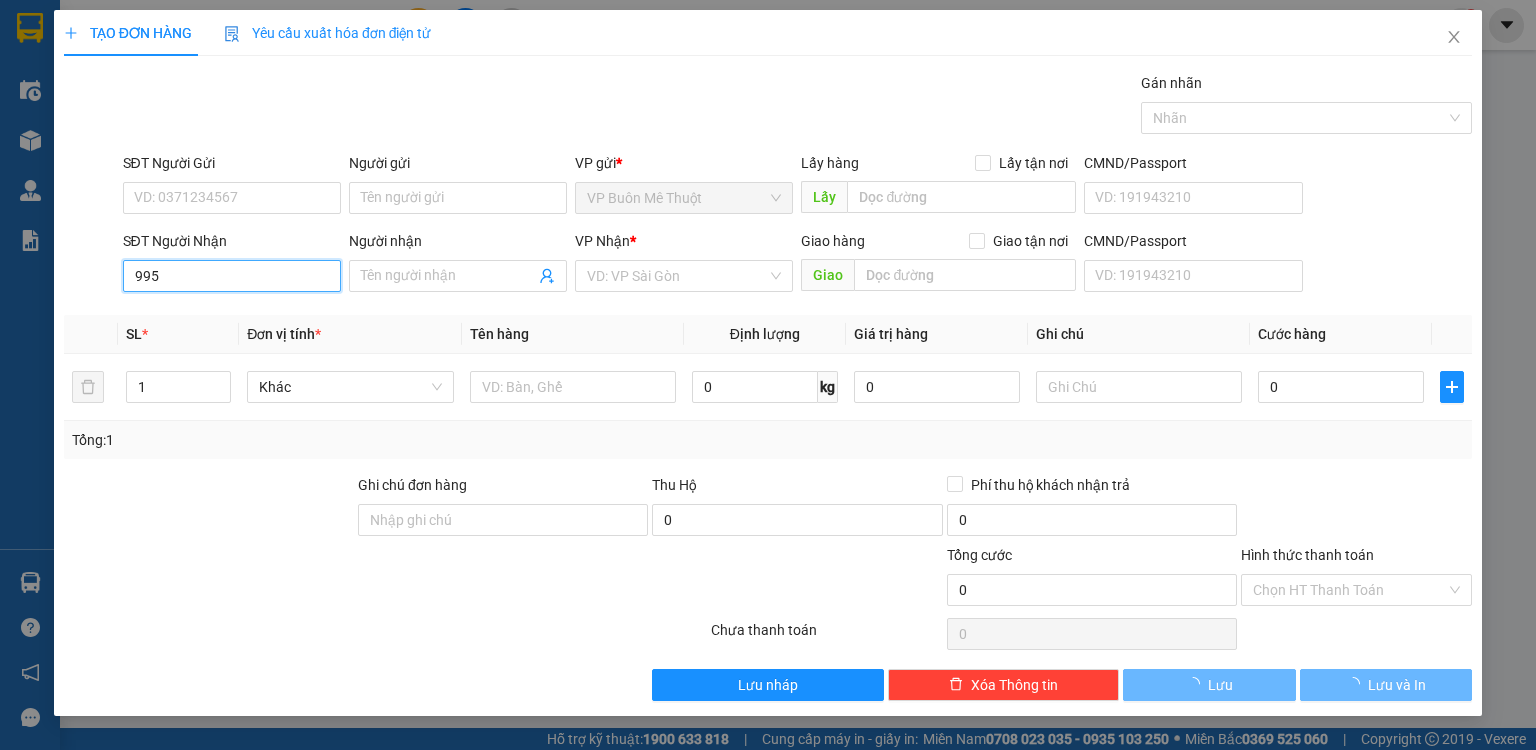 click on "995" at bounding box center (232, 276) 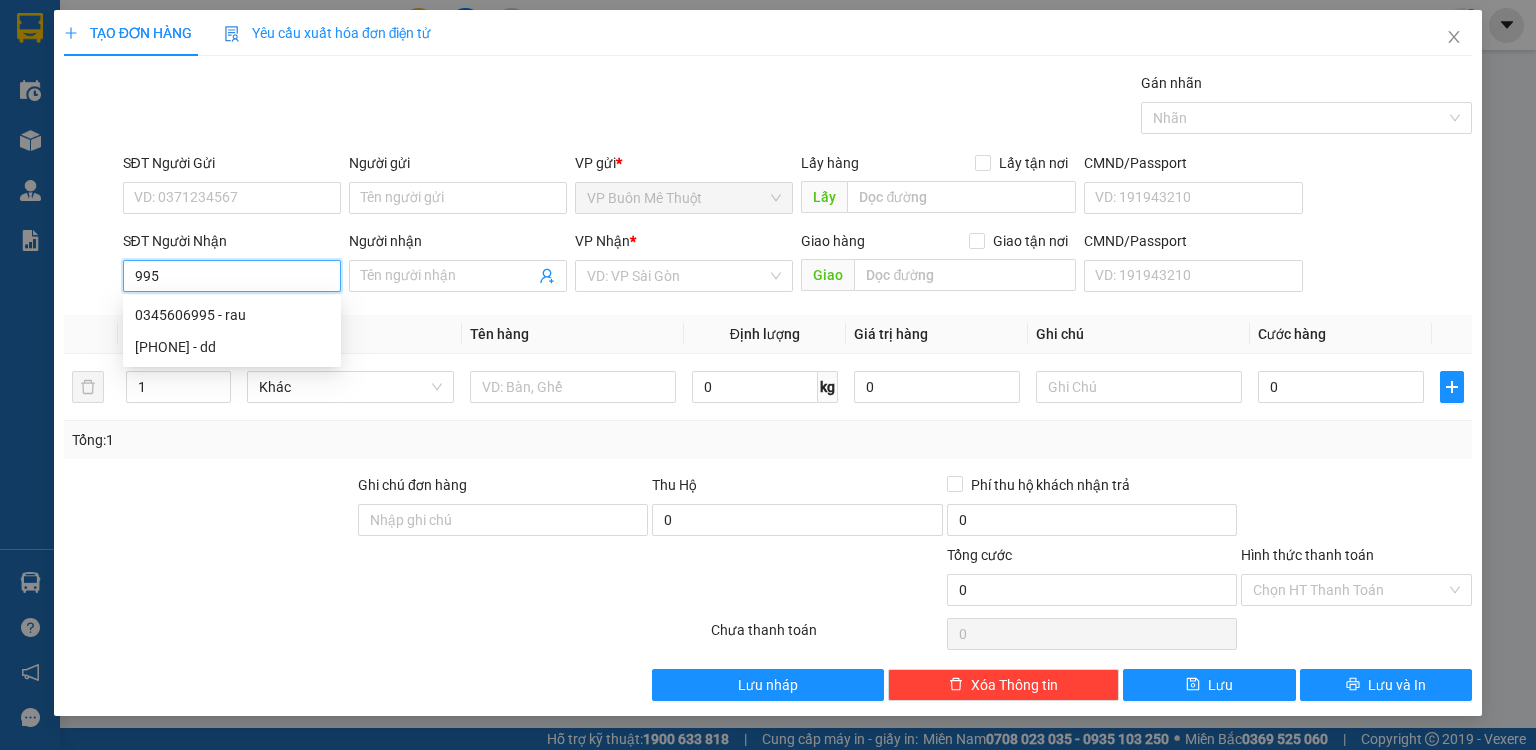 click on "995" at bounding box center (232, 276) 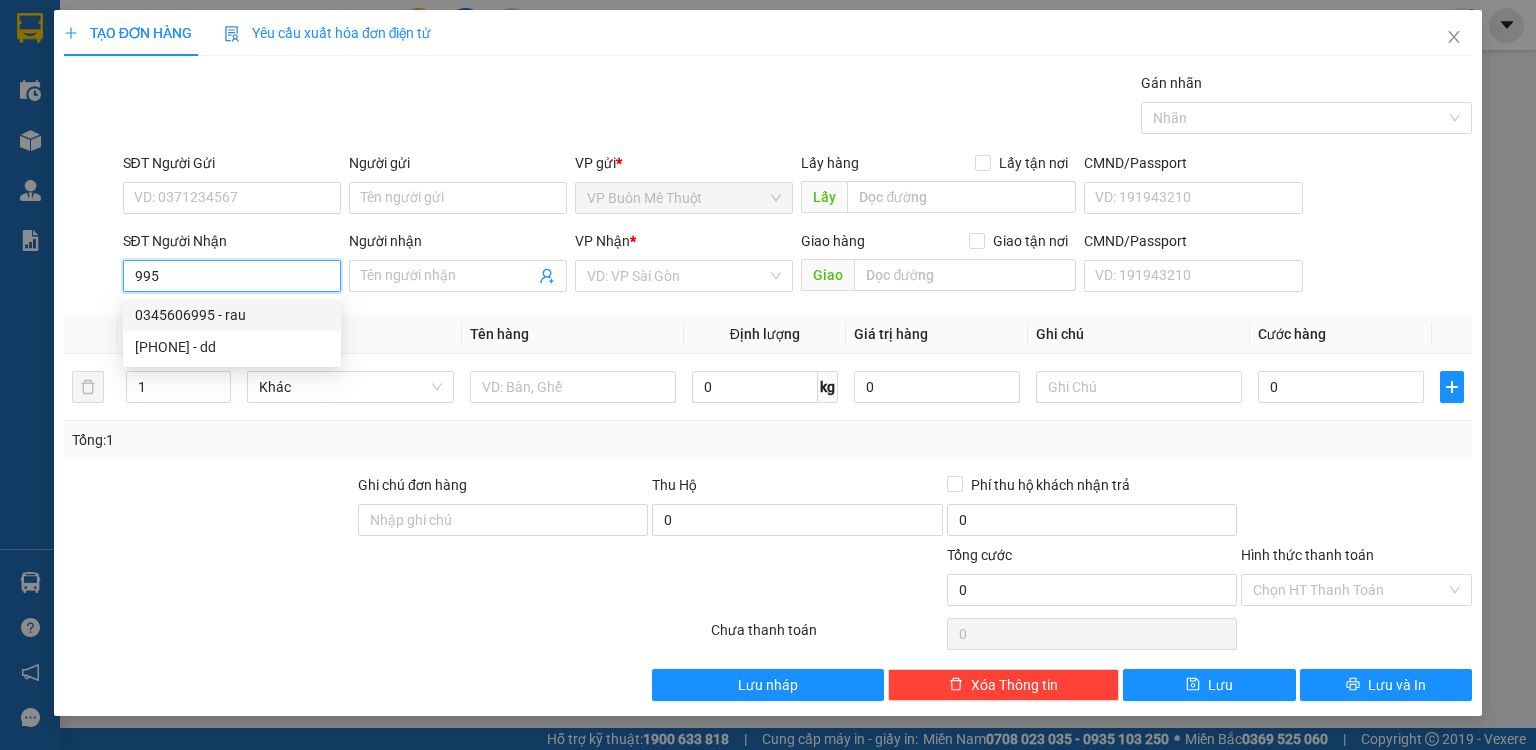 drag, startPoint x: 238, startPoint y: 318, endPoint x: 250, endPoint y: 313, distance: 13 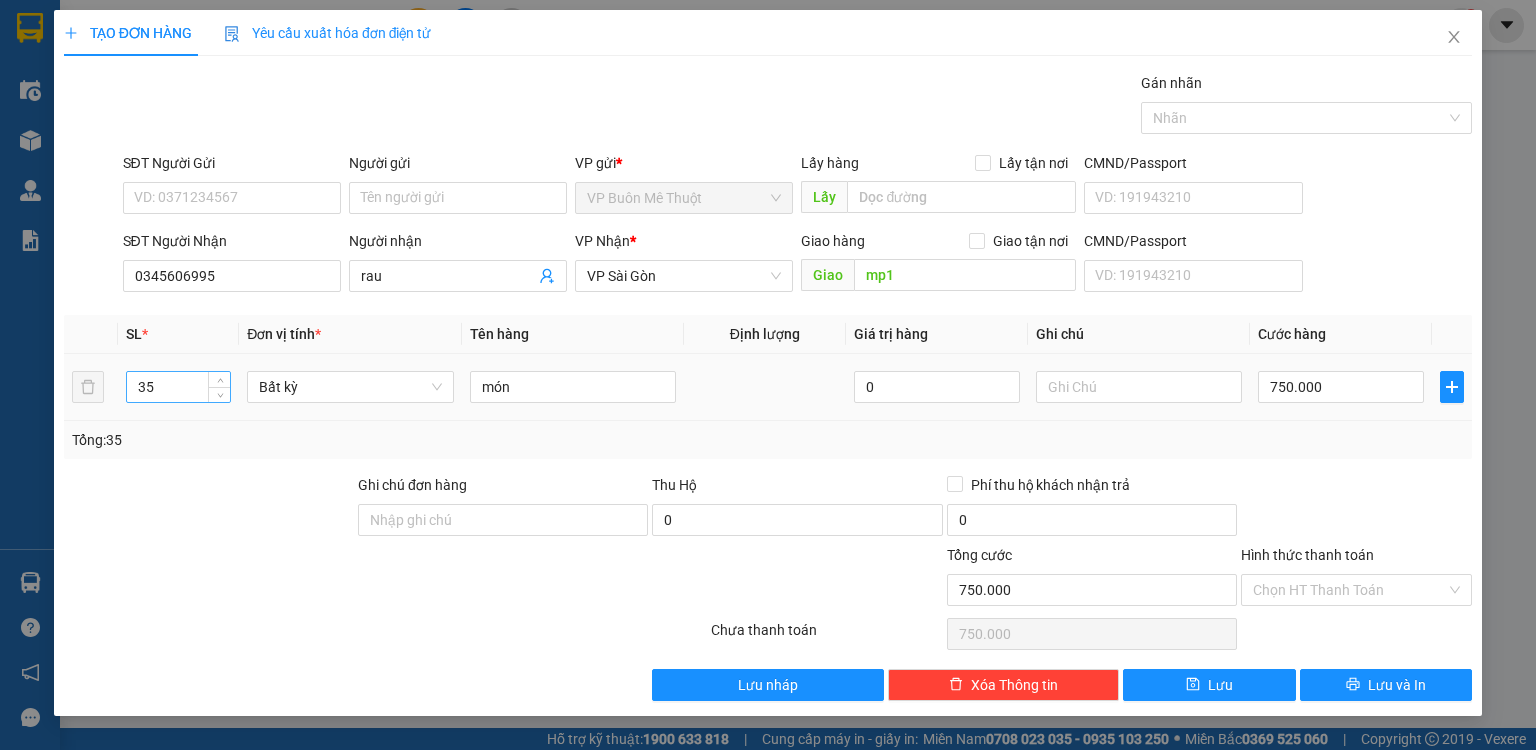 click on "35" at bounding box center (178, 387) 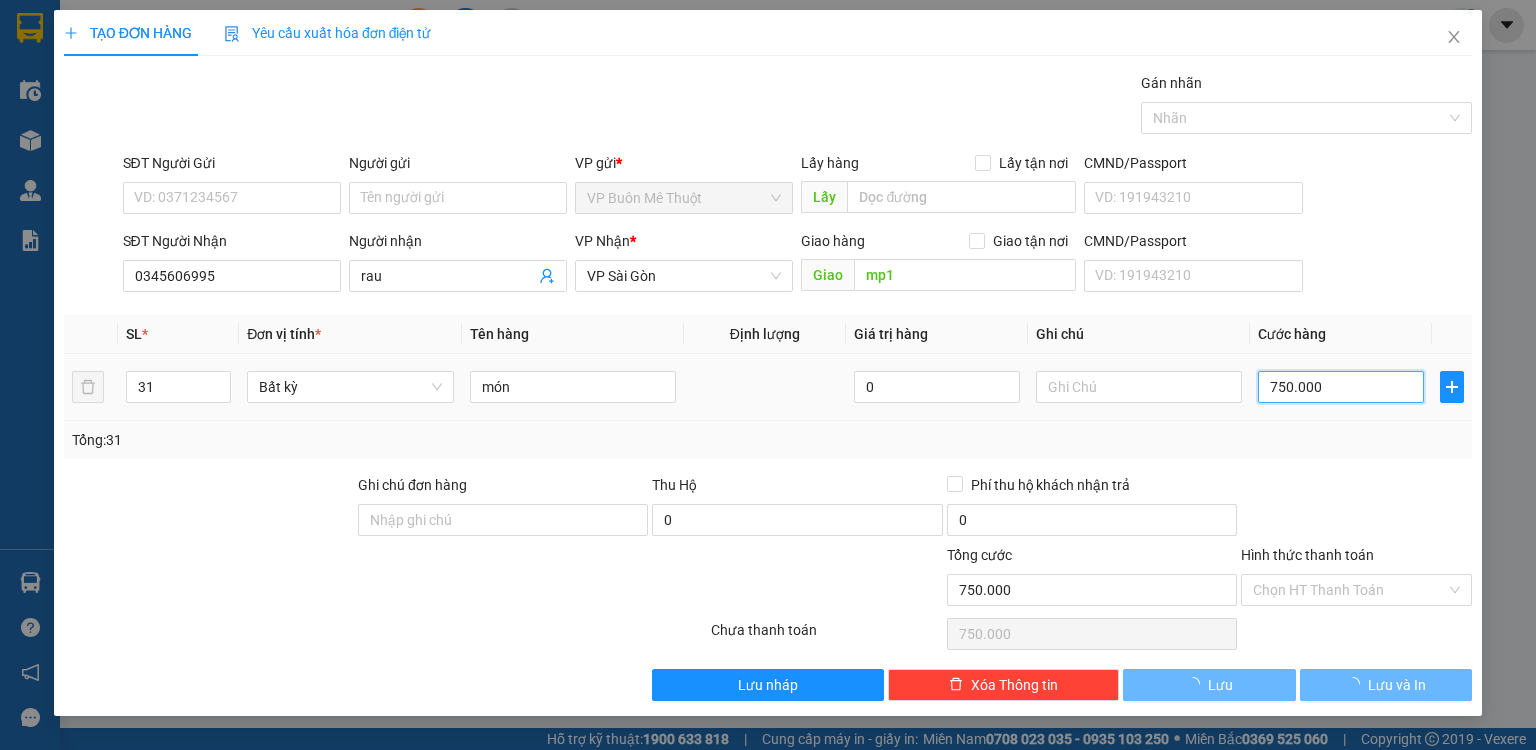 drag, startPoint x: 1347, startPoint y: 387, endPoint x: 1332, endPoint y: 412, distance: 29.15476 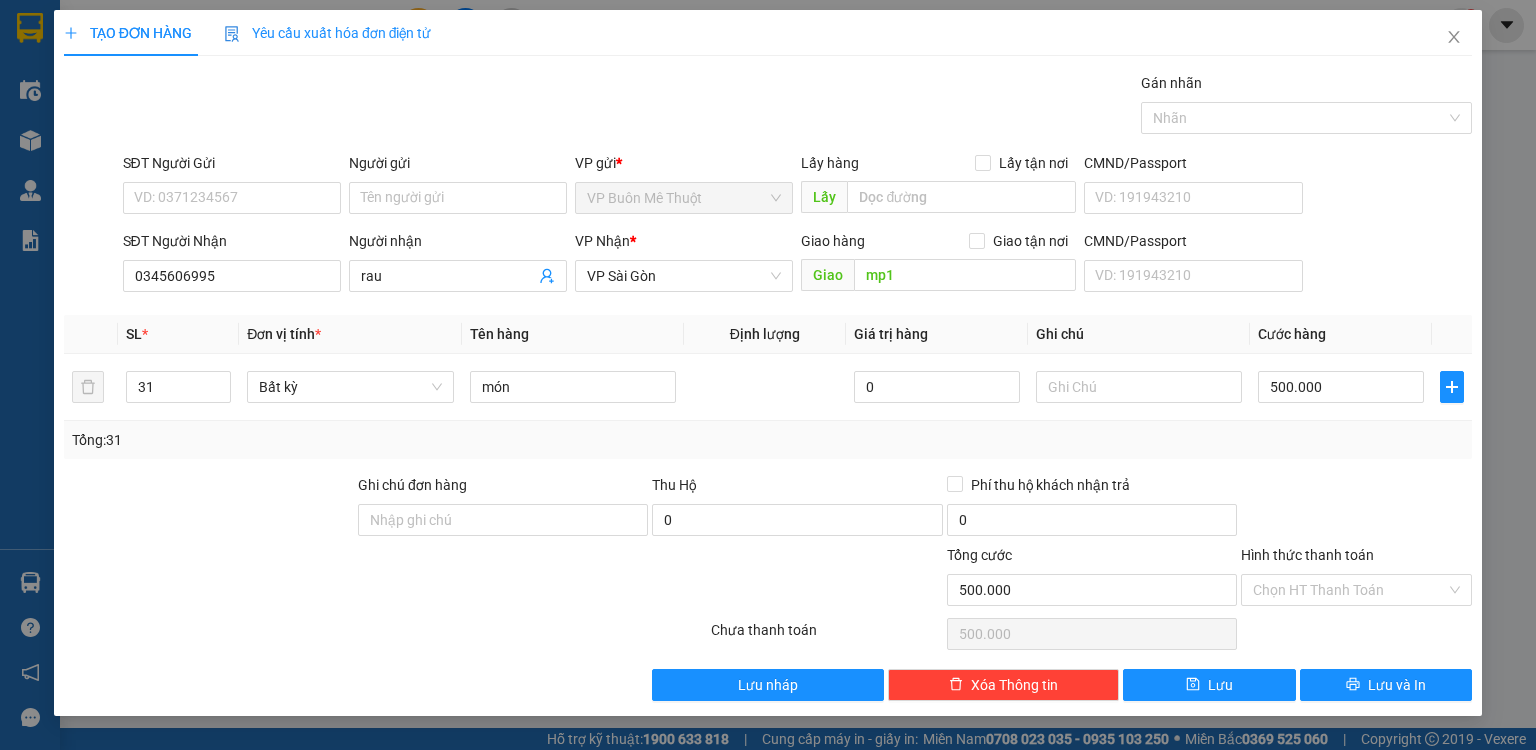 drag, startPoint x: 1323, startPoint y: 510, endPoint x: 1319, endPoint y: 535, distance: 25.317978 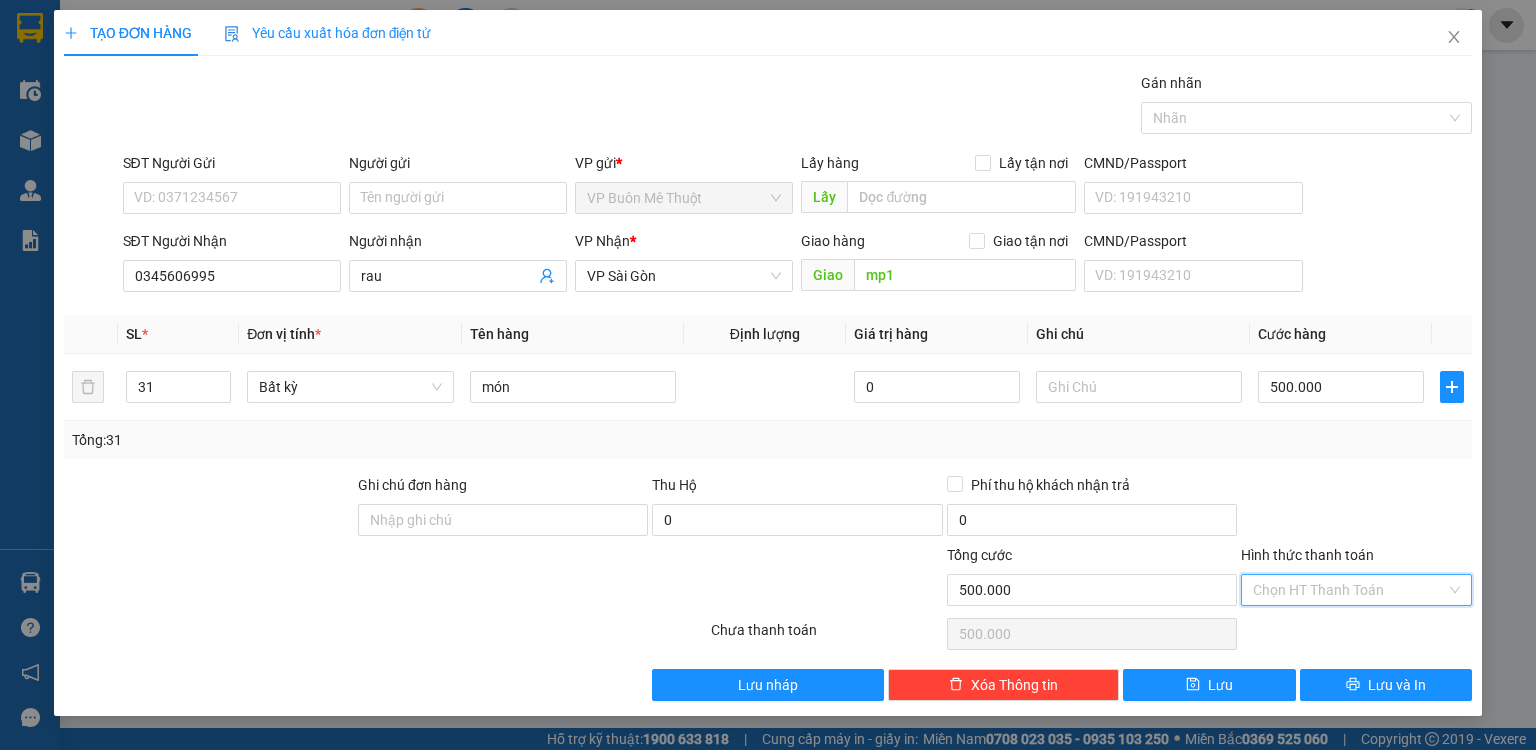 click on "Hình thức thanh toán" at bounding box center [1349, 590] 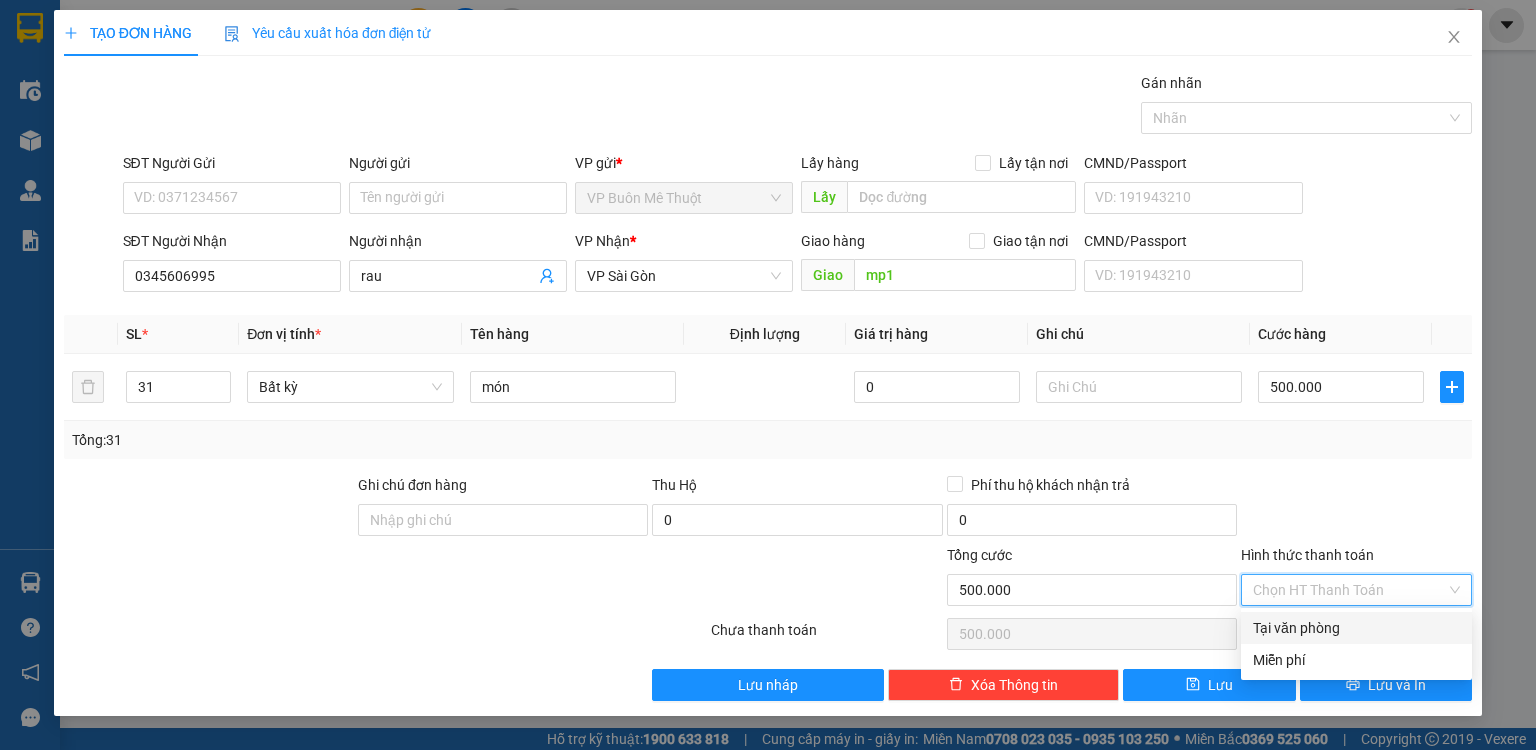 drag, startPoint x: 1296, startPoint y: 627, endPoint x: 1312, endPoint y: 627, distance: 16 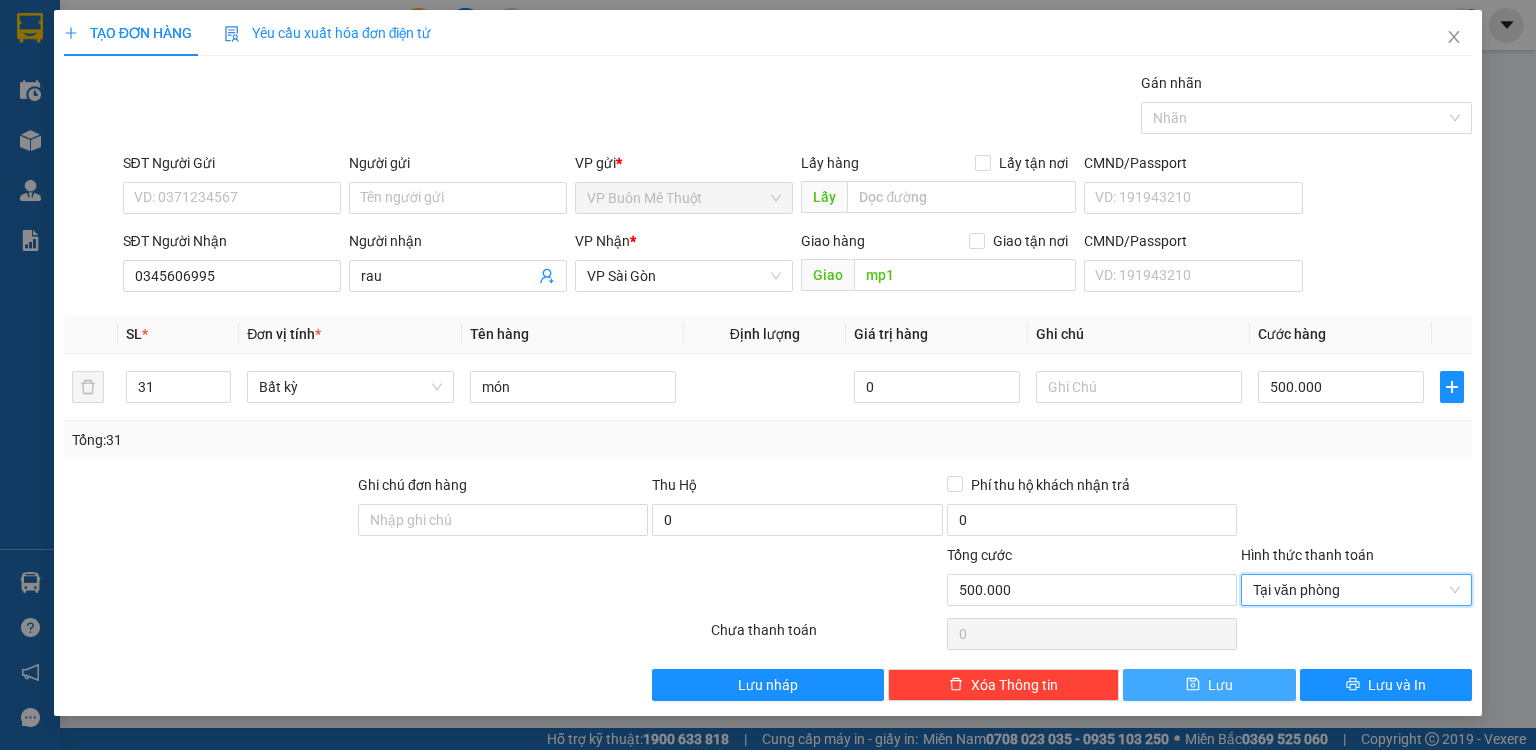 click on "Lưu" at bounding box center [1209, 685] 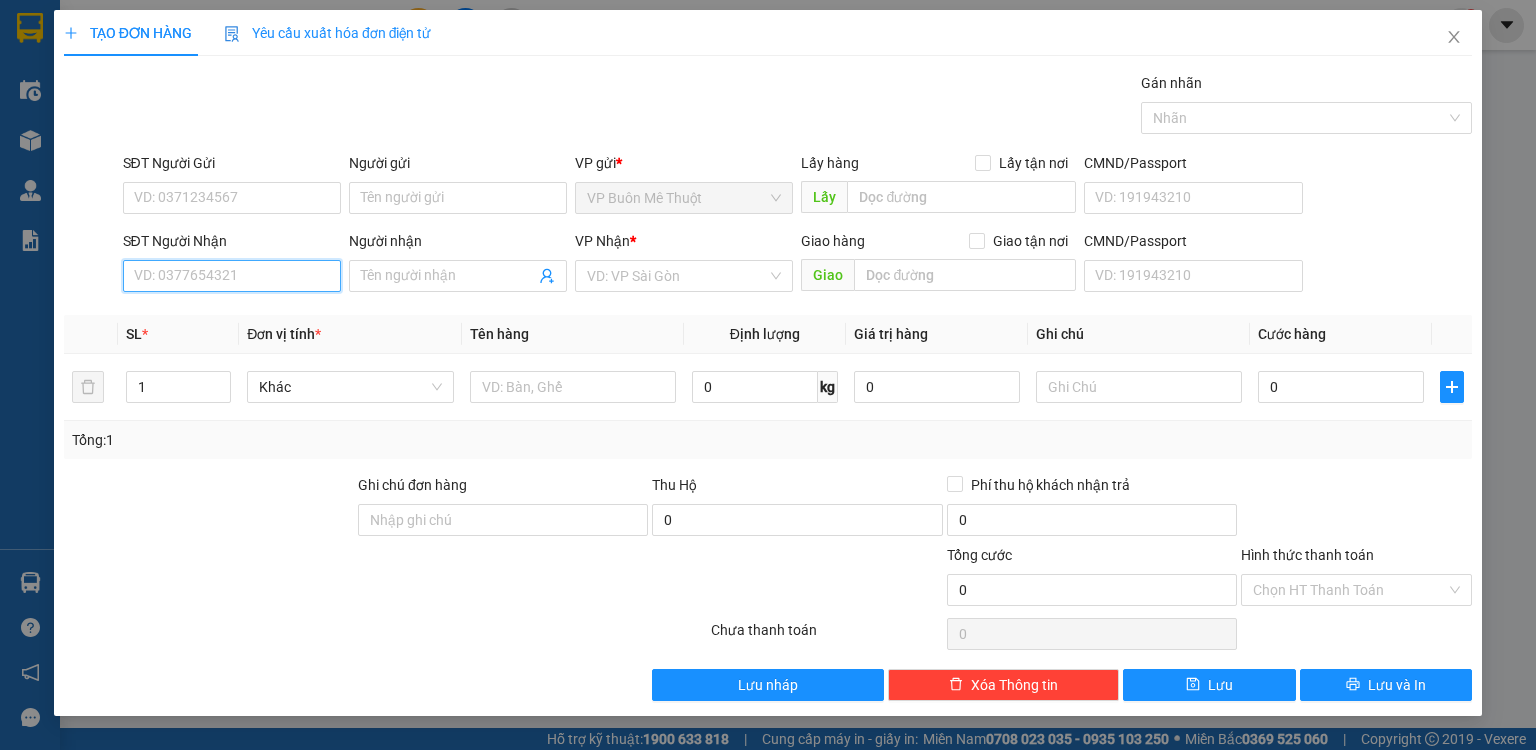 click on "SĐT Người Nhận" at bounding box center [232, 276] 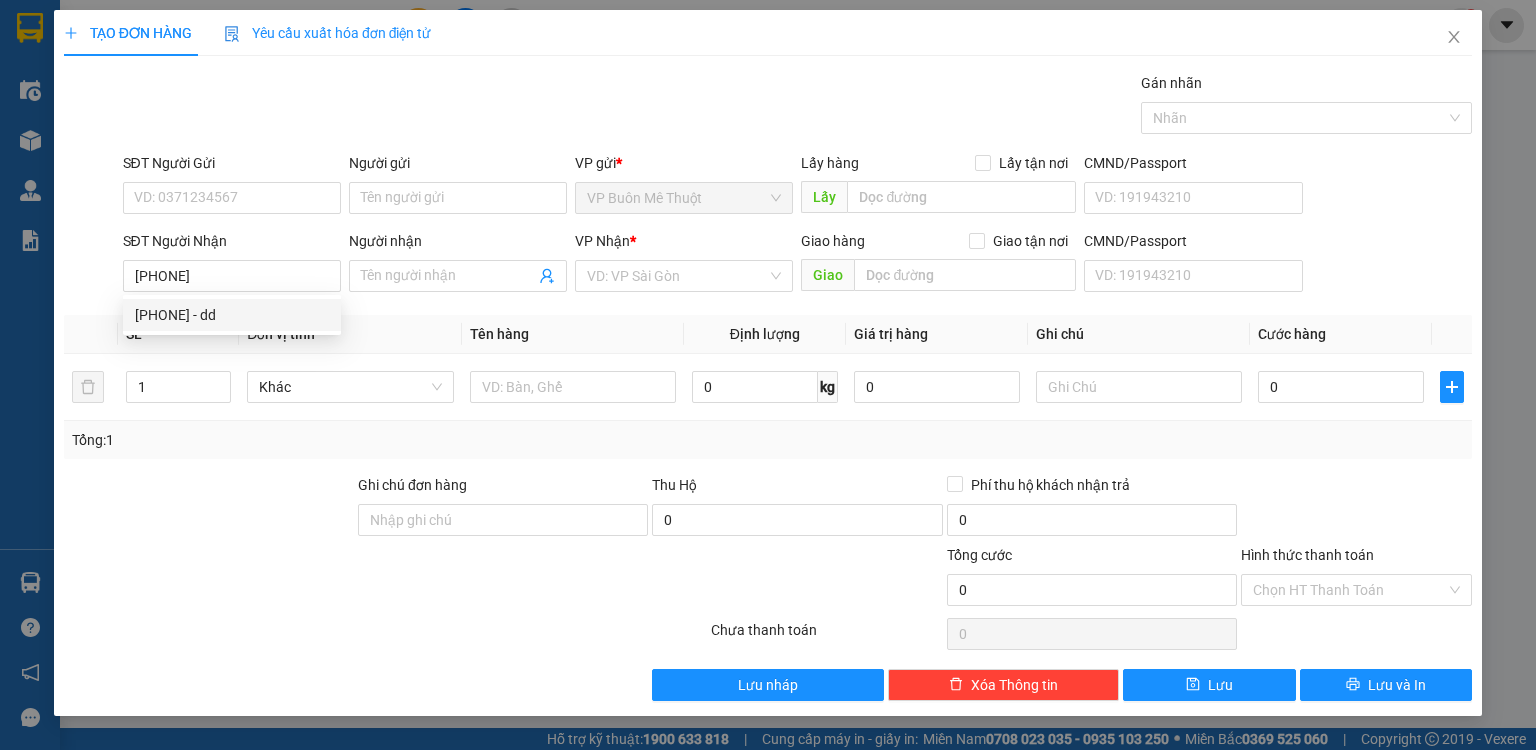 click on "SL  *" at bounding box center [178, 334] 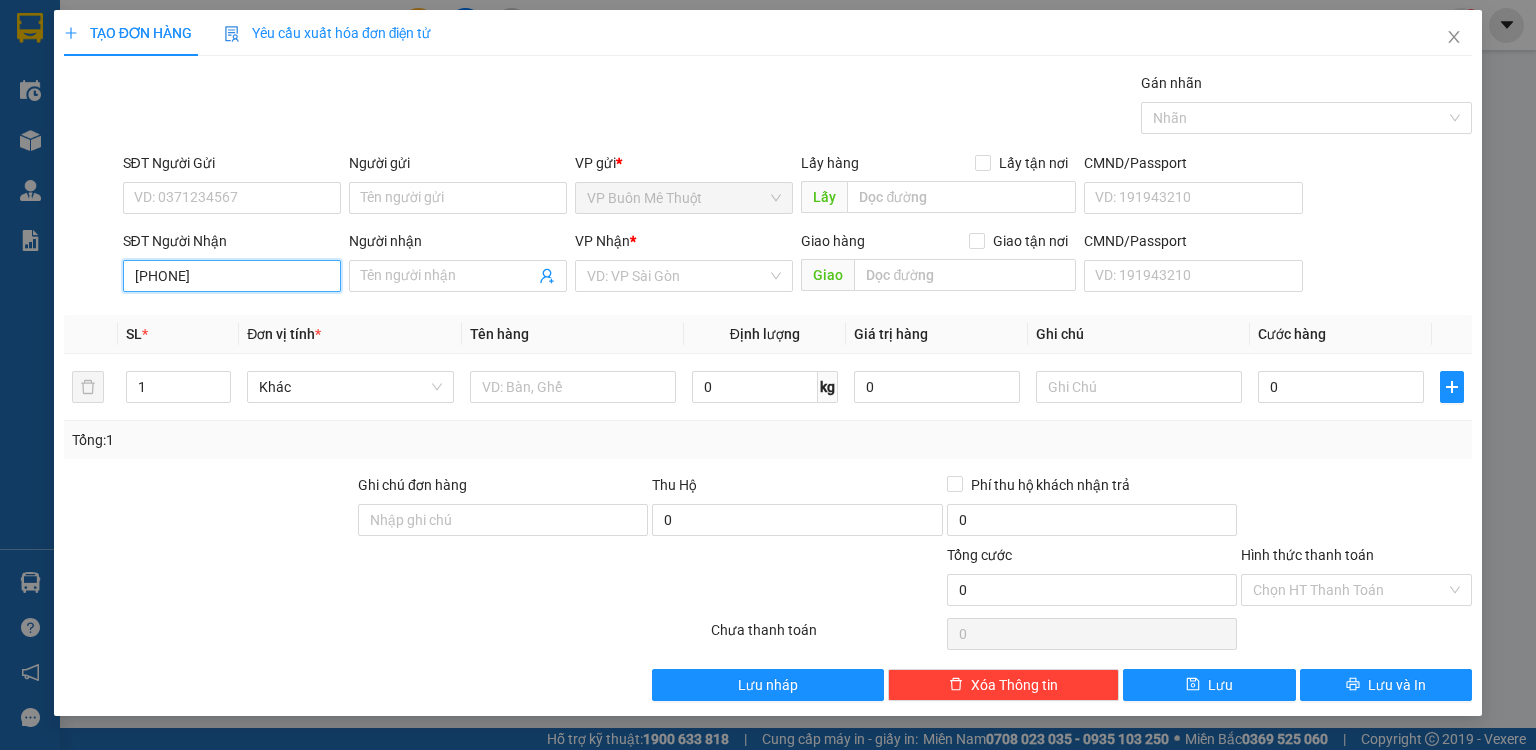 drag, startPoint x: 214, startPoint y: 274, endPoint x: 206, endPoint y: 313, distance: 39.812057 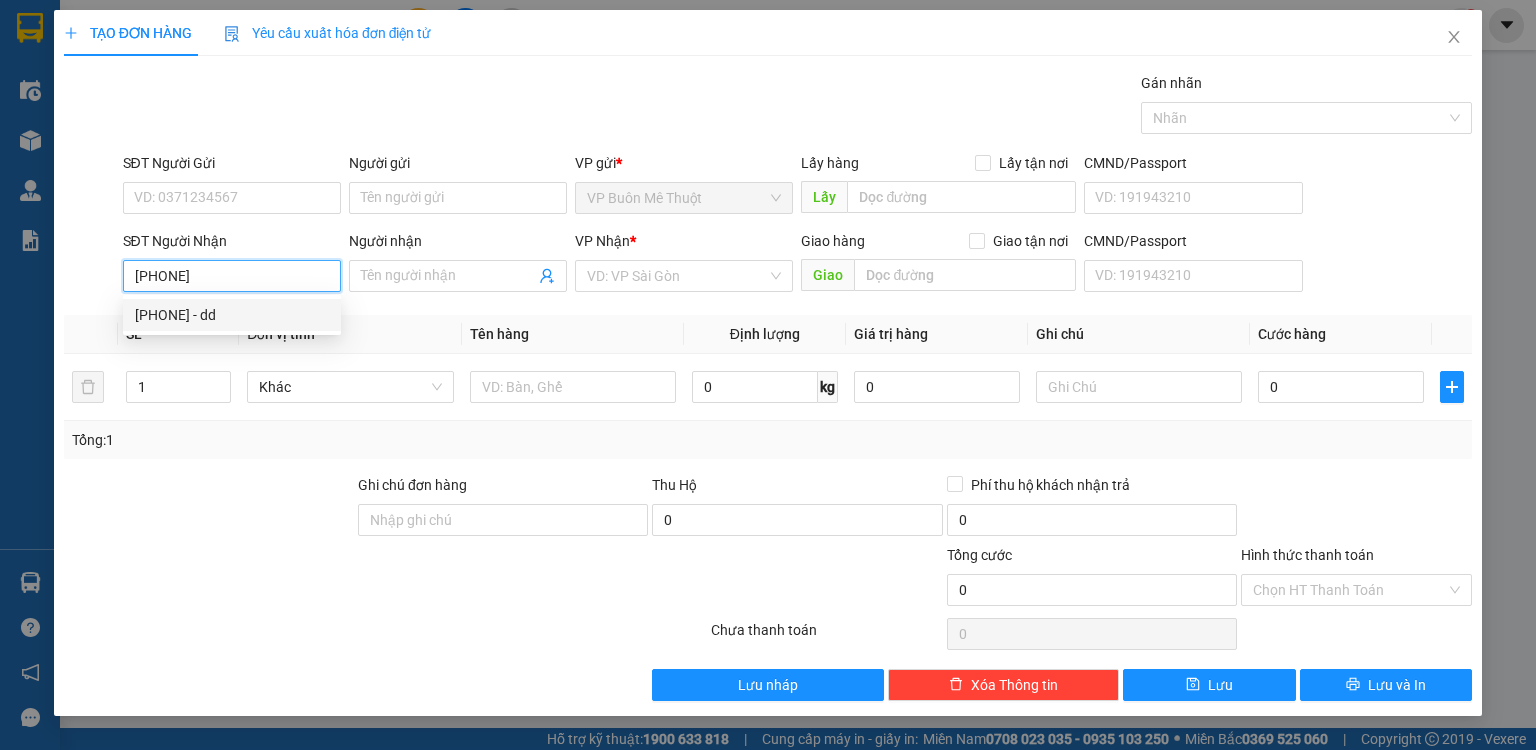 click on "0359955391 - dd" at bounding box center [232, 315] 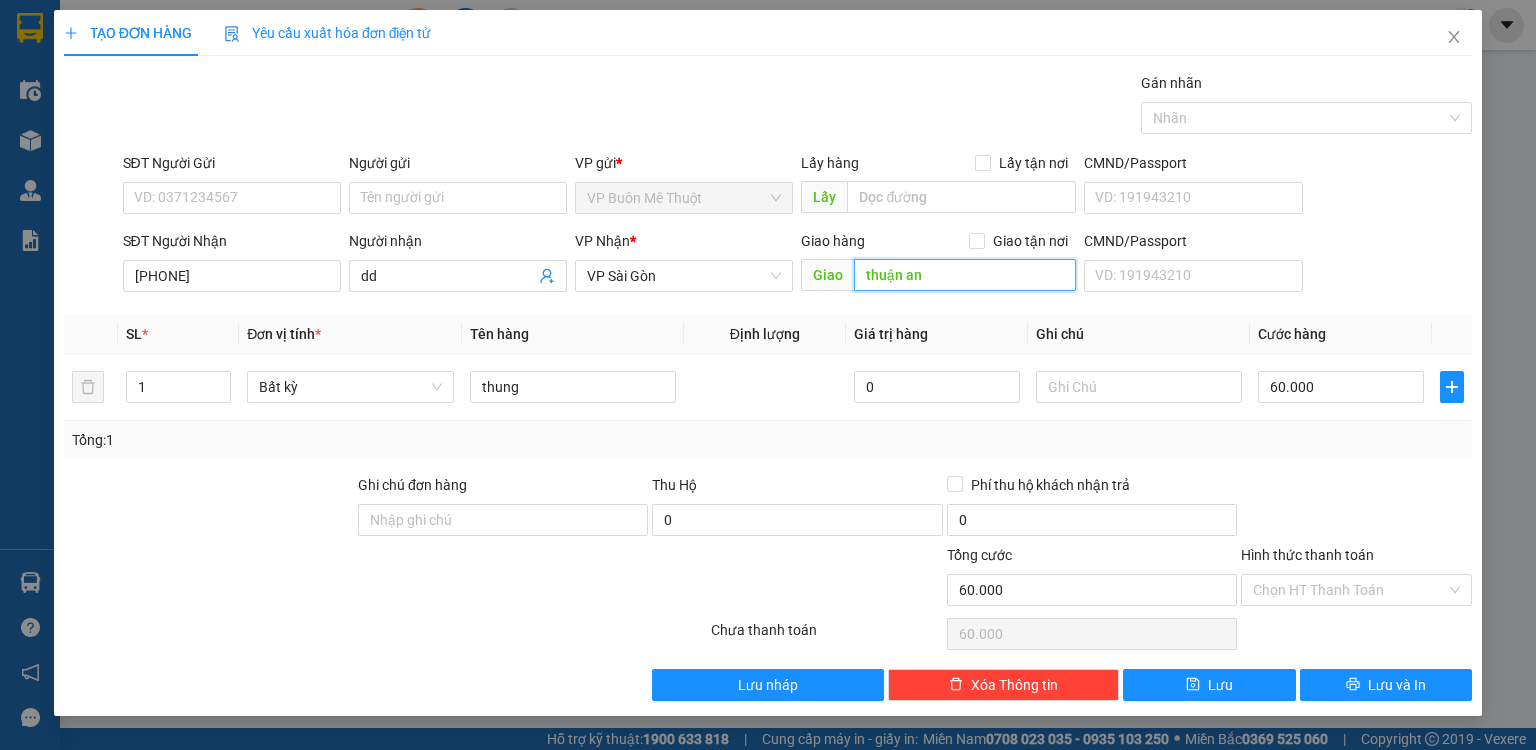click on "thuận an" at bounding box center (965, 275) 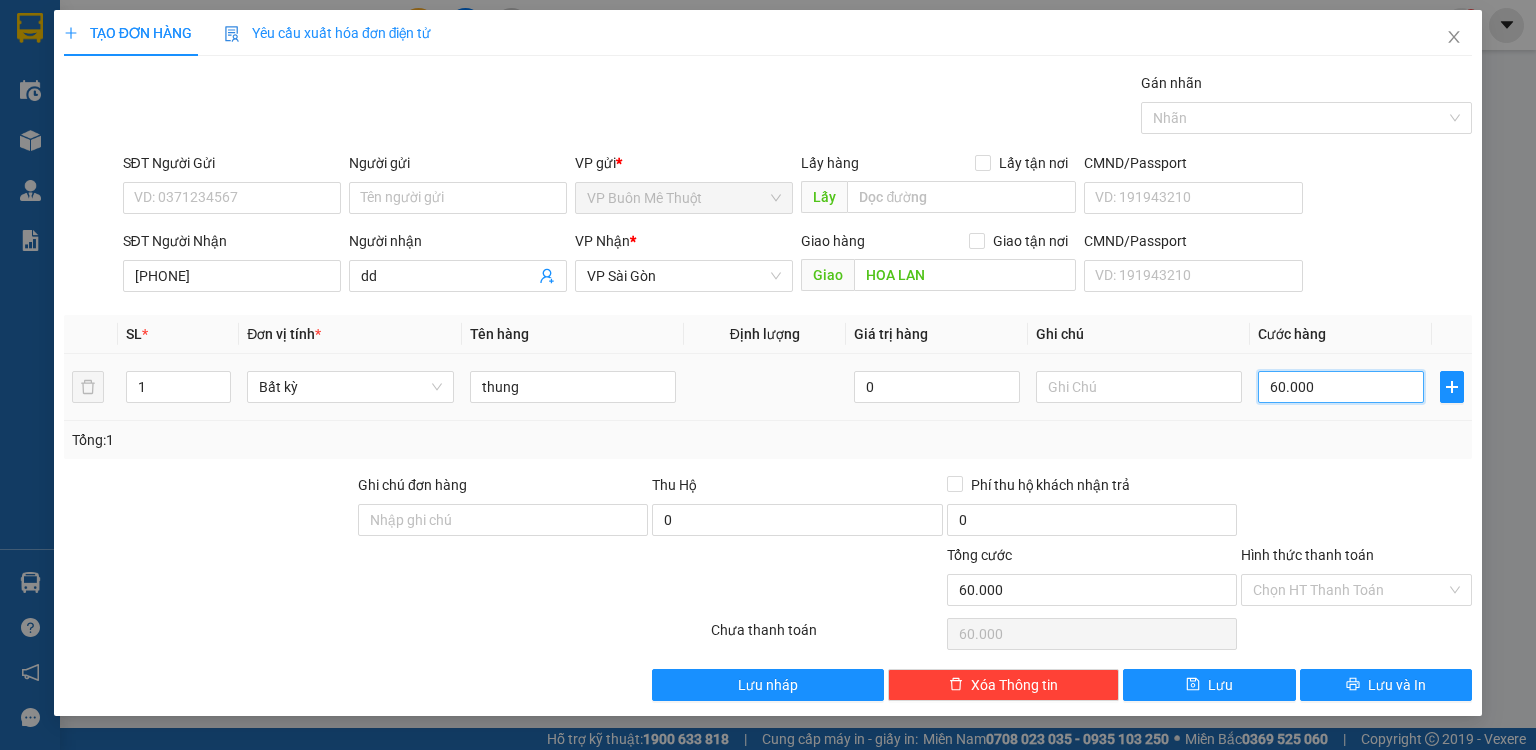 click on "60.000" at bounding box center (1341, 387) 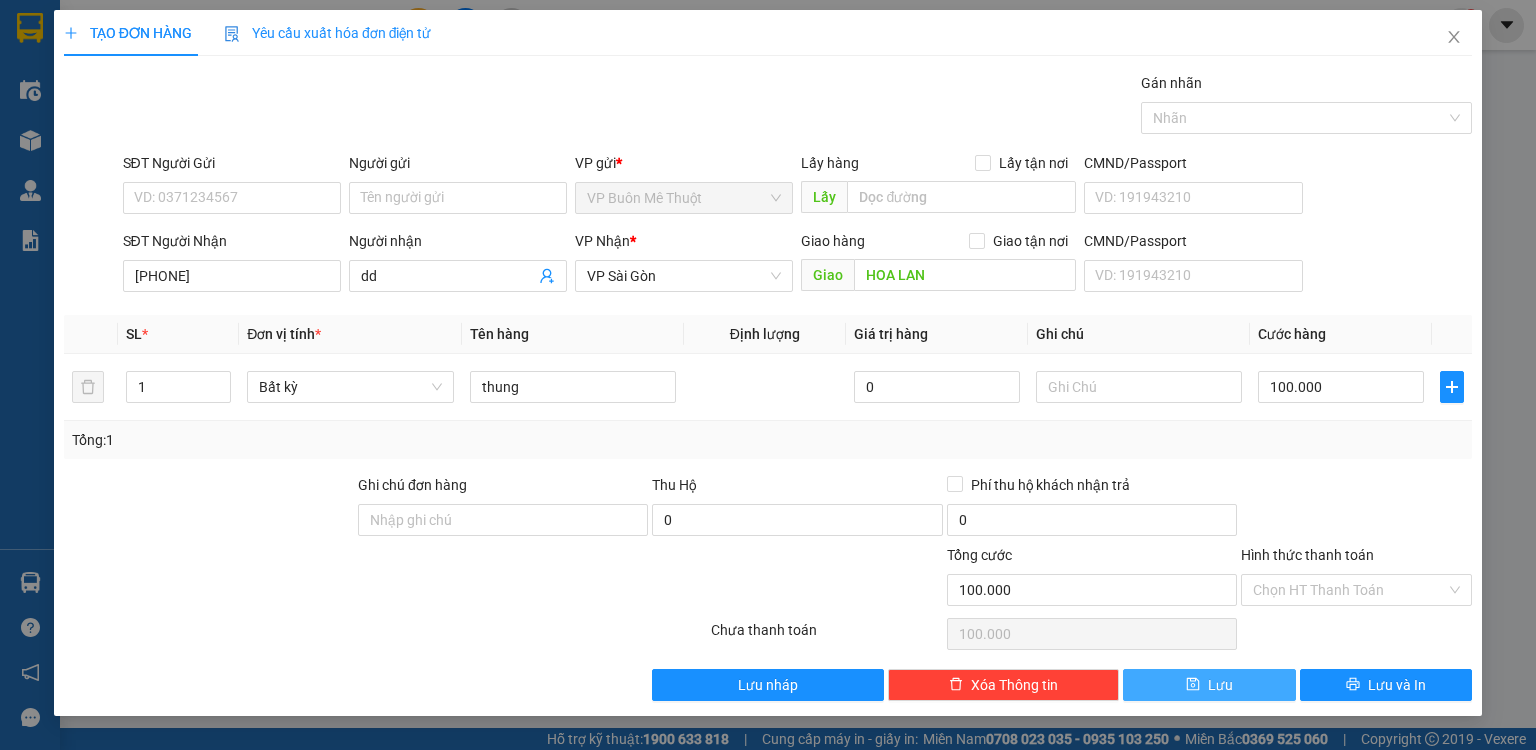 click on "Lưu" at bounding box center (1220, 685) 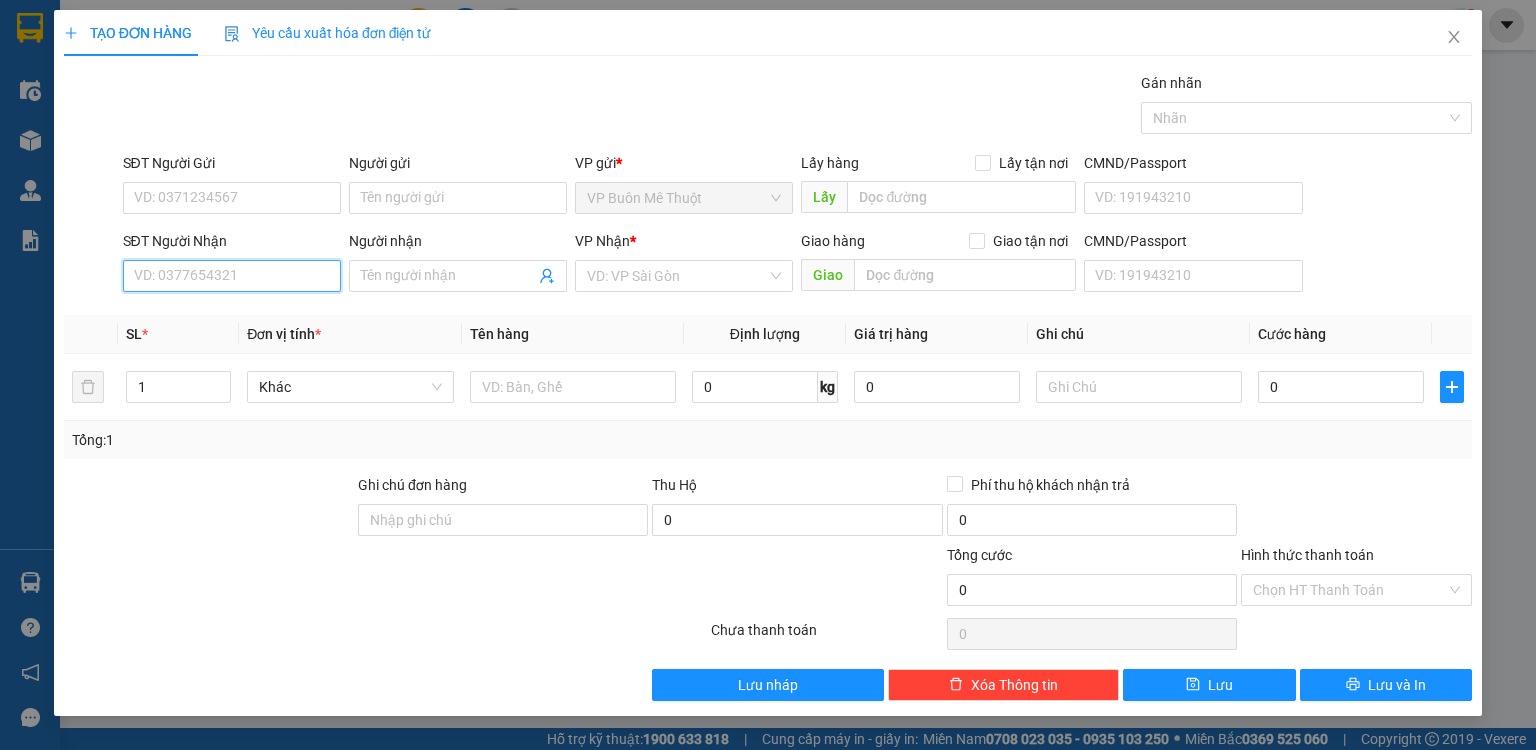 click on "SĐT Người Nhận" at bounding box center (232, 276) 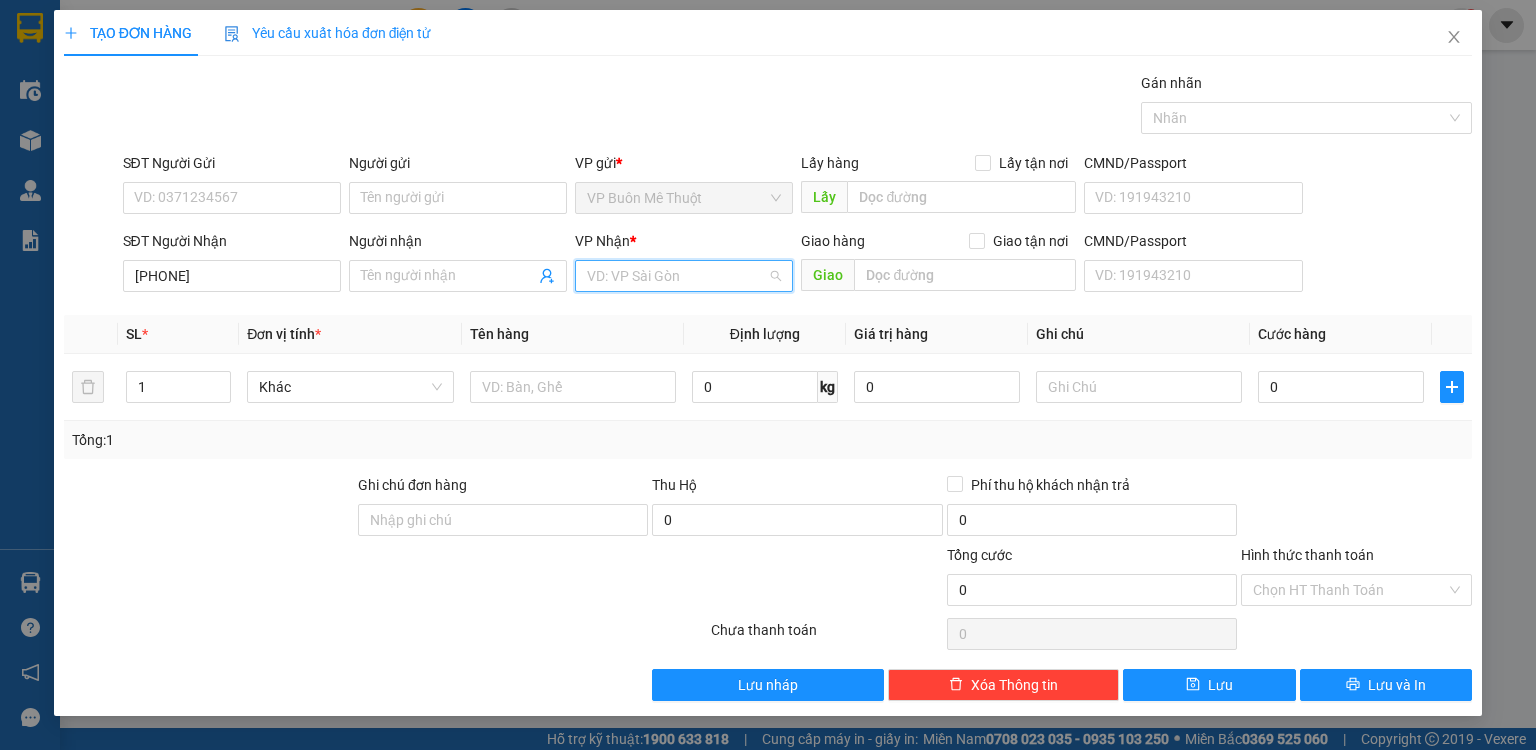 click at bounding box center (677, 276) 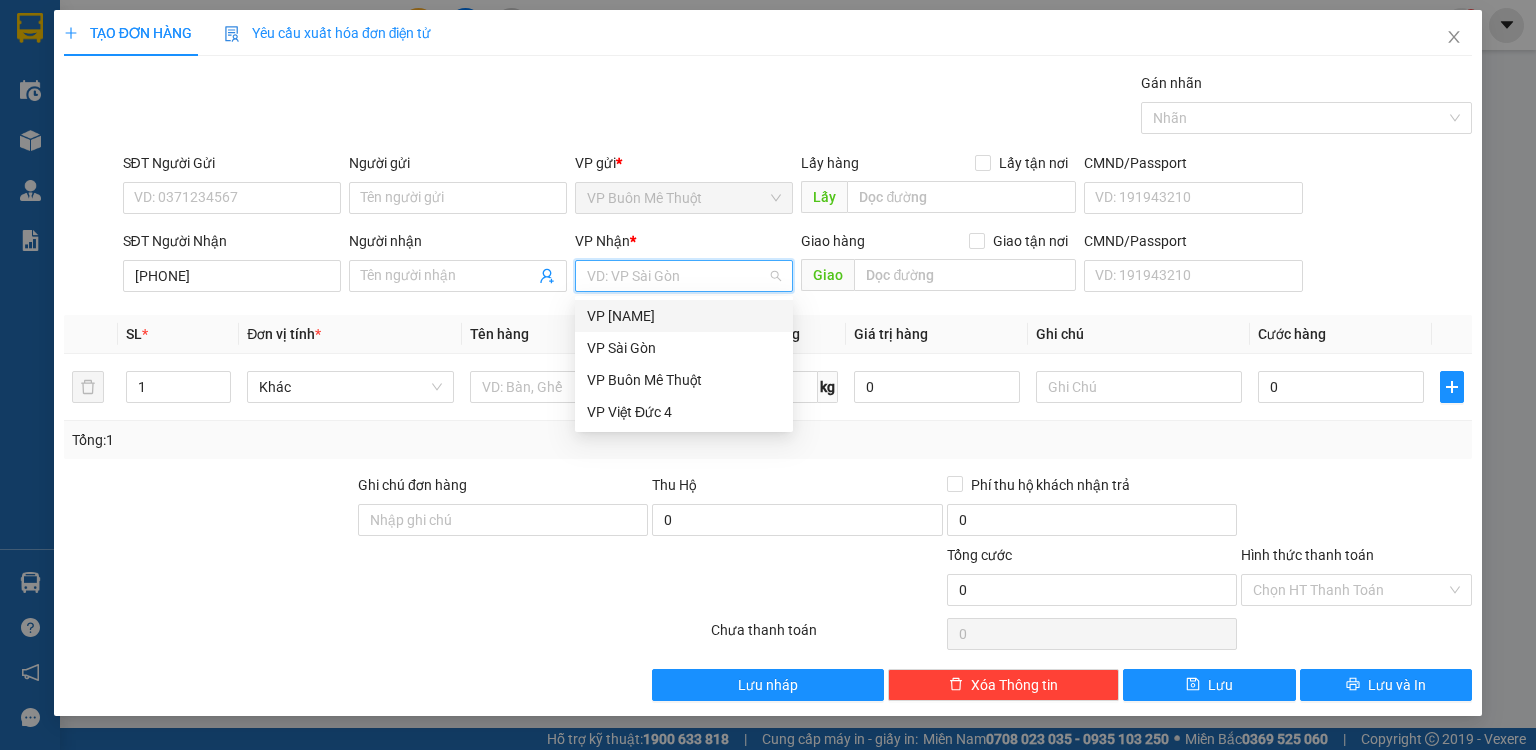 click on "VP[LOCATION]" at bounding box center (684, 316) 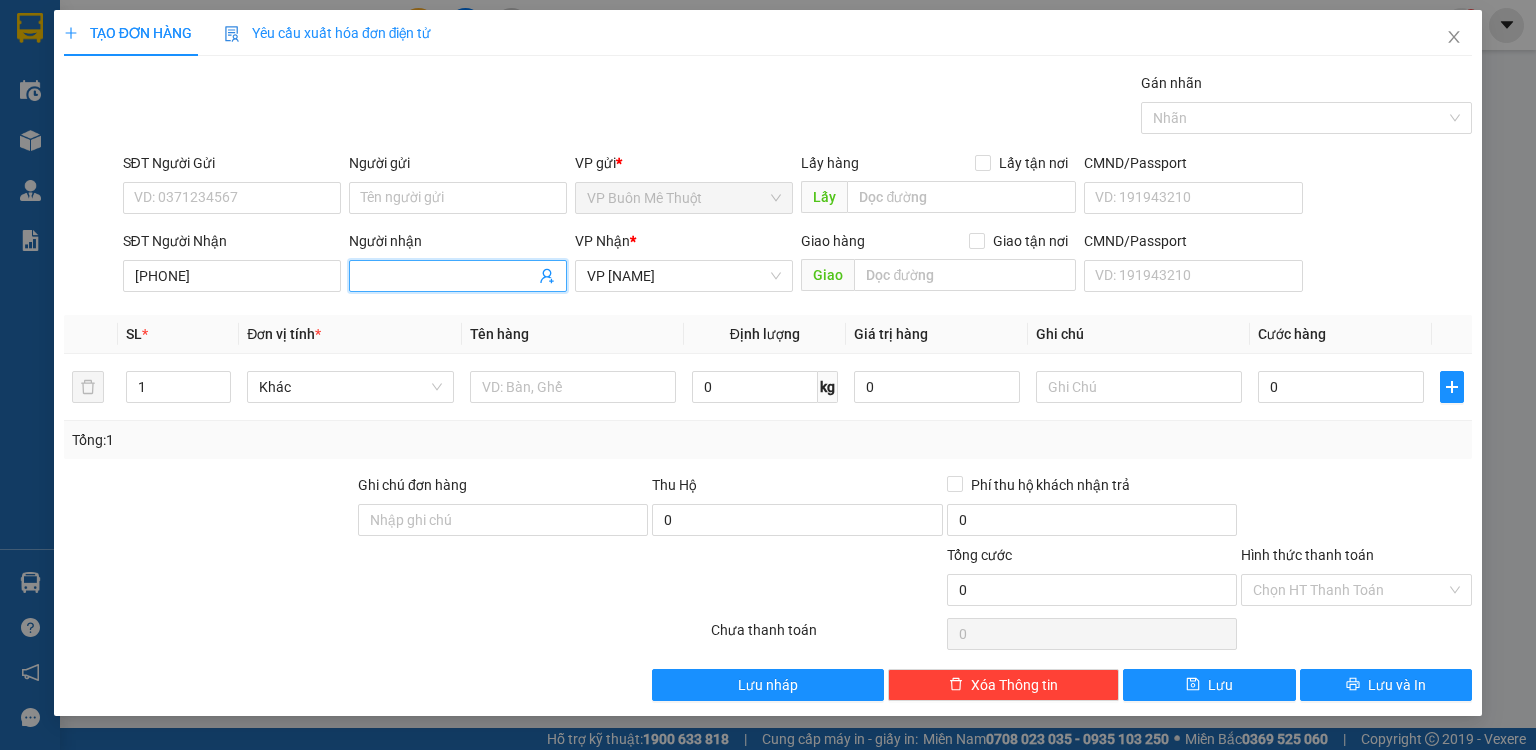 click on "Người nhận" at bounding box center [448, 276] 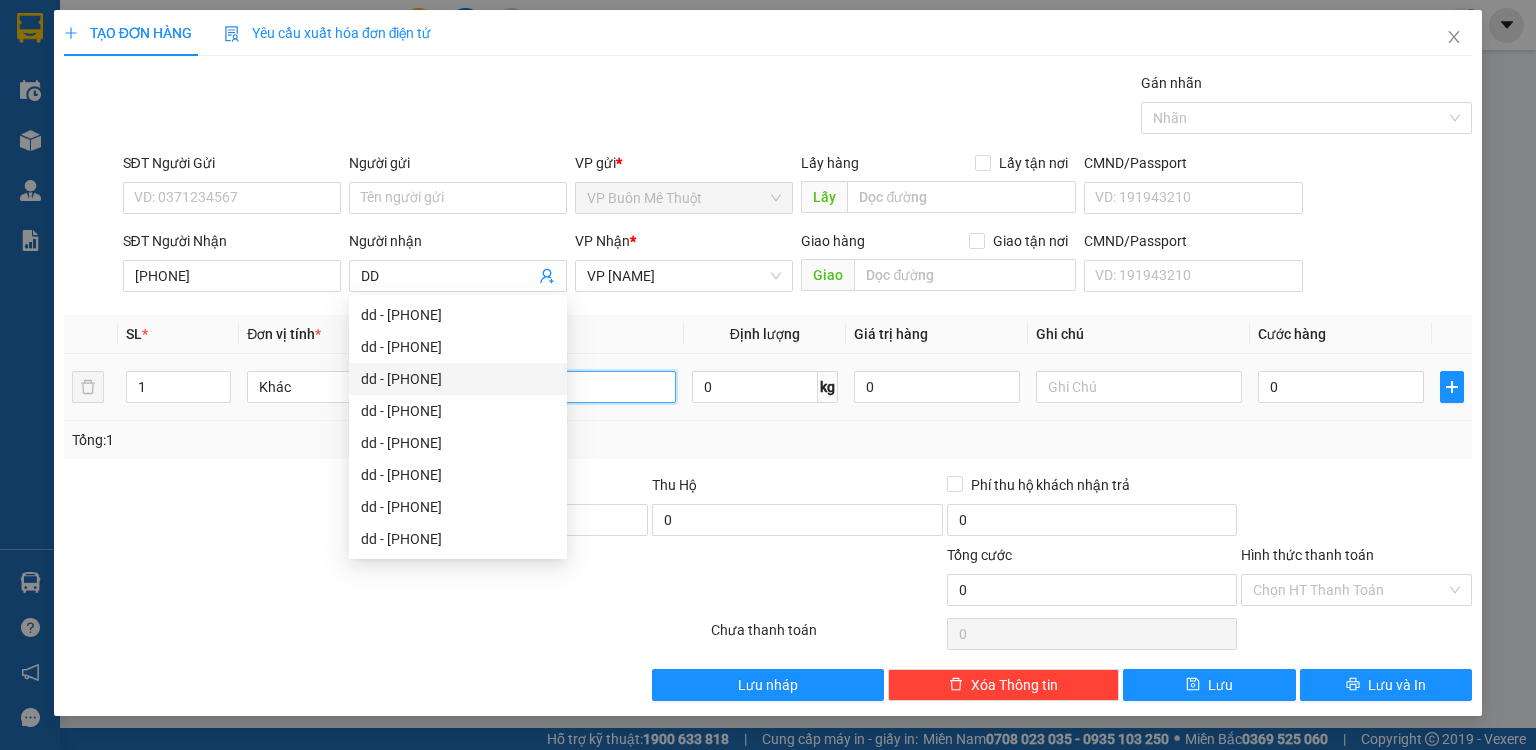 click at bounding box center [573, 387] 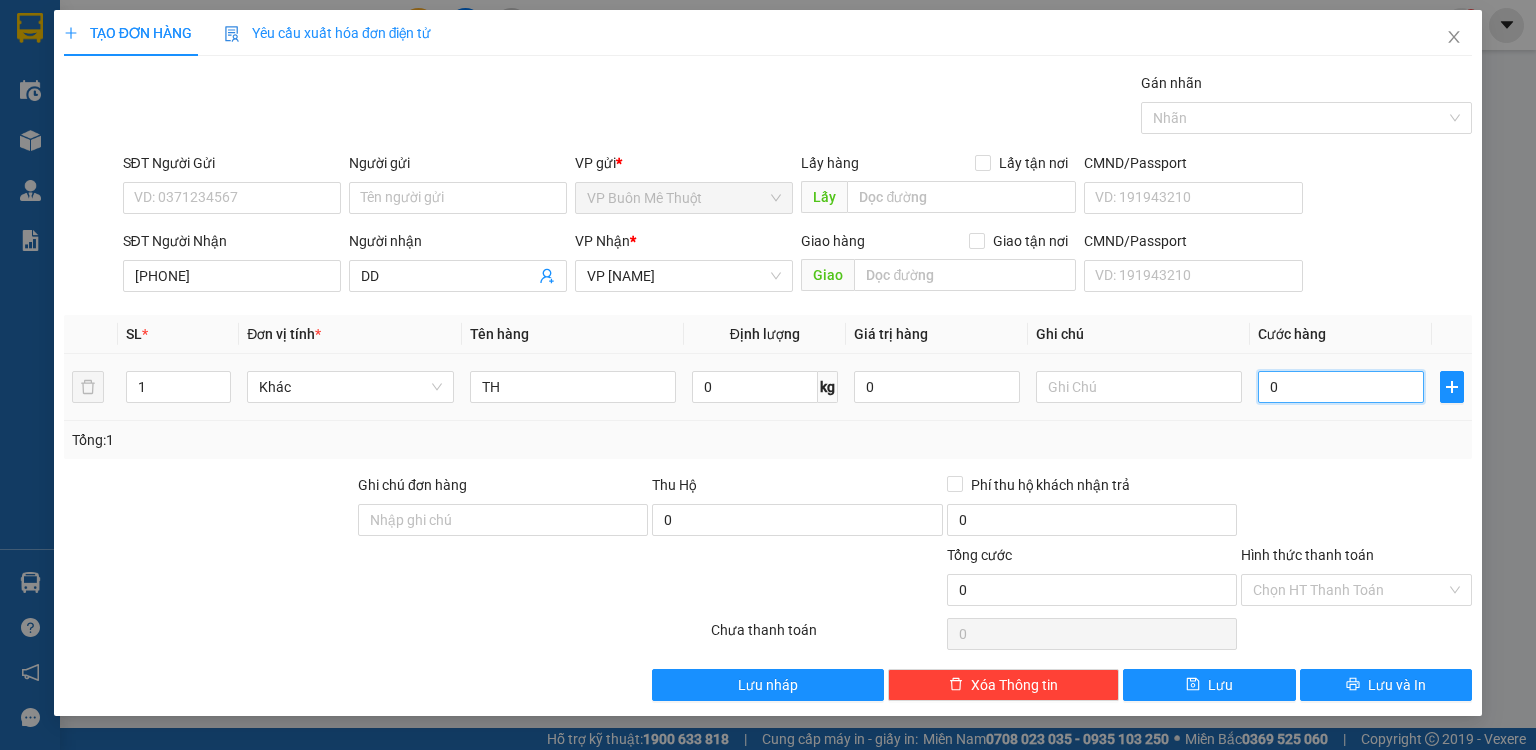 click on "0" at bounding box center (1341, 387) 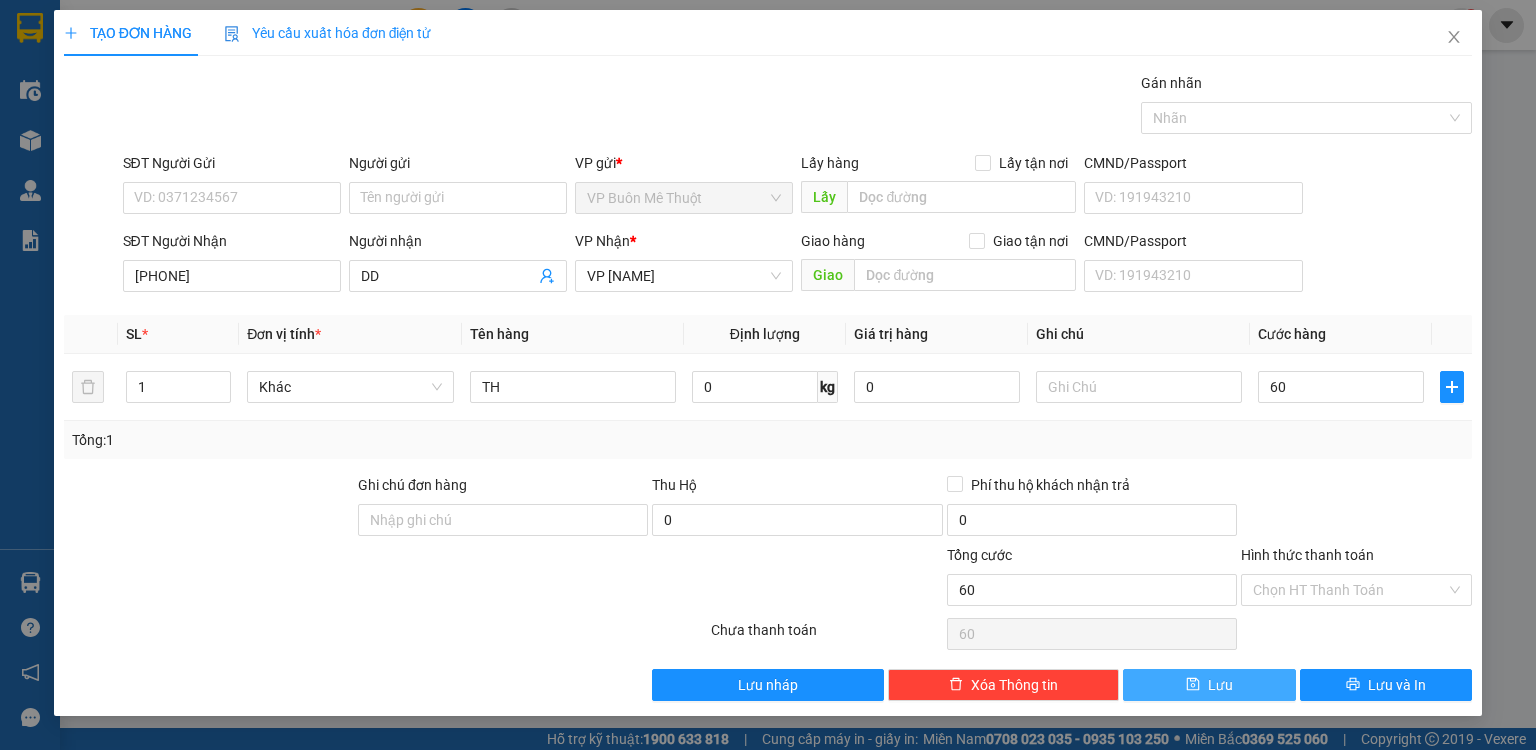 click on "Lưu" at bounding box center (1220, 685) 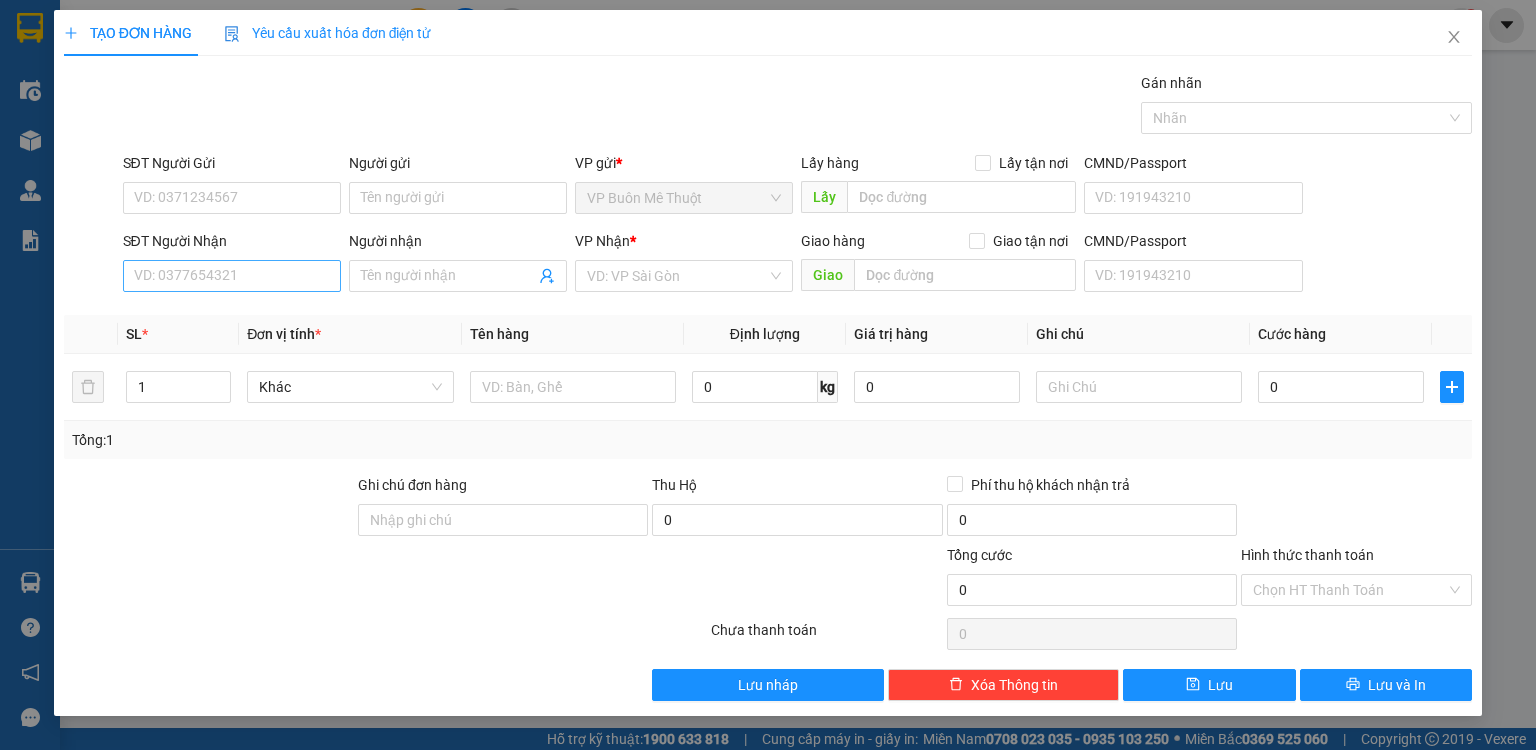 drag, startPoint x: 263, startPoint y: 292, endPoint x: 296, endPoint y: 260, distance: 45.96738 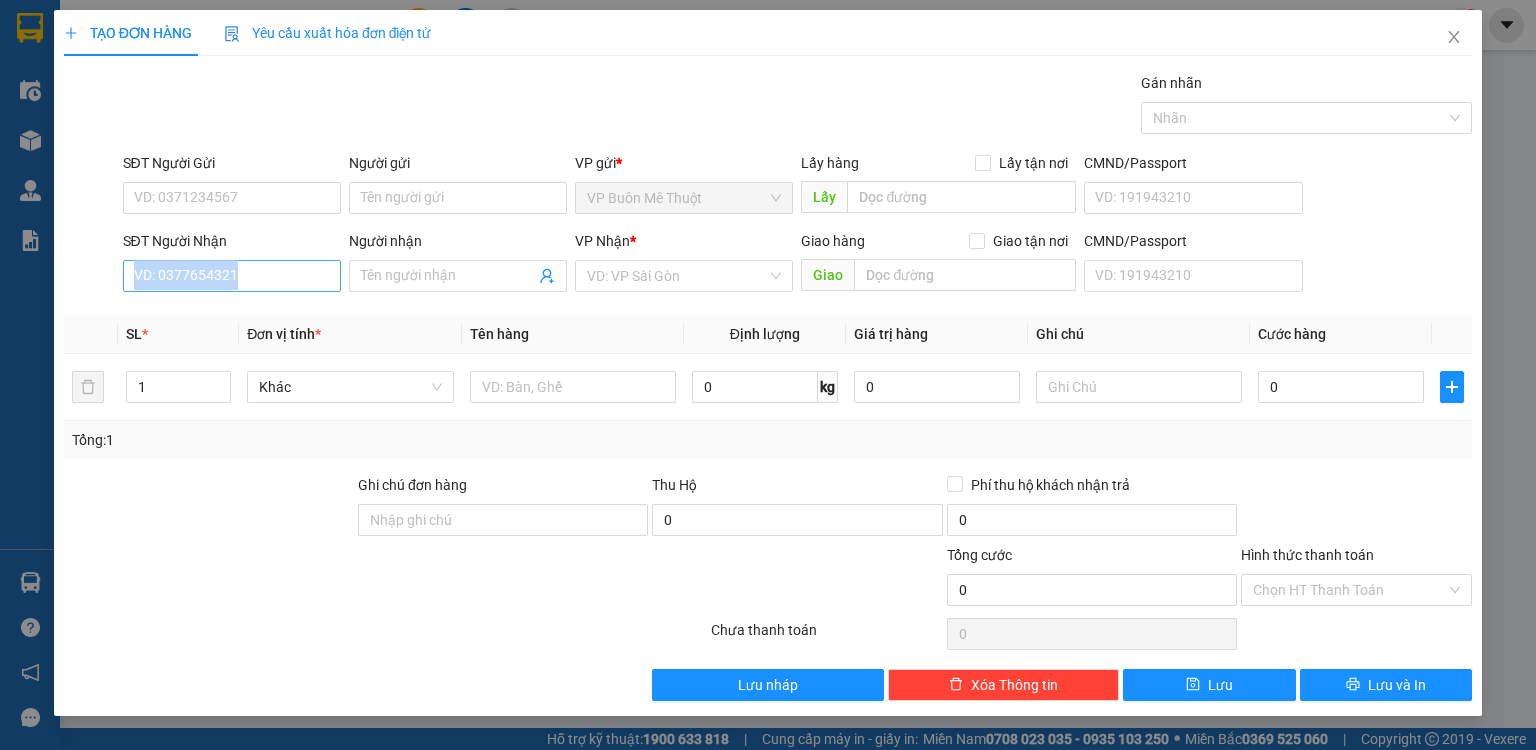 click on "SĐT Người Nhận" at bounding box center [232, 276] 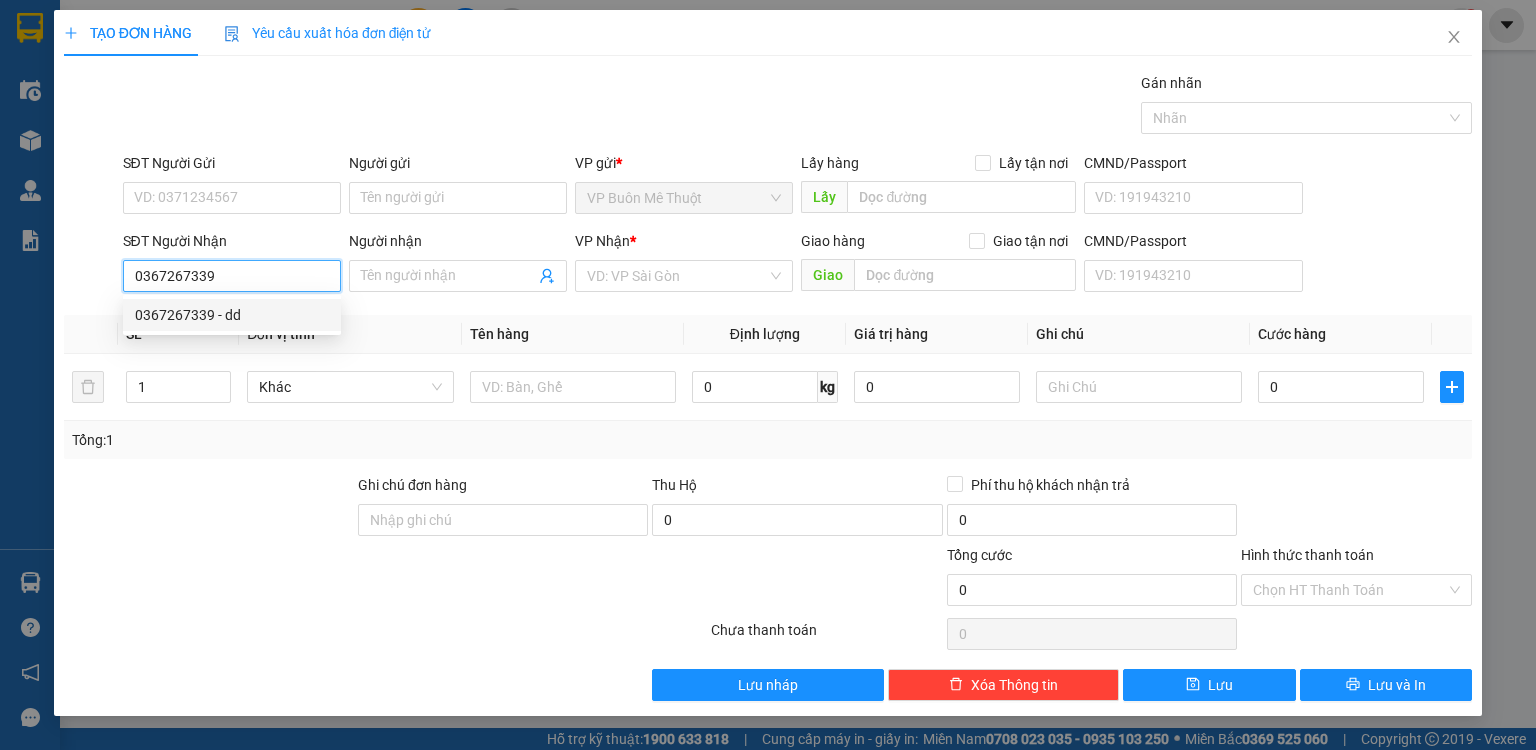 click on "0367267339 - dd" at bounding box center [232, 315] 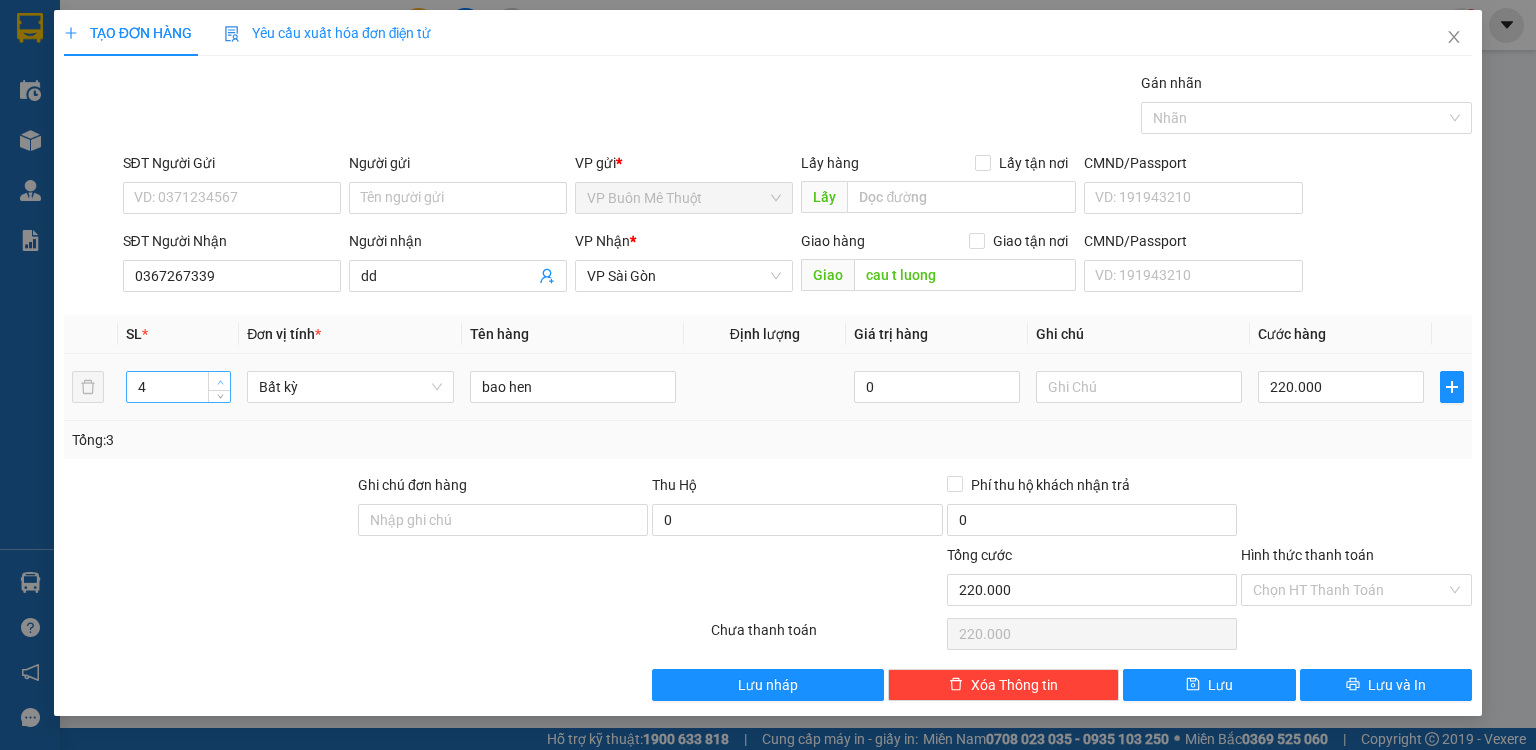 click at bounding box center (219, 381) 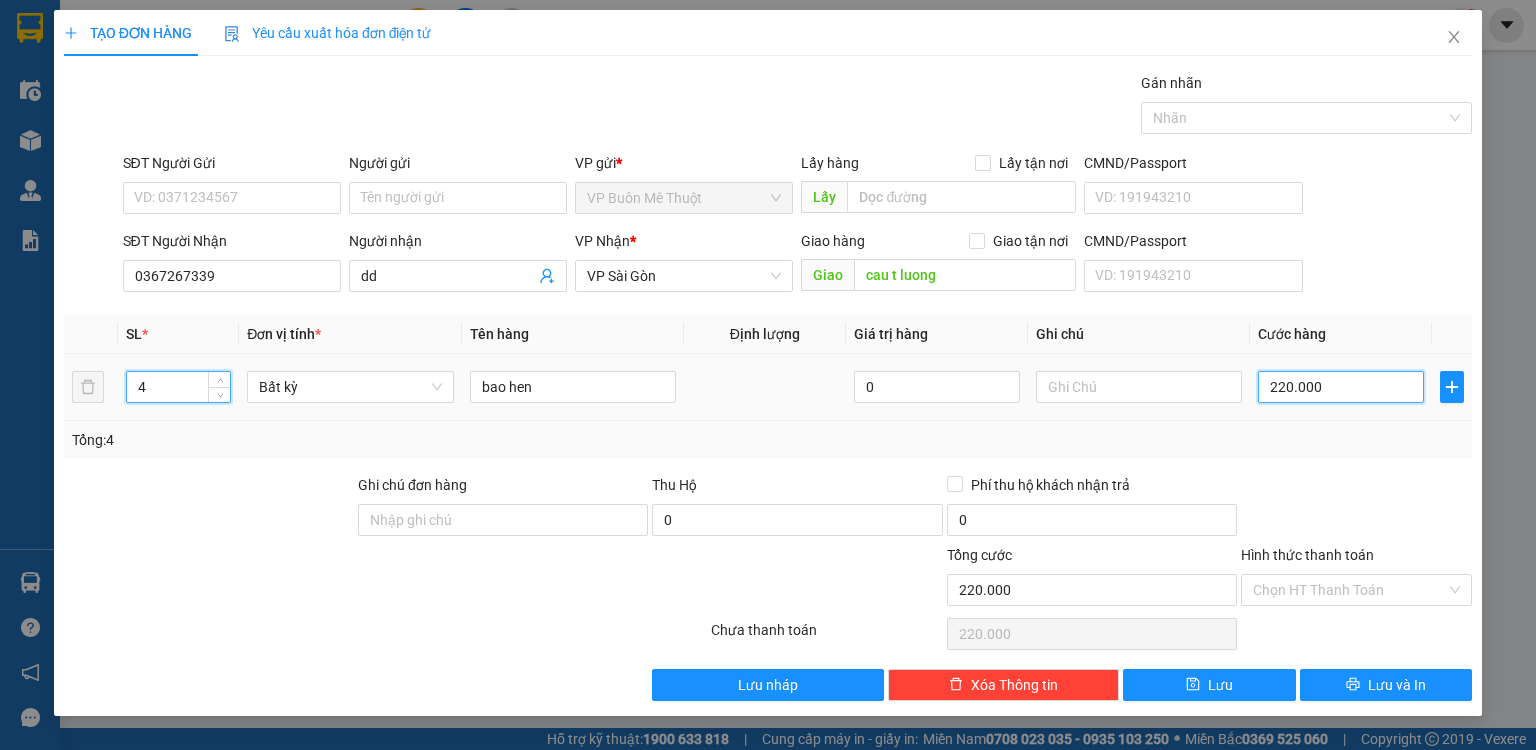 click on "220.000" at bounding box center [1341, 387] 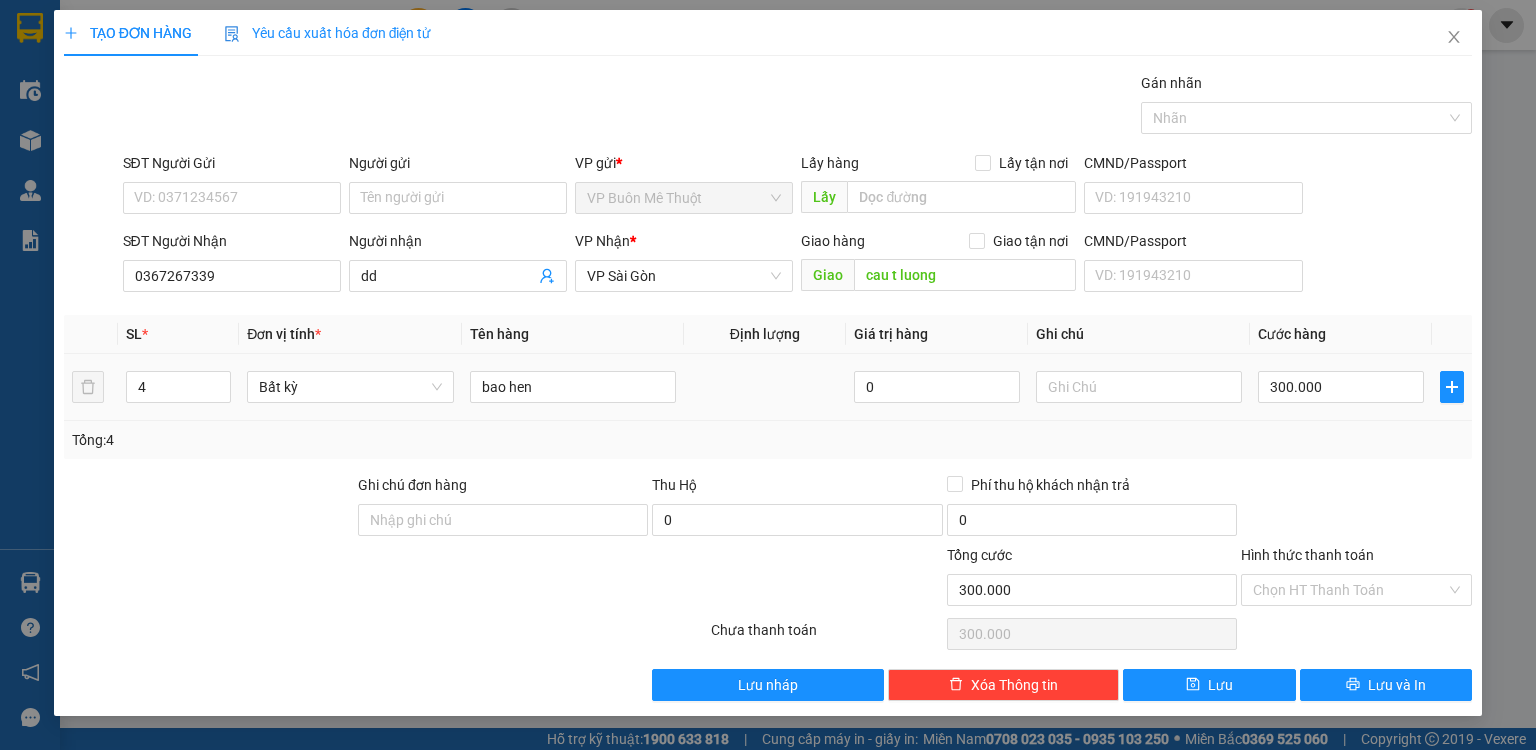 drag, startPoint x: 1271, startPoint y: 412, endPoint x: 1324, endPoint y: 506, distance: 107.912 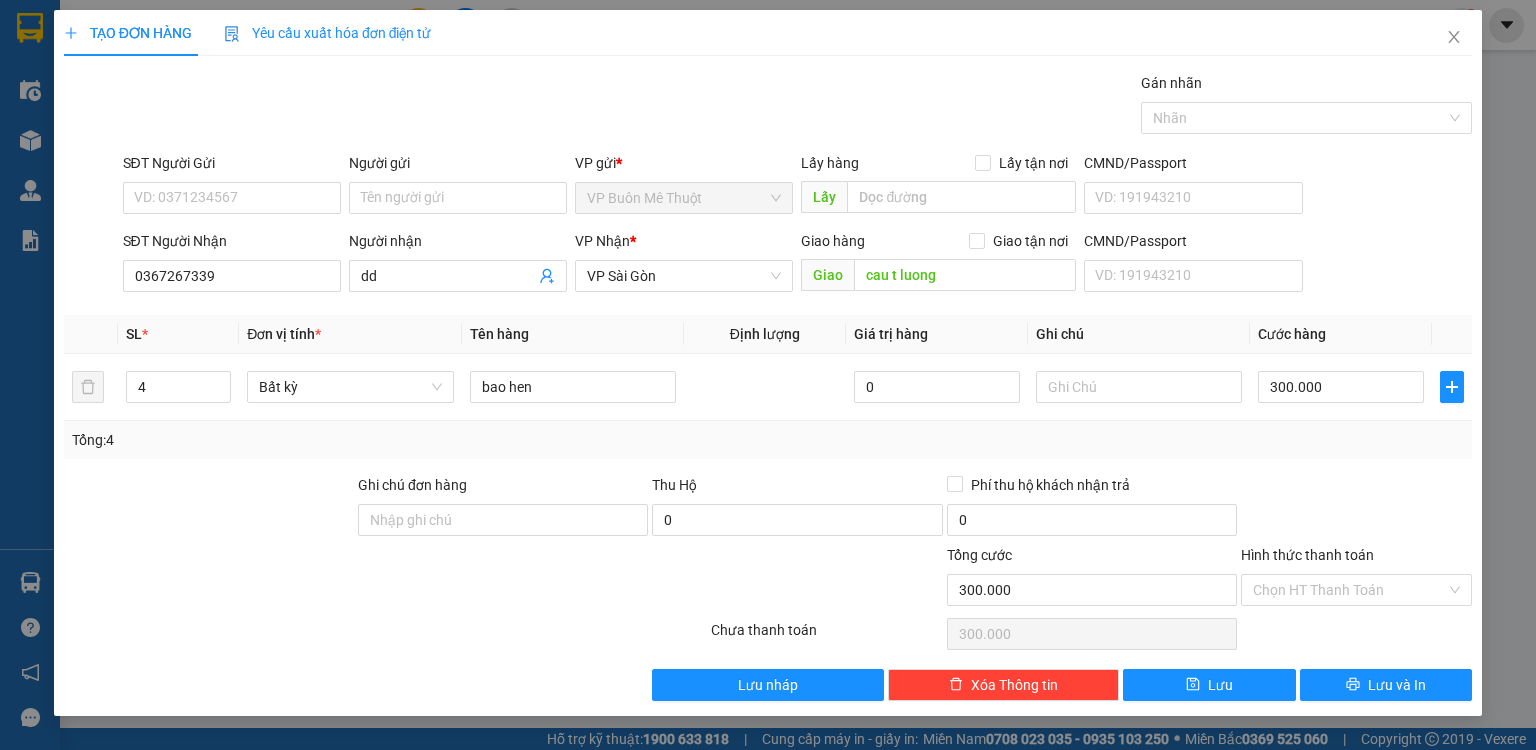 drag, startPoint x: 1332, startPoint y: 591, endPoint x: 1320, endPoint y: 619, distance: 30.463093 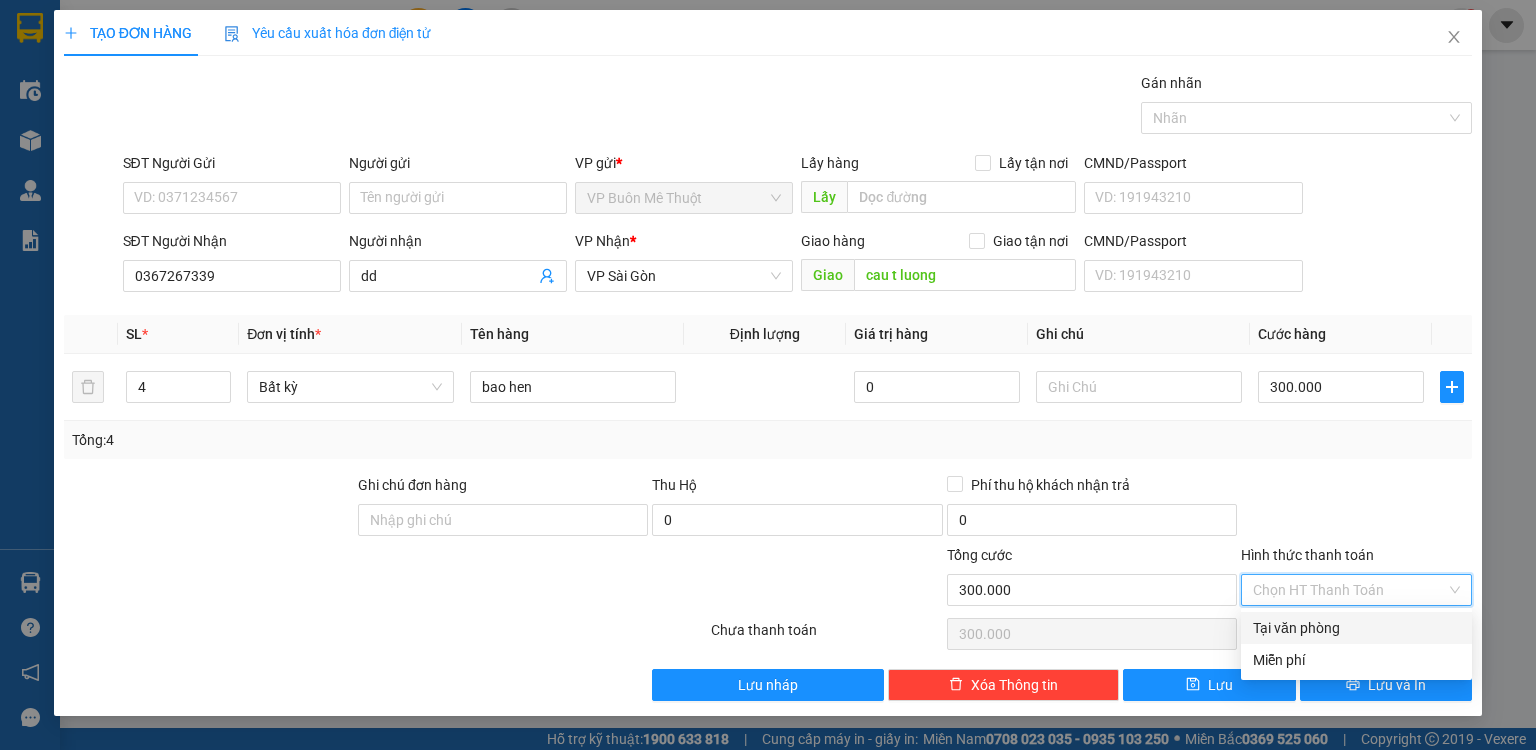 drag, startPoint x: 1310, startPoint y: 635, endPoint x: 1264, endPoint y: 660, distance: 52.35456 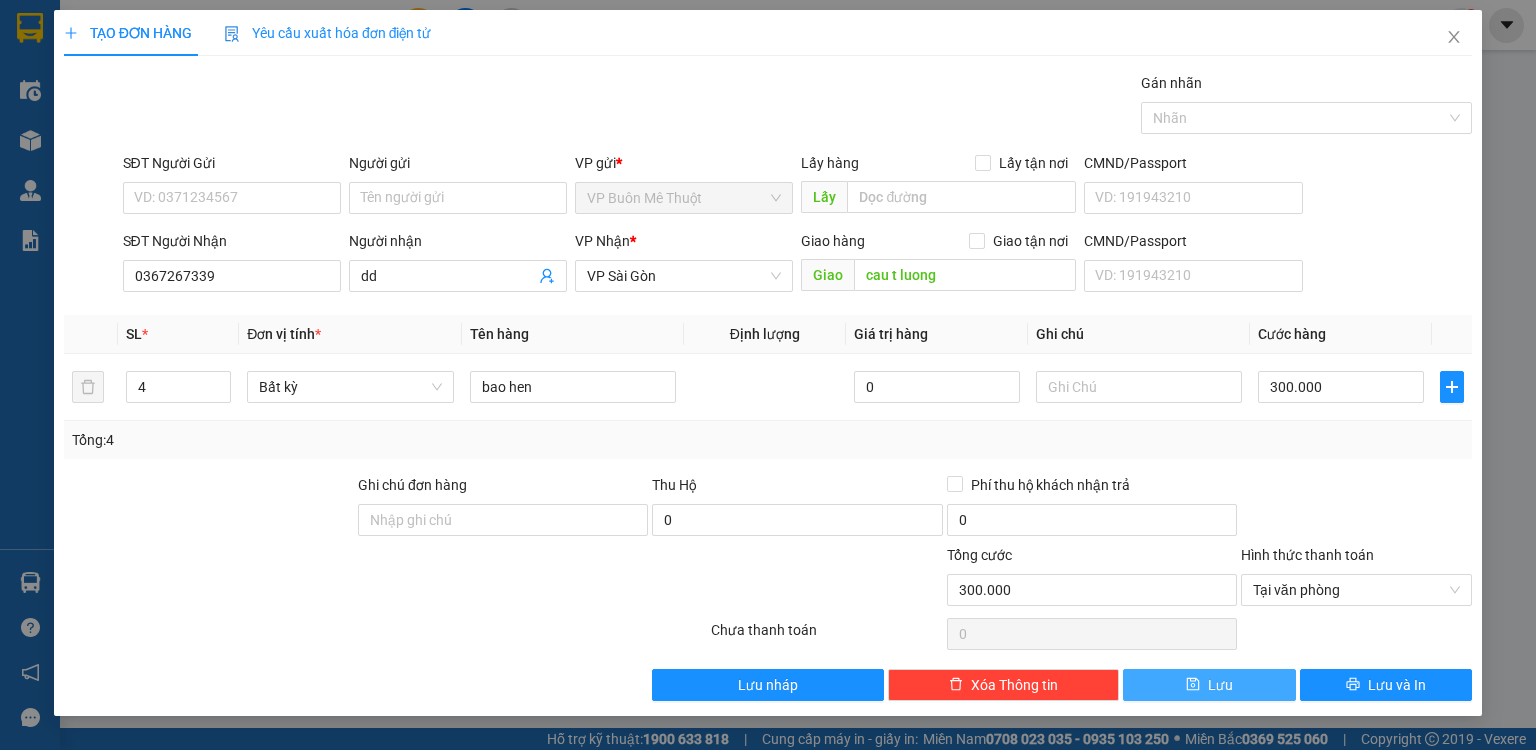 click on "Lưu" at bounding box center (1220, 685) 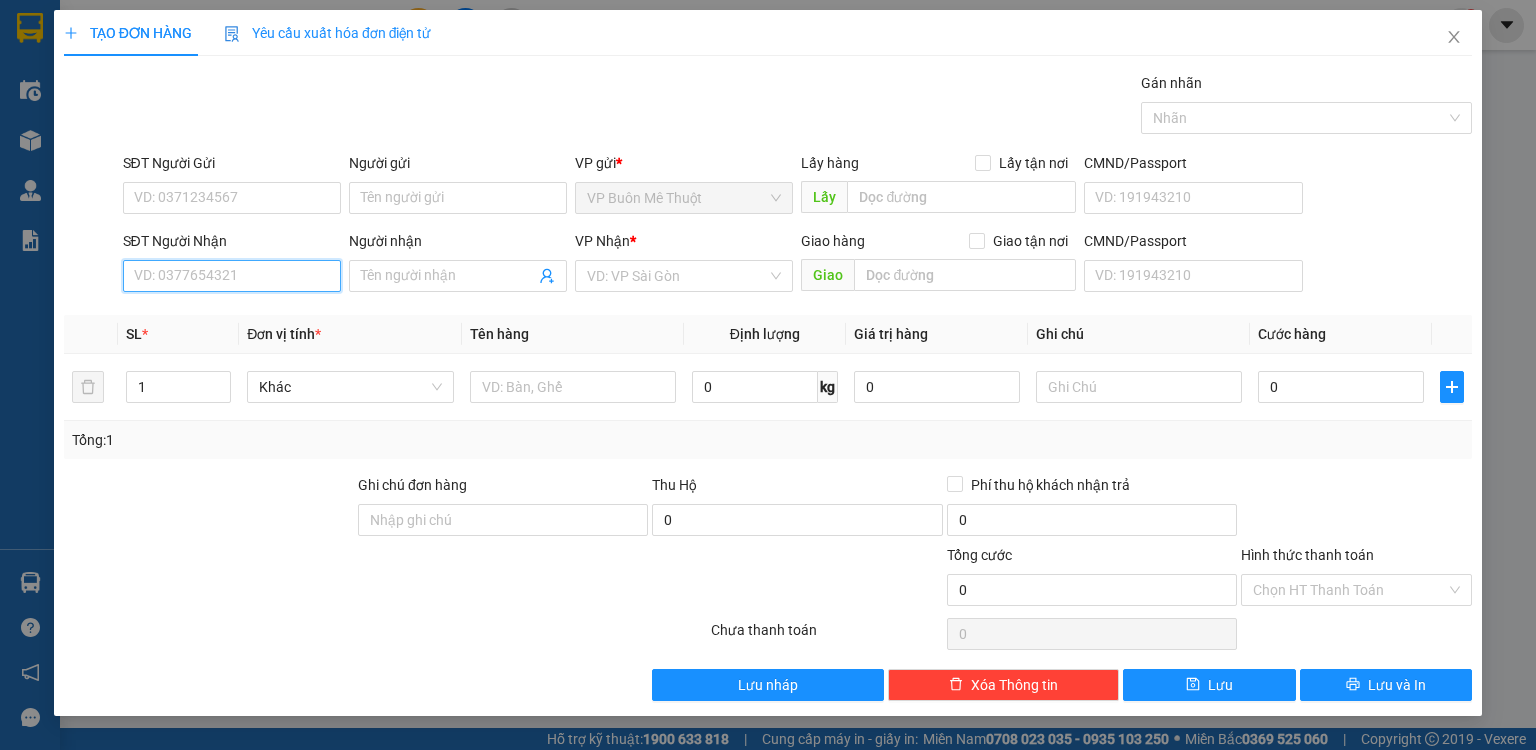 click on "SĐT Người Nhận" at bounding box center (232, 276) 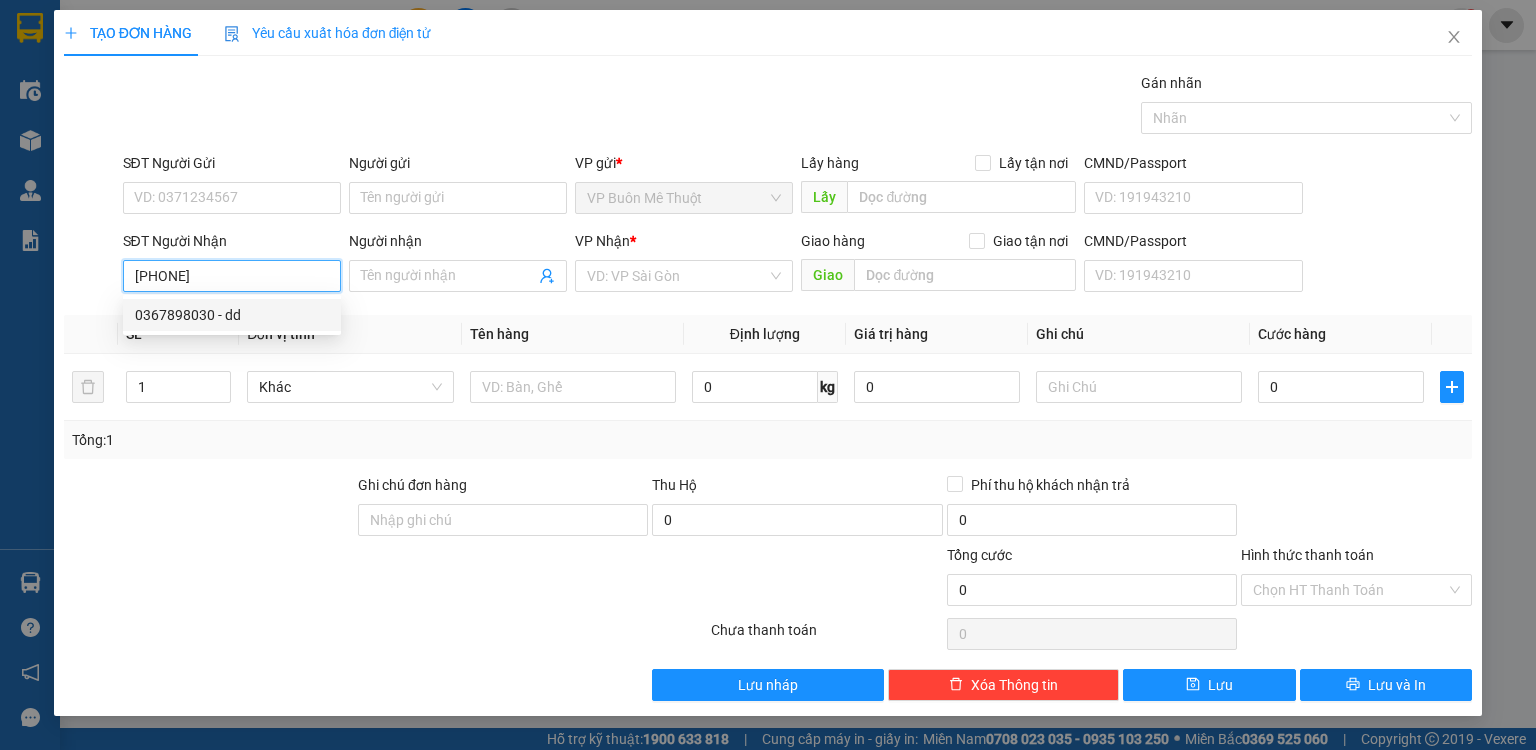 click on "0367898030 - dd" at bounding box center (232, 315) 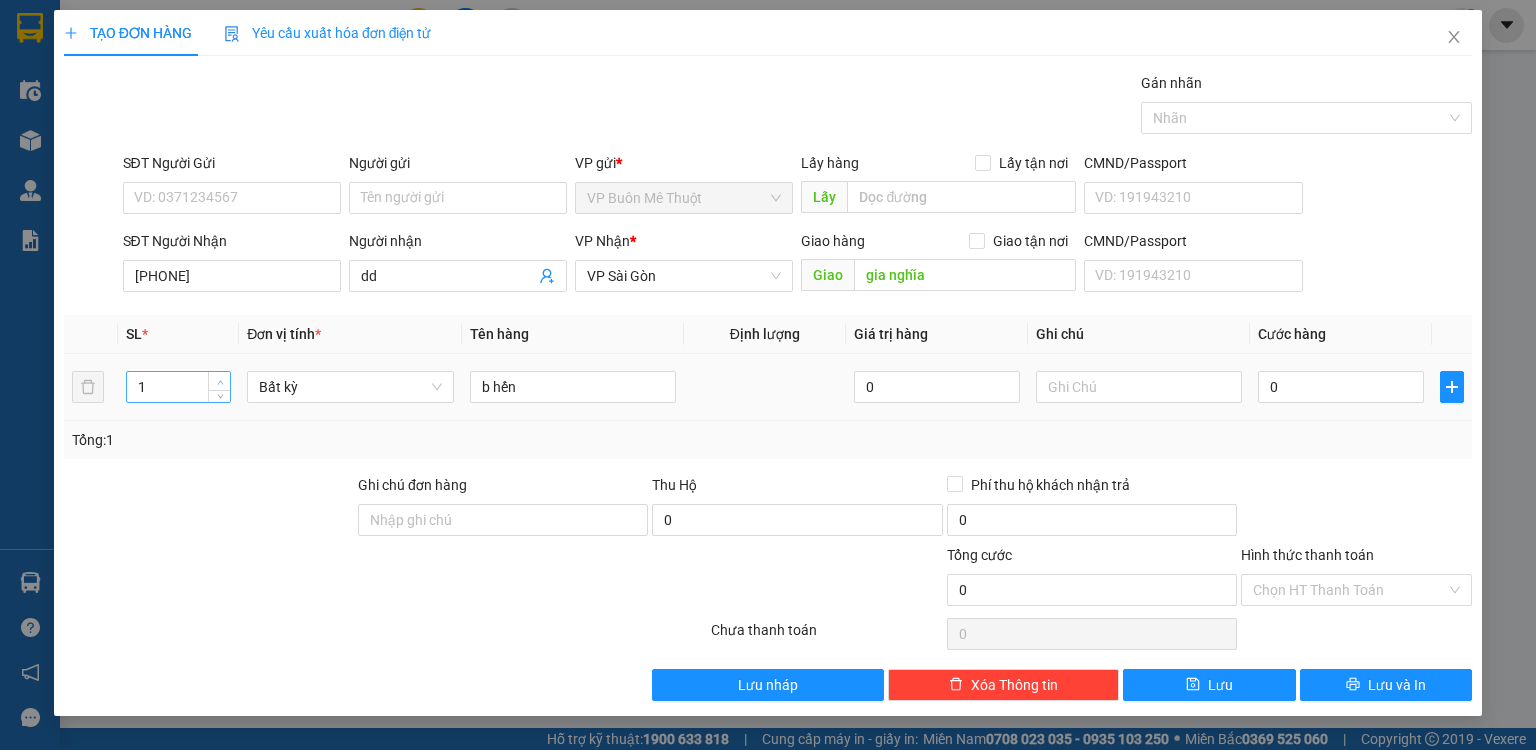 click at bounding box center (219, 381) 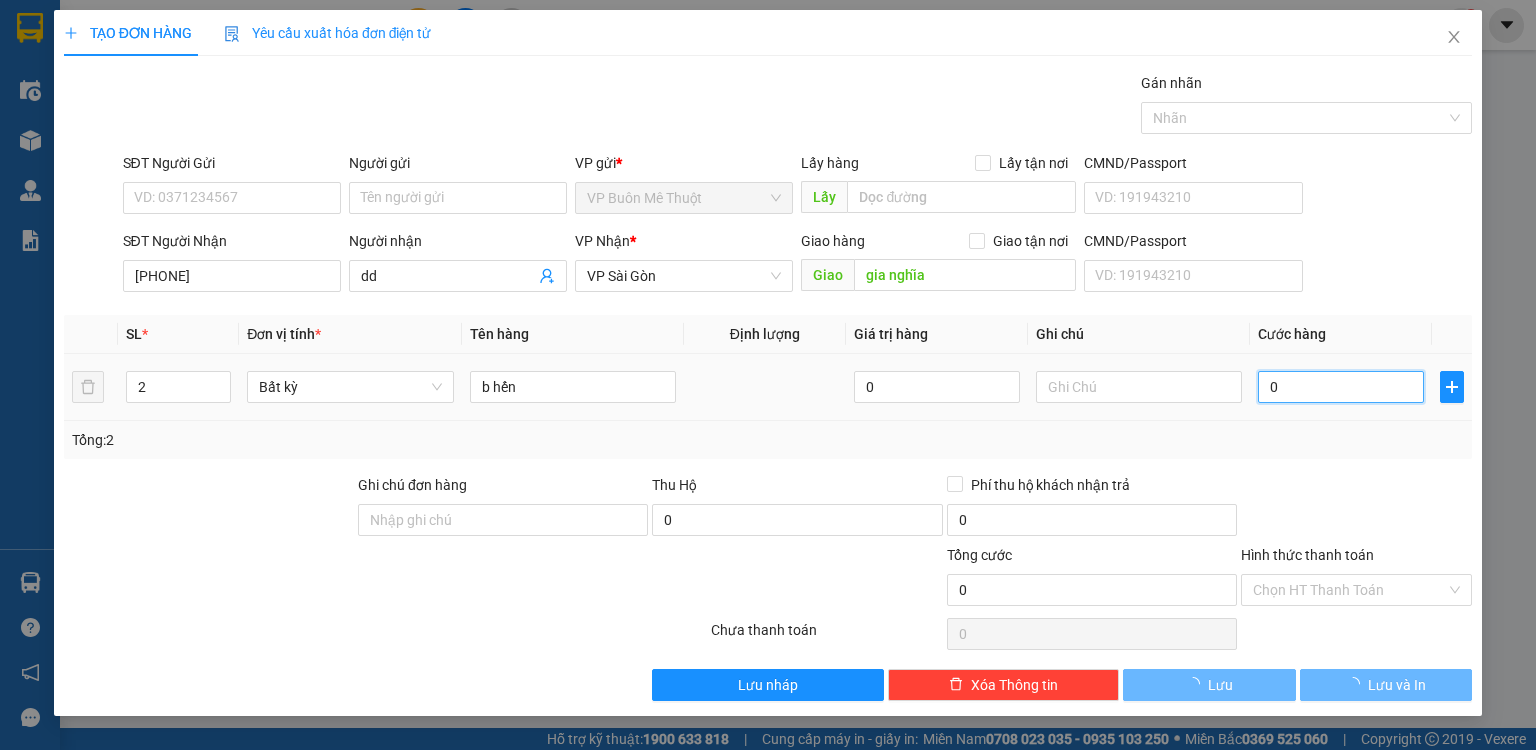 click on "0" at bounding box center [1341, 387] 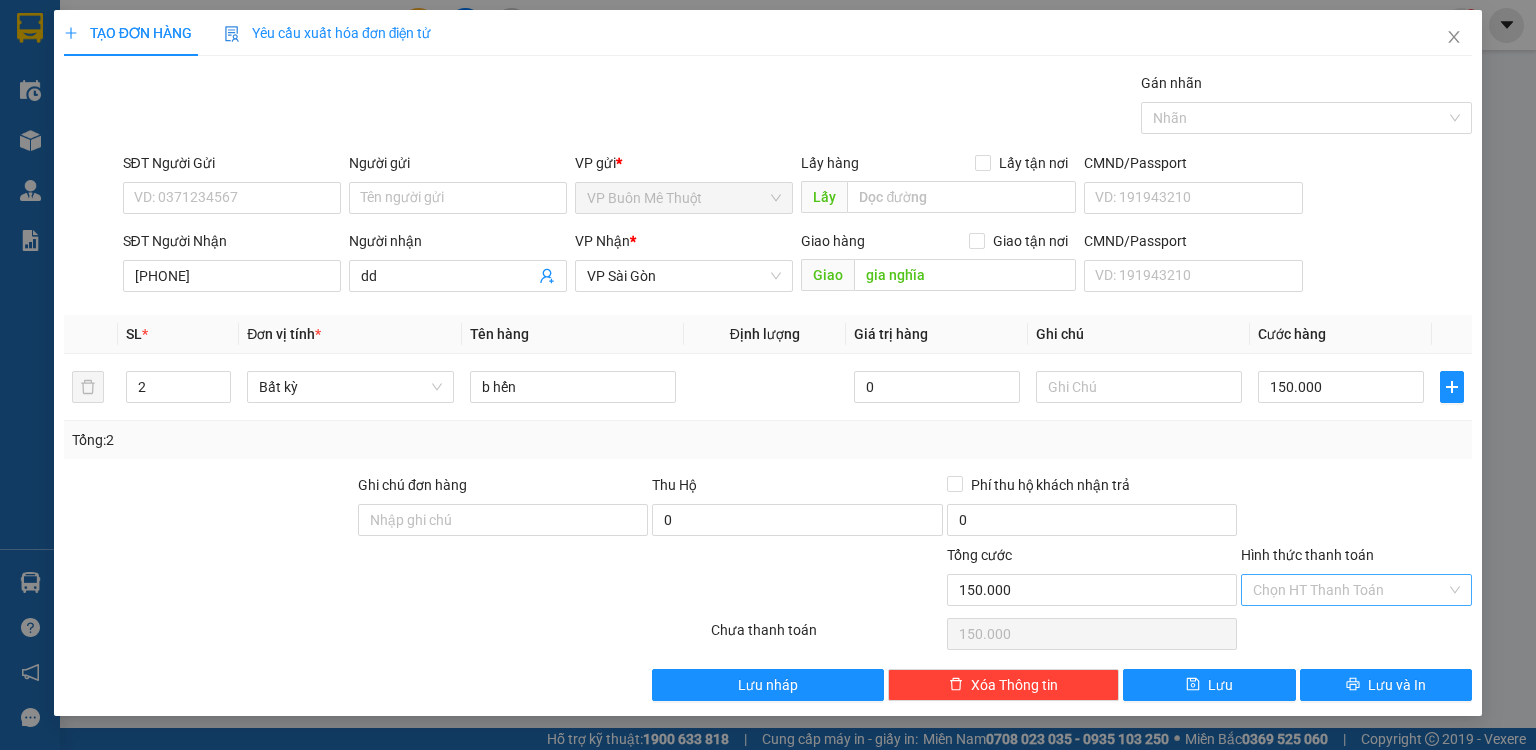 click on "Hình thức thanh toán" at bounding box center [1349, 590] 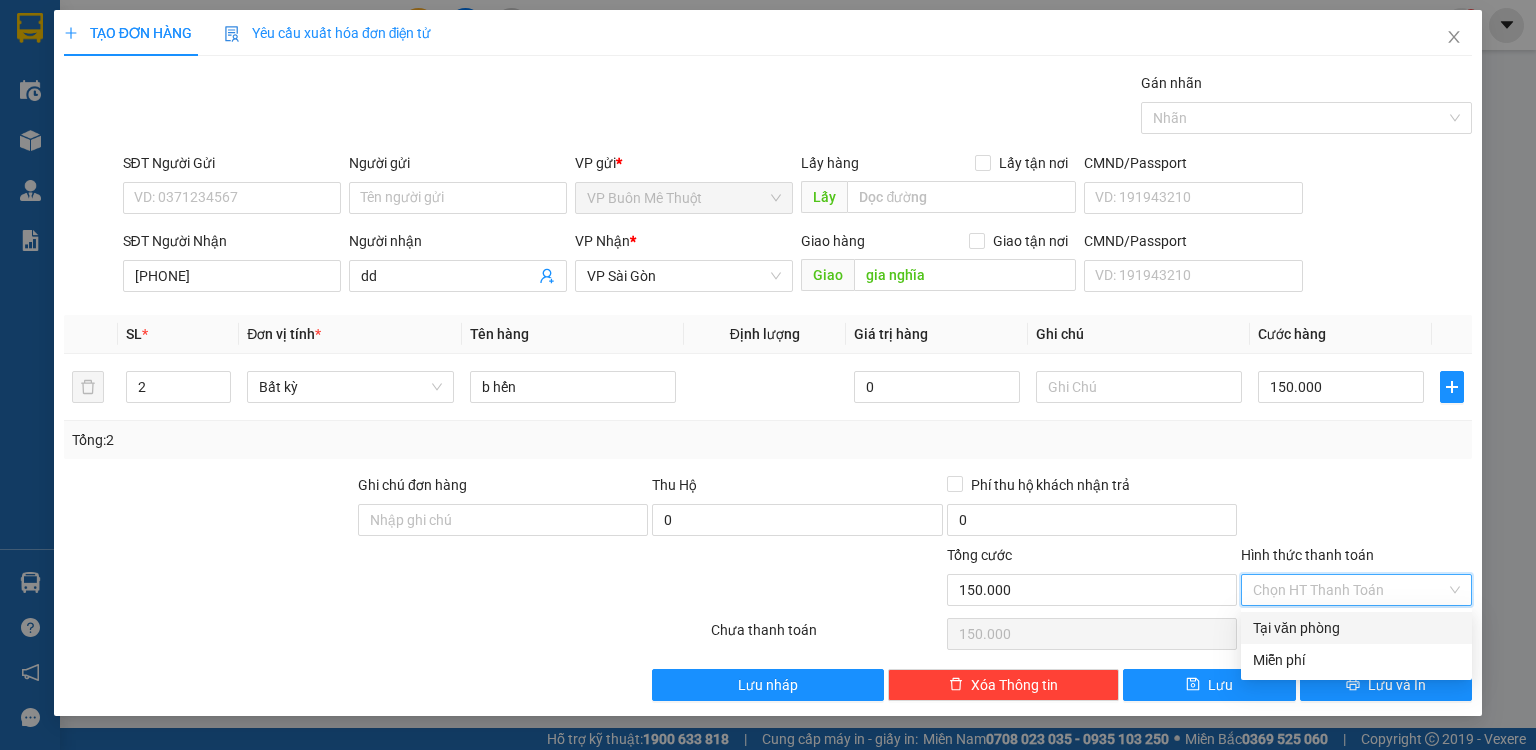 drag, startPoint x: 1302, startPoint y: 619, endPoint x: 1302, endPoint y: 637, distance: 18 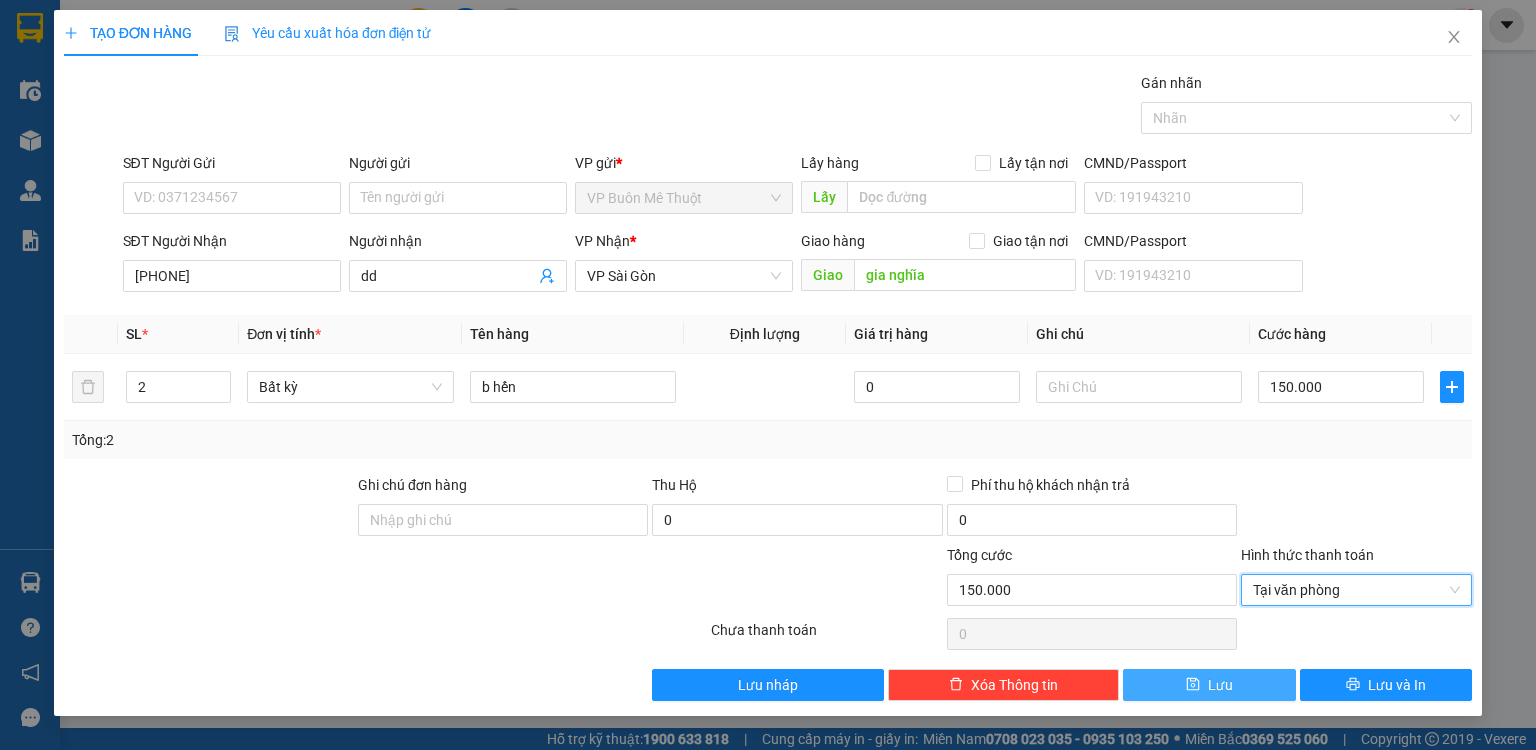 click on "Lưu" at bounding box center [1209, 685] 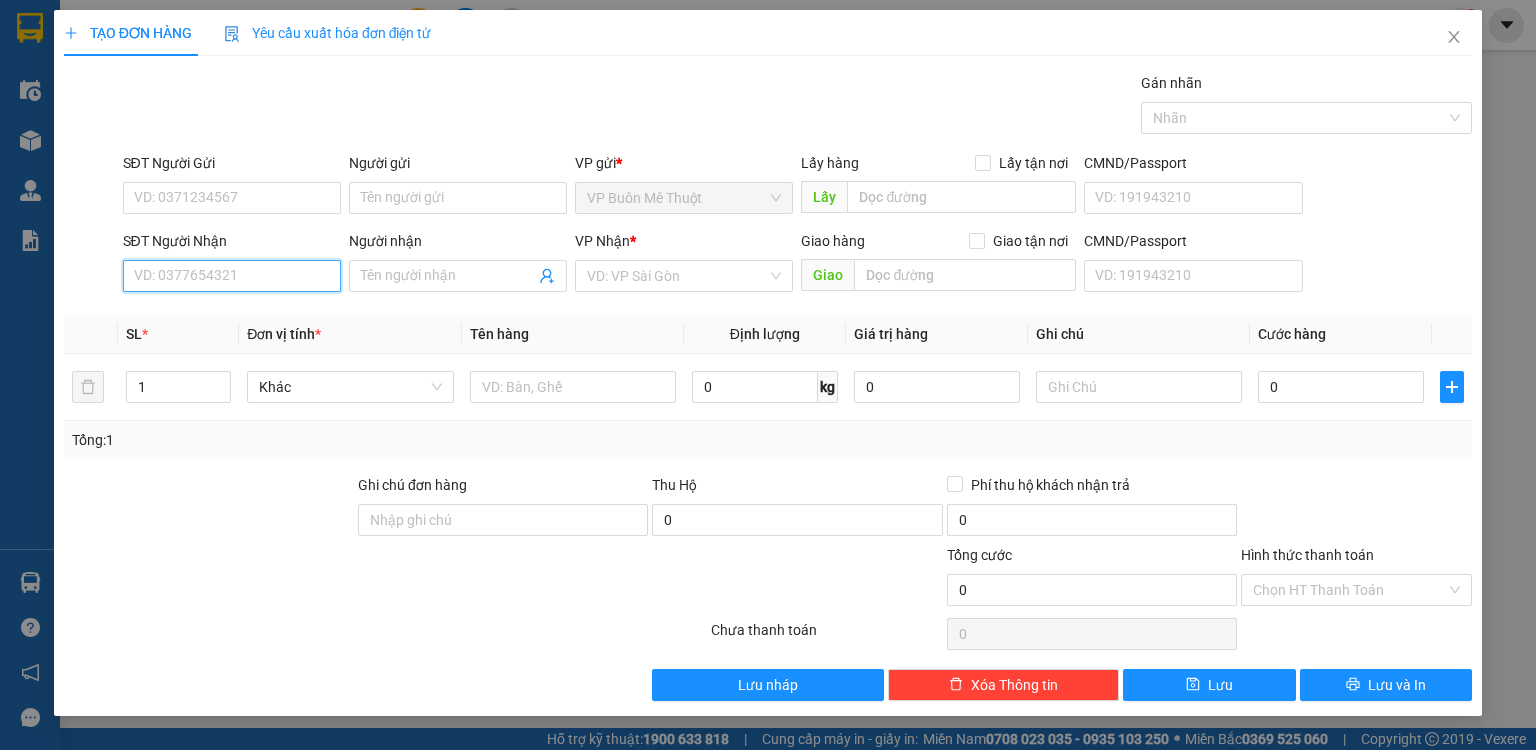 click on "SĐT Người Nhận" at bounding box center (232, 276) 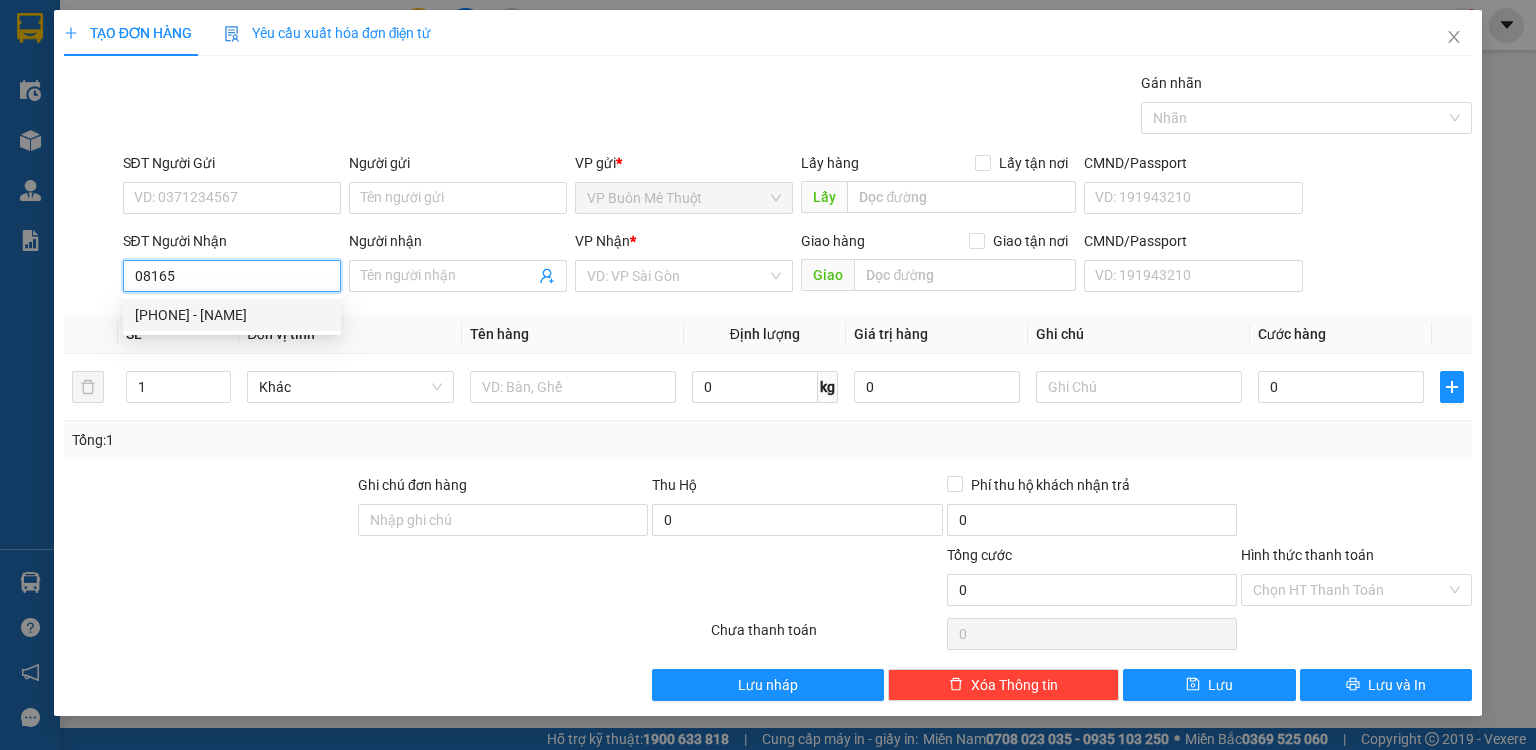 click on "0816518764 - khang" at bounding box center (232, 315) 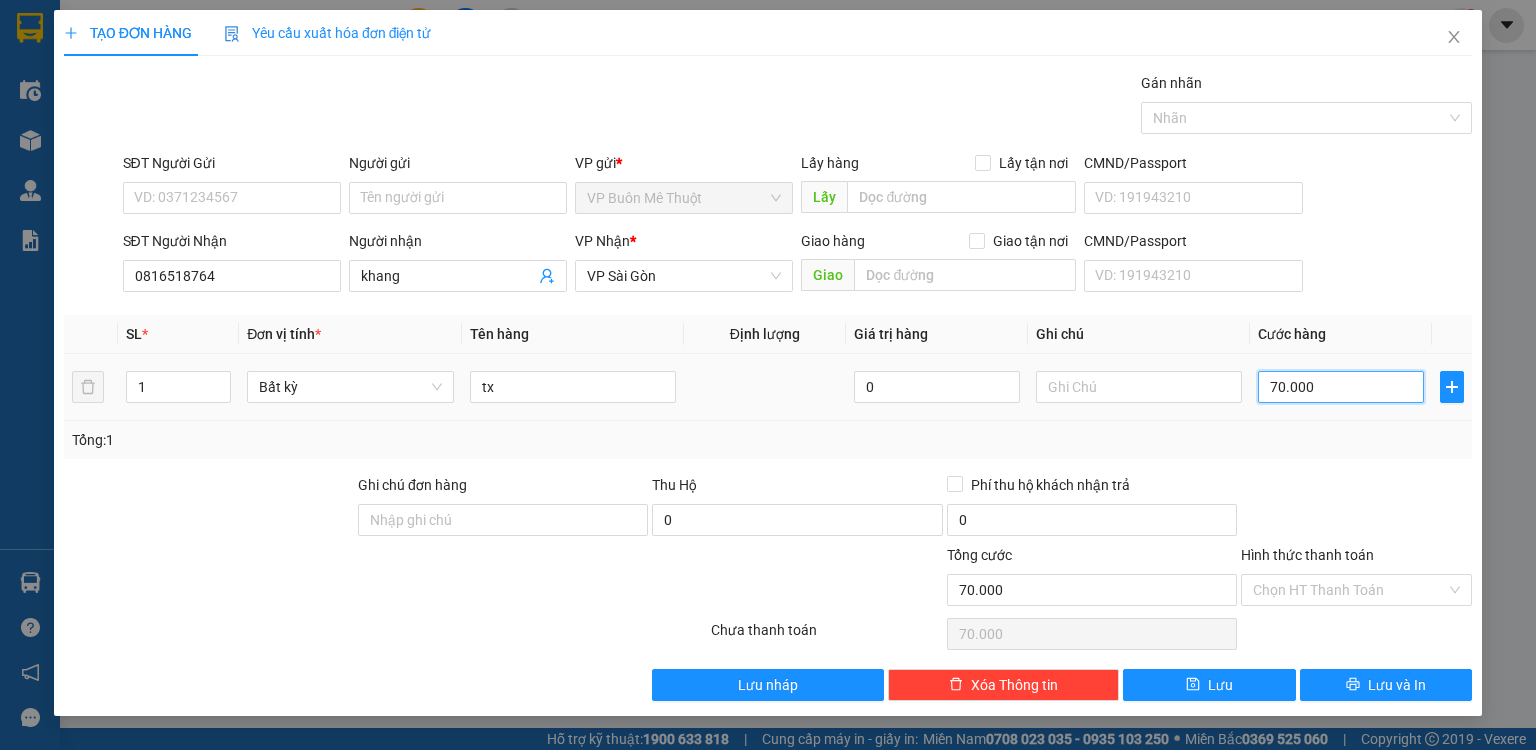 click on "70.000" at bounding box center [1341, 387] 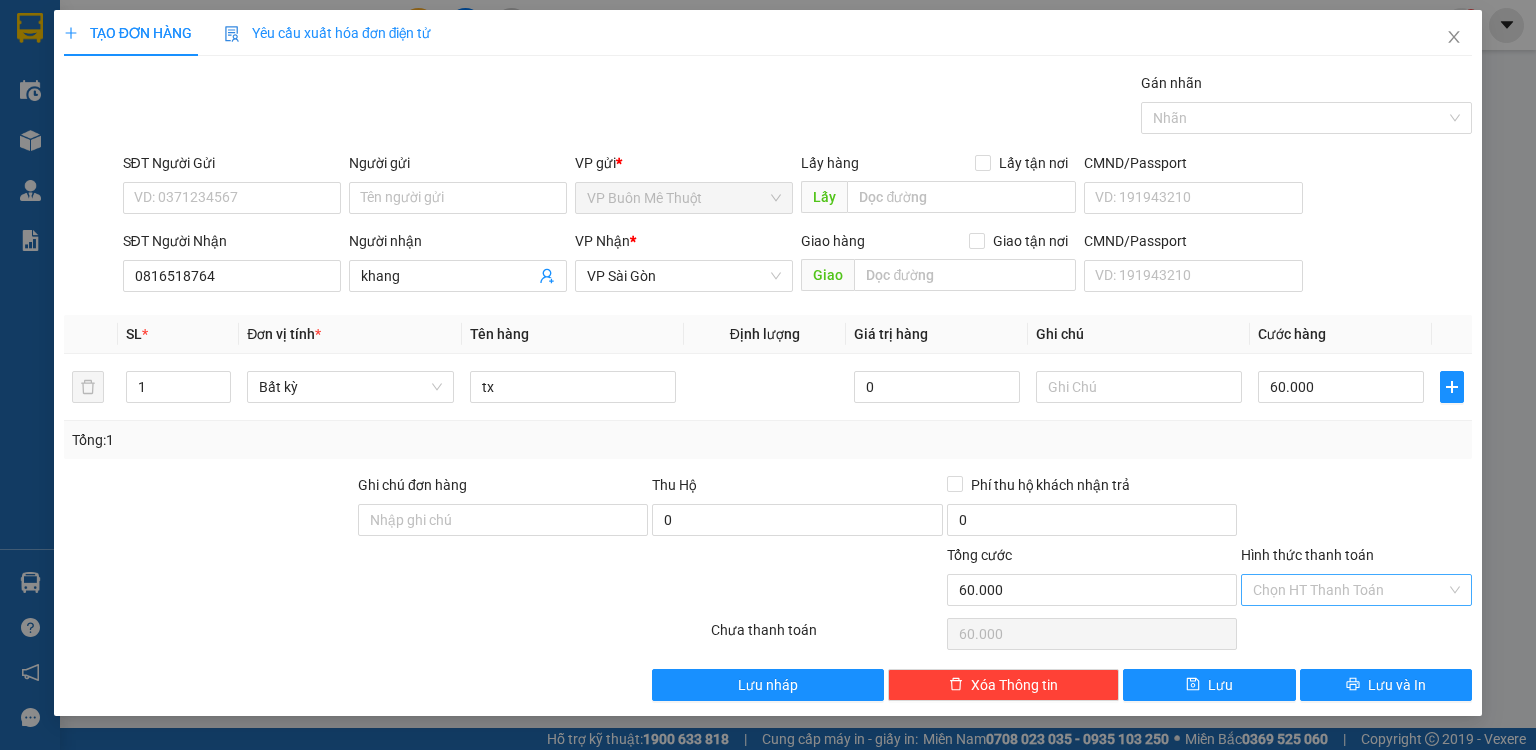 click on "Hình thức thanh toán" at bounding box center (1349, 590) 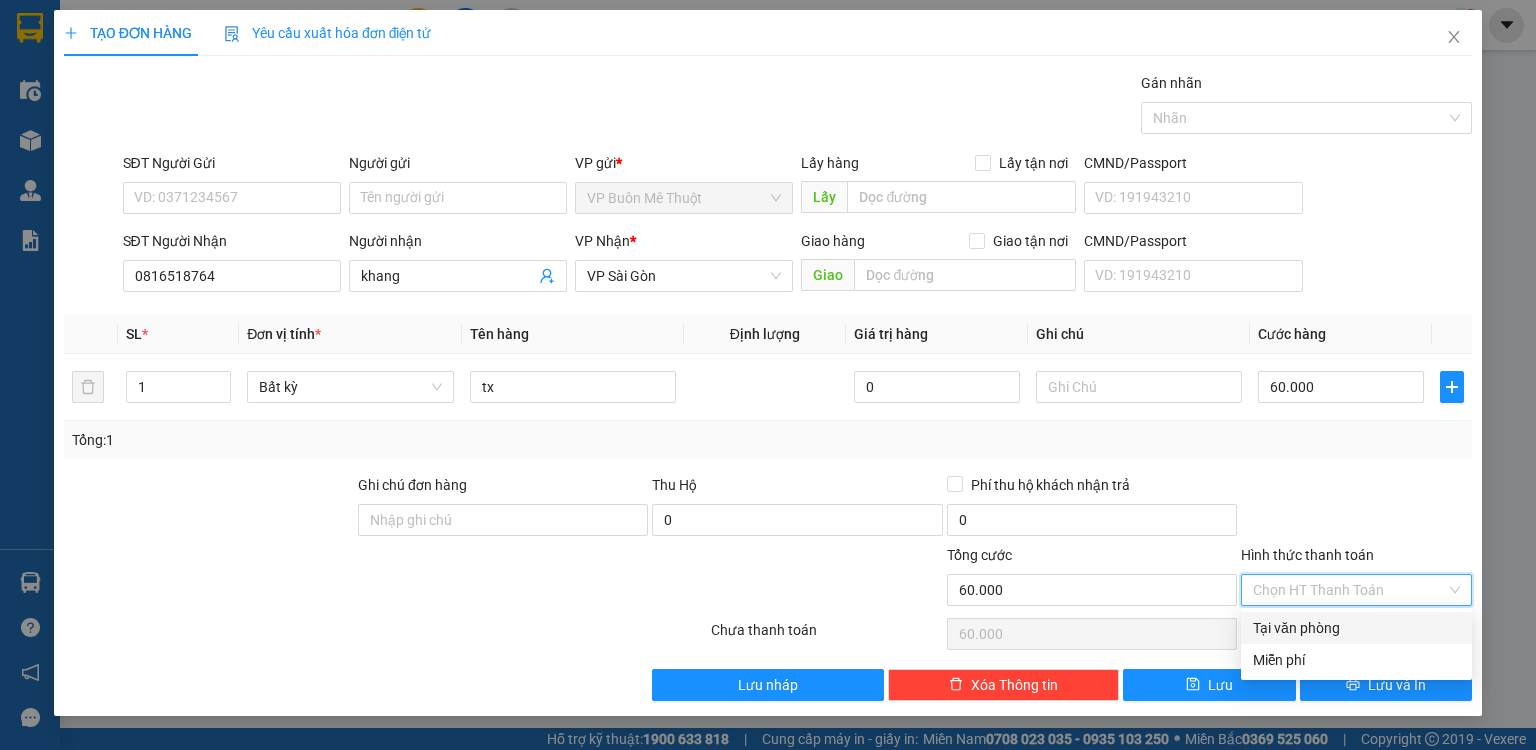 drag, startPoint x: 1304, startPoint y: 634, endPoint x: 1285, endPoint y: 631, distance: 19.235384 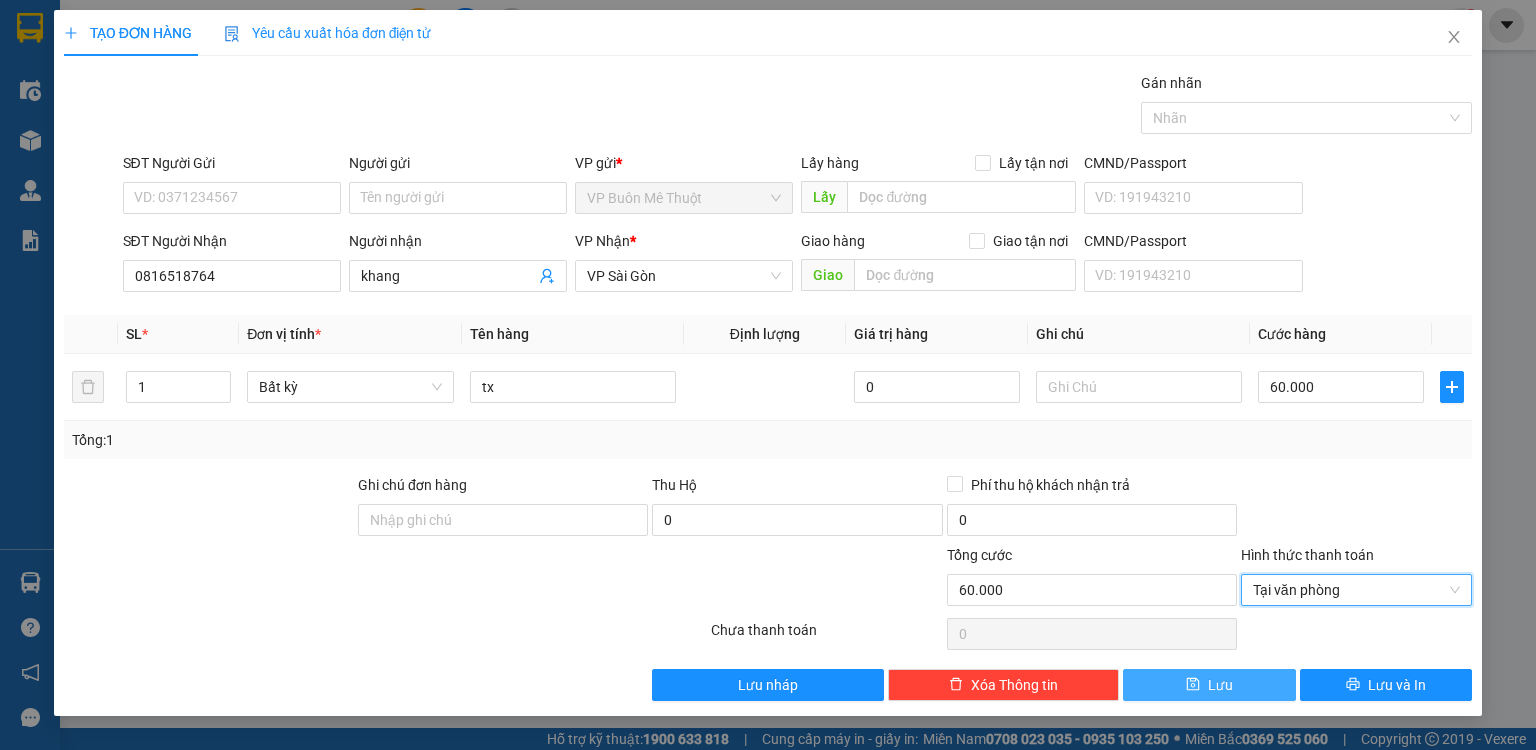 click on "Lưu" at bounding box center [1209, 685] 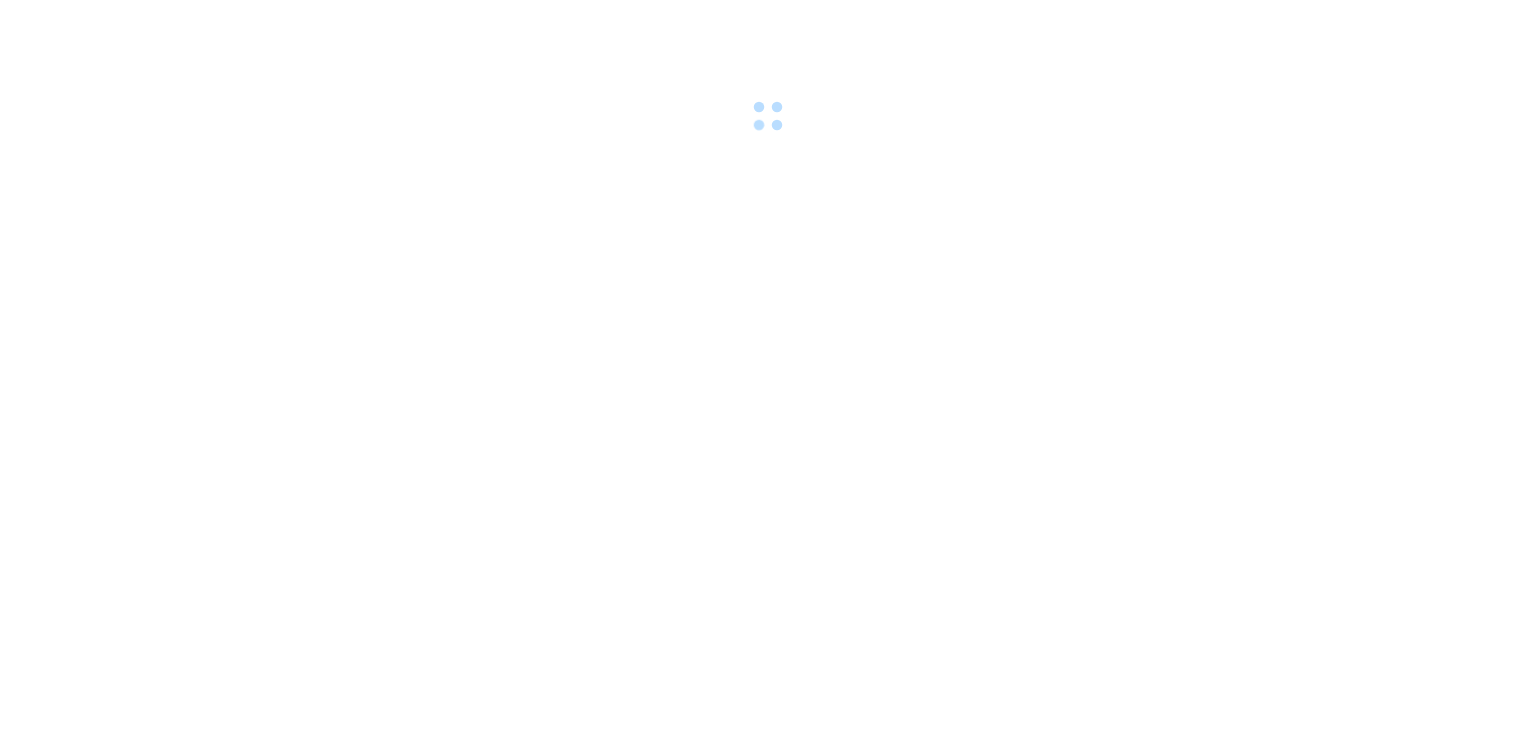 scroll, scrollTop: 0, scrollLeft: 0, axis: both 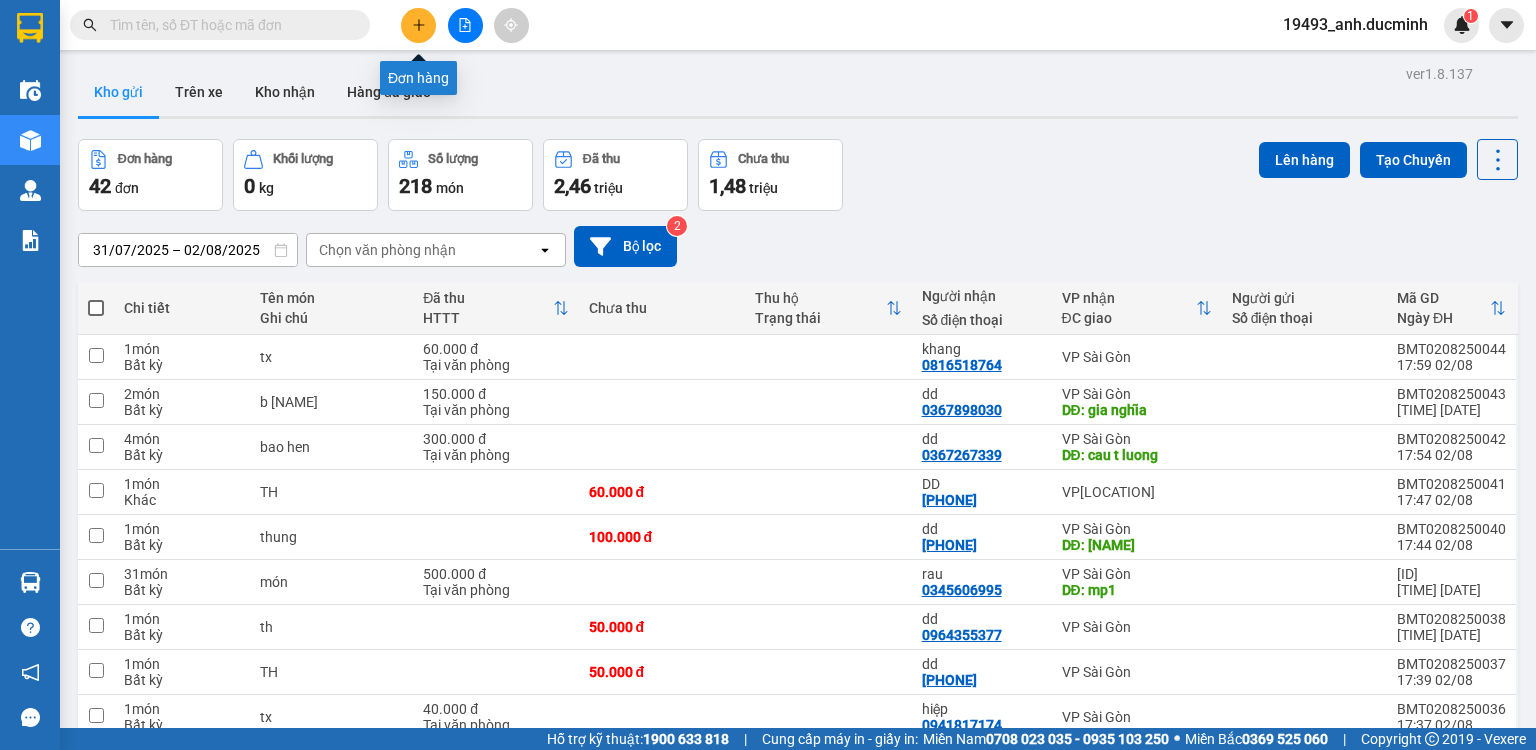 click at bounding box center [465, 25] 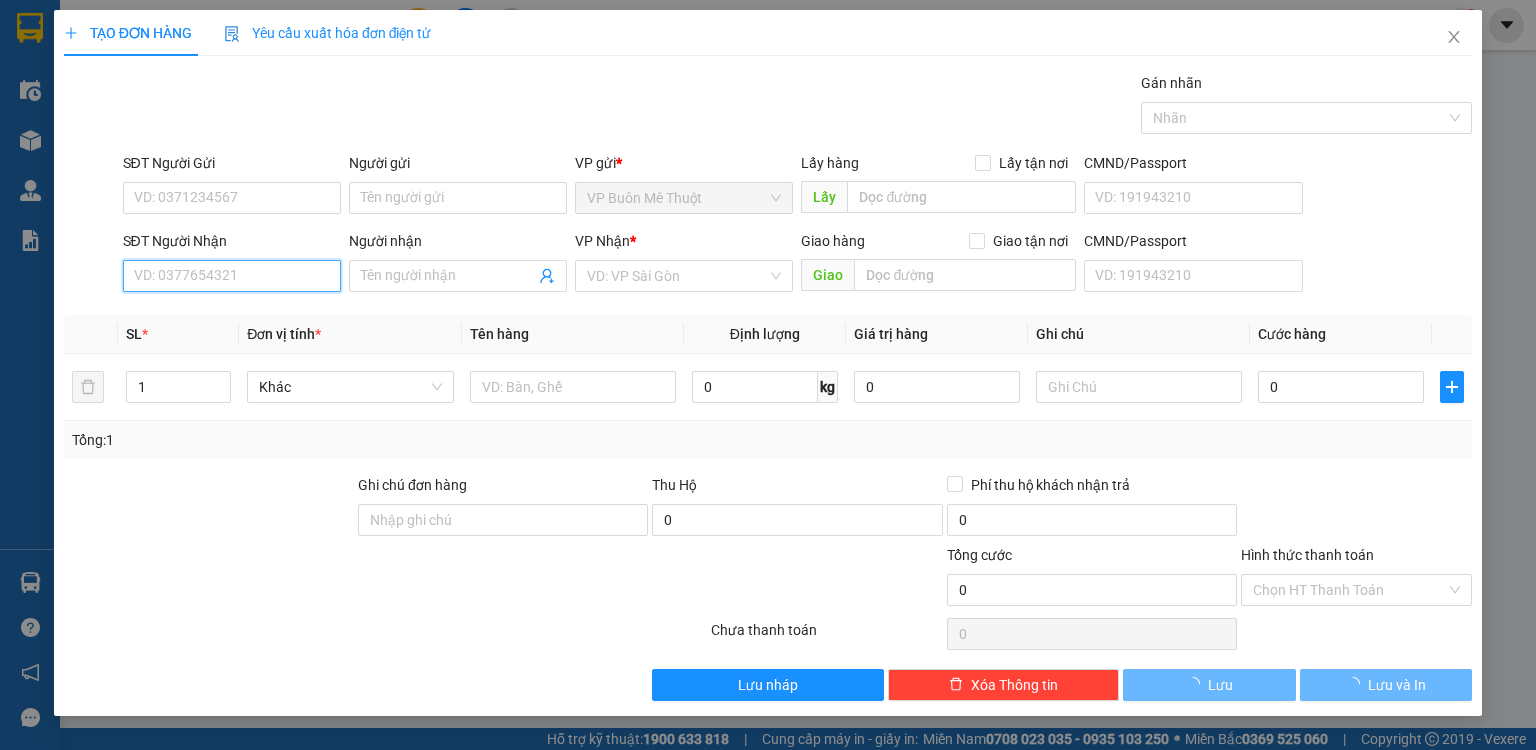 click on "SĐT Người Nhận" at bounding box center [232, 276] 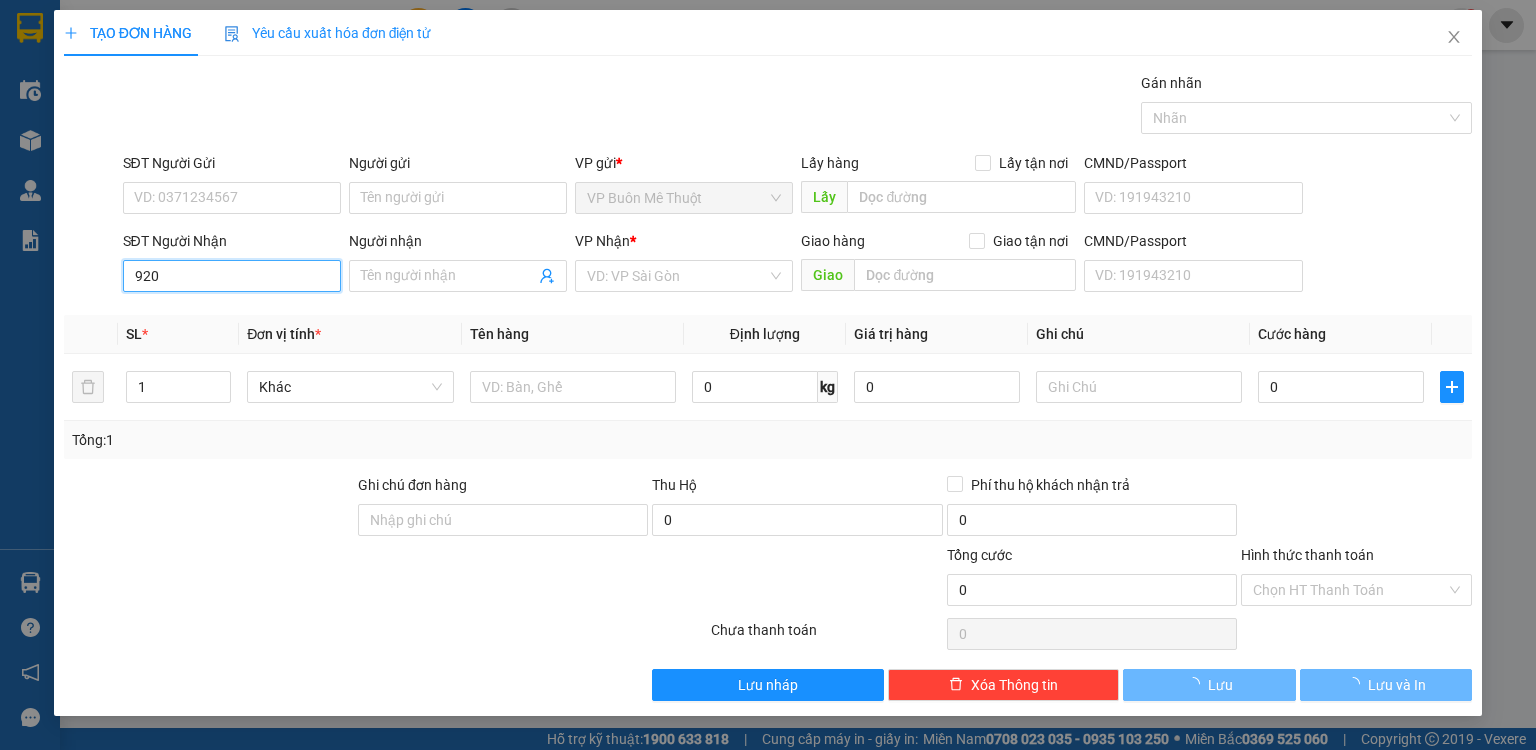 click on "920" at bounding box center (232, 276) 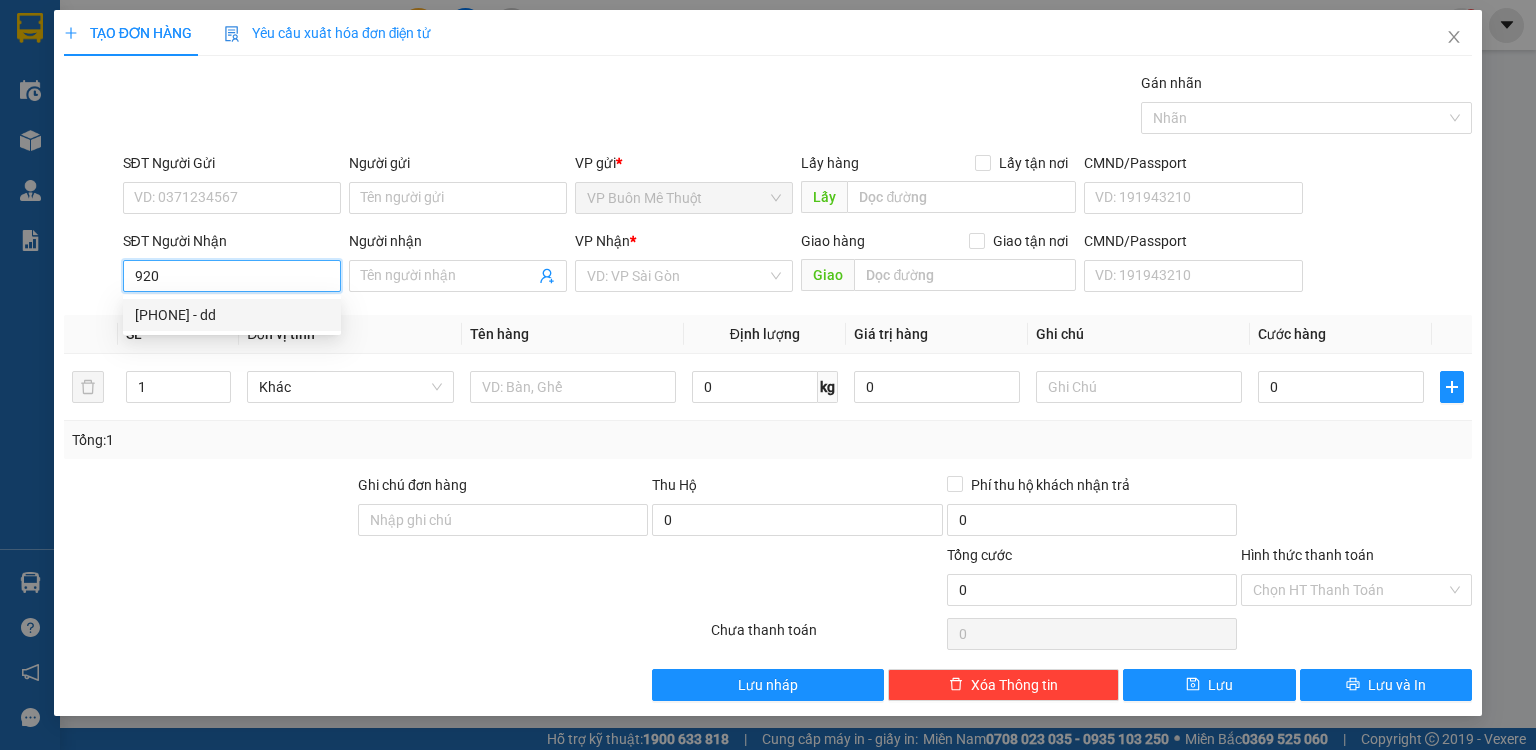 click on "[PHONE] - dd" at bounding box center (232, 315) 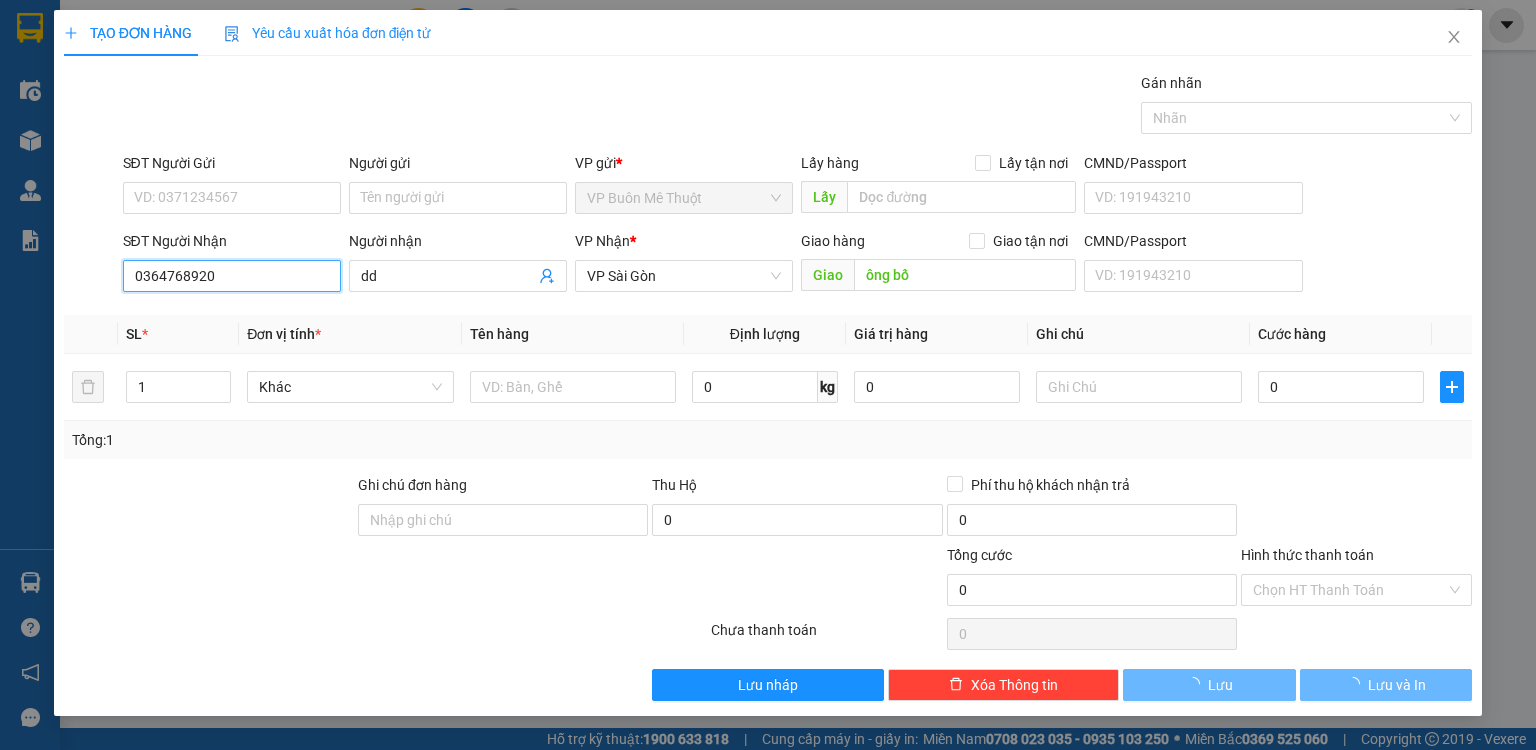 type on "80.000" 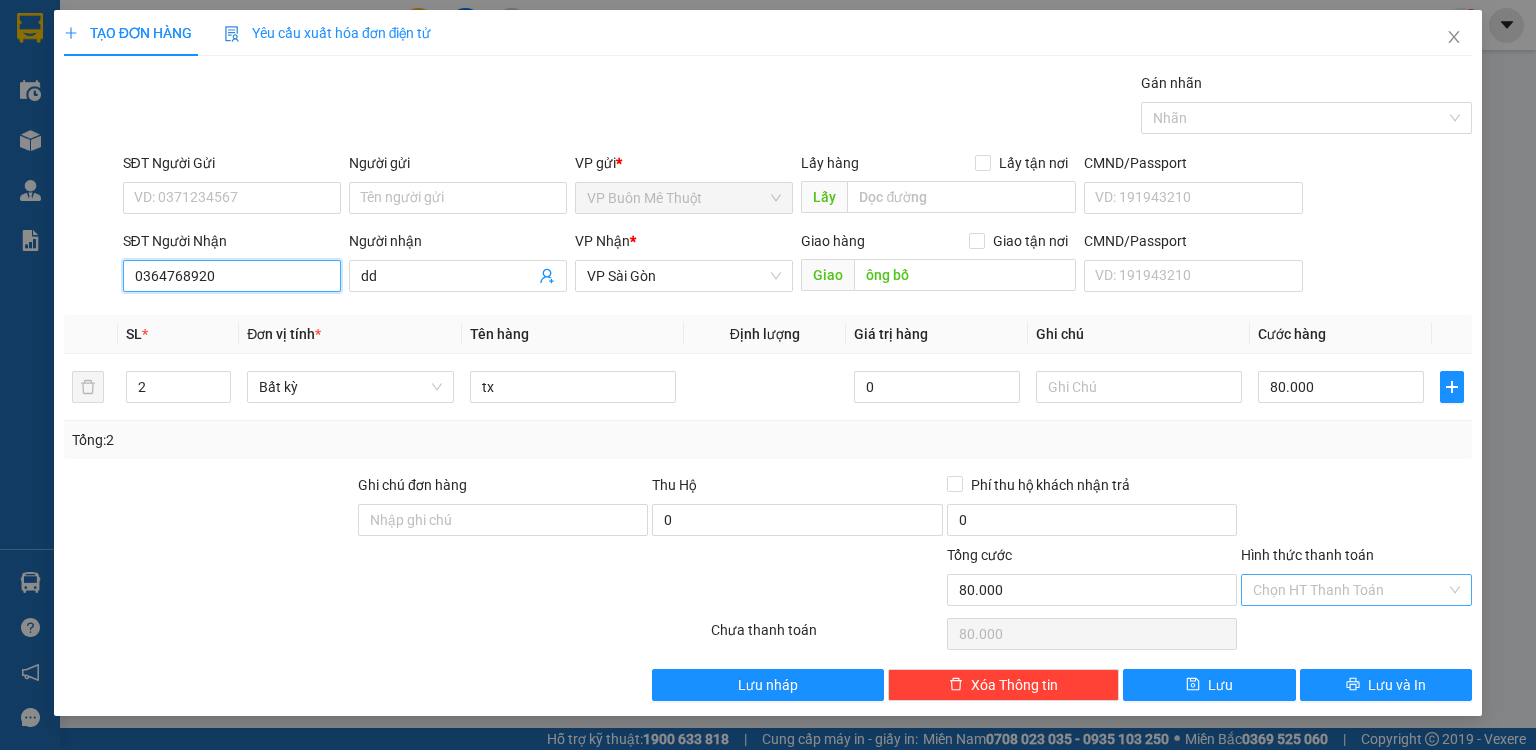 type on "0364768920" 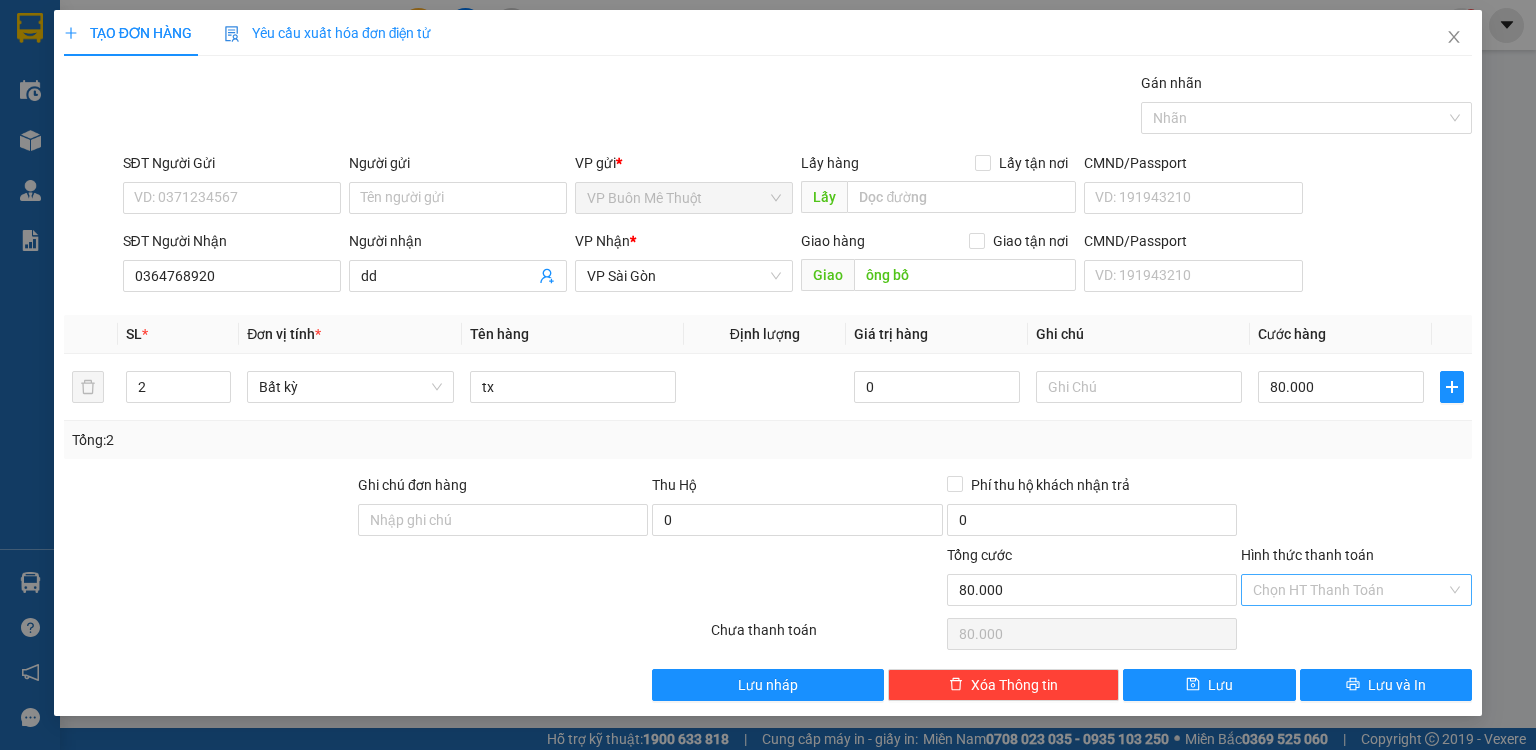 click on "Hình thức thanh toán" at bounding box center (1349, 590) 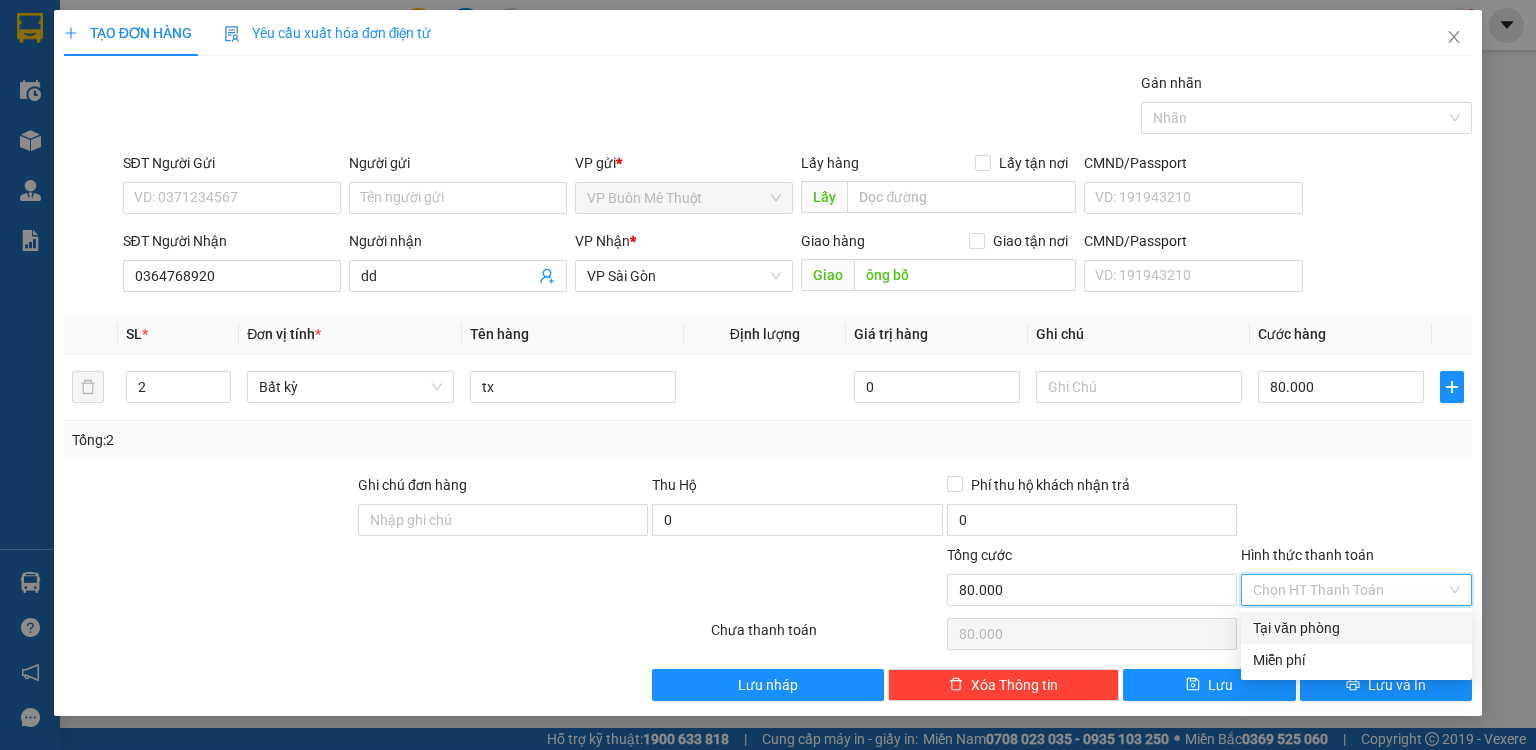 click on "Tại văn phòng" at bounding box center [1356, 628] 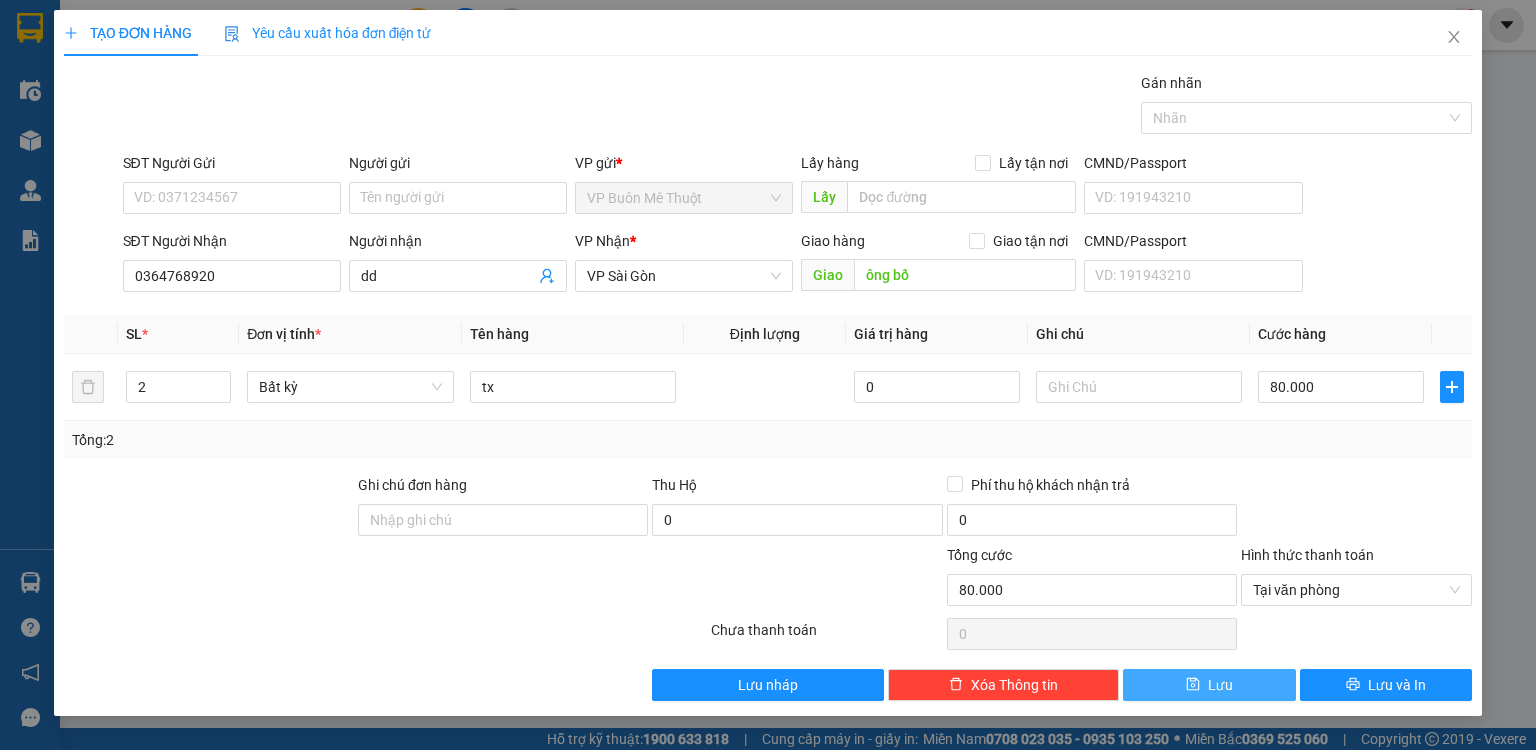 click on "Lưu" at bounding box center [1220, 685] 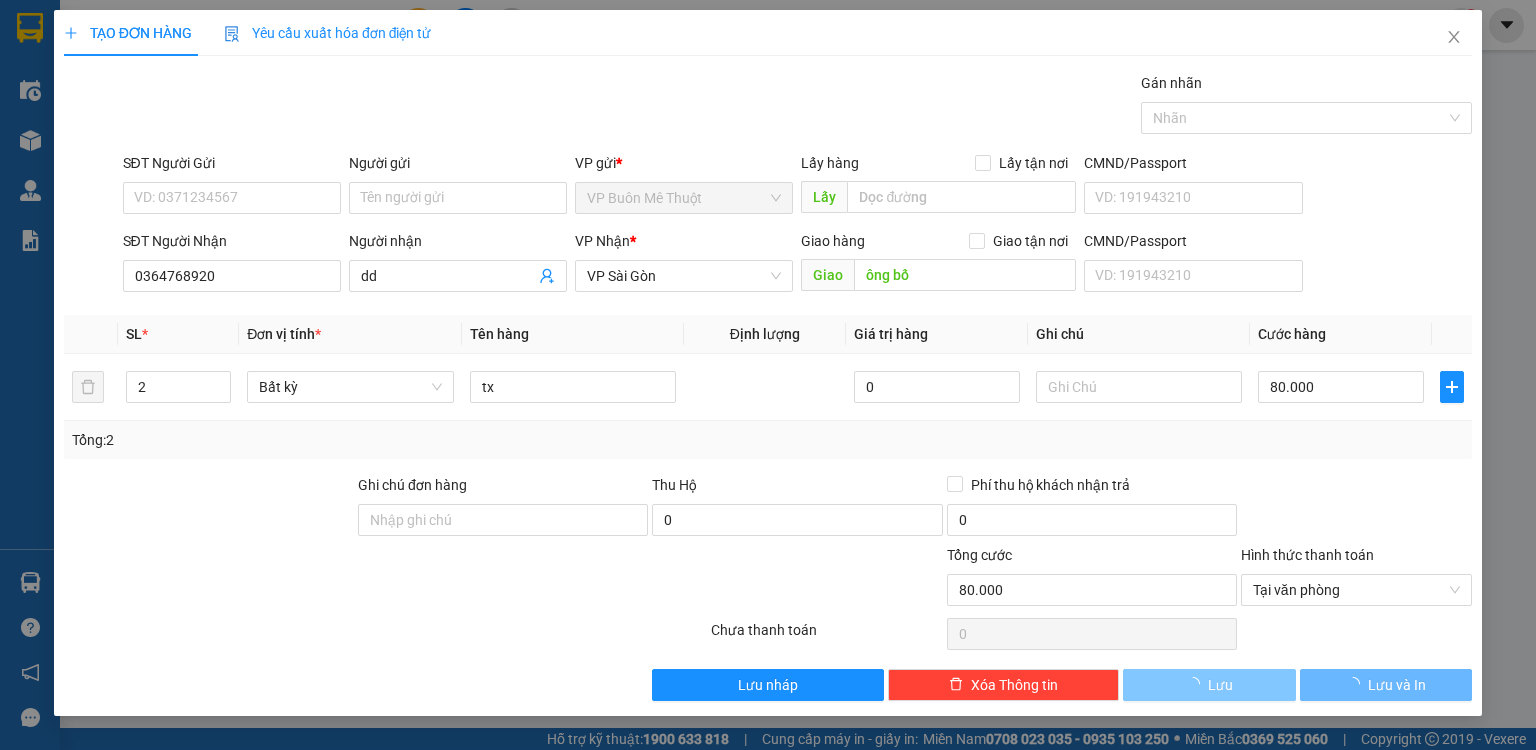 type 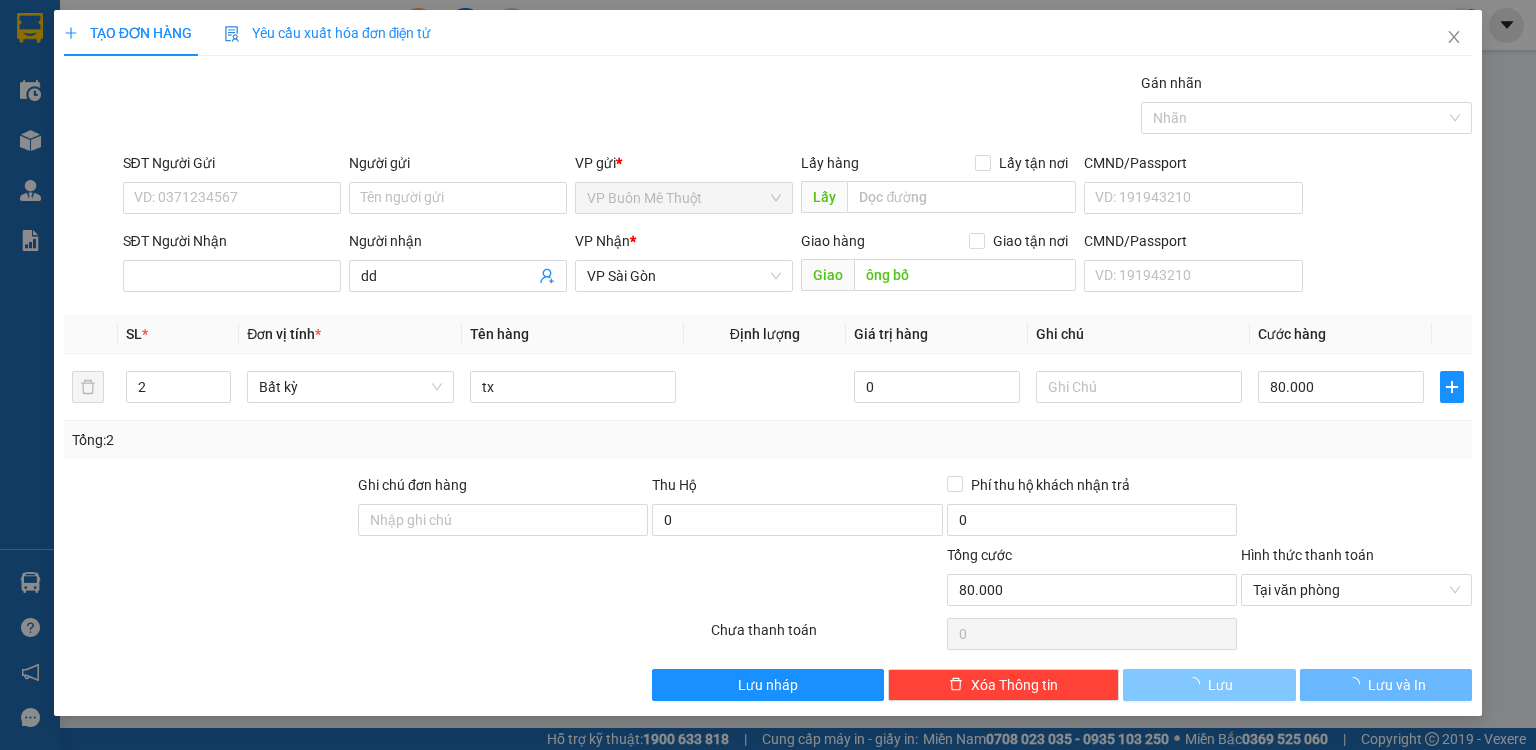 type 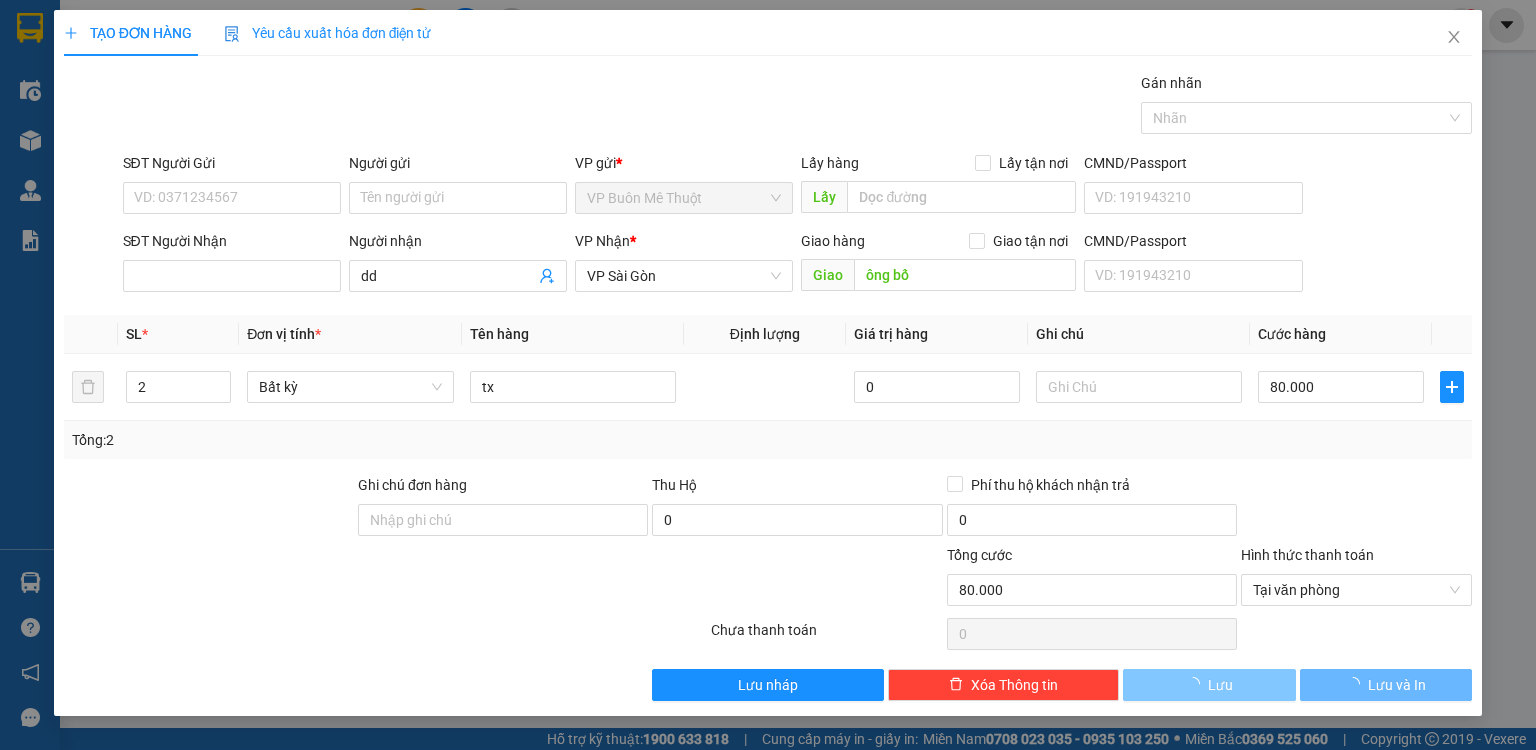 type 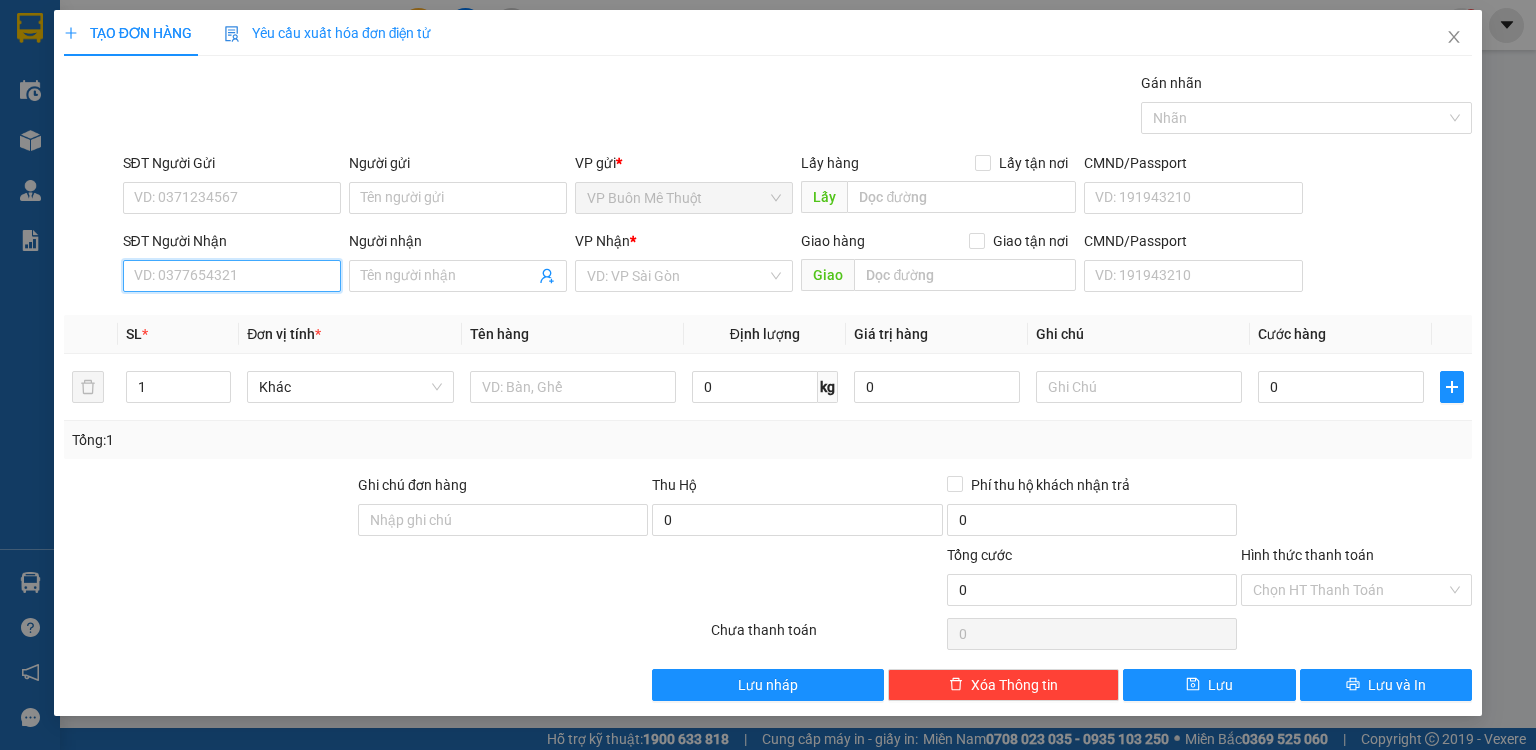 click on "SĐT Người Nhận" at bounding box center (232, 276) 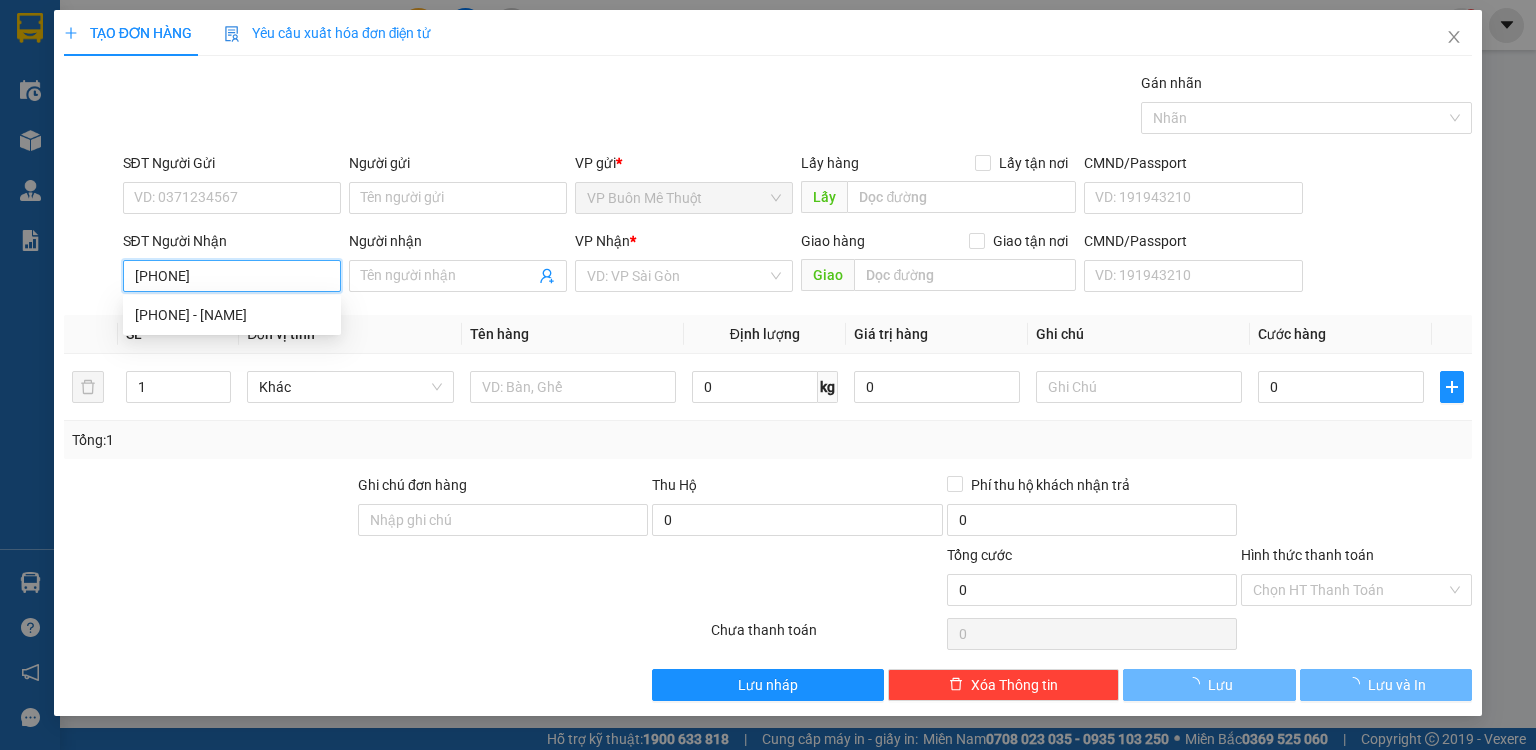 type on "[PHONE]" 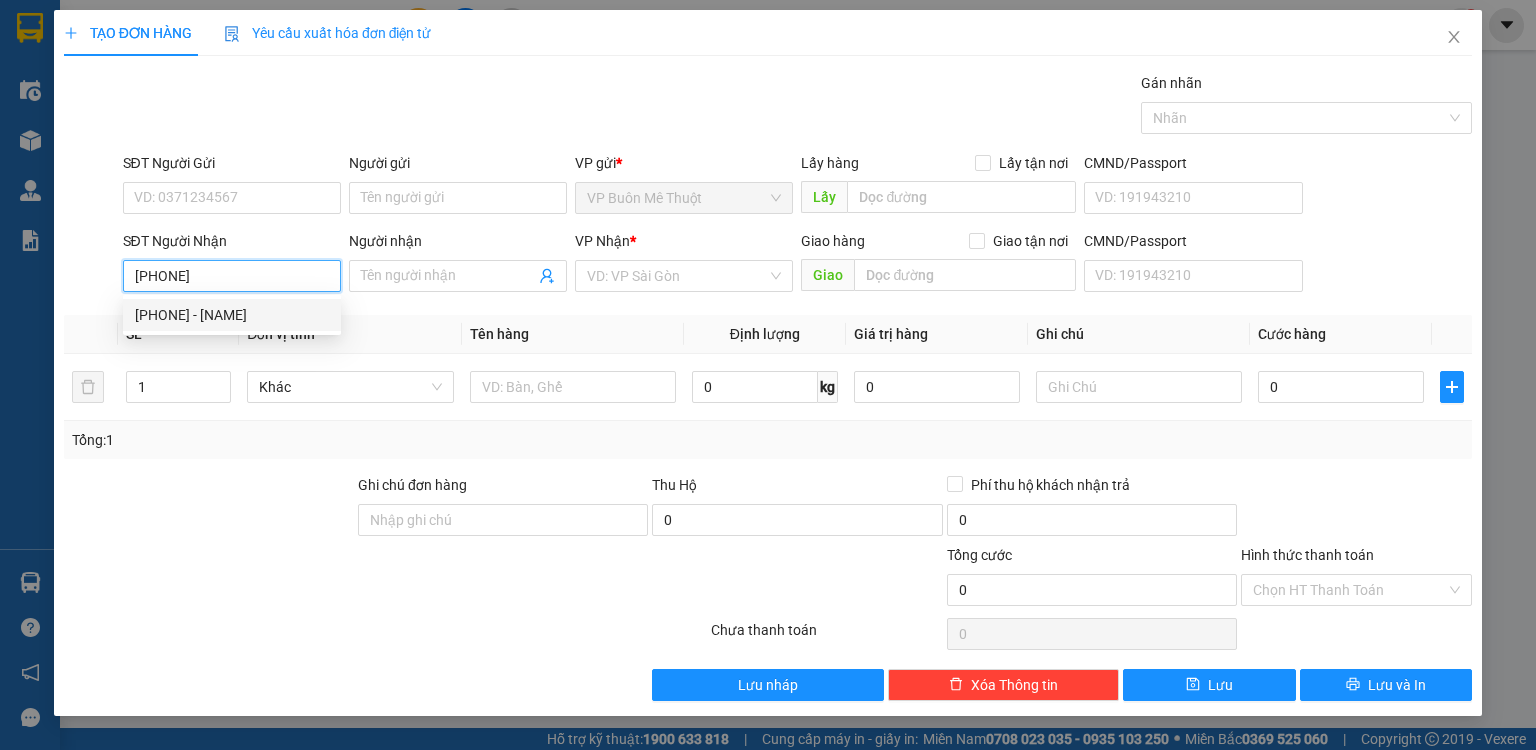 click on "[PHONE] - [NAME]" at bounding box center [232, 315] 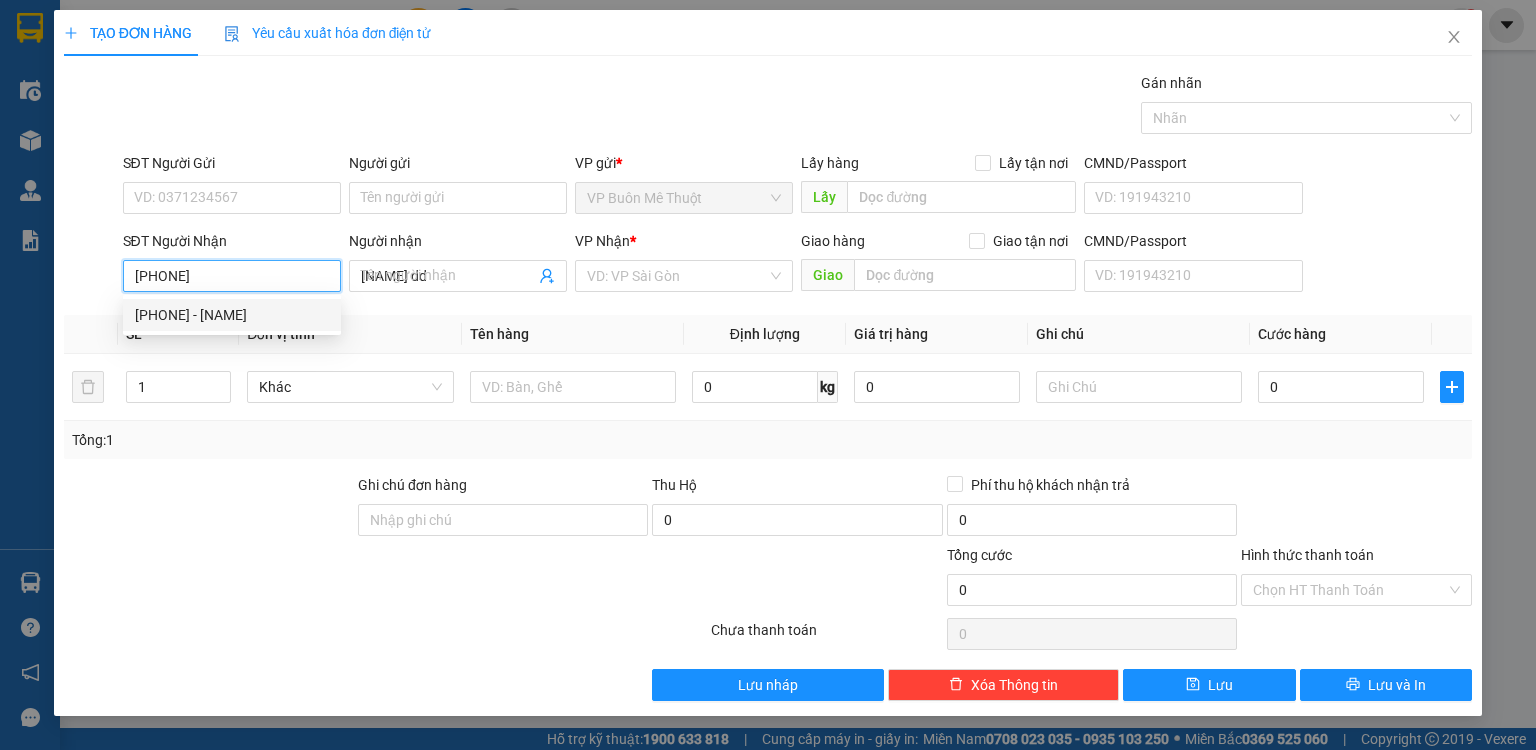 type on "200.000" 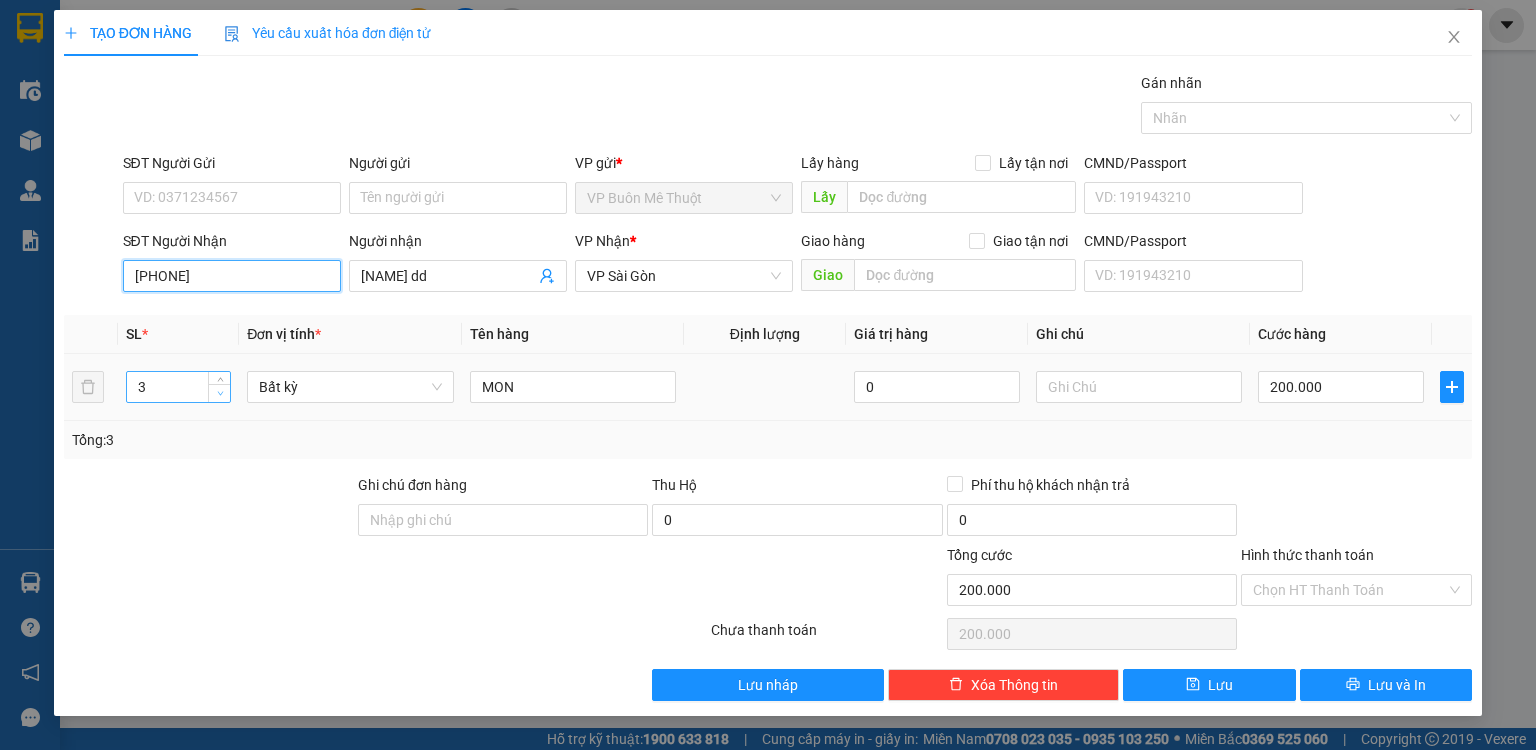 type on "[PHONE]" 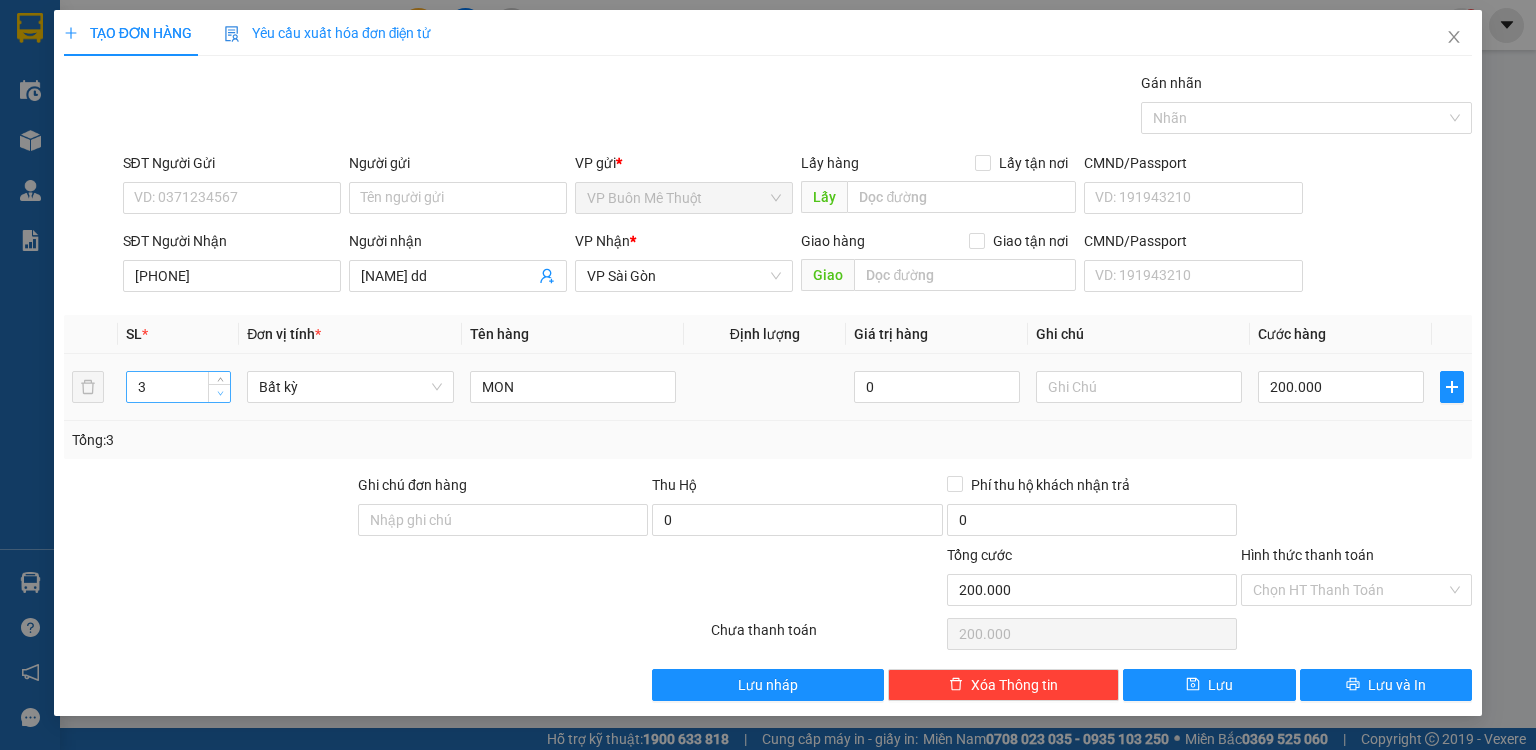 click 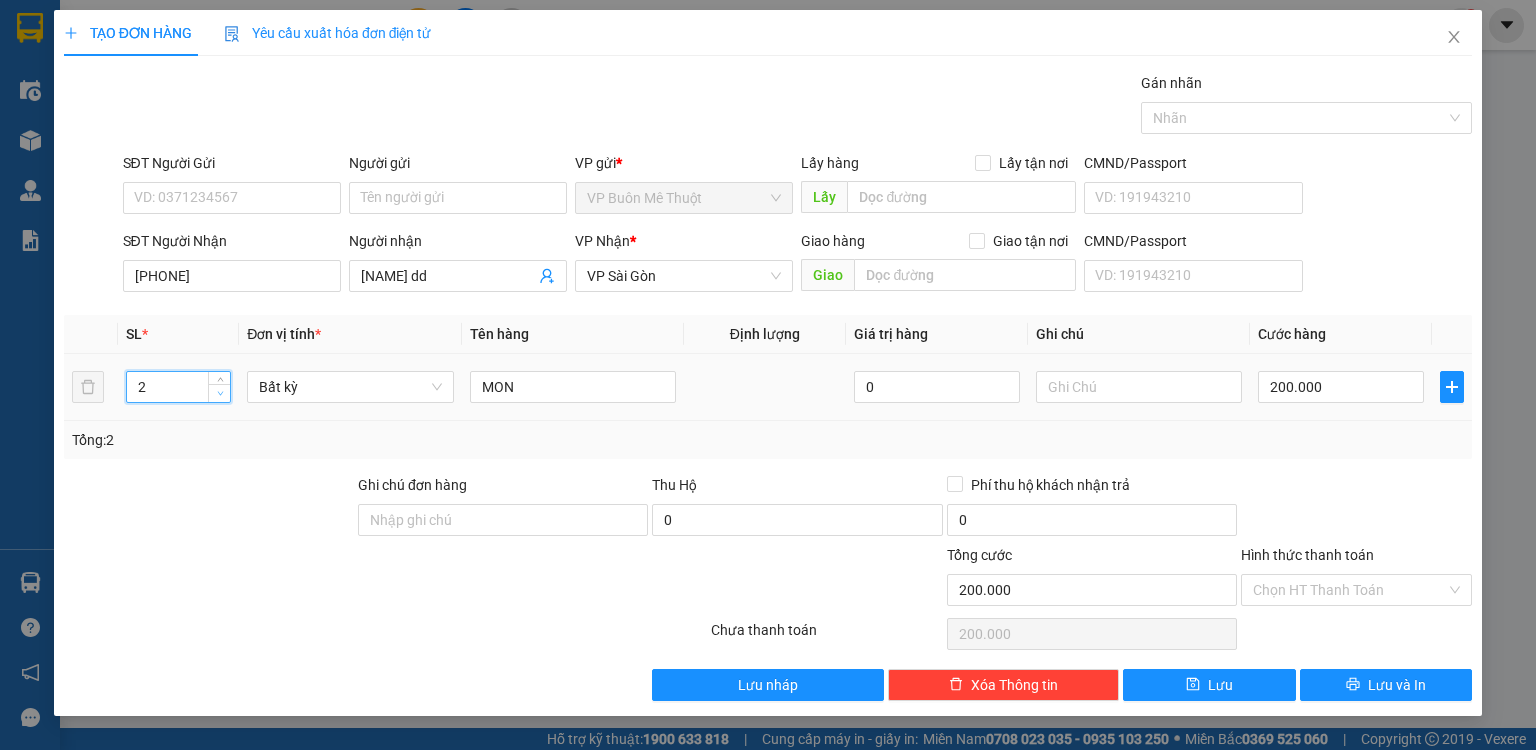 click 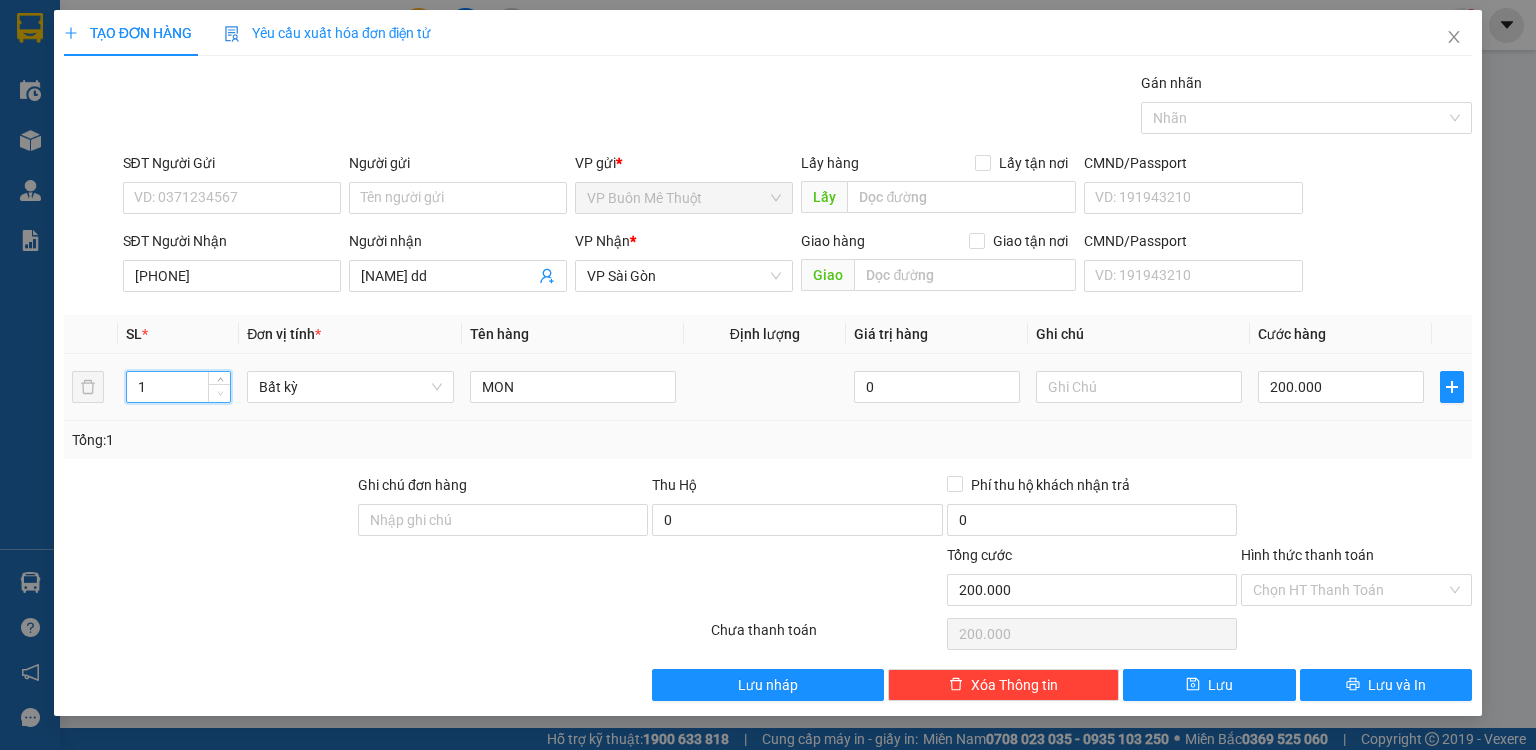 click 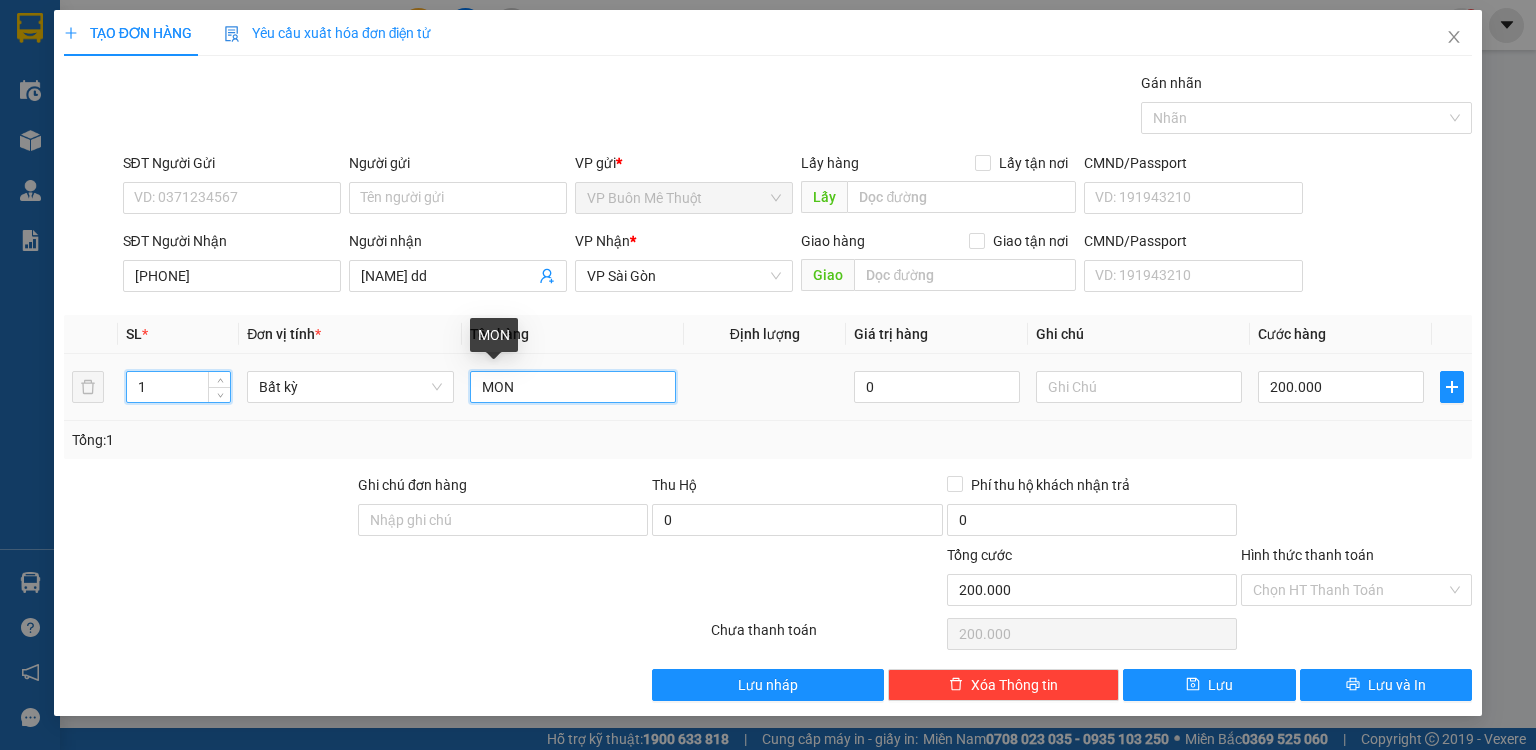 drag, startPoint x: 525, startPoint y: 388, endPoint x: 557, endPoint y: 395, distance: 32.75668 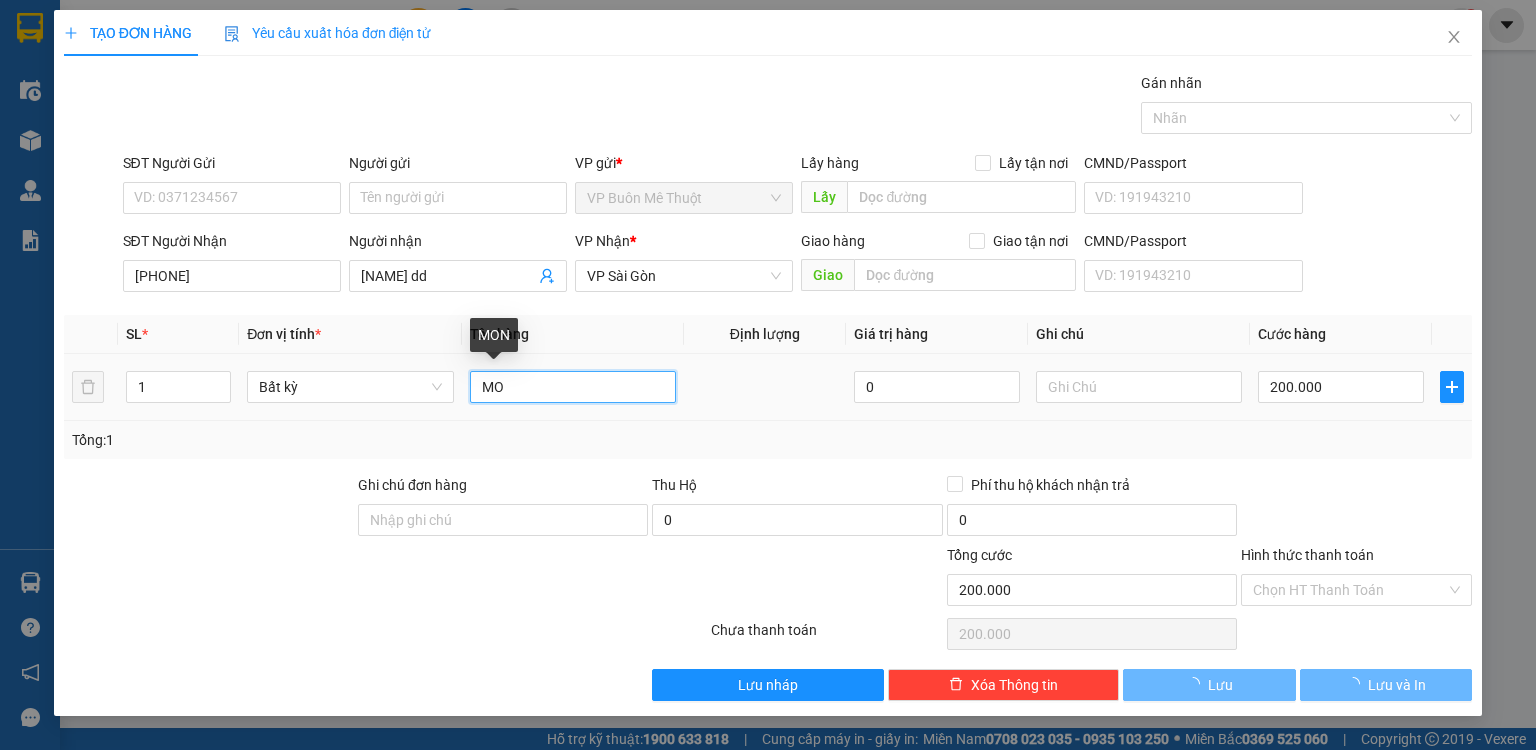type on "M" 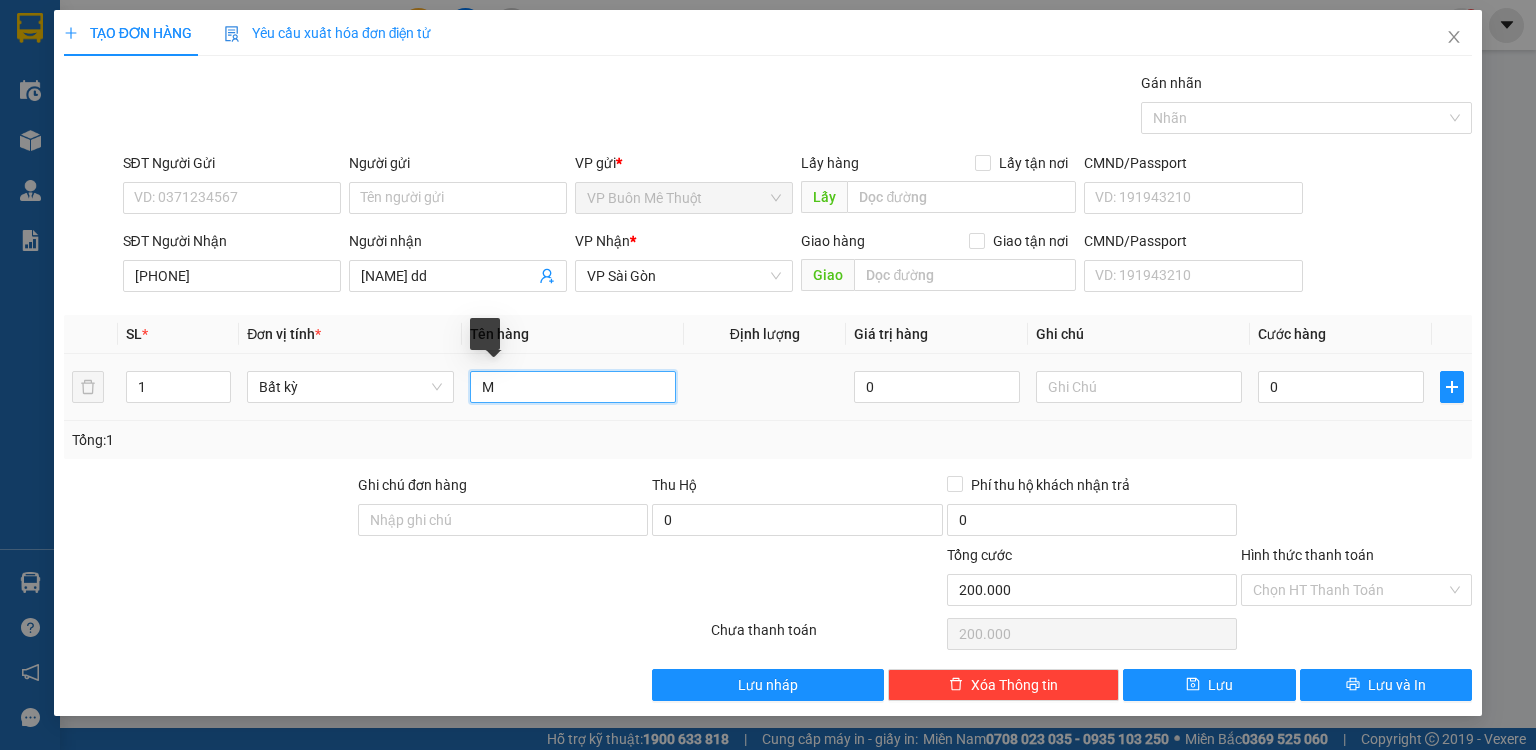 type on "0" 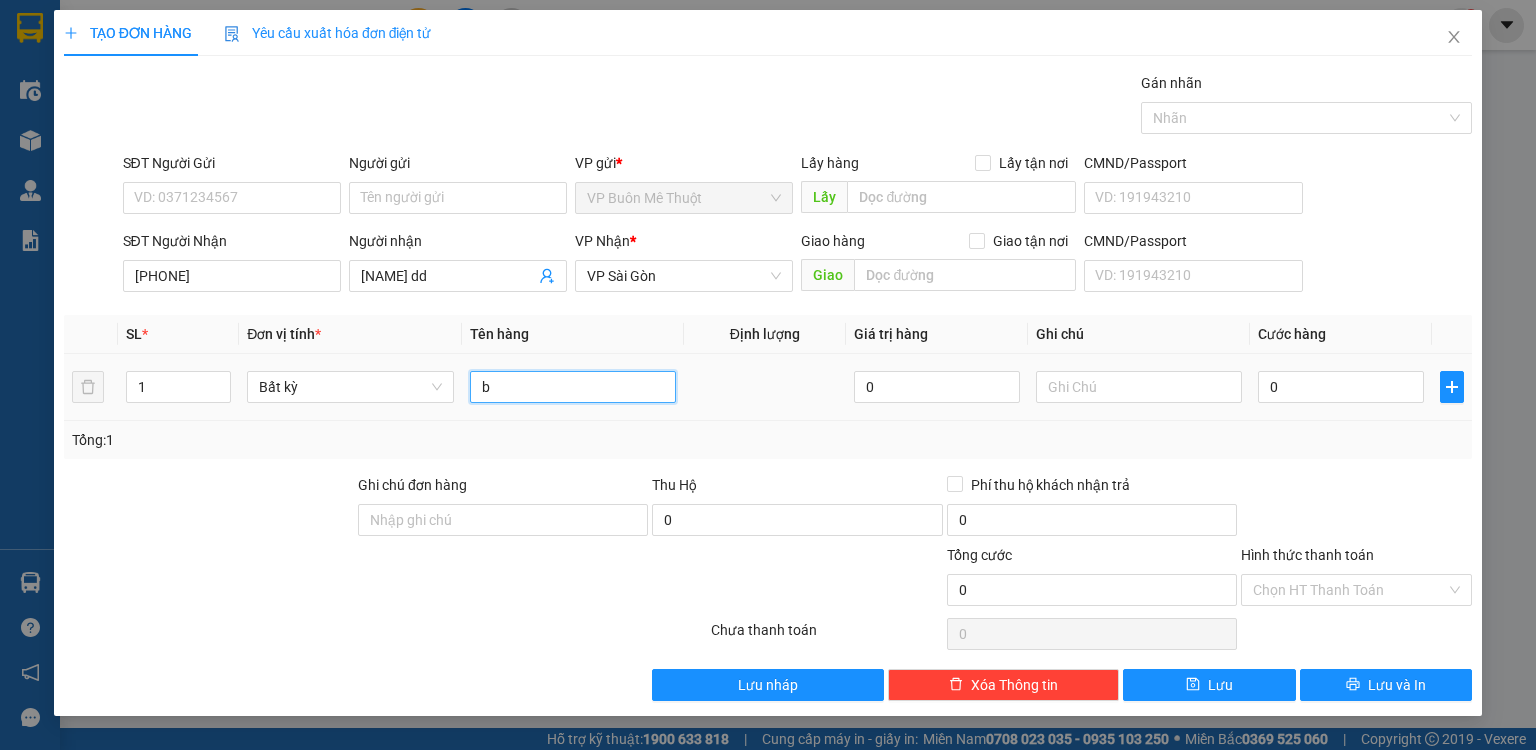 type on "b" 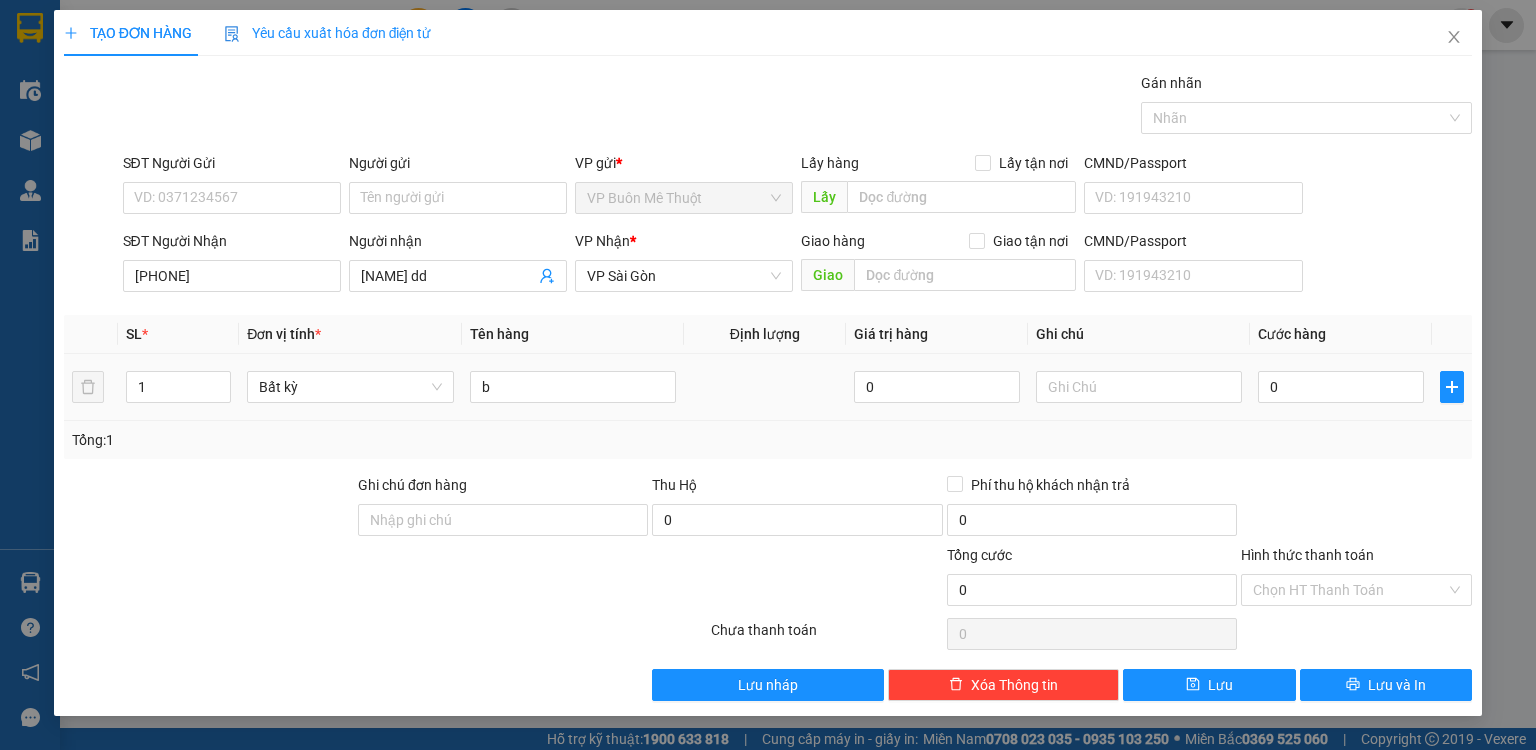 click on "0" at bounding box center [1341, 387] 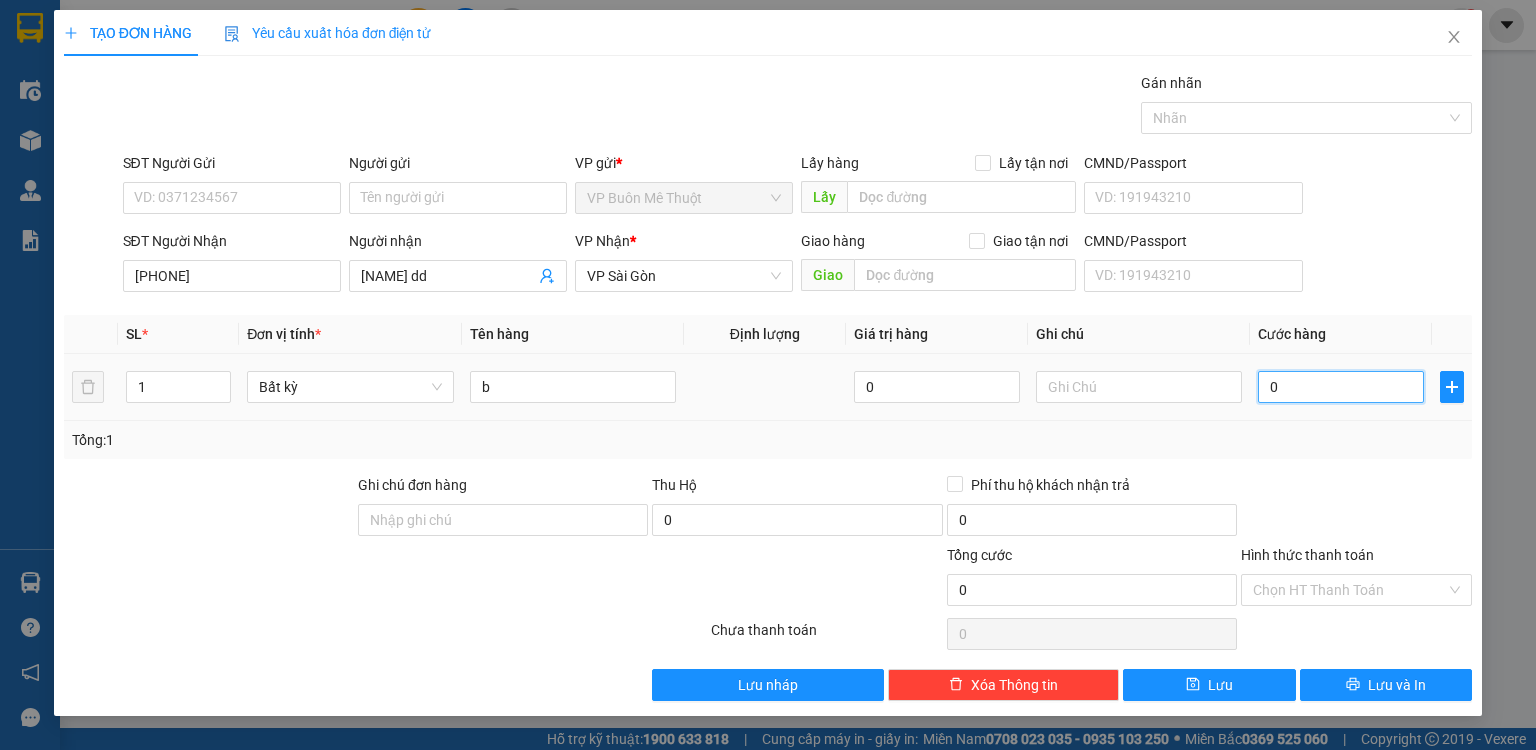 click on "0" at bounding box center (1341, 387) 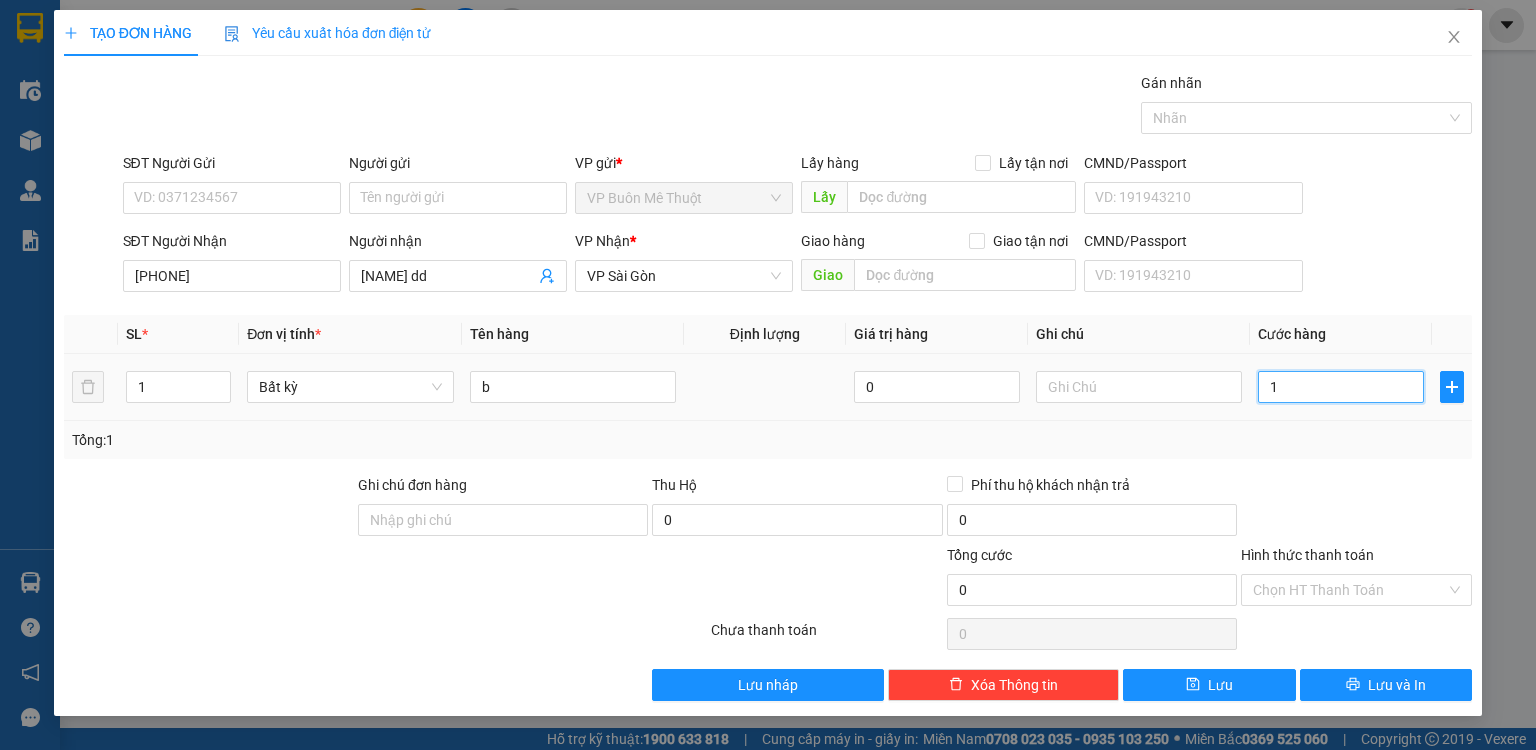 type on "1" 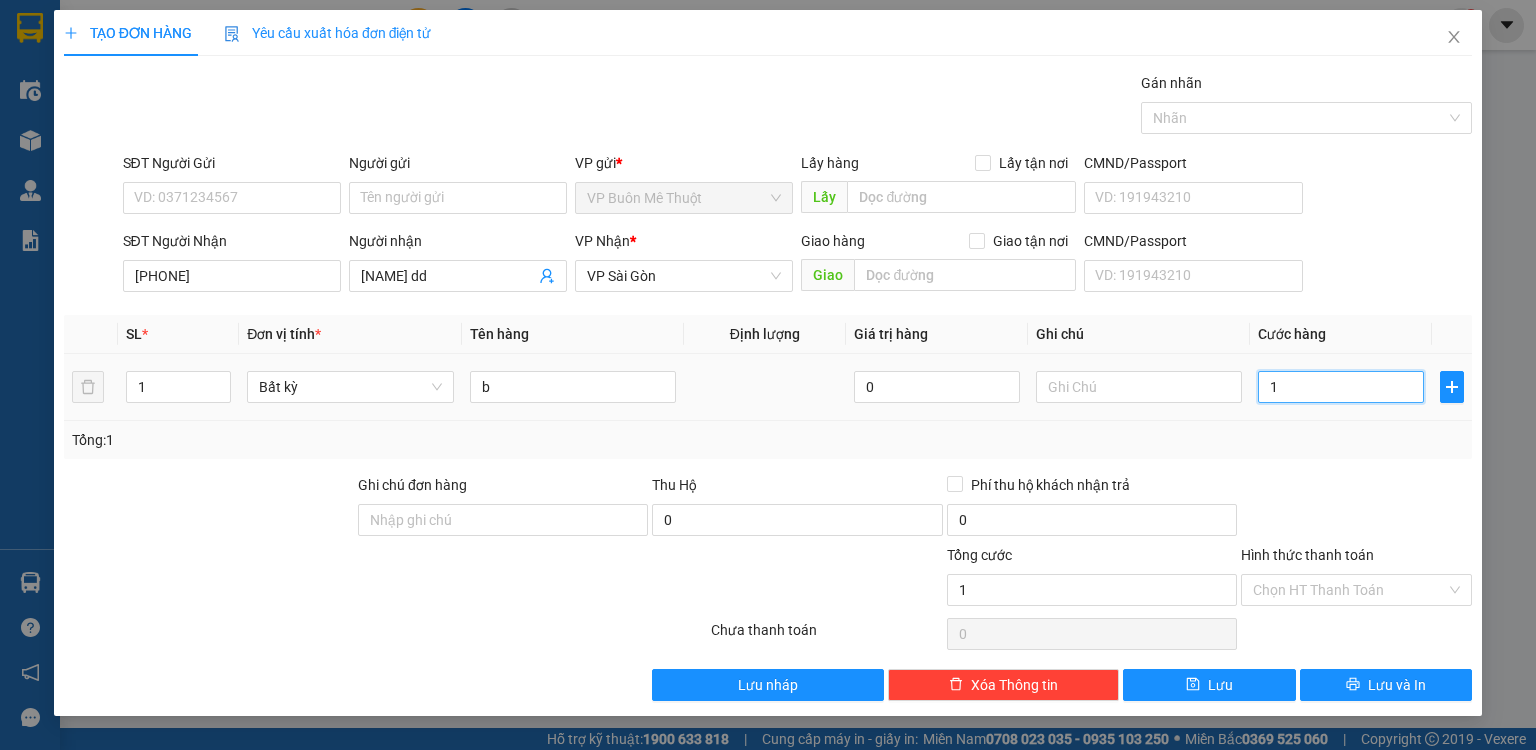 type on "1" 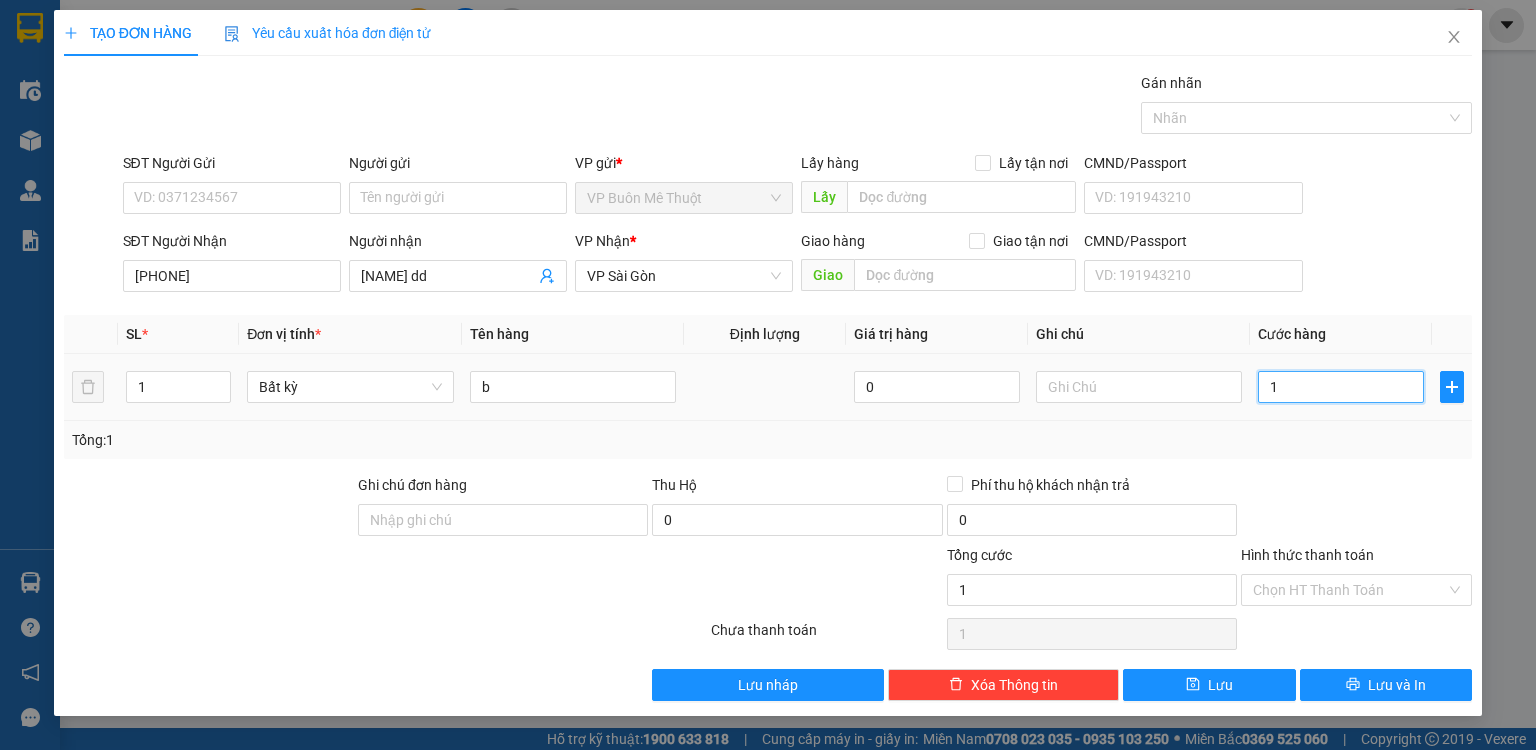 type on "10" 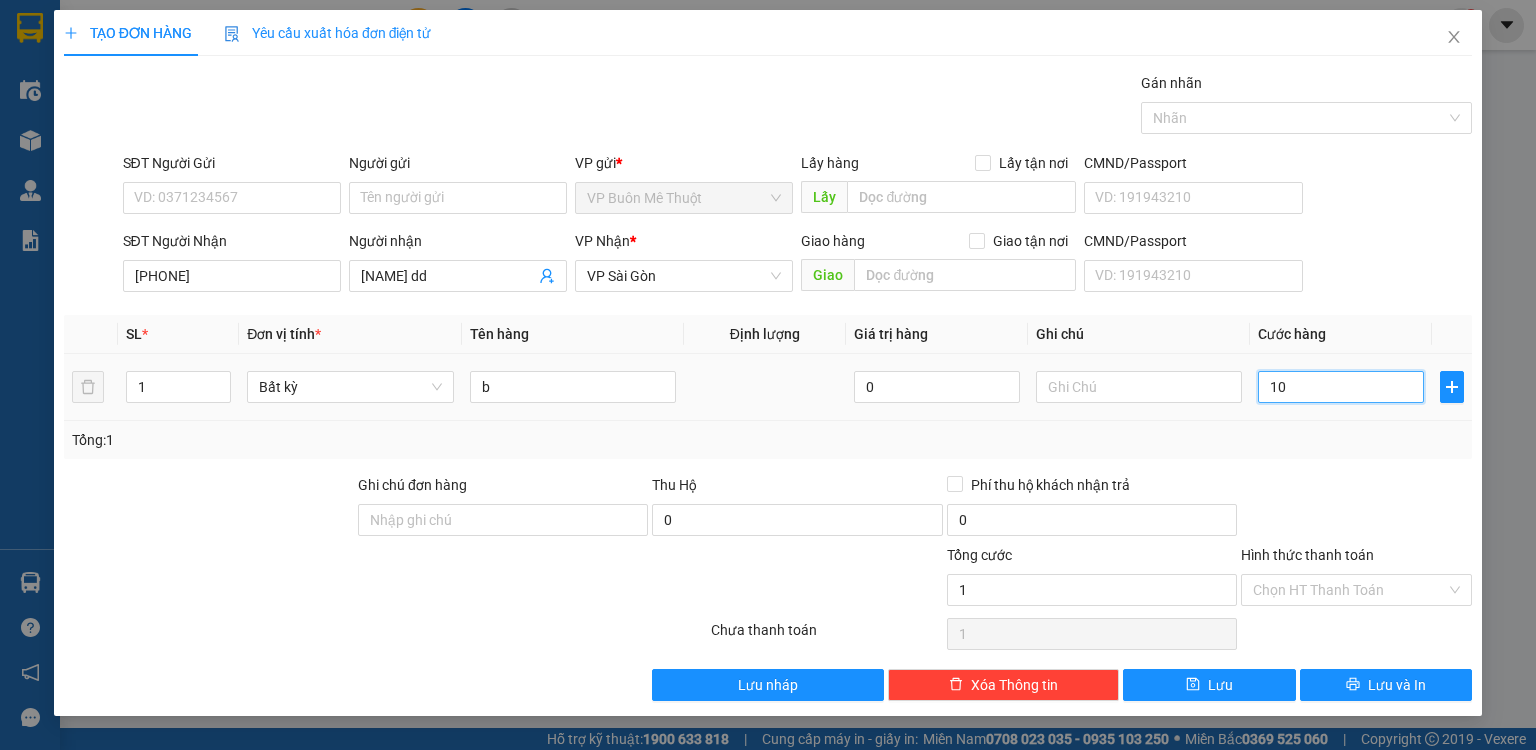type on "10" 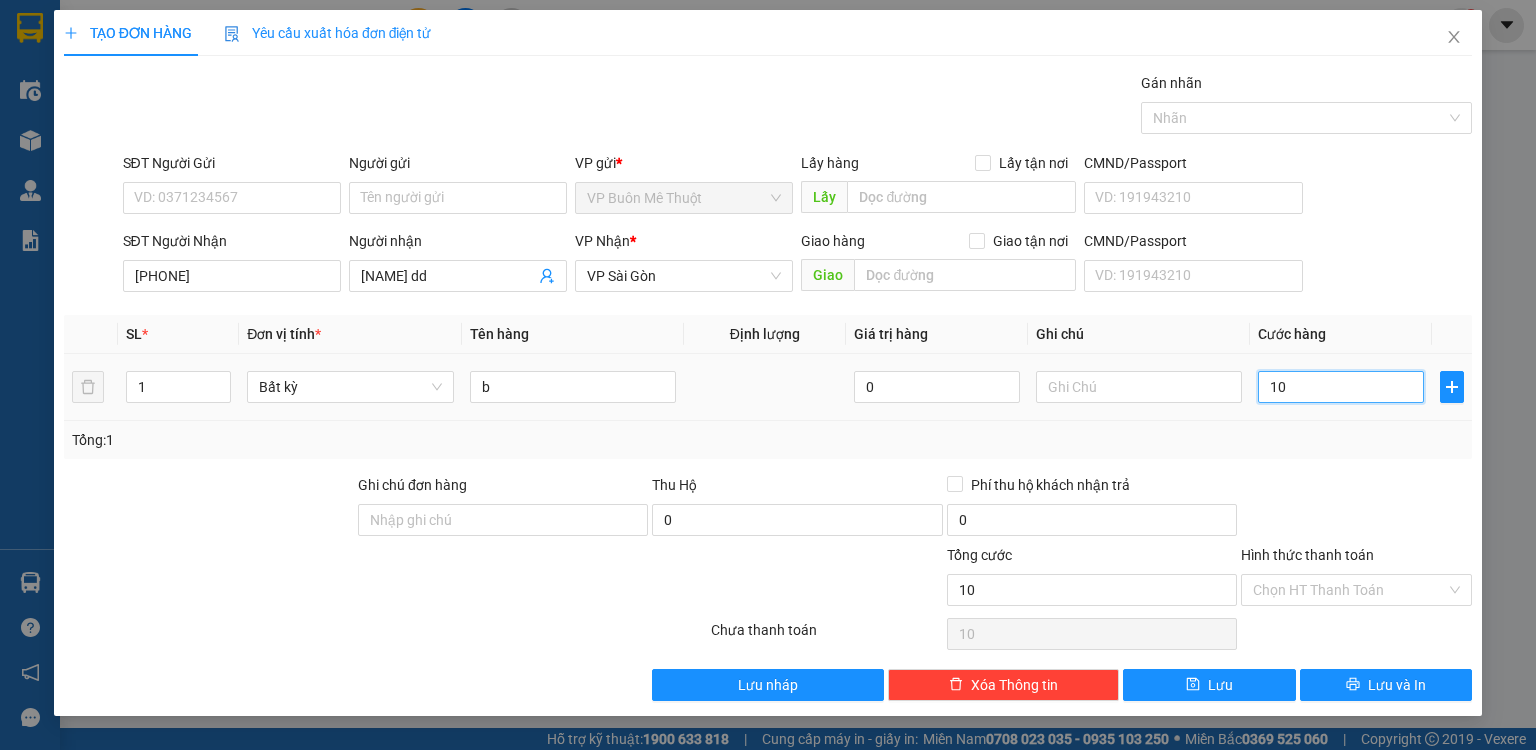 type on "100" 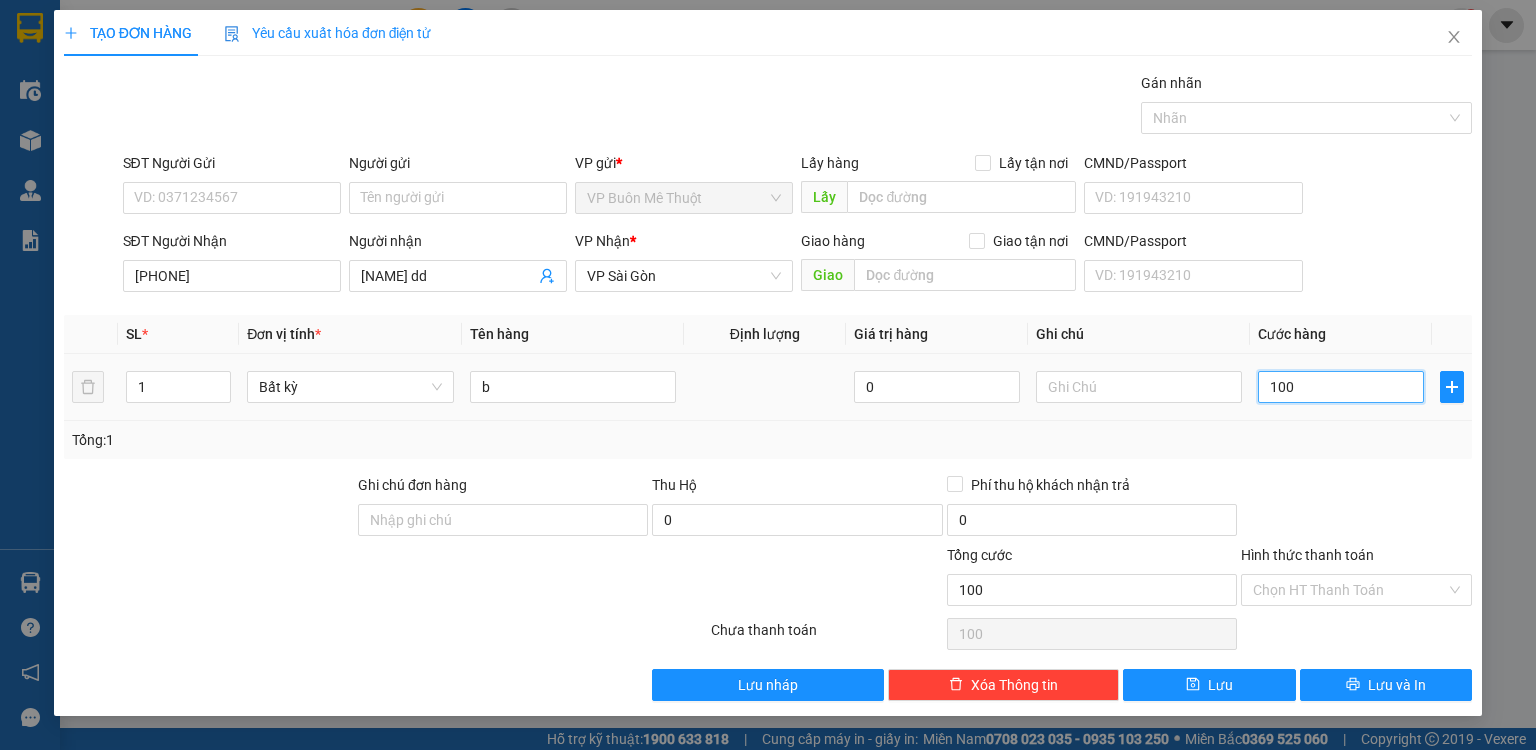 type on "100" 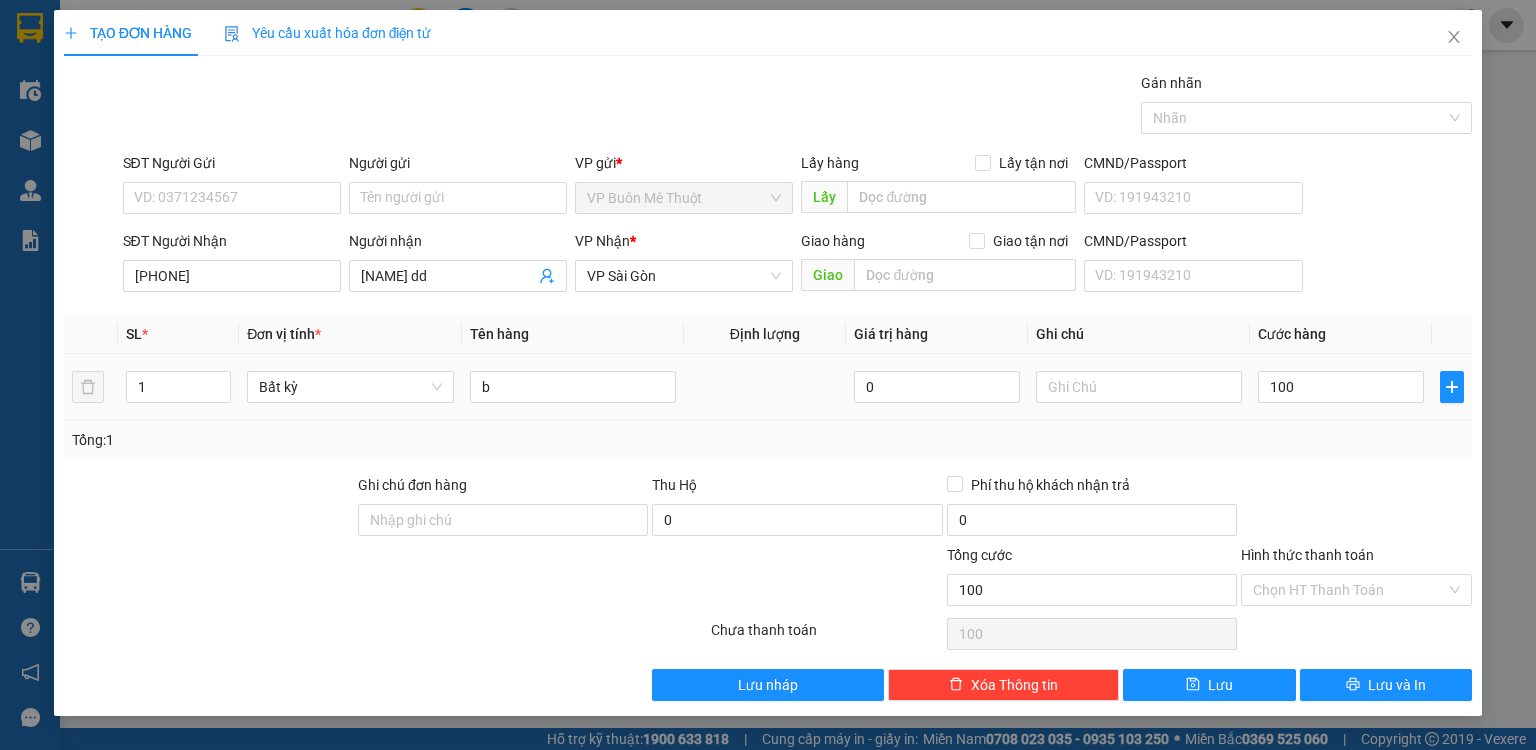 type on "100.000" 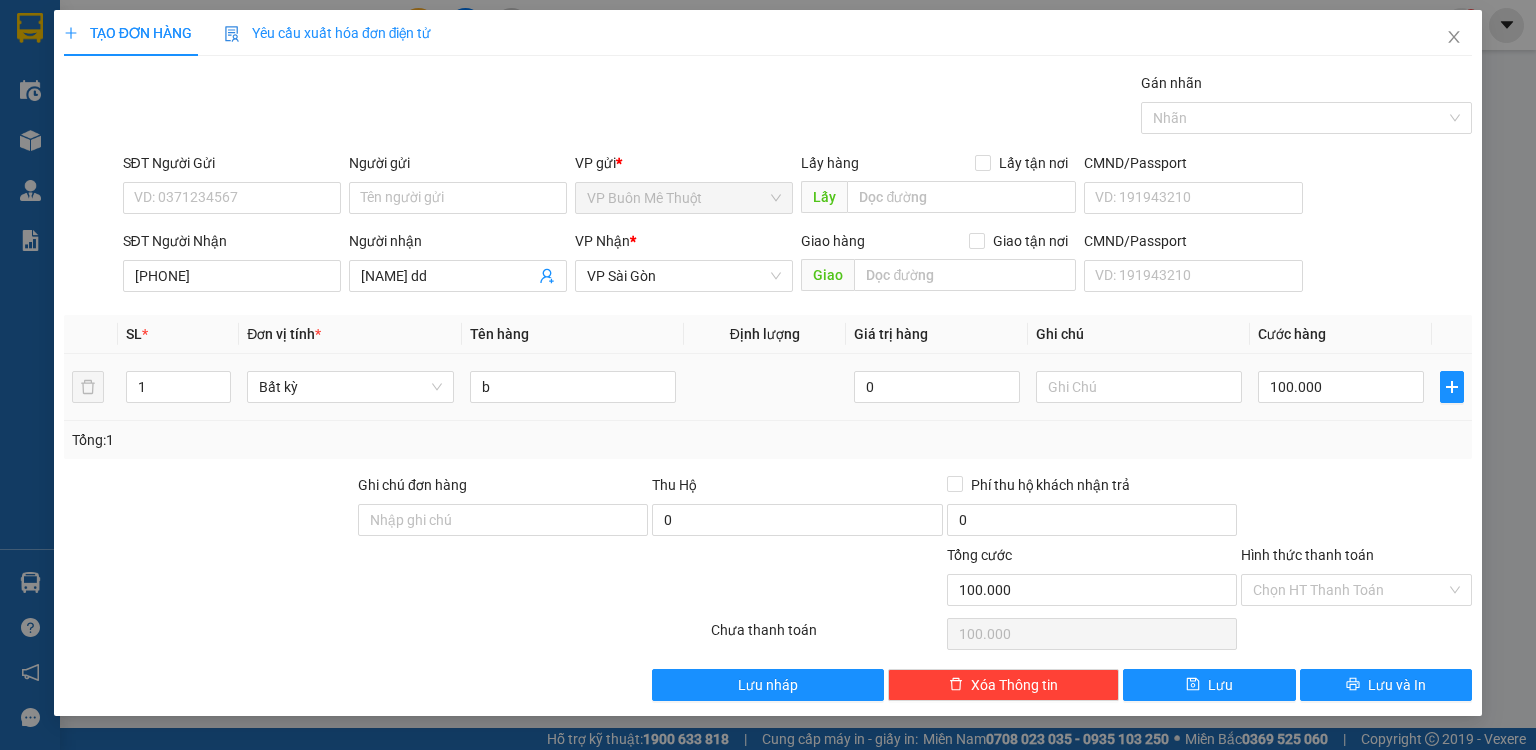 click at bounding box center [1356, 509] 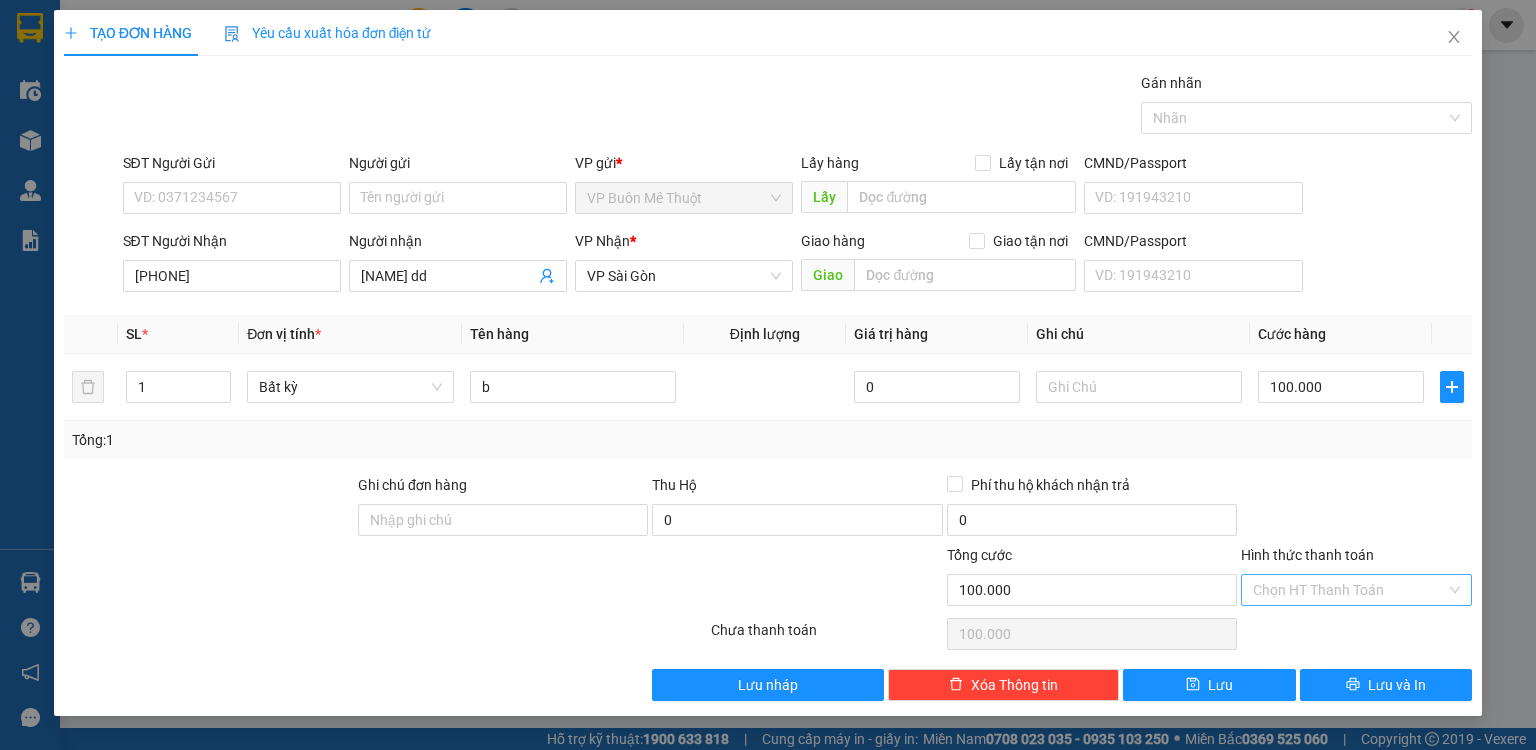 click on "Hình thức thanh toán" at bounding box center (1349, 590) 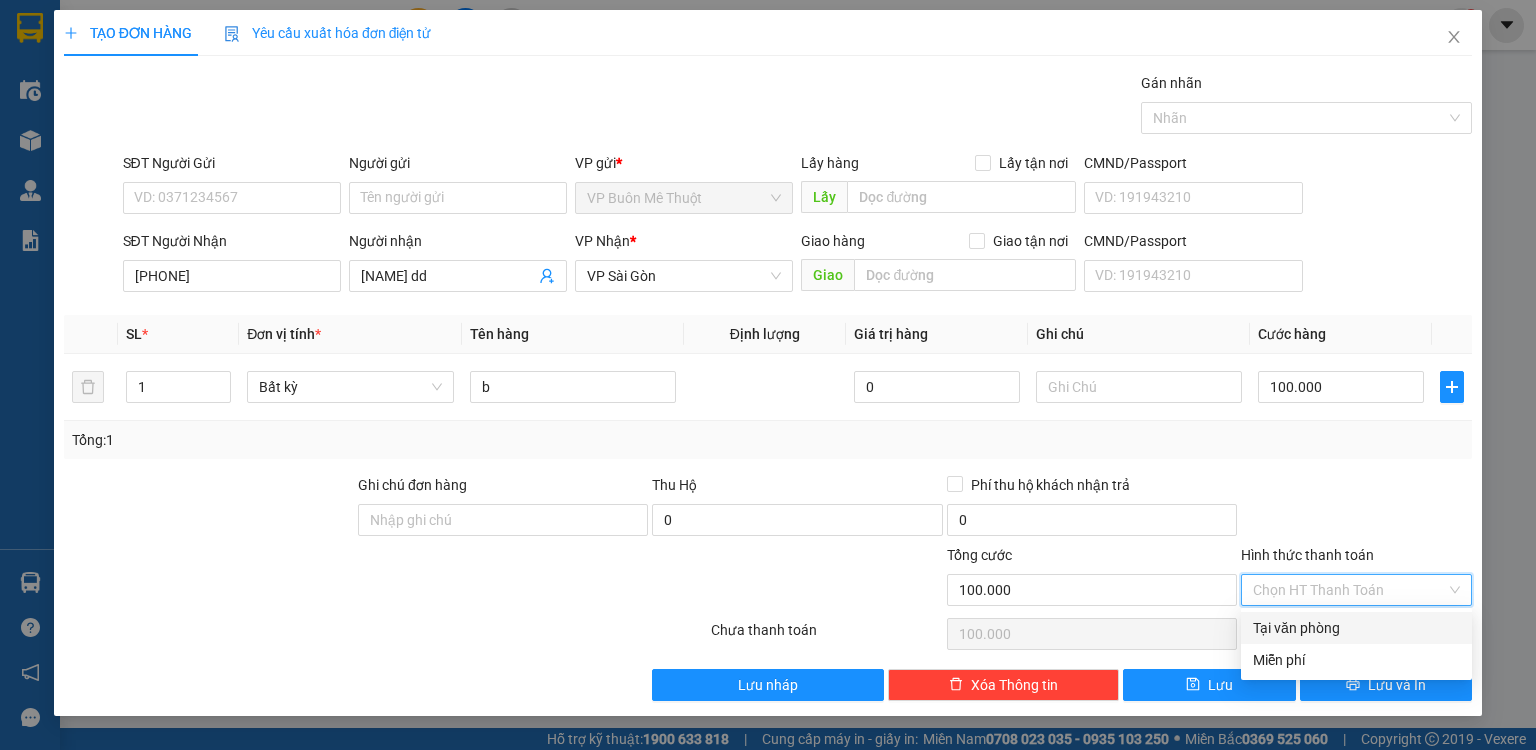 drag, startPoint x: 1320, startPoint y: 627, endPoint x: 1290, endPoint y: 653, distance: 39.698868 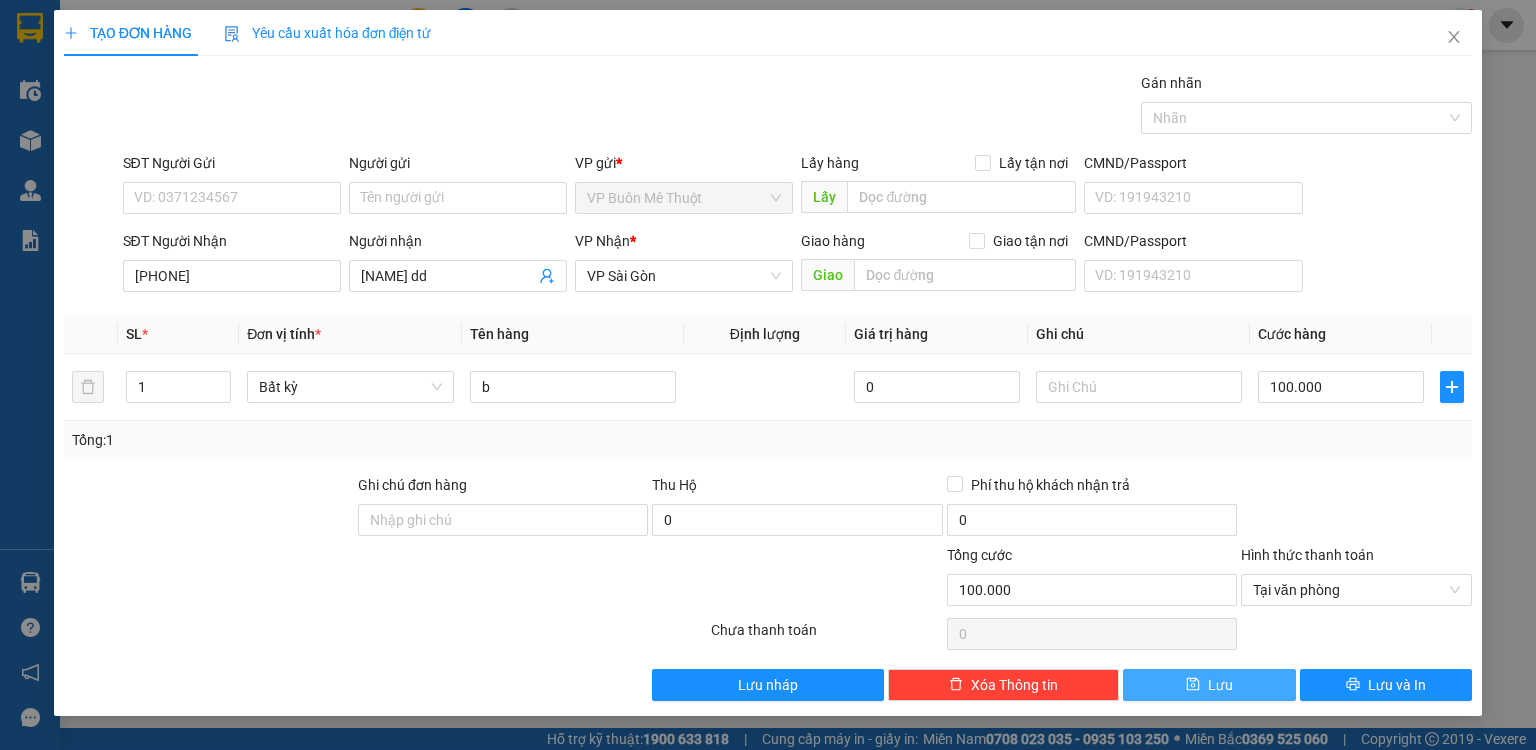 click on "Lưu" at bounding box center [1209, 685] 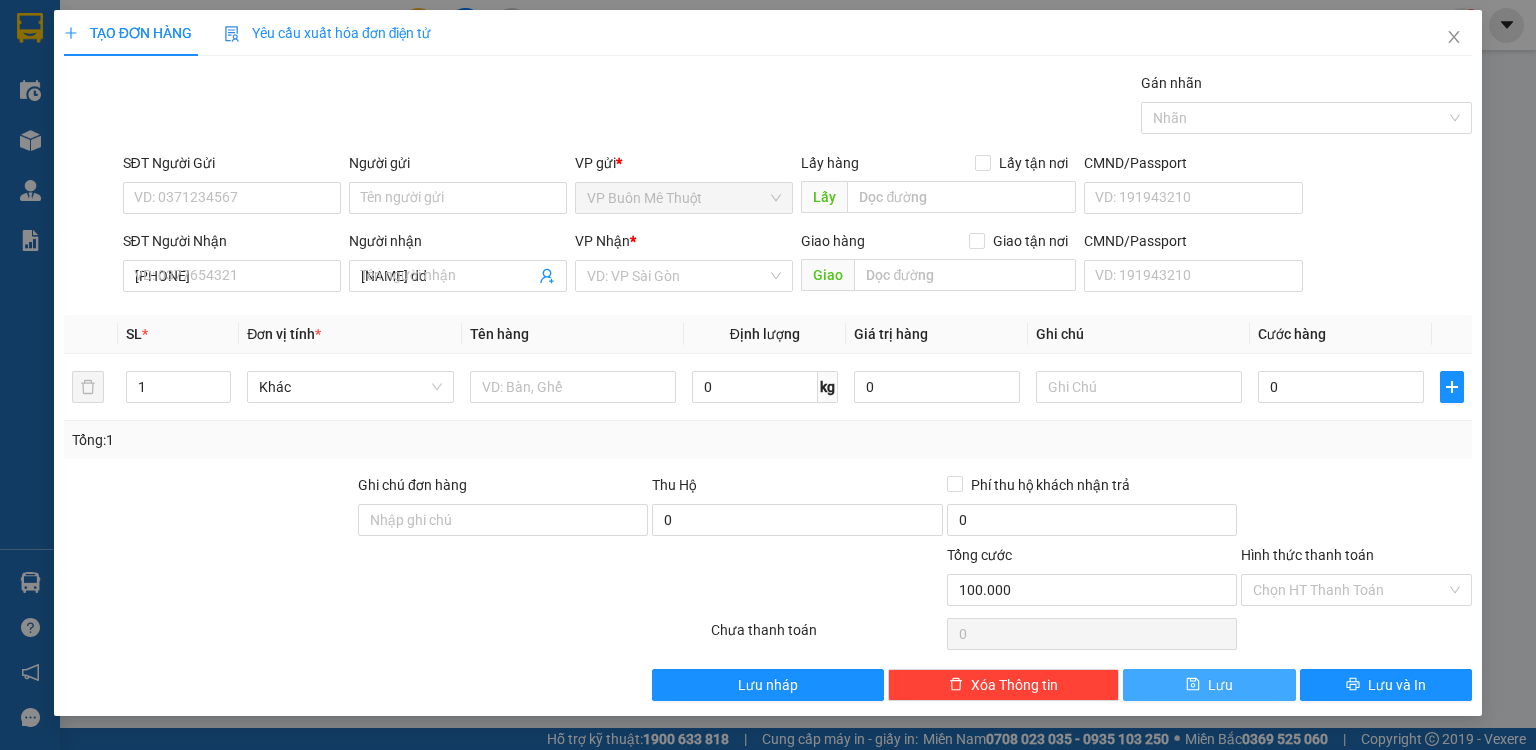 type 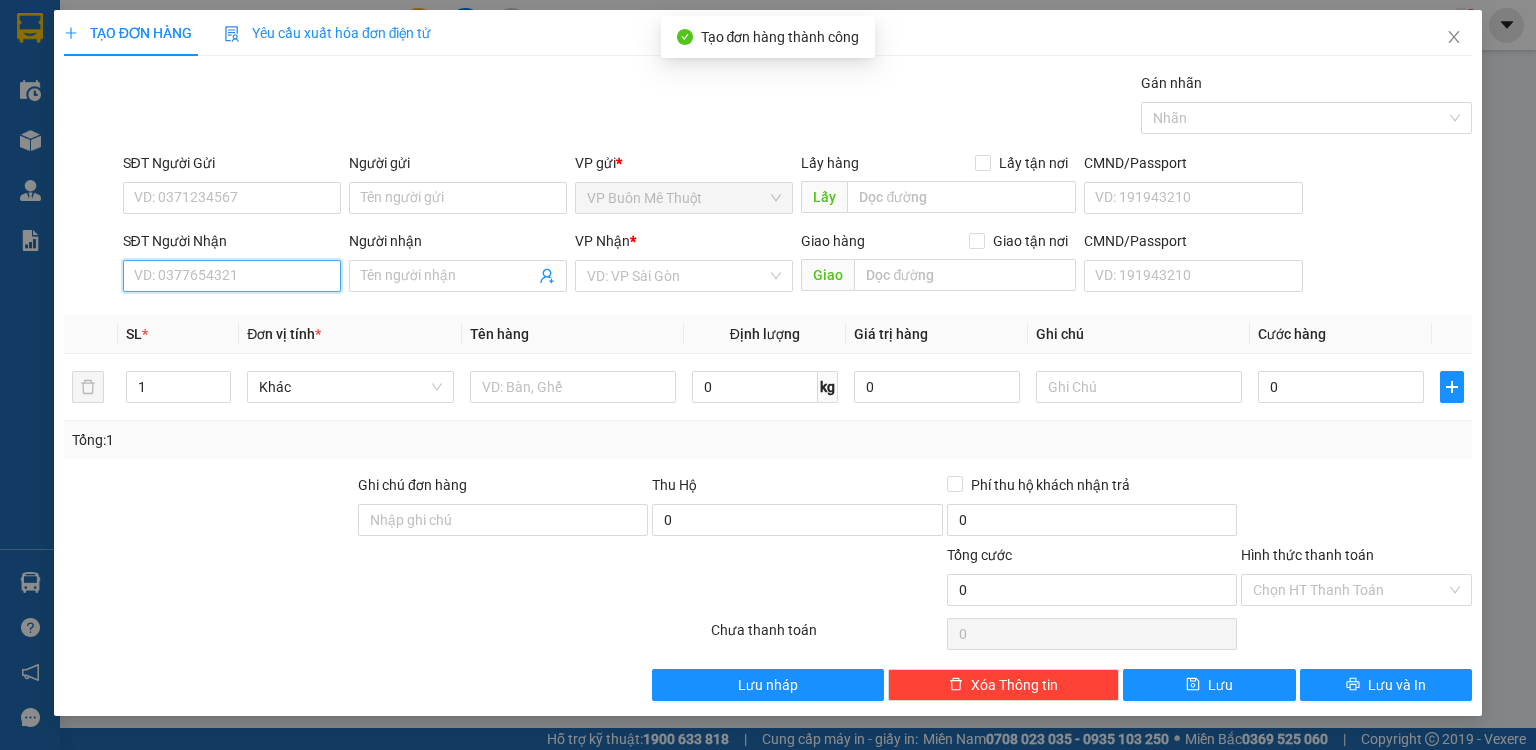 click on "SĐT Người Nhận" at bounding box center (232, 276) 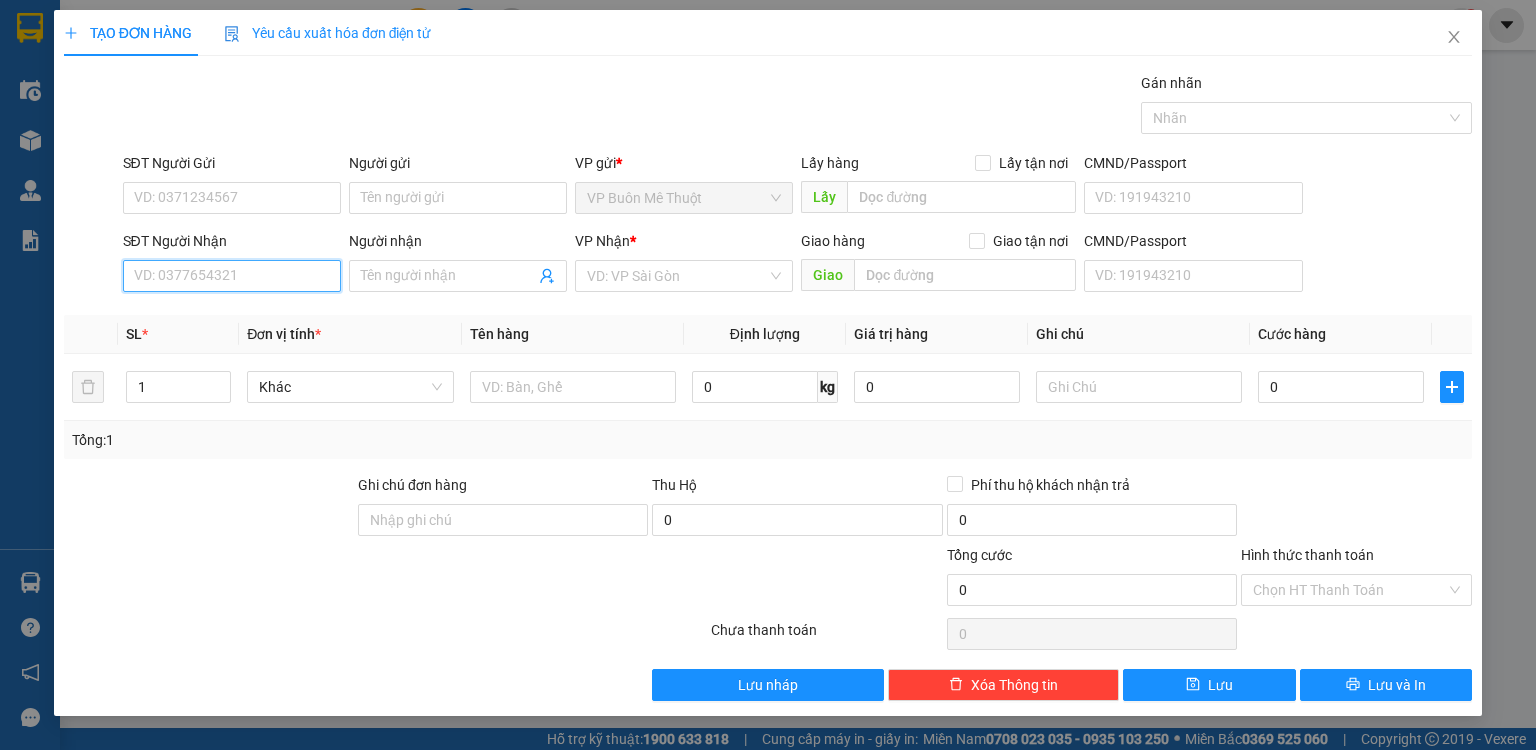 click on "SĐT Người Nhận" at bounding box center (232, 276) 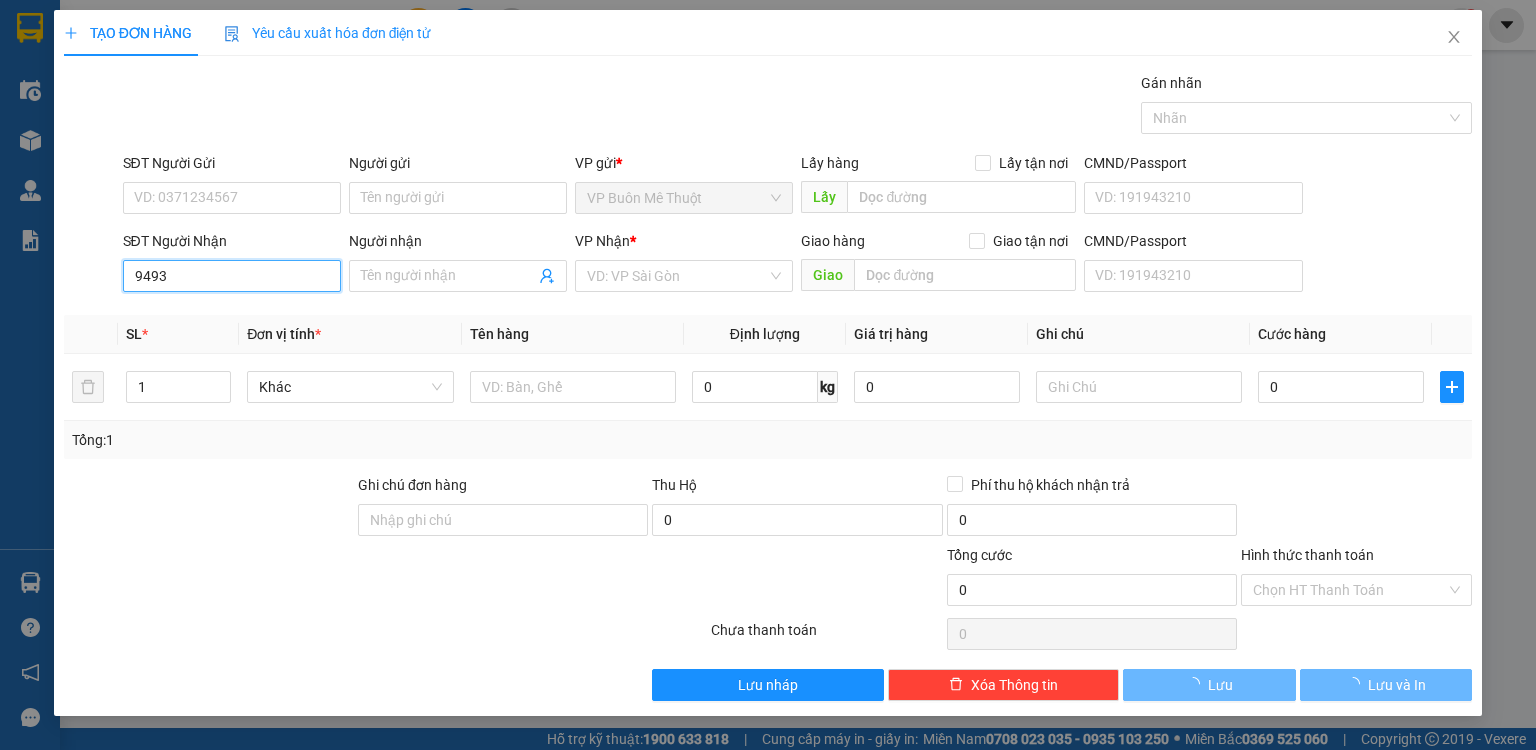 click on "9493" at bounding box center (232, 276) 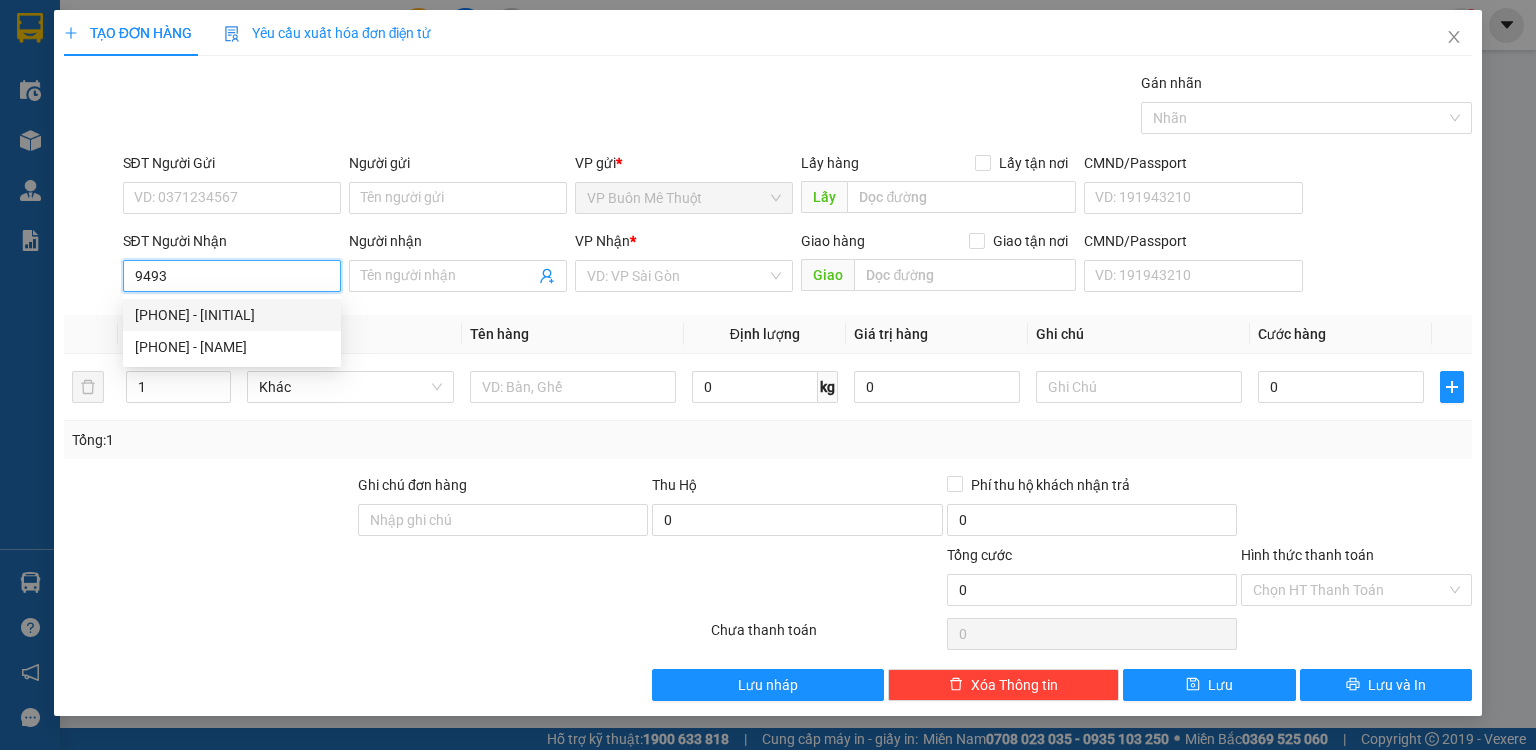 drag, startPoint x: 171, startPoint y: 280, endPoint x: 99, endPoint y: 276, distance: 72.11102 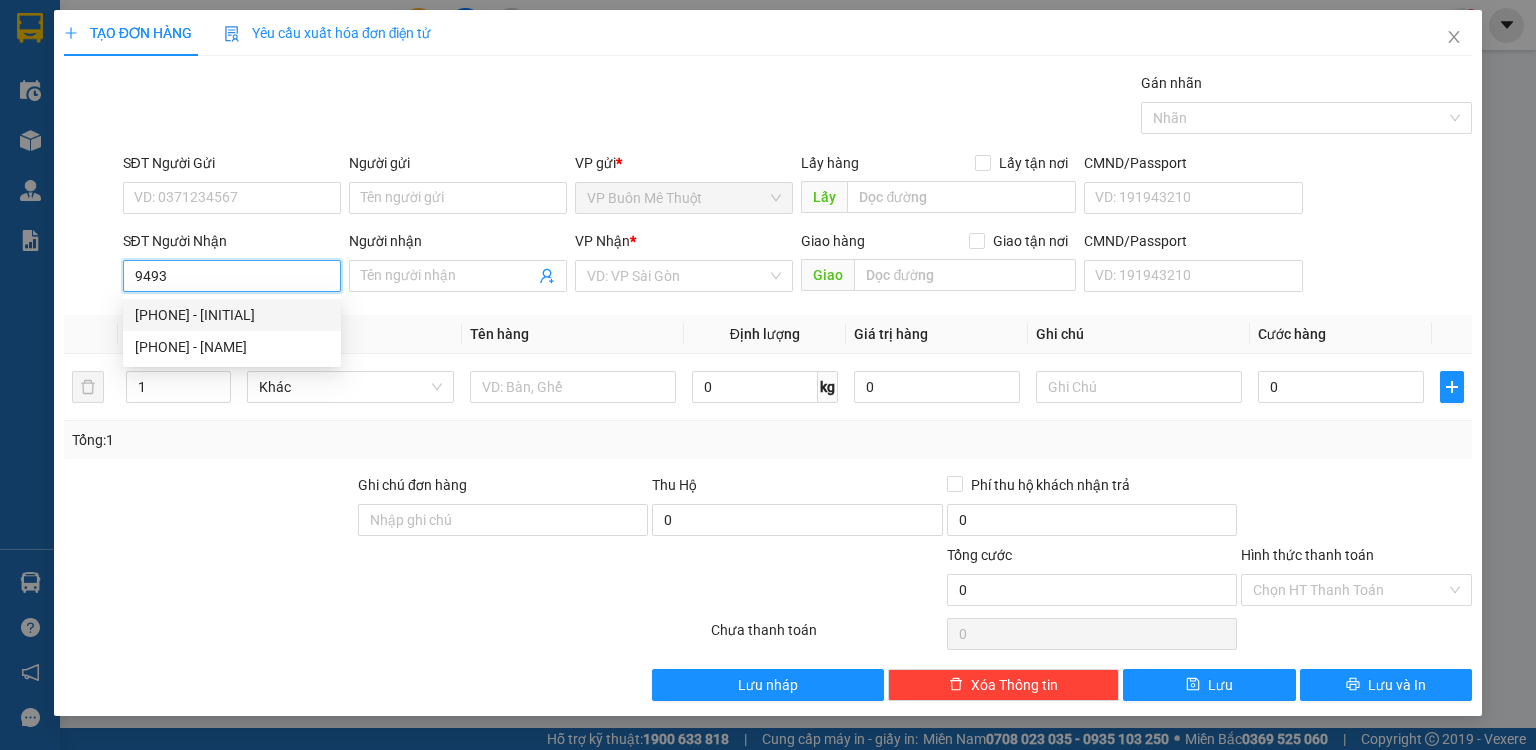 click on "SĐT Người Nhận [PHONE] Người nhận Tên người nhận [LOCATION] Giao hàng Giao tận nơi Giao CMND/Passport VD: [ID_NUMBER]" at bounding box center [768, 265] 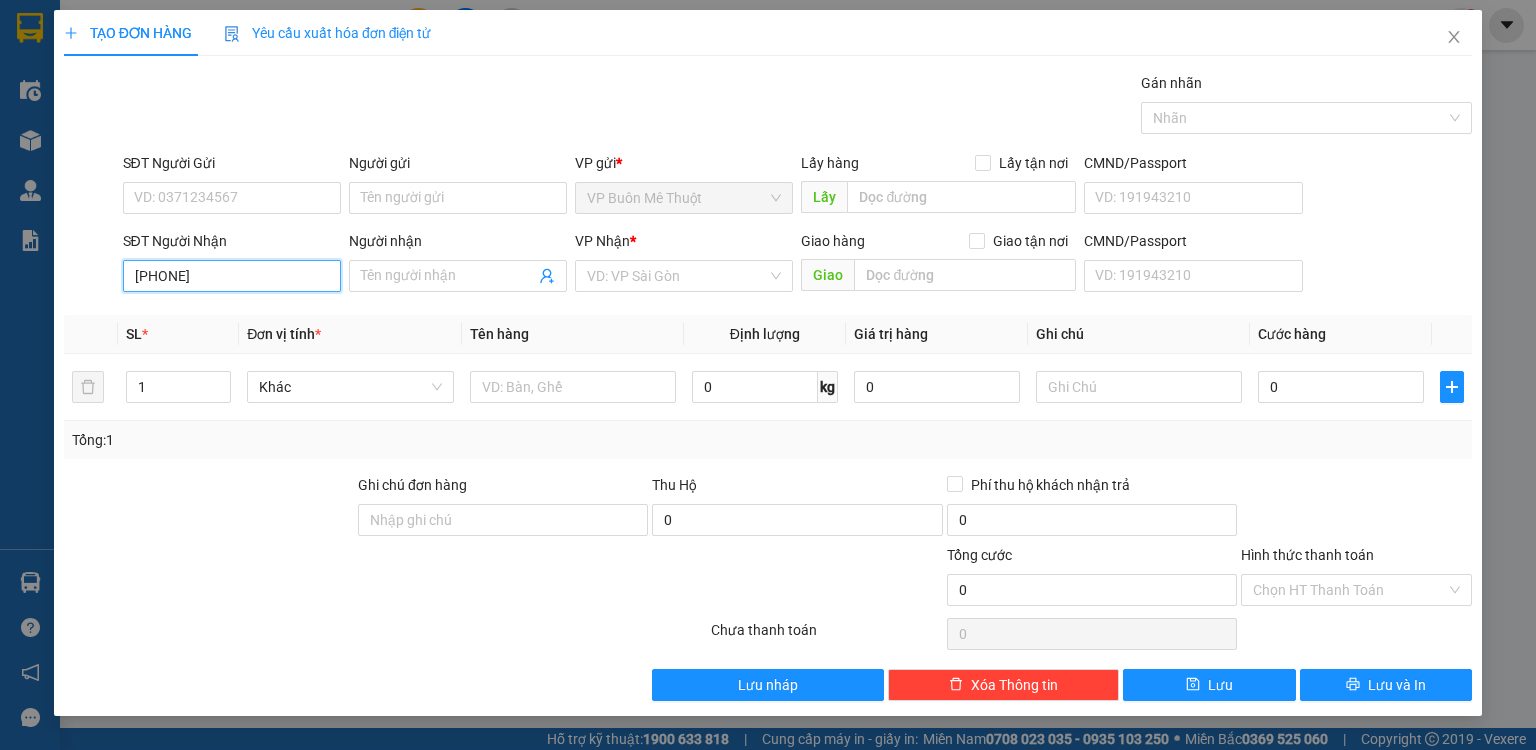 type on "[PHONE]" 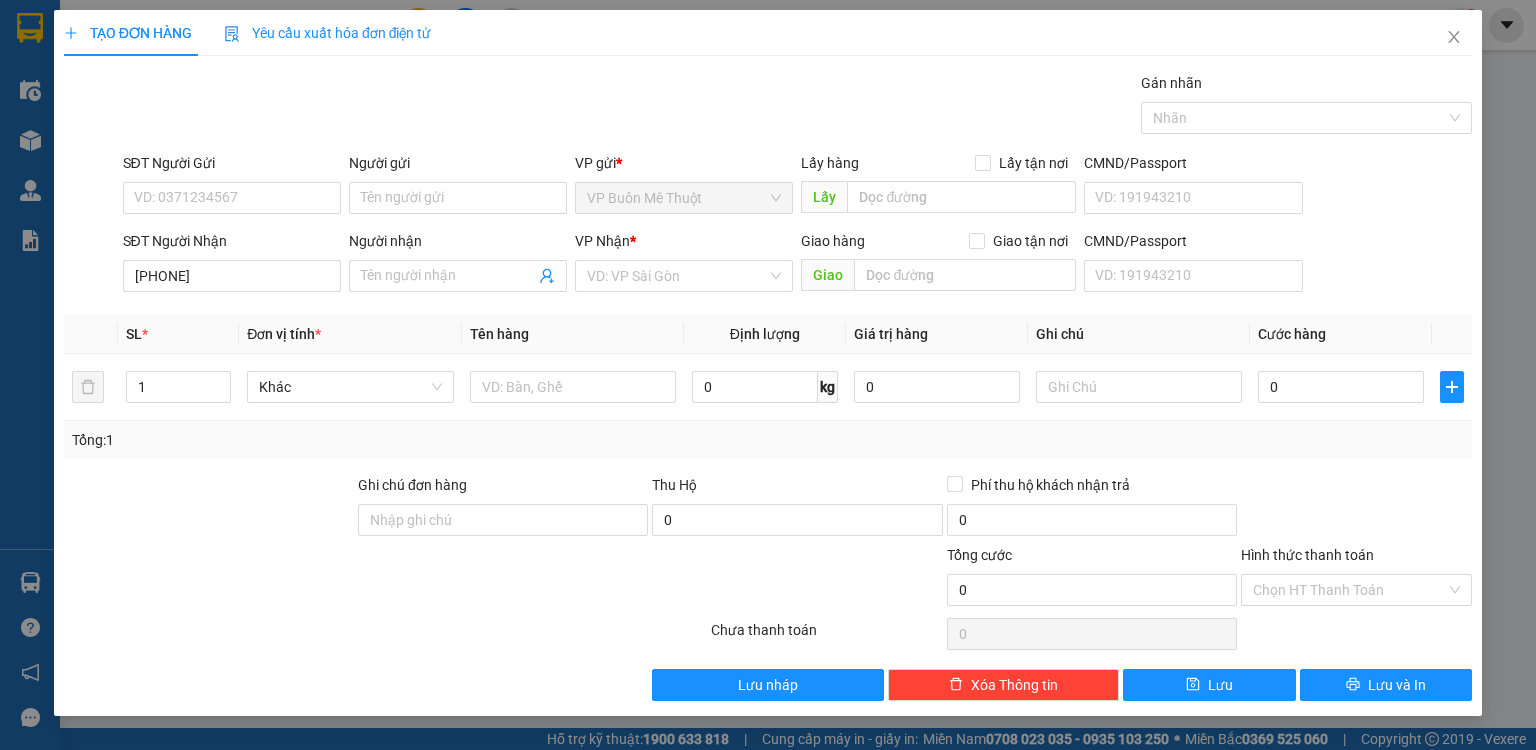 drag, startPoint x: 449, startPoint y: 247, endPoint x: 451, endPoint y: 260, distance: 13.152946 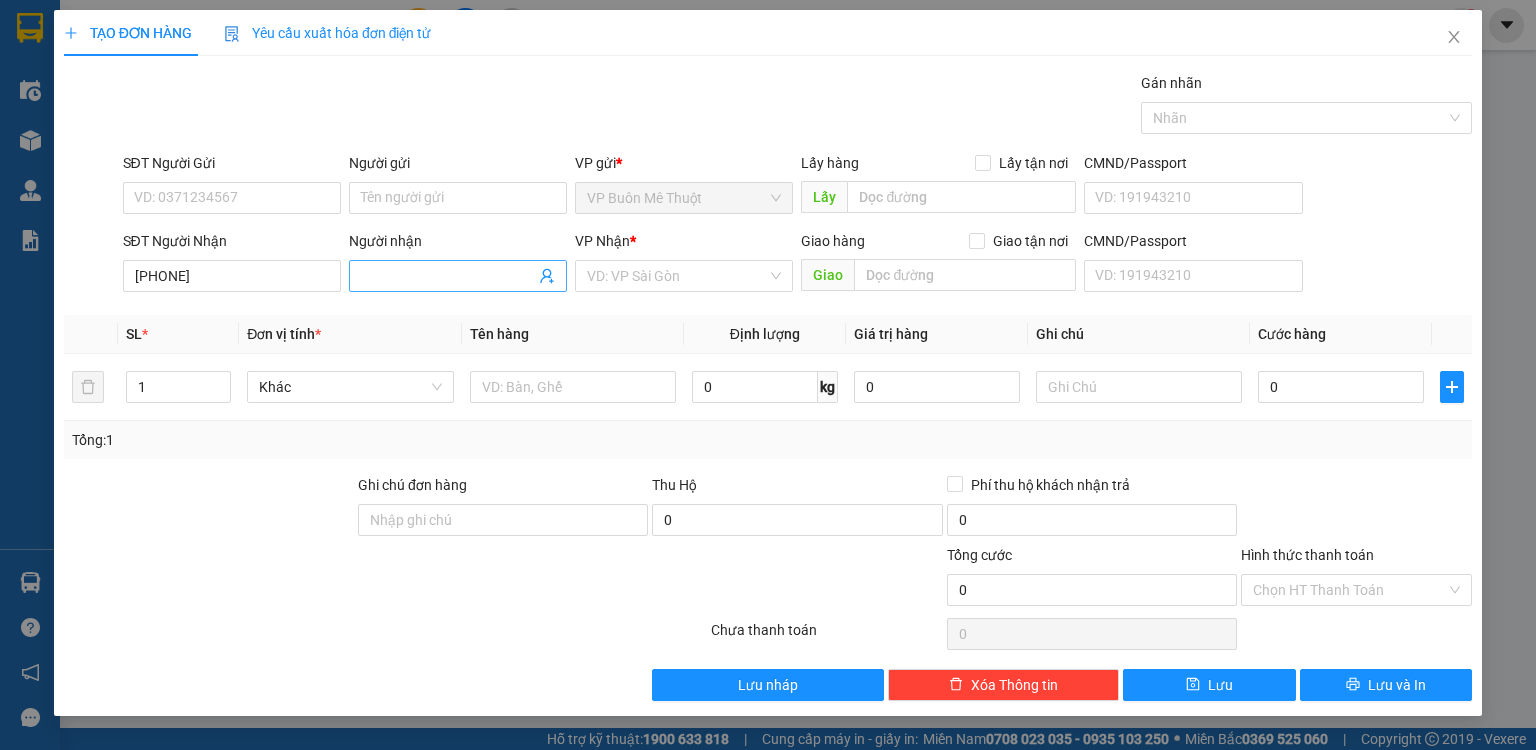 click on "Người nhận" at bounding box center [458, 241] 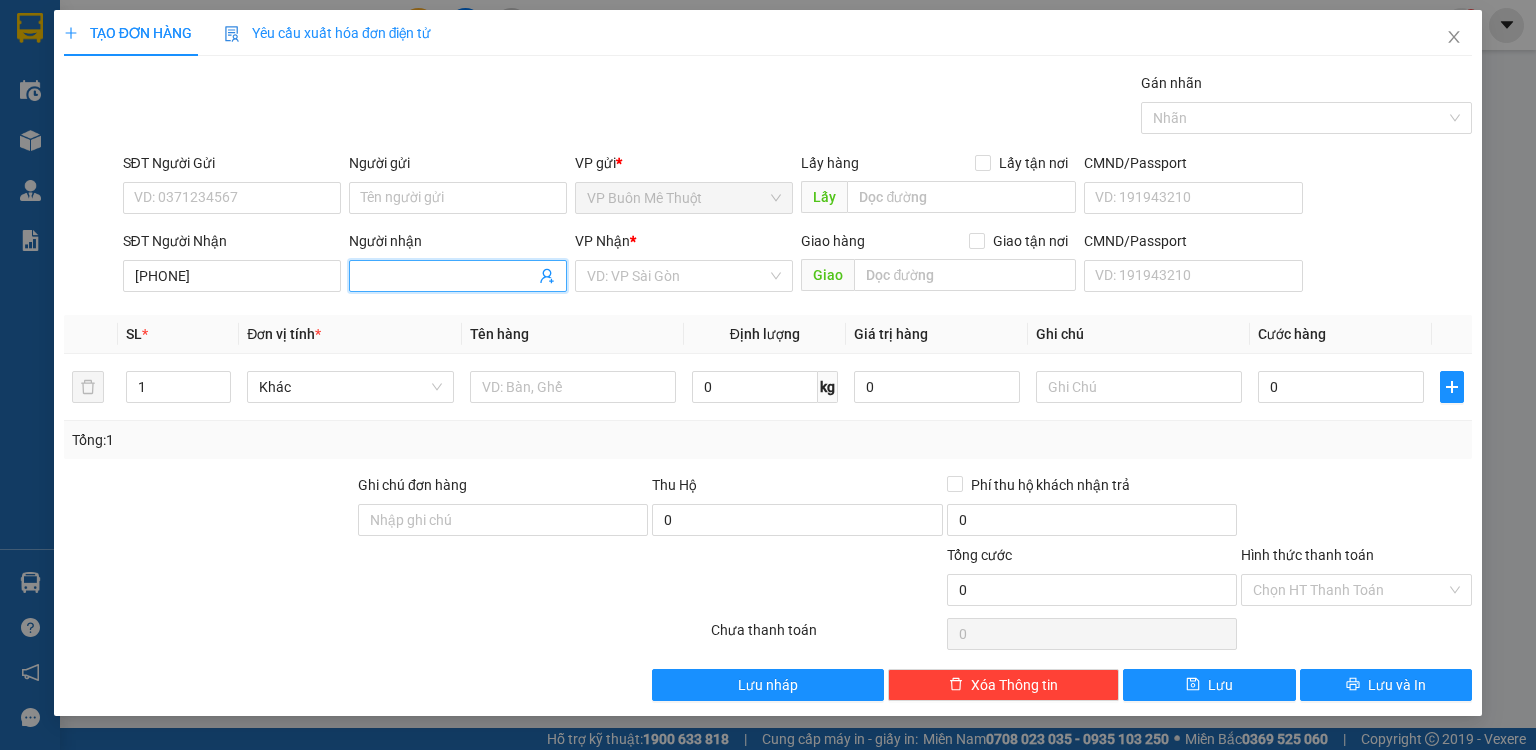 click on "Người nhận" at bounding box center [448, 276] 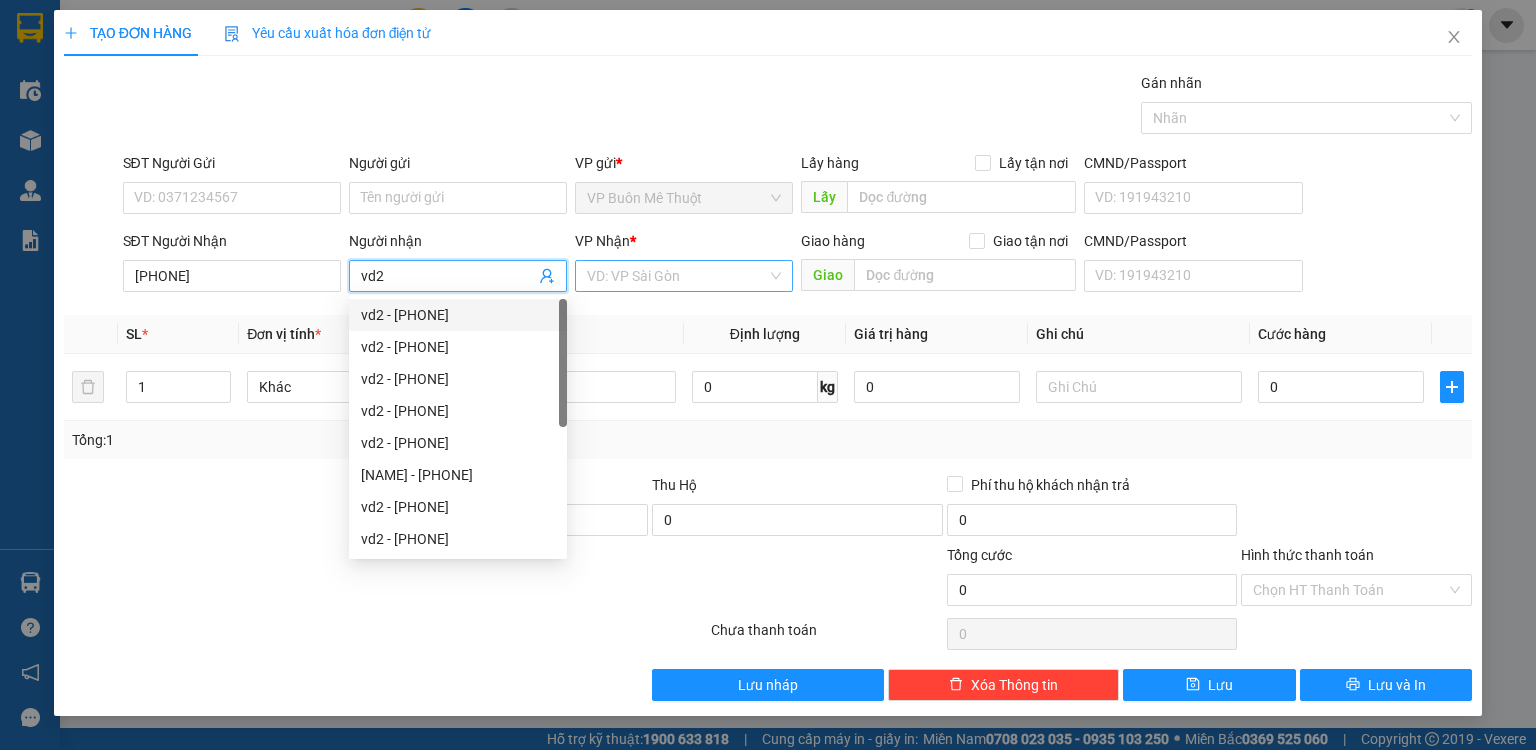 type on "vd2" 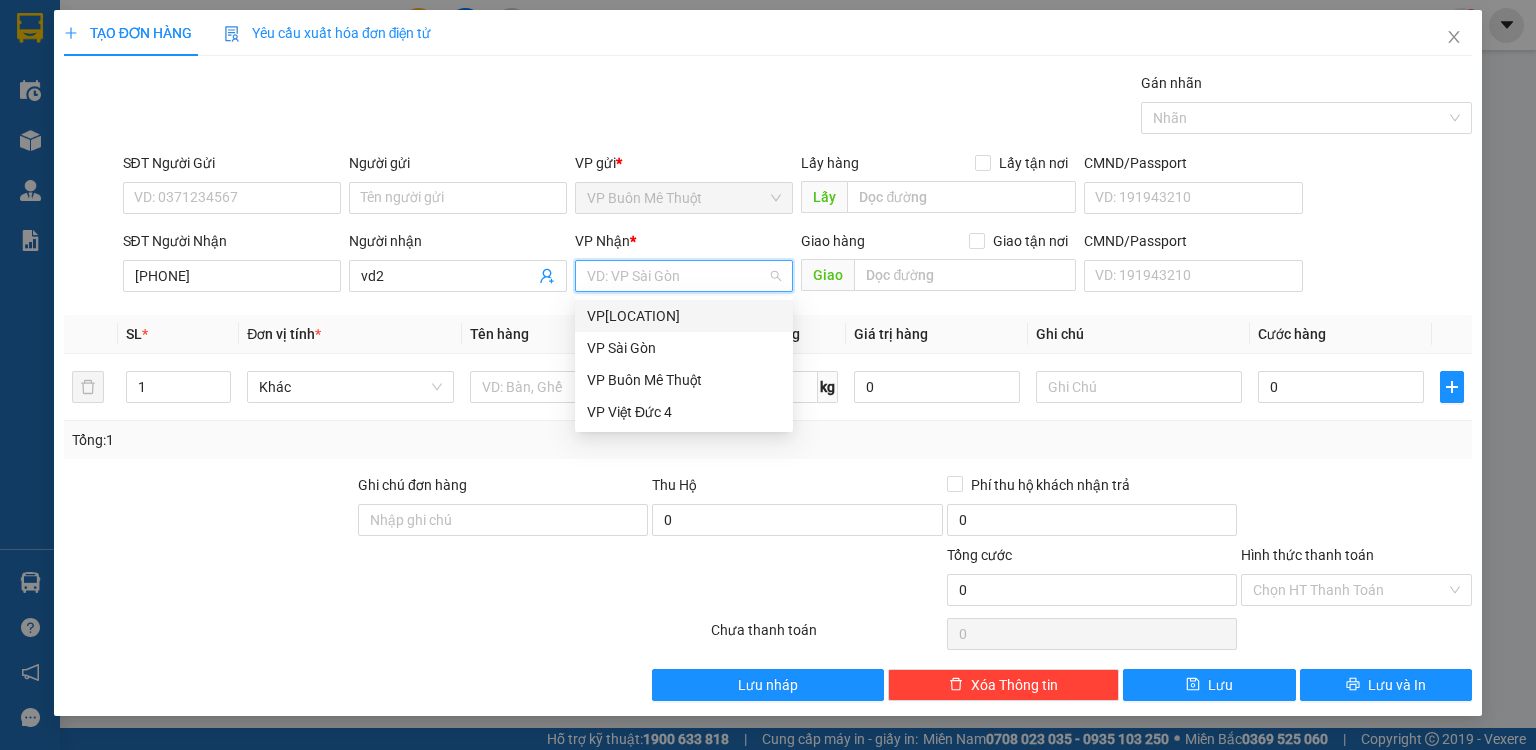 click on "VP[LOCATION]" at bounding box center (684, 316) 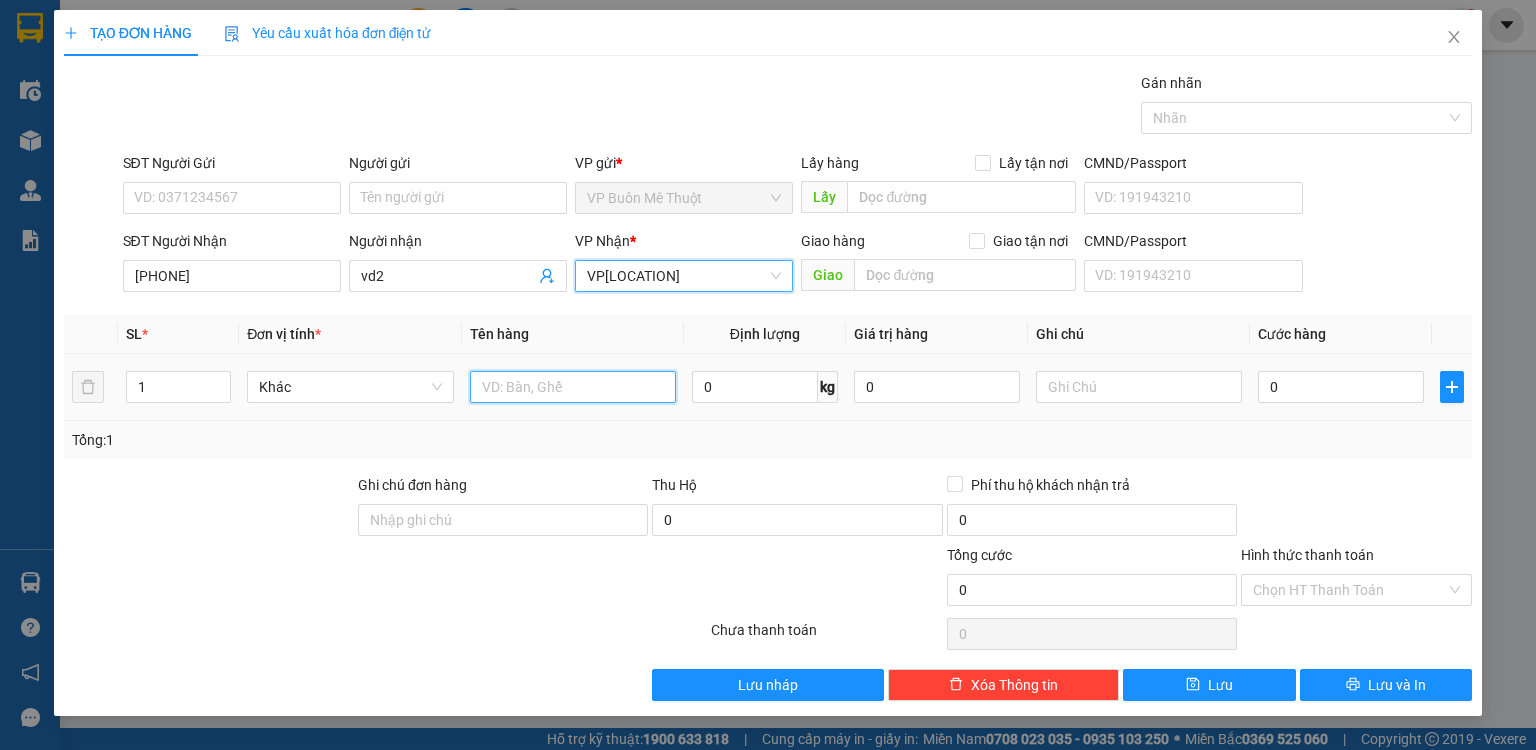 click at bounding box center (573, 387) 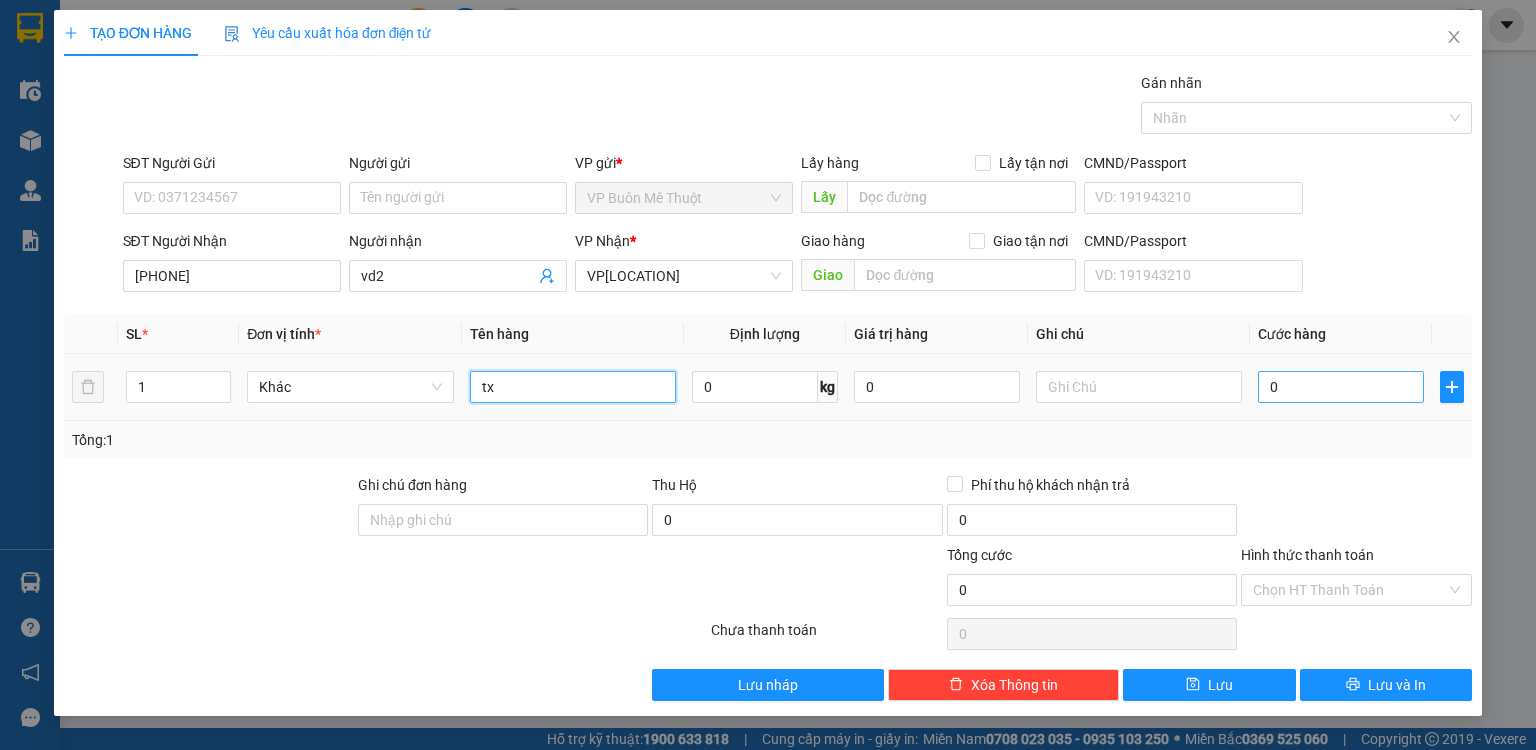 type on "tx" 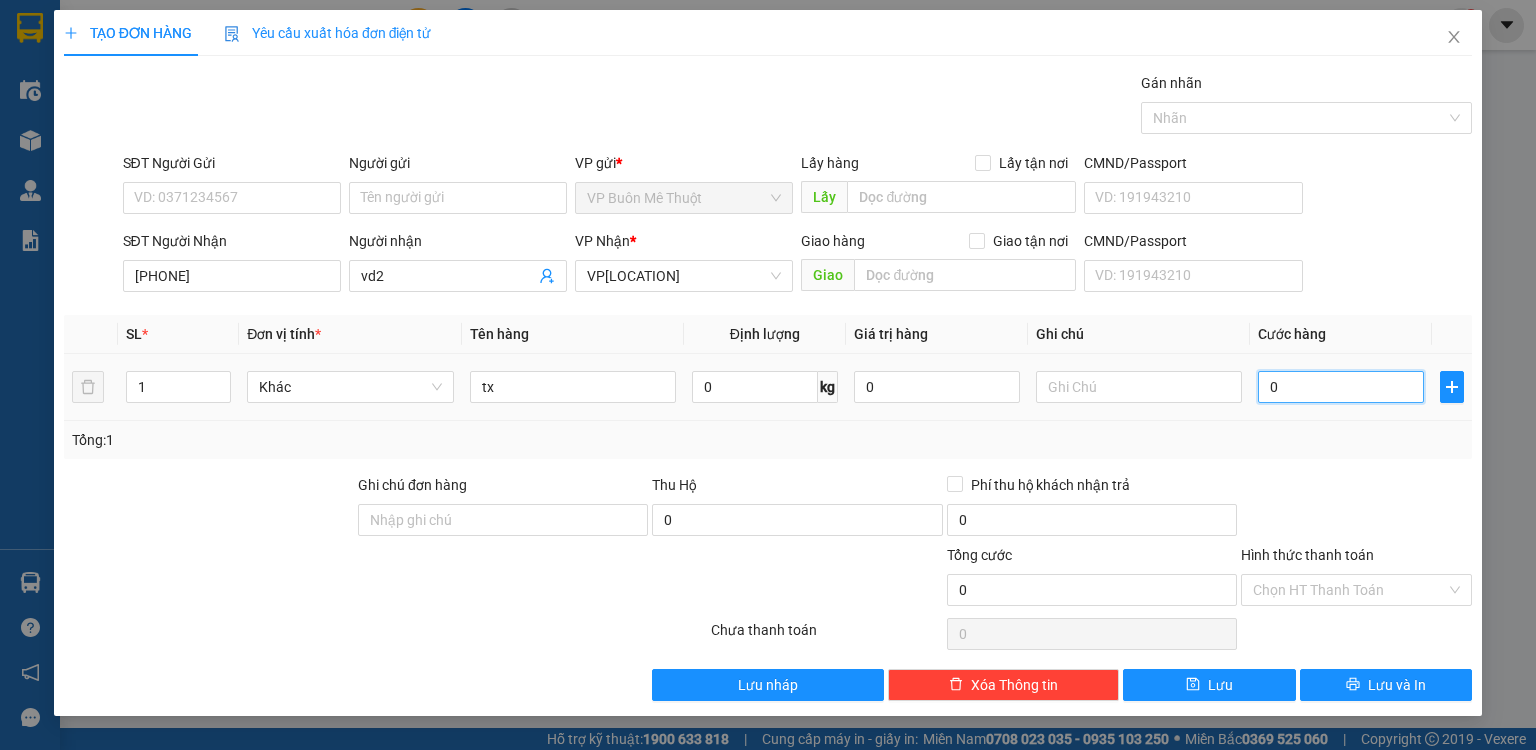 click on "0" at bounding box center (1341, 387) 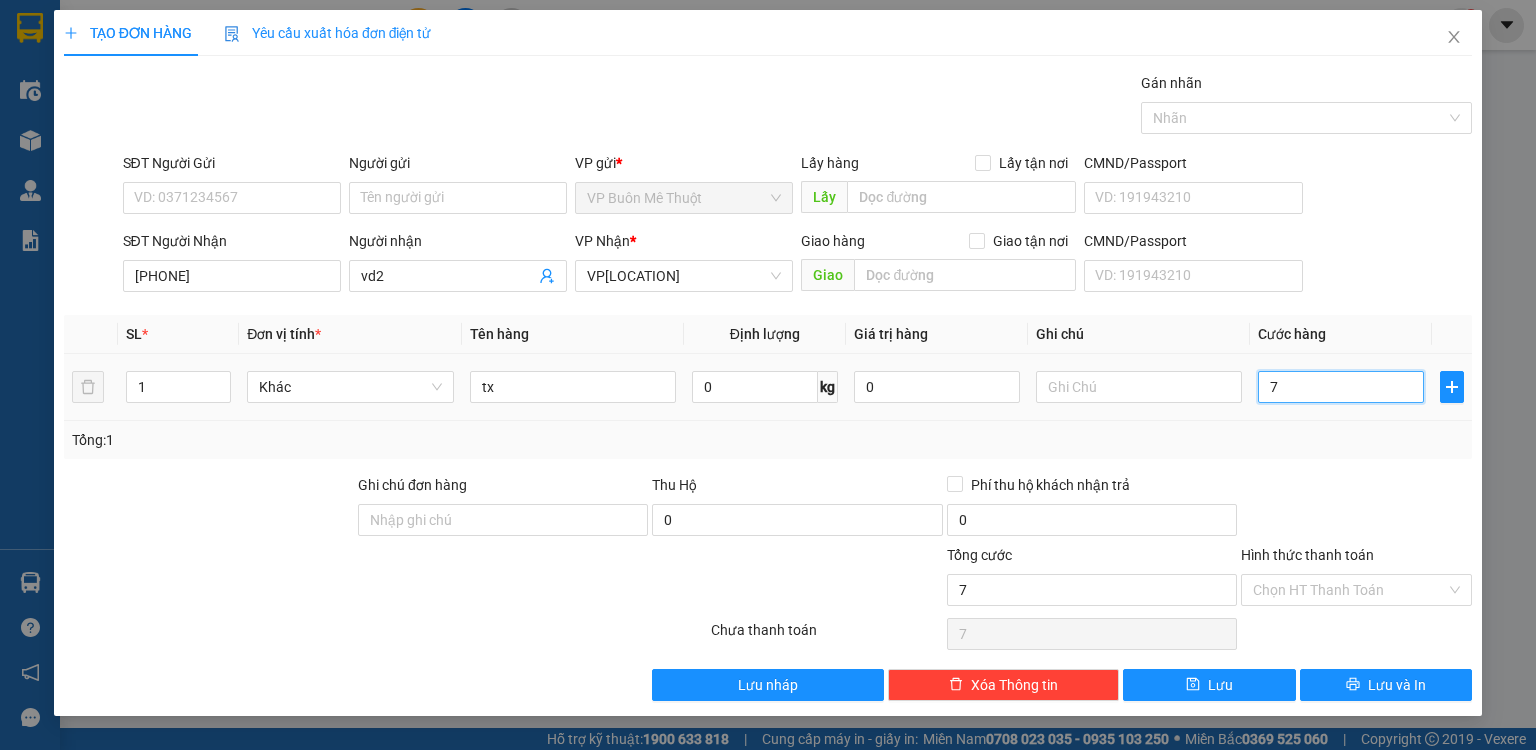 type on "70" 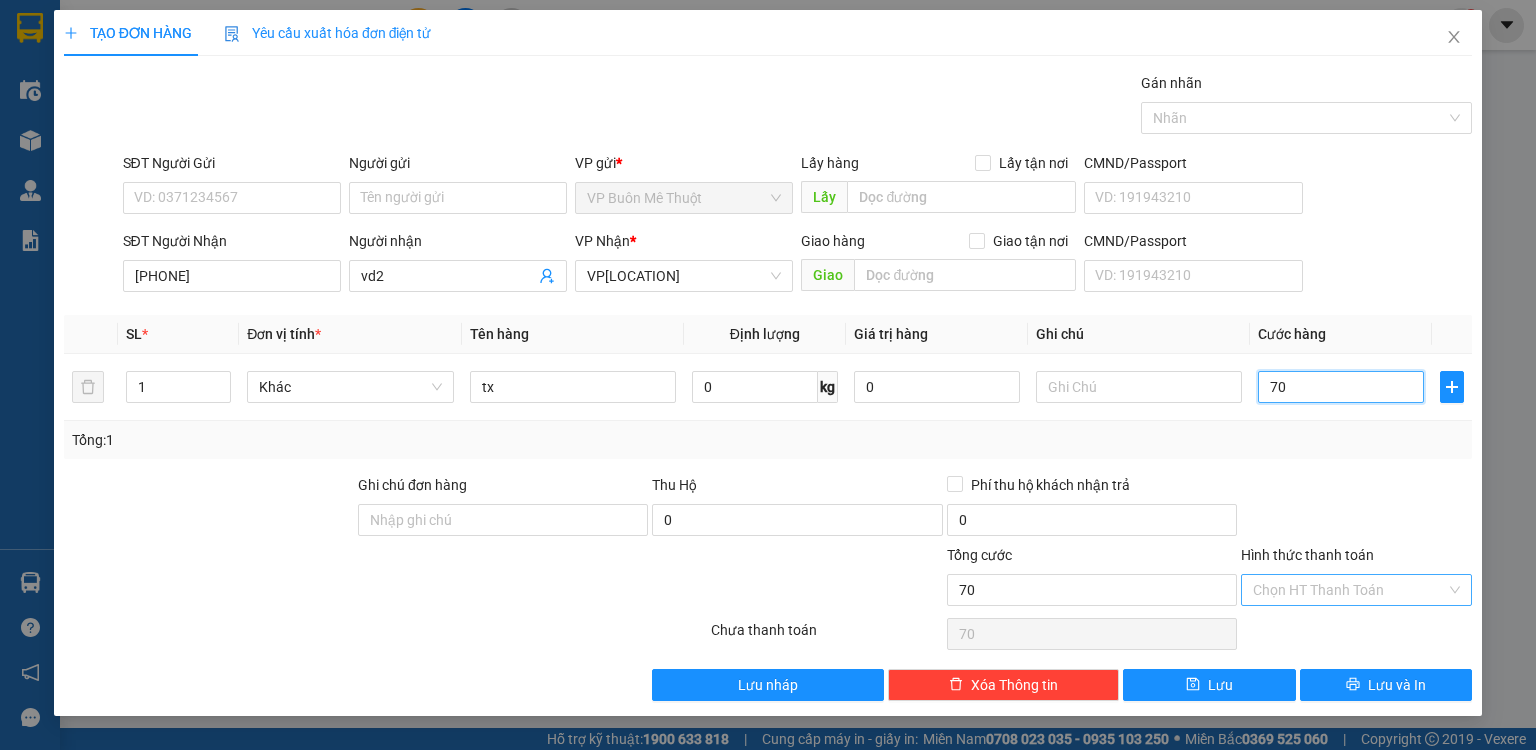 type on "70" 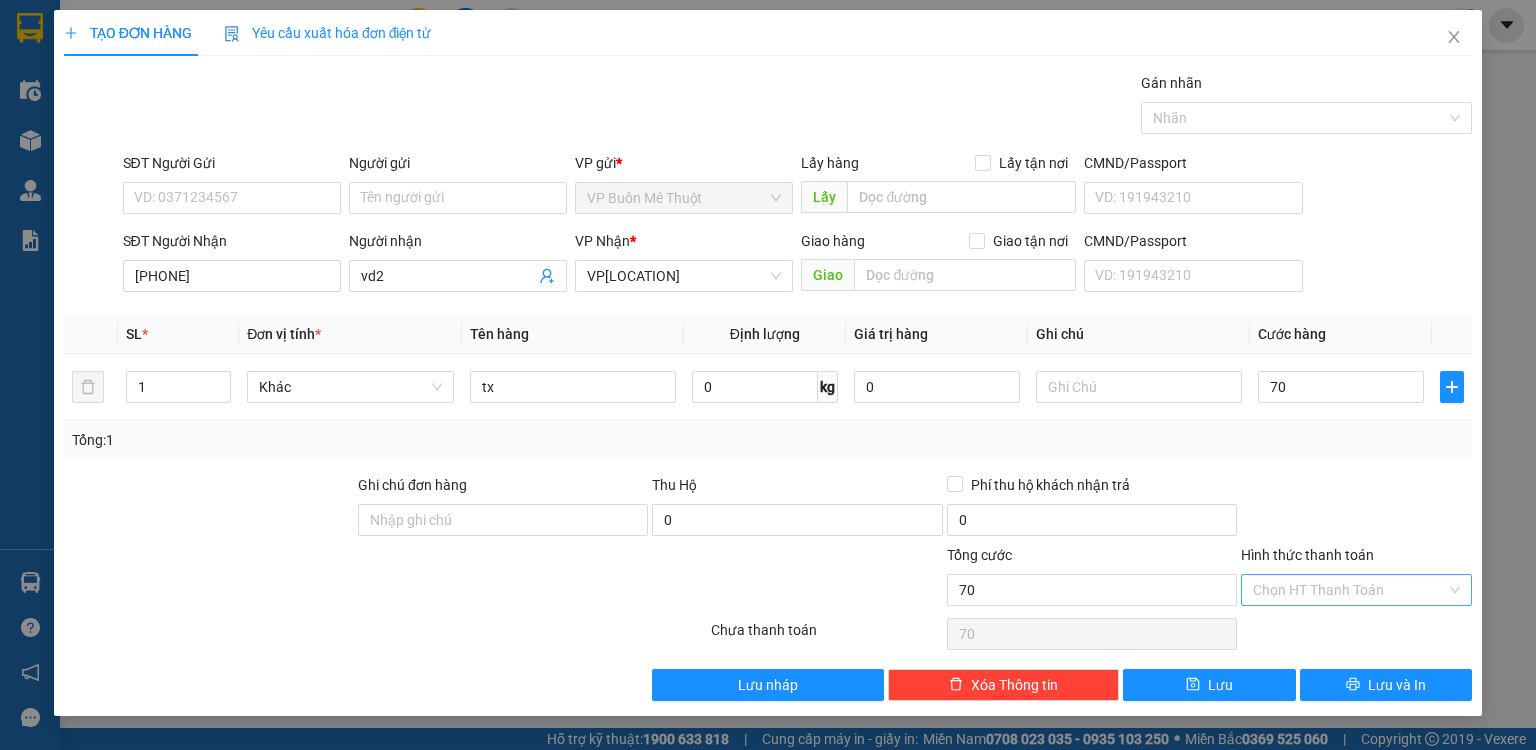 type on "70.000" 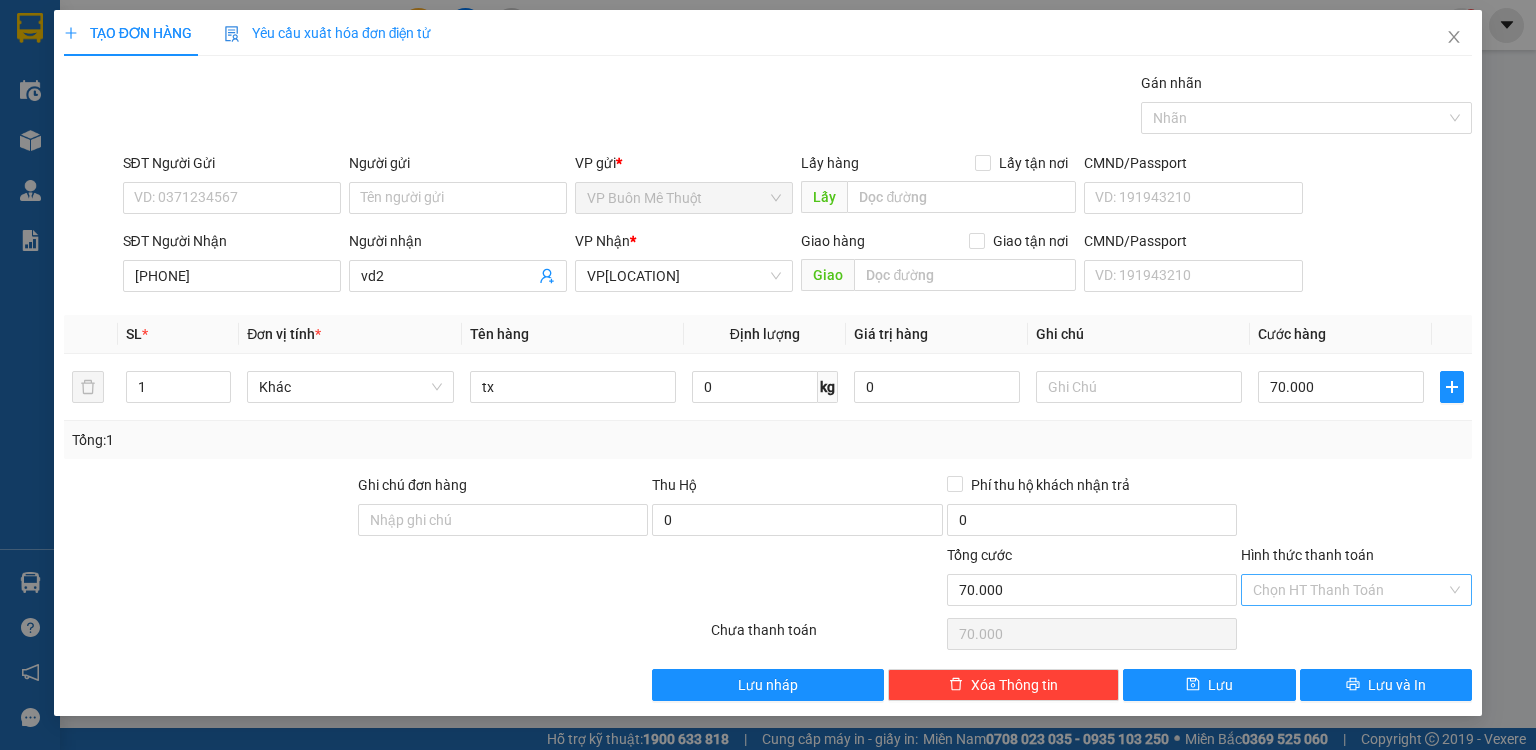 click on "Hình thức thanh toán" at bounding box center [1349, 590] 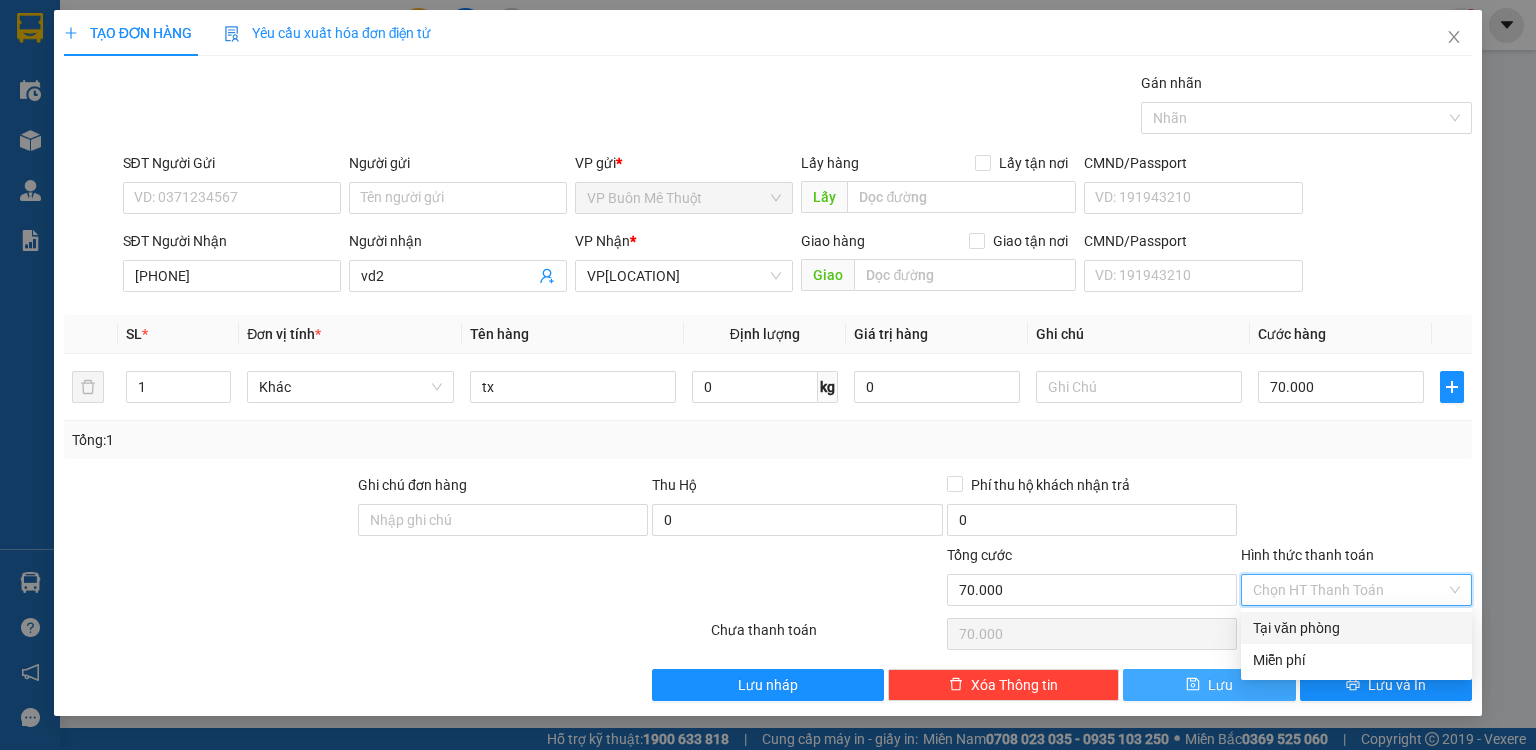 drag, startPoint x: 1286, startPoint y: 626, endPoint x: 1251, endPoint y: 675, distance: 60.216278 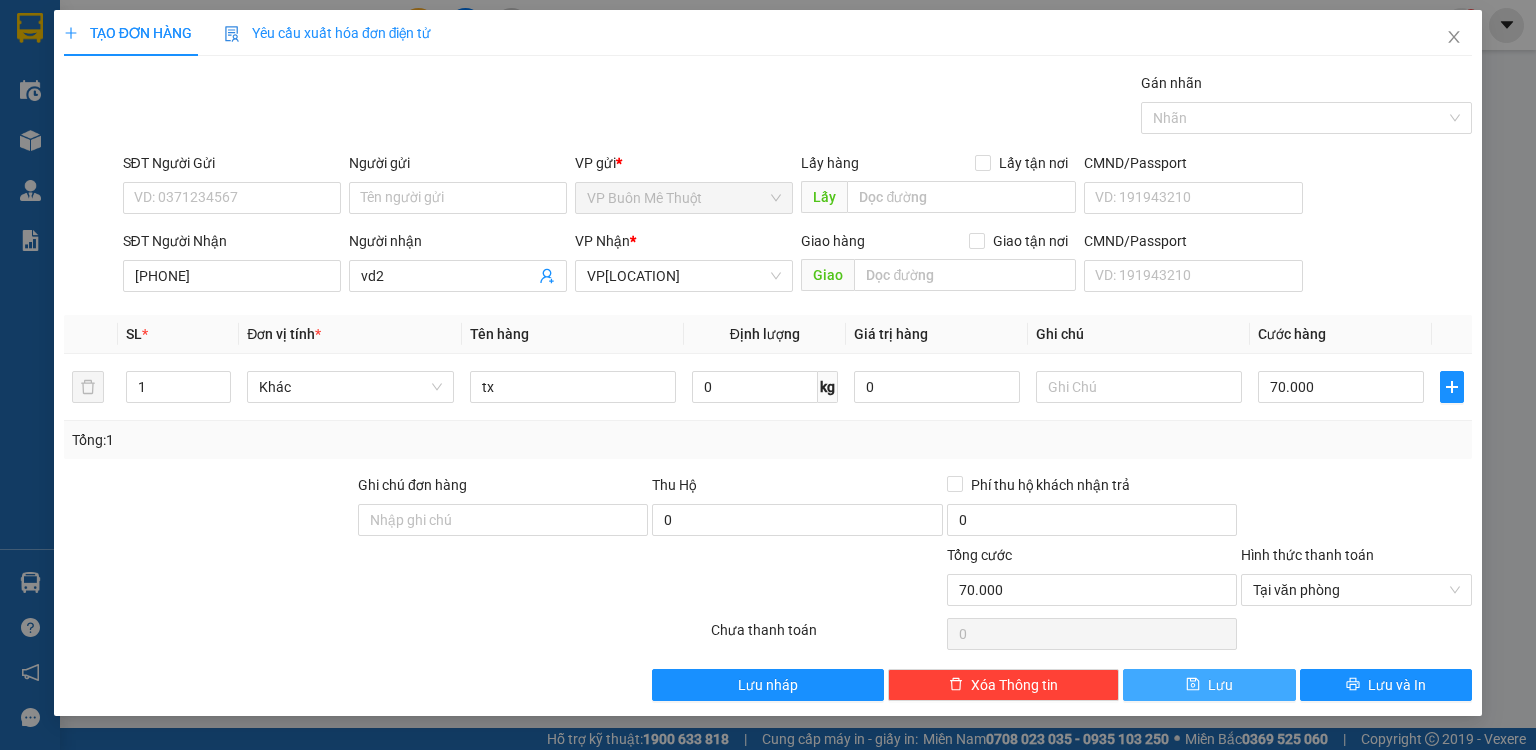 drag, startPoint x: 1242, startPoint y: 690, endPoint x: 1260, endPoint y: 688, distance: 18.110771 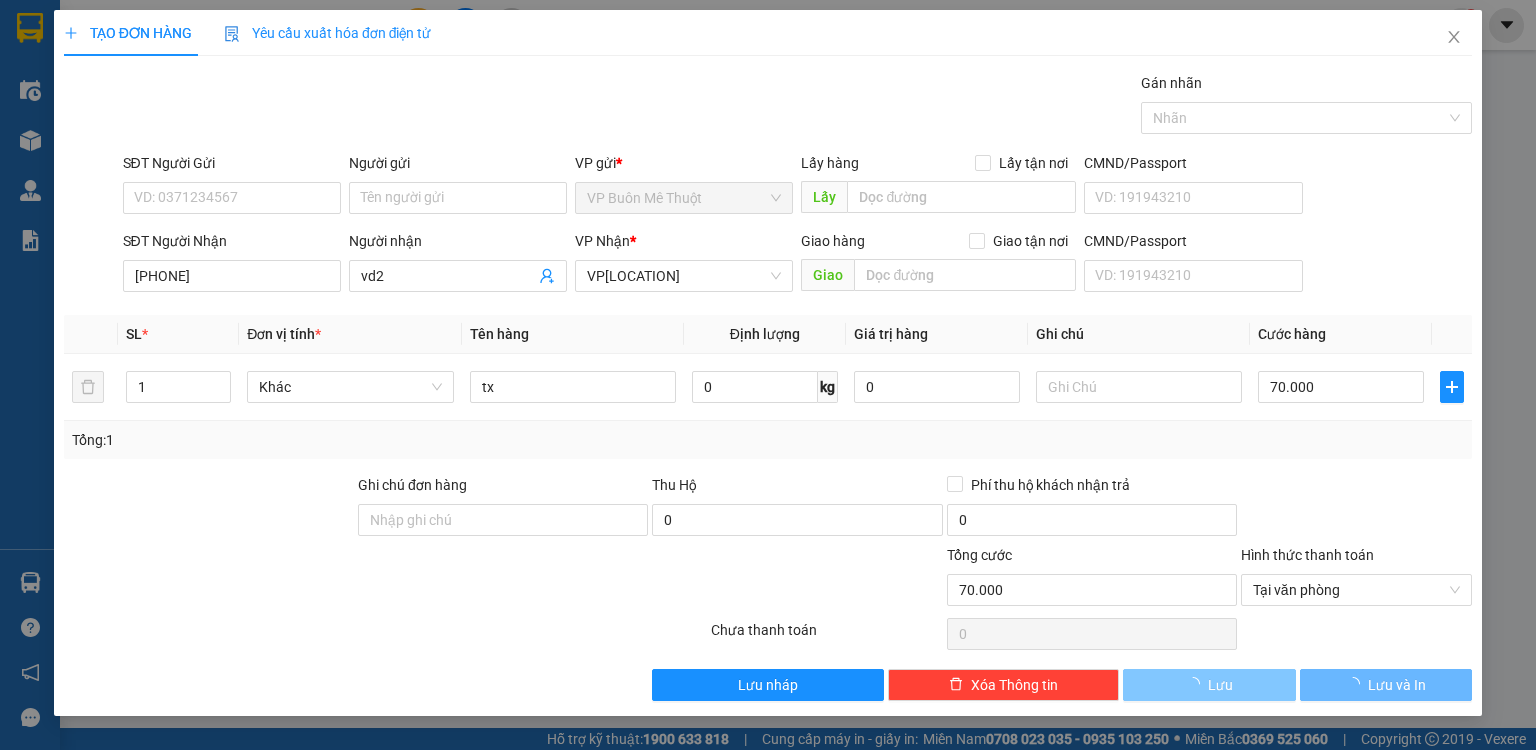type 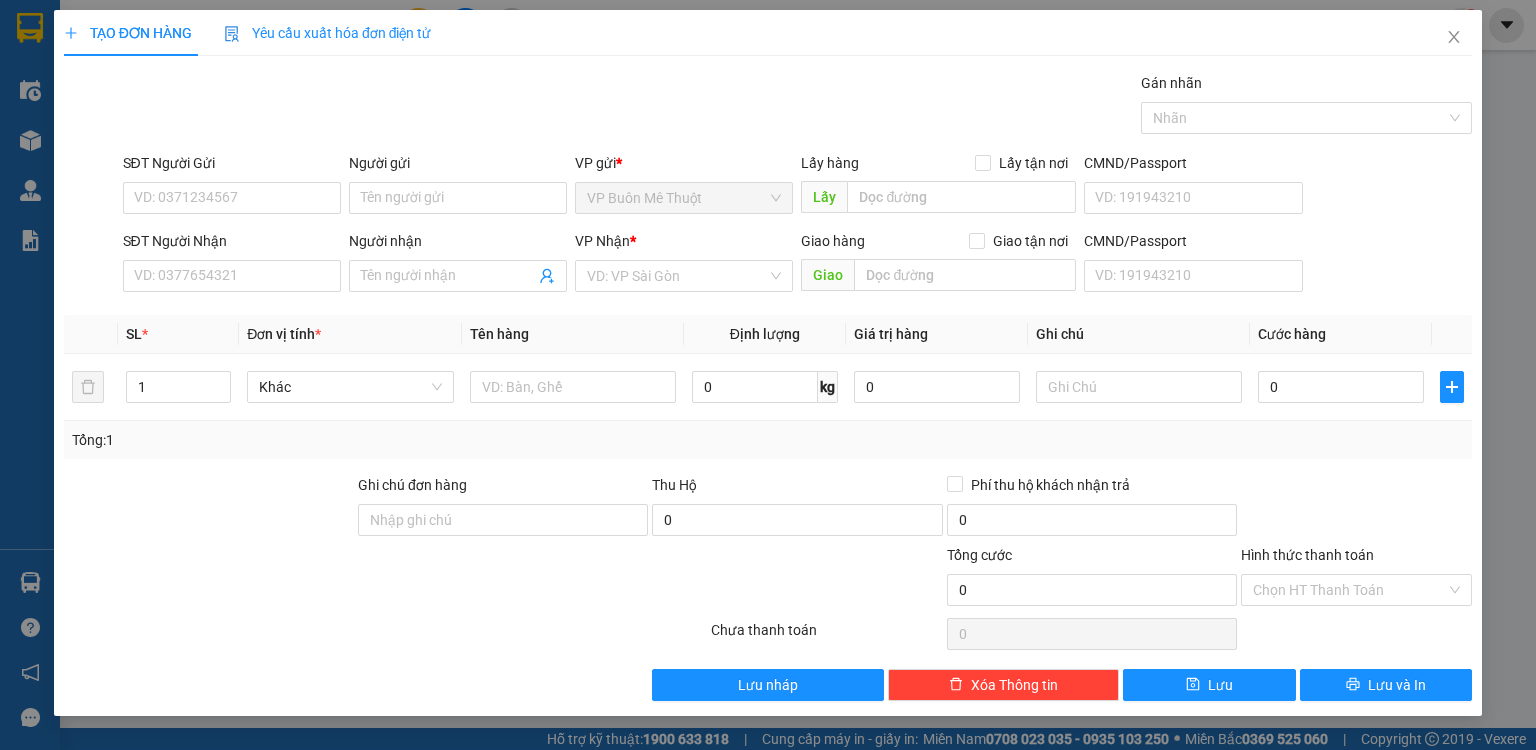 click on "SĐT Người Nhận" at bounding box center (232, 245) 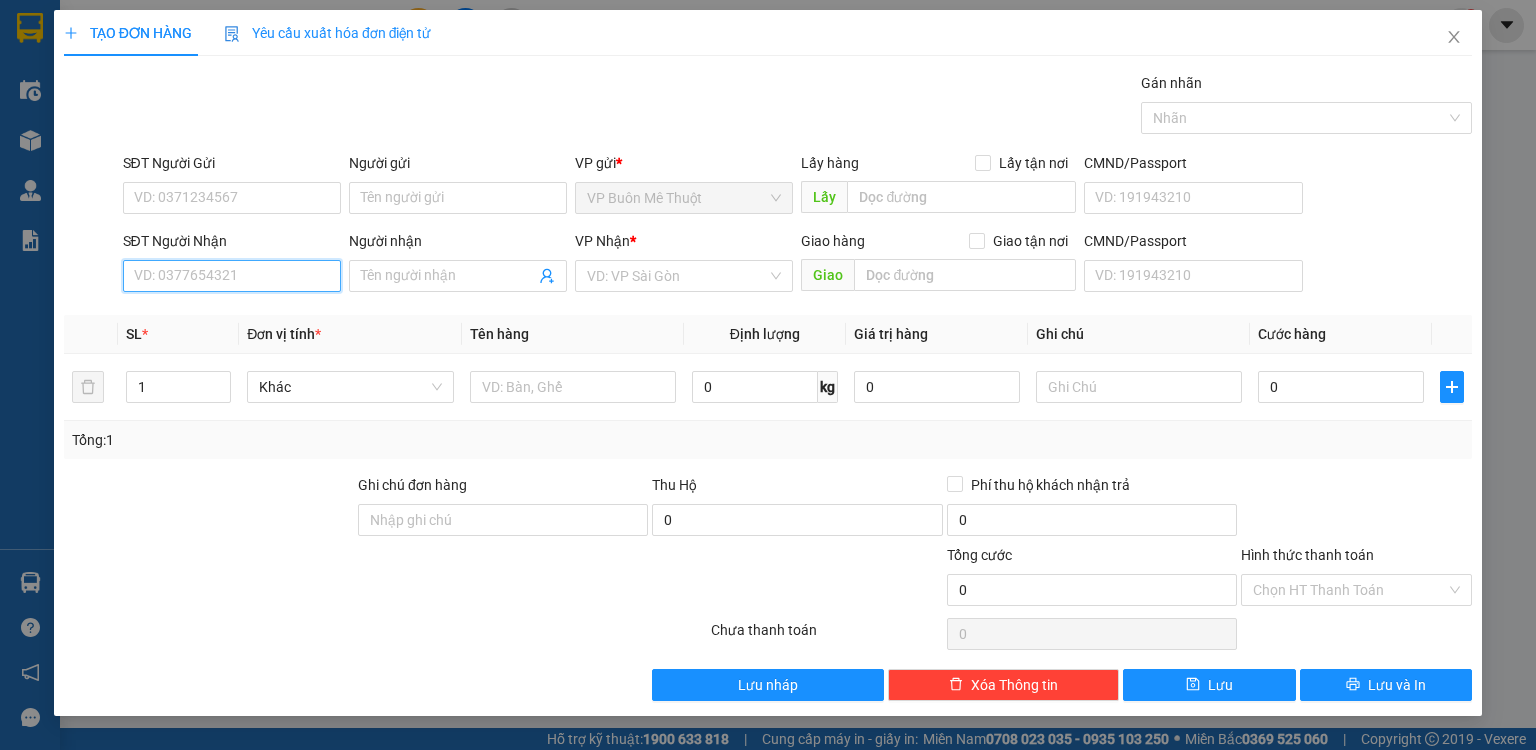 click on "SĐT Người Nhận" at bounding box center [232, 276] 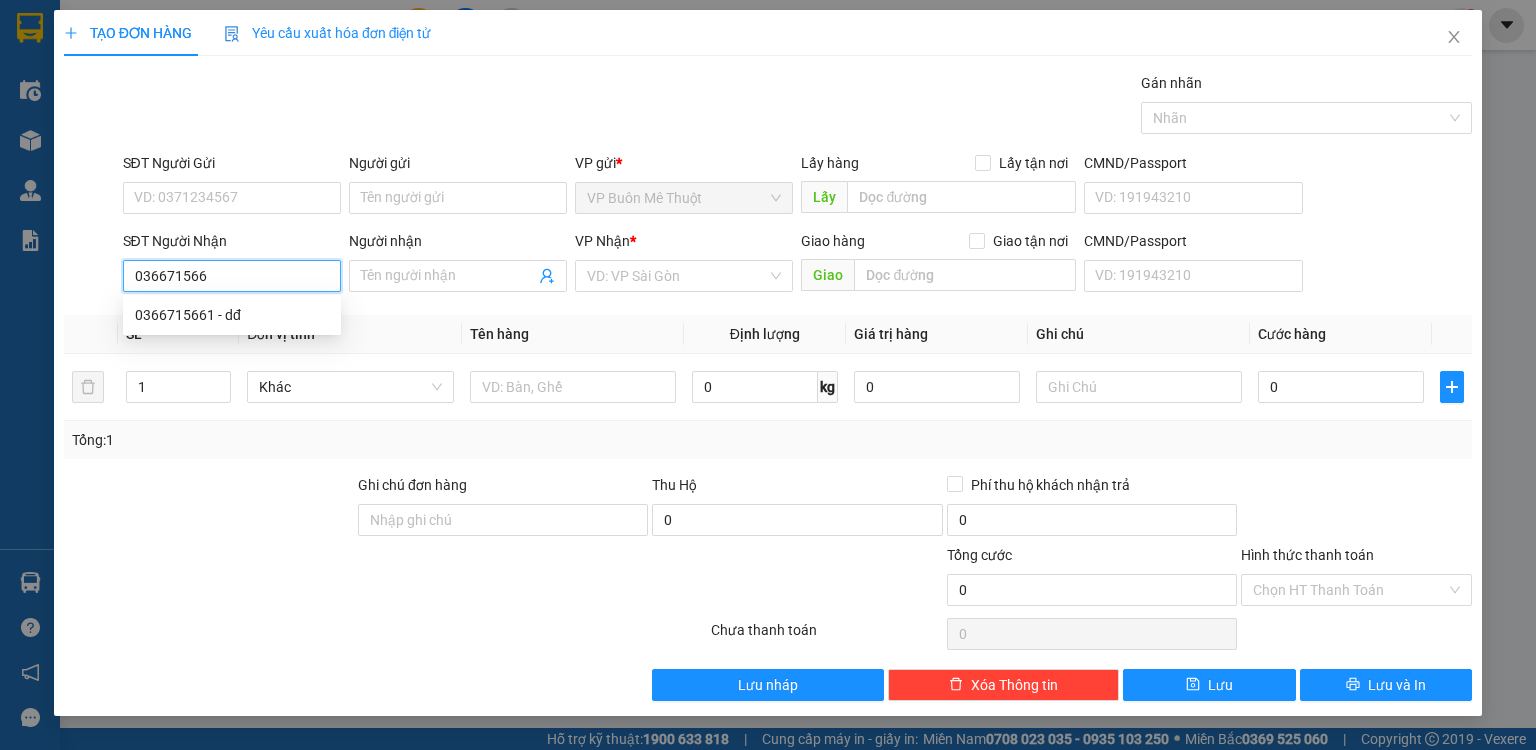 type on "[PHONE]" 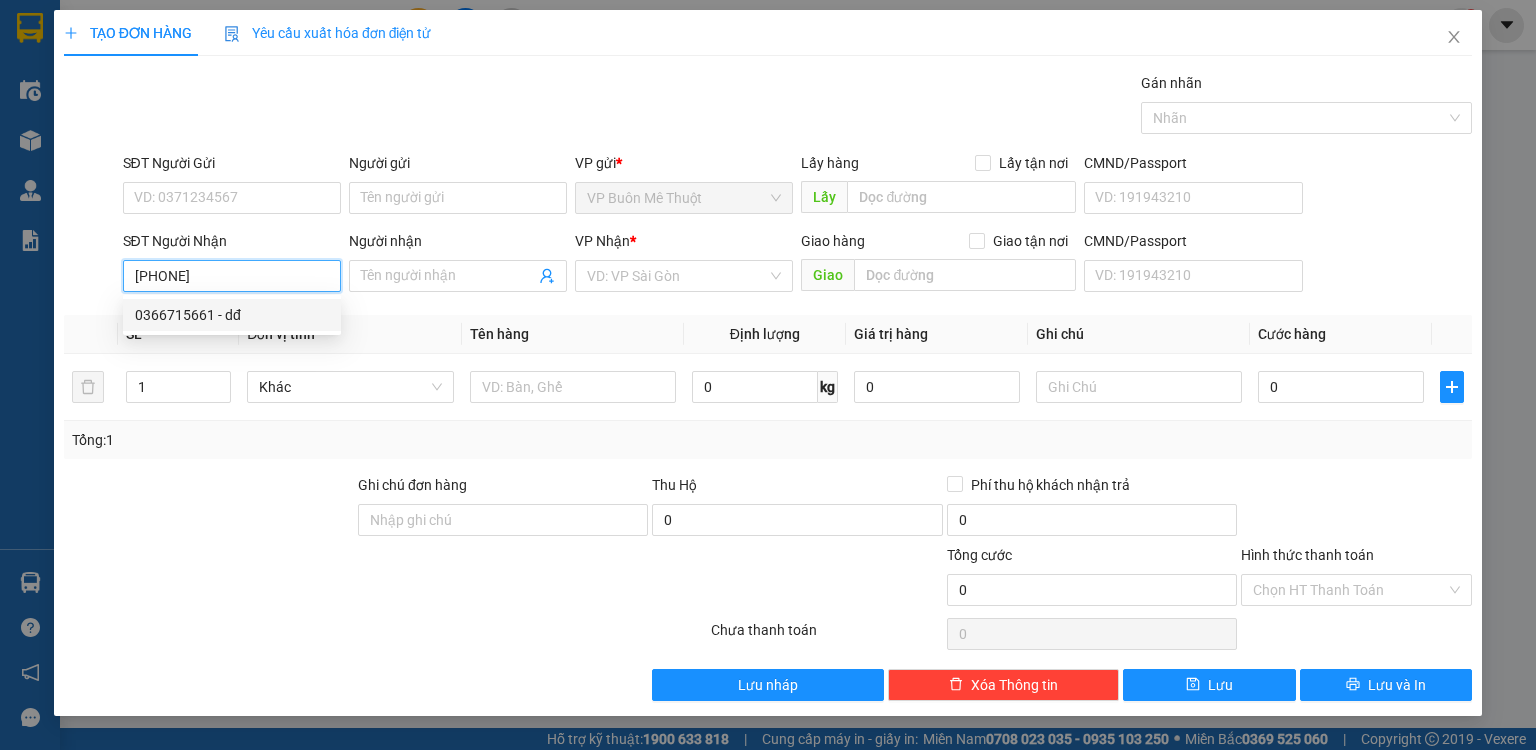 click on "0366715661 - dđ" at bounding box center [232, 315] 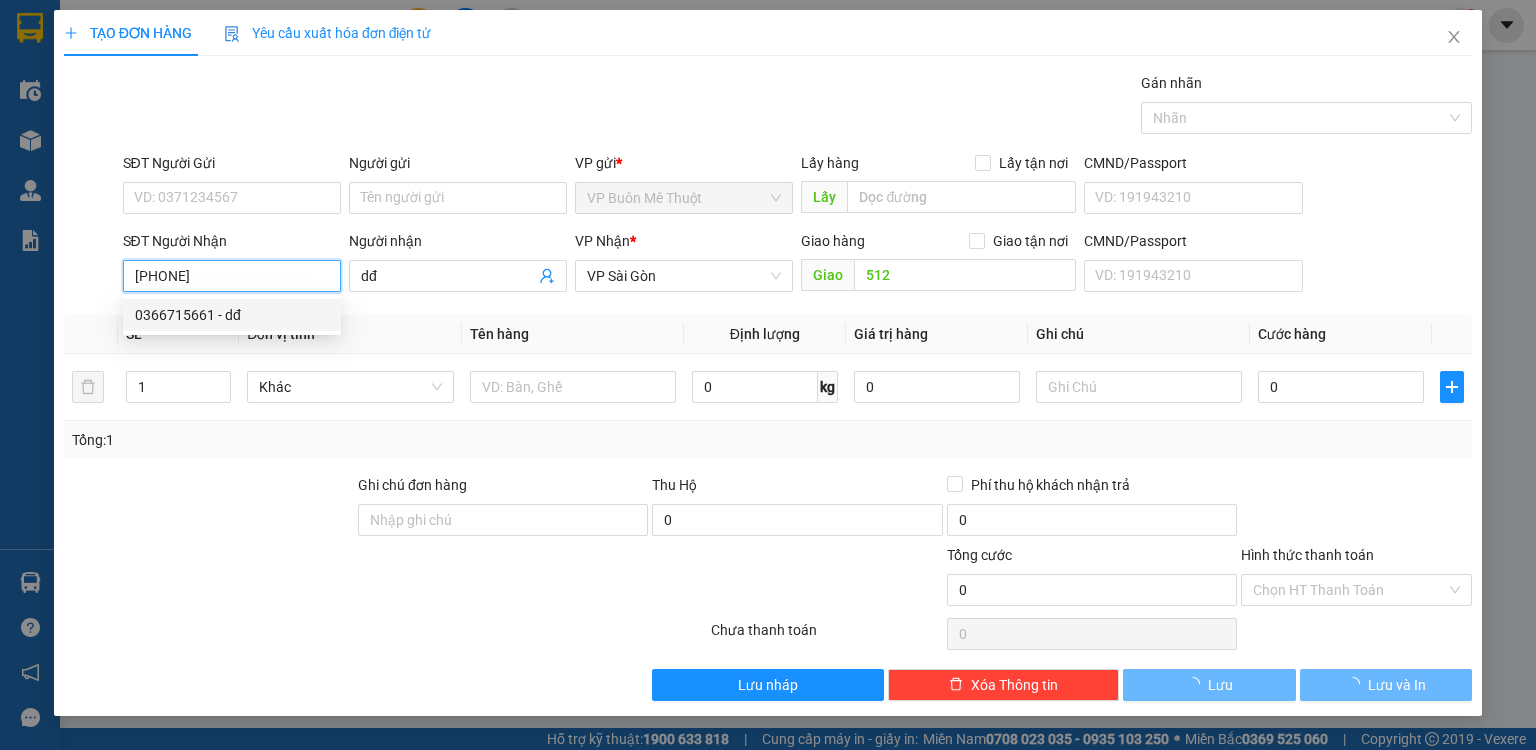 type on "70.000" 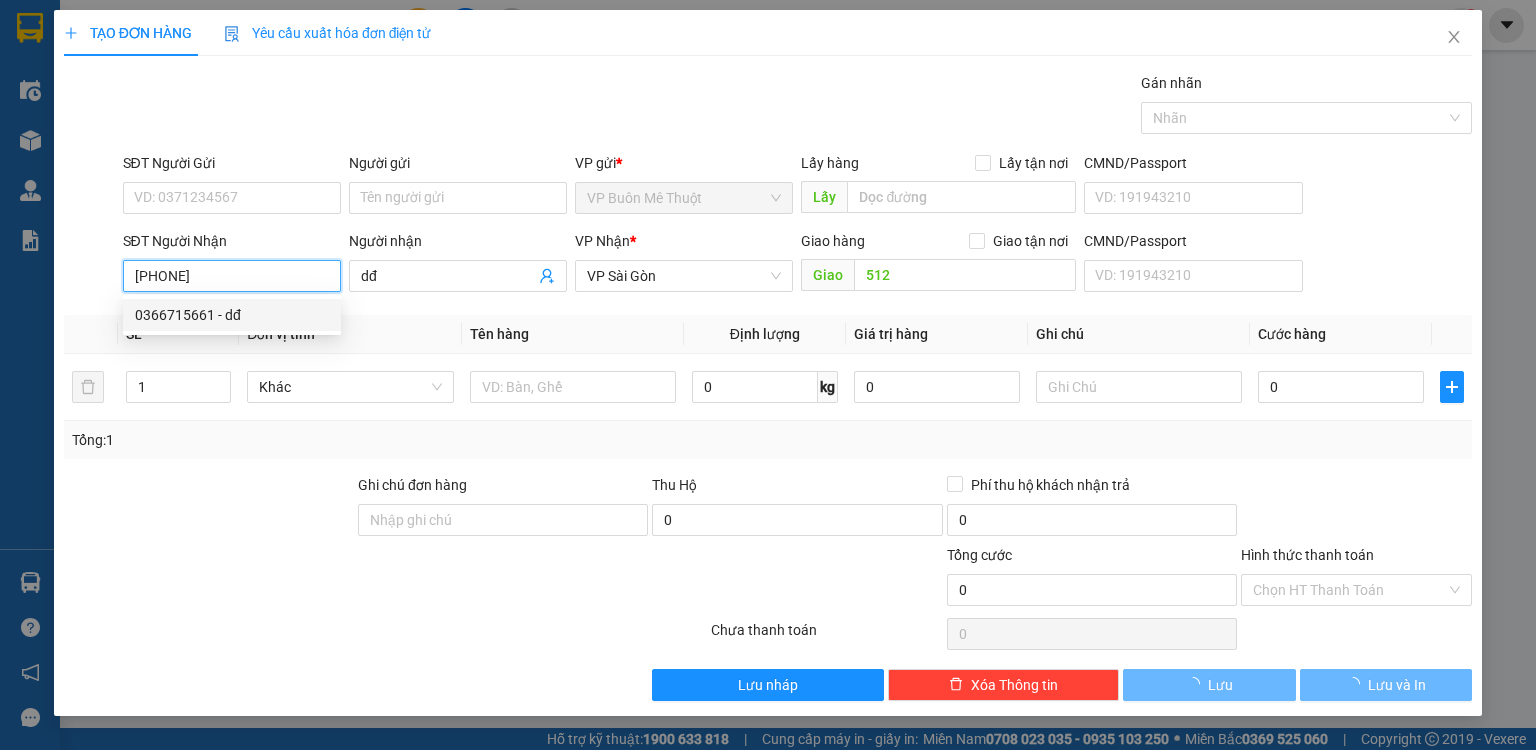 type on "70.000" 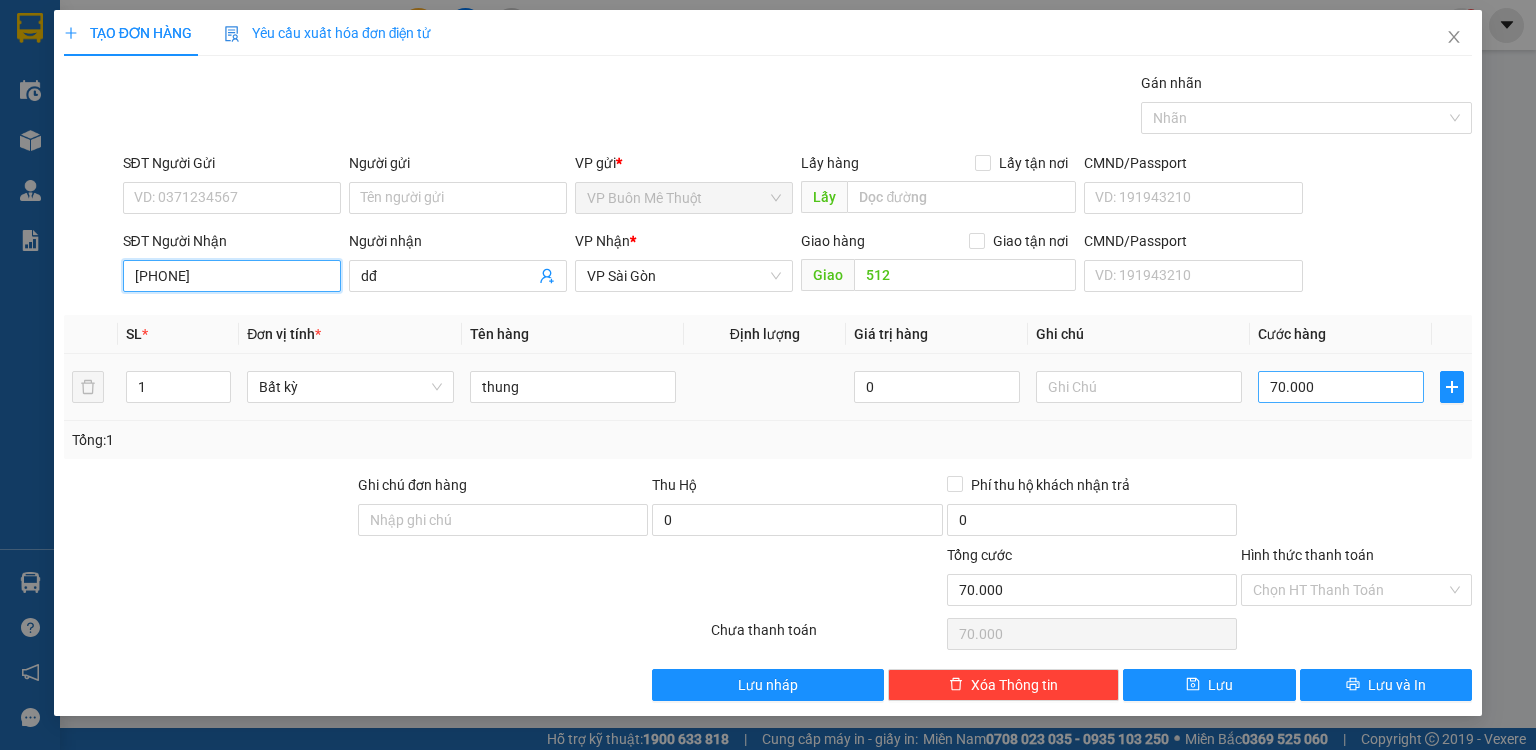 type on "[PHONE]" 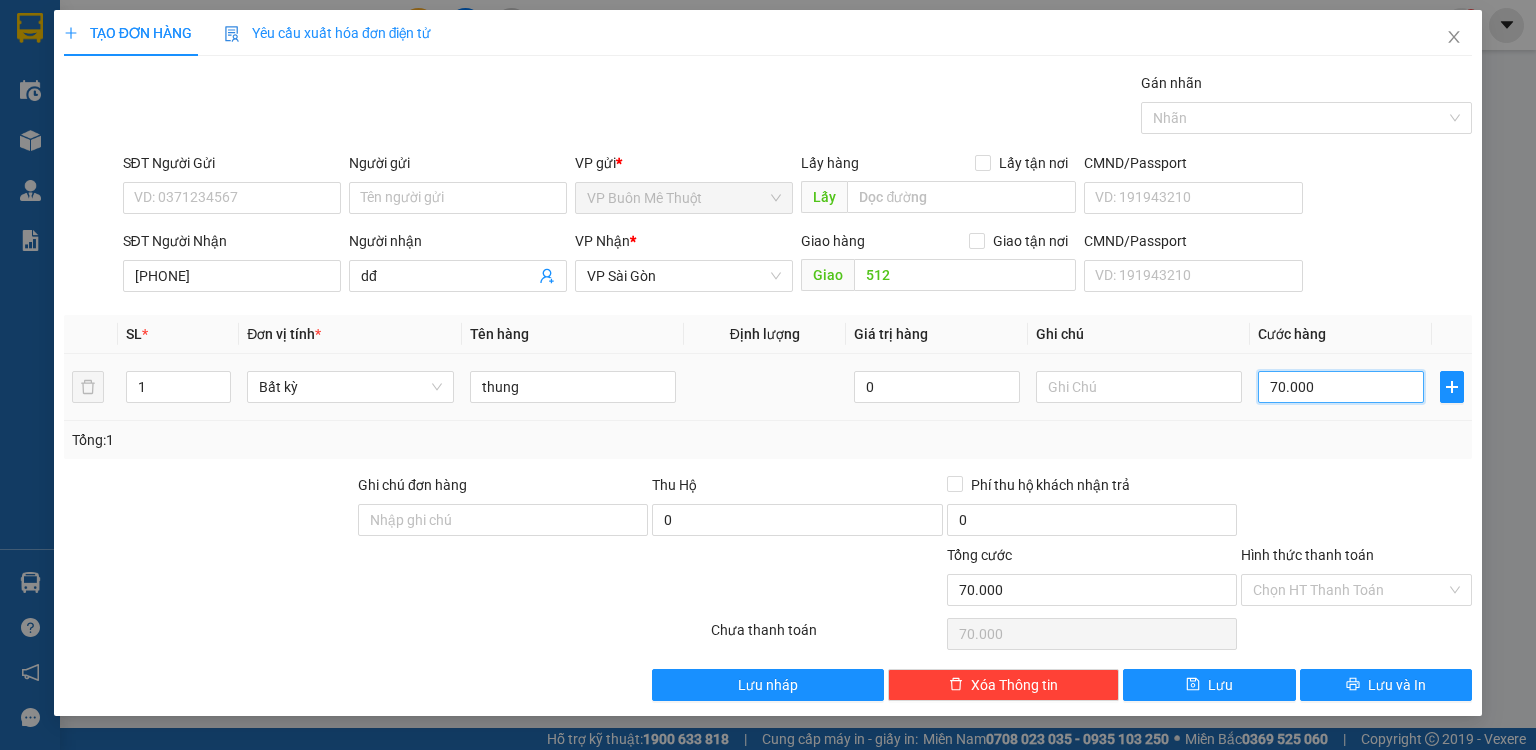 click on "70.000" at bounding box center (1341, 387) 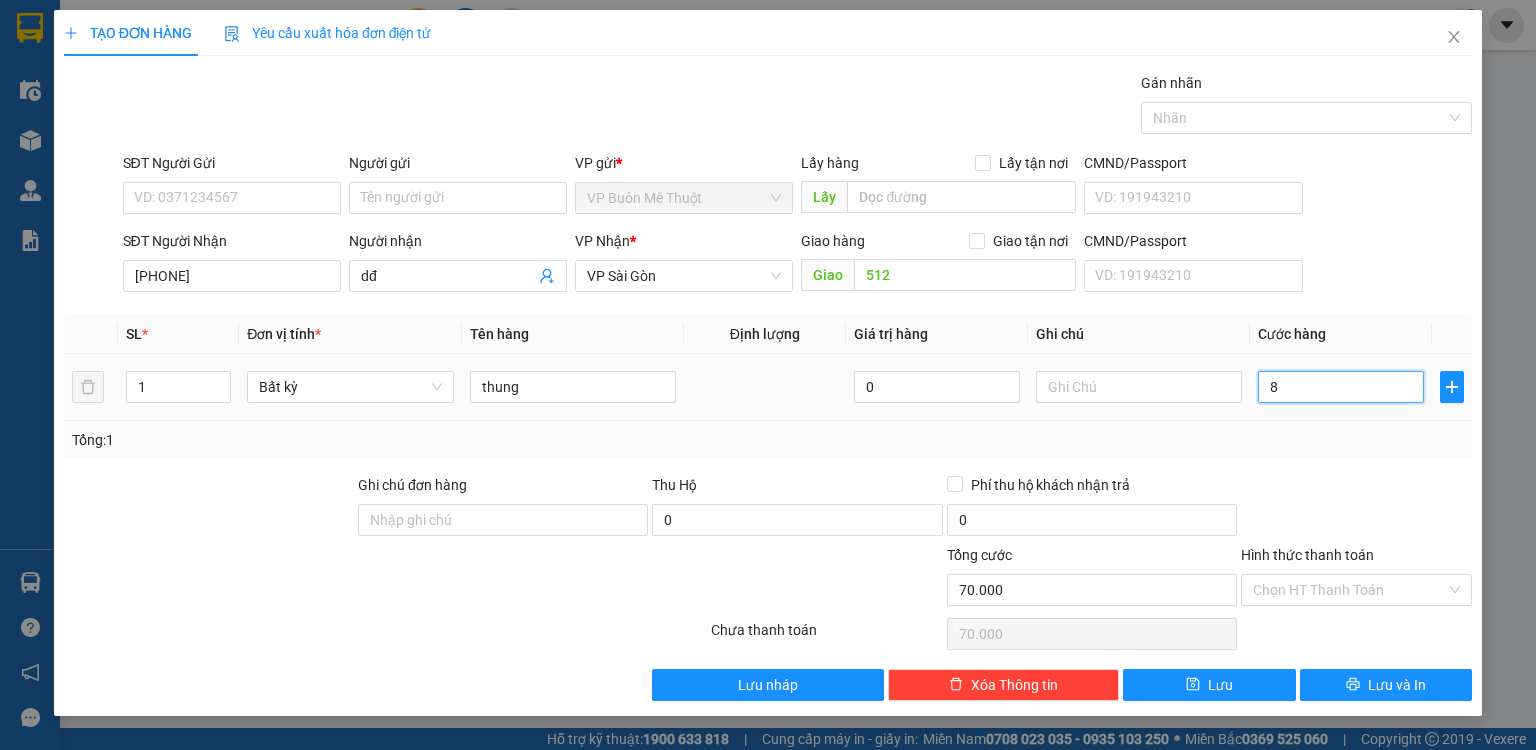 type on "8" 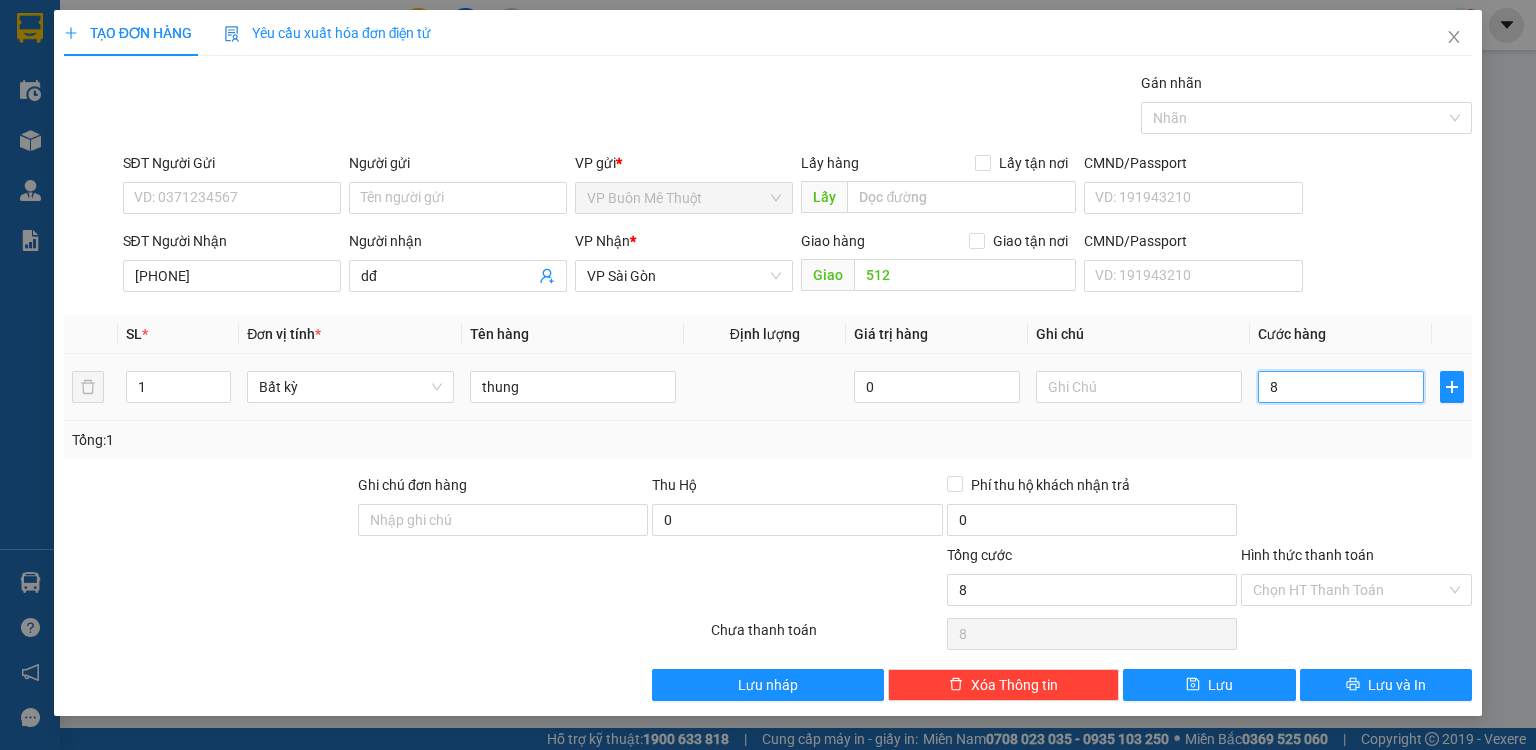type on "80" 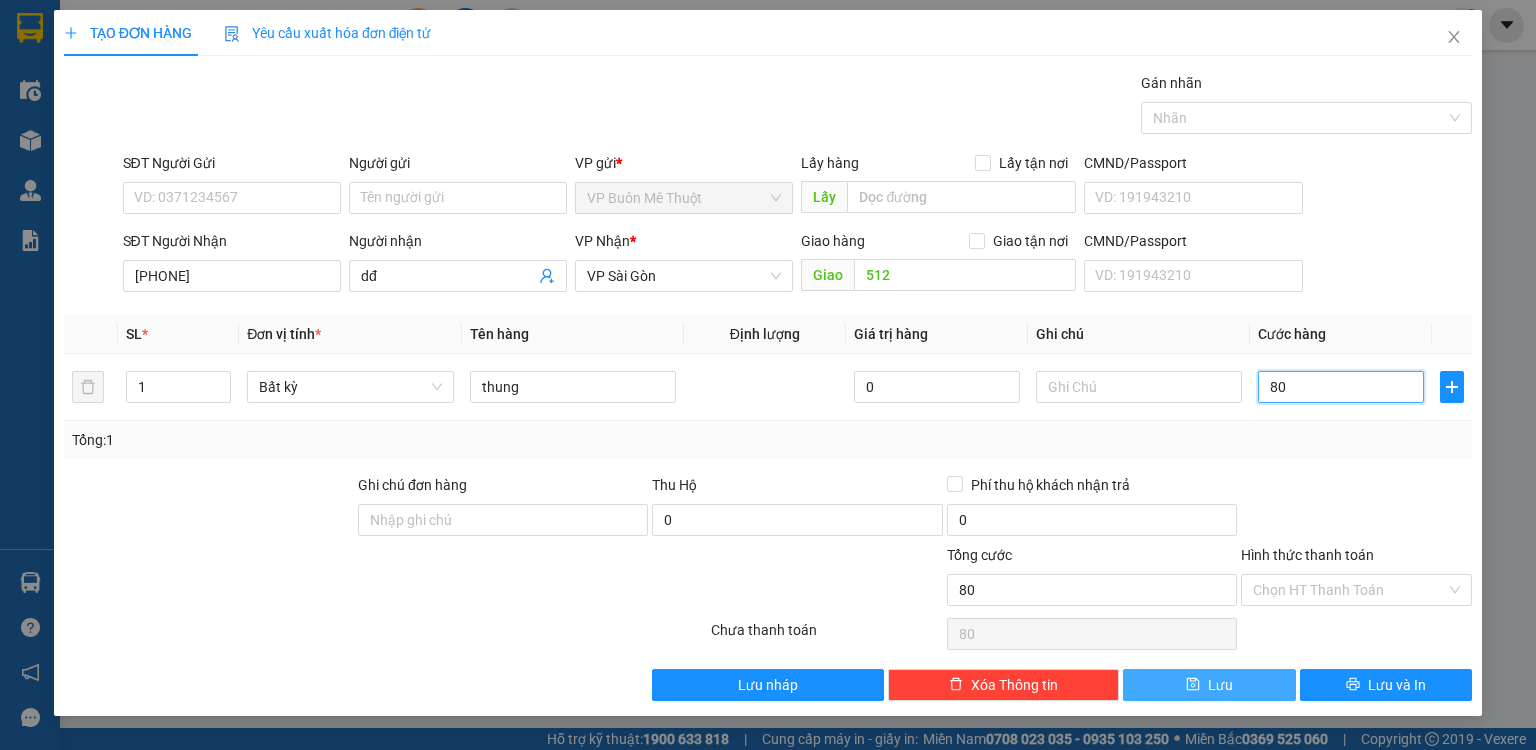 type on "80" 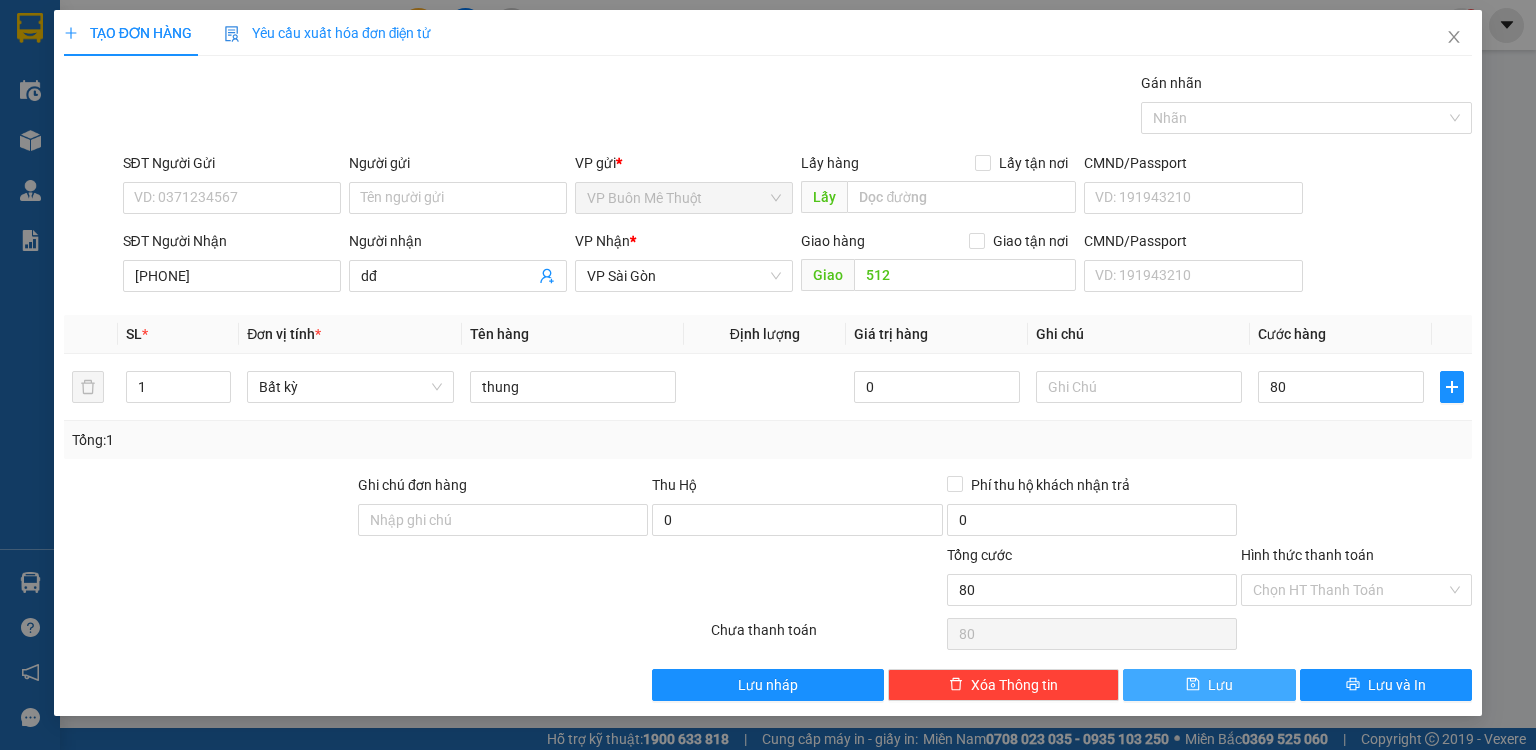 type on "80.000" 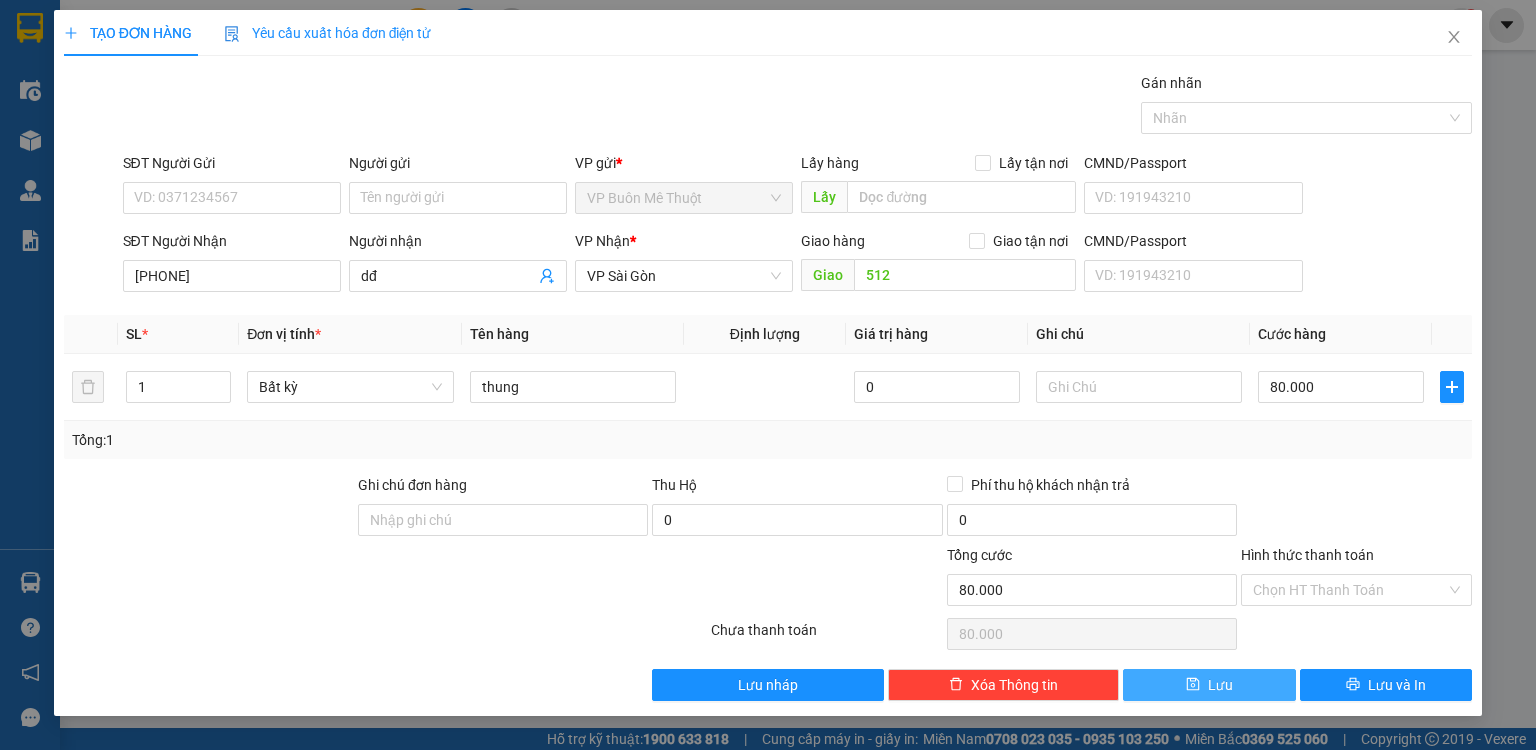 click on "Lưu" at bounding box center (1209, 685) 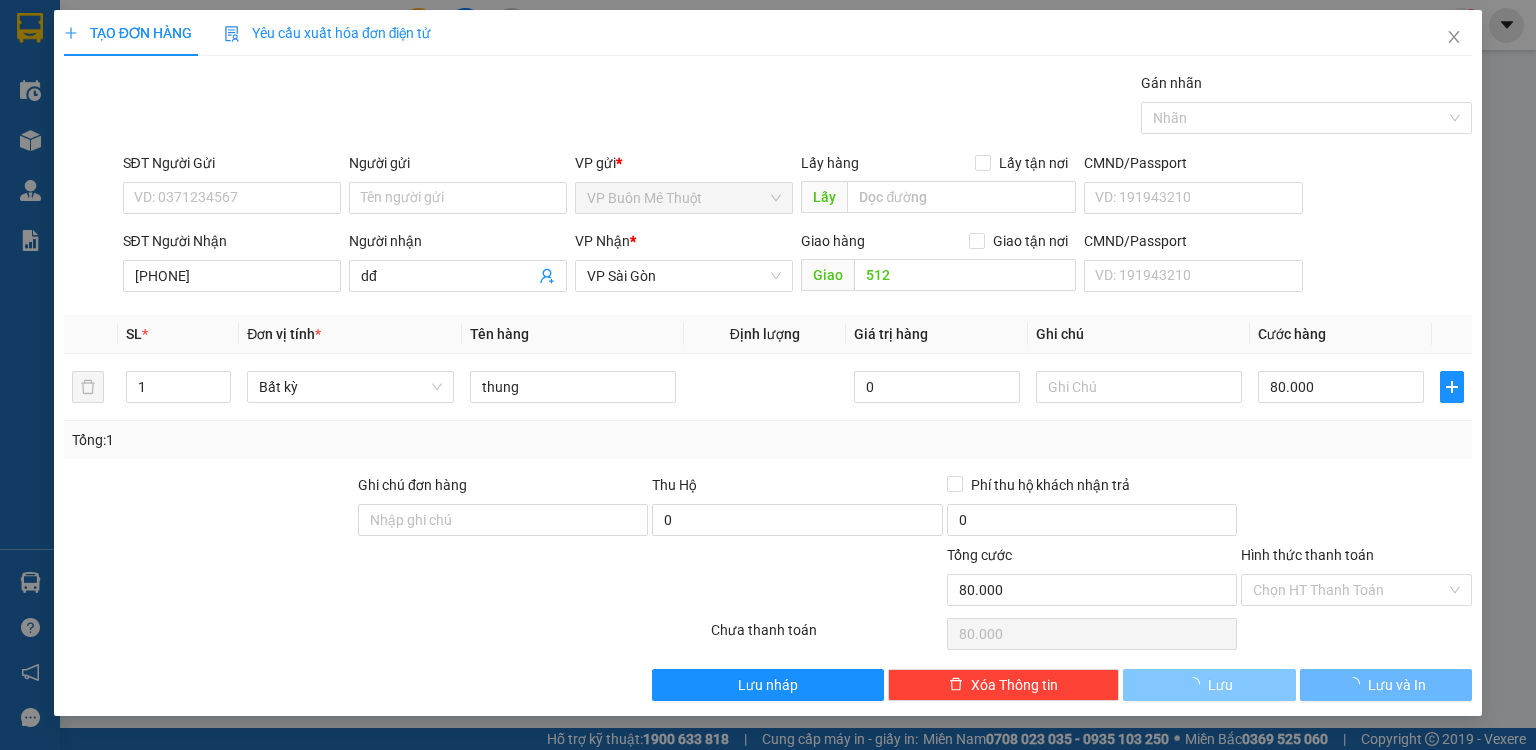 type 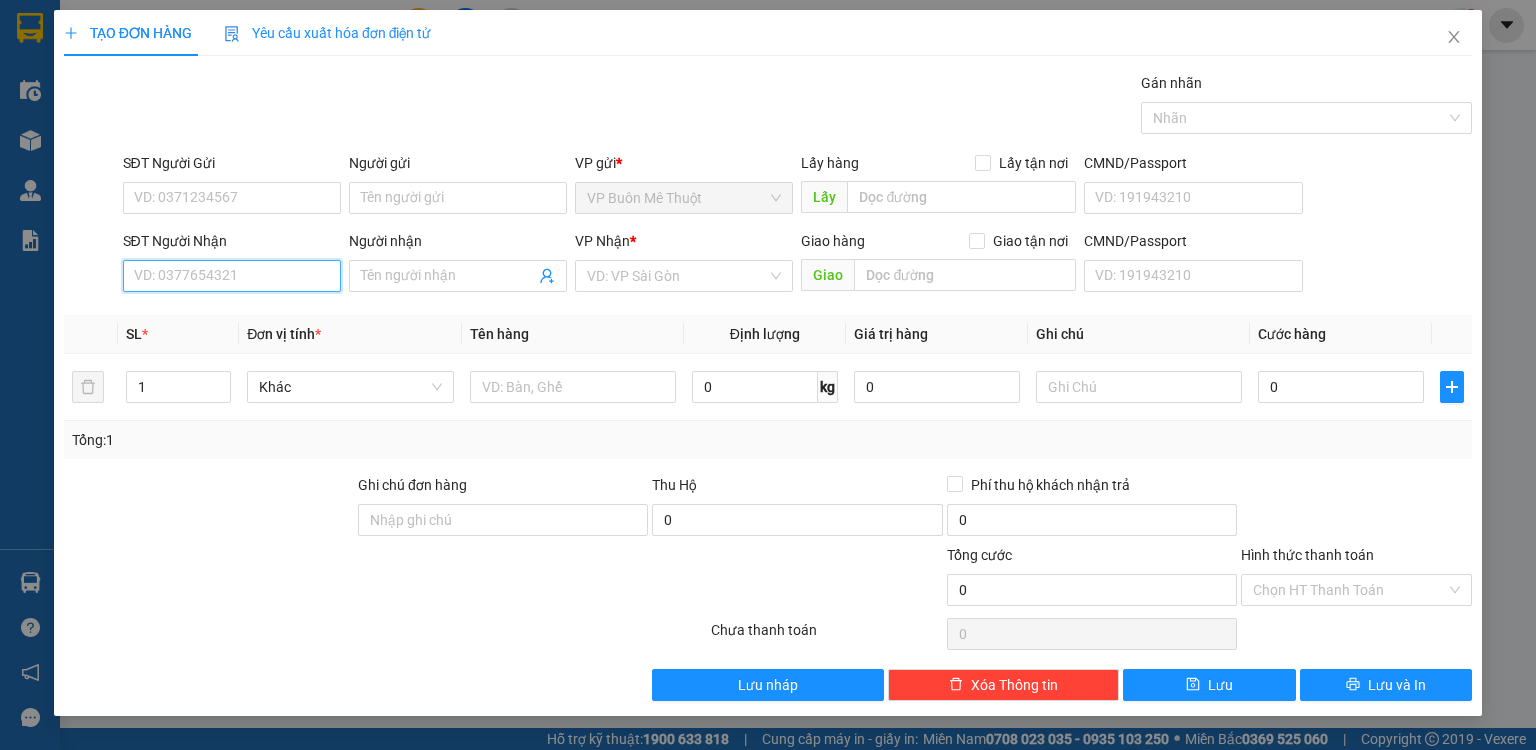 click on "SĐT Người Nhận" at bounding box center (232, 276) 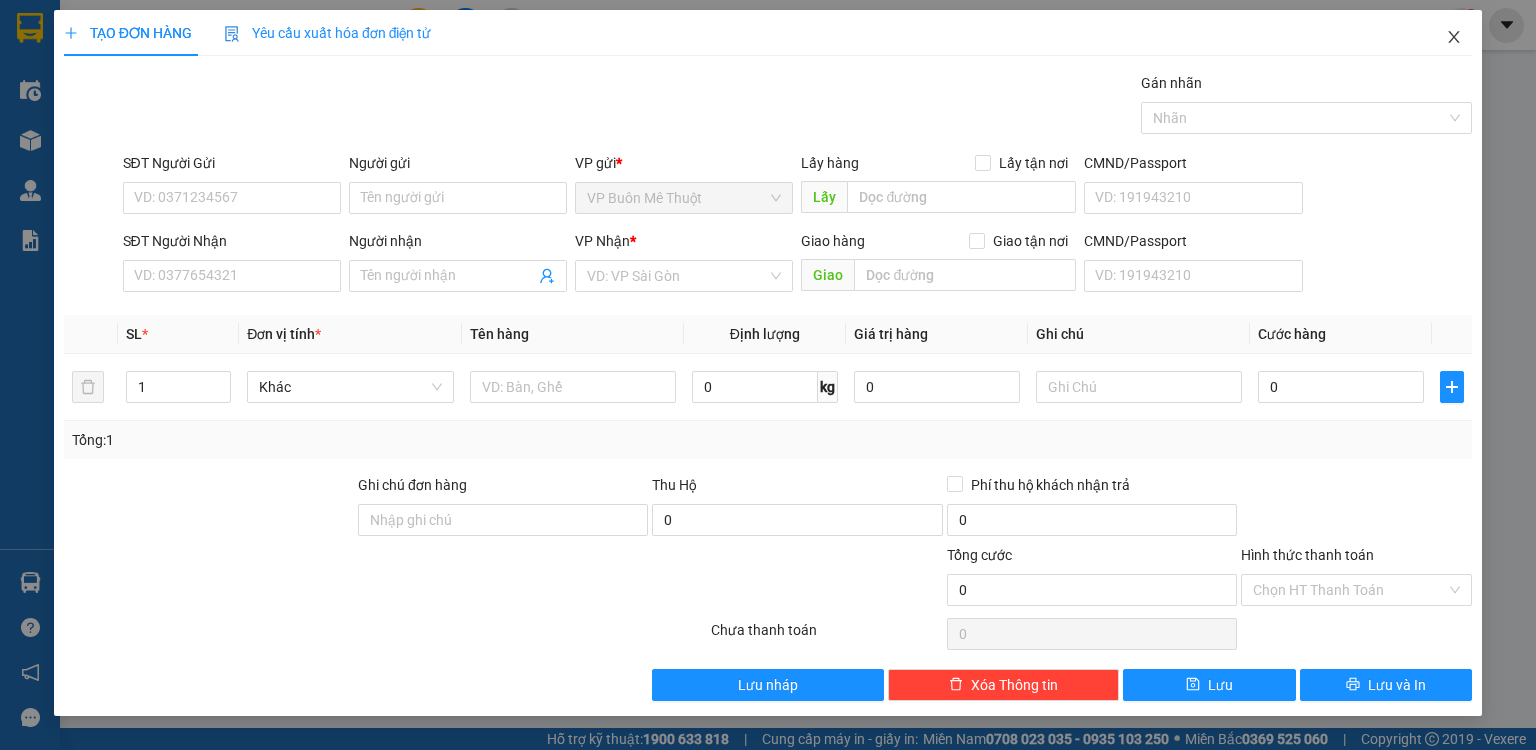 click at bounding box center [1454, 38] 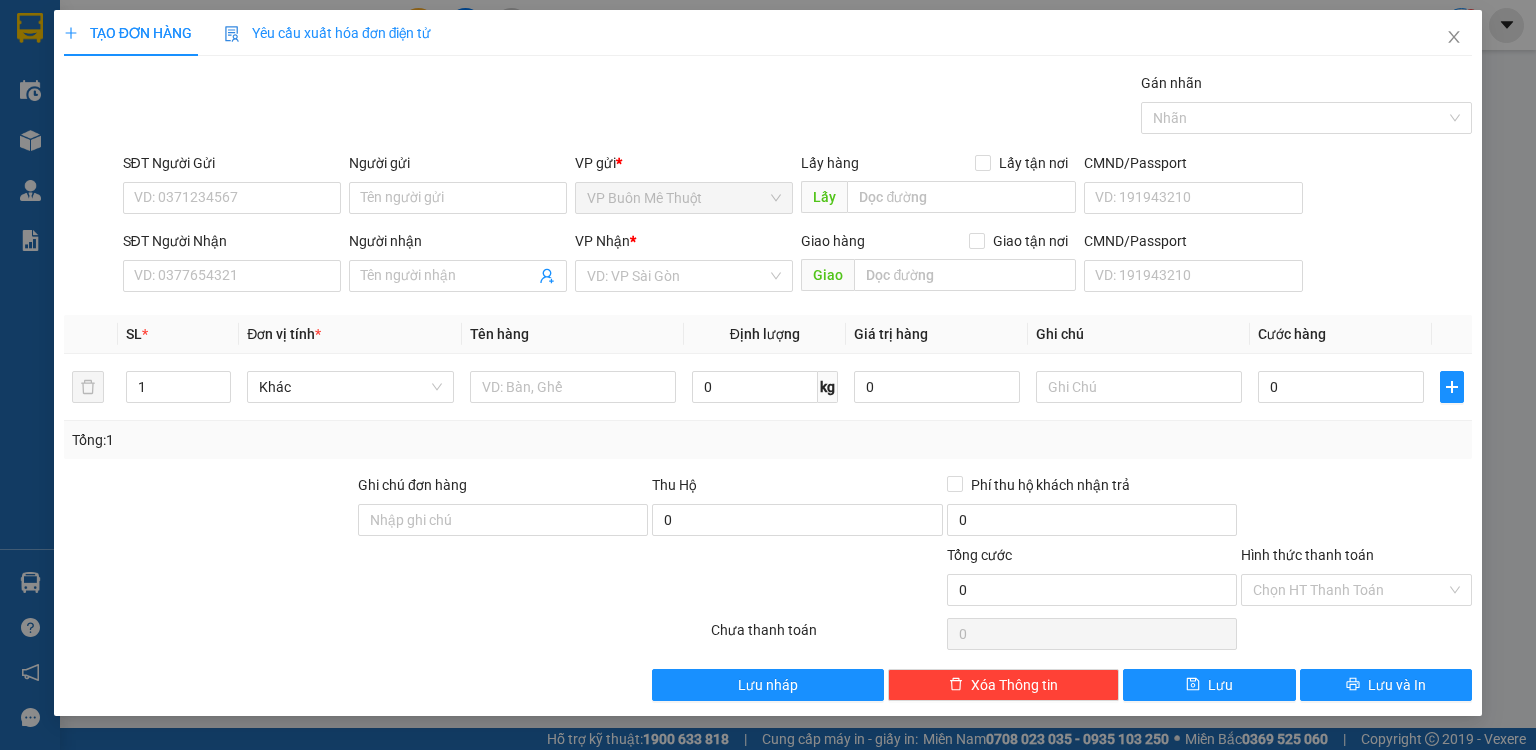 click on "1" at bounding box center [1461, 25] 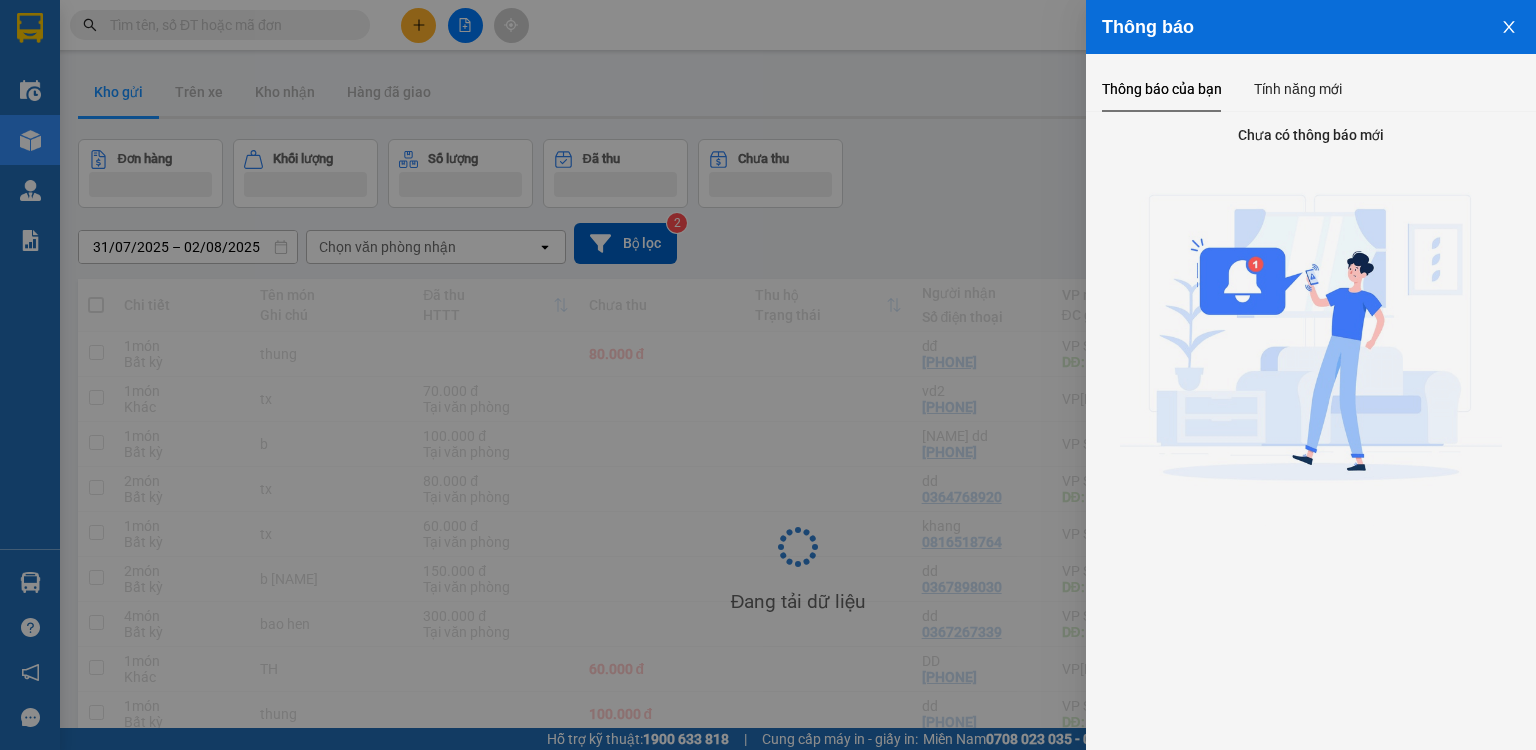 click at bounding box center (768, 375) 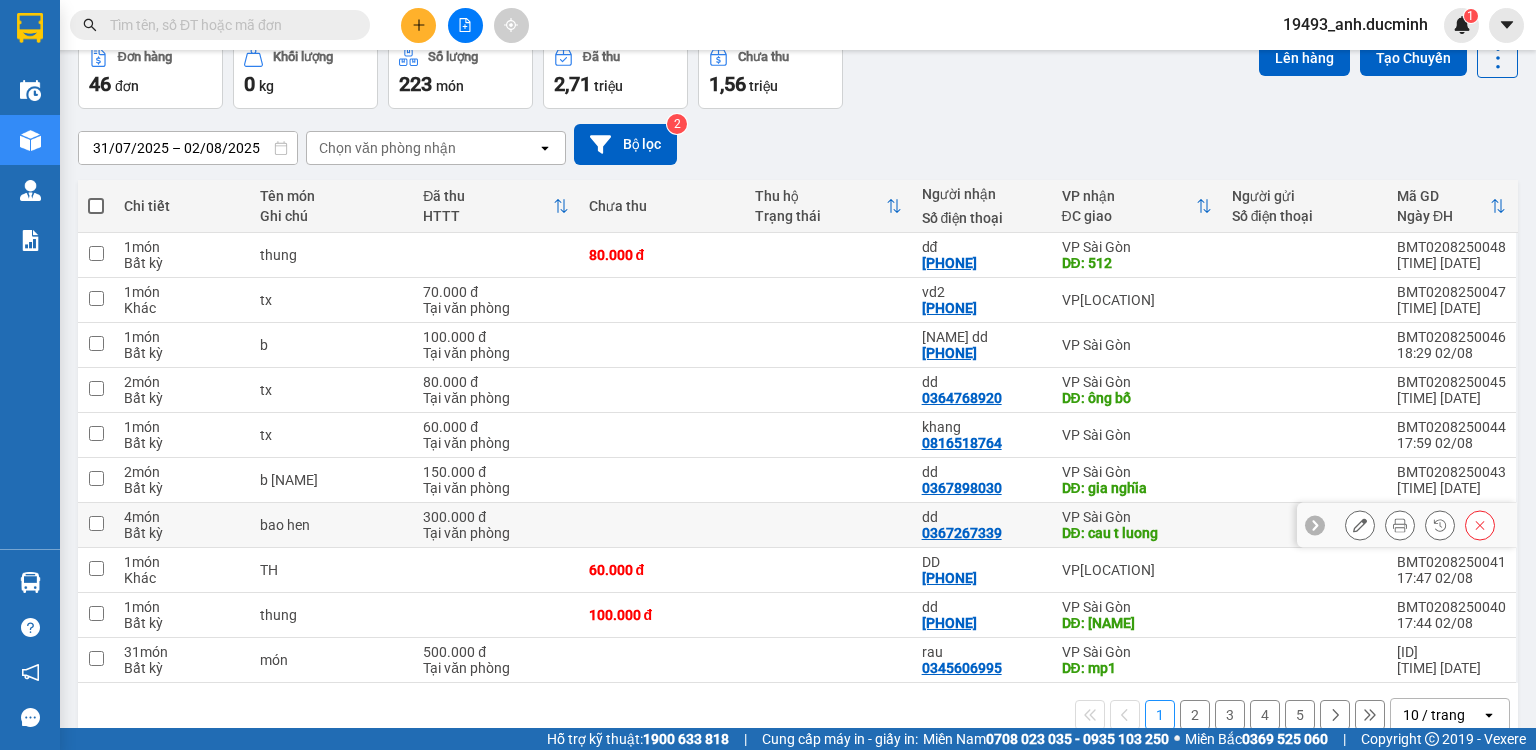 scroll, scrollTop: 136, scrollLeft: 0, axis: vertical 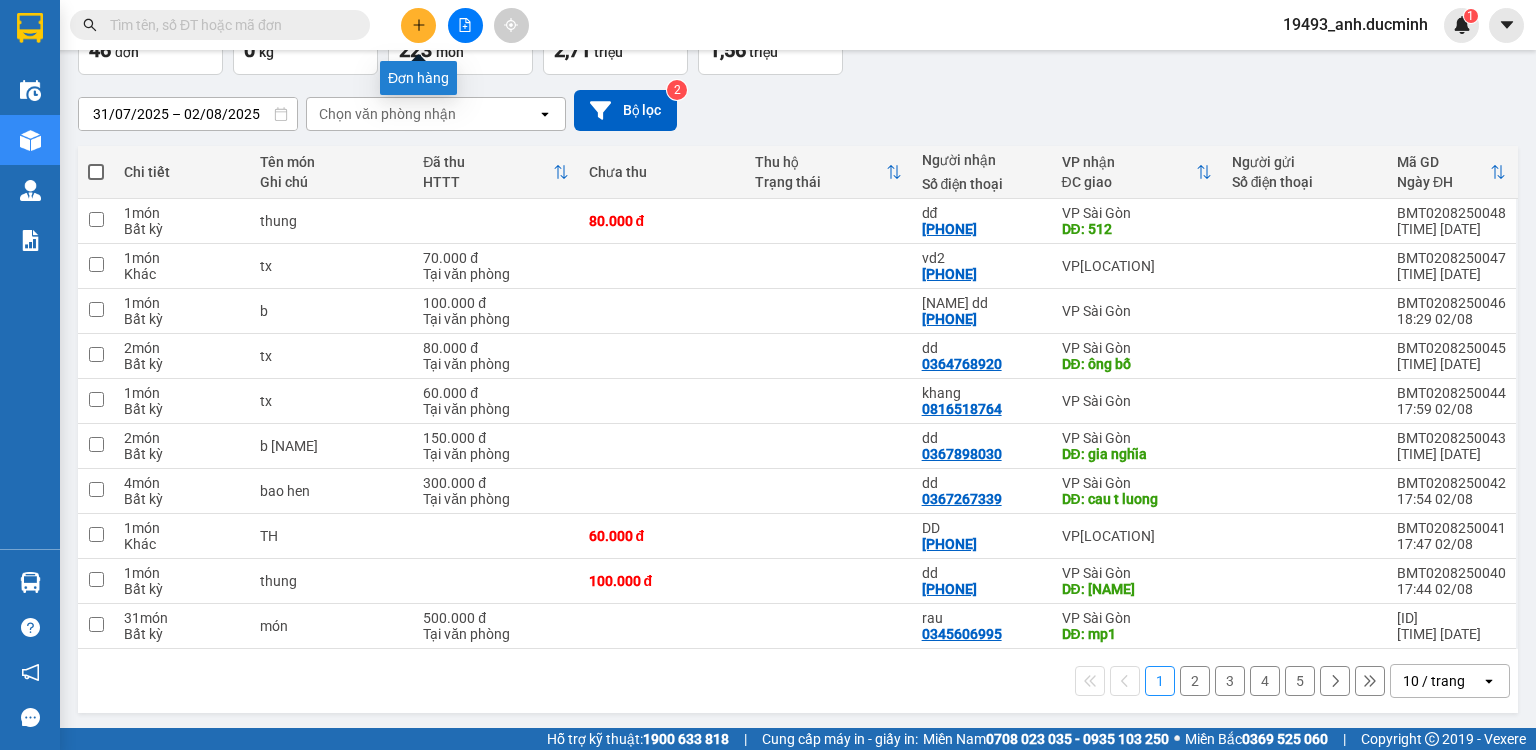 click 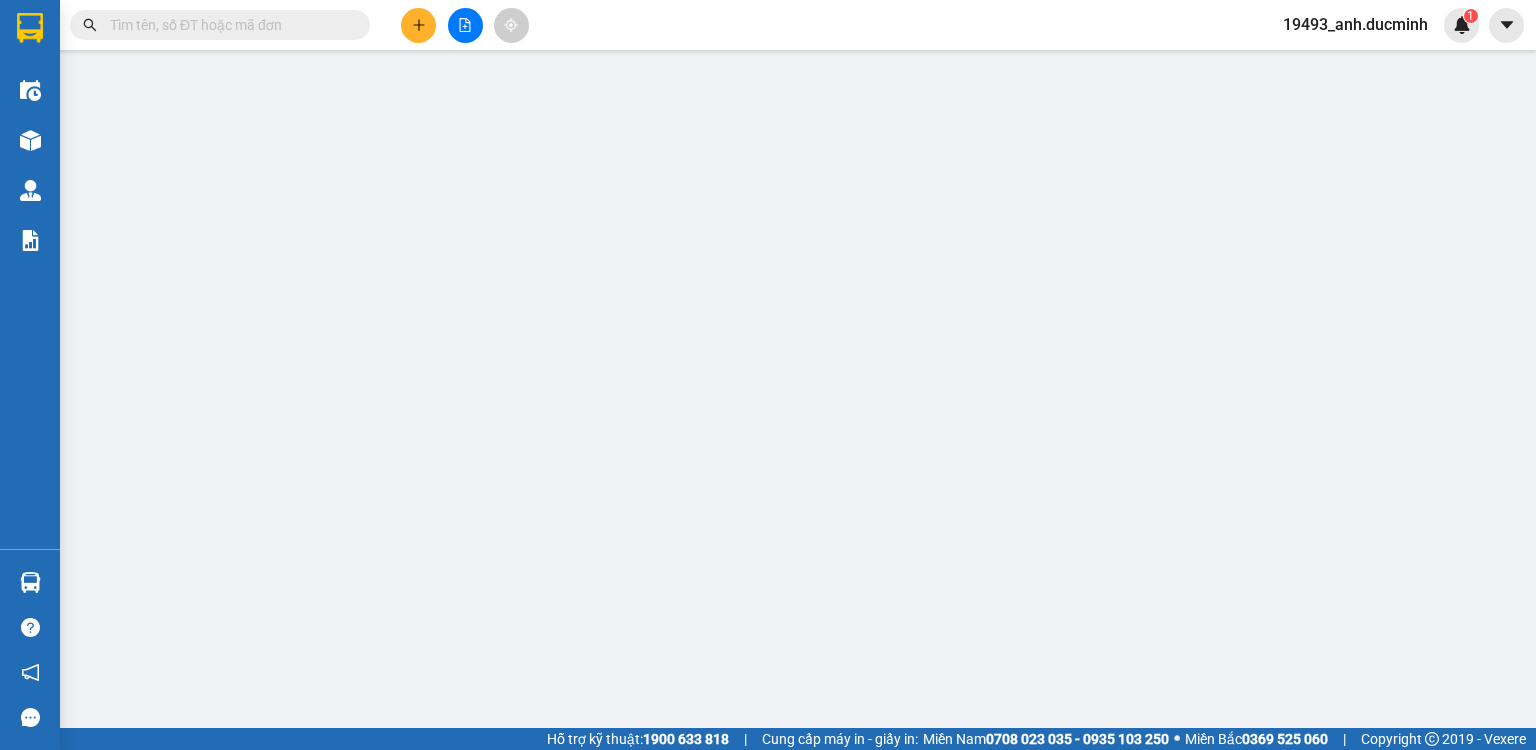 scroll, scrollTop: 0, scrollLeft: 0, axis: both 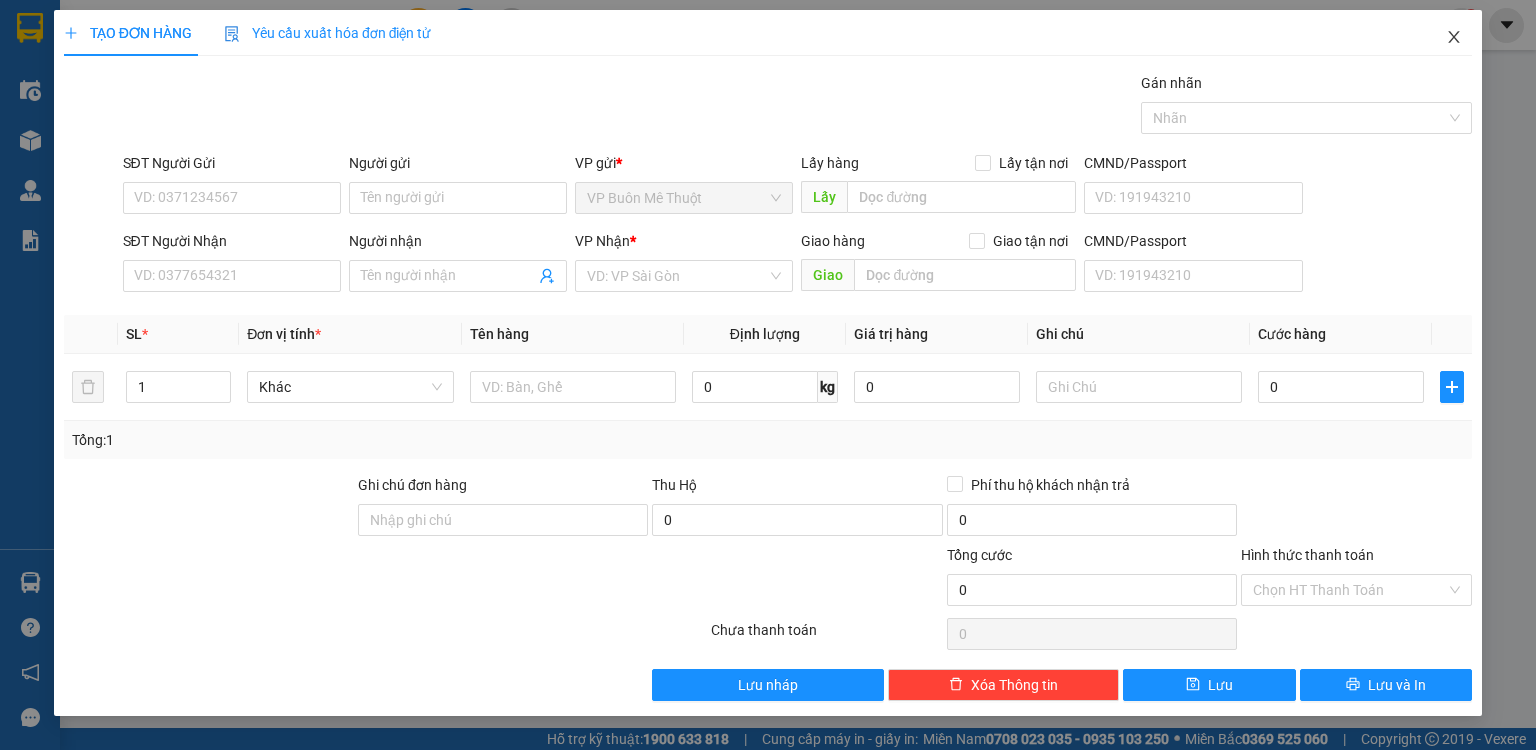 click 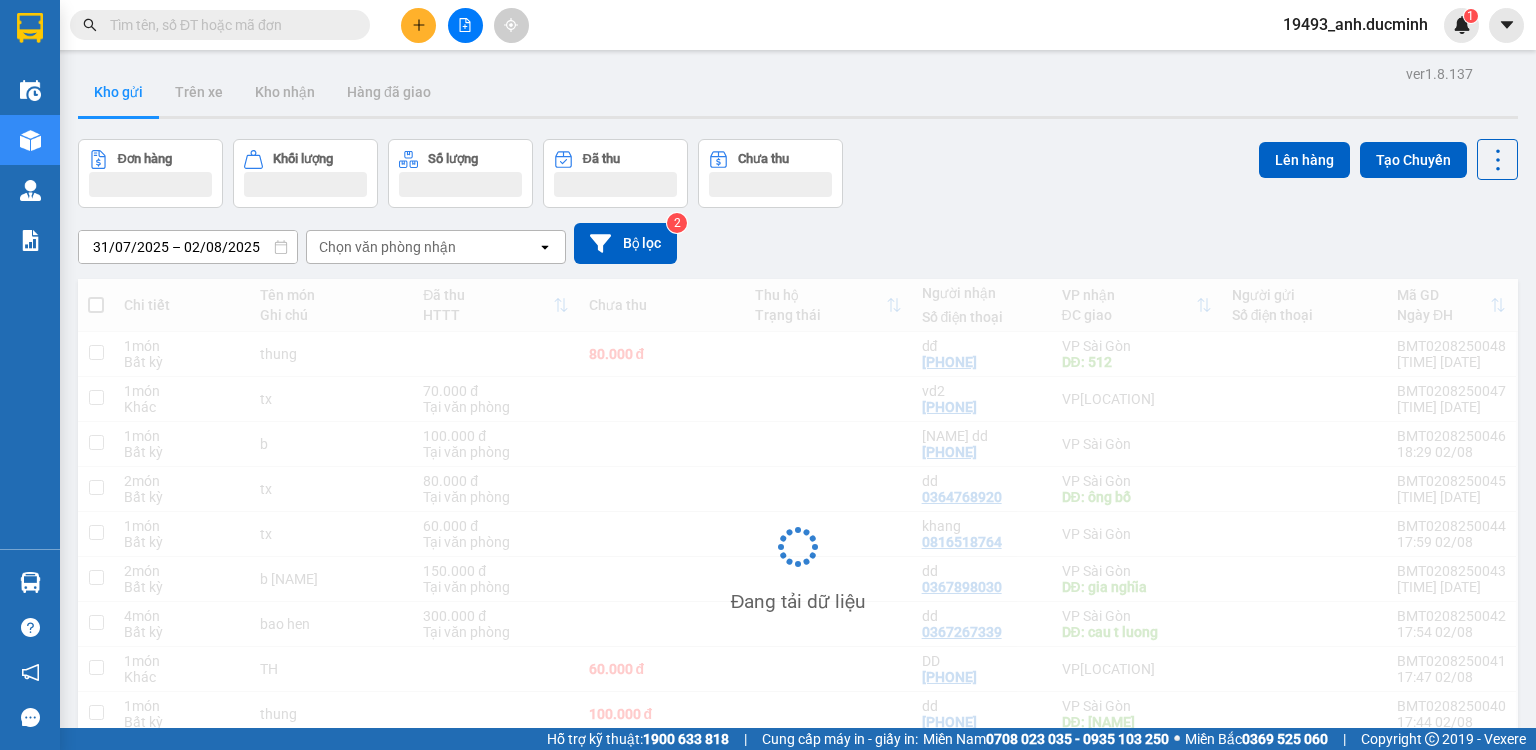 drag, startPoint x: 320, startPoint y: 25, endPoint x: 330, endPoint y: 20, distance: 11.18034 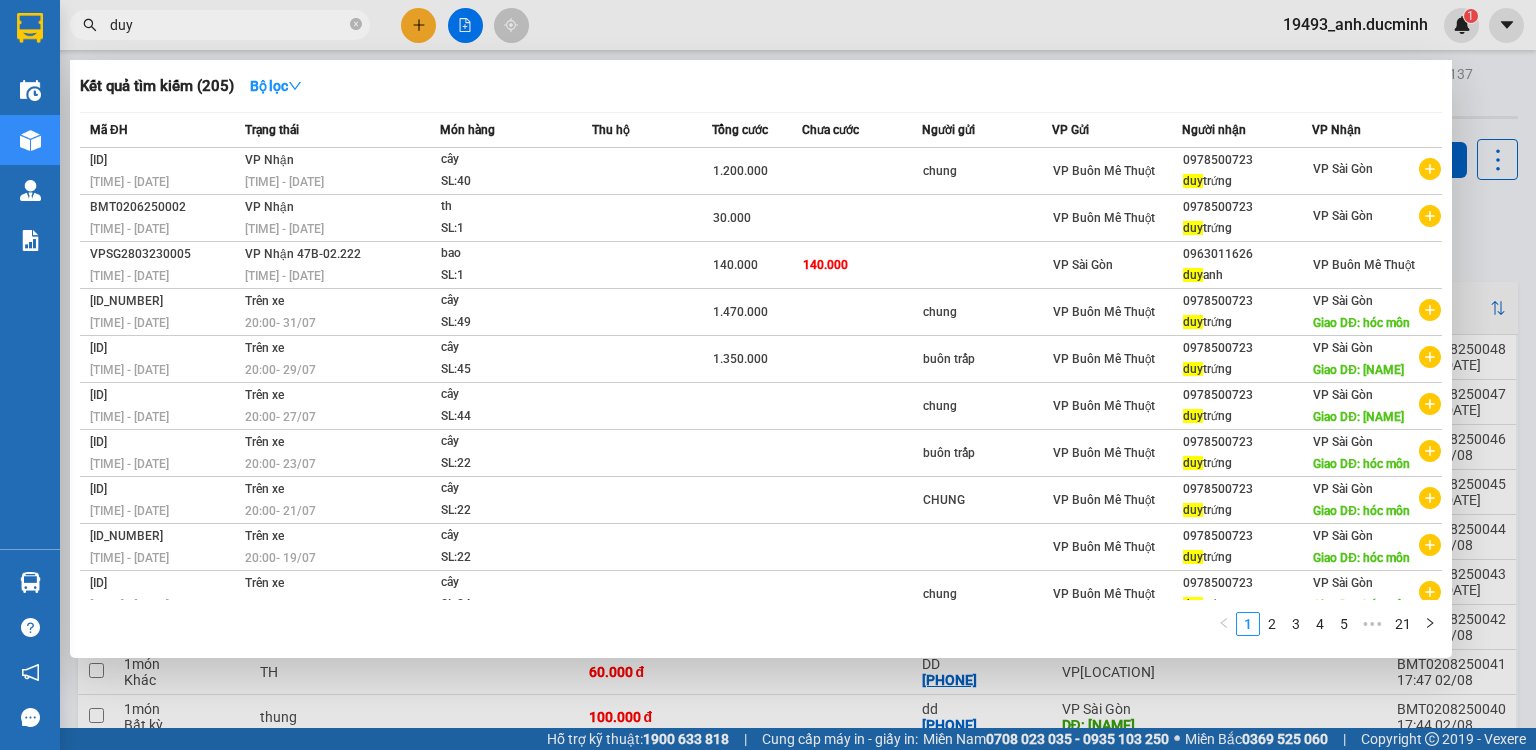 type on "duy" 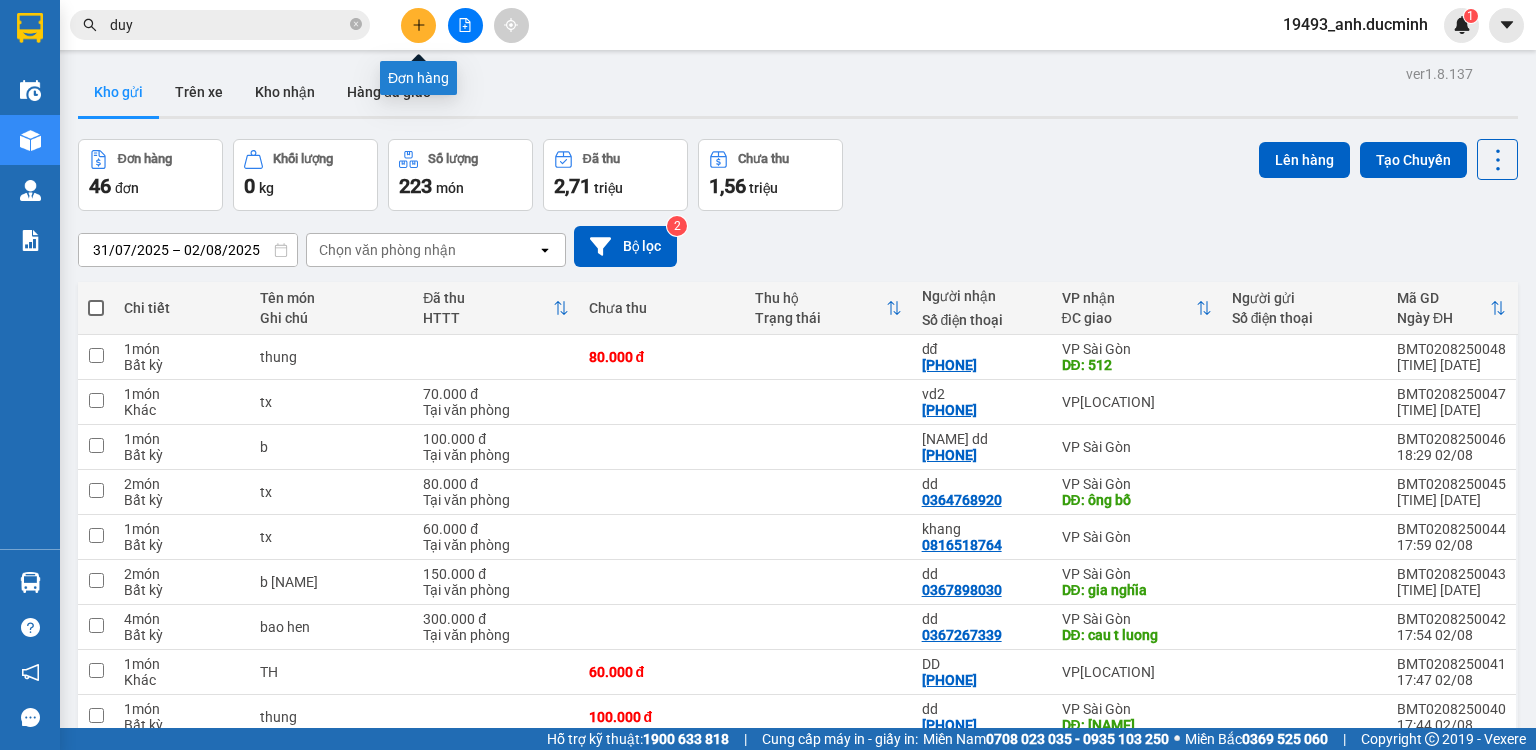 click 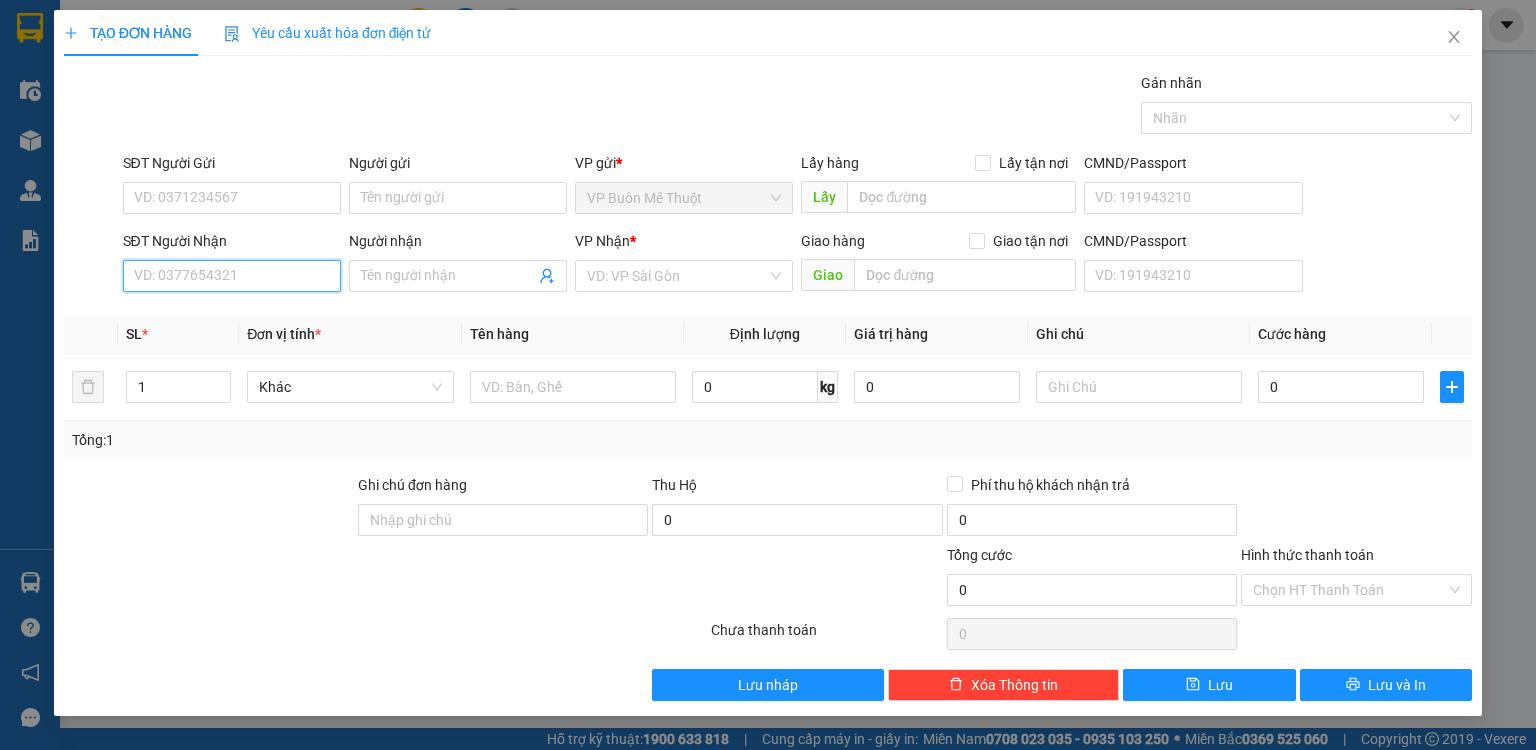 click on "SĐT Người Nhận" at bounding box center (232, 276) 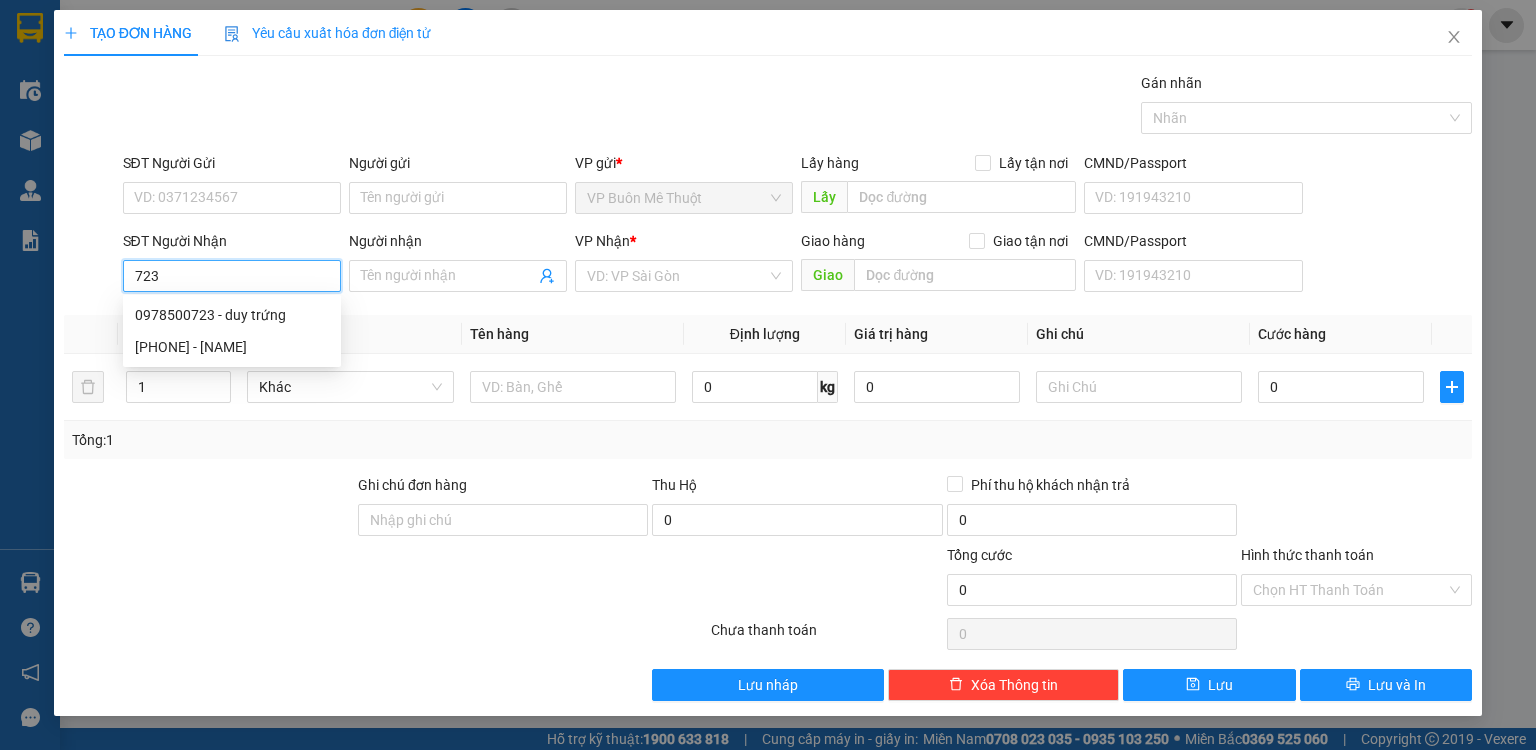 click on "723" at bounding box center (232, 276) 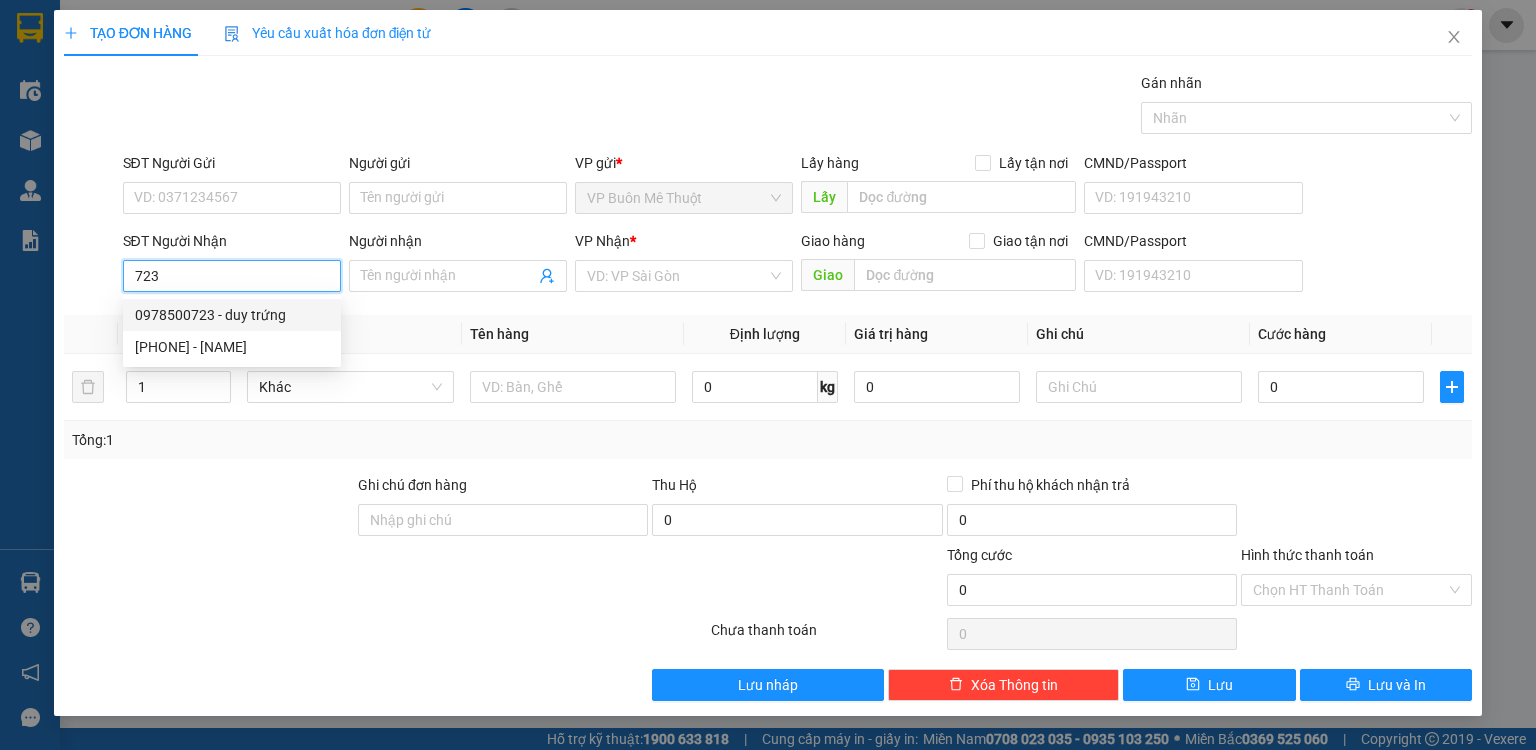 click on "0978500723 - duy trứng" at bounding box center (232, 315) 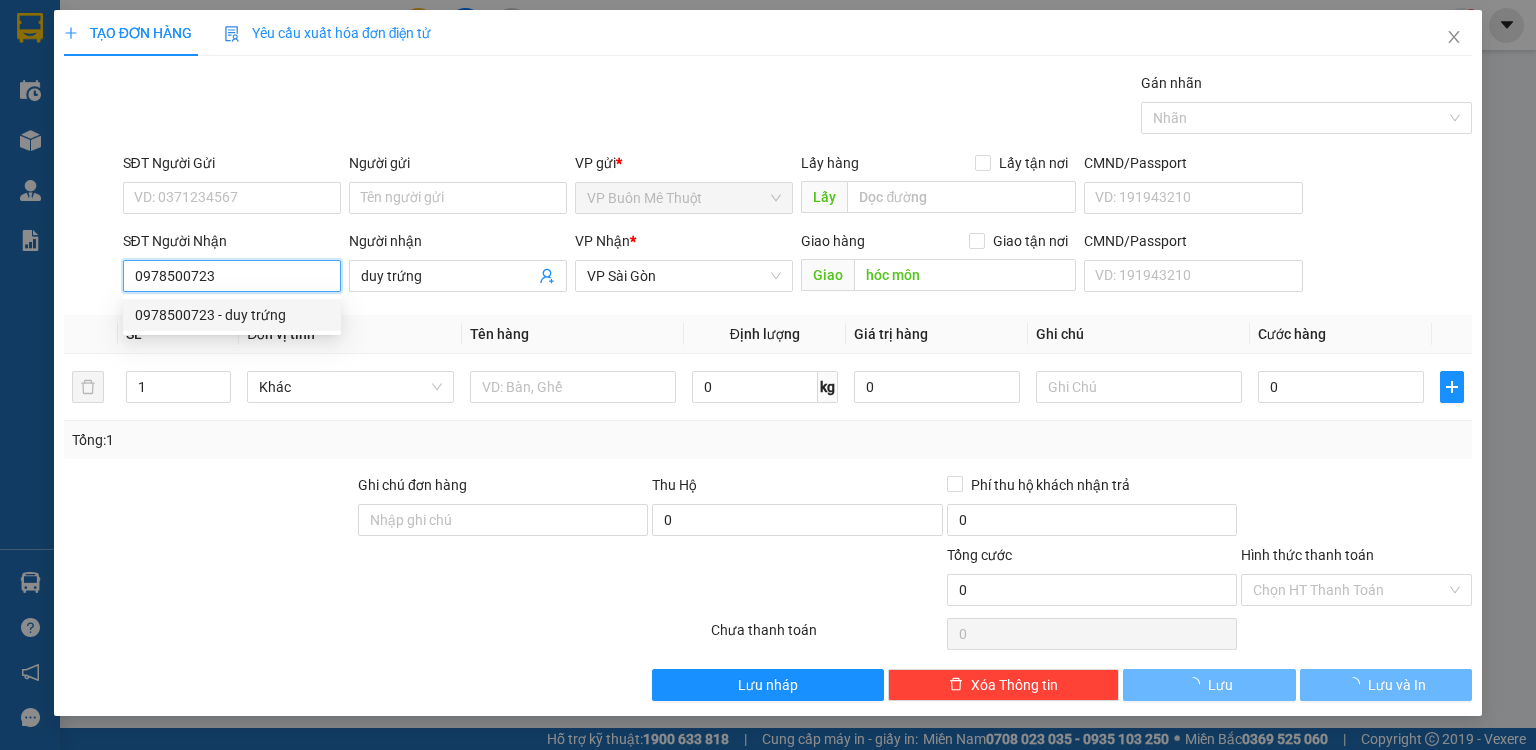 type on "1.470.000" 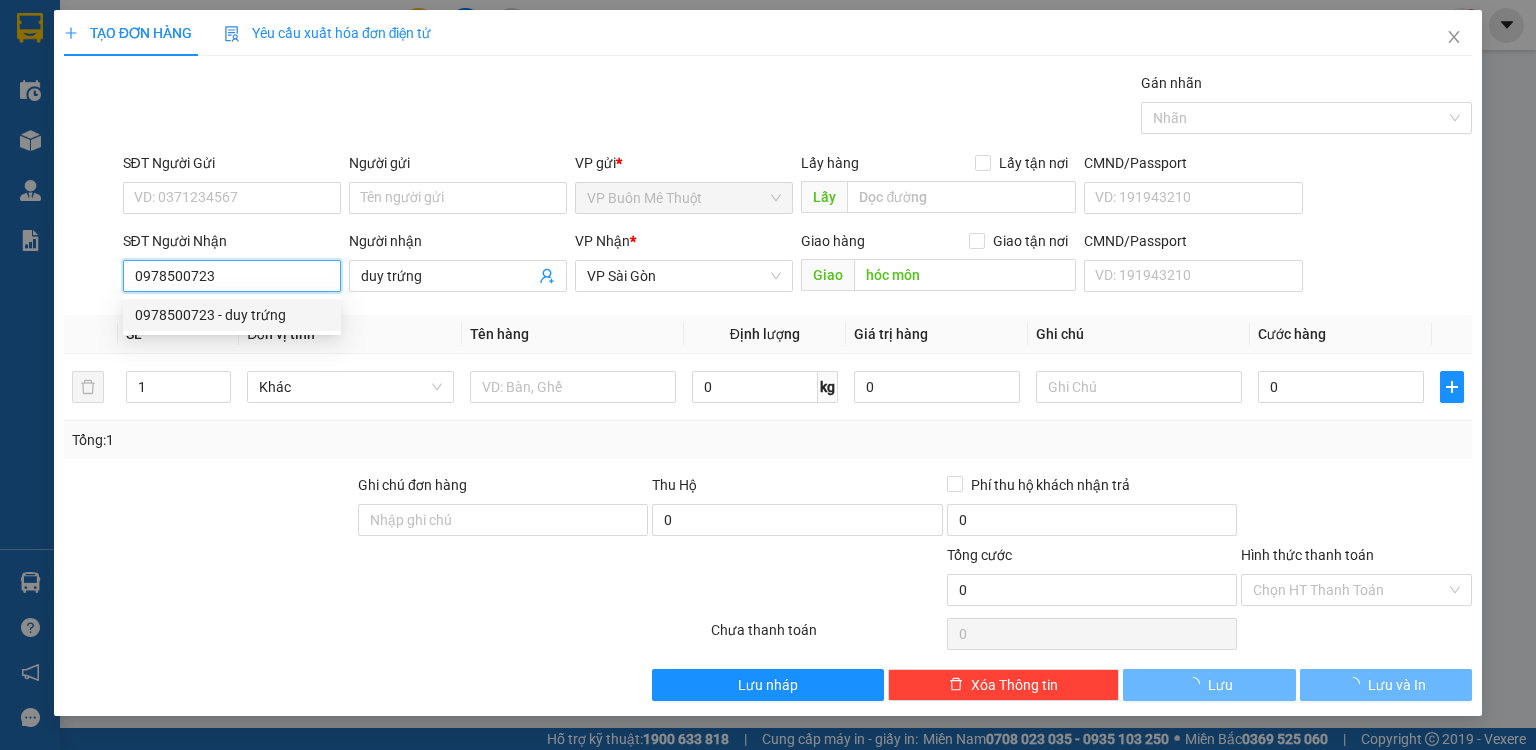 type on "1.470.000" 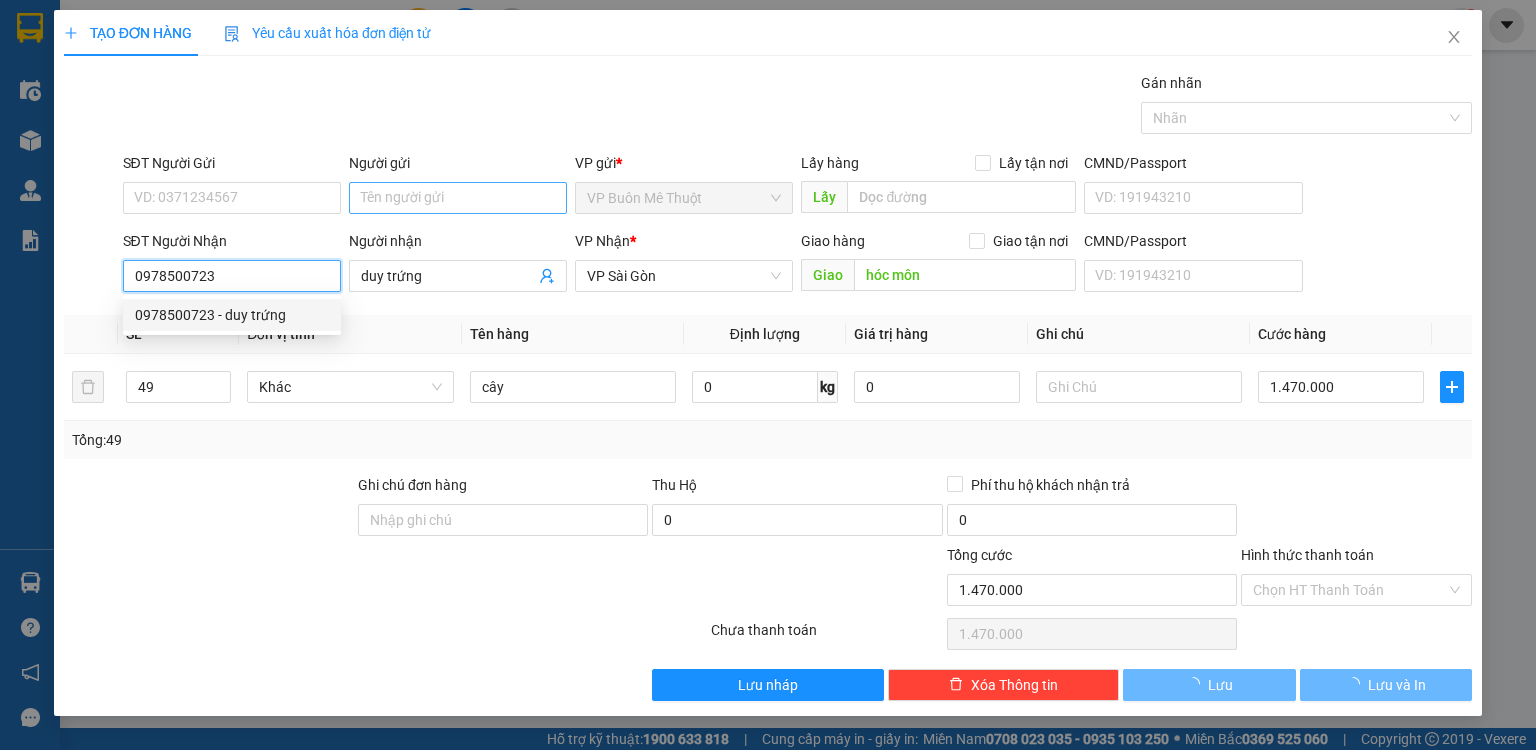 type on "0978500723" 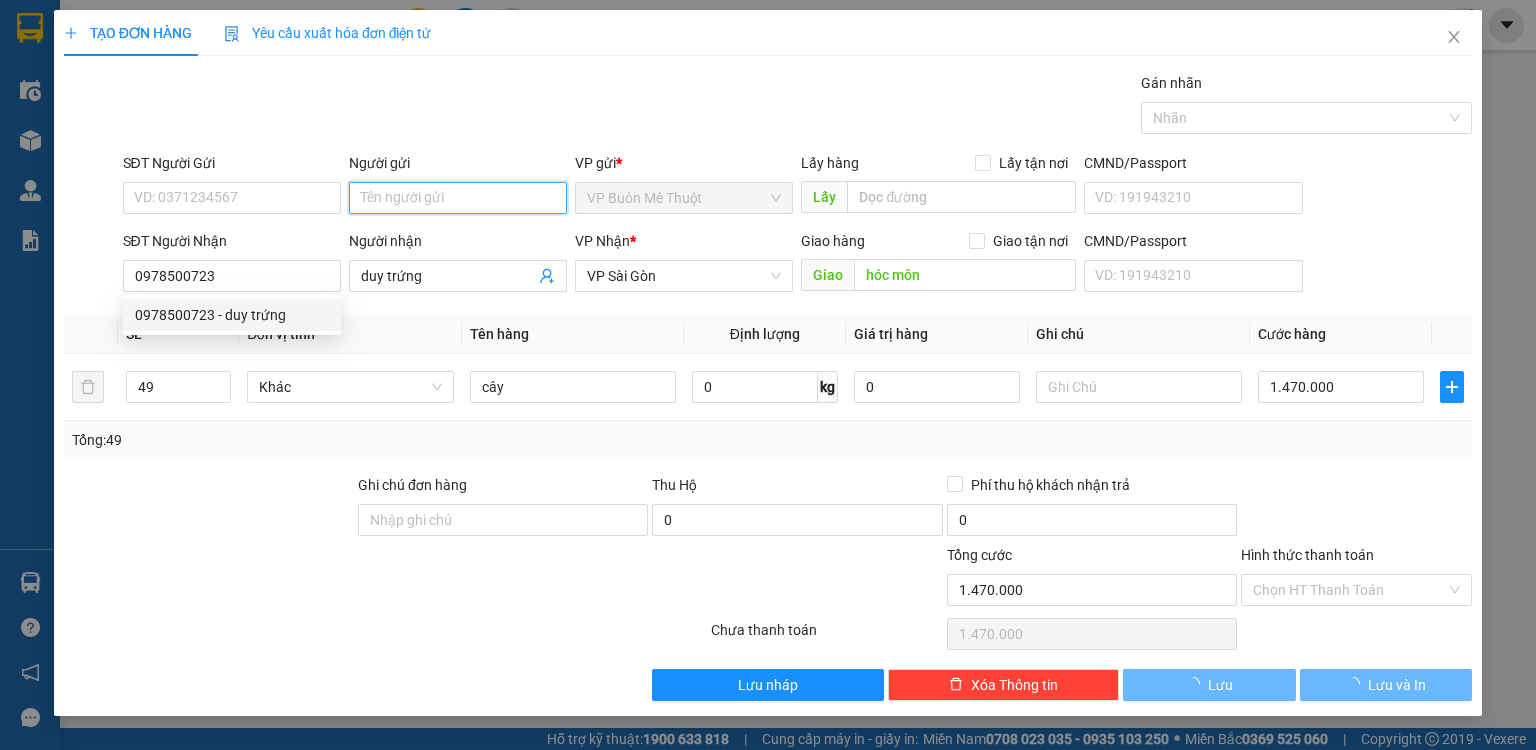 click on "Người gửi" at bounding box center (458, 198) 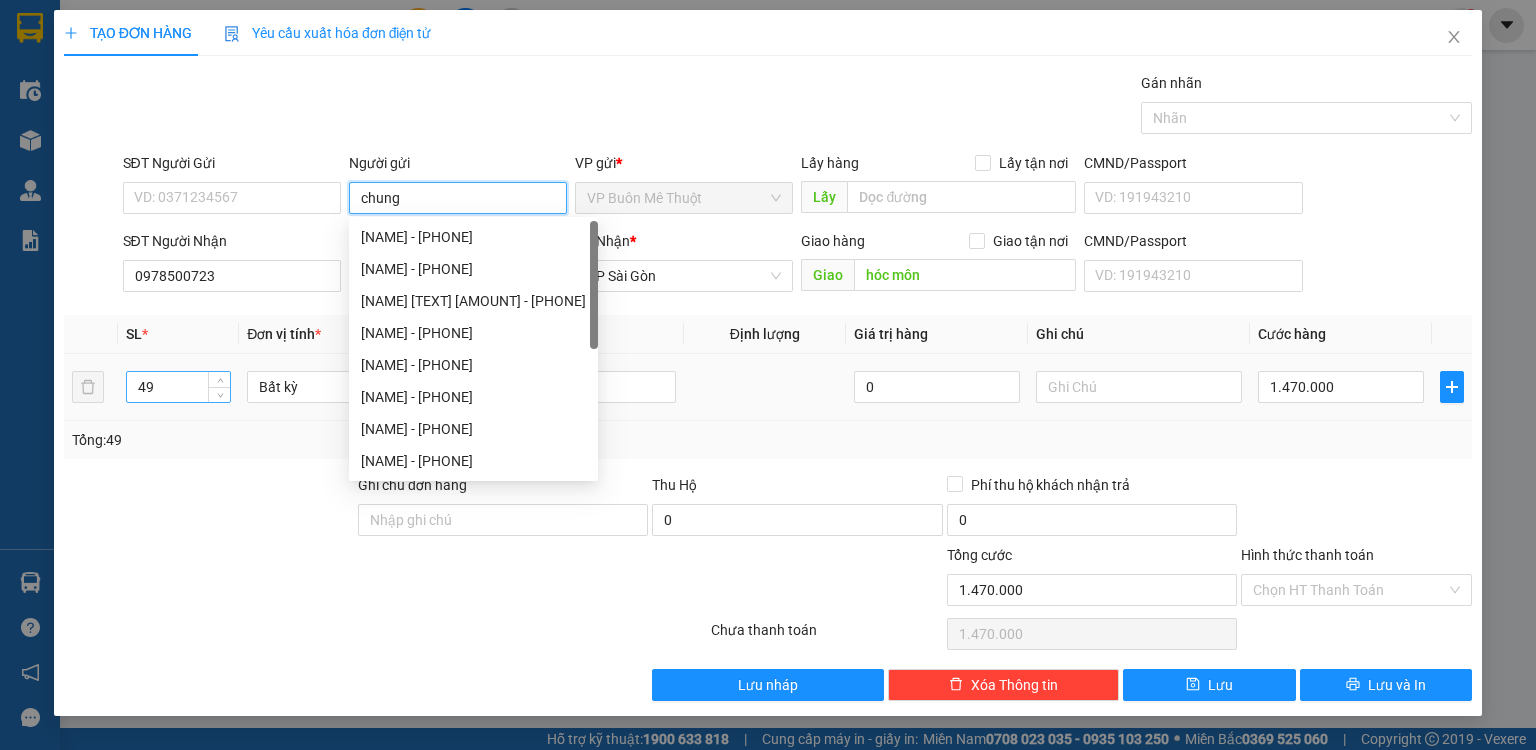 type on "chung" 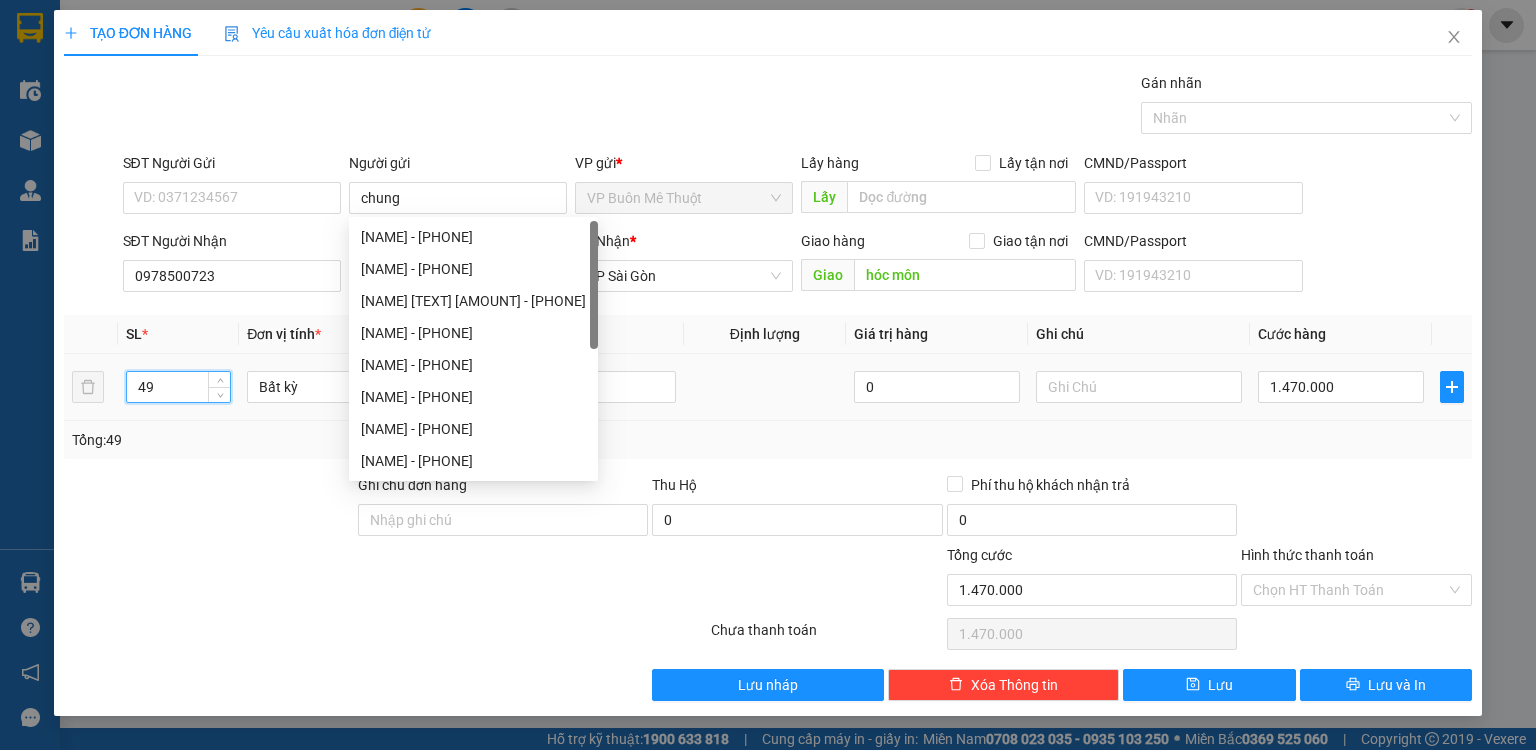 click on "49" at bounding box center [178, 387] 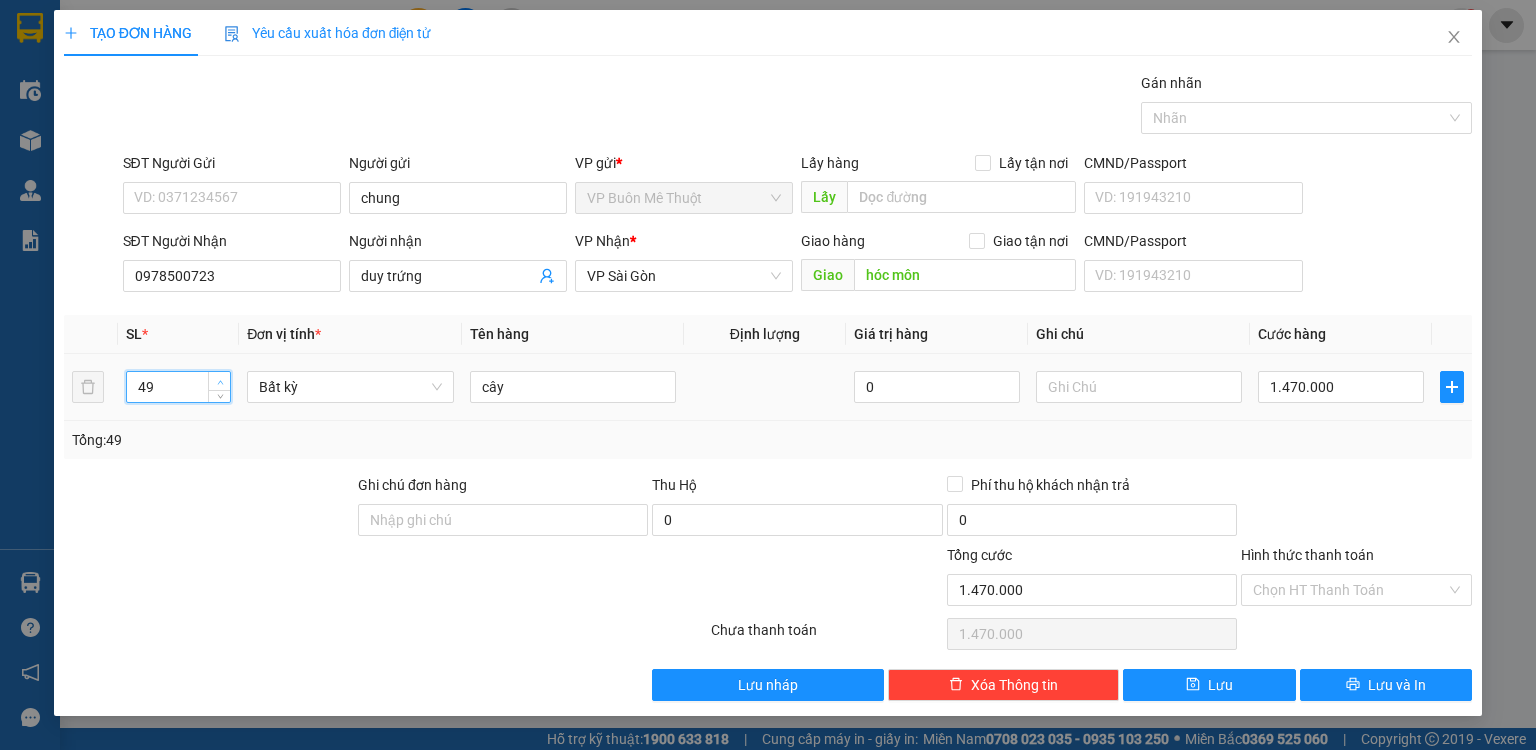 type on "50" 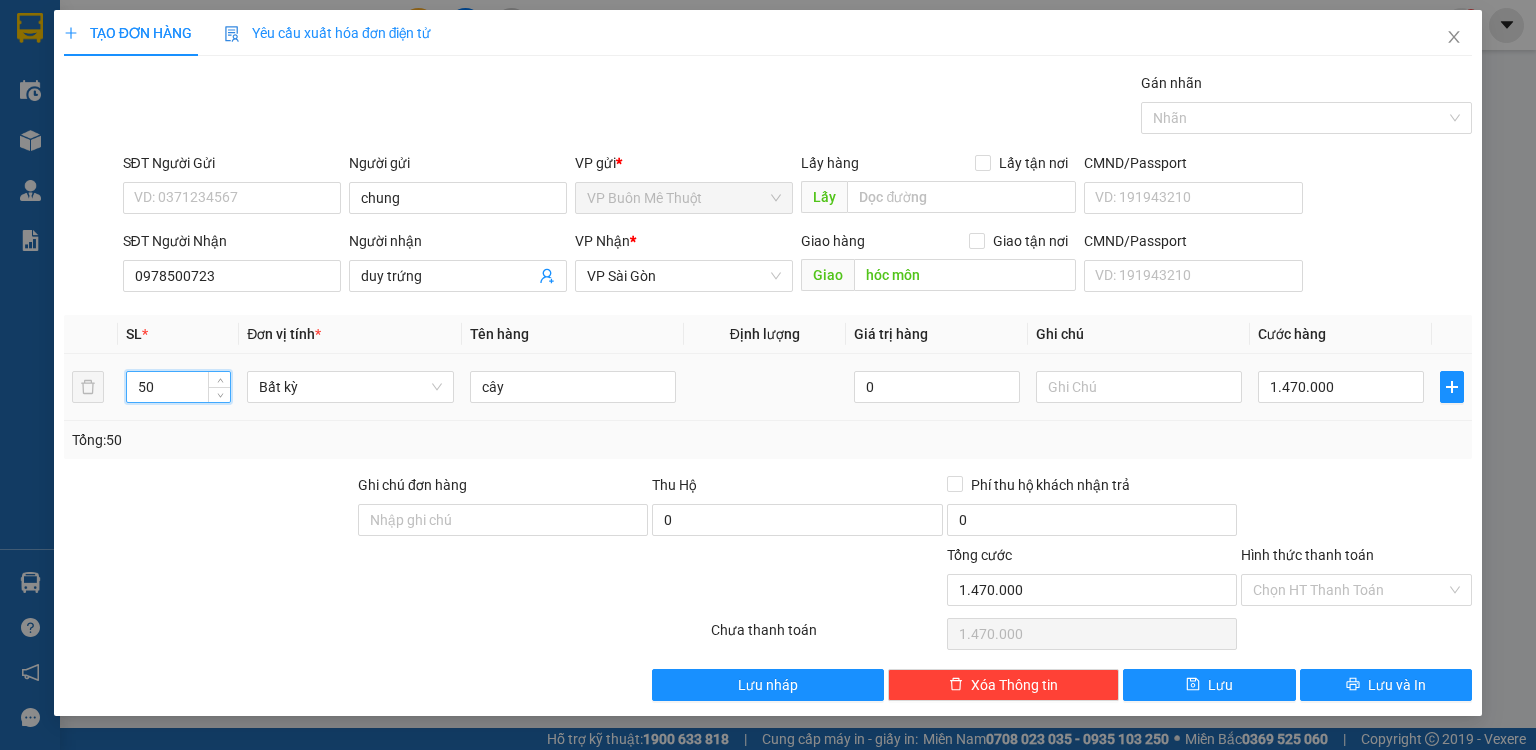 drag, startPoint x: 216, startPoint y: 375, endPoint x: 428, endPoint y: 356, distance: 212.84972 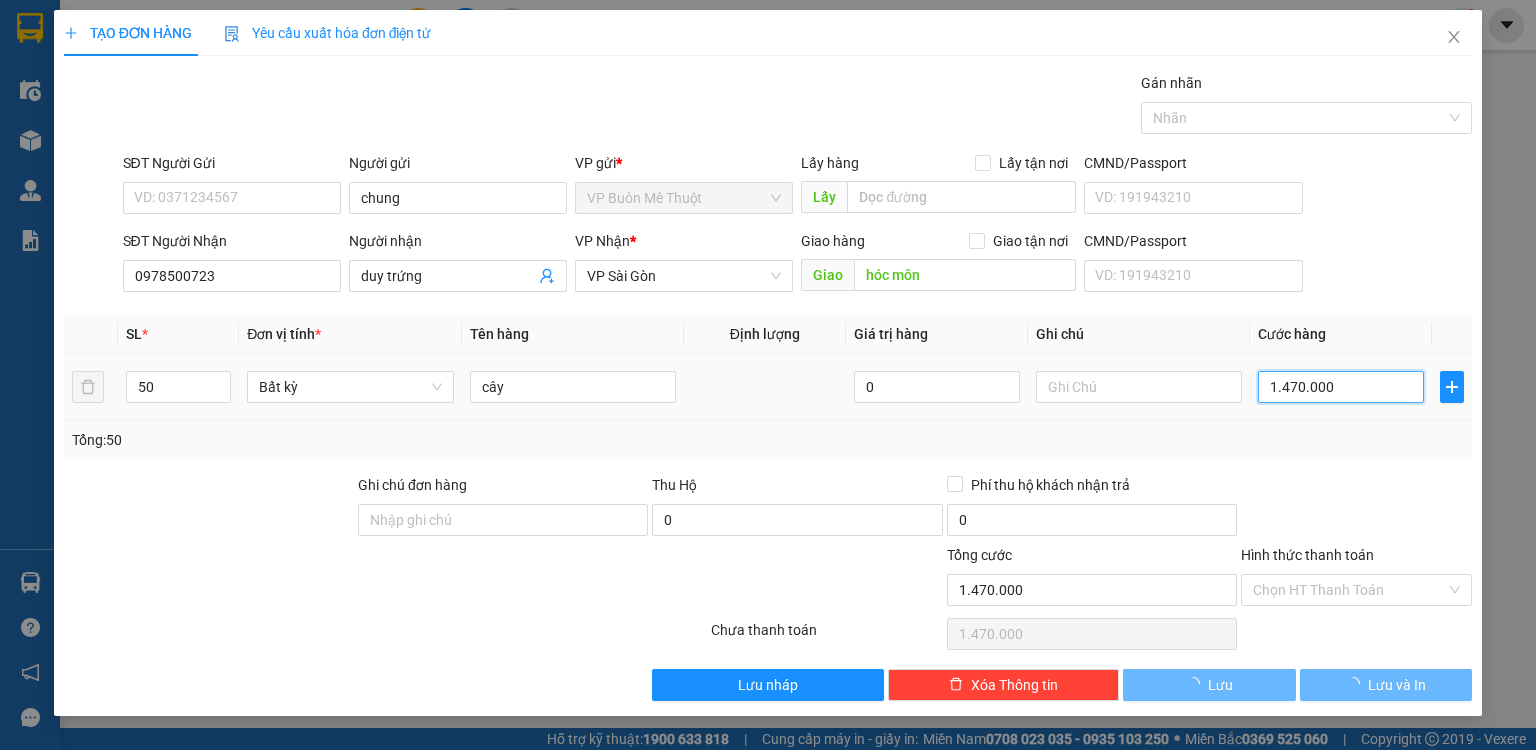 click on "1.470.000" at bounding box center (1341, 387) 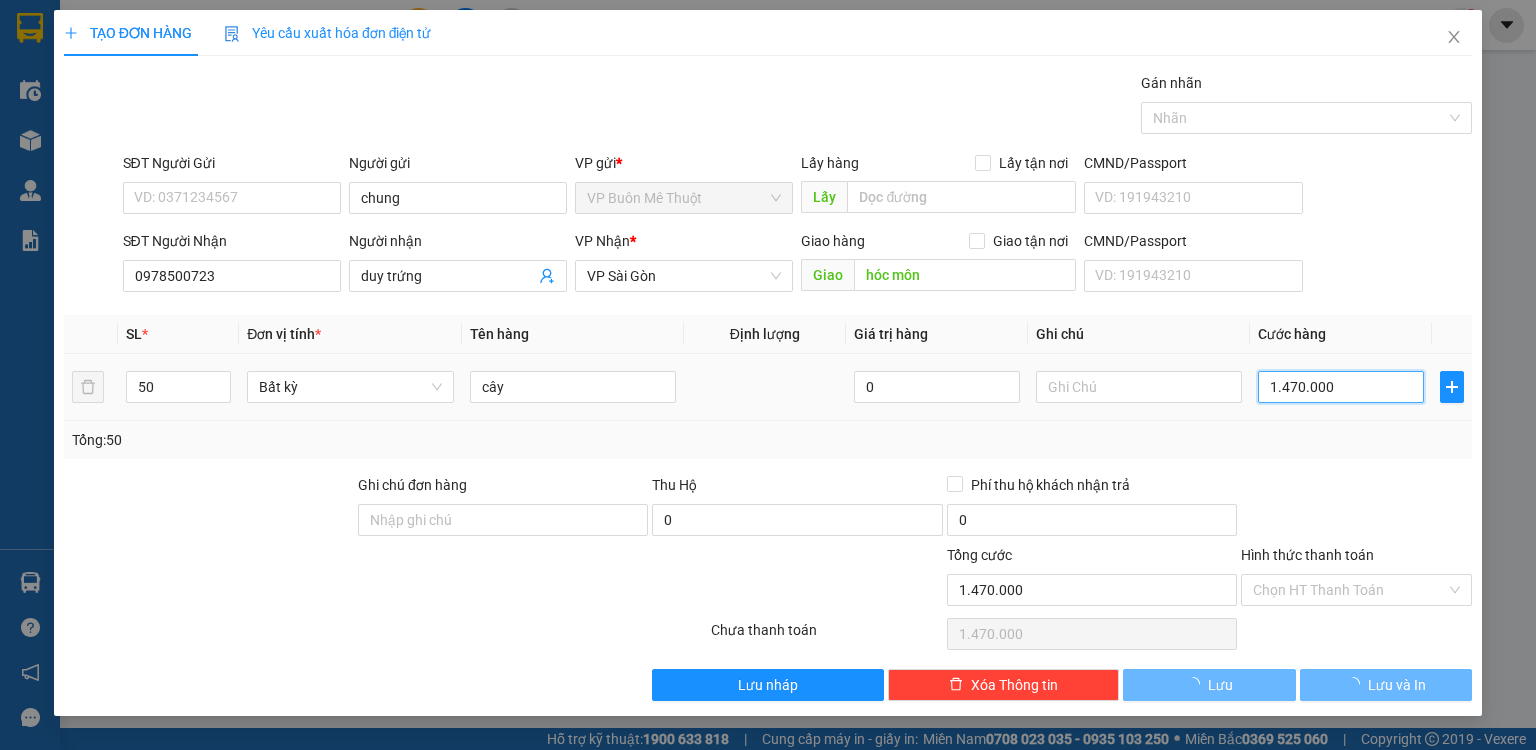 type on "0" 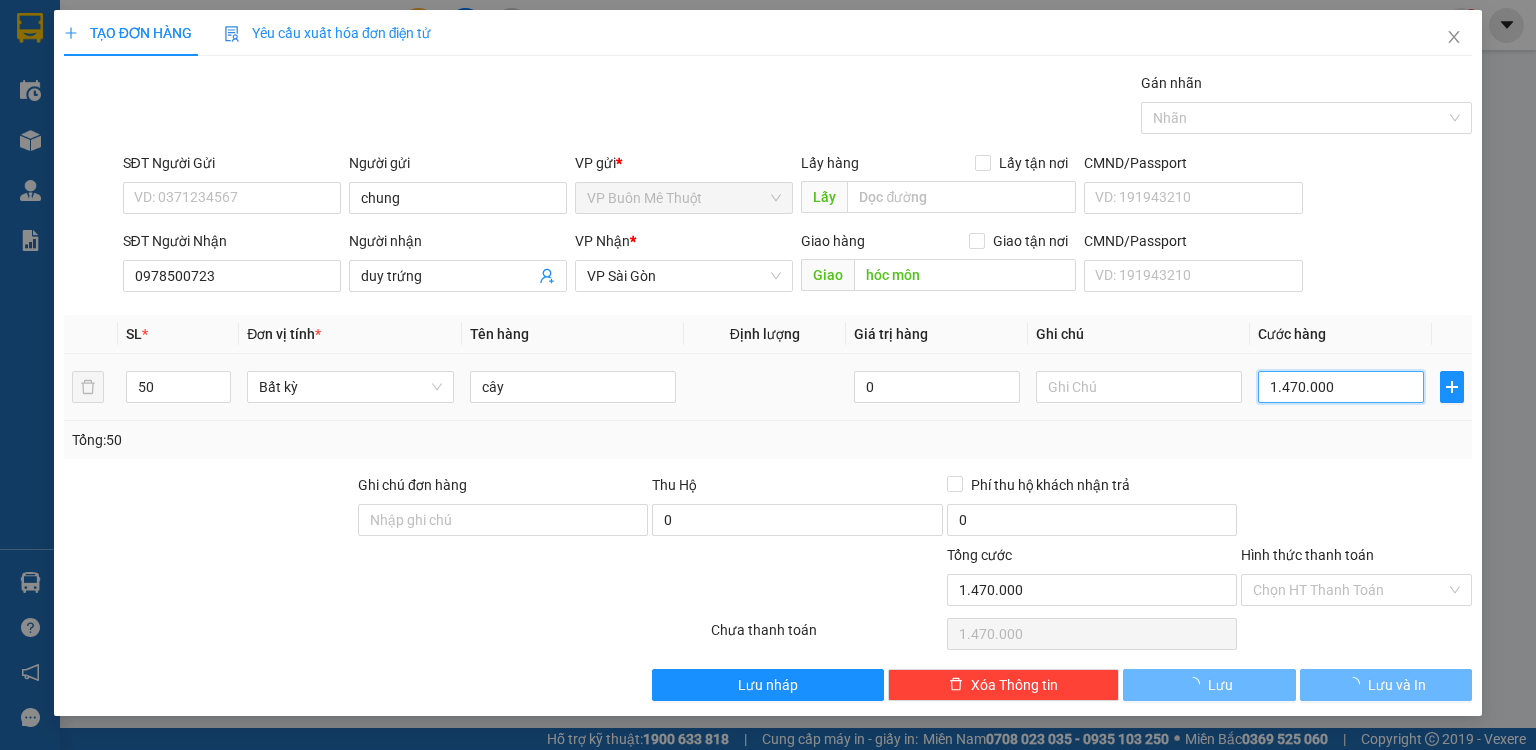 type on "0" 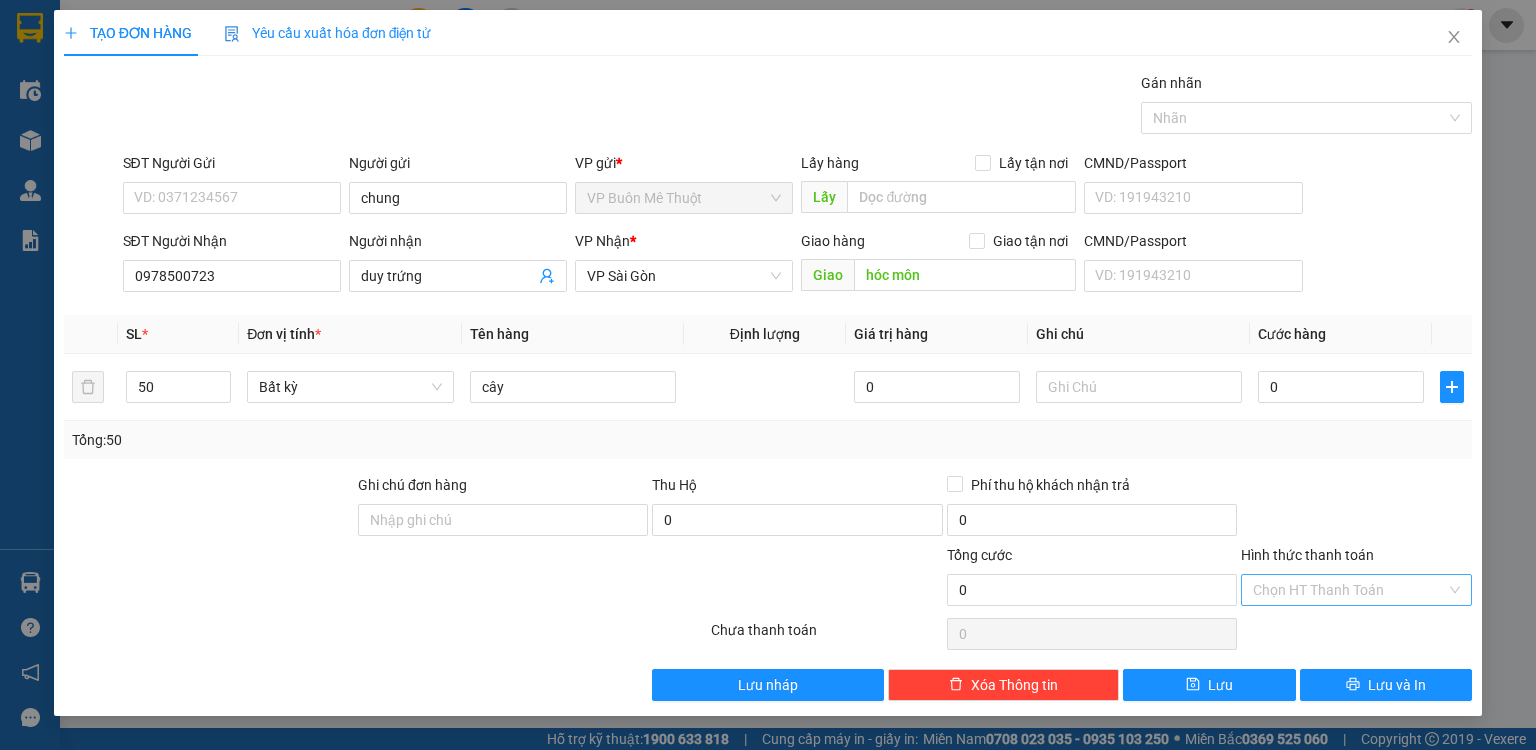click on "Hình thức thanh toán" at bounding box center (1349, 590) 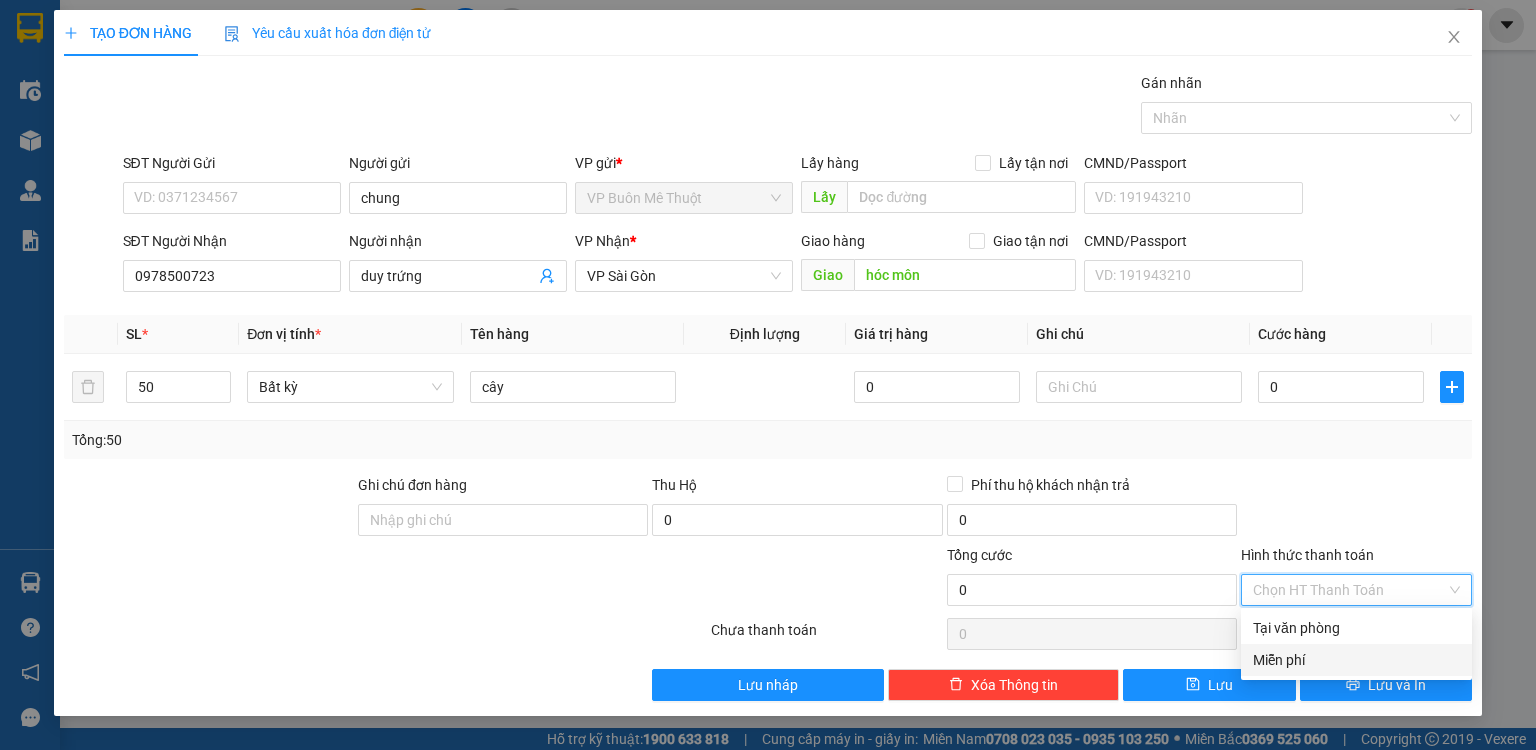 drag, startPoint x: 1304, startPoint y: 662, endPoint x: 1298, endPoint y: 673, distance: 12.529964 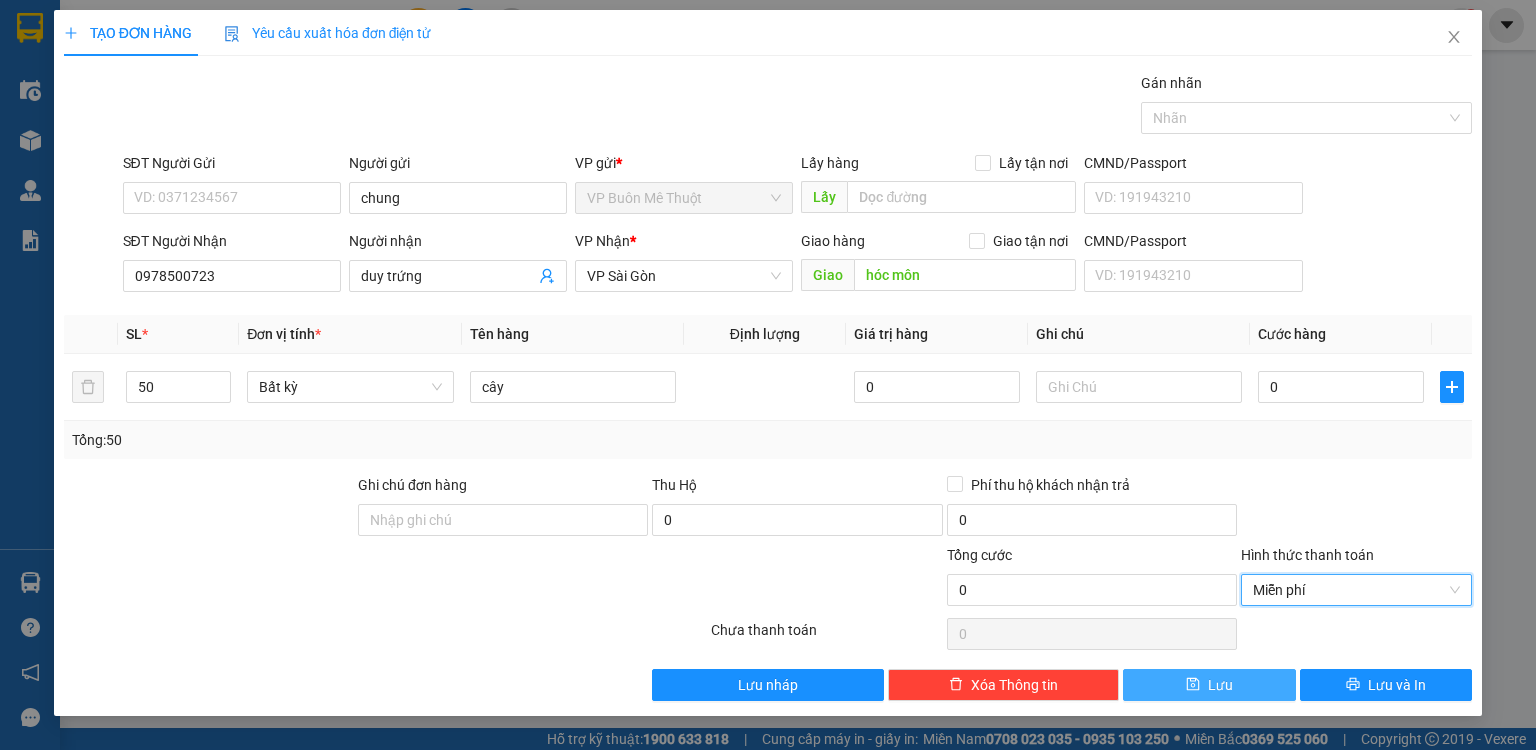 click on "Lưu" at bounding box center (1209, 685) 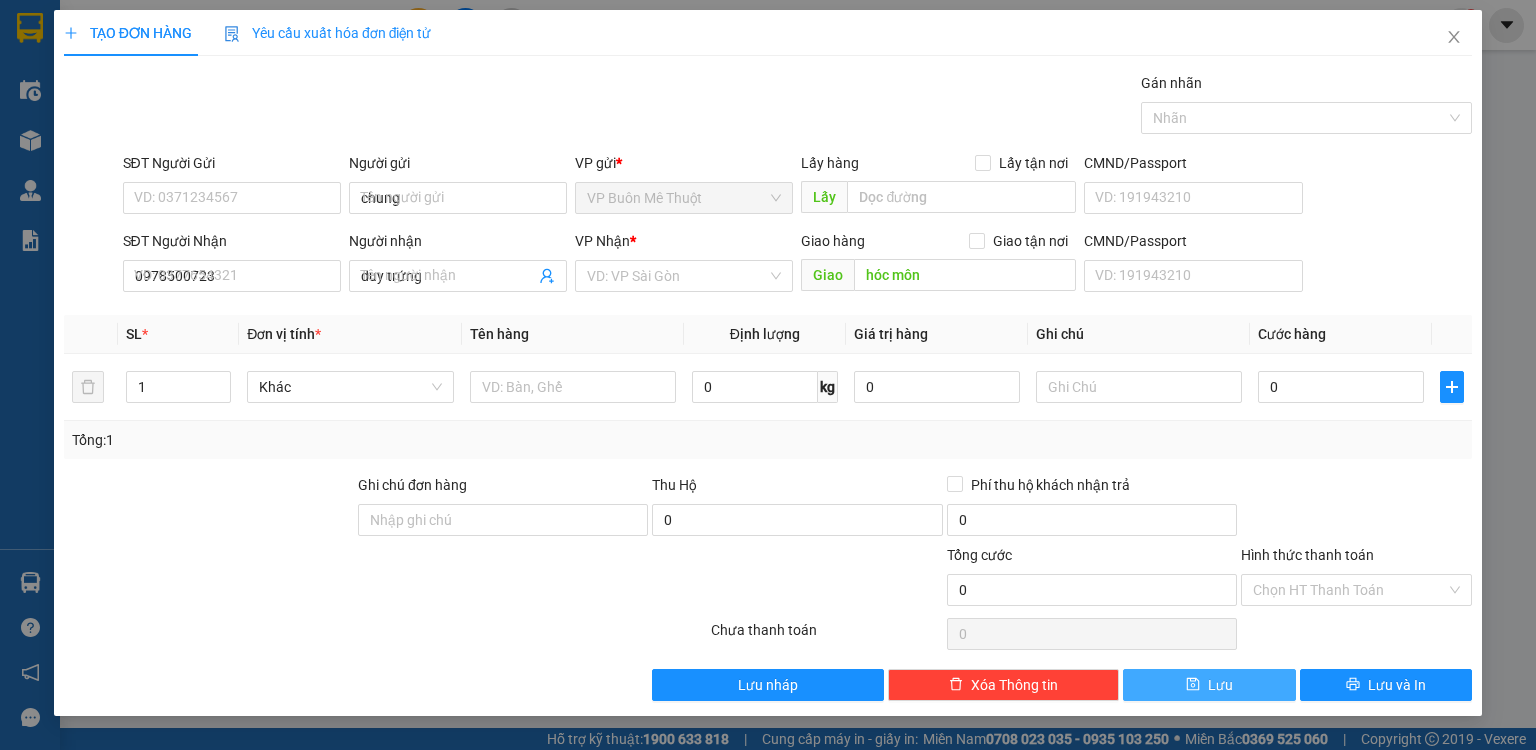 type 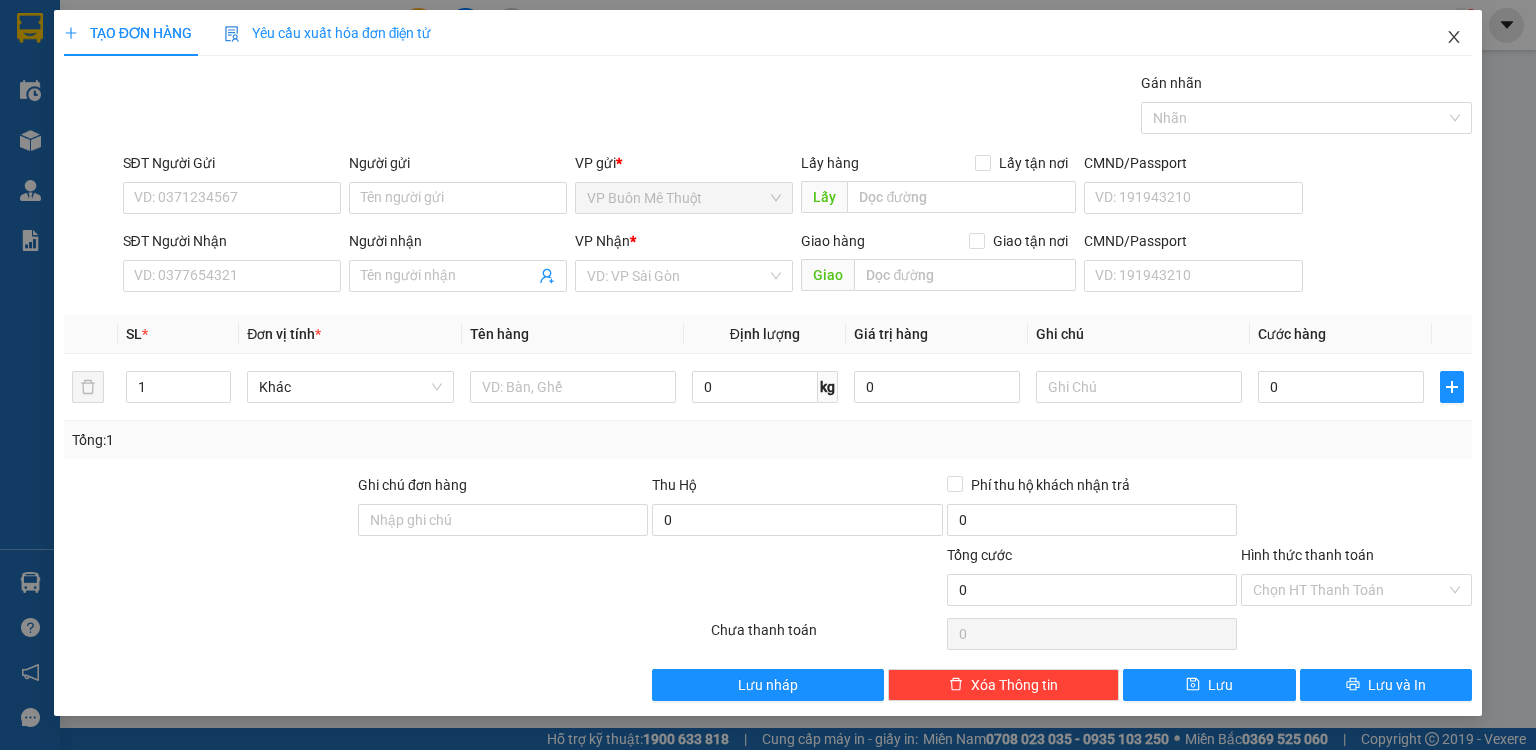 click 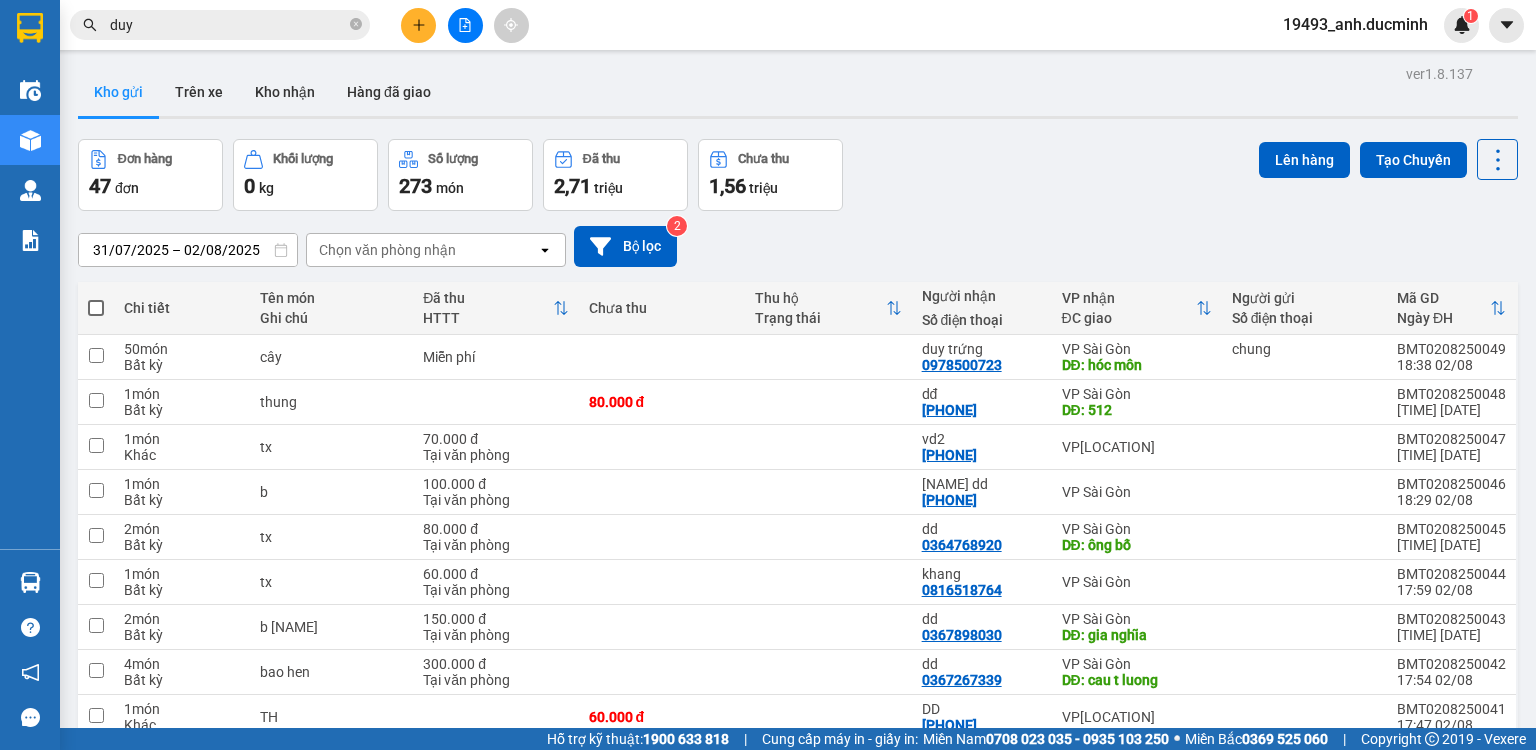 click at bounding box center [96, 308] 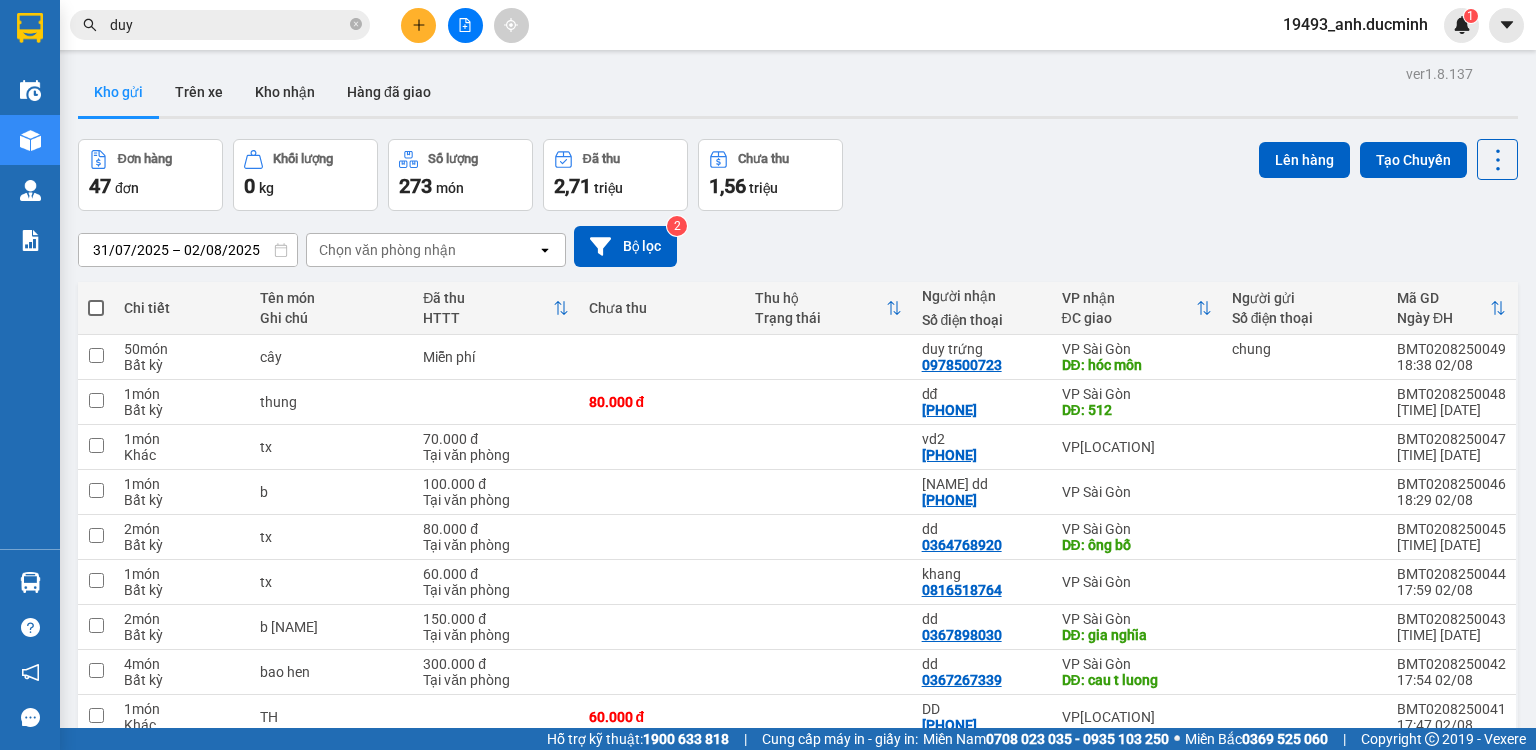 click at bounding box center [96, 298] 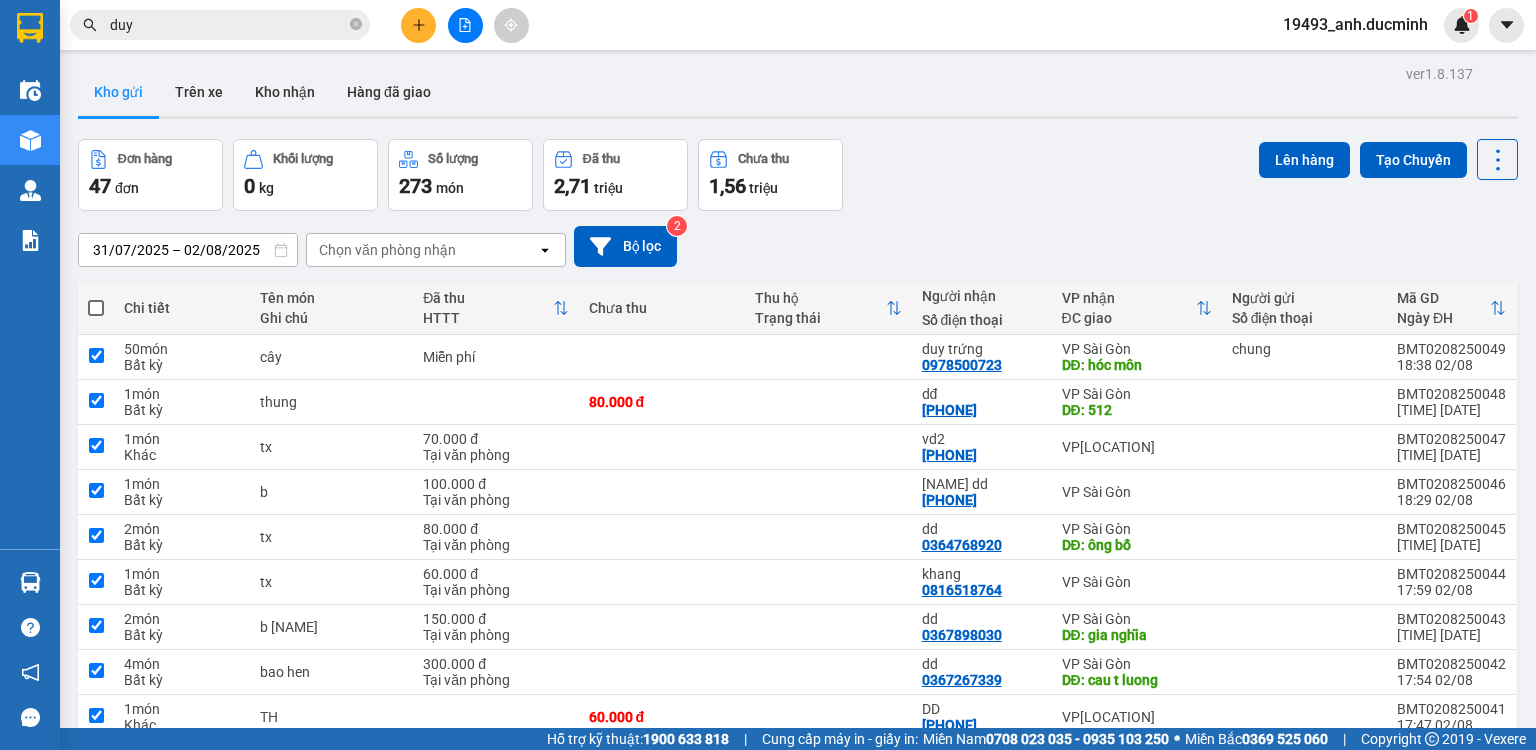 checkbox on "true" 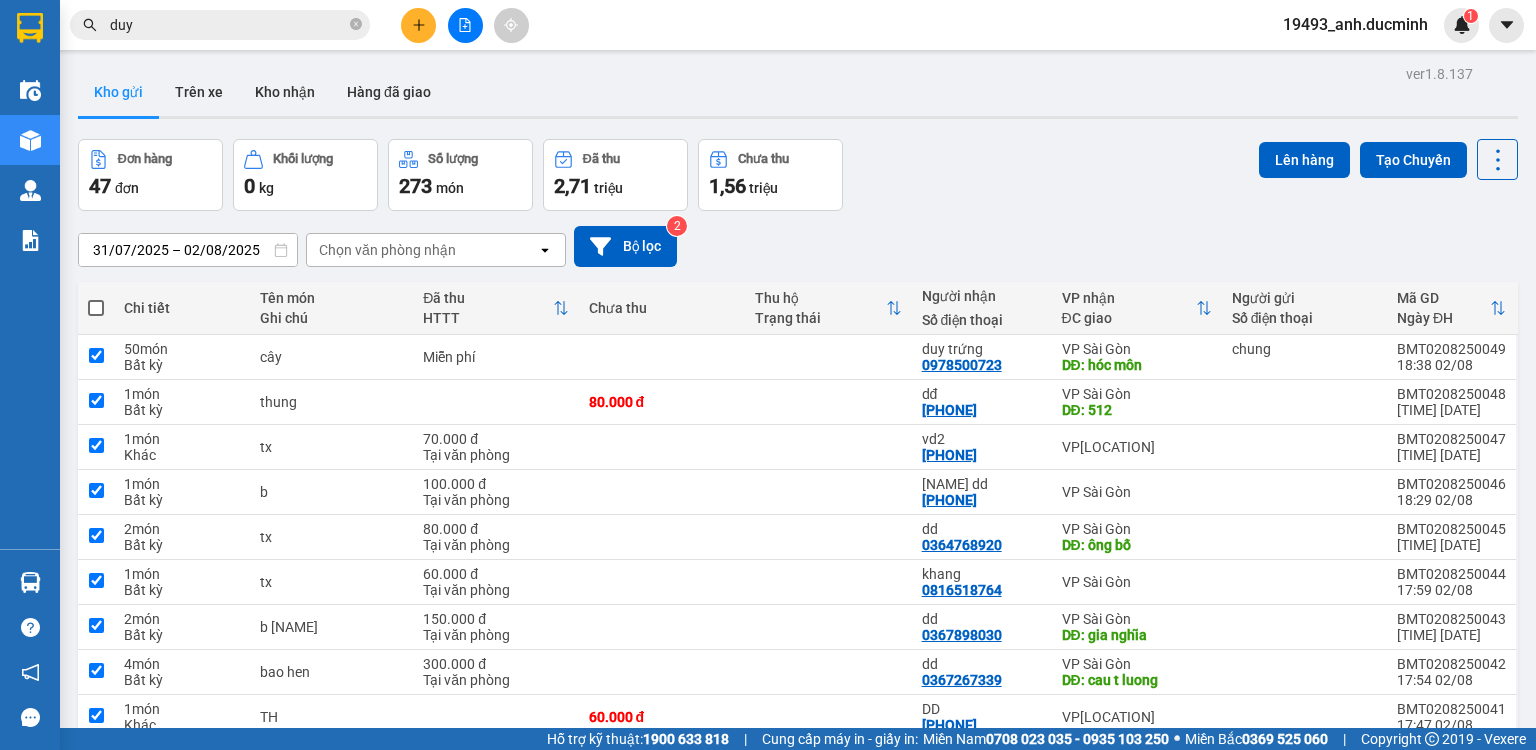 checkbox on "true" 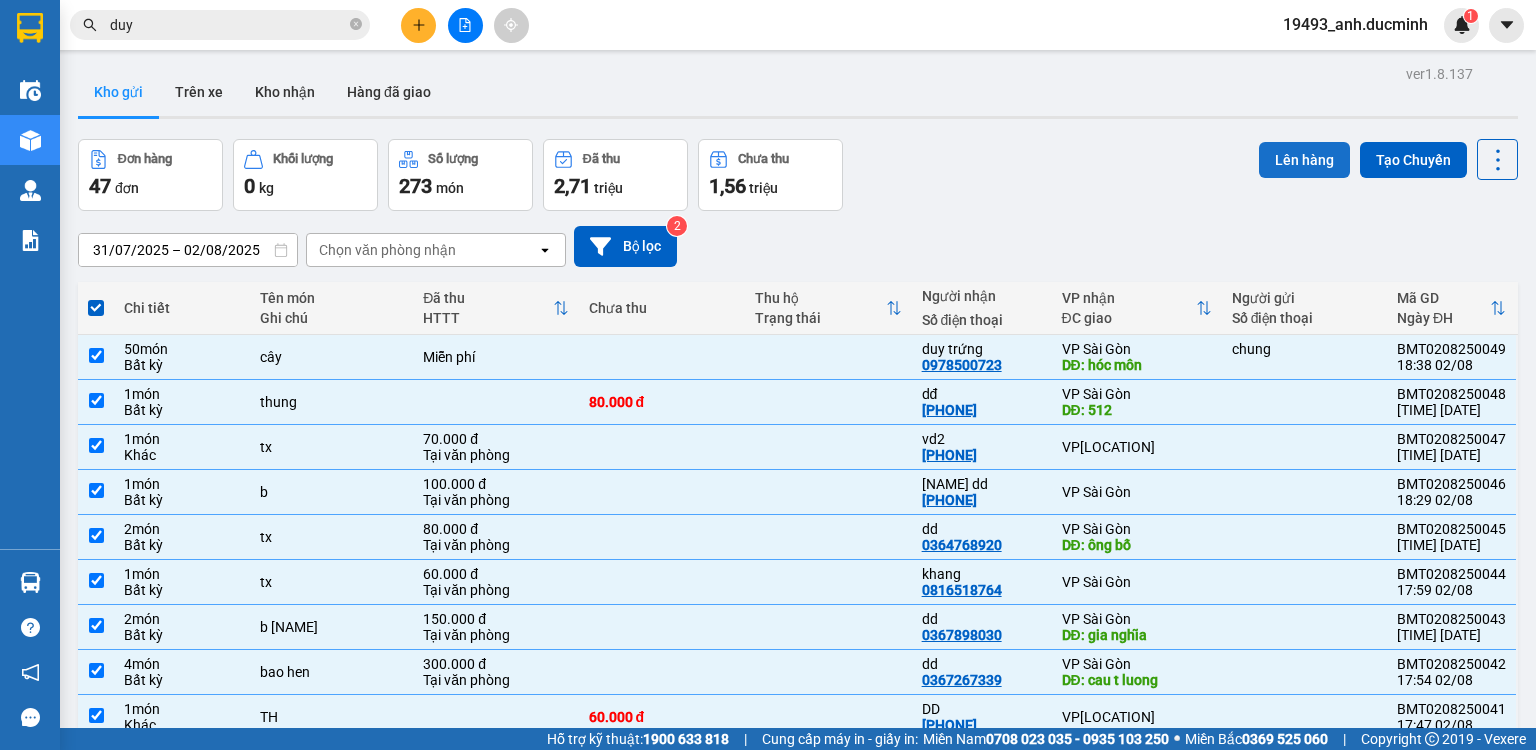click on "Lên hàng" at bounding box center [1304, 160] 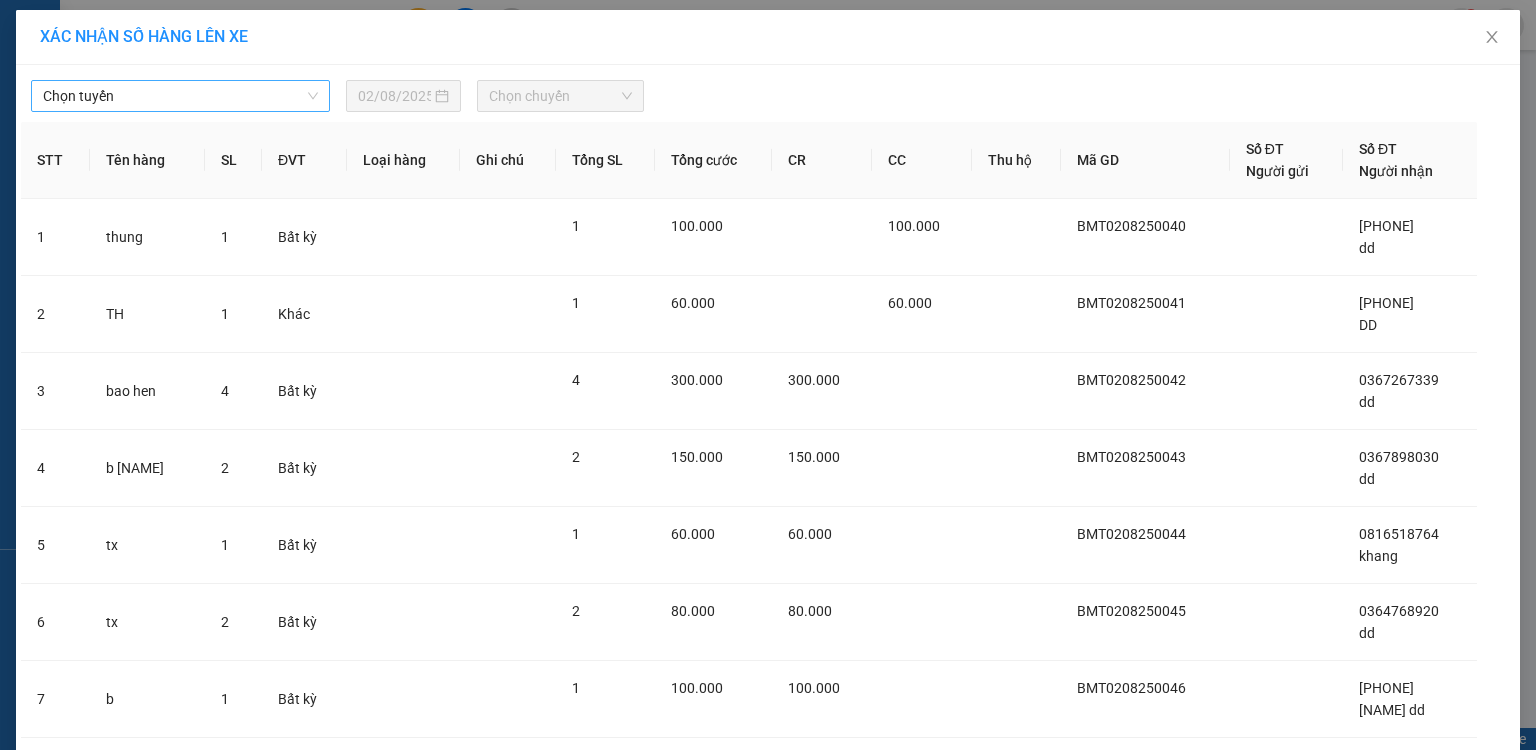 click on "Chọn tuyến" at bounding box center (180, 96) 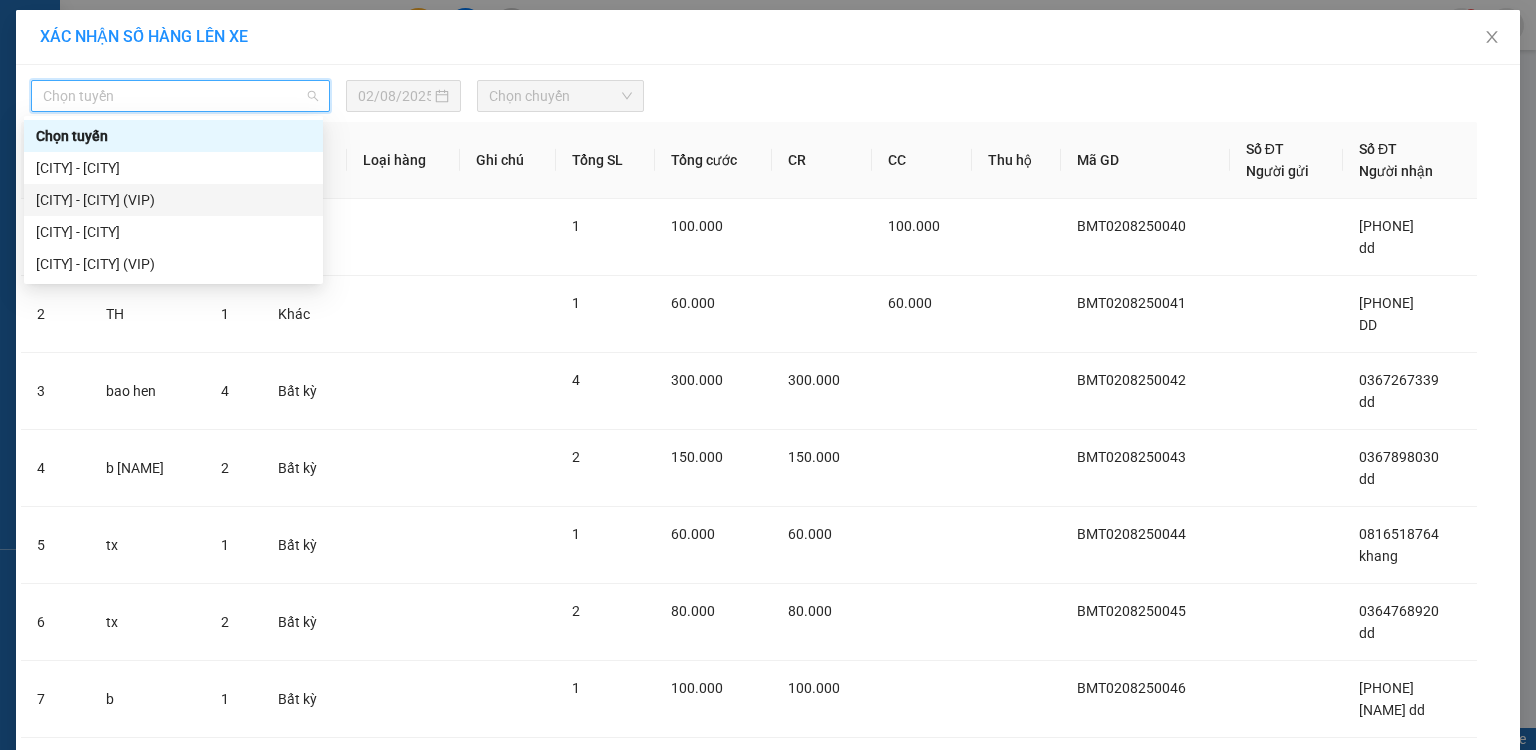 drag, startPoint x: 148, startPoint y: 202, endPoint x: 183, endPoint y: 184, distance: 39.357338 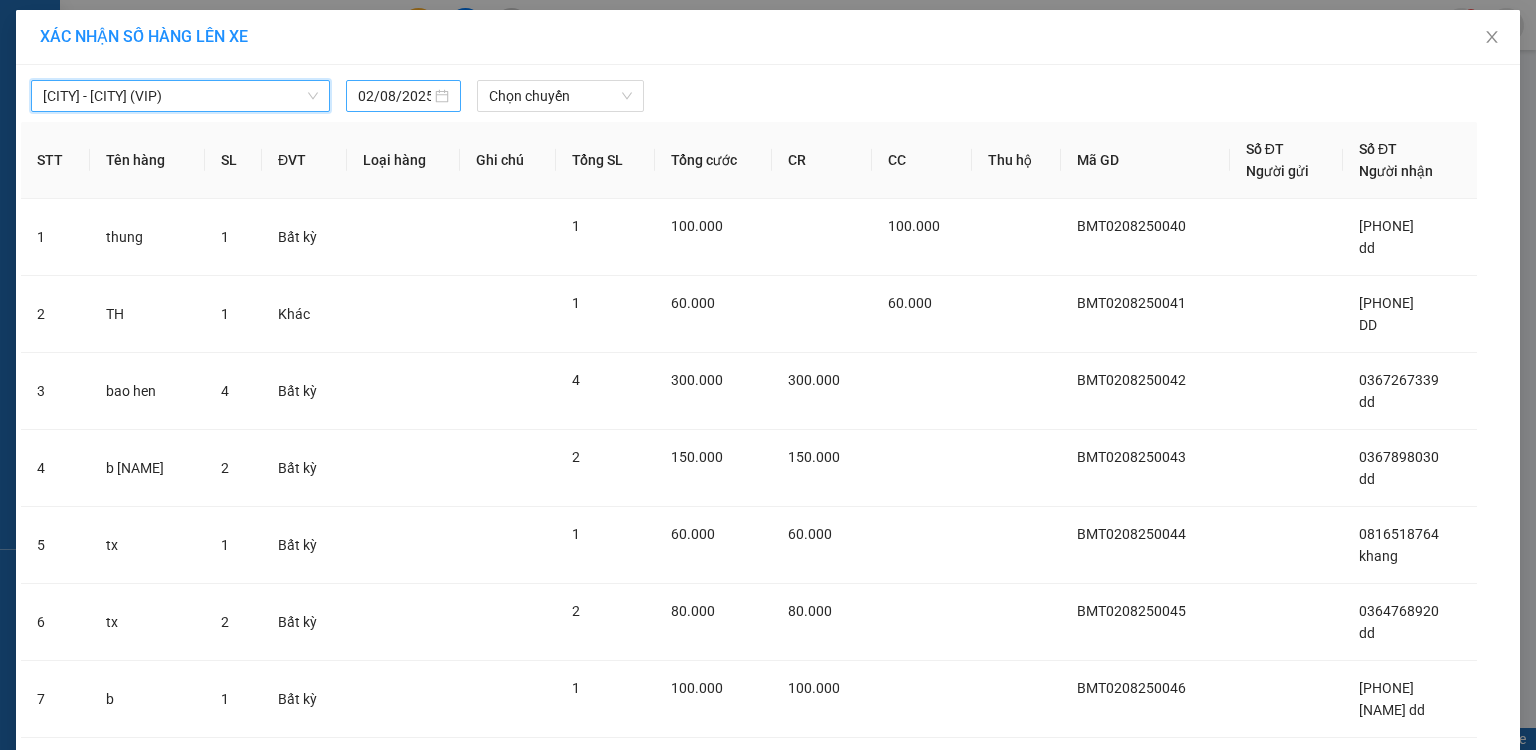 click on "02/08/2025" at bounding box center (394, 96) 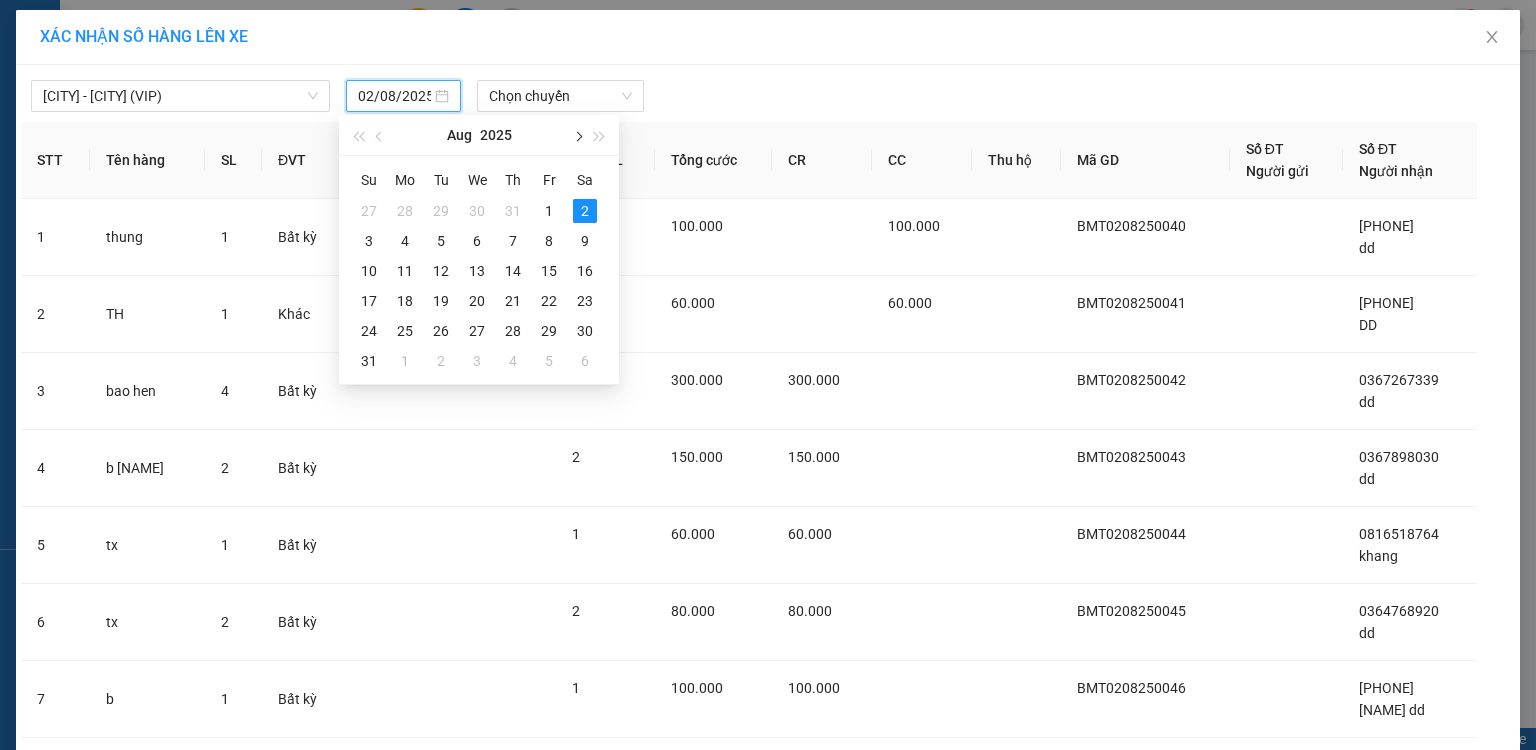 click at bounding box center (577, 135) 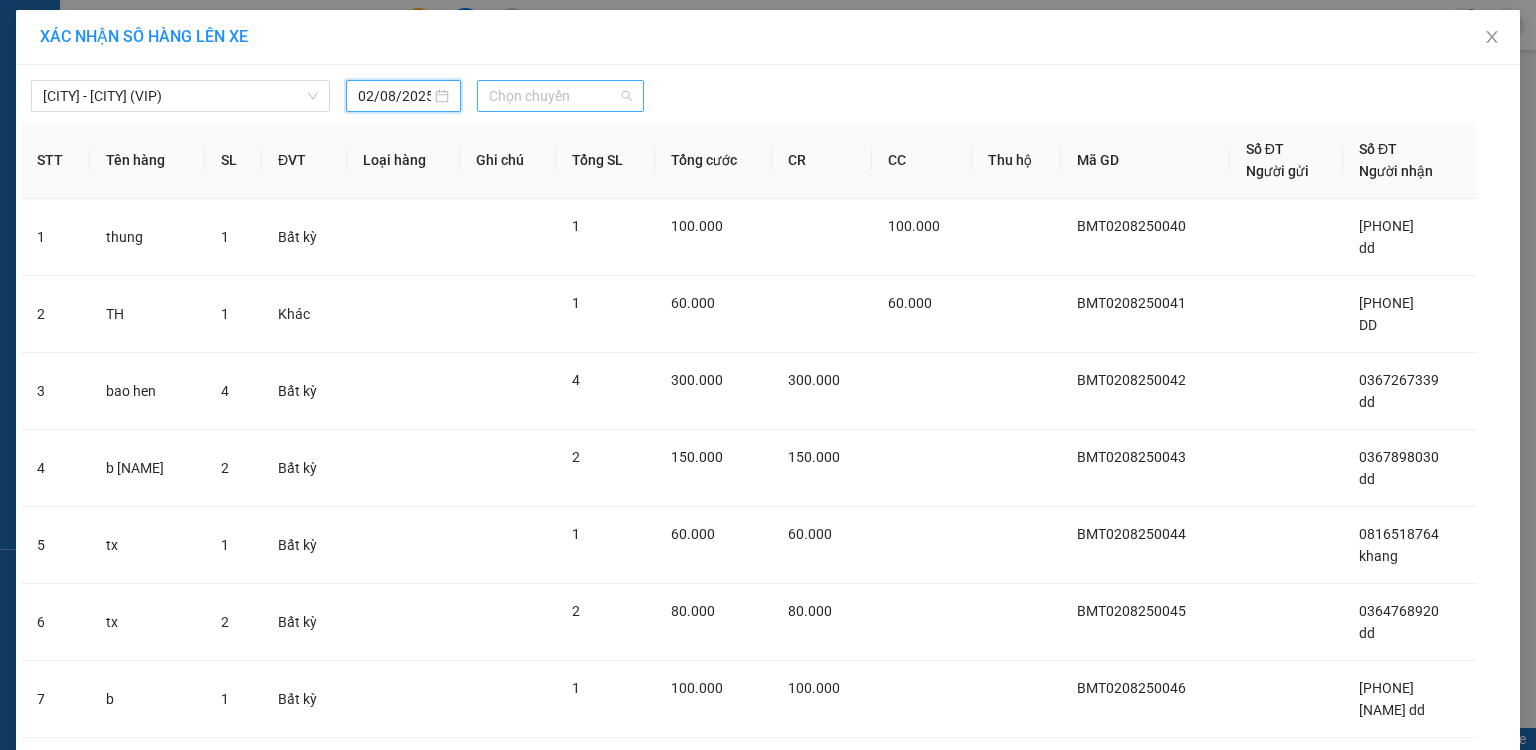 drag, startPoint x: 553, startPoint y: 96, endPoint x: 550, endPoint y: 133, distance: 37.12142 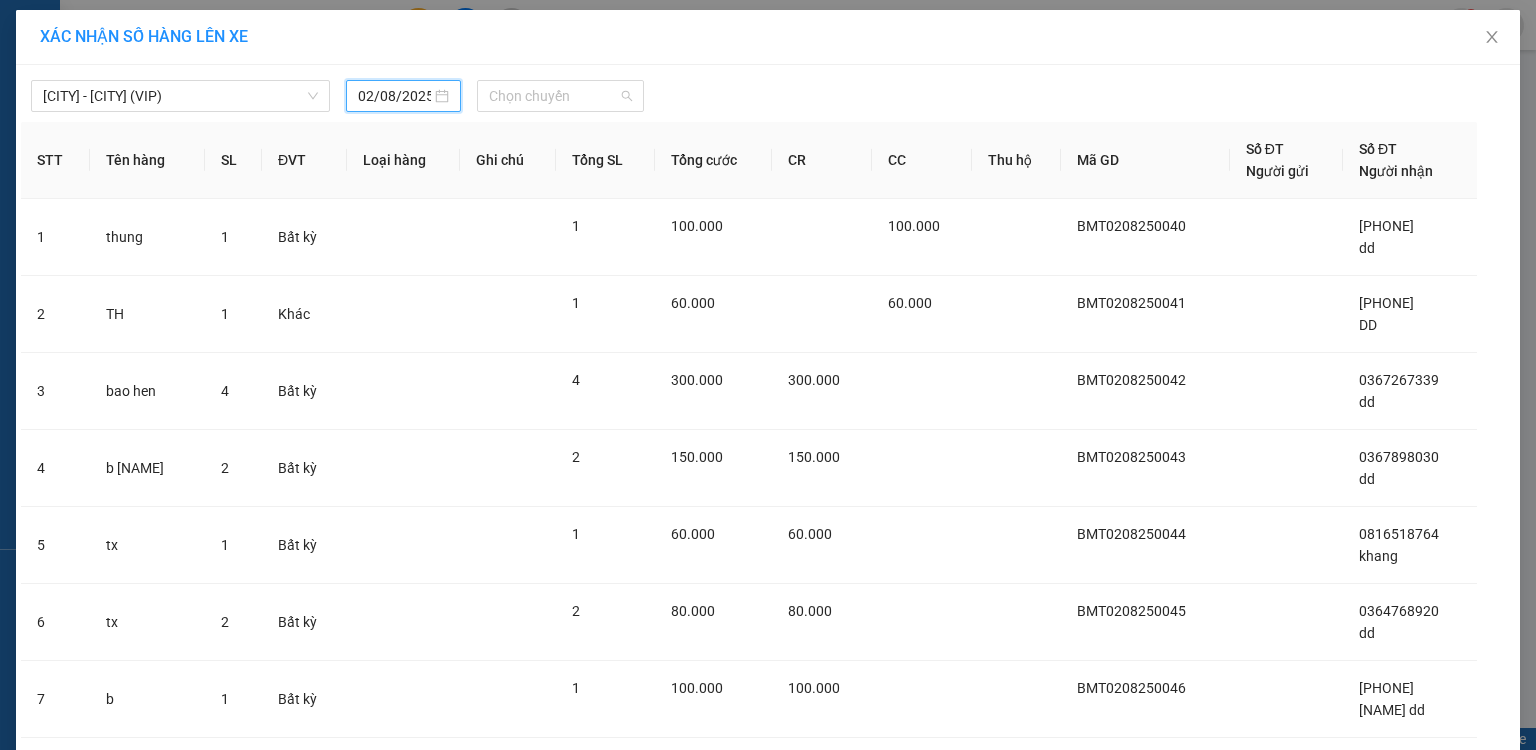 click on "Chọn chuyến" at bounding box center (561, 96) 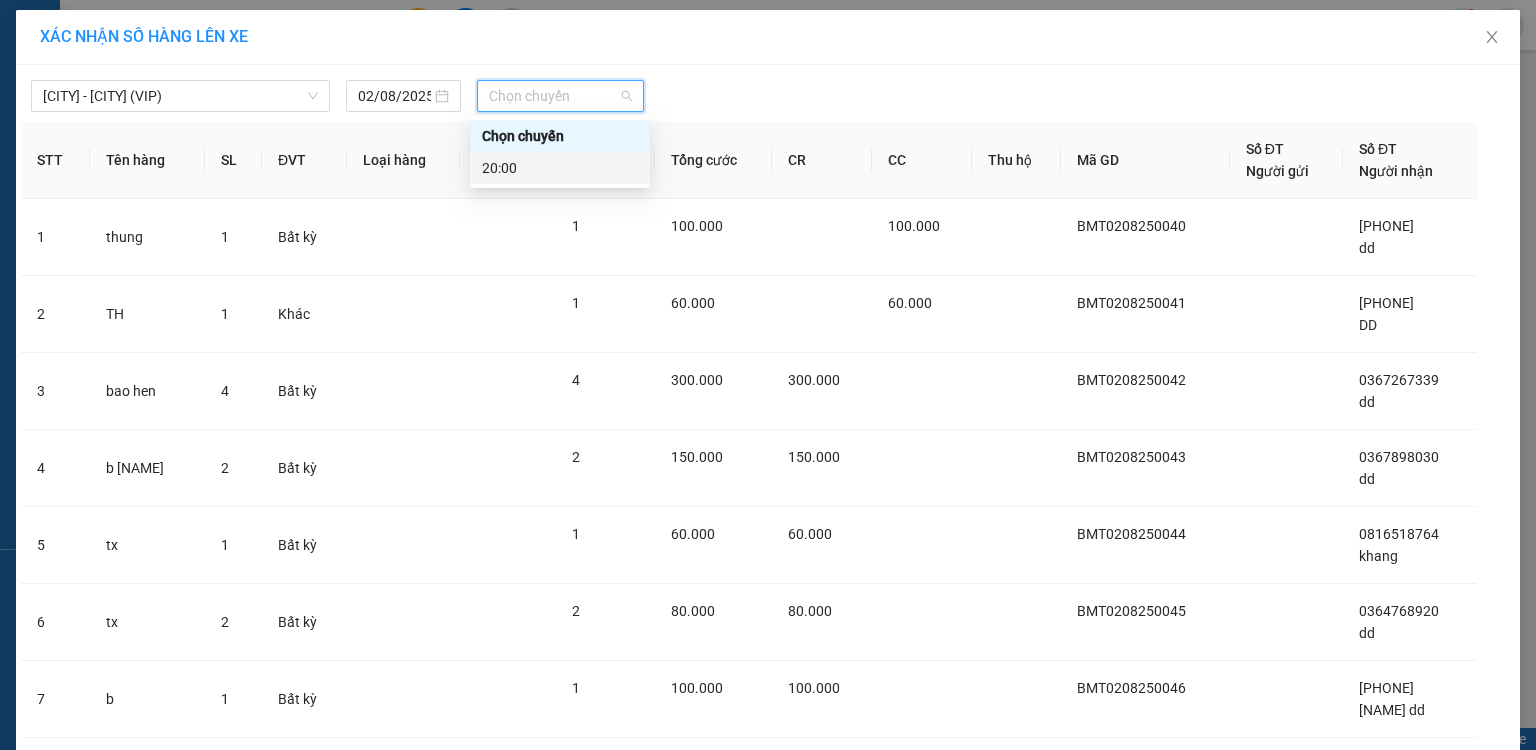 click on "20:00" at bounding box center [560, 168] 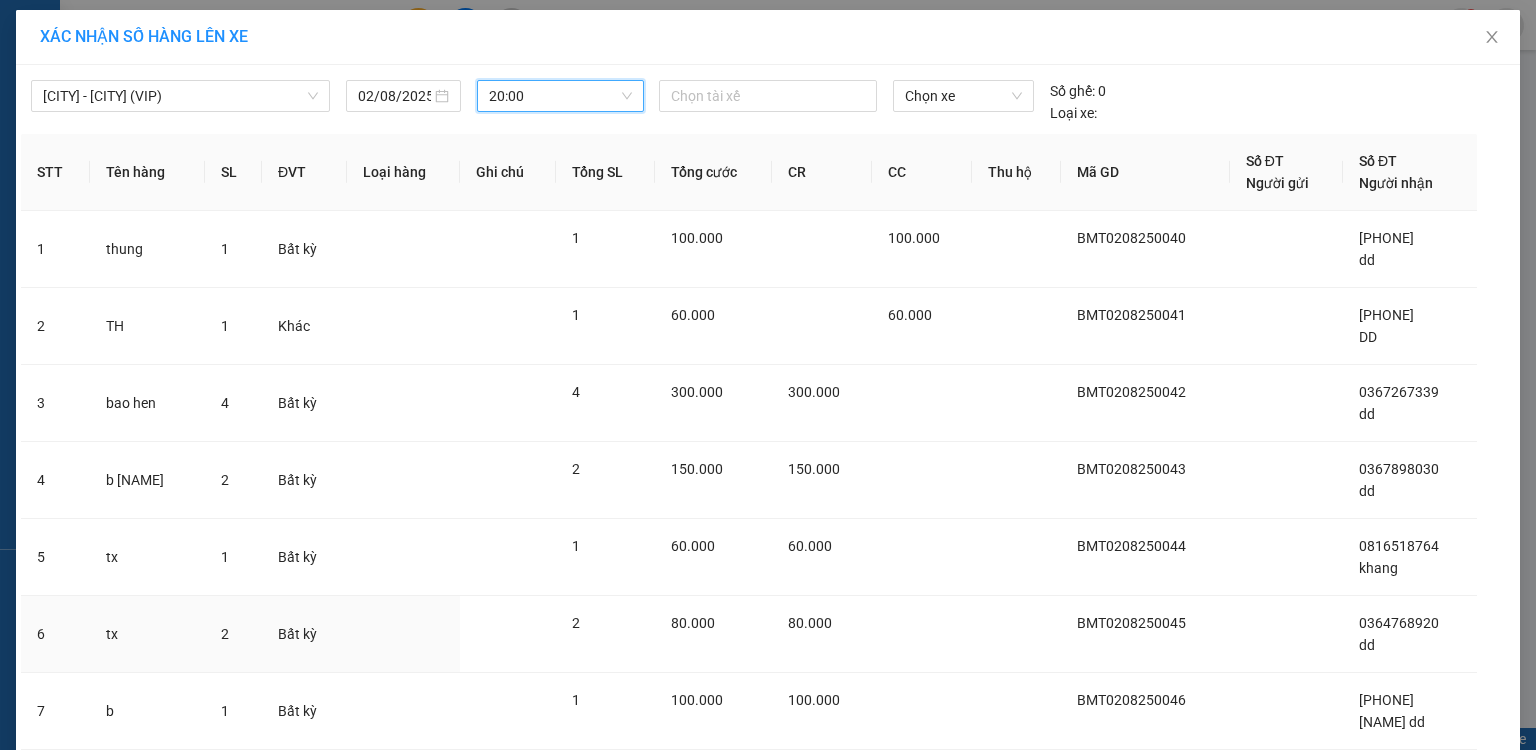 scroll, scrollTop: 375, scrollLeft: 0, axis: vertical 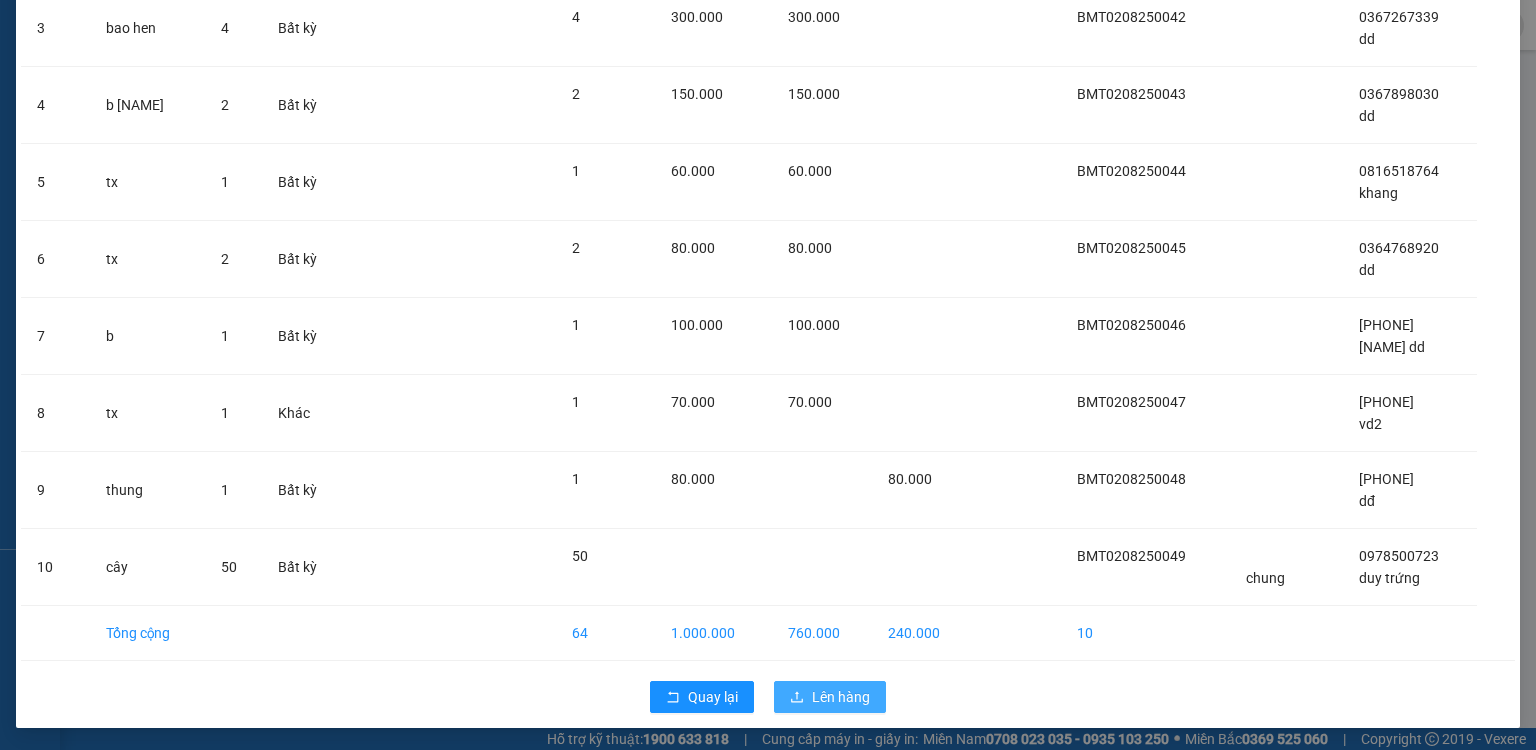 click on "Lên hàng" at bounding box center (841, 697) 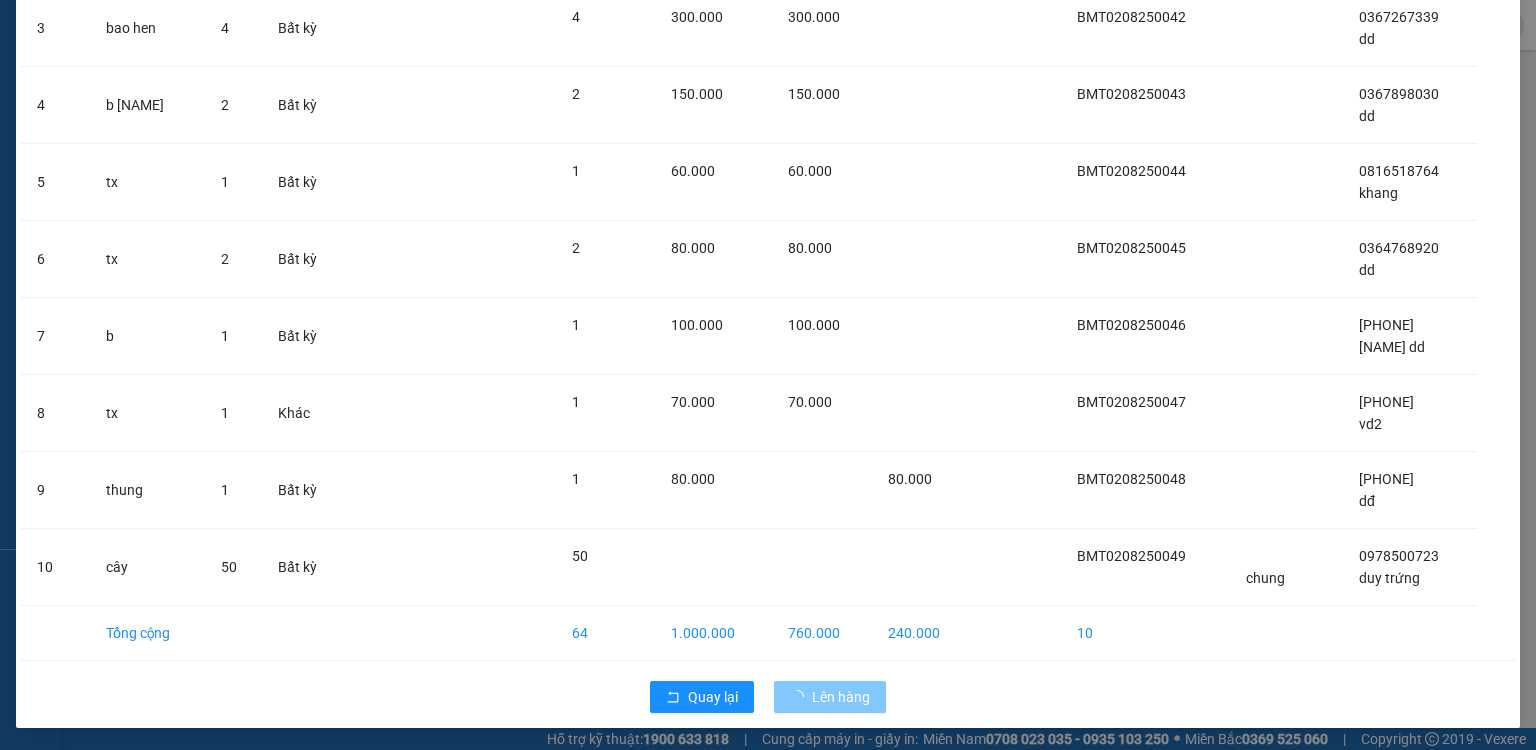 scroll, scrollTop: 0, scrollLeft: 0, axis: both 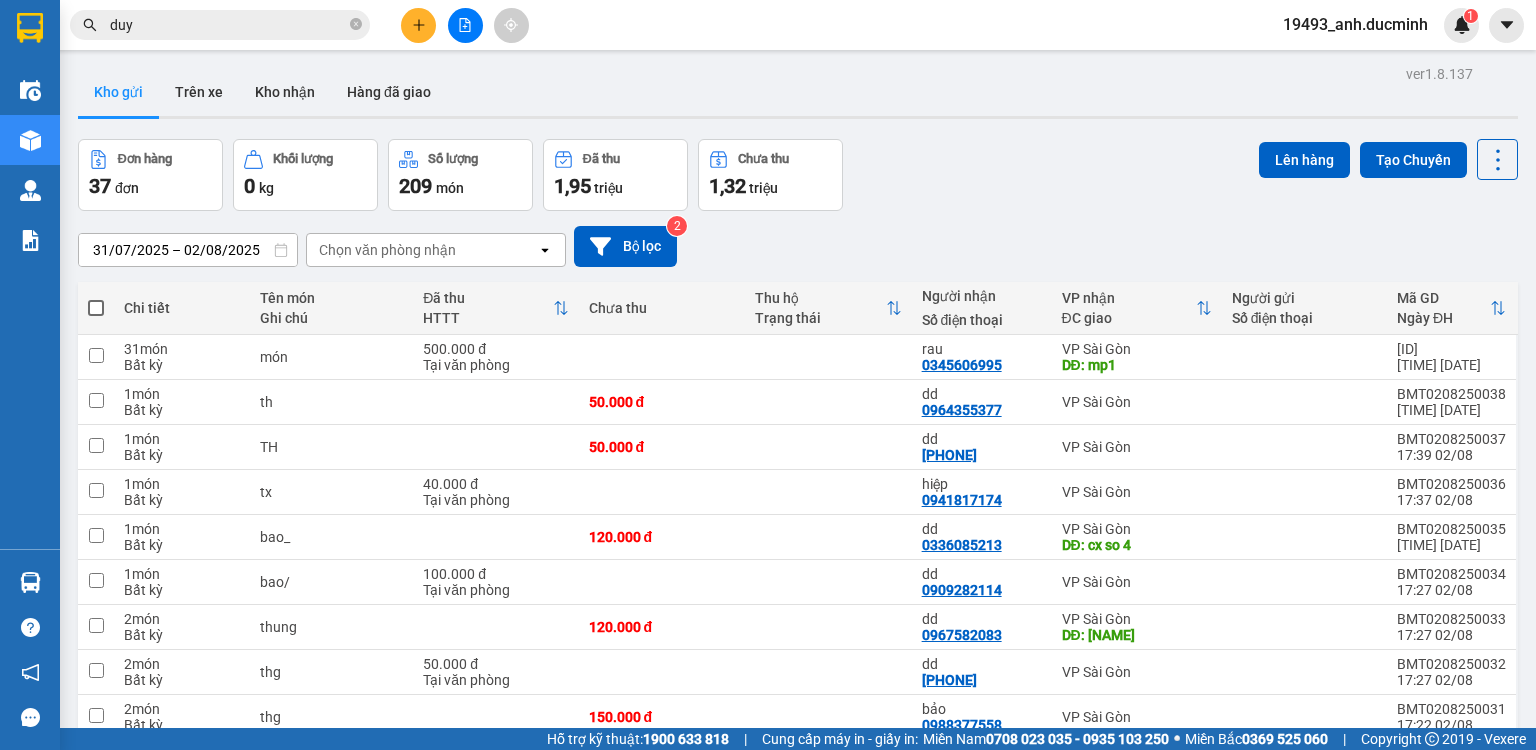 click at bounding box center (96, 308) 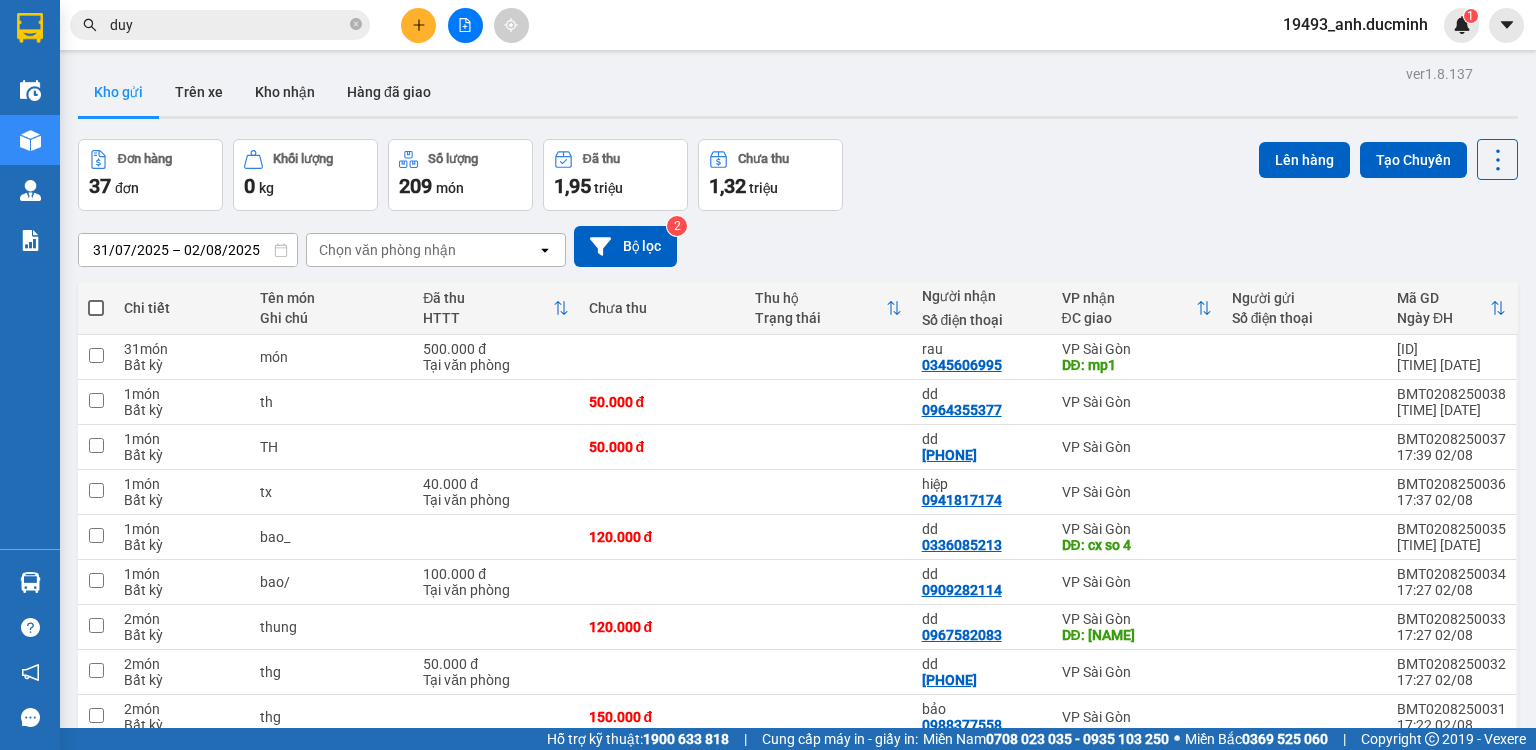 click at bounding box center [96, 298] 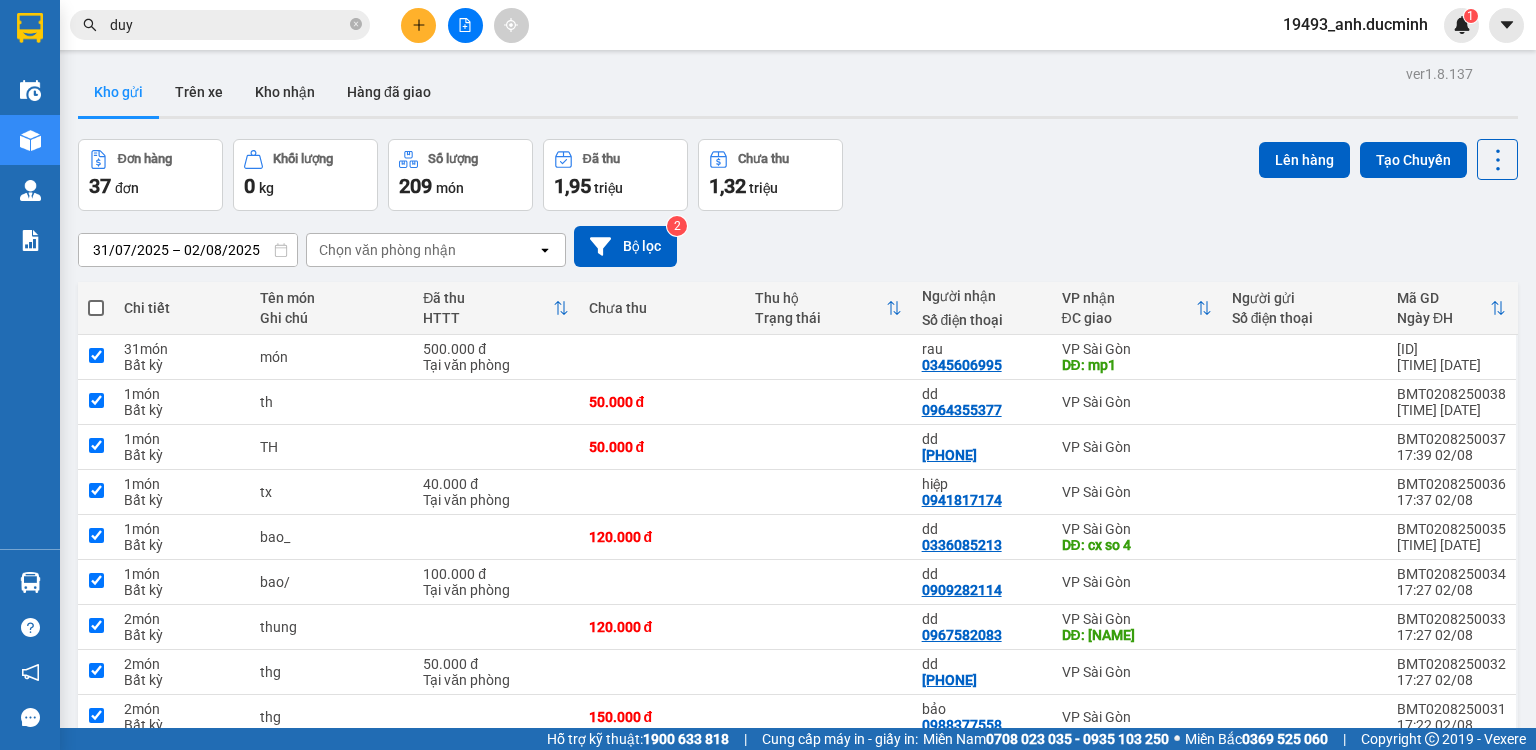 checkbox on "true" 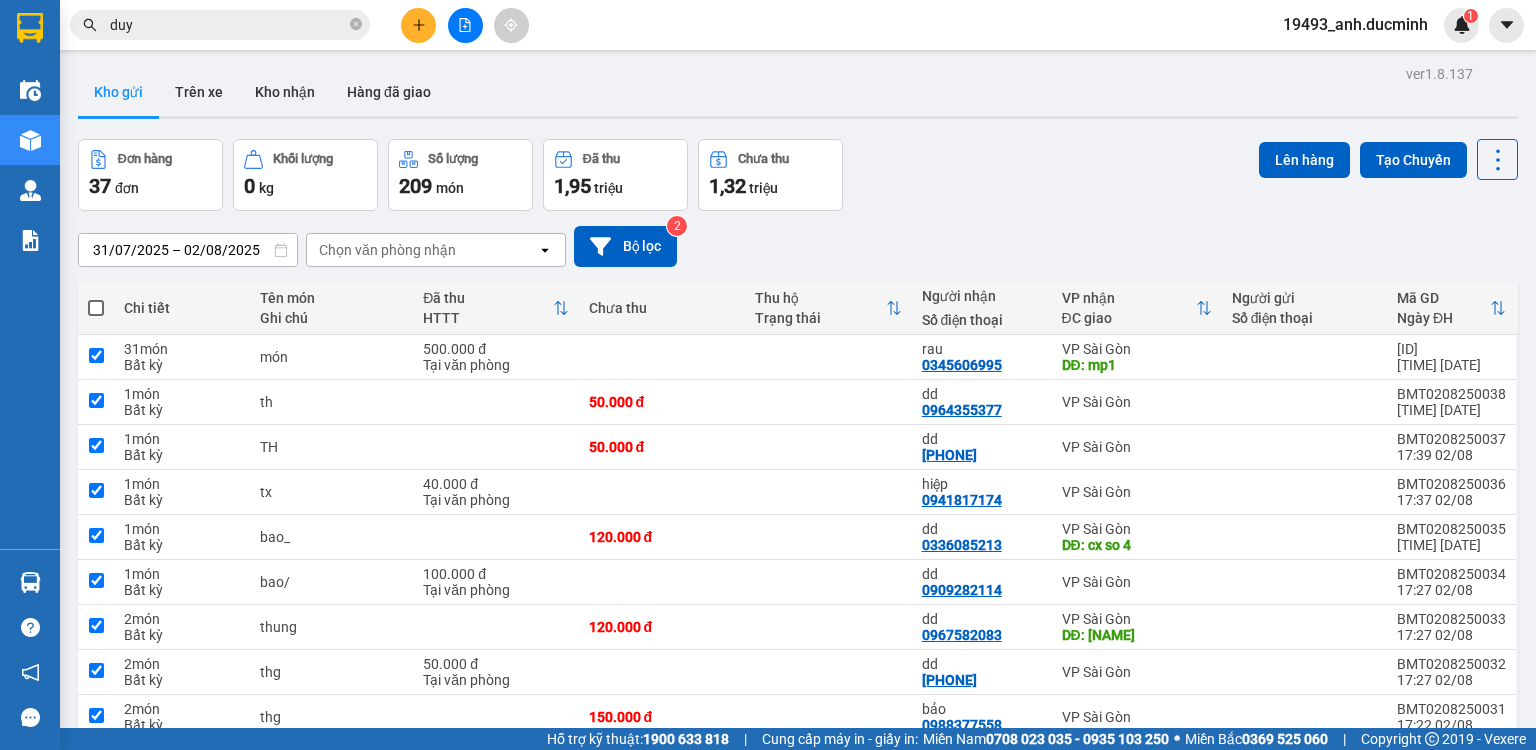 checkbox on "true" 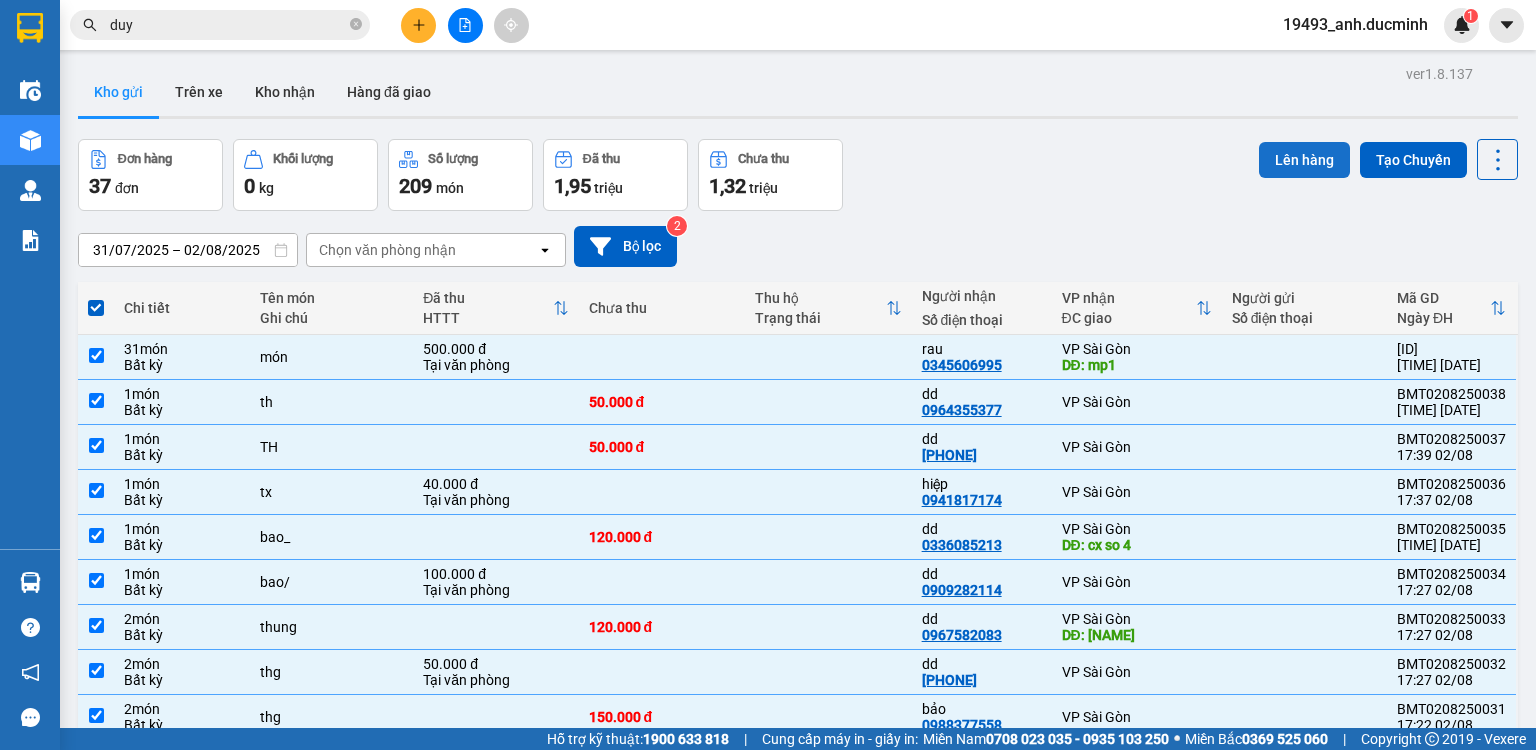 click on "Lên hàng" at bounding box center (1304, 160) 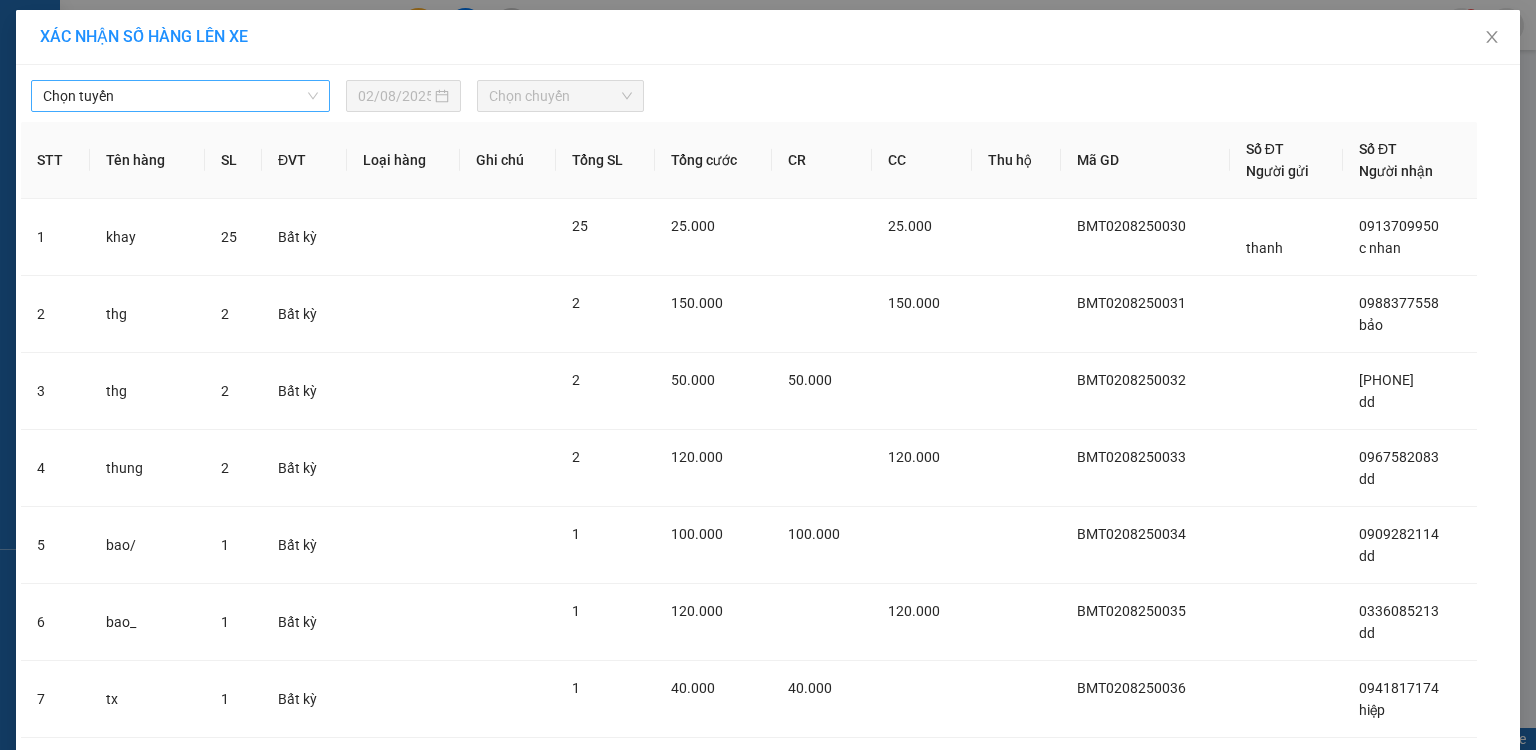 click on "Chọn tuyến" at bounding box center (180, 96) 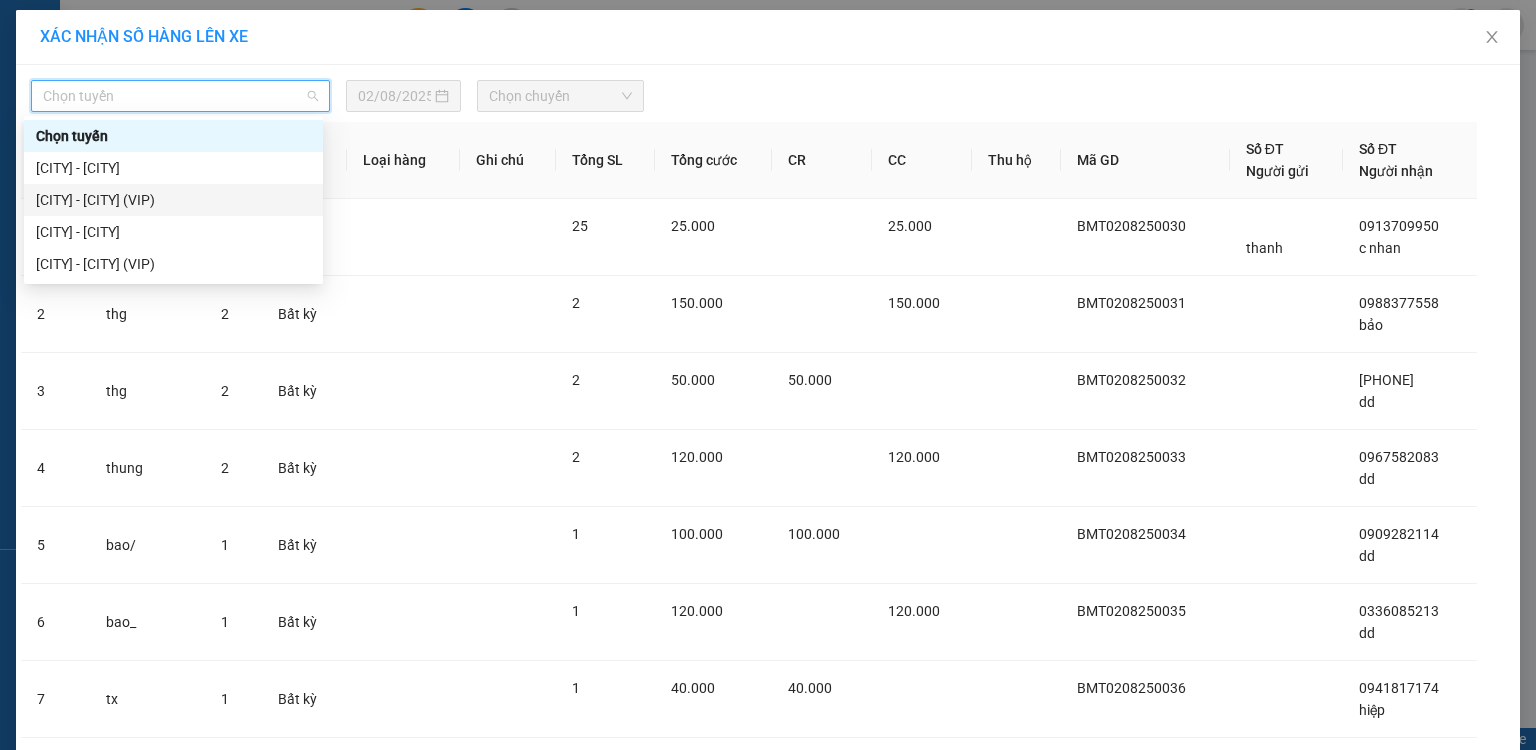 click on "[CITY] - [CITY] (VIP)" at bounding box center [173, 200] 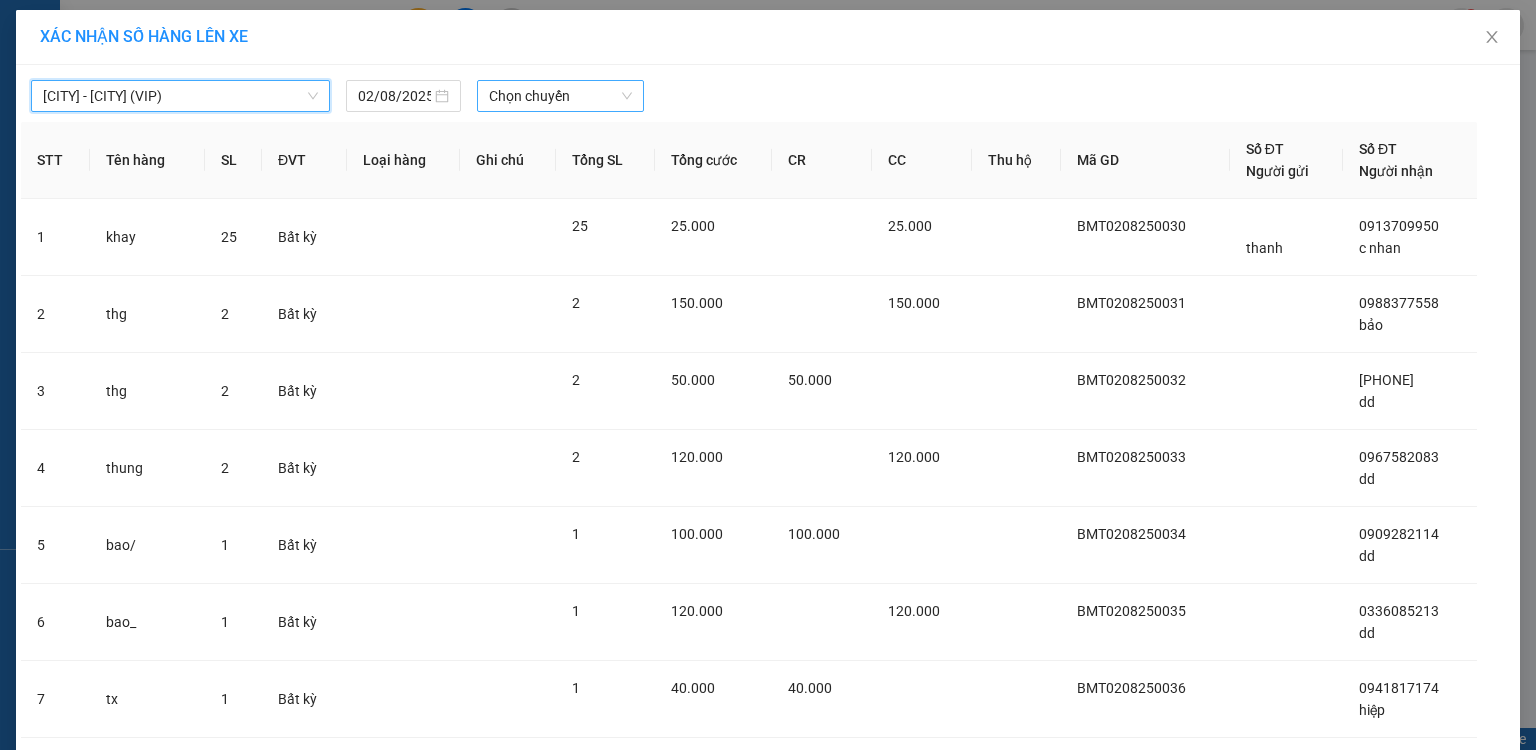 click on "Chọn chuyến" at bounding box center (561, 96) 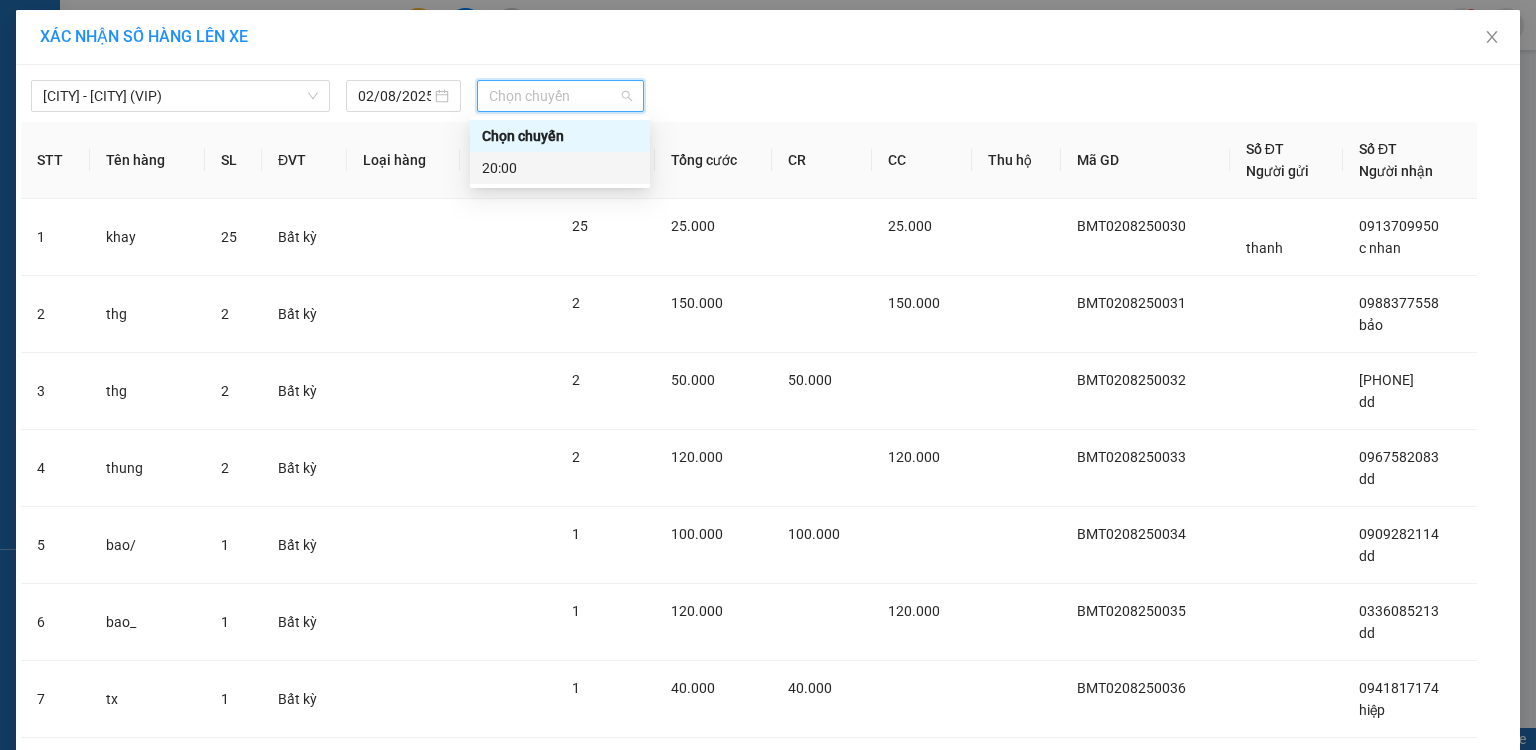 click on "20:00" at bounding box center (560, 168) 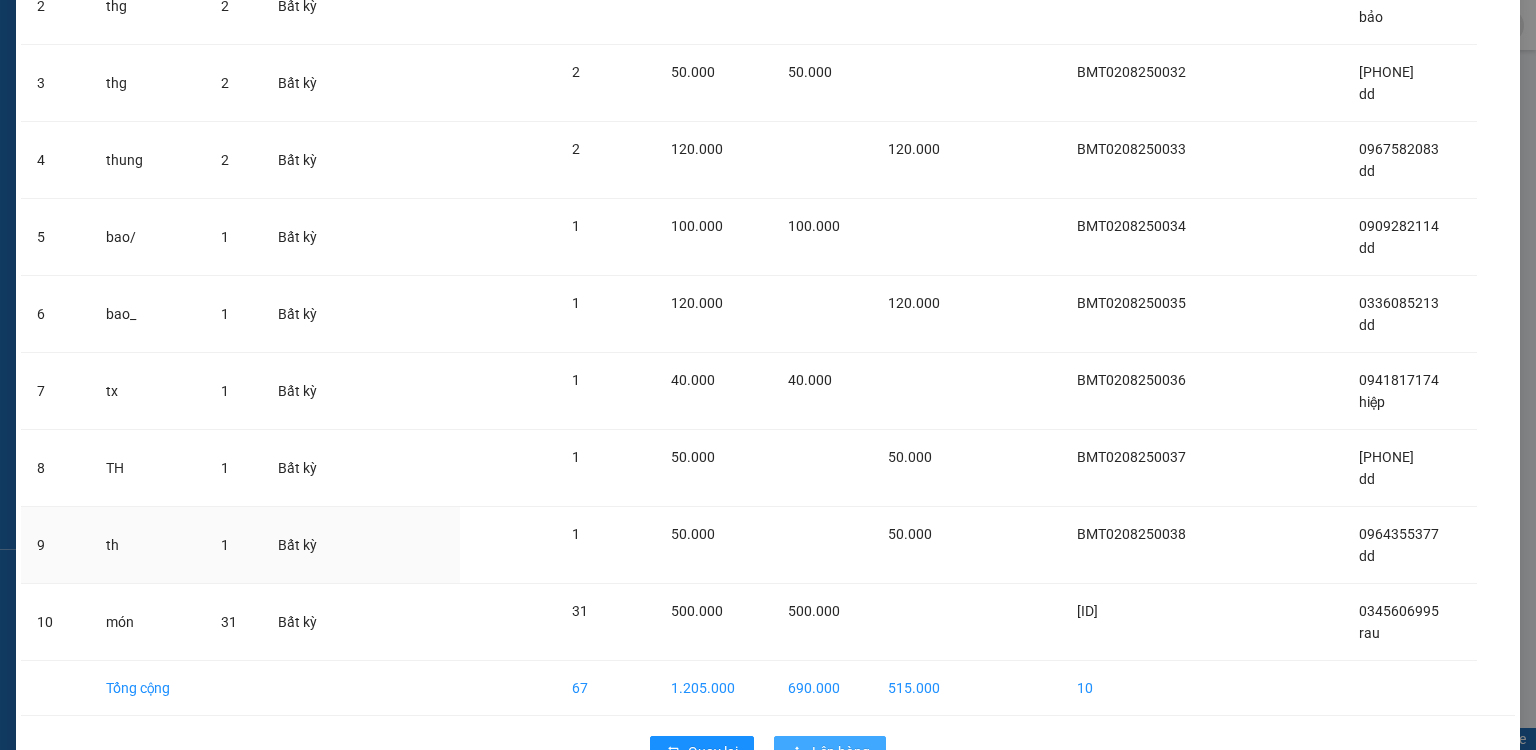 scroll, scrollTop: 375, scrollLeft: 0, axis: vertical 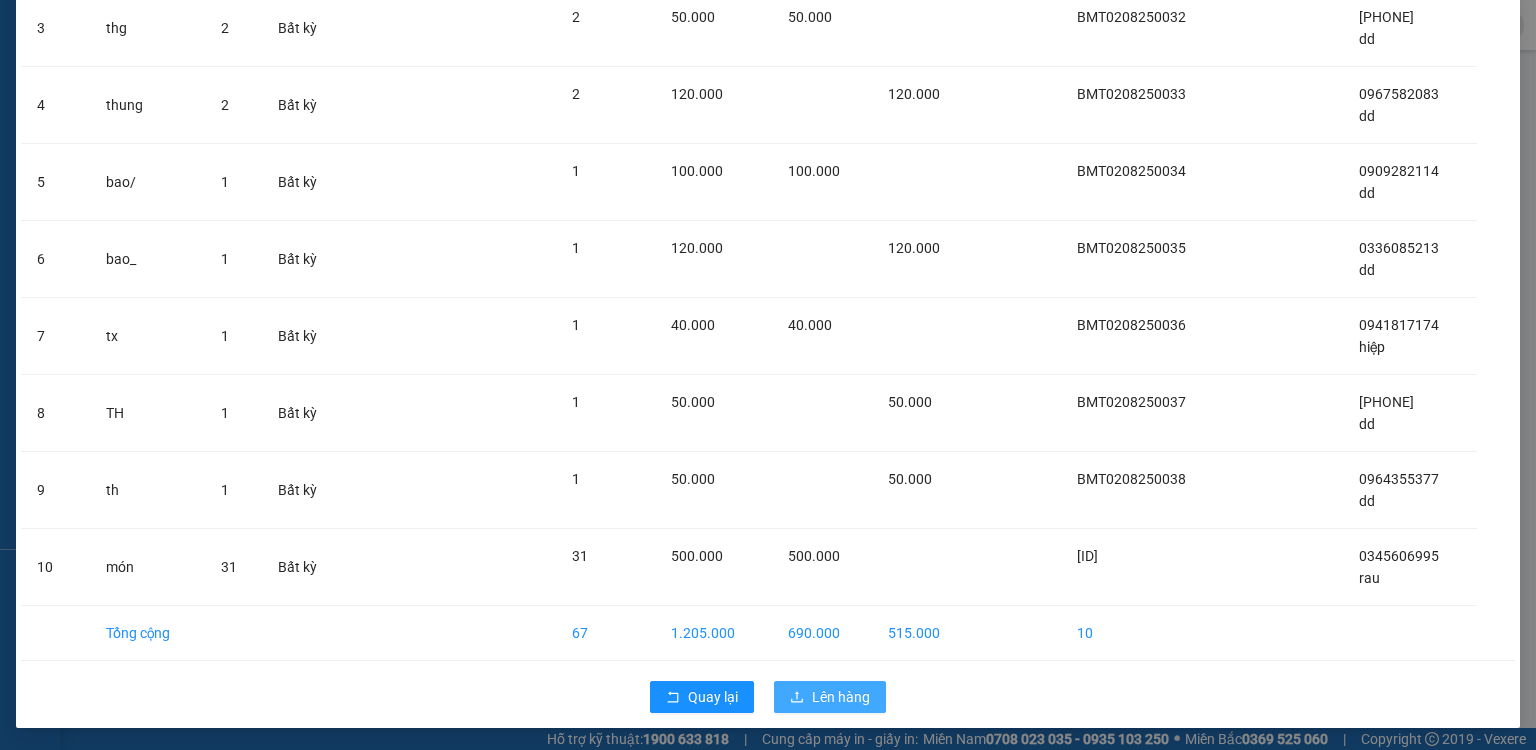 click on "Lên hàng" at bounding box center [841, 697] 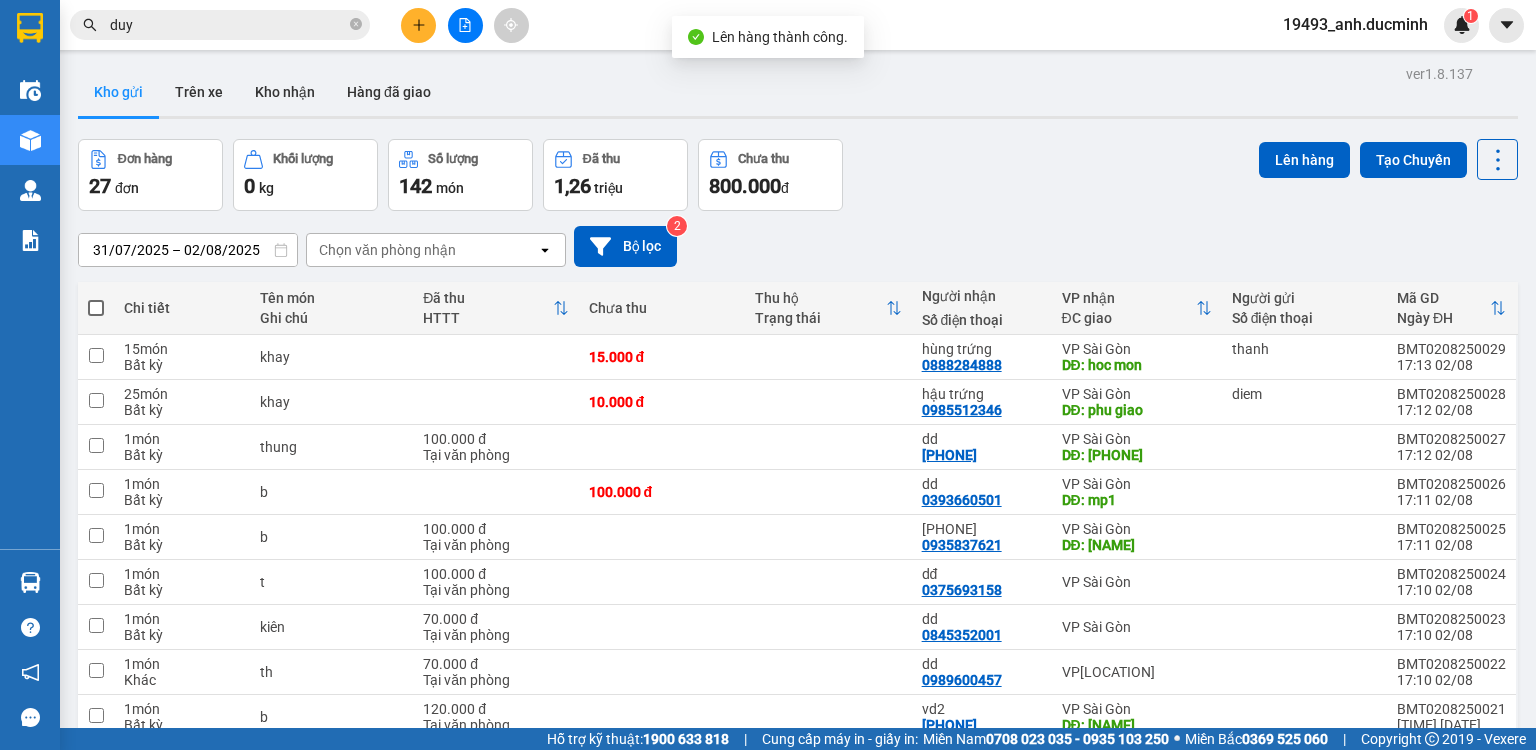 click at bounding box center (96, 308) 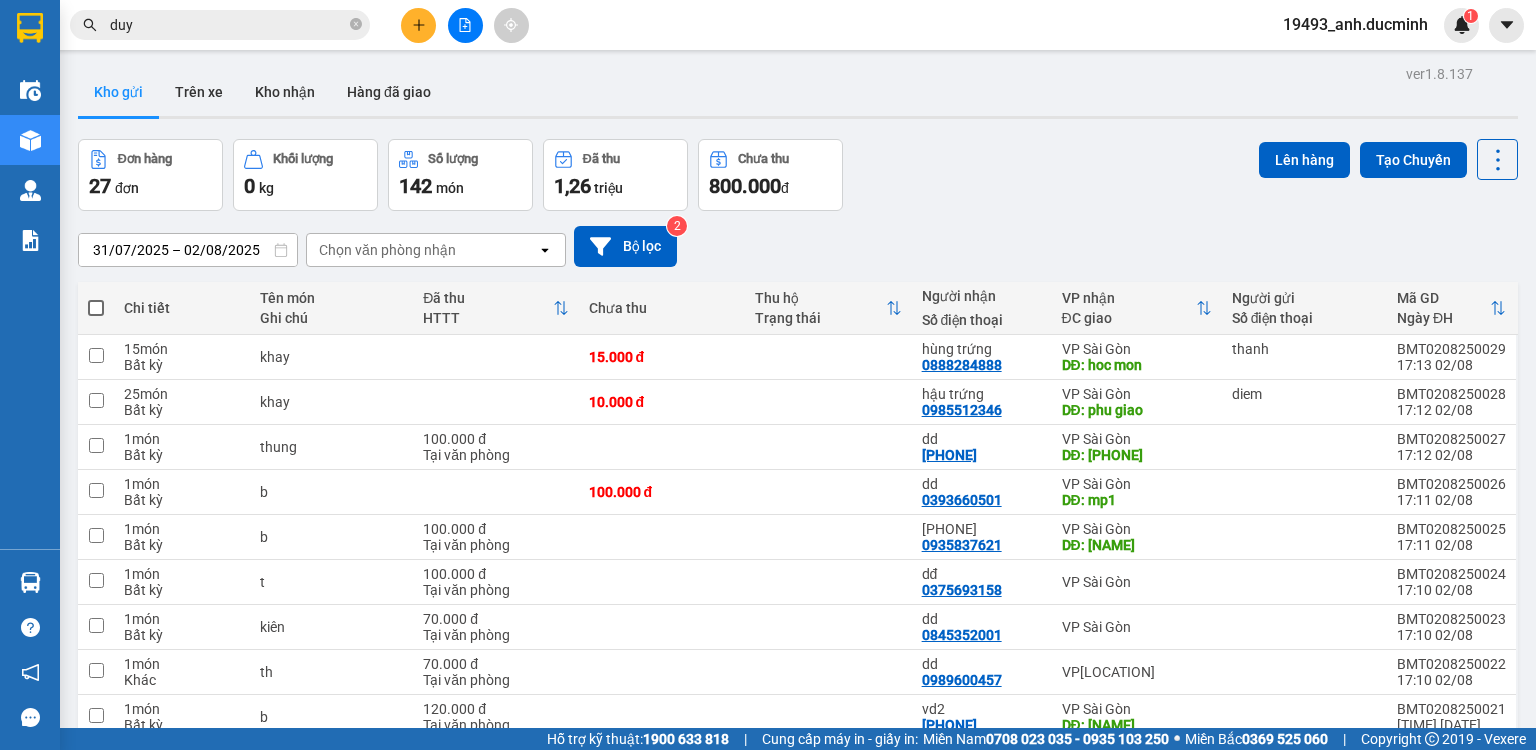 click at bounding box center [96, 308] 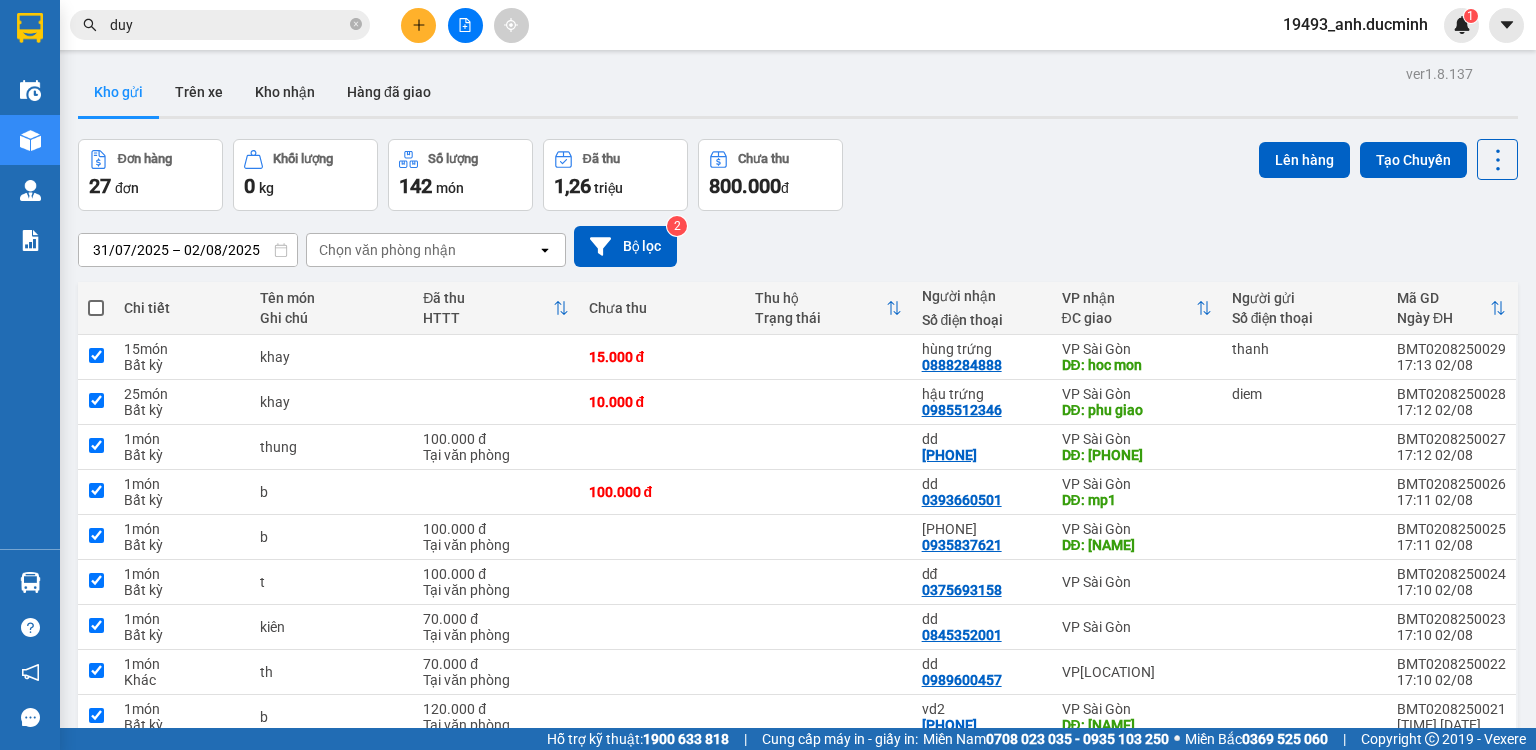 checkbox on "true" 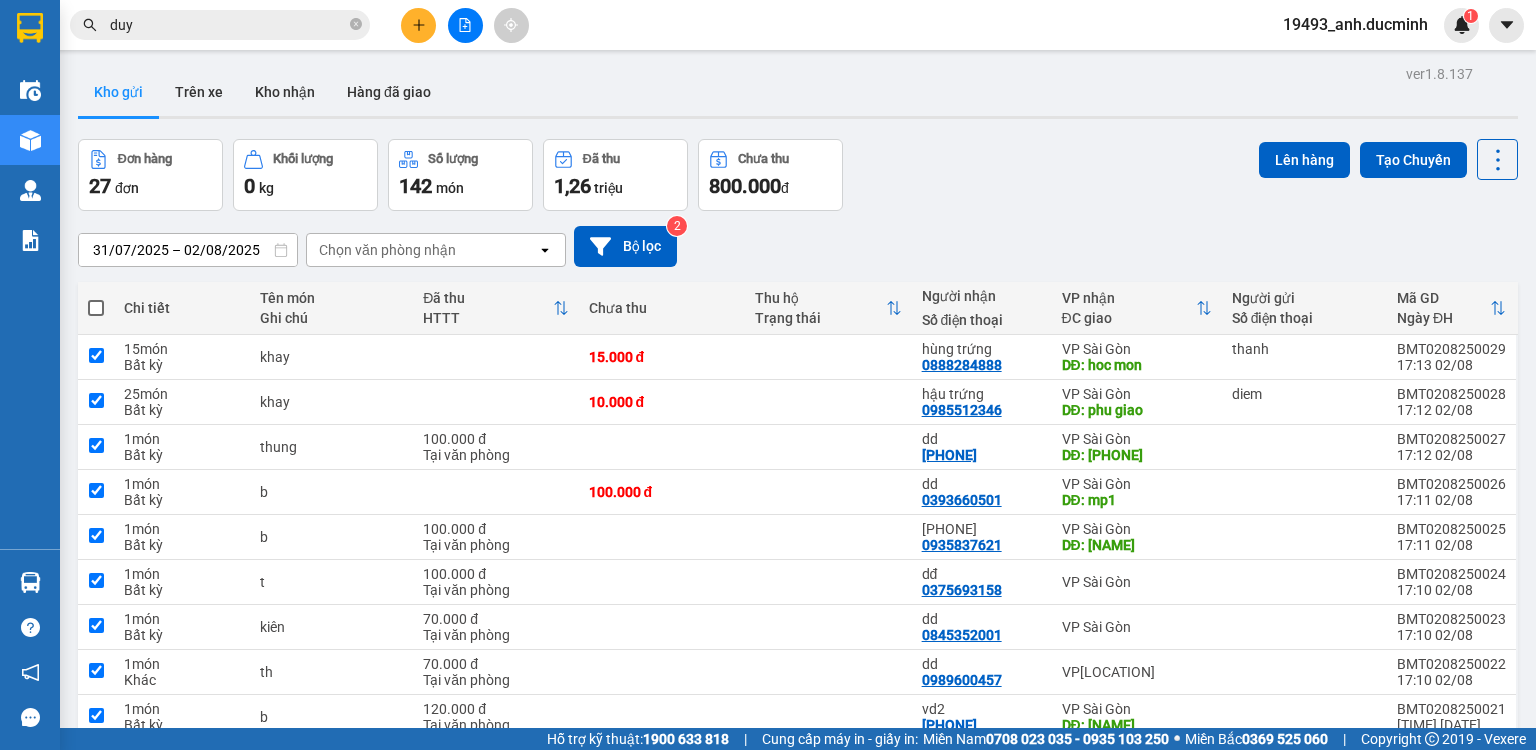 checkbox on "true" 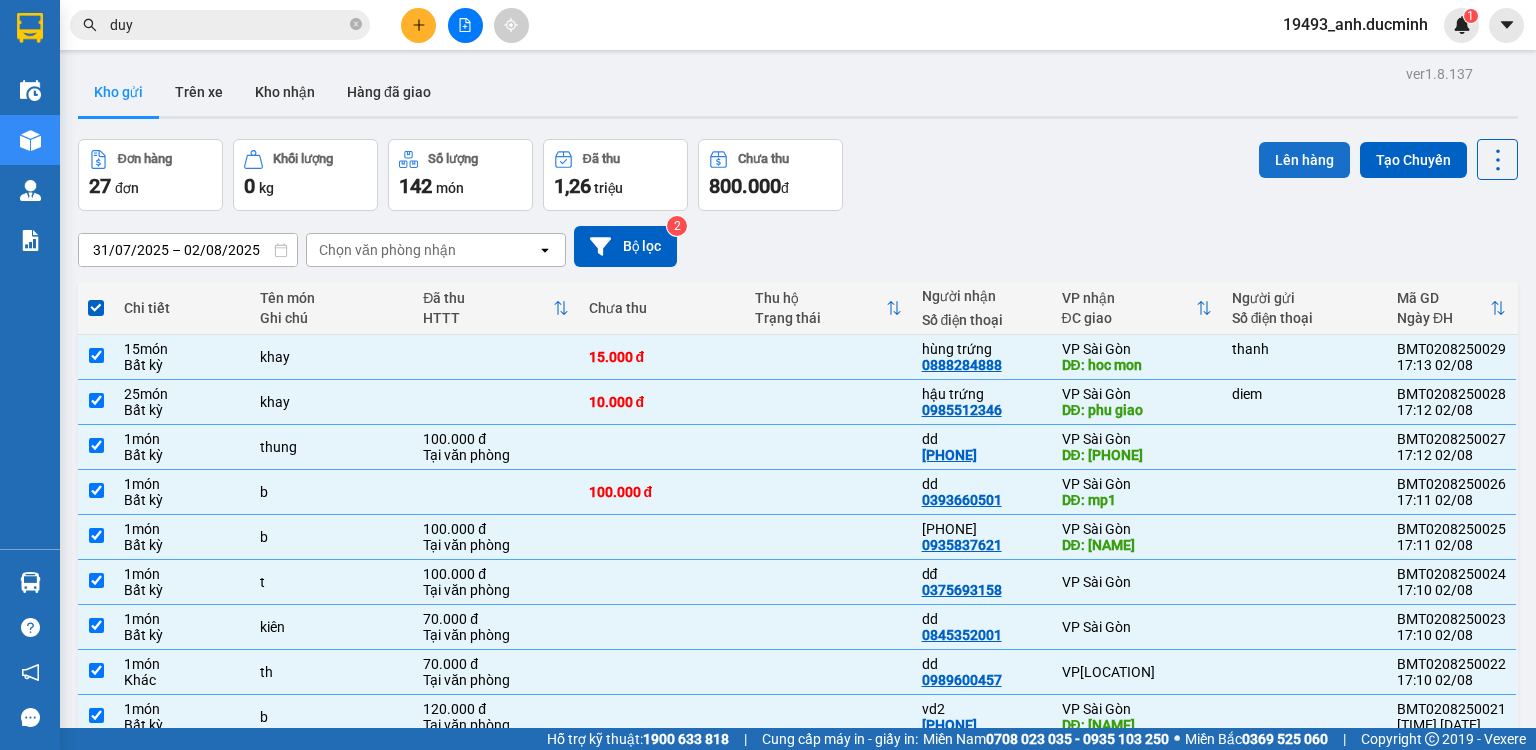 click on "Lên hàng" at bounding box center [1304, 160] 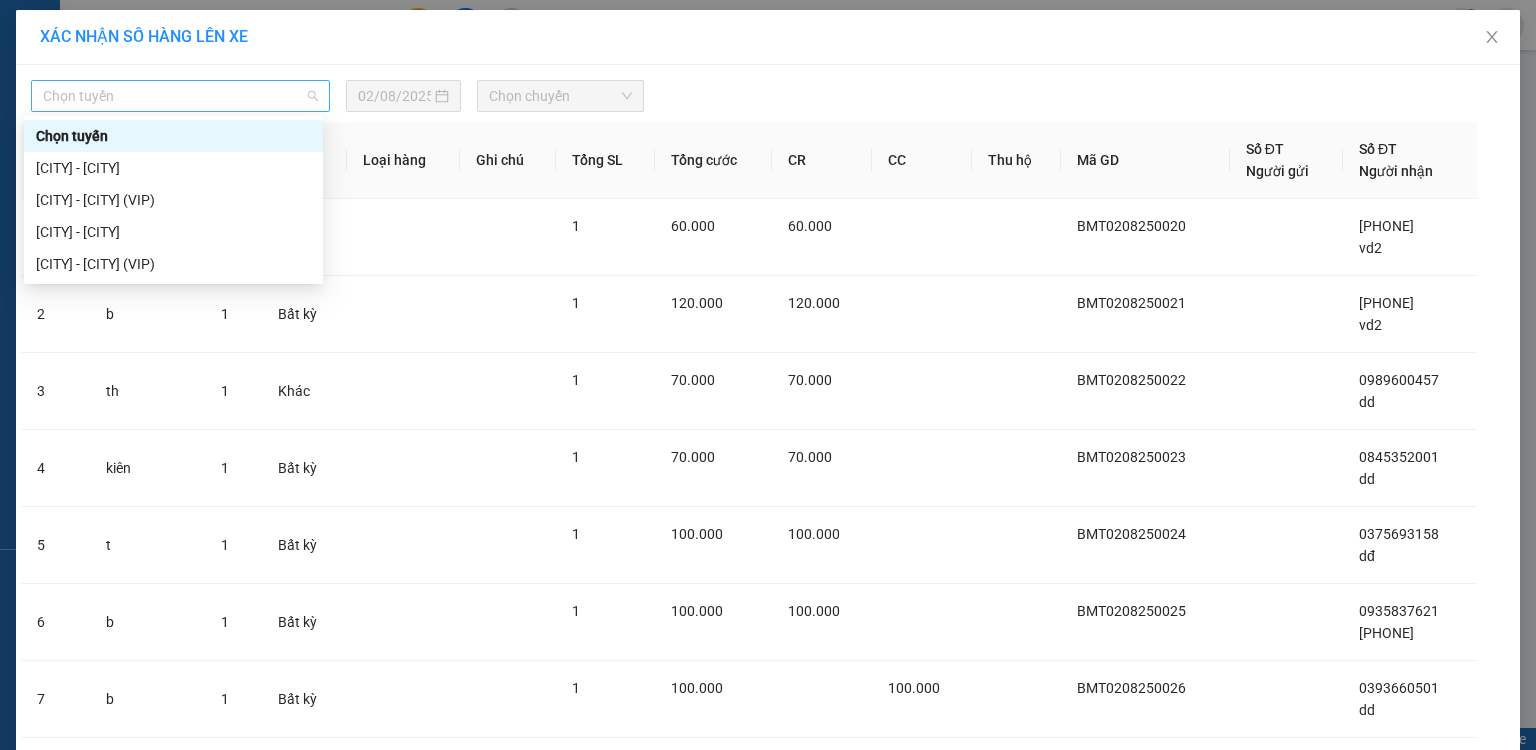 click on "Chọn tuyến" at bounding box center [180, 96] 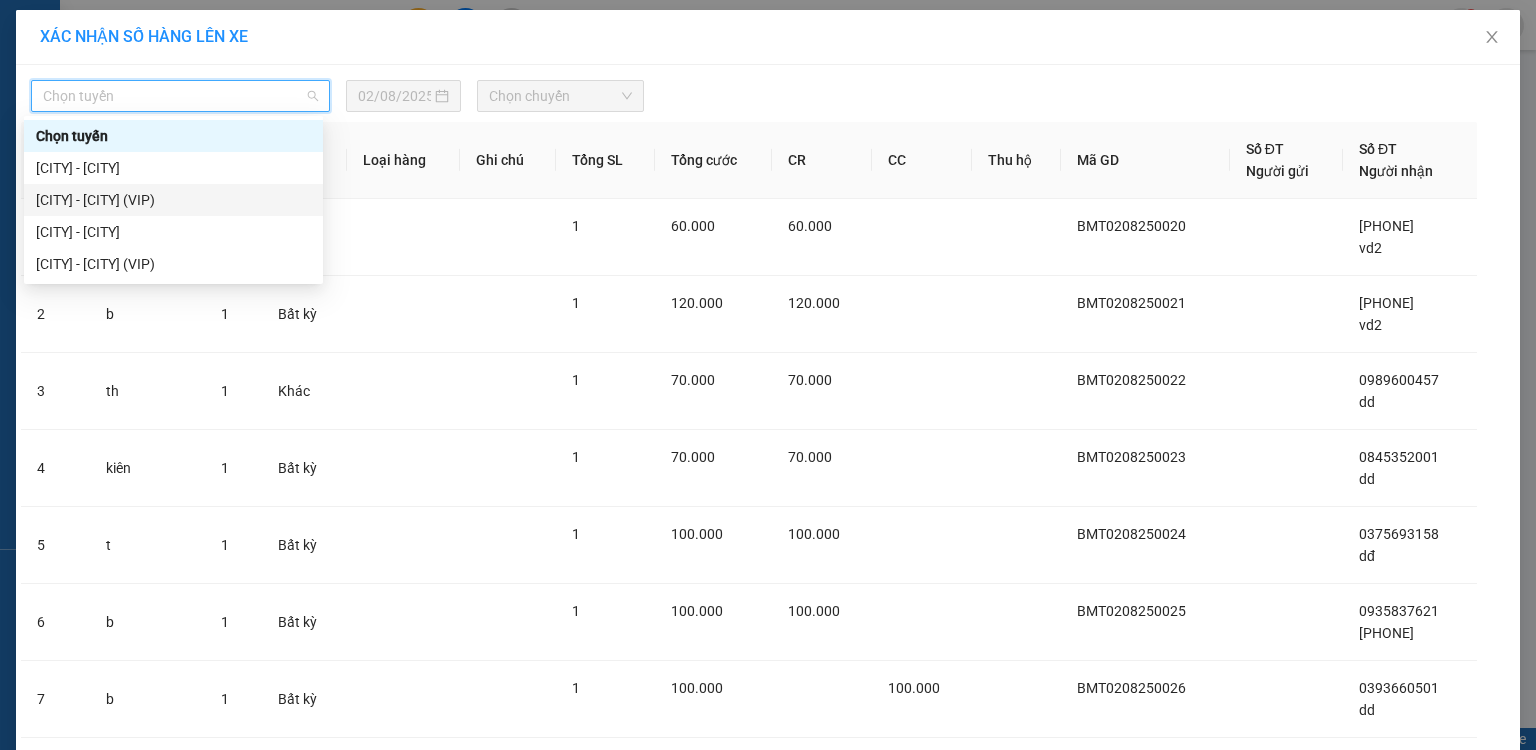 click on "[CITY] - [CITY] (VIP)" at bounding box center (173, 200) 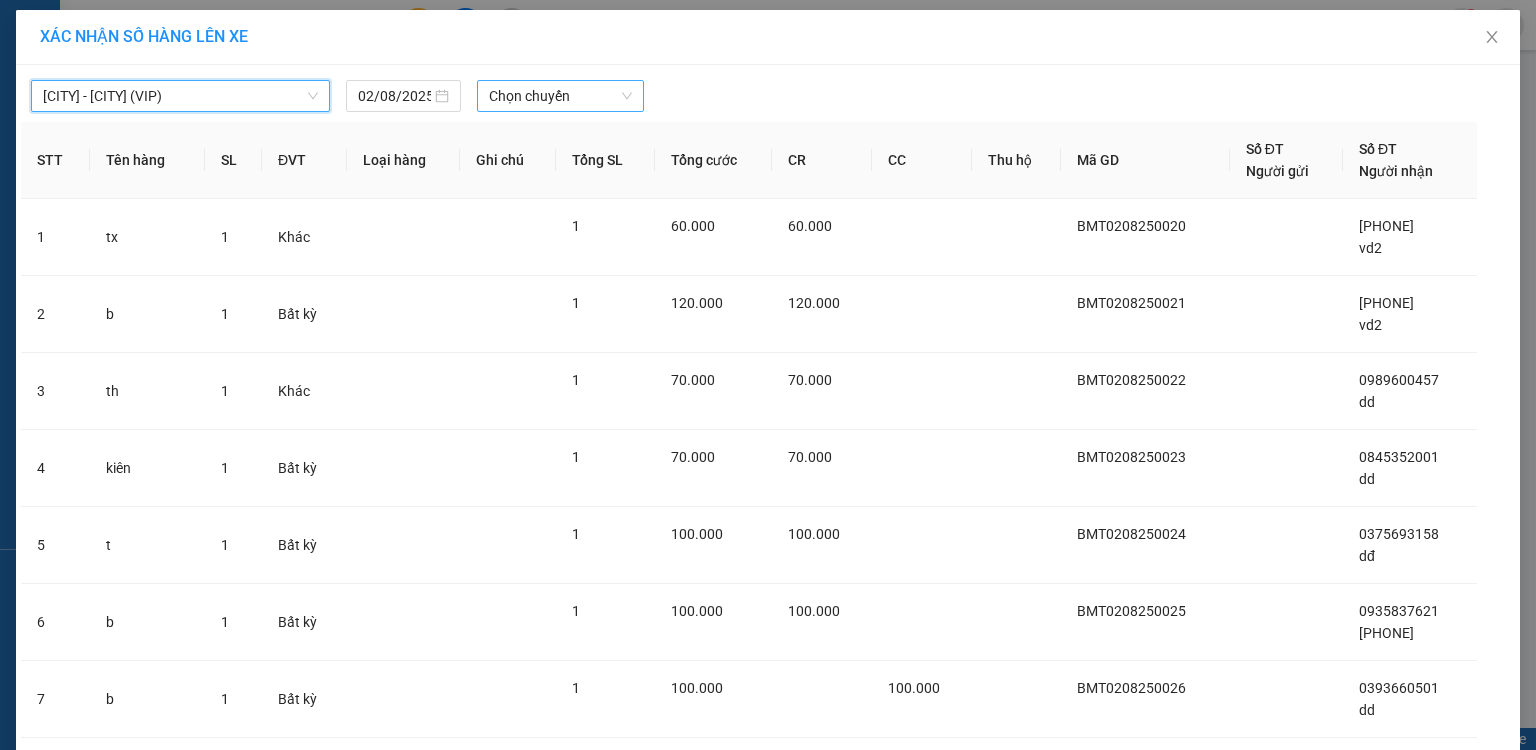 click on "Chọn chuyến" at bounding box center [561, 96] 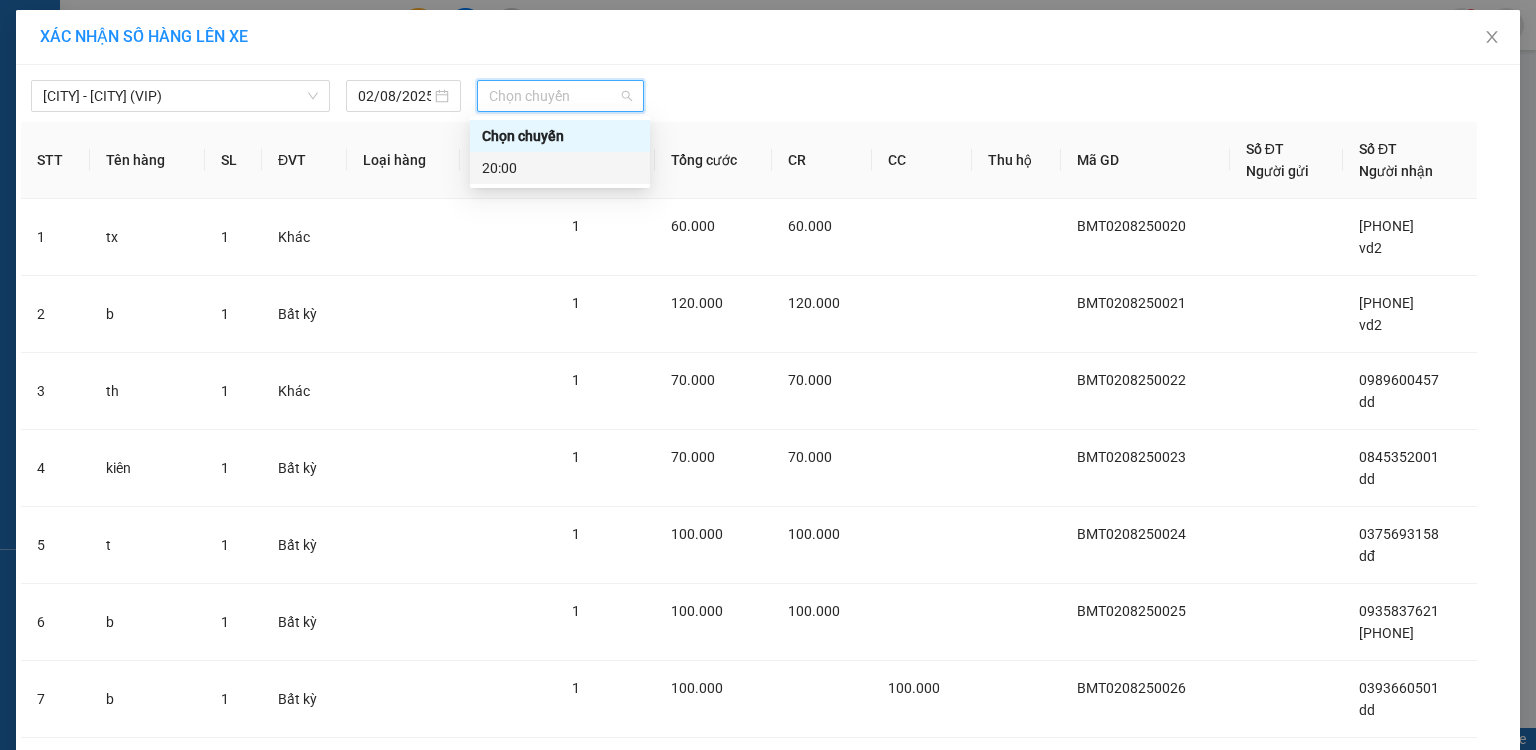 click on "20:00" at bounding box center [560, 168] 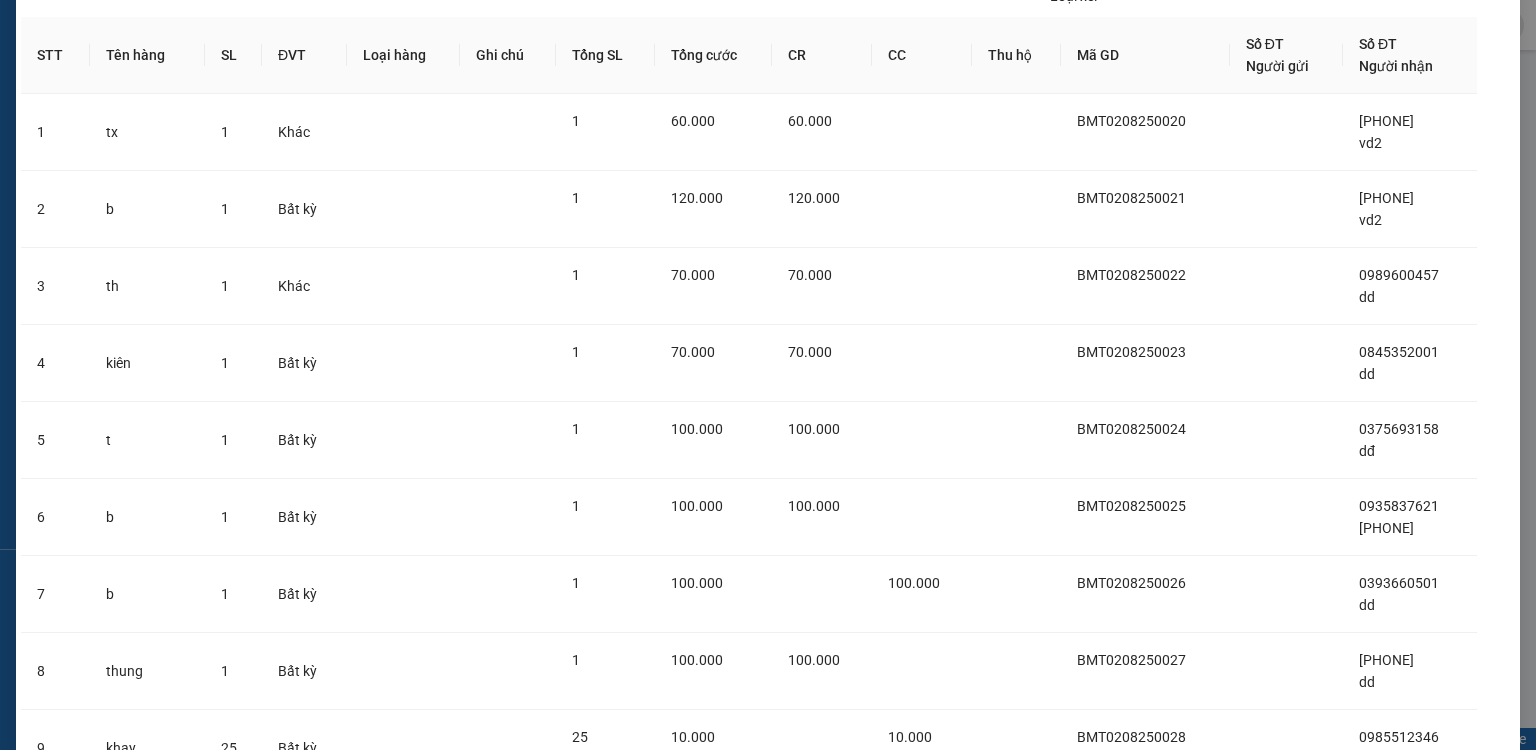scroll, scrollTop: 375, scrollLeft: 0, axis: vertical 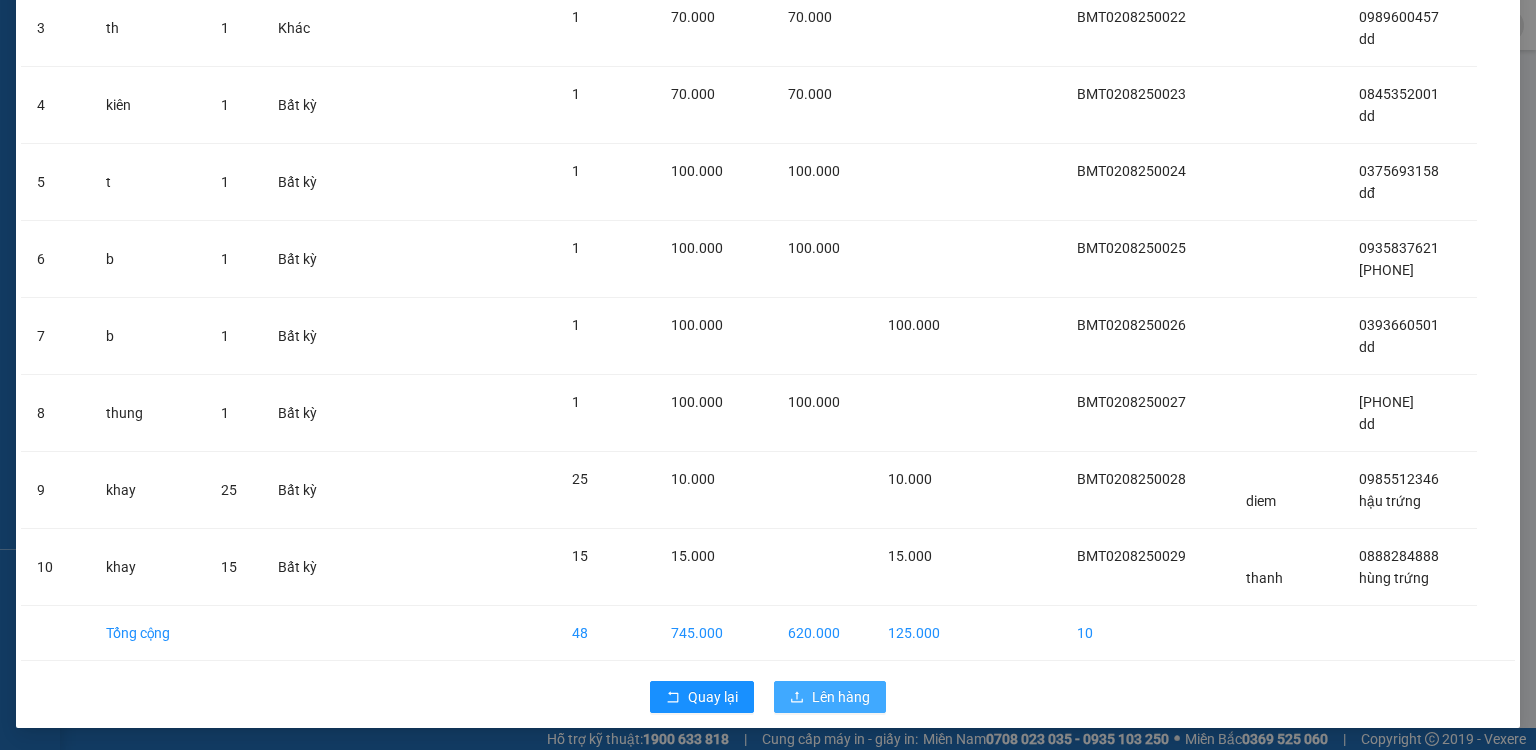 click on "Lên hàng" at bounding box center (841, 697) 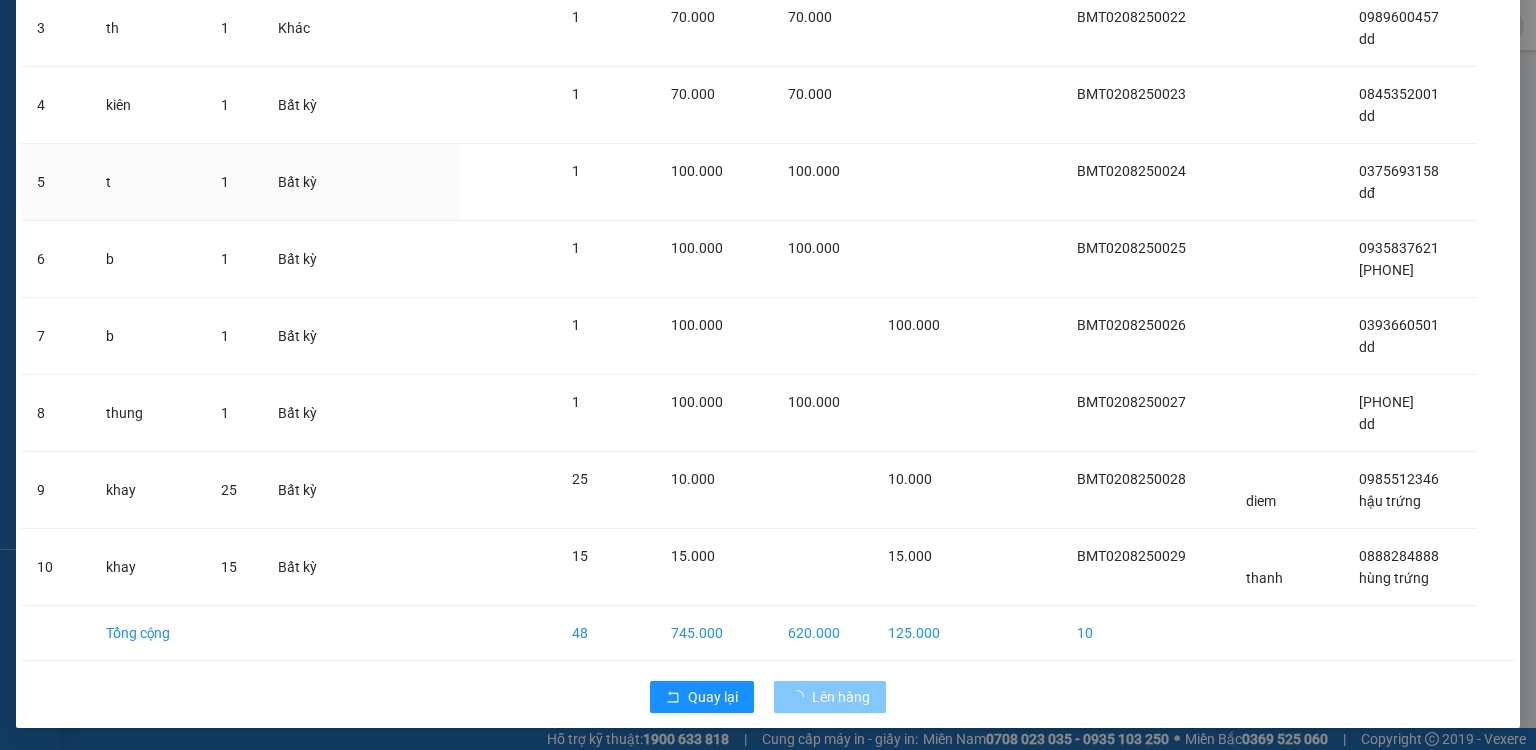 scroll, scrollTop: 55, scrollLeft: 0, axis: vertical 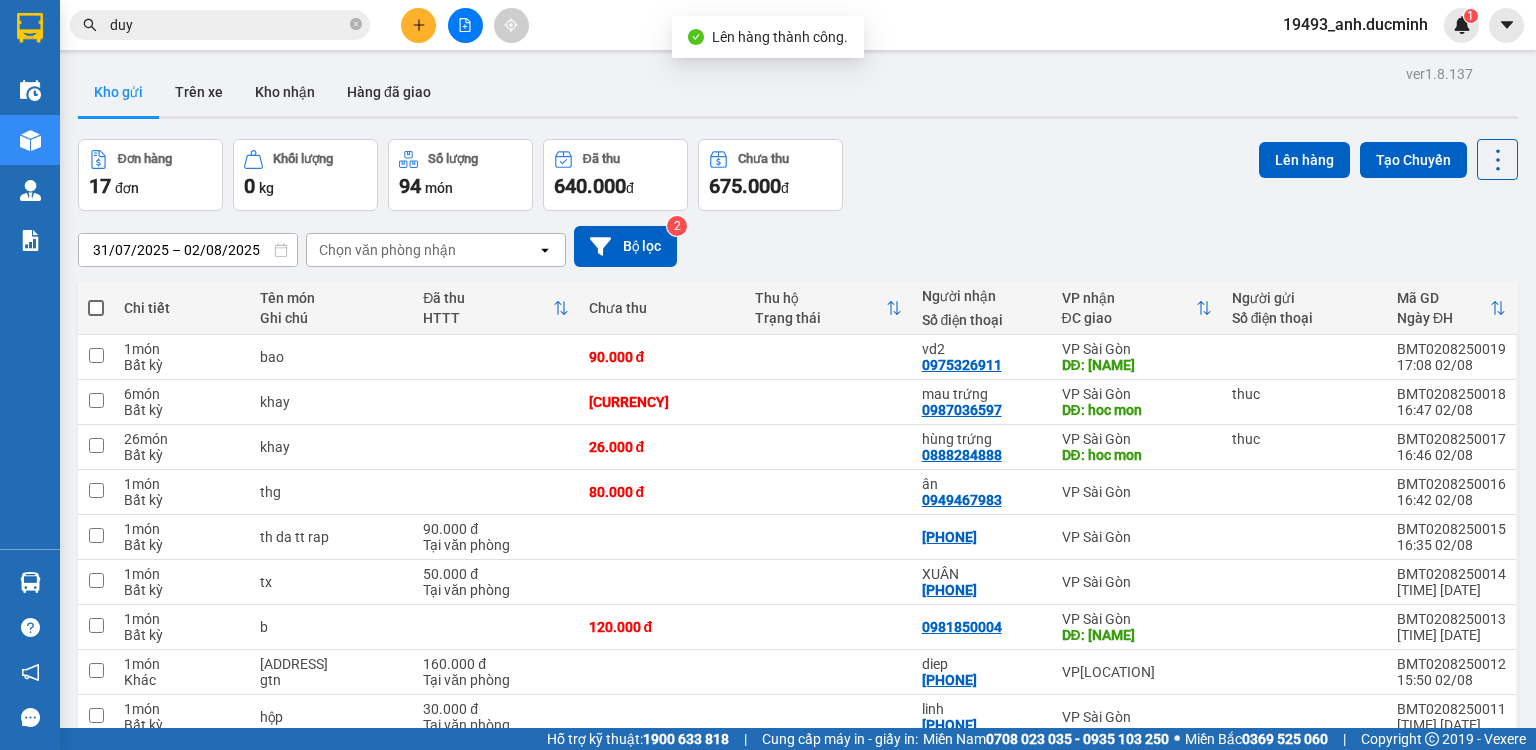 click at bounding box center (96, 308) 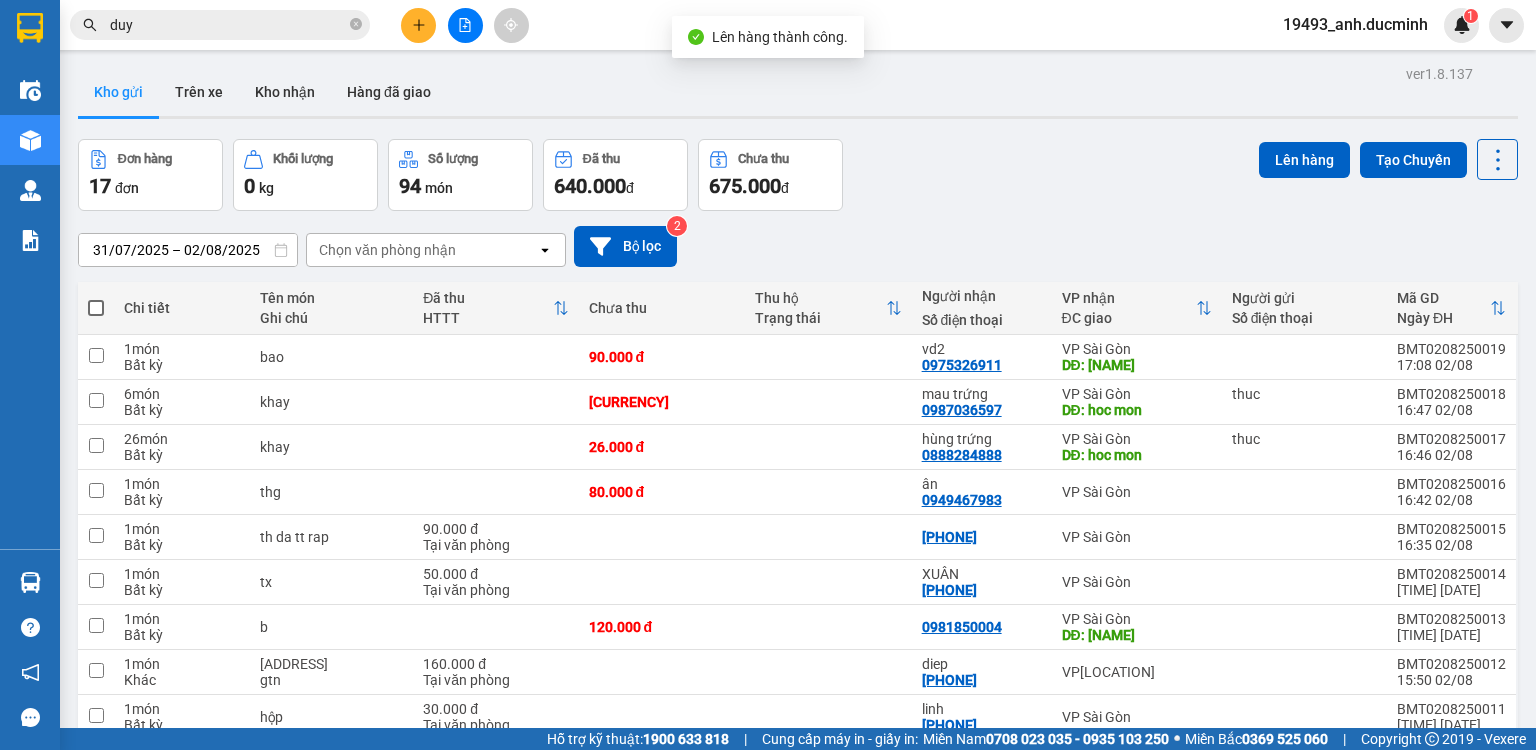 click at bounding box center (96, 298) 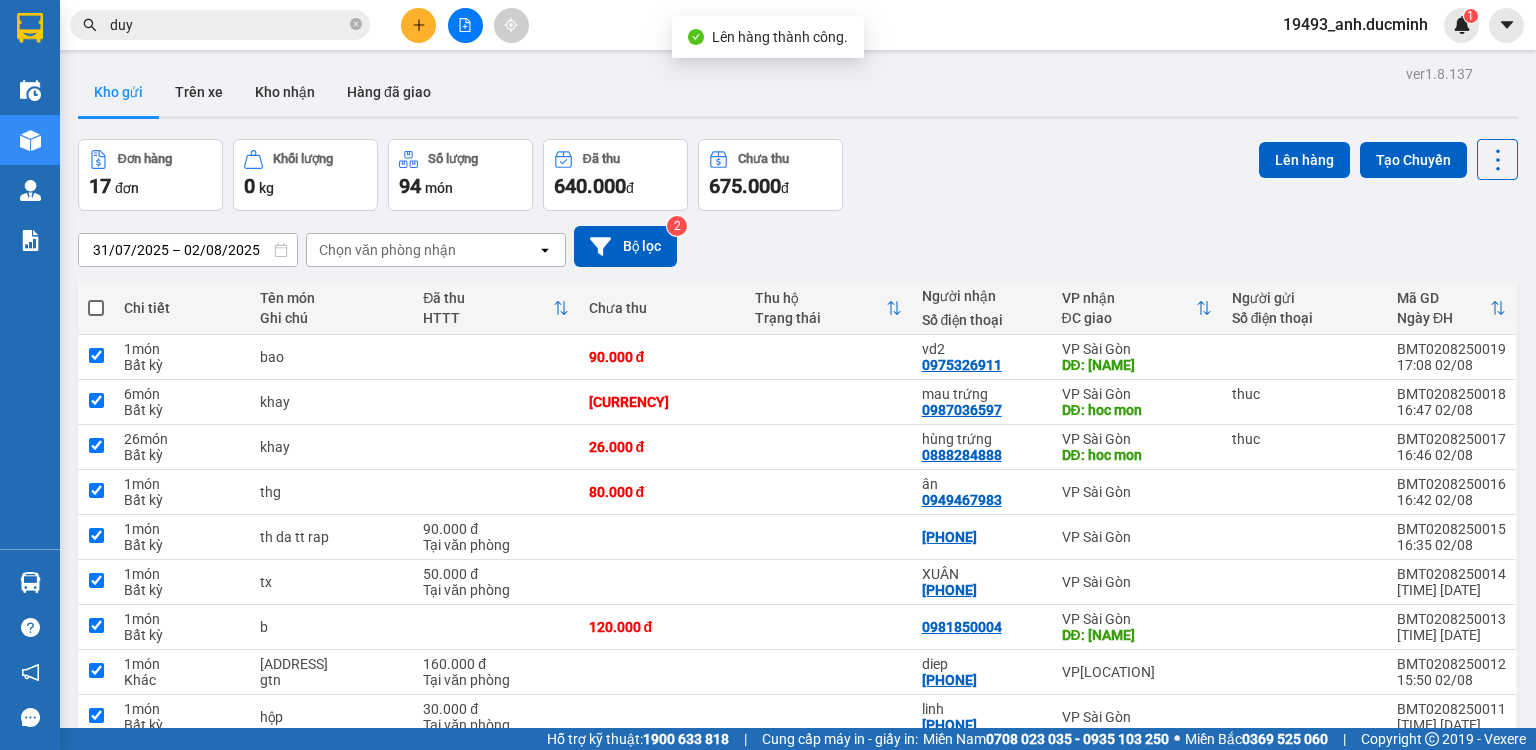 checkbox on "true" 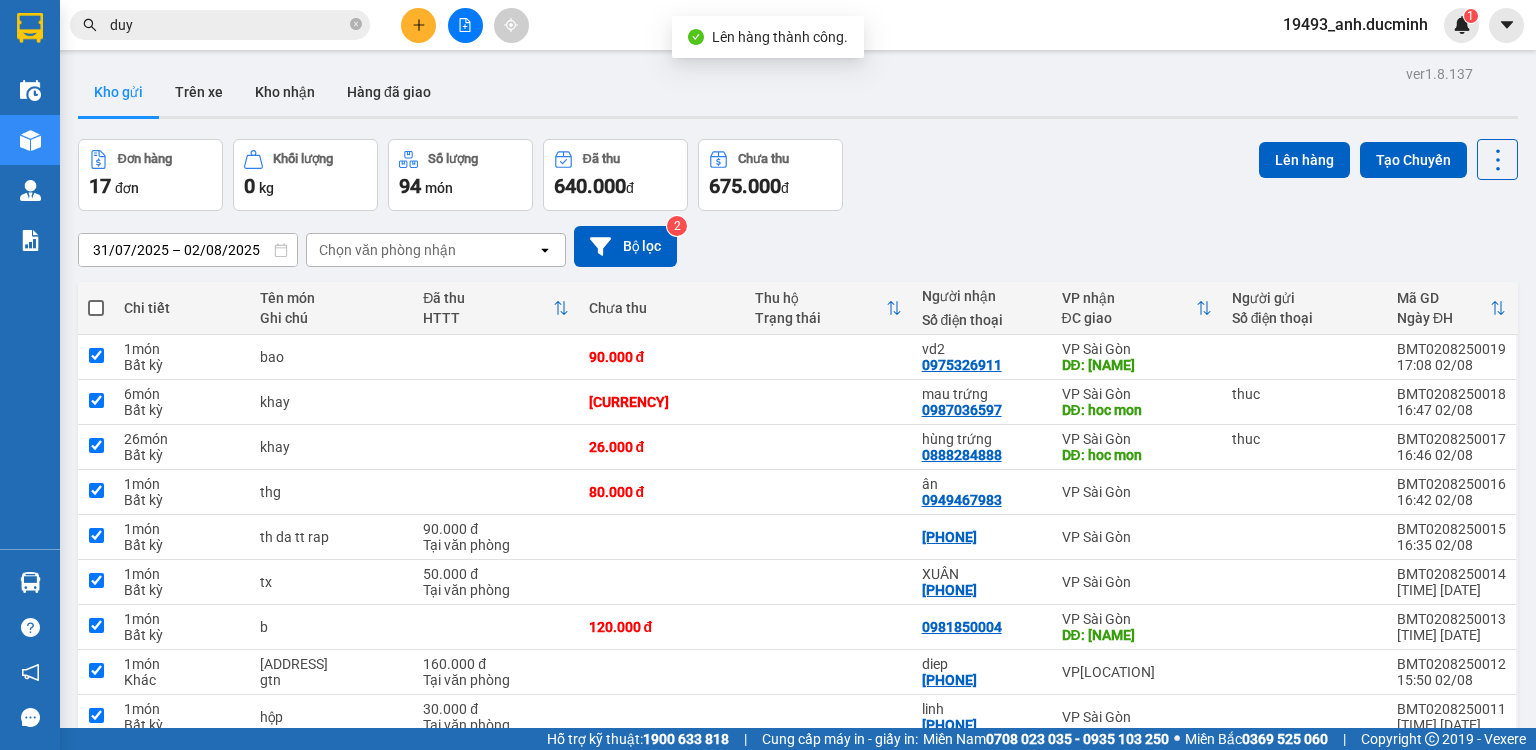 checkbox on "true" 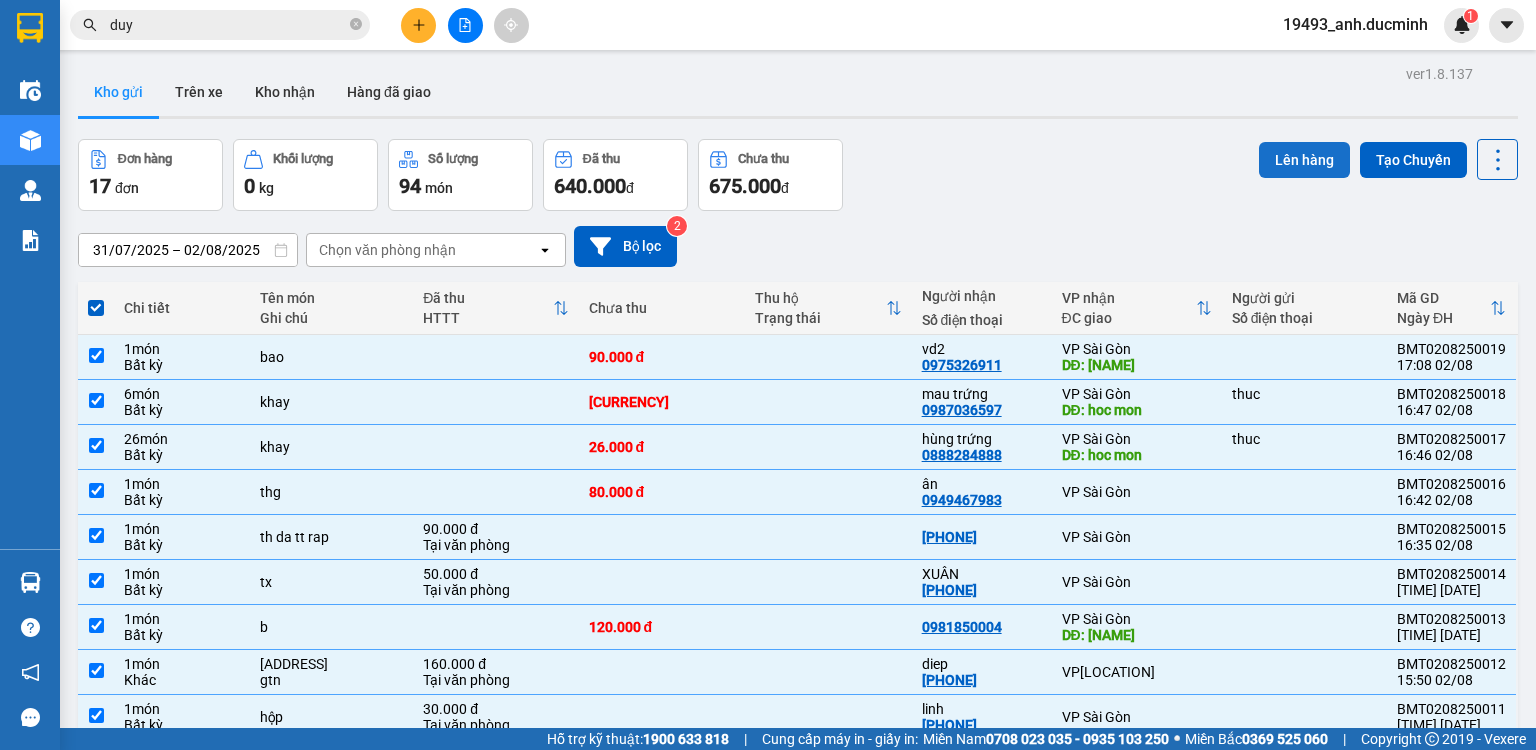 click on "Lên hàng" at bounding box center [1304, 160] 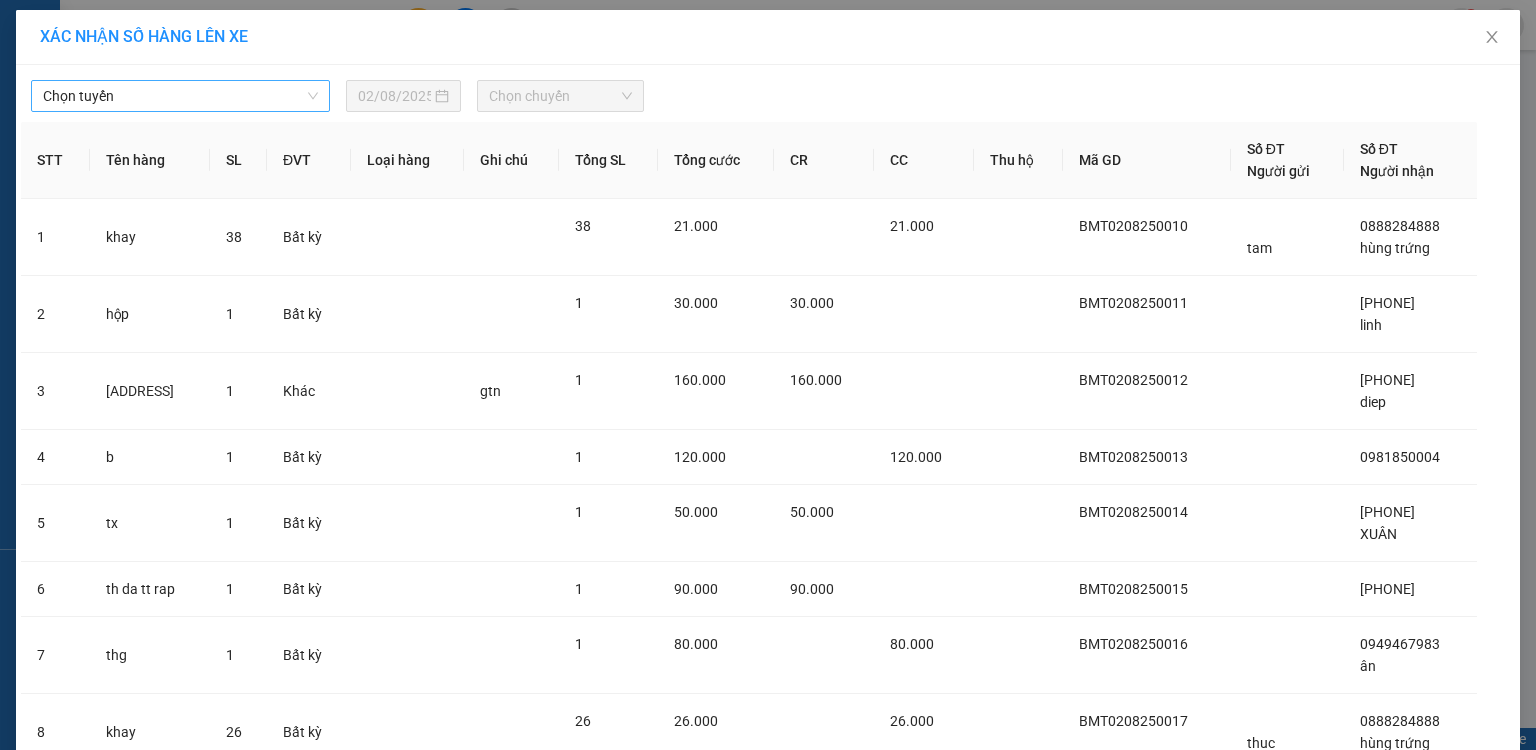click on "Chọn tuyến" at bounding box center (180, 96) 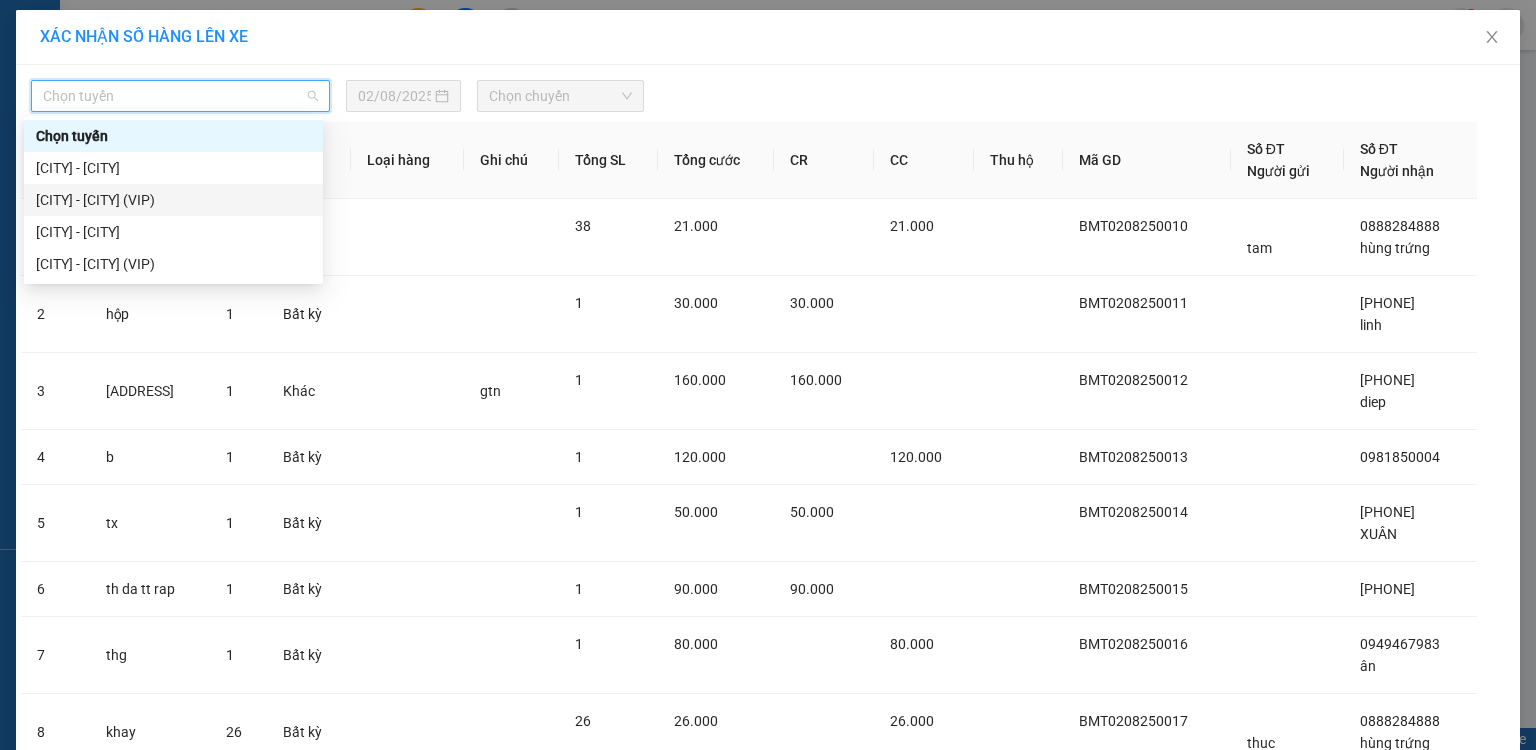 drag, startPoint x: 147, startPoint y: 204, endPoint x: 460, endPoint y: 135, distance: 320.5152 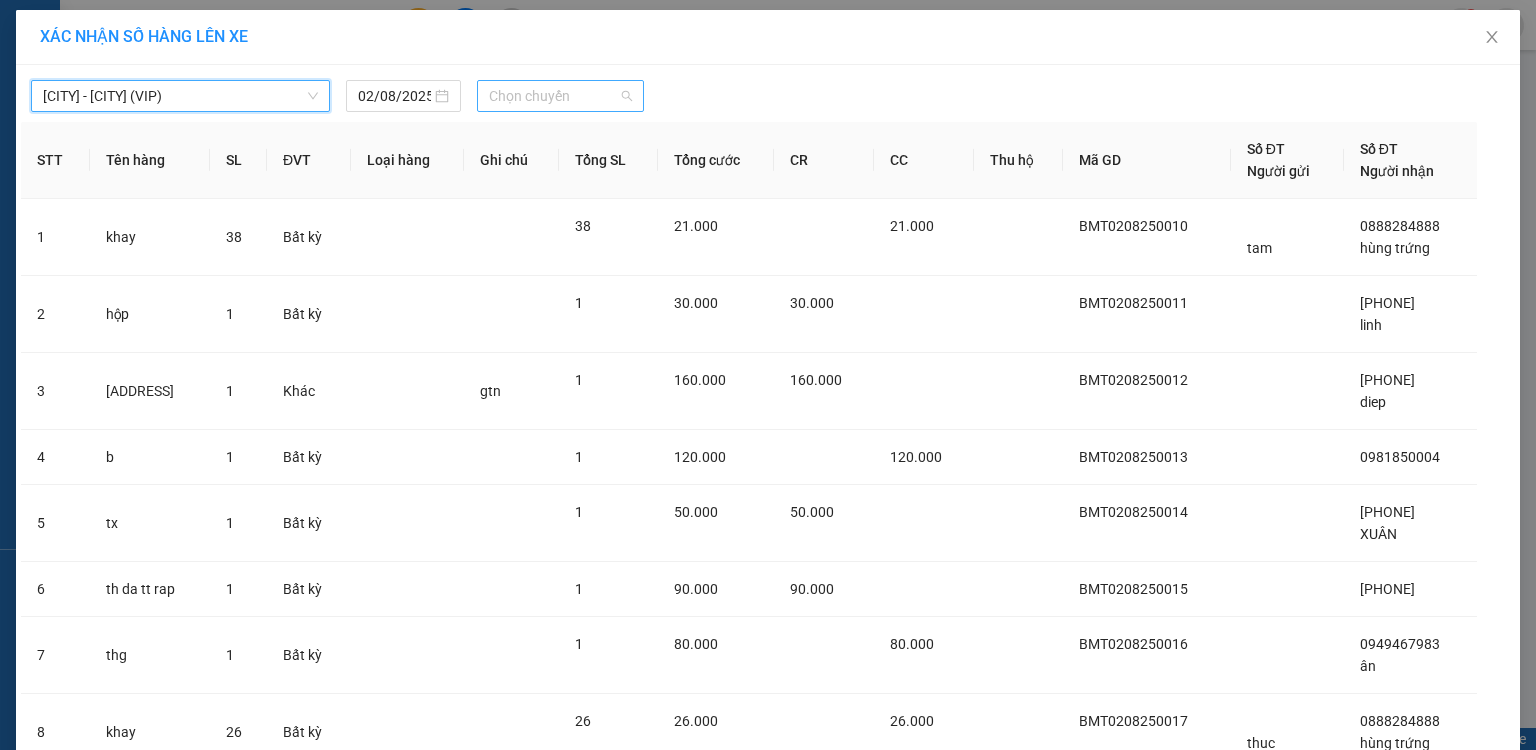 click on "Chọn chuyến" at bounding box center [561, 96] 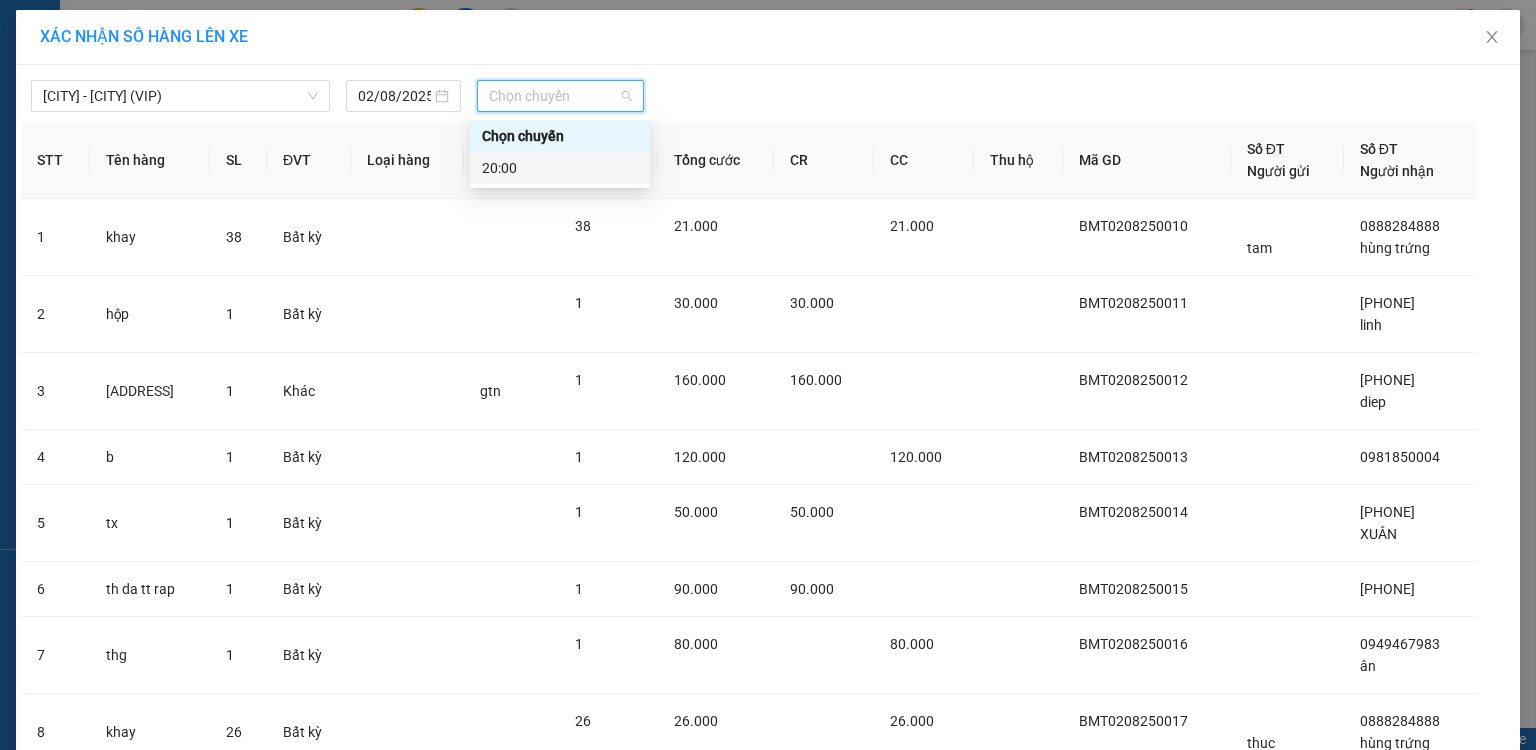 drag, startPoint x: 503, startPoint y: 171, endPoint x: 535, endPoint y: 184, distance: 34.539833 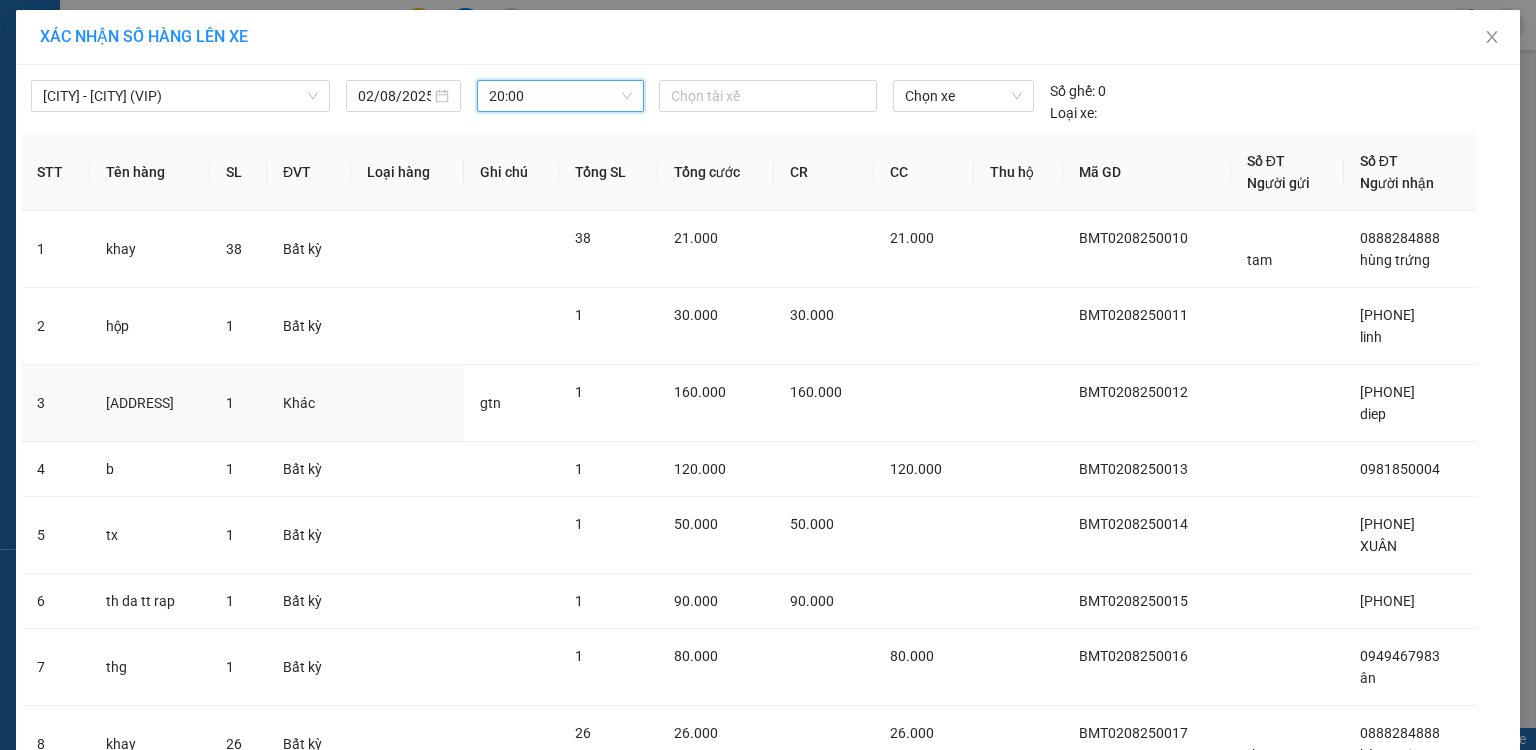 scroll, scrollTop: 331, scrollLeft: 0, axis: vertical 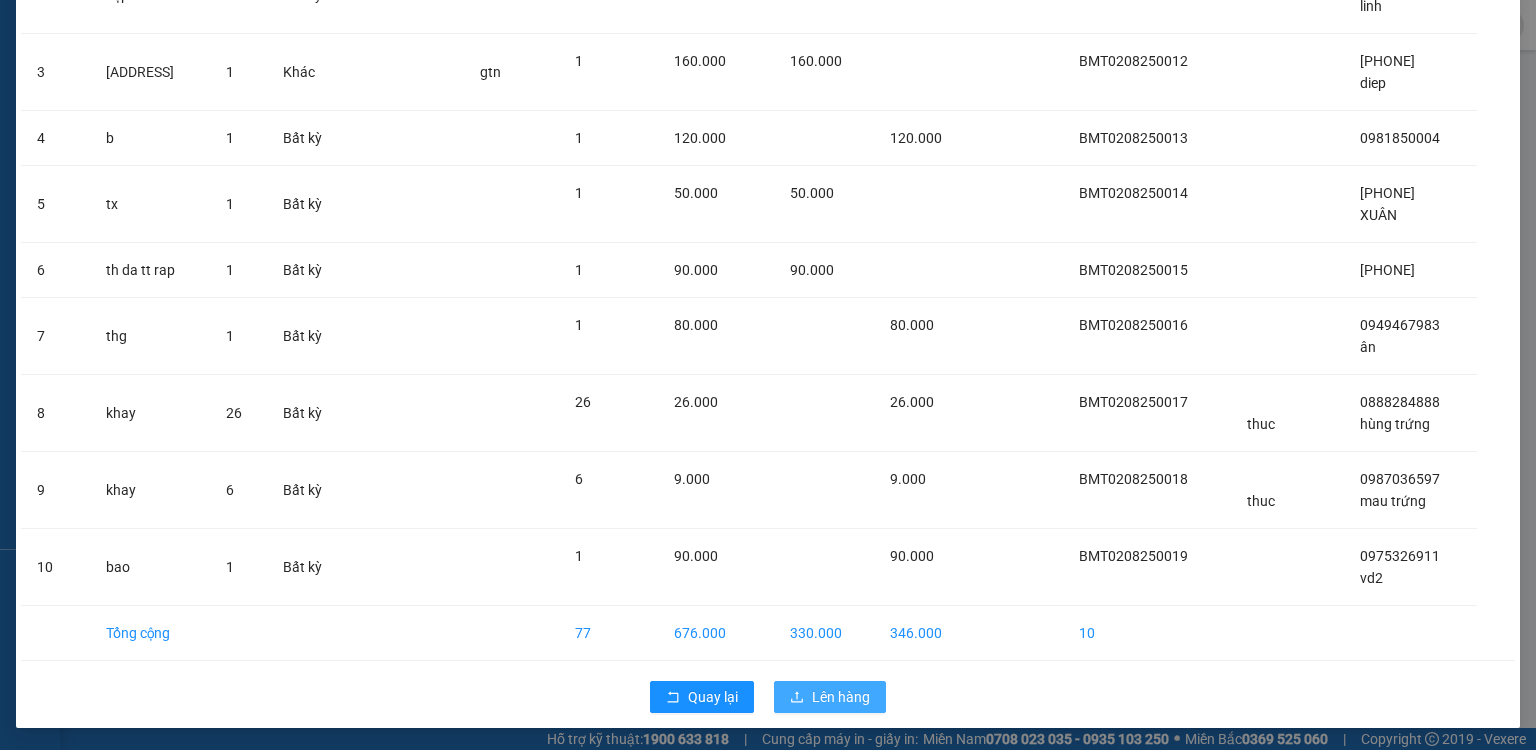 click 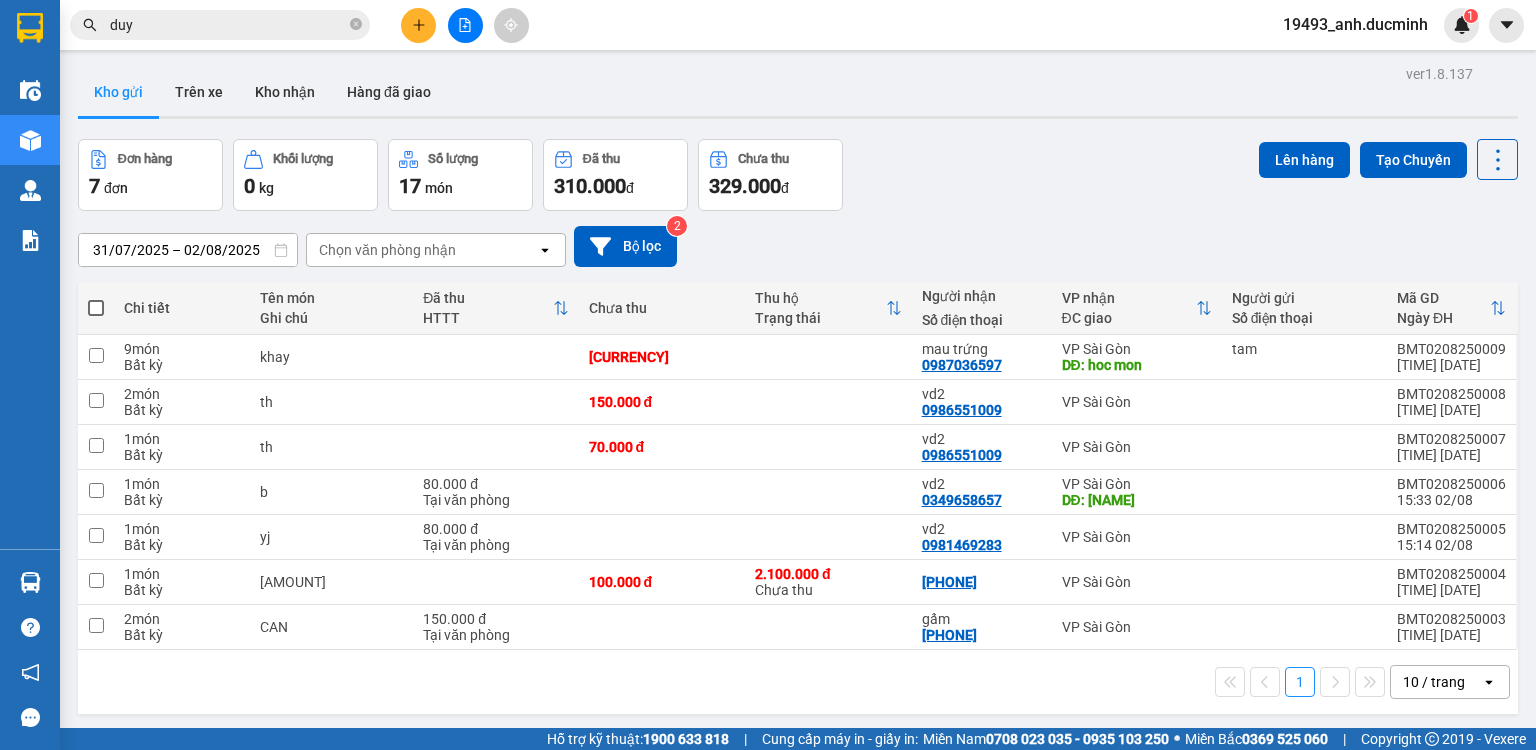 click at bounding box center [96, 308] 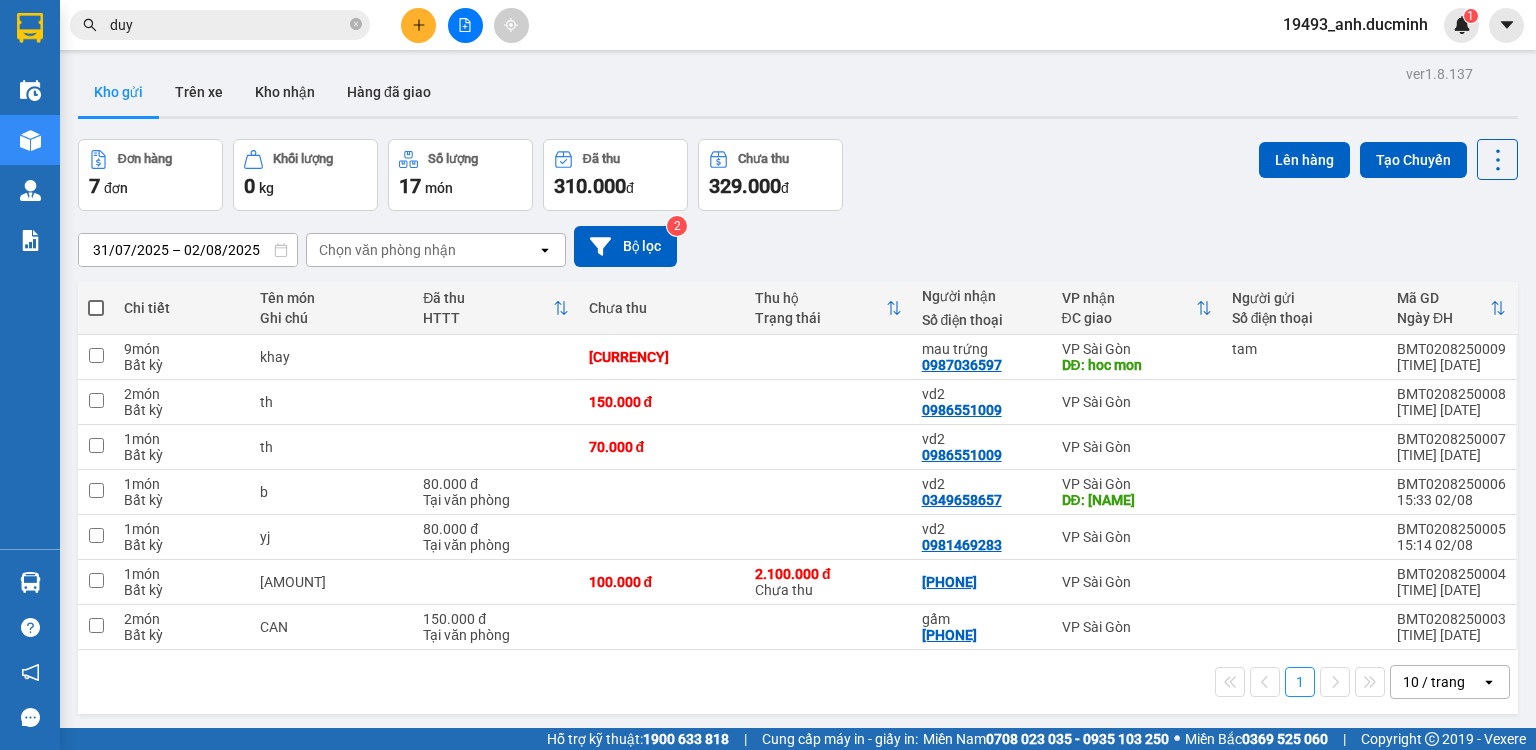 click at bounding box center [96, 298] 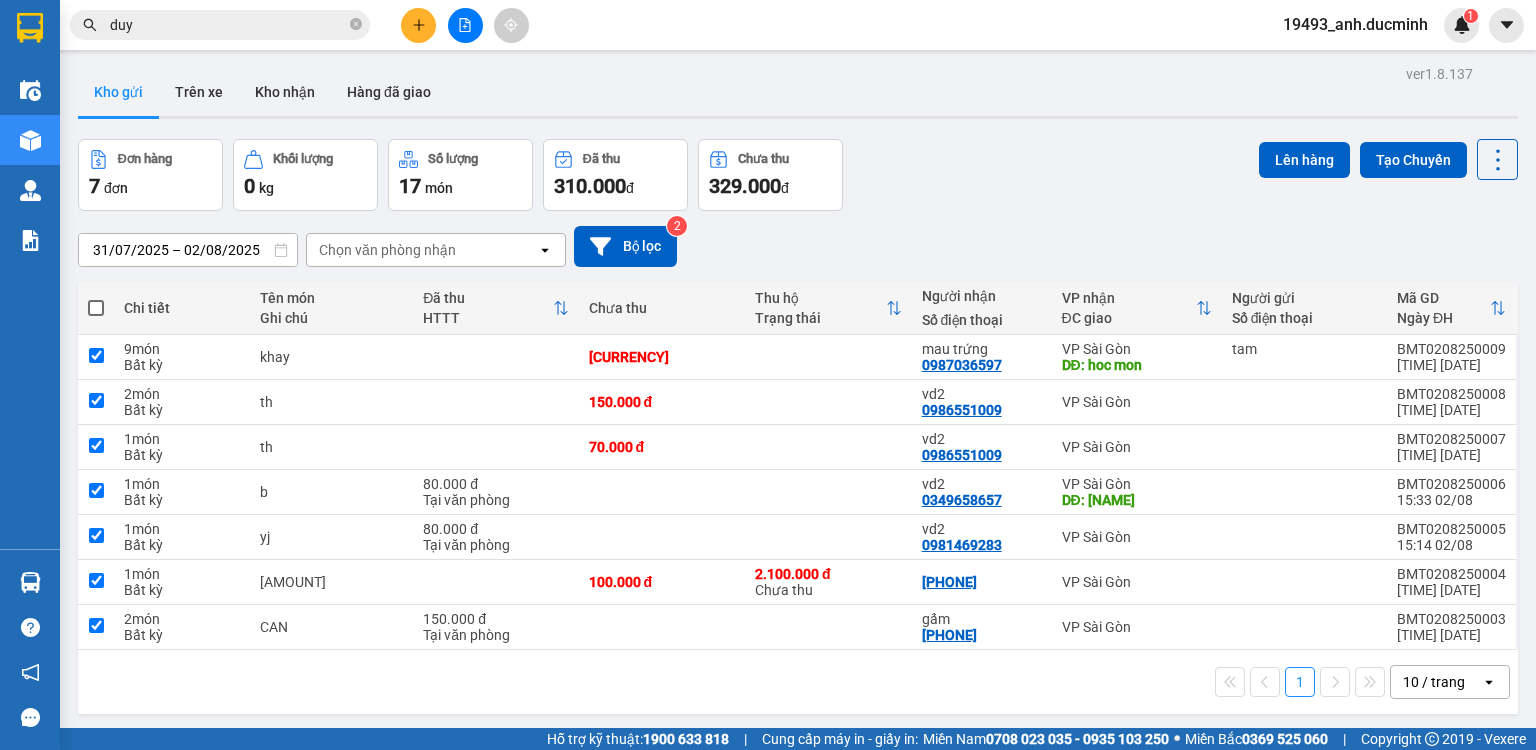 checkbox on "true" 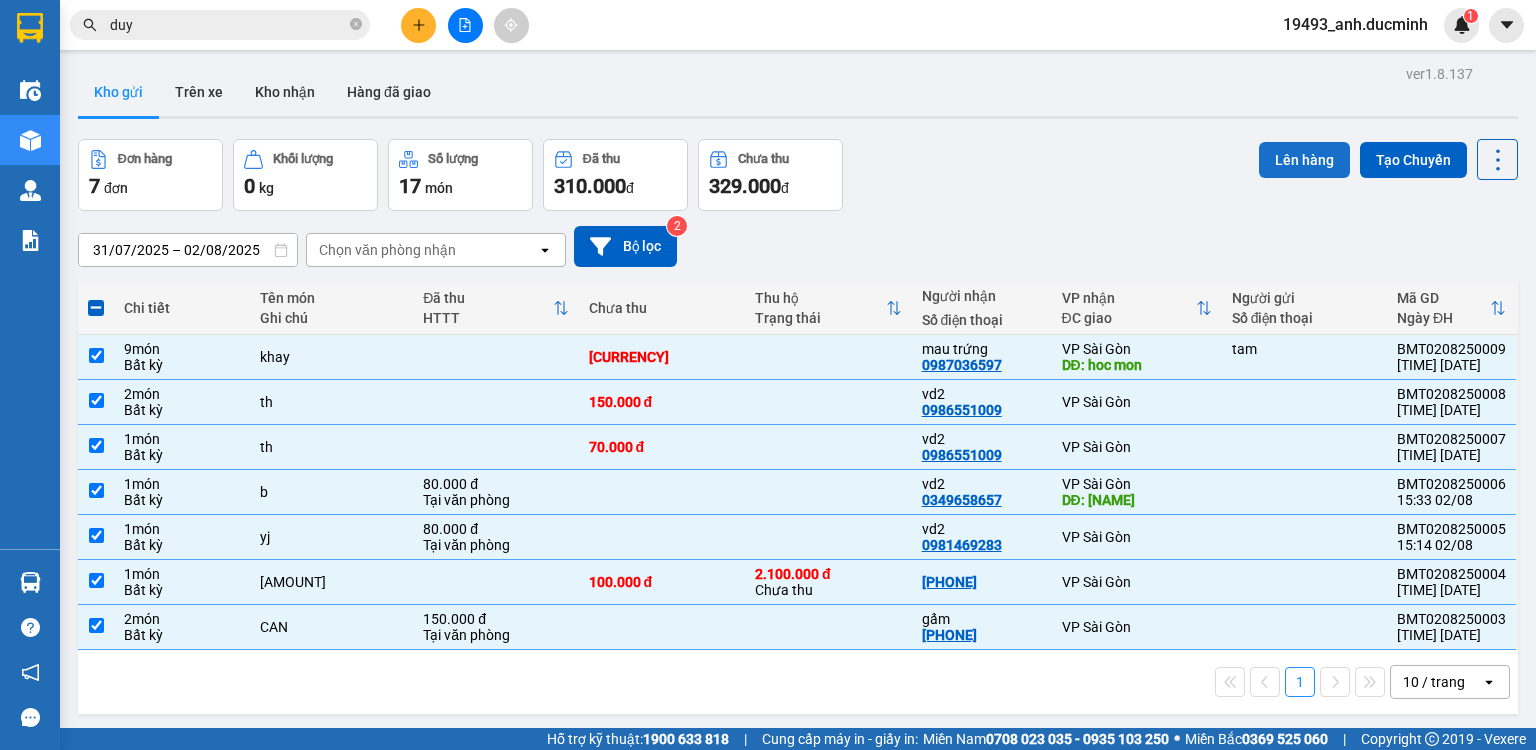 click on "Lên hàng" at bounding box center (1304, 160) 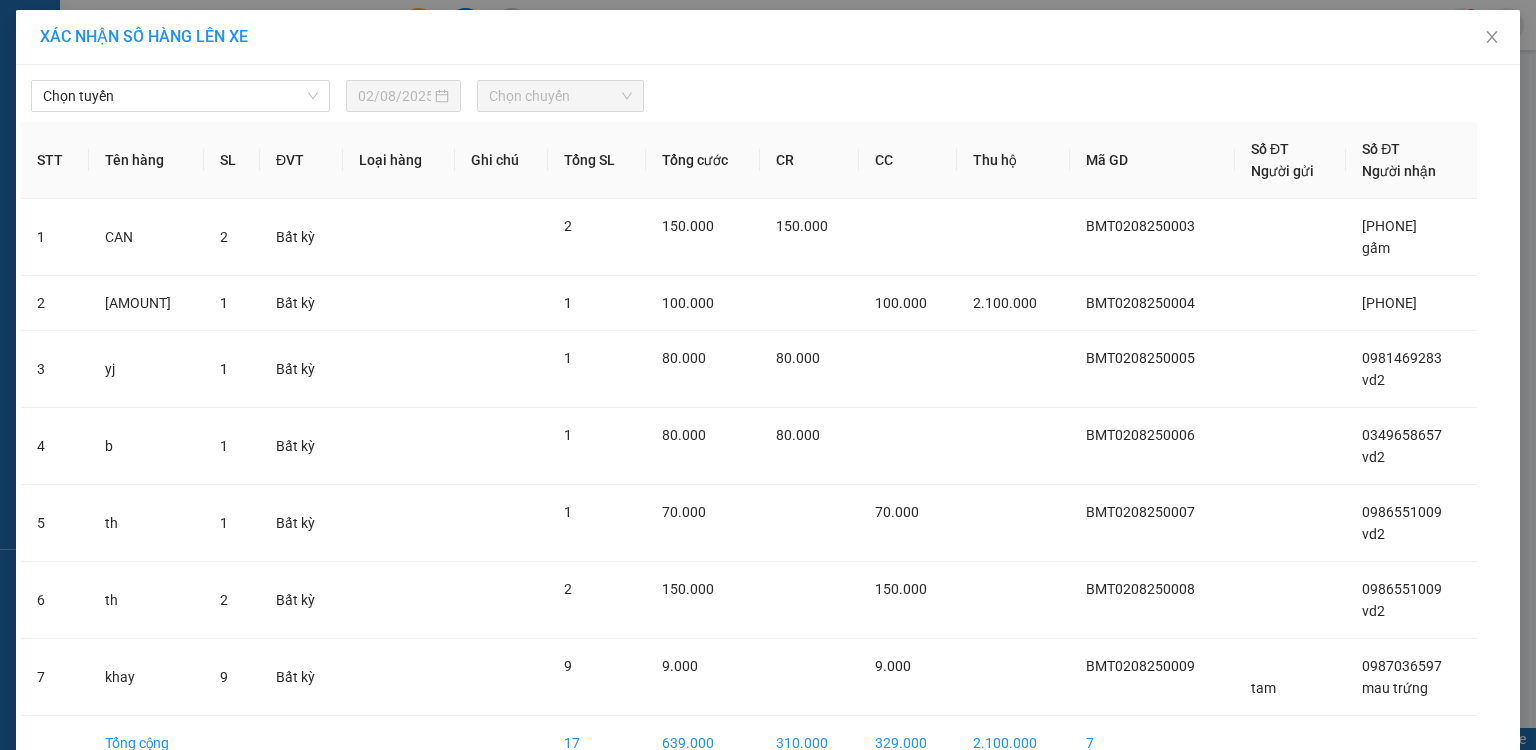 click on "SĐT người nhận [PHONE] Số ĐT Người nhận [PHONE] Người nhận [NAME] dd VP Nhận  * VP Sài Gòn Giao hàng Giao tận nơi Giao CMND/Passport VD: [ID] SL  * Đơn vị tính  * Tên hàng  Định lượng Giá trị hàng Ghi chú Cước hàng                   1 CAN 2 Bất kỳ 2 150.000 150.000 [ID] [PHONE] gấm 2 thu hu 2100k 1 Bất kỳ 1 100.000 100.000 2.100.000 [ID] [PHONE] 3 yj 1 Bất kỳ 1 80.000 80.000 [ID] [PHONE]vd2 4 b 1 Bất kỳ 1 80.000 80.000 [ID] [PHONE]vd2 5 th 1 Bất kỳ 1 70.000 70.000 [ID] [PHONE]vd2 6 th 2 Bất kỳ 2 150.000 150.000 [ID] [PHONE]vd2 7 khay 9 Bất kỳ 9 9.000 [ID] tam [PHONE] mau trứng Tổng cộng 17 639.000 310.000 329.000 2.100.000 7 Quay lại Lên hàng" at bounding box center [768, 375] 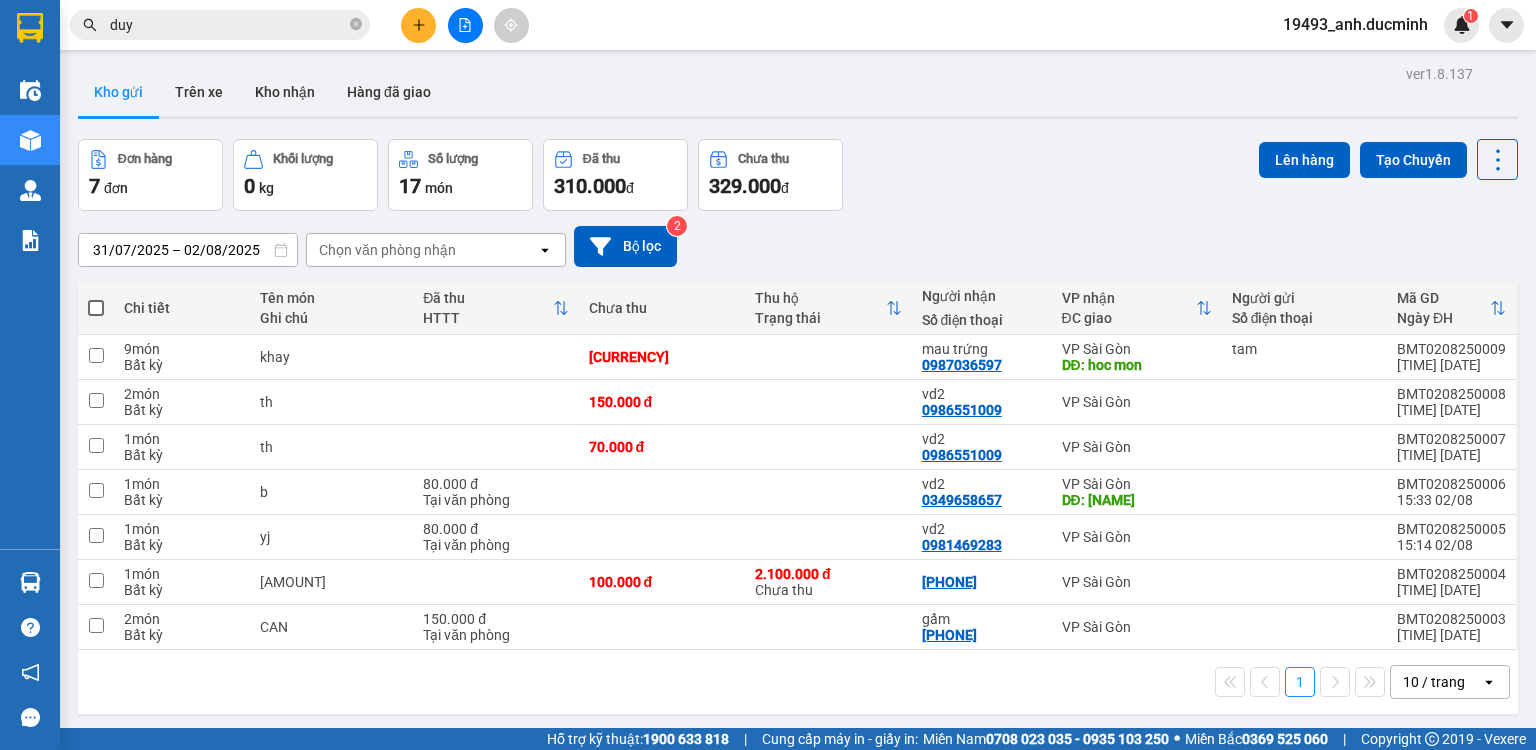 click at bounding box center (96, 308) 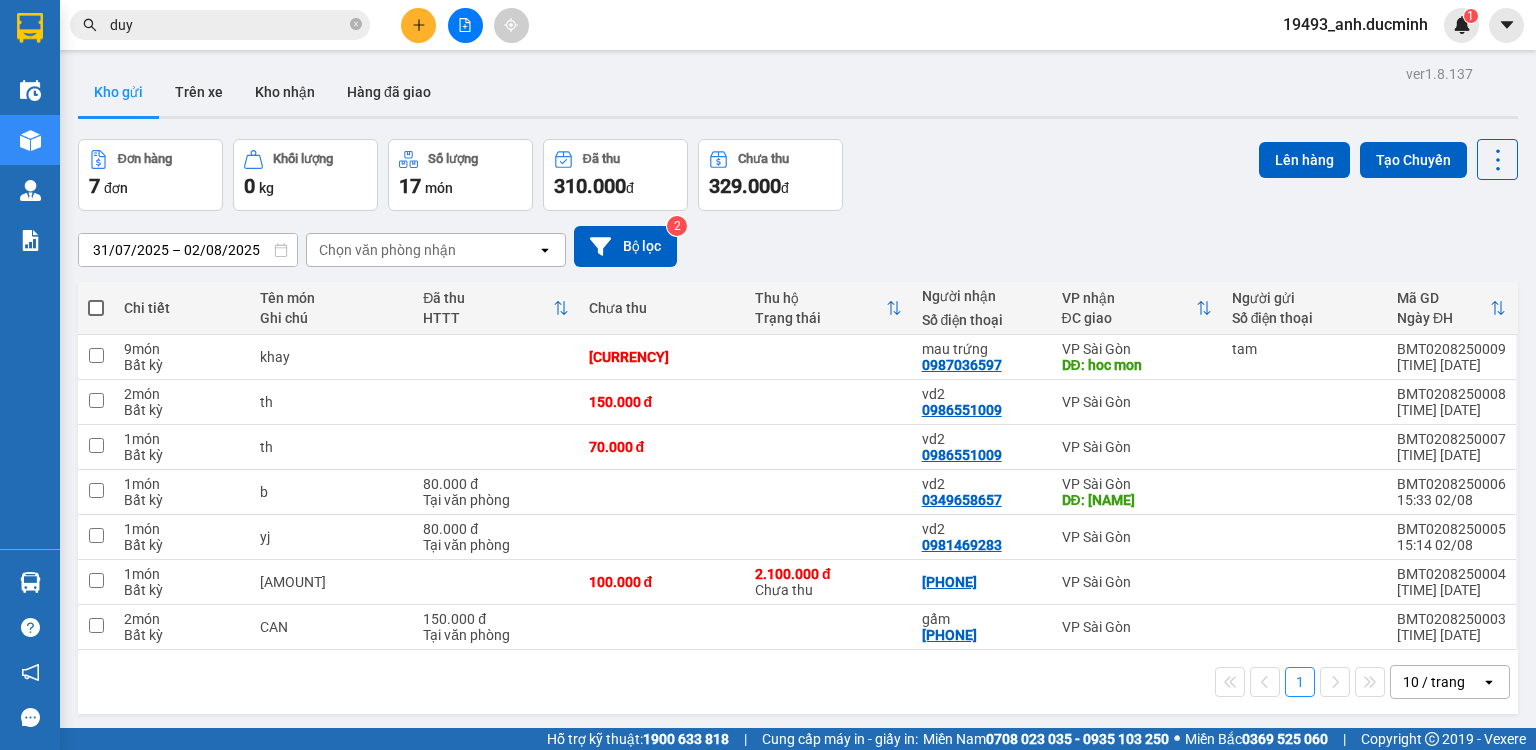click at bounding box center (96, 298) 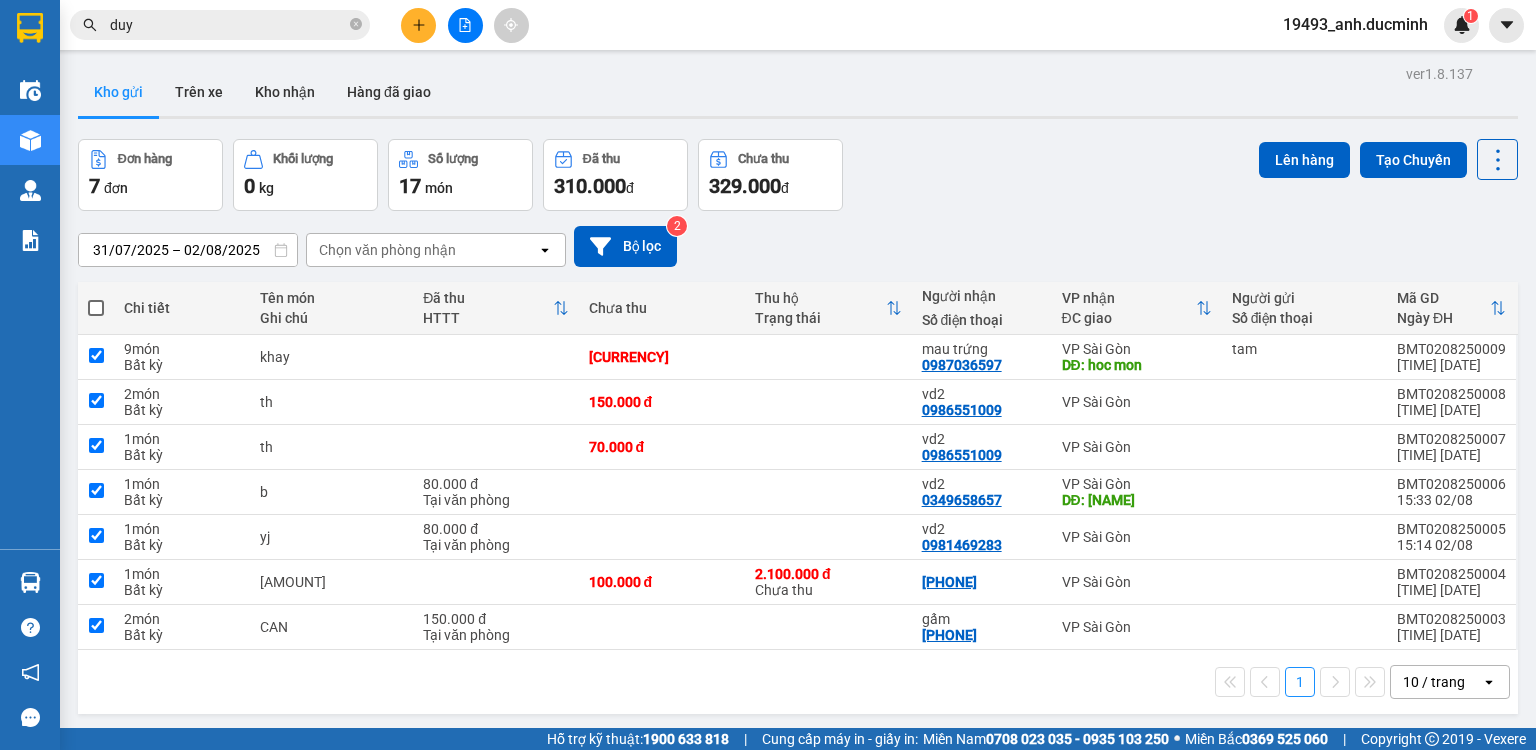 checkbox on "true" 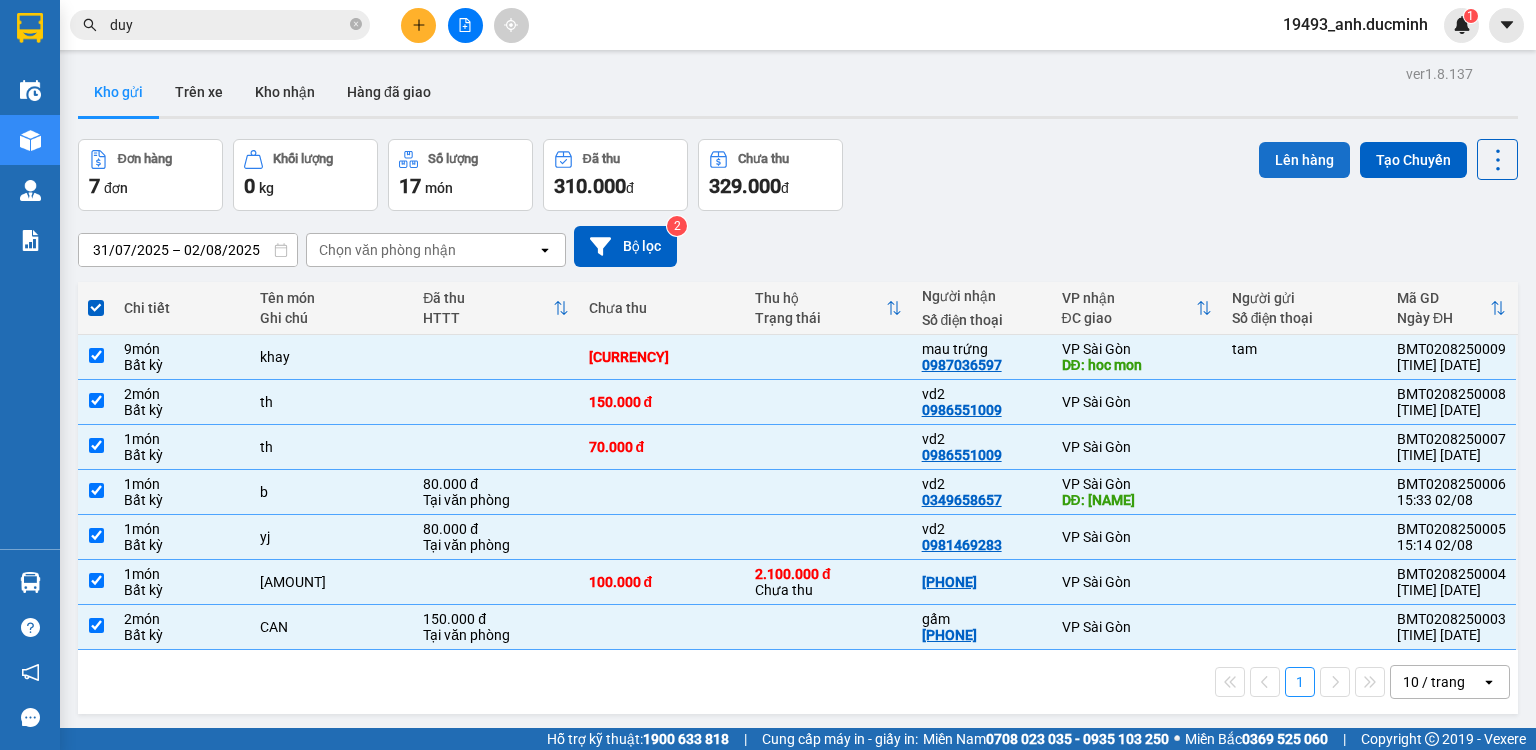 click on "Lên hàng" at bounding box center (1304, 160) 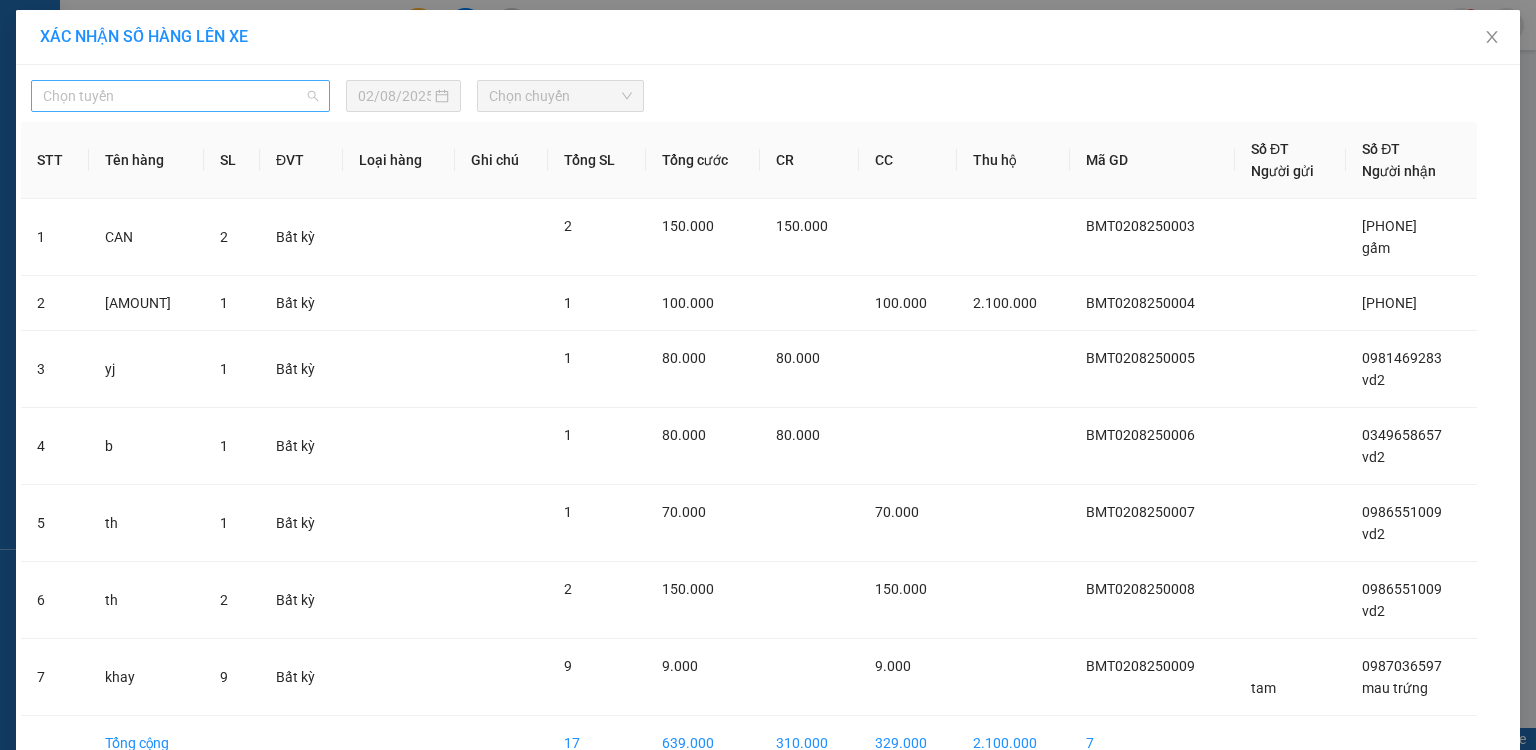 click on "Chọn tuyến" at bounding box center (180, 96) 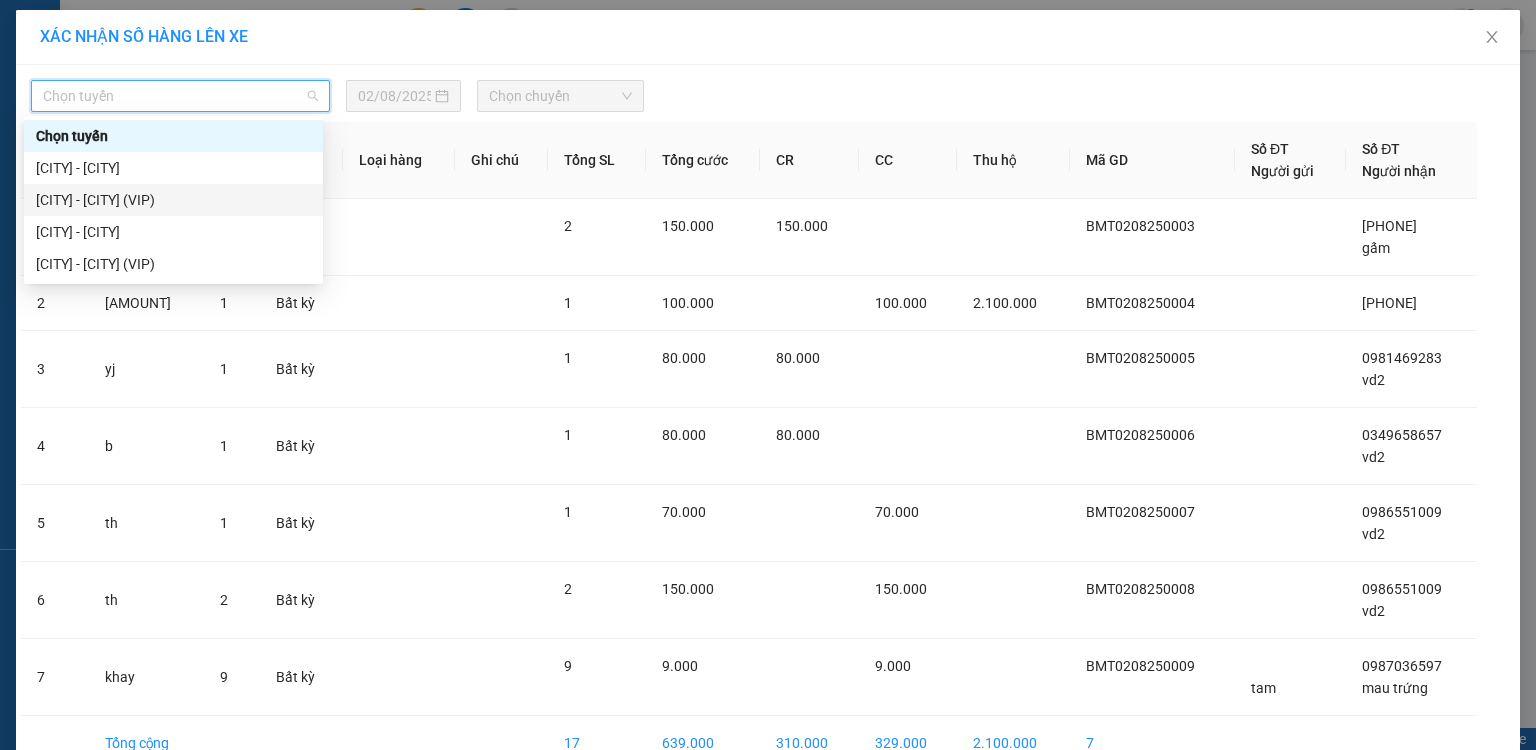 drag, startPoint x: 177, startPoint y: 200, endPoint x: 328, endPoint y: 144, distance: 161.04968 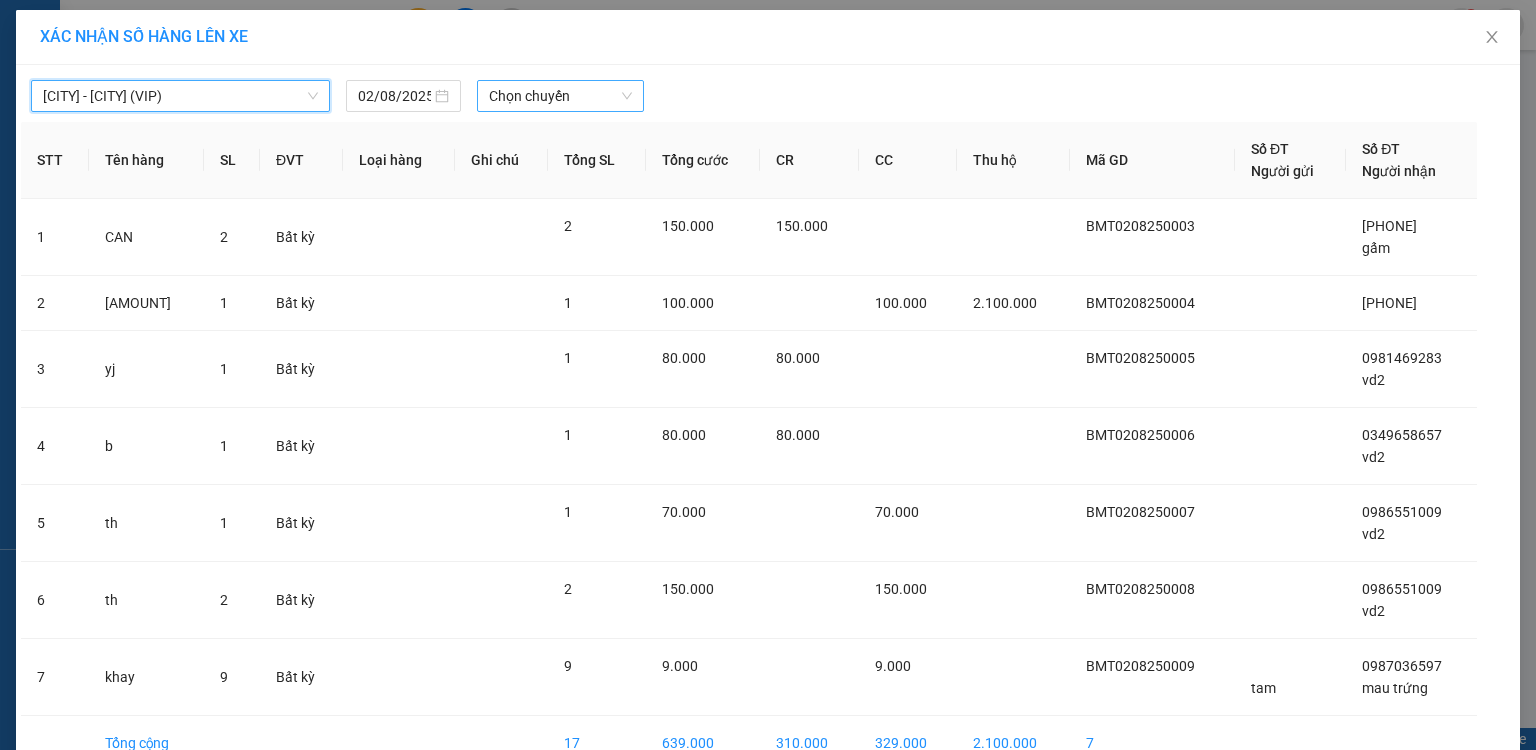 click on "Chọn chuyến" at bounding box center [561, 96] 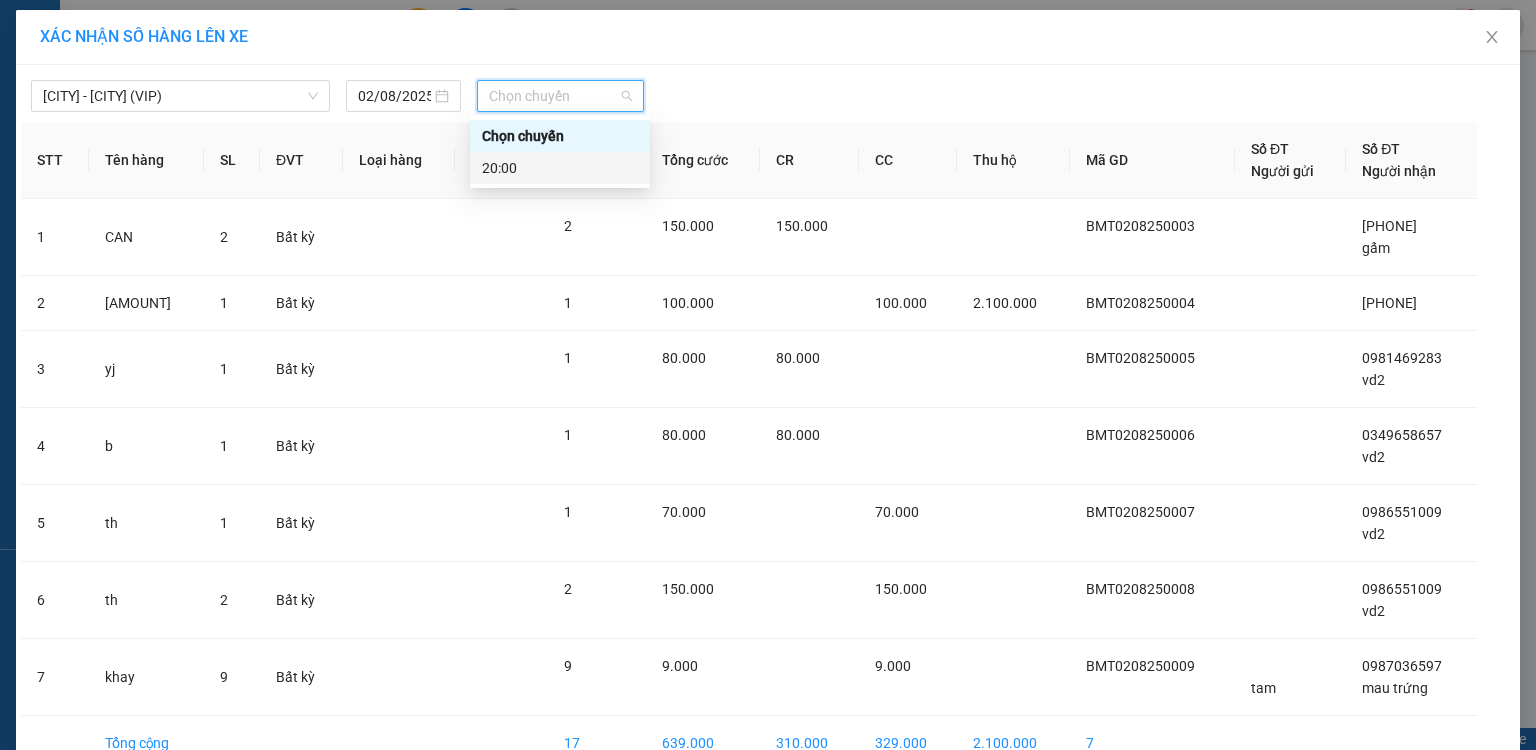 click on "20:00" at bounding box center [560, 168] 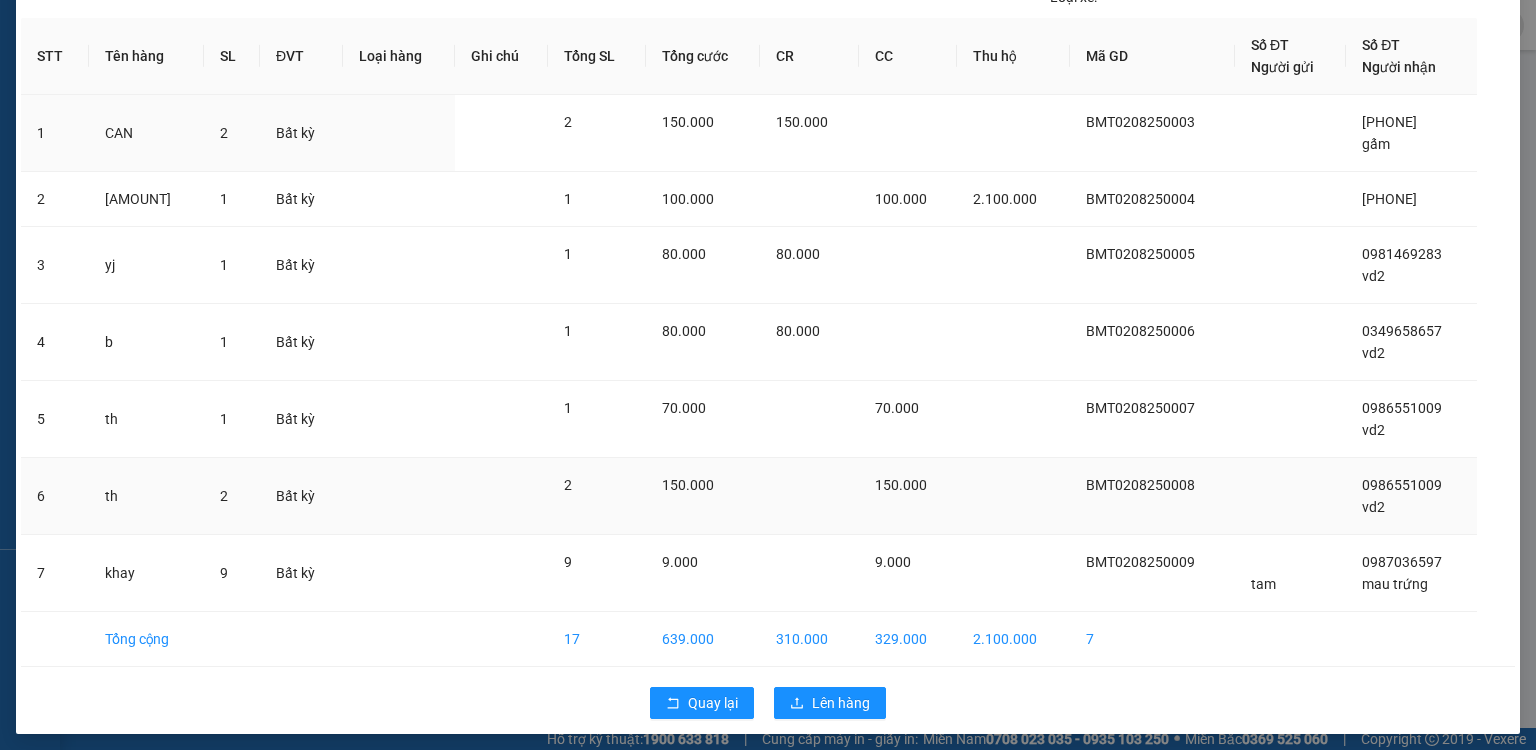 scroll, scrollTop: 122, scrollLeft: 0, axis: vertical 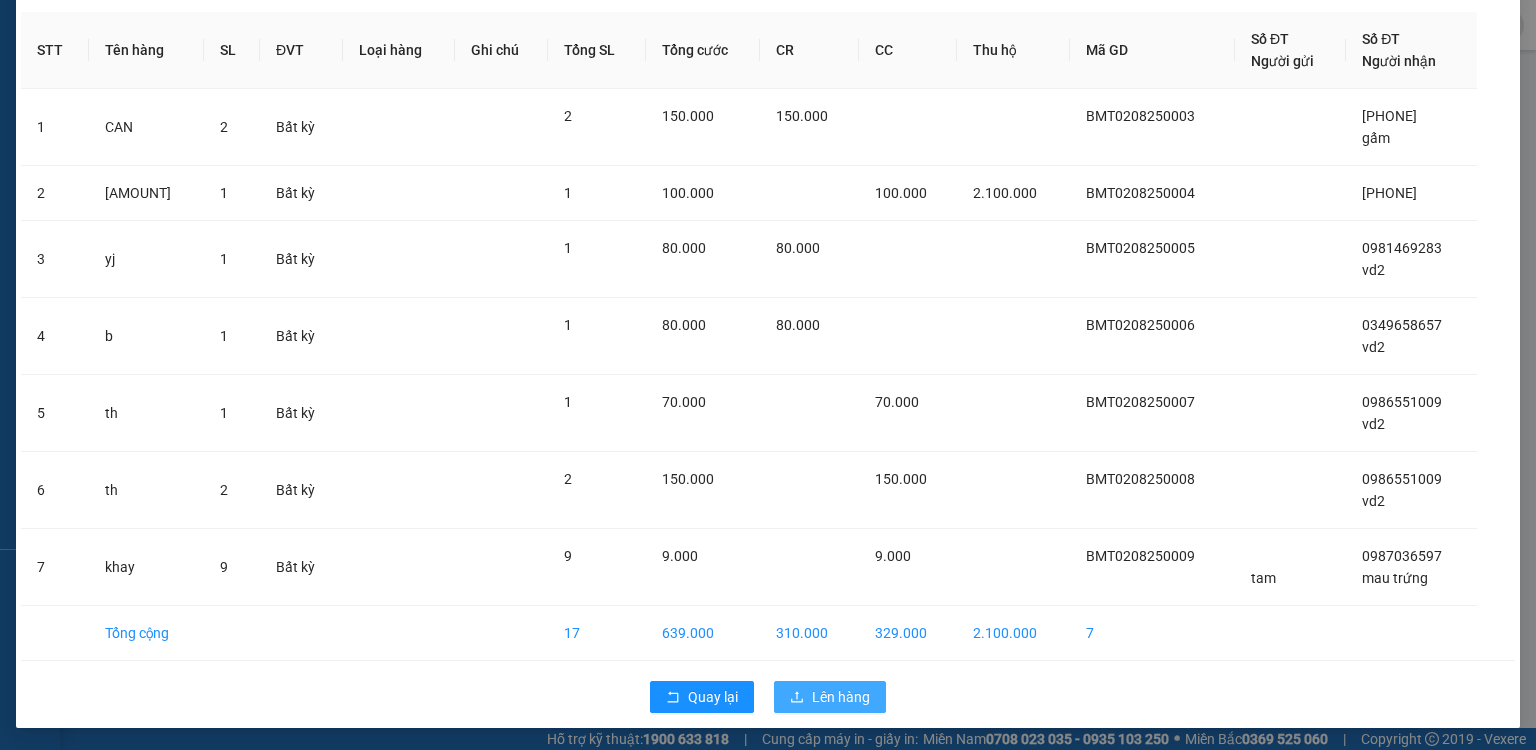 click on "Lên hàng" at bounding box center [841, 697] 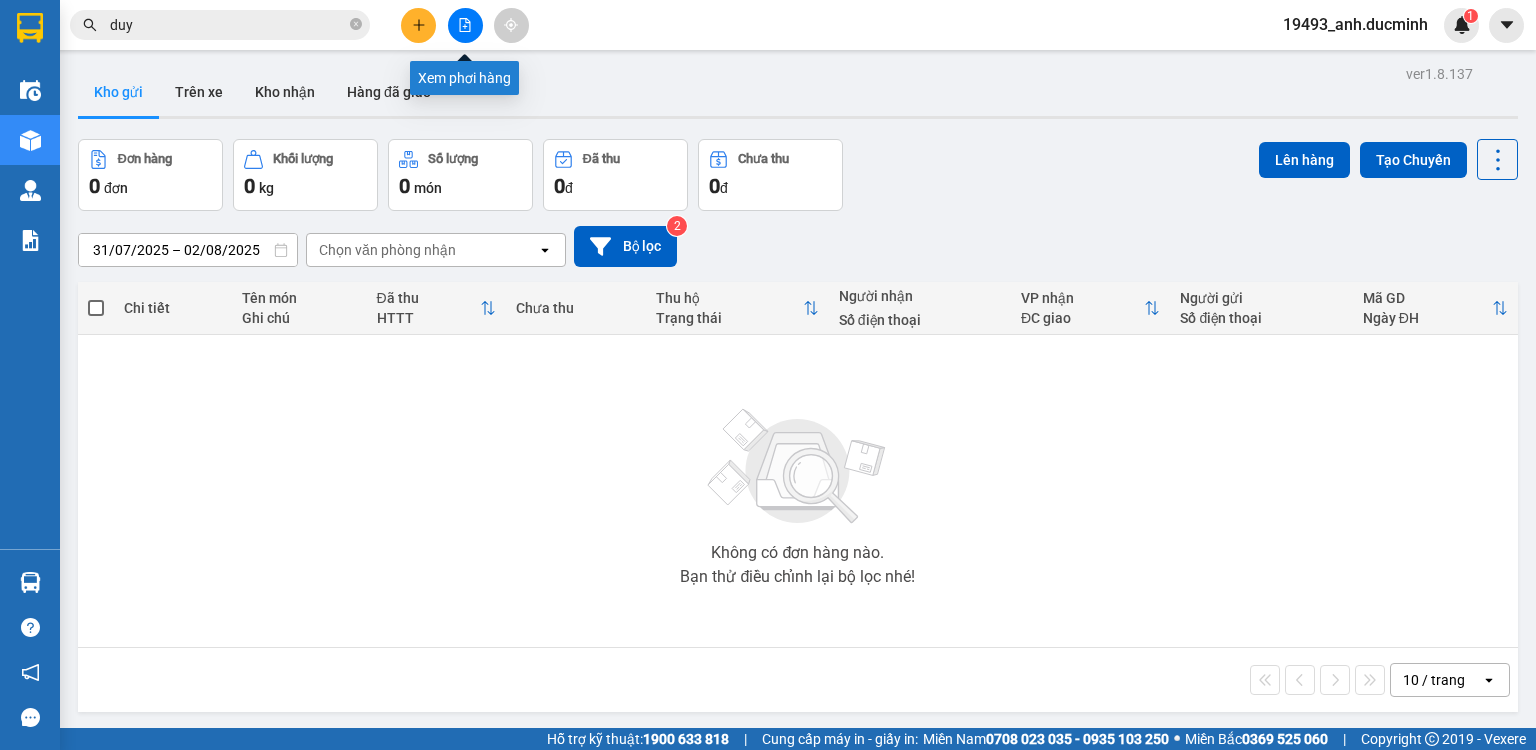 click 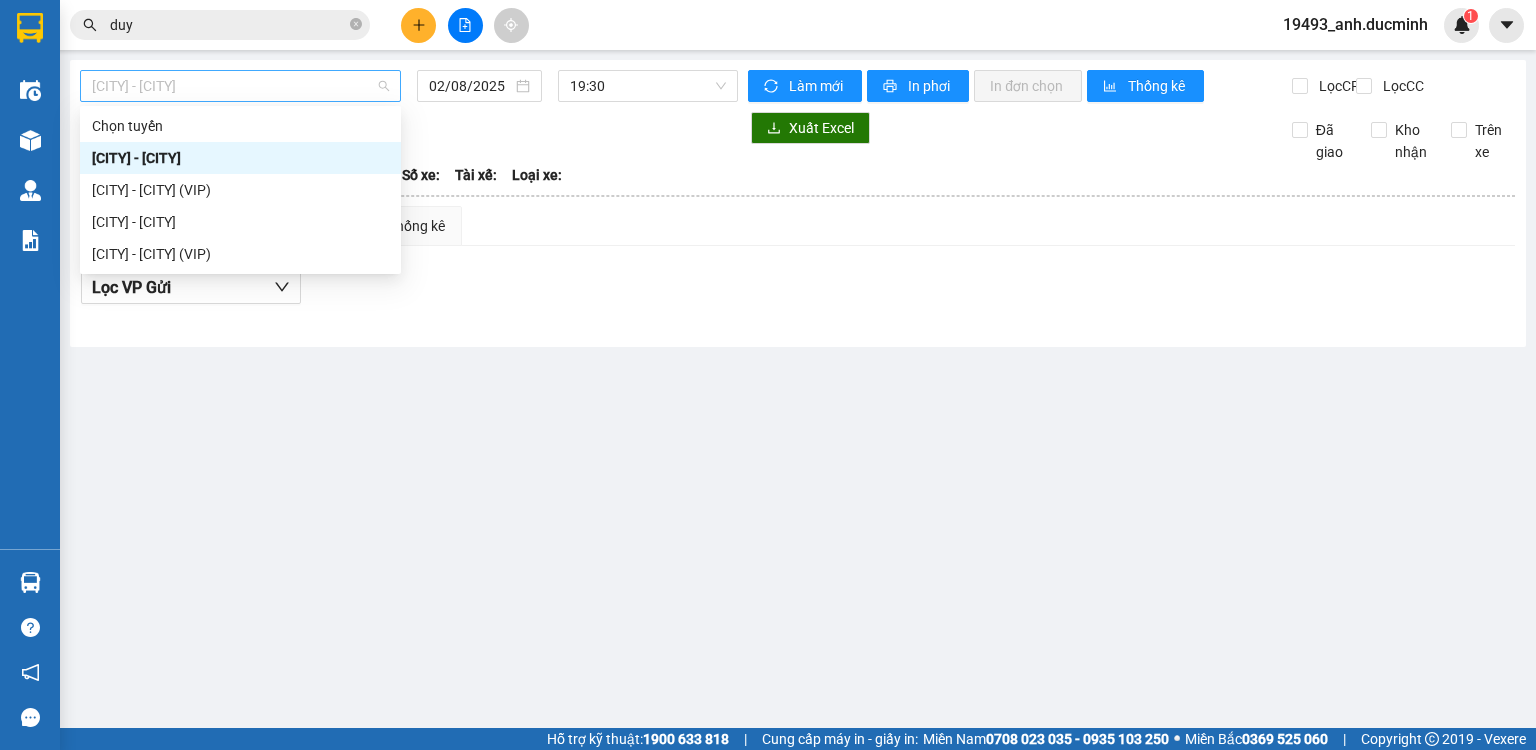 click on "[CITY] - [CITY]" at bounding box center (240, 86) 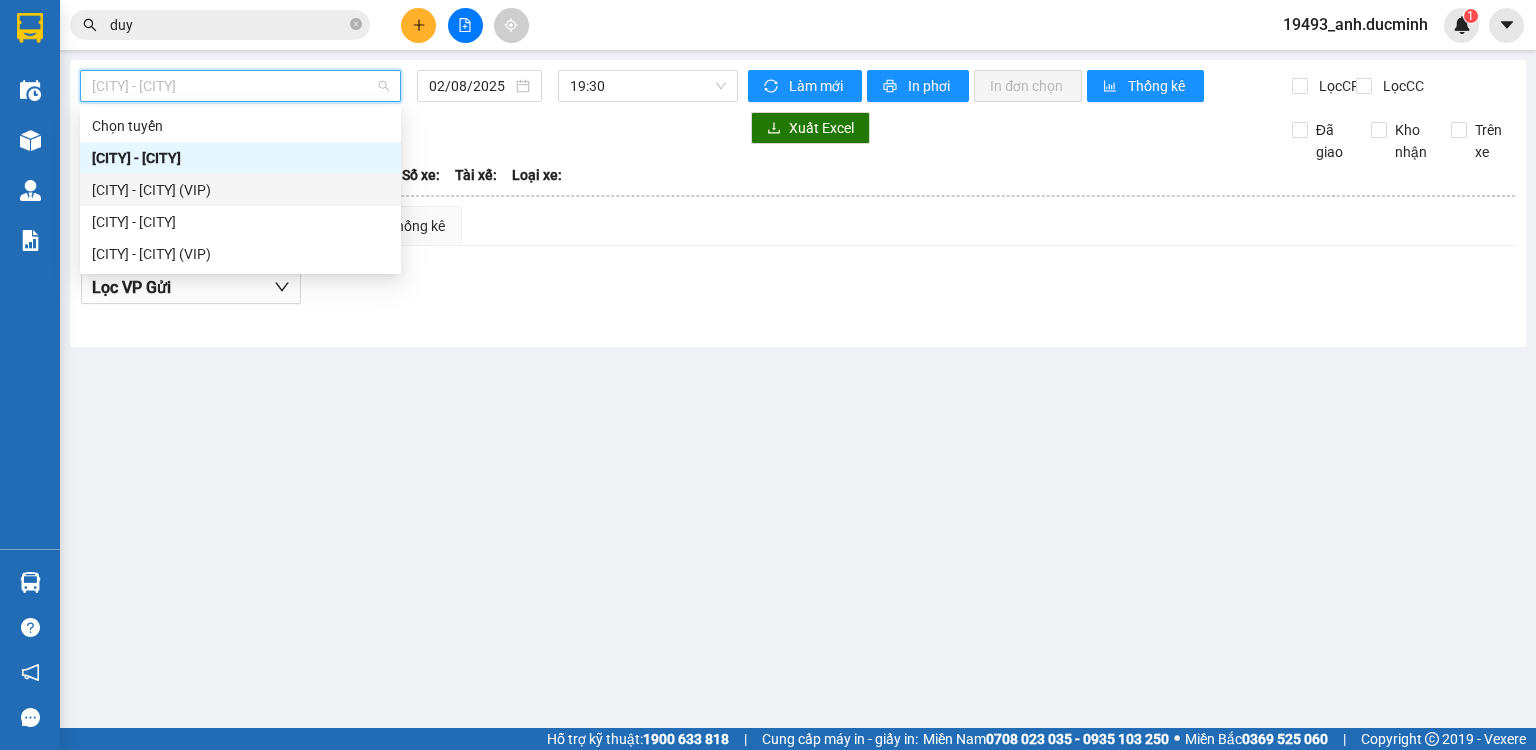 click on "[CITY] - [CITY] (VIP)" at bounding box center (240, 190) 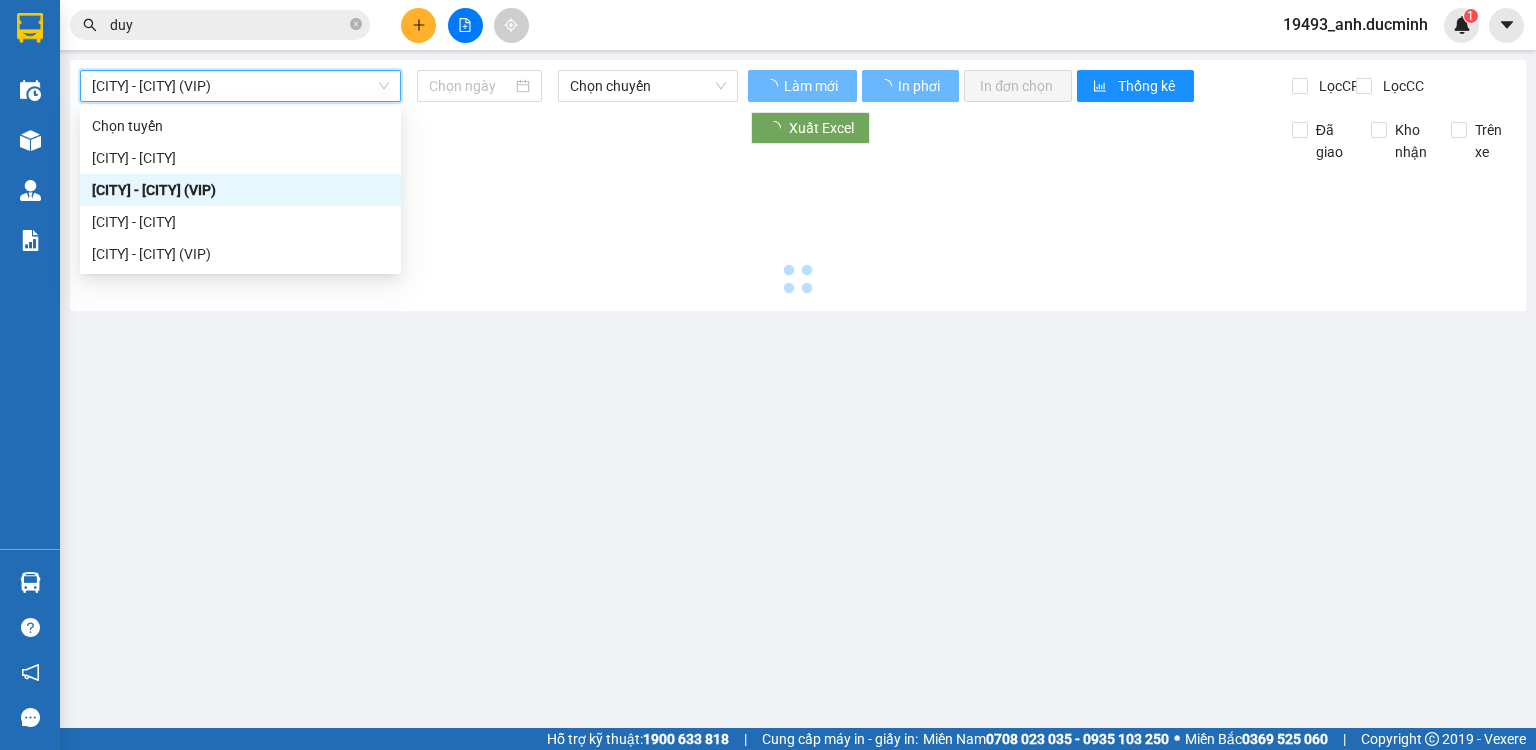 type on "02/08/2025" 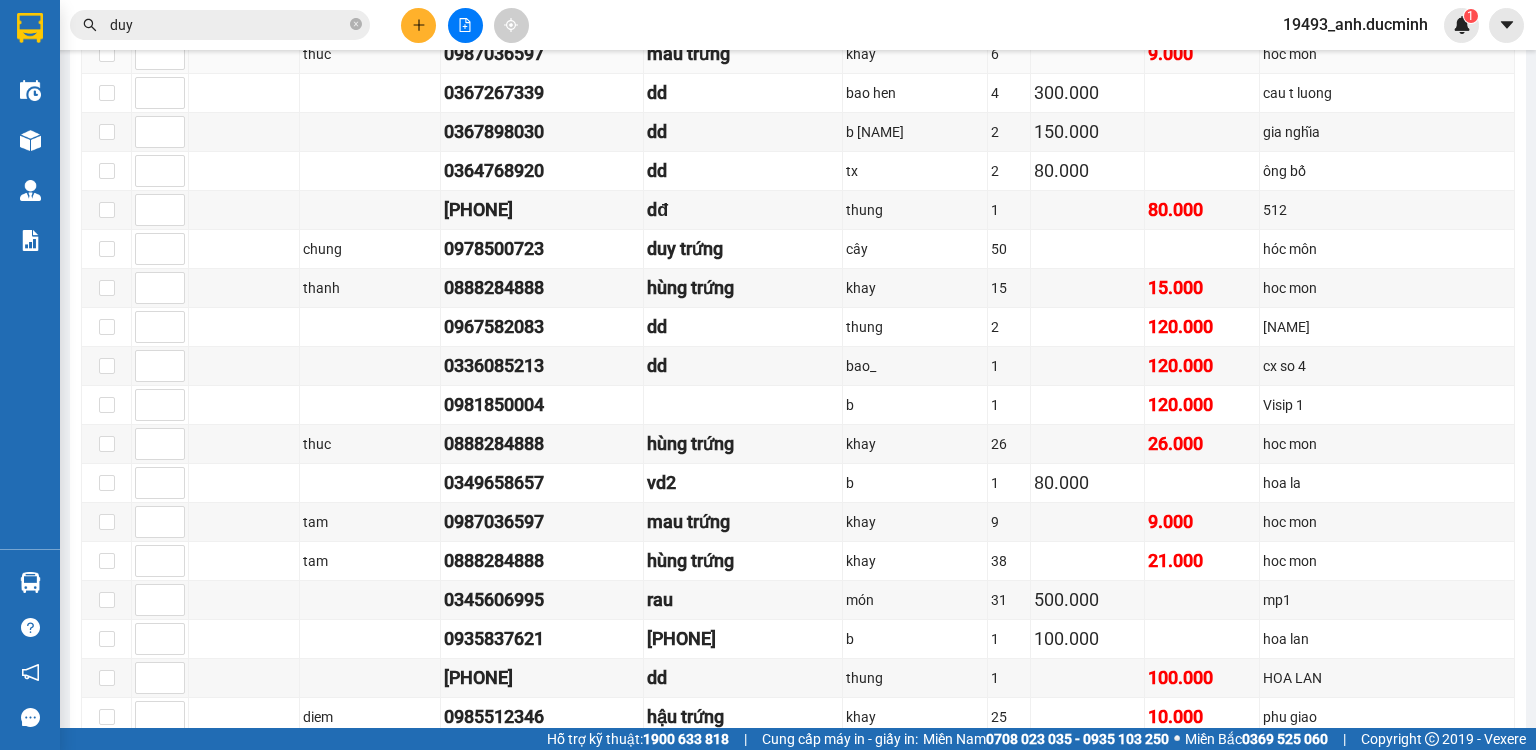 scroll, scrollTop: 240, scrollLeft: 0, axis: vertical 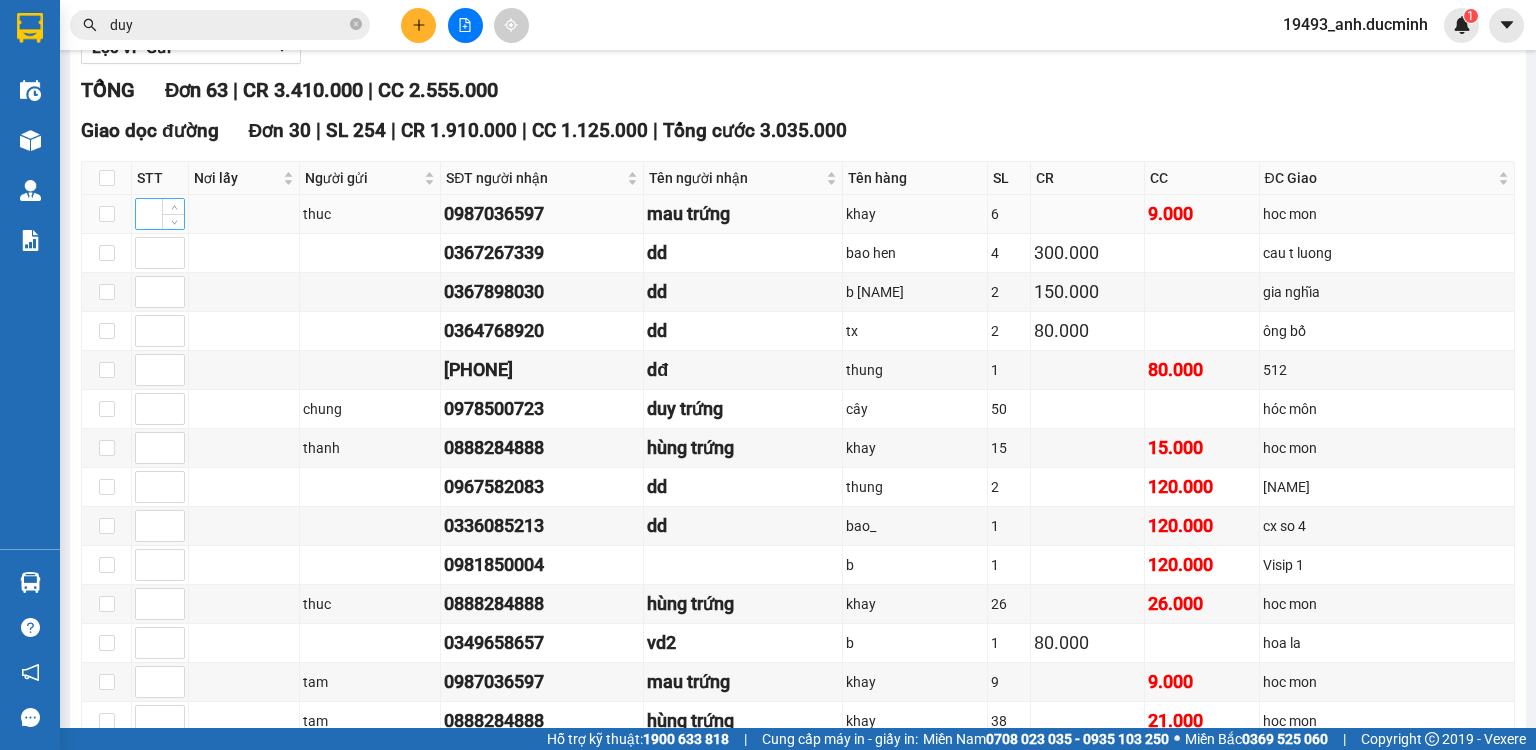 click at bounding box center [160, 214] 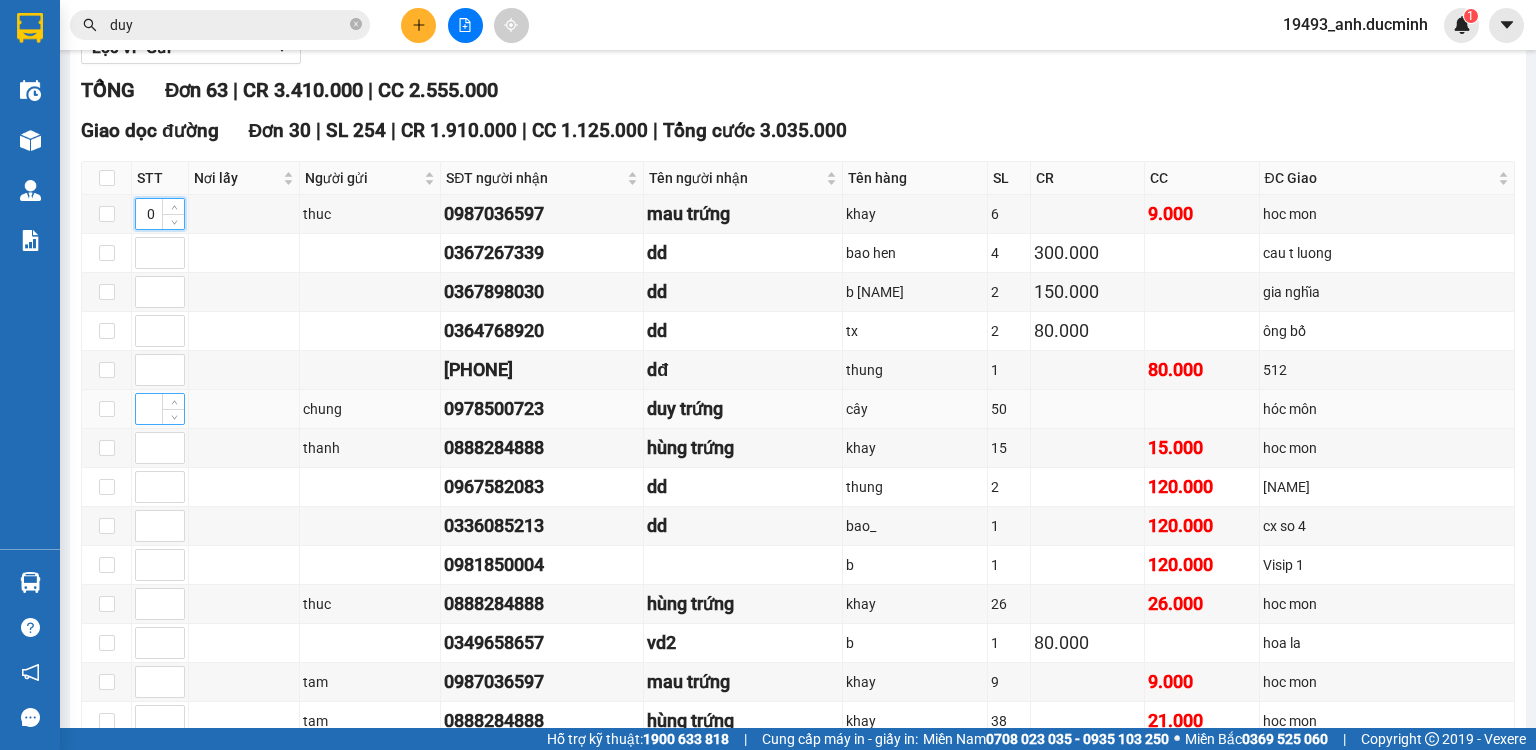 click at bounding box center (160, 409) 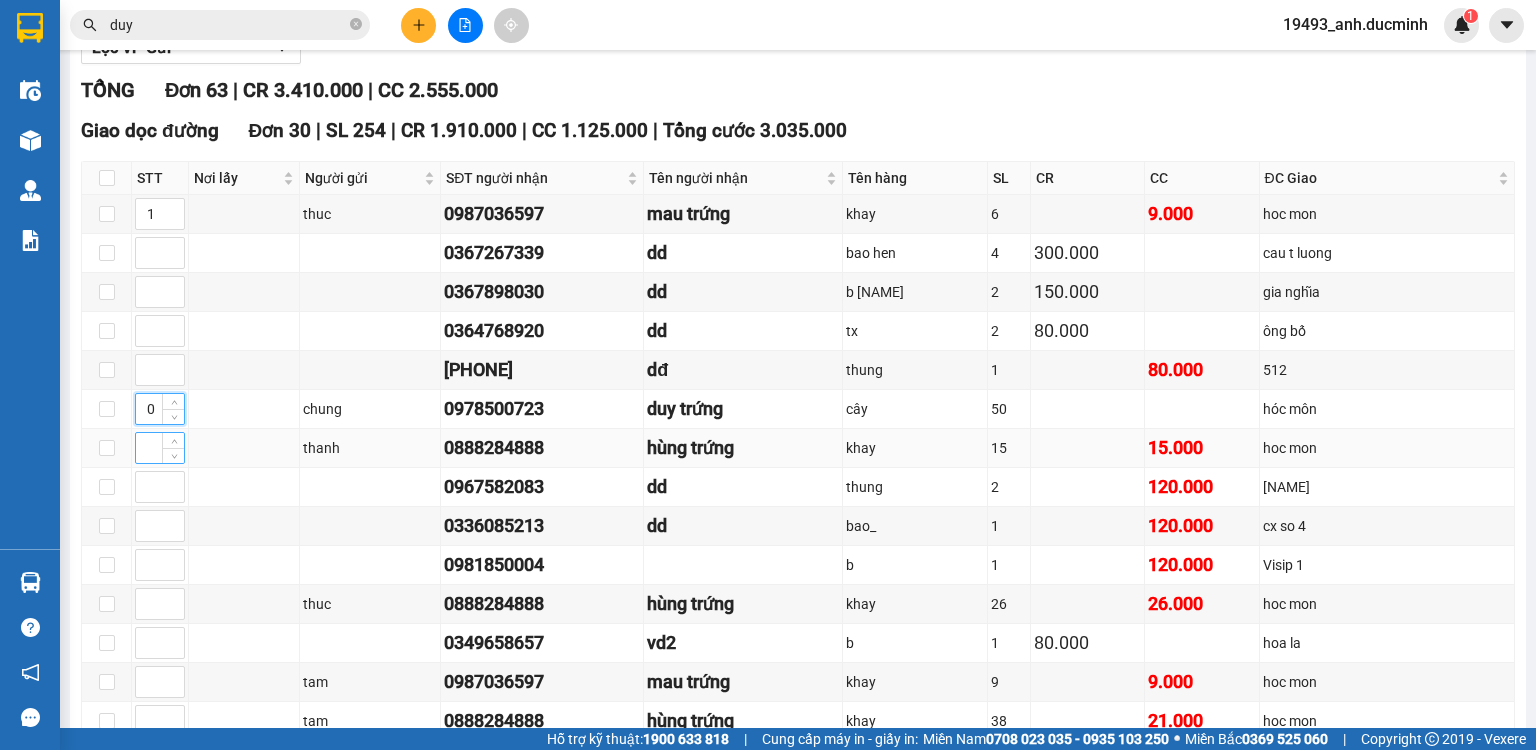 click at bounding box center [160, 448] 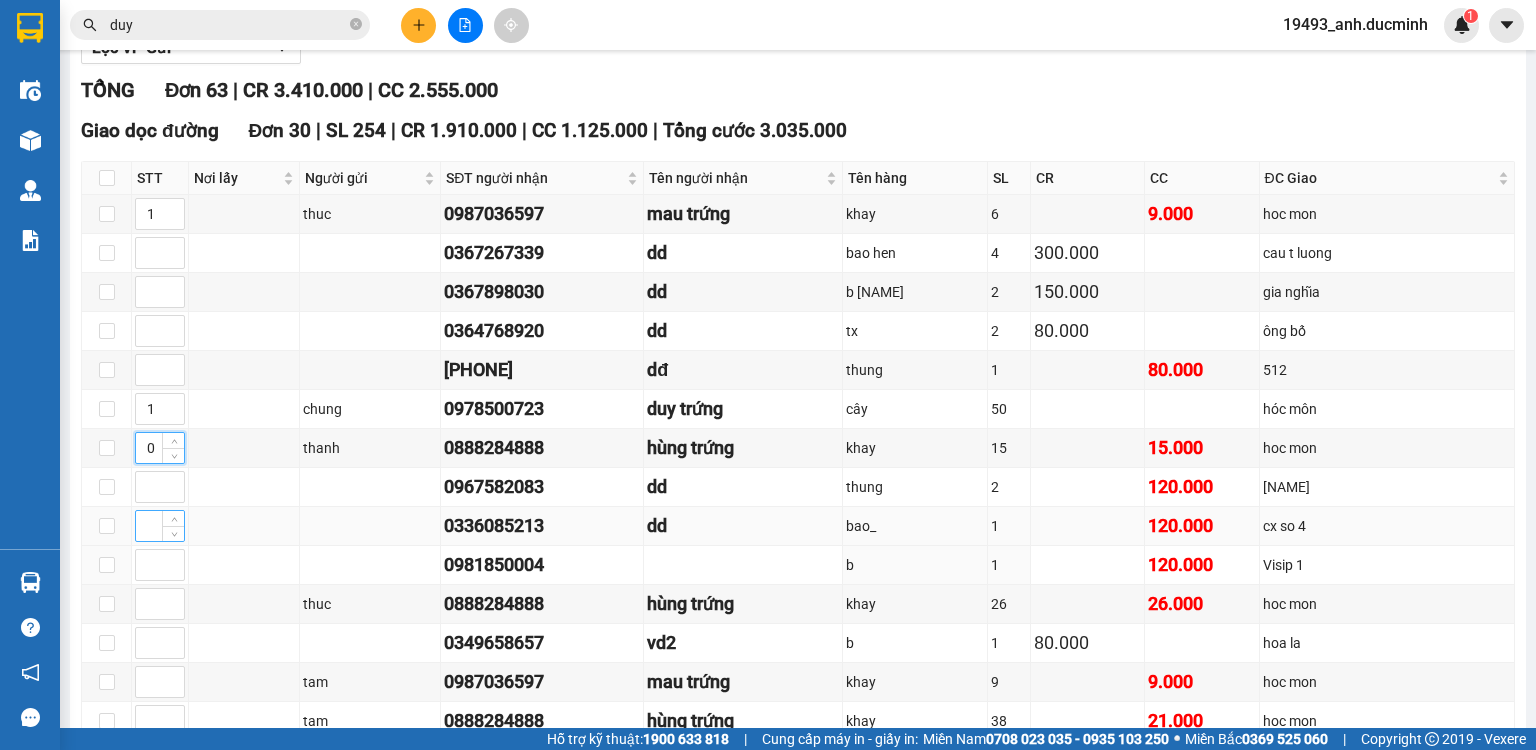 scroll, scrollTop: 320, scrollLeft: 0, axis: vertical 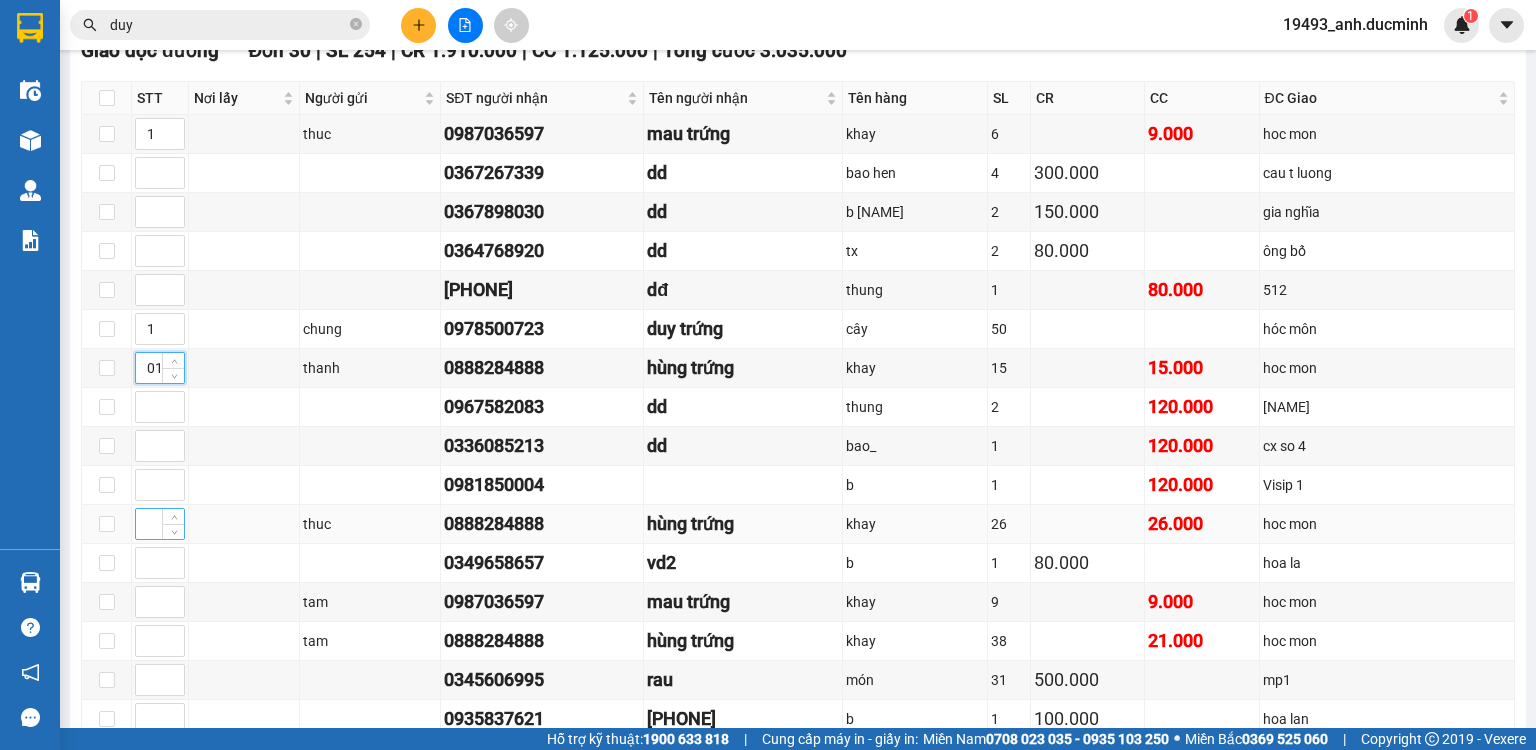 type on "1" 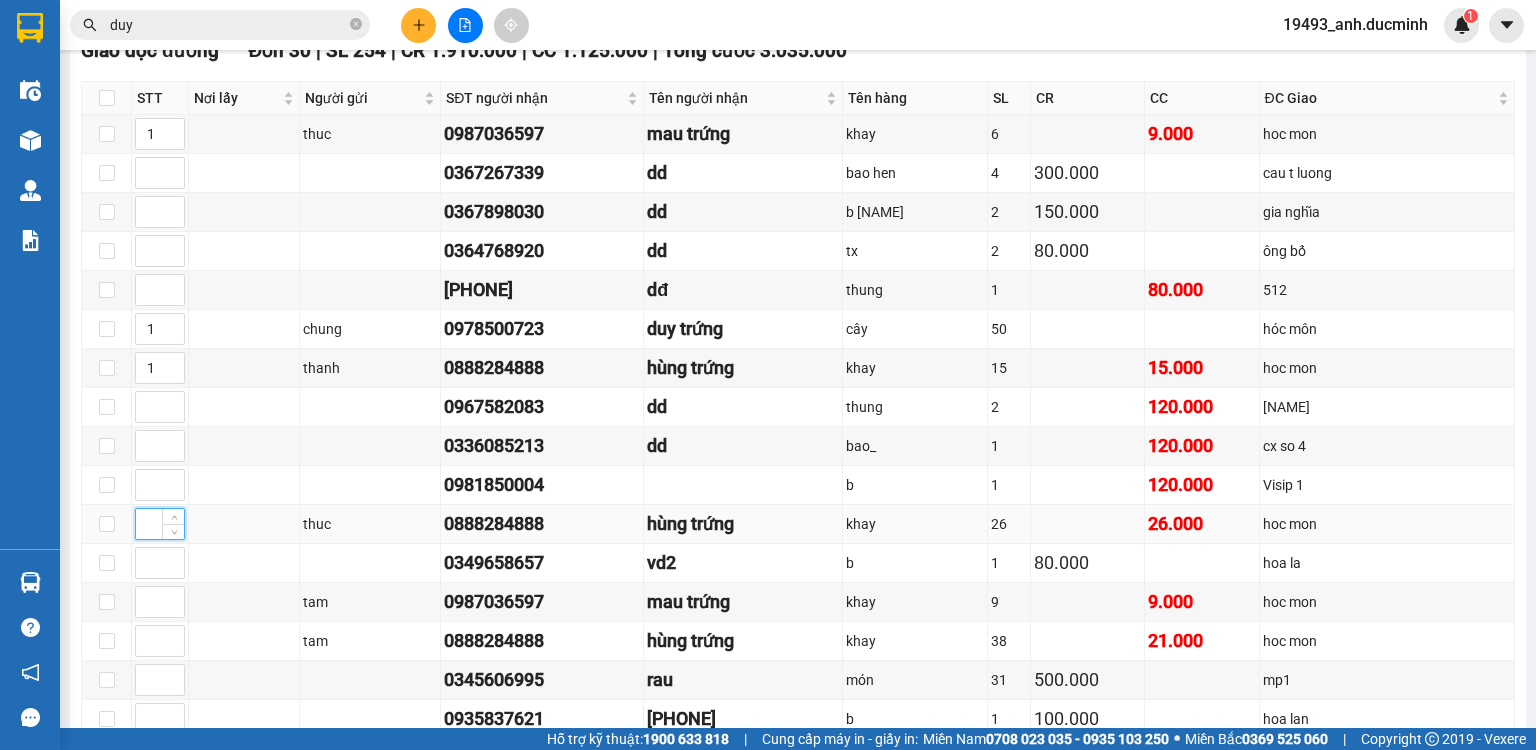 click at bounding box center (160, 524) 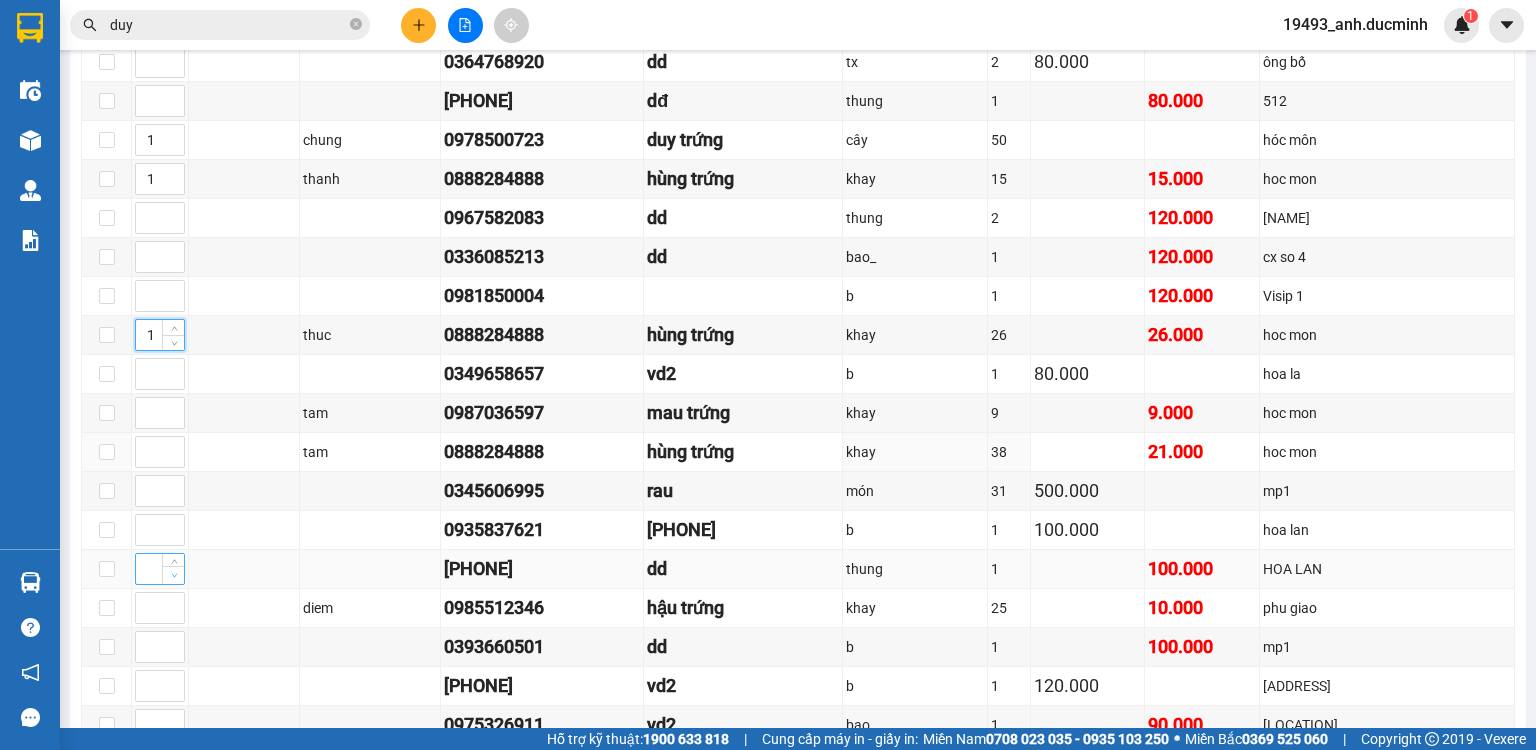 scroll, scrollTop: 560, scrollLeft: 0, axis: vertical 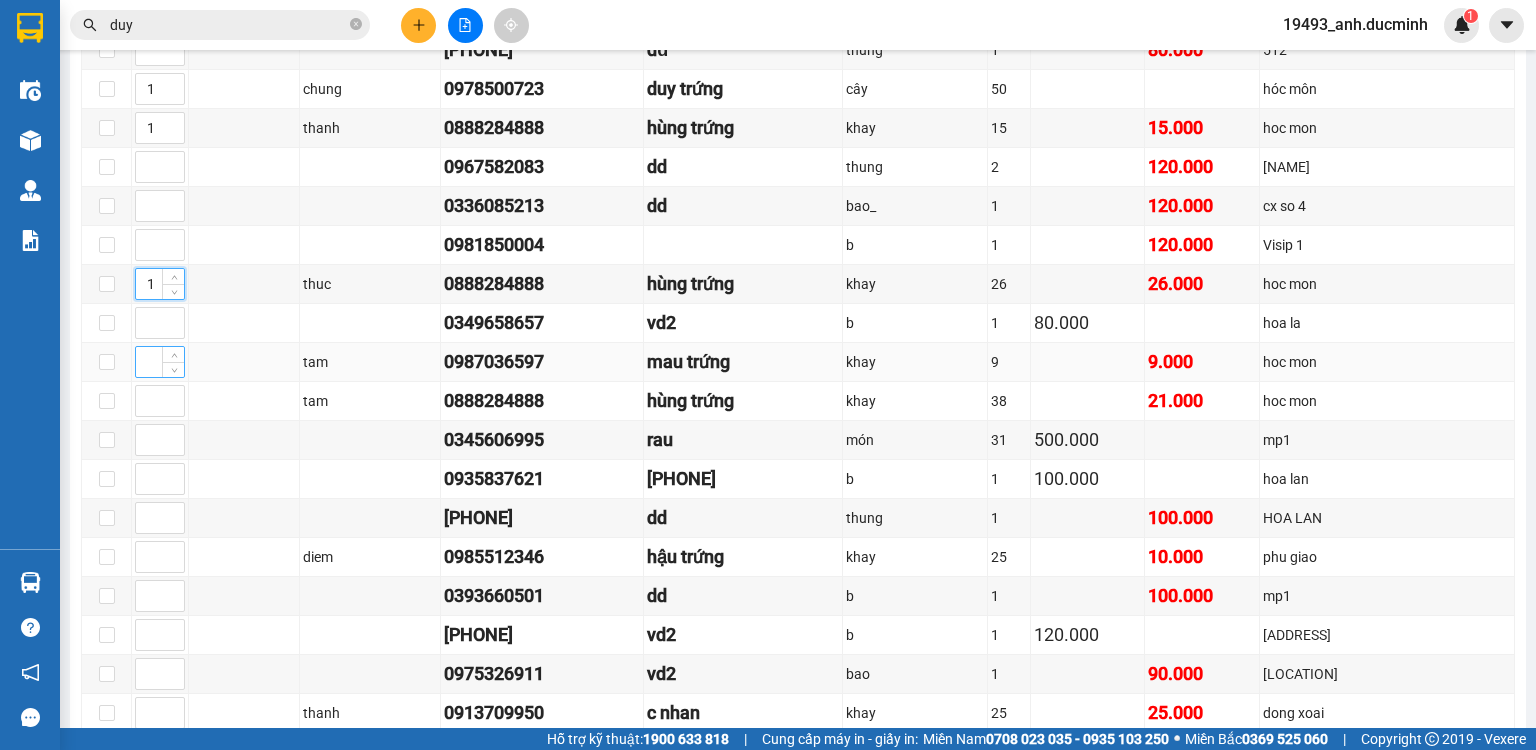 type on "1" 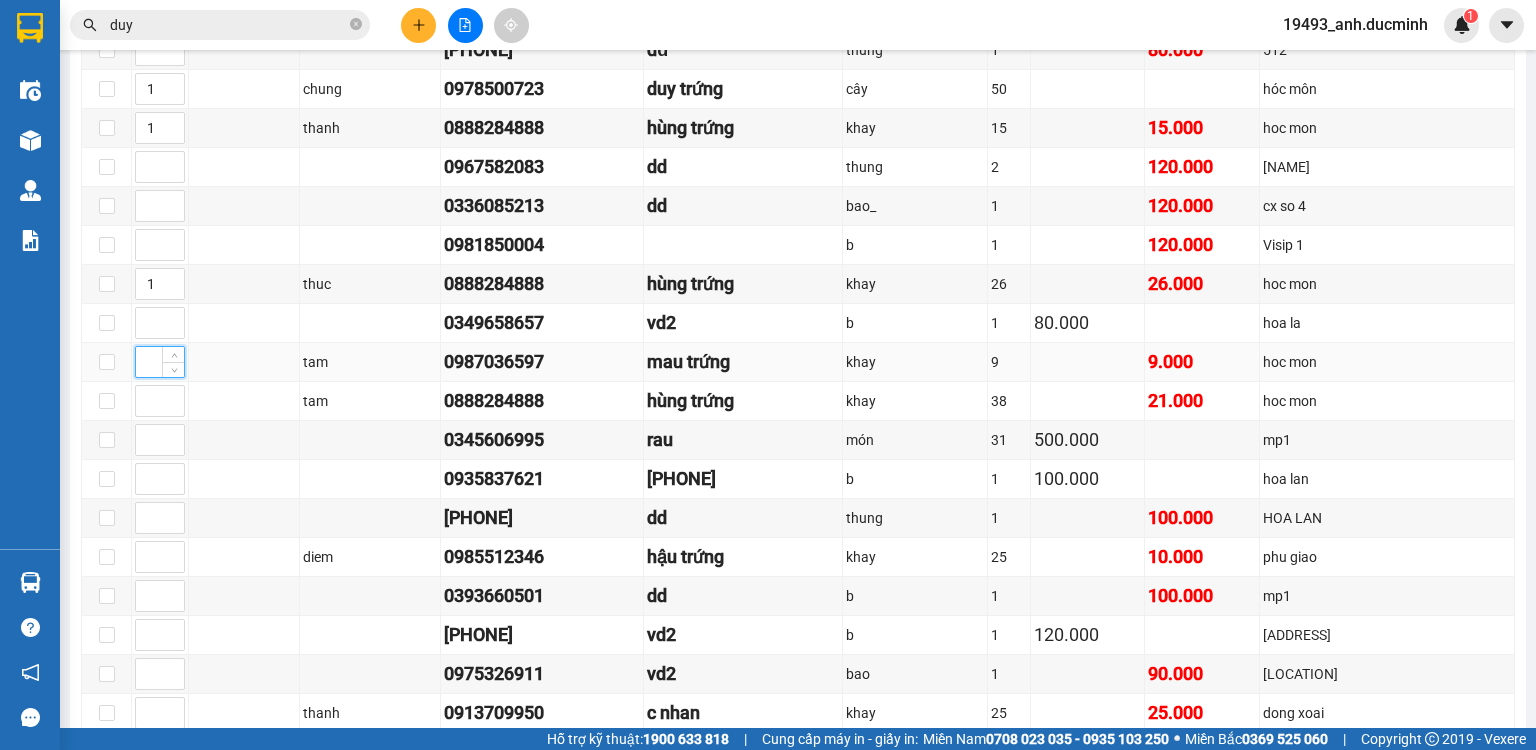 click at bounding box center [160, 362] 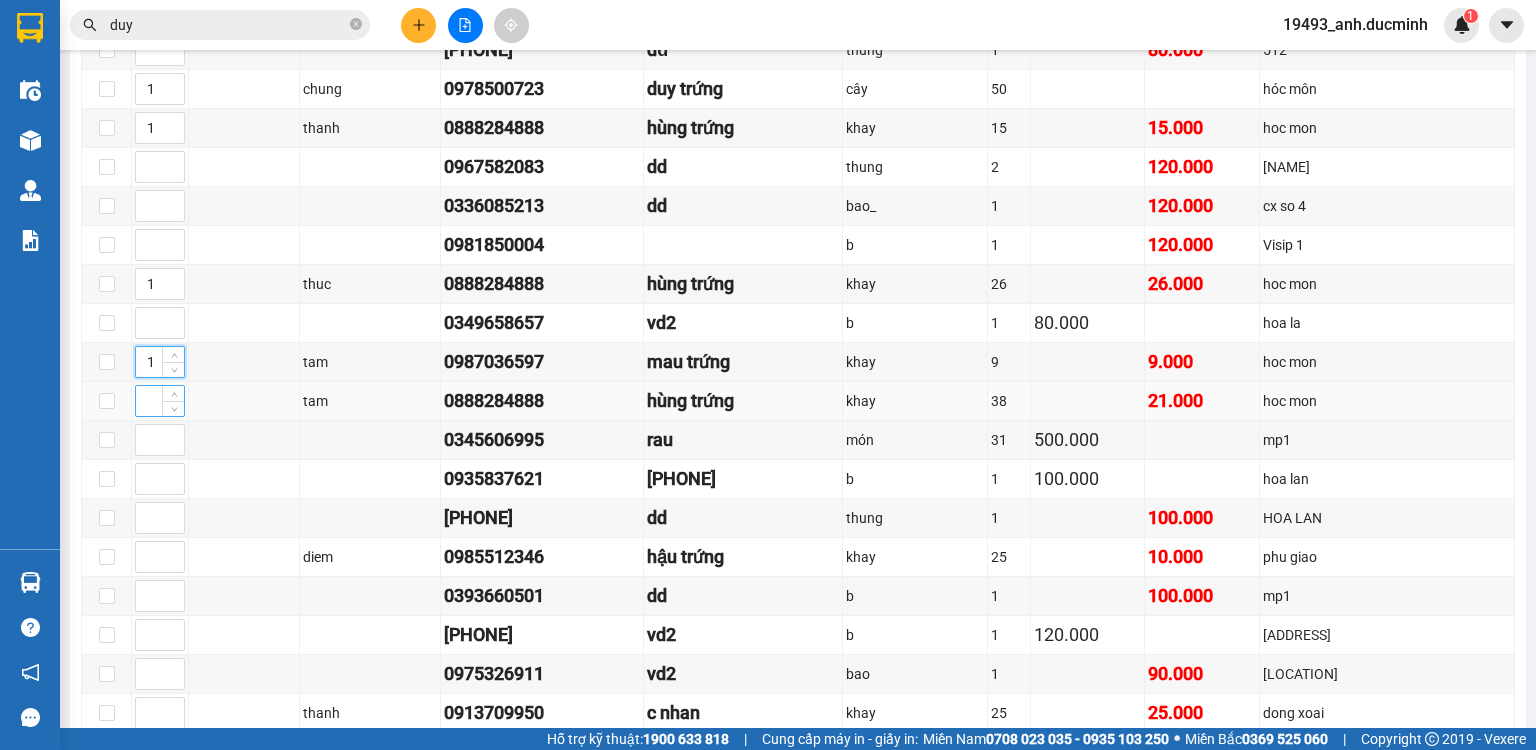 type on "1" 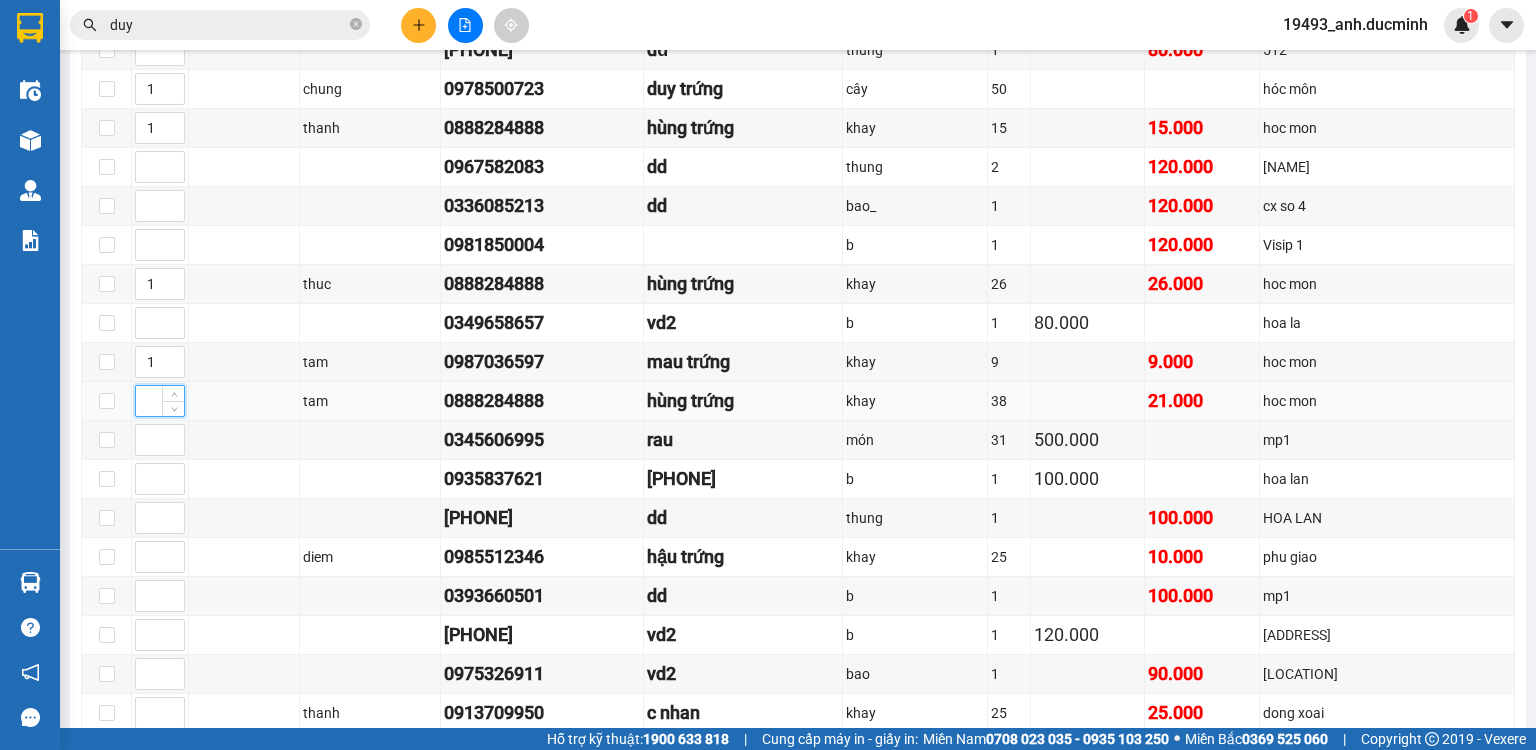 click at bounding box center (160, 401) 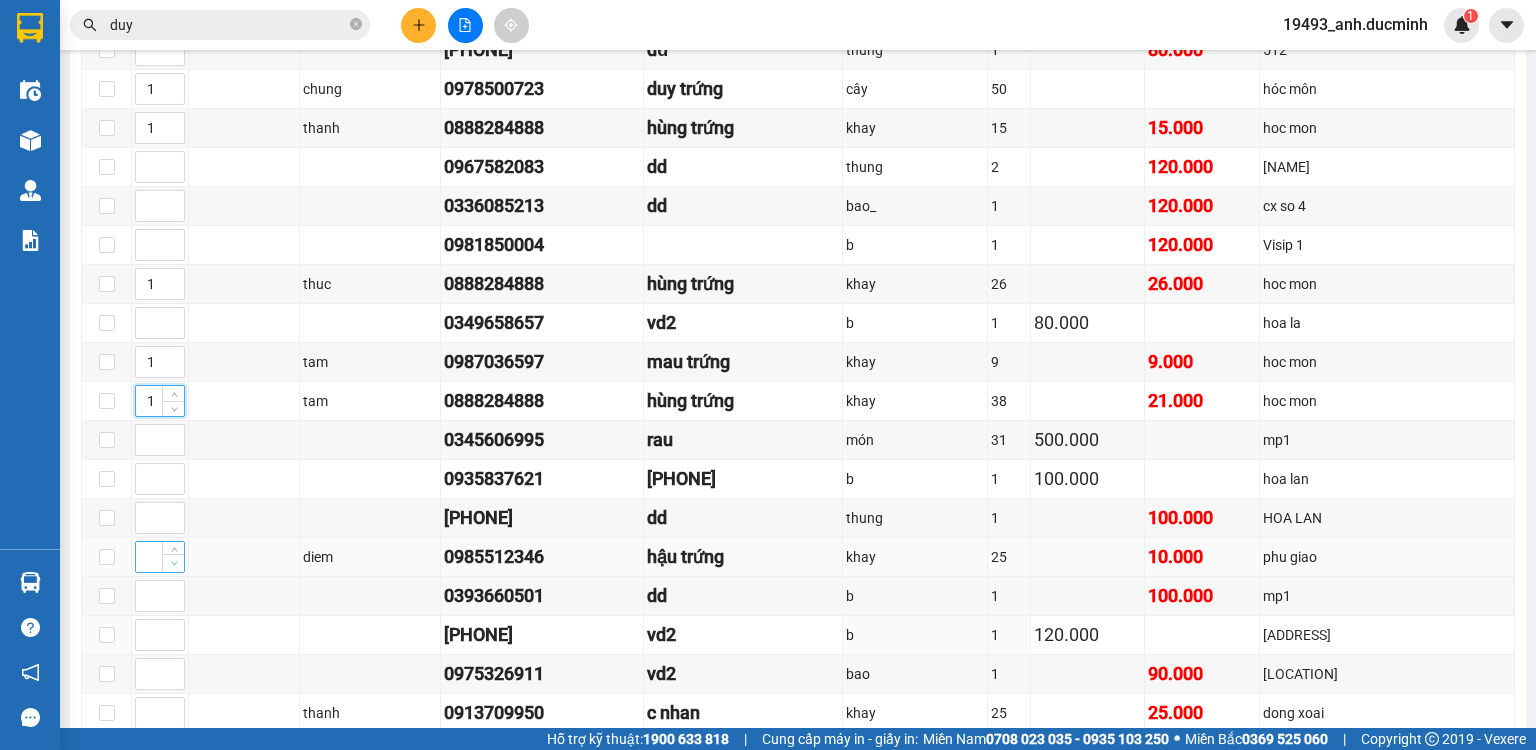 scroll, scrollTop: 720, scrollLeft: 0, axis: vertical 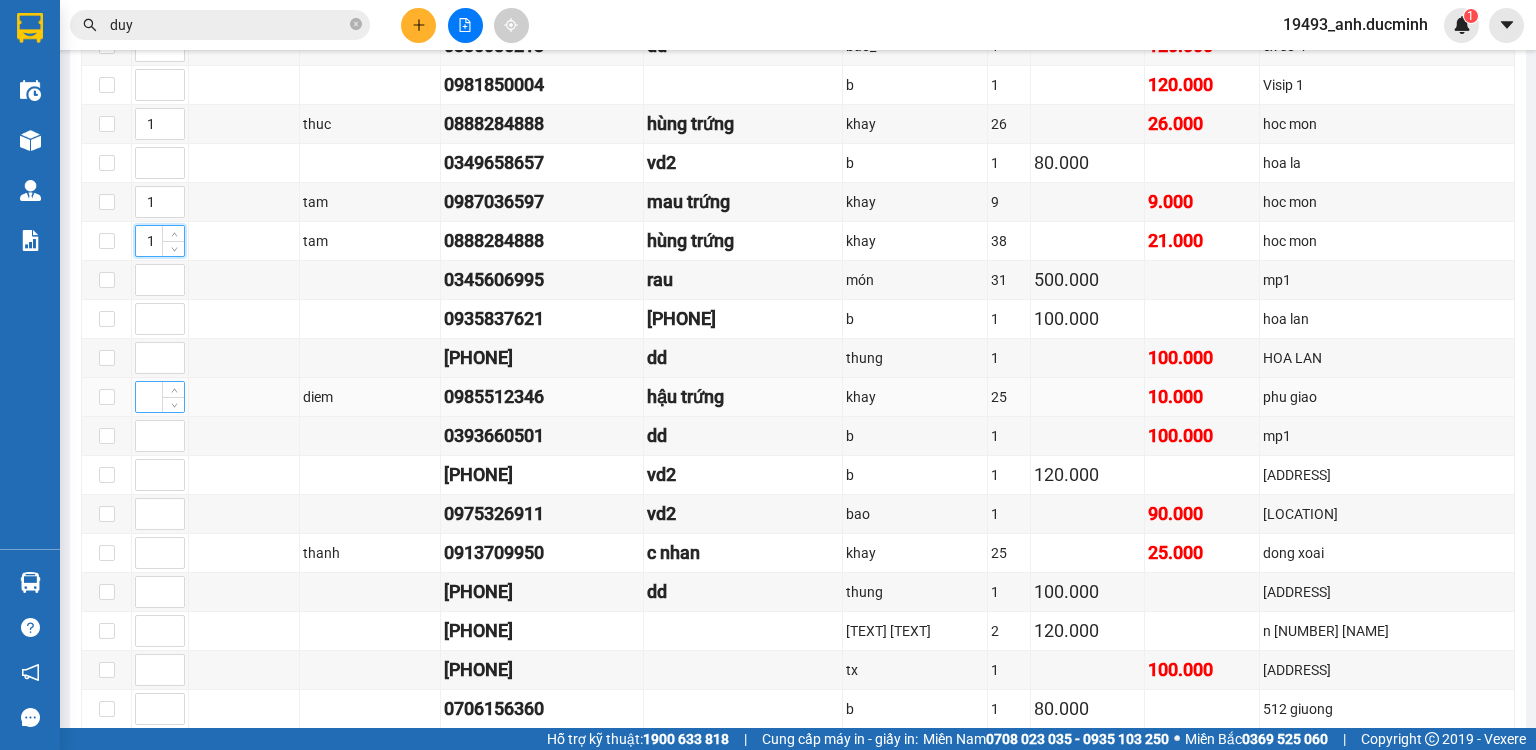 type on "1" 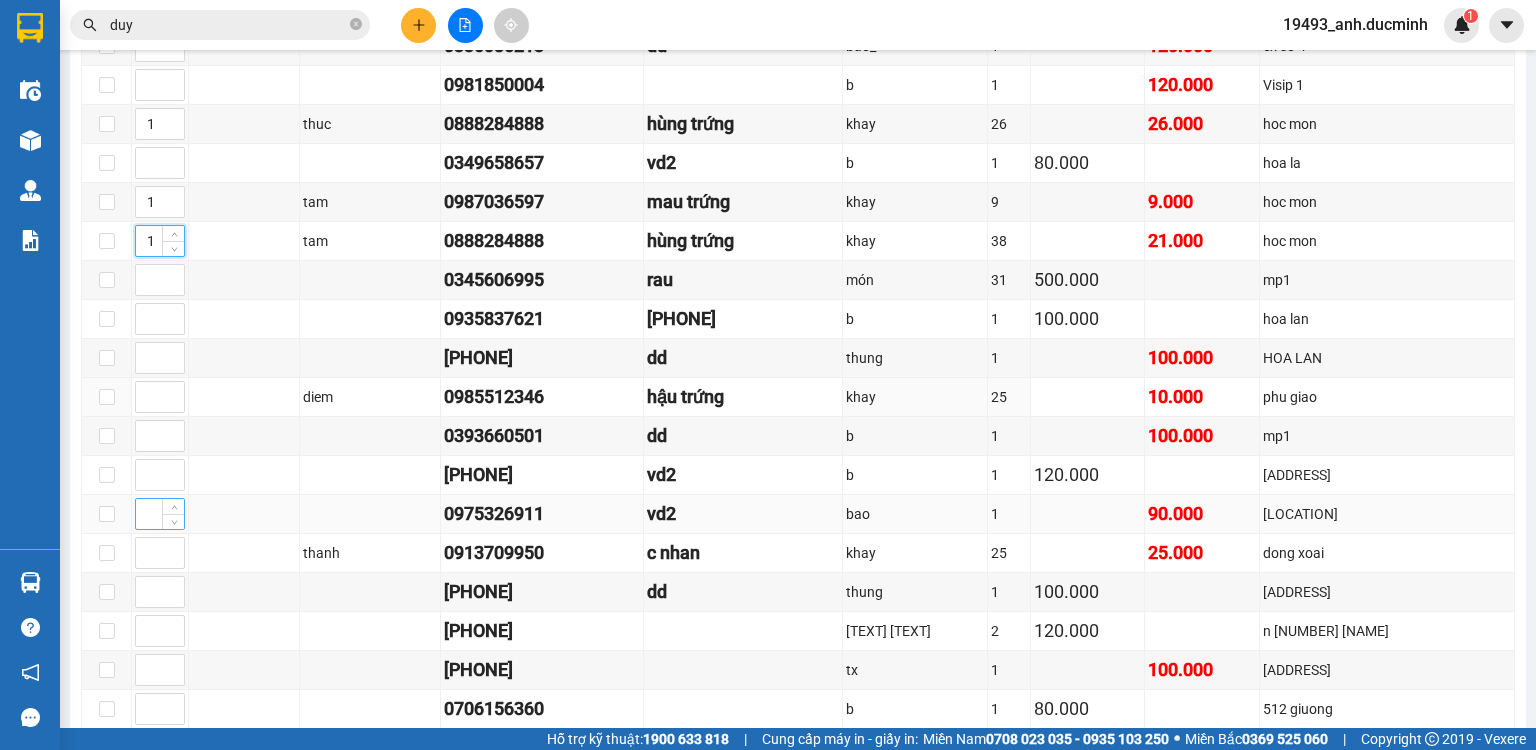 drag, startPoint x: 147, startPoint y: 405, endPoint x: 144, endPoint y: 501, distance: 96.04687 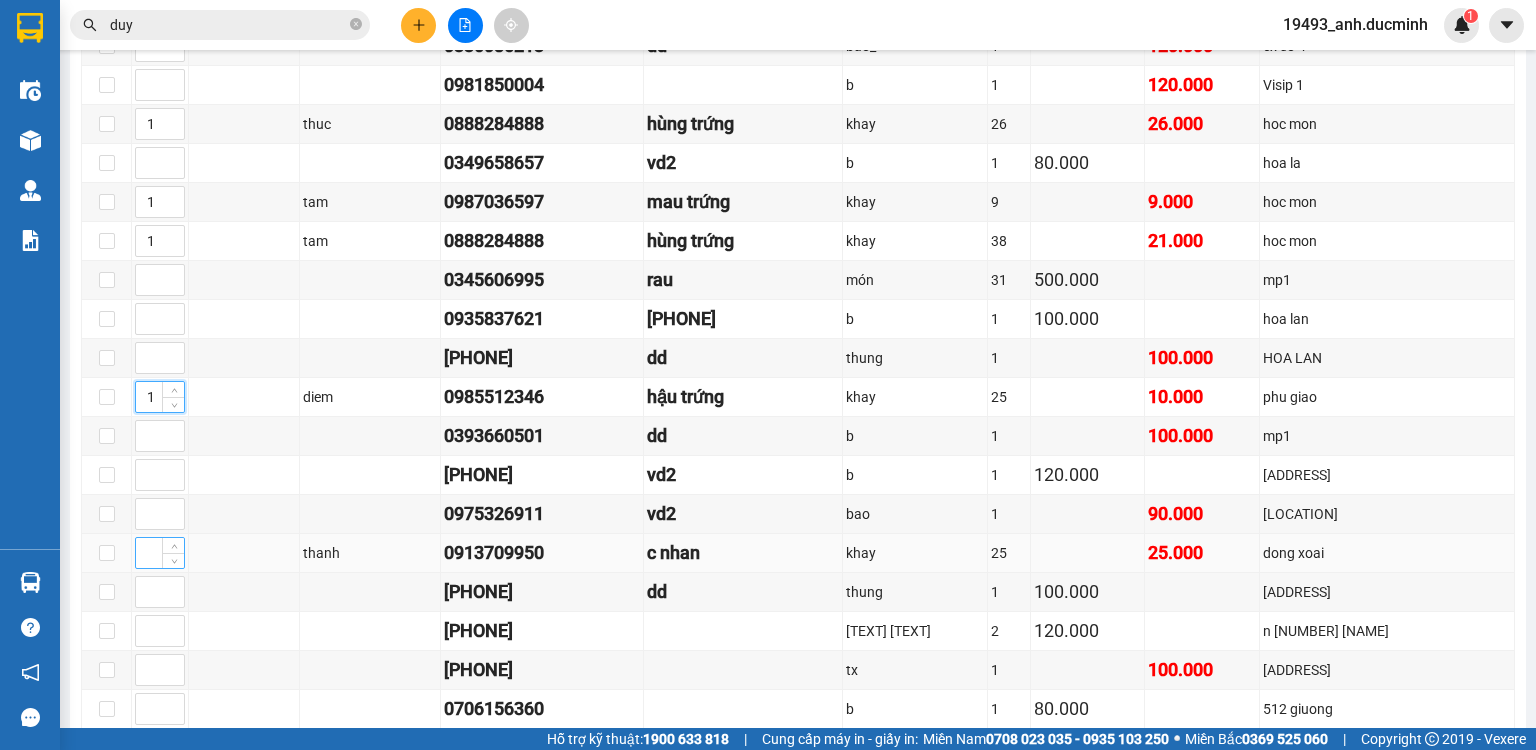 type on "1" 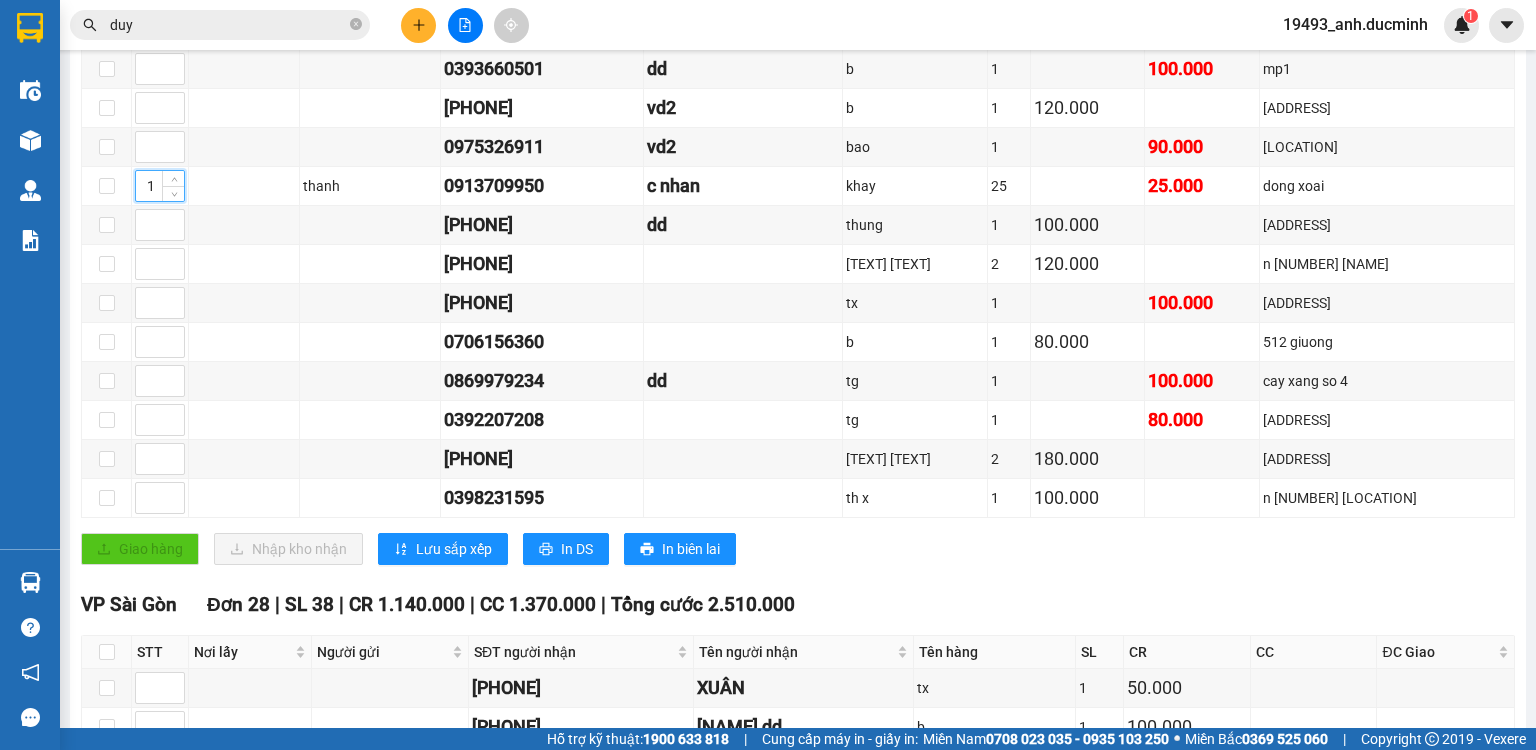 scroll, scrollTop: 1120, scrollLeft: 0, axis: vertical 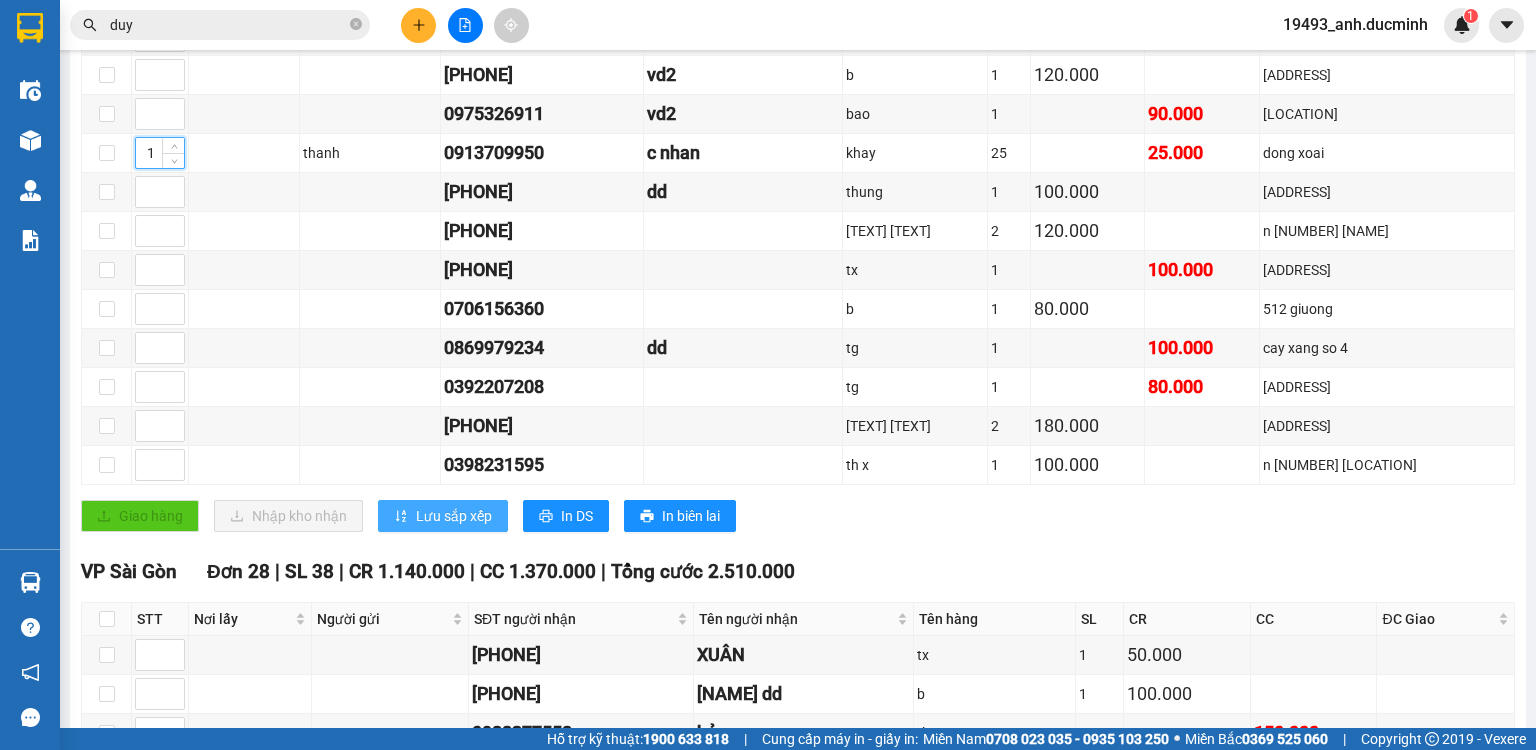 type on "1" 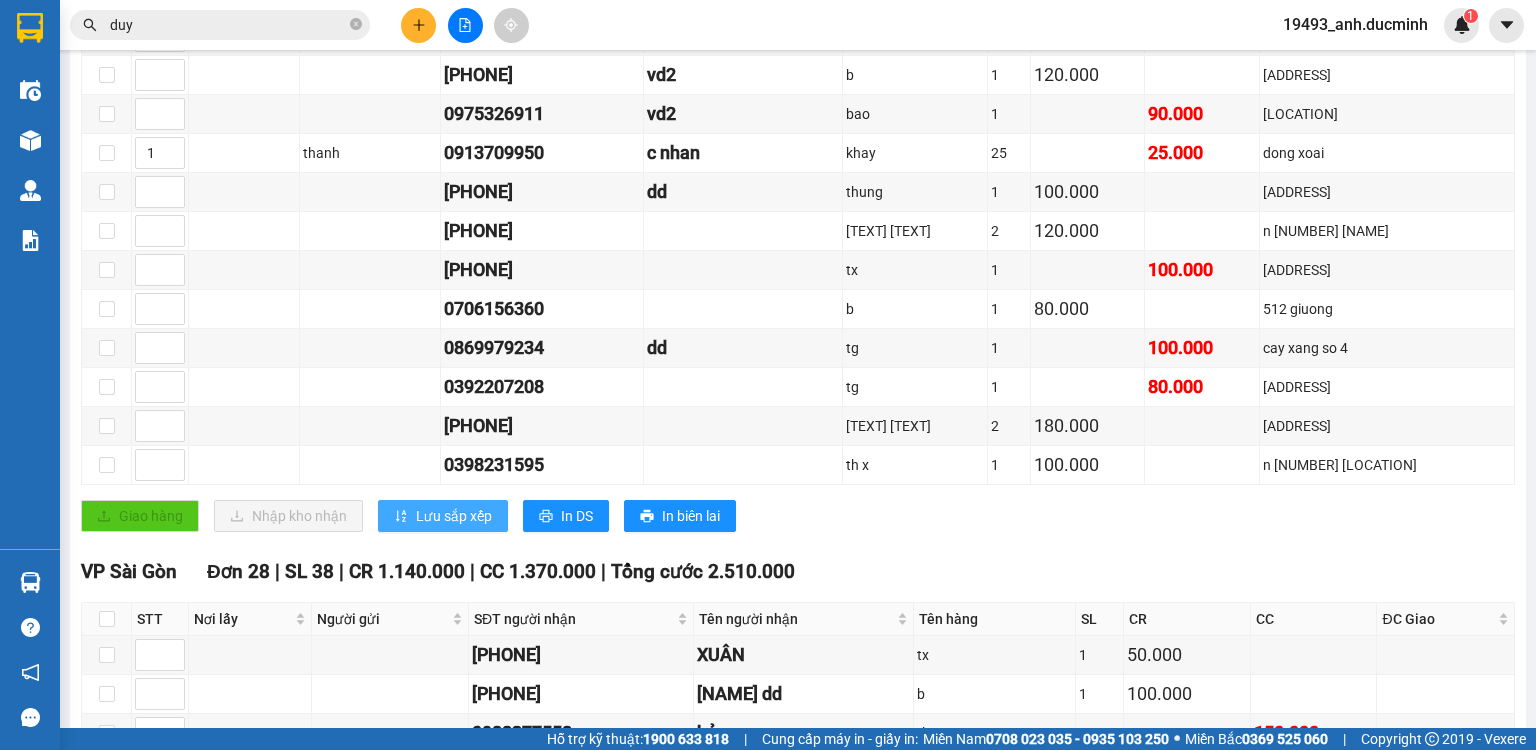 click on "Lưu sắp xếp" at bounding box center [454, 516] 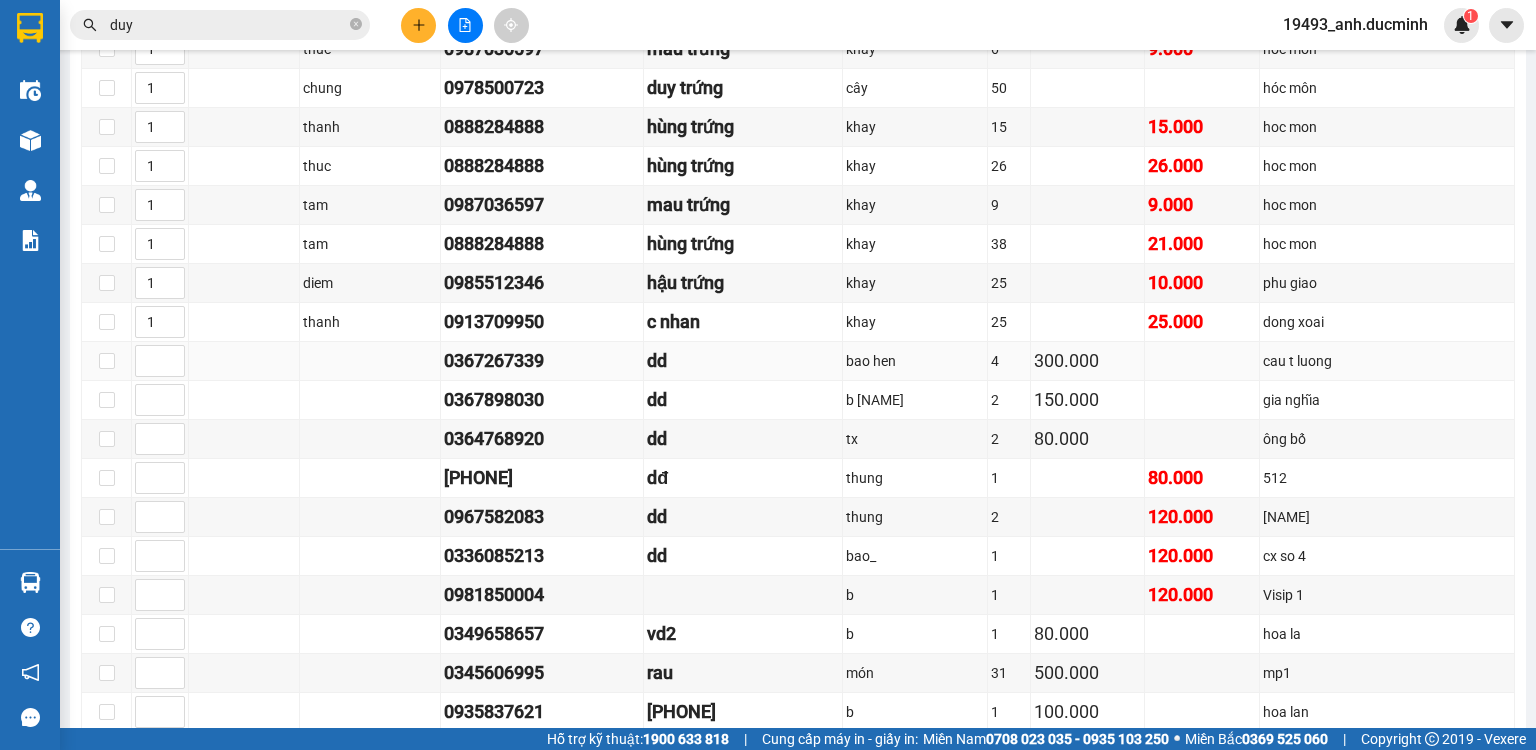 scroll, scrollTop: 400, scrollLeft: 0, axis: vertical 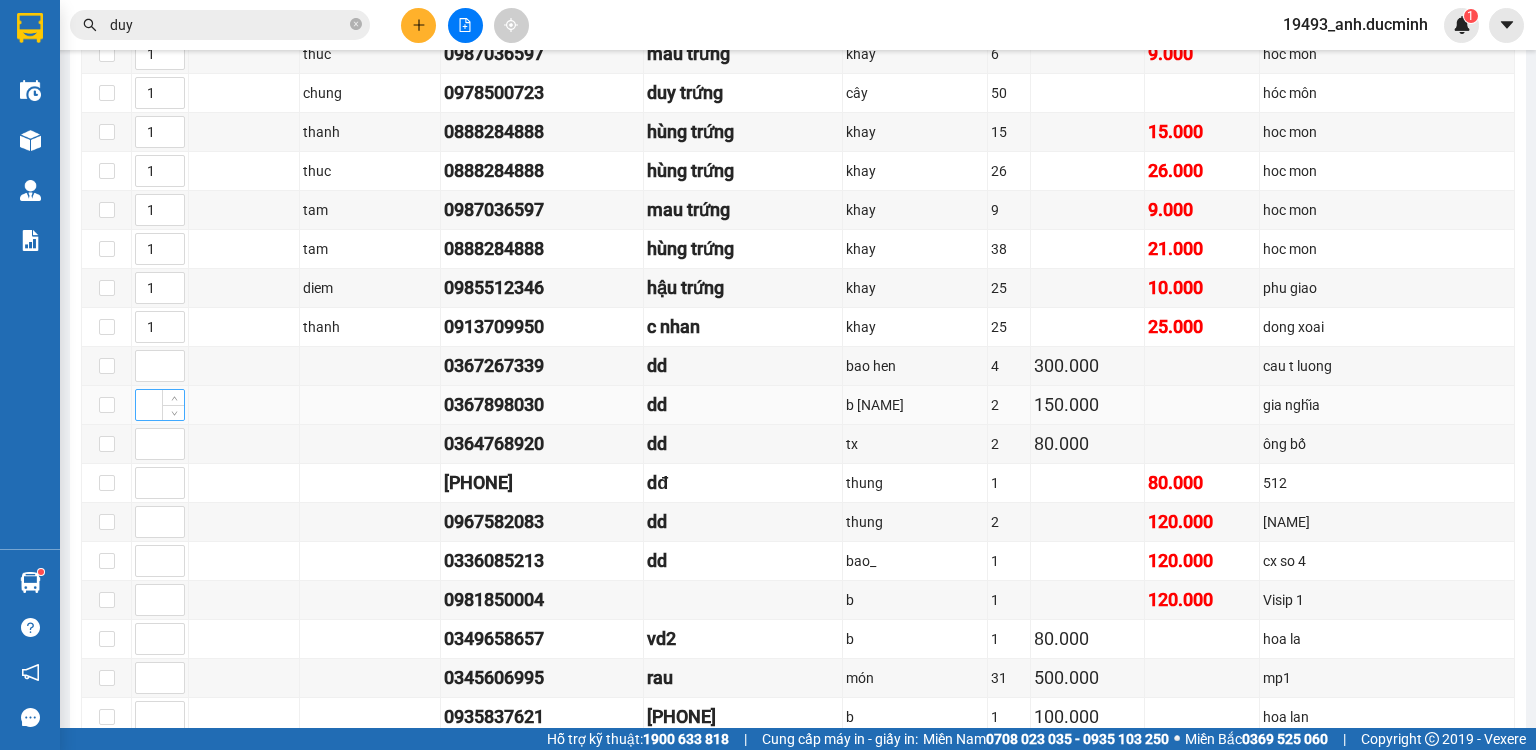click at bounding box center (160, 405) 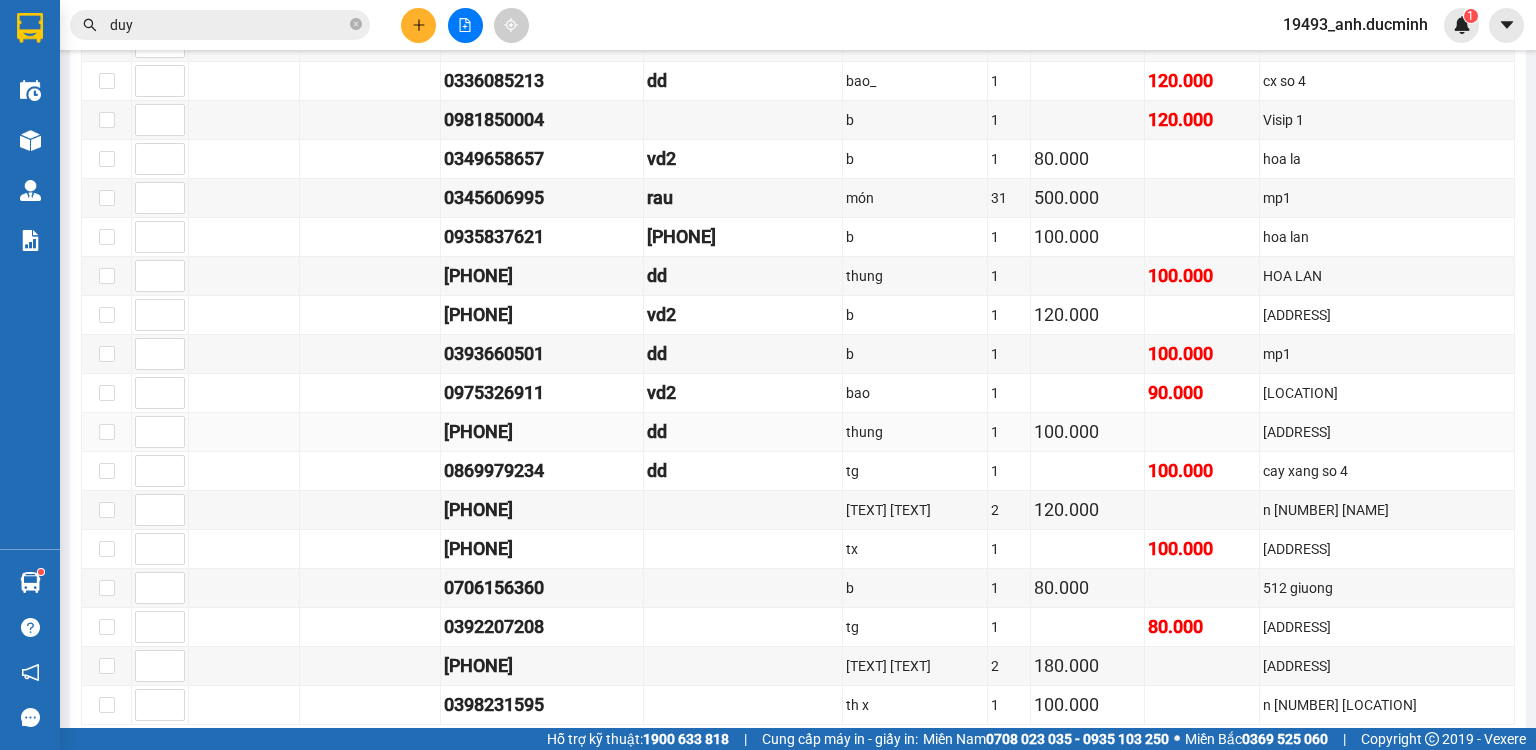 scroll, scrollTop: 960, scrollLeft: 0, axis: vertical 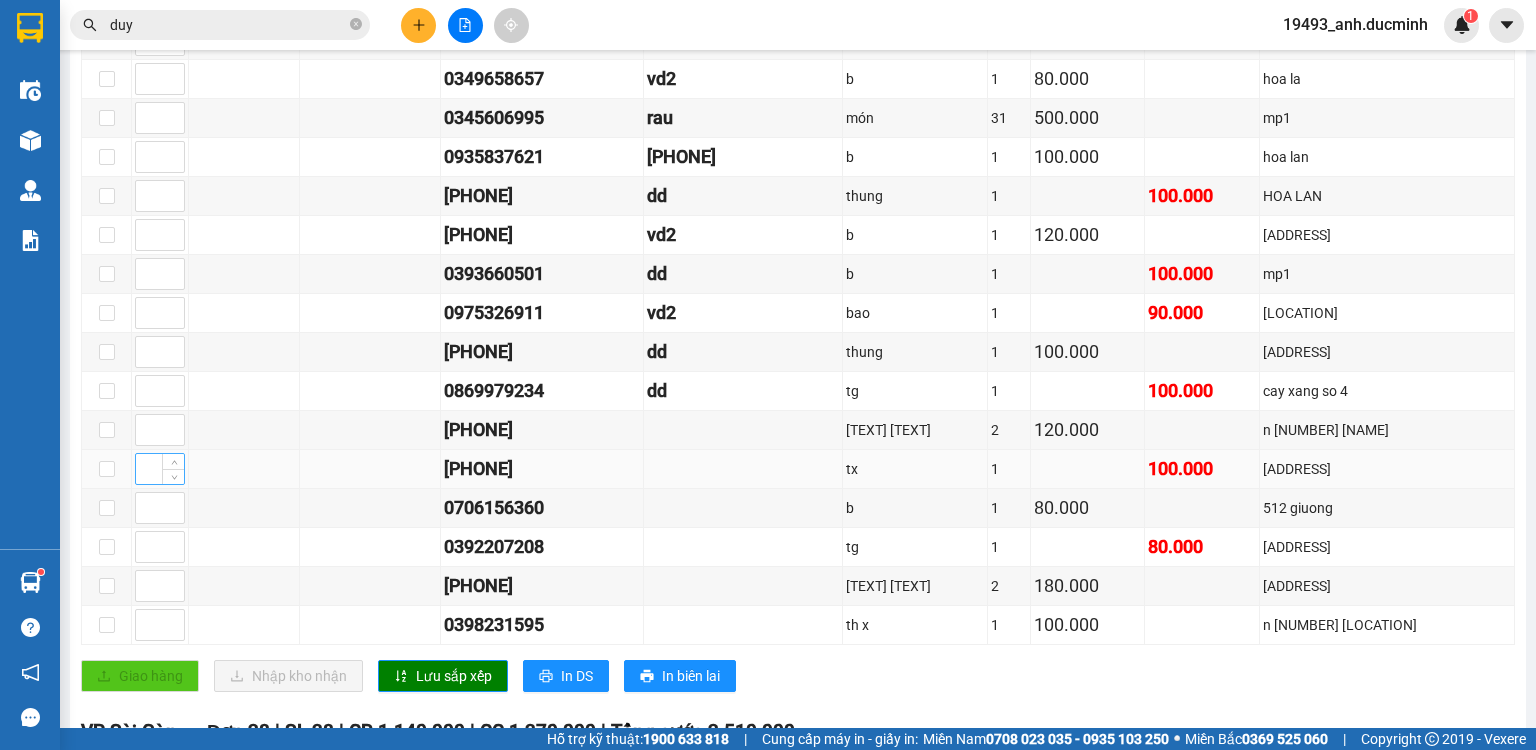 type on "5" 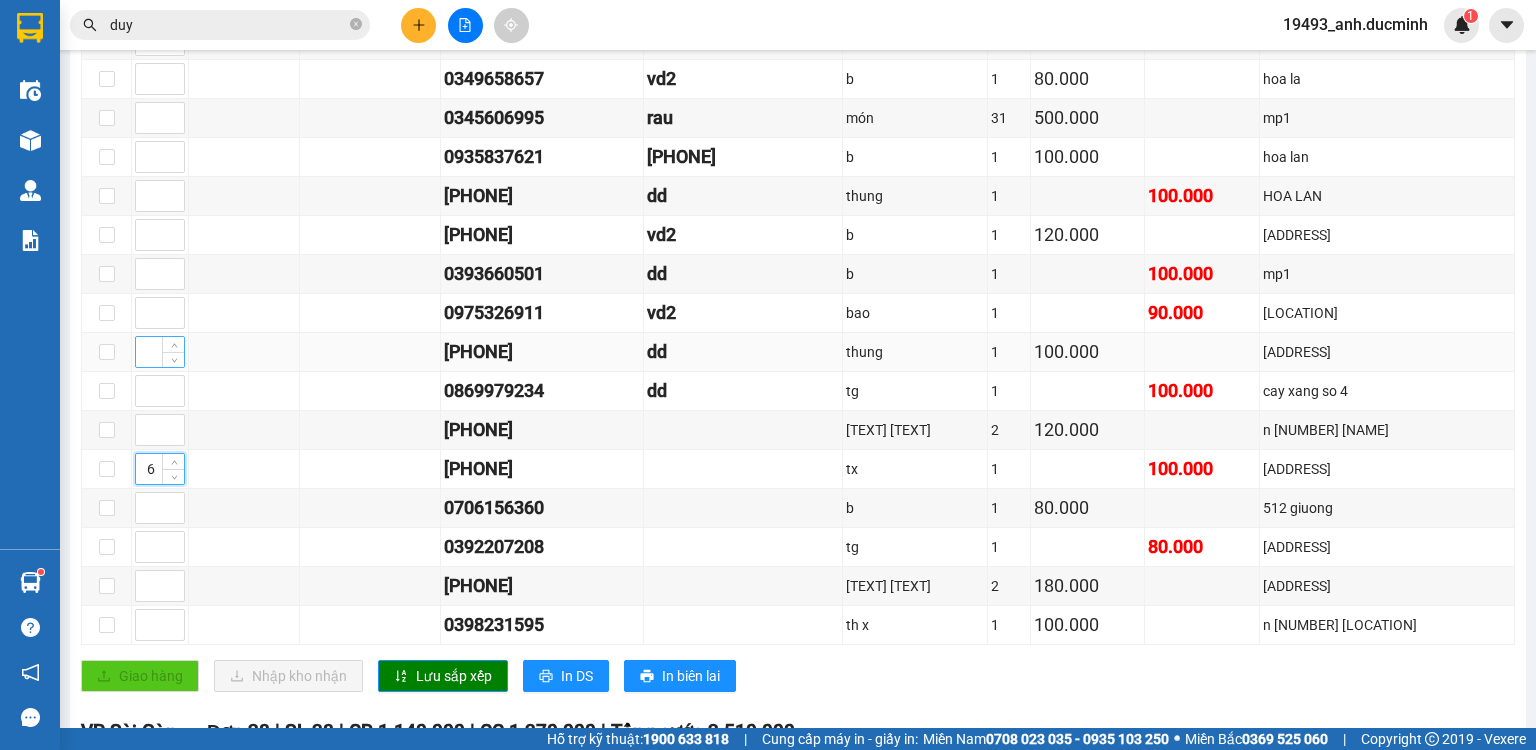 type on "6" 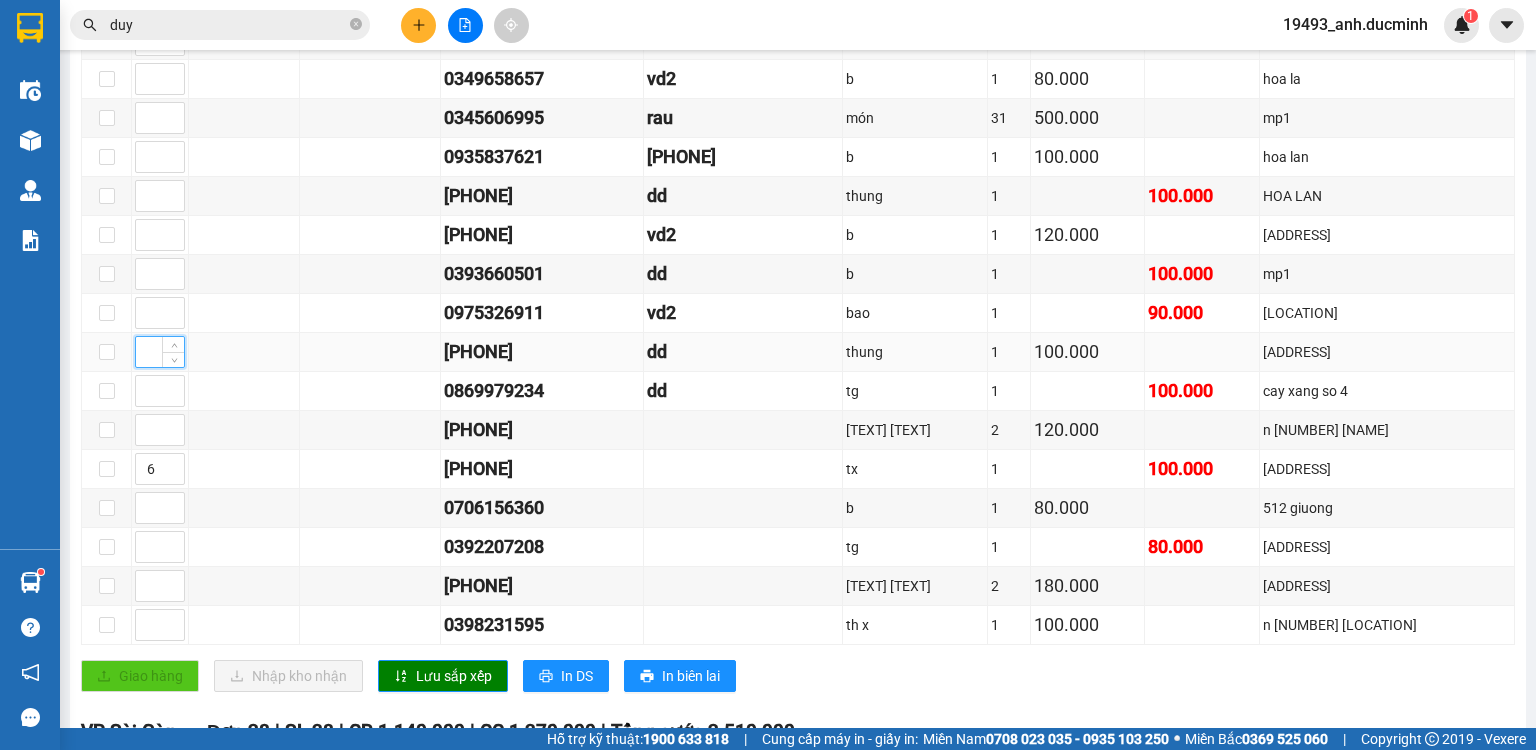 click at bounding box center (160, 352) 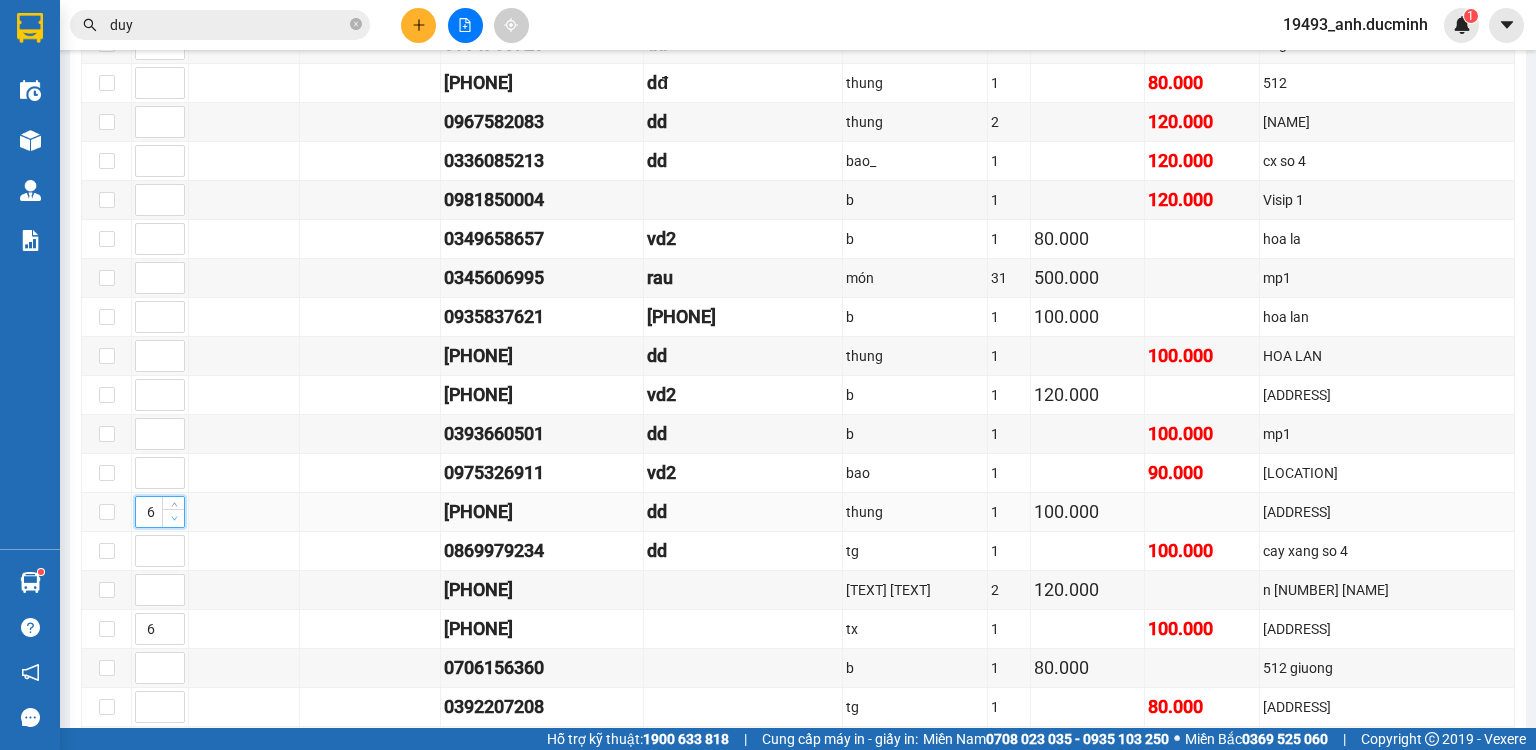 scroll, scrollTop: 800, scrollLeft: 0, axis: vertical 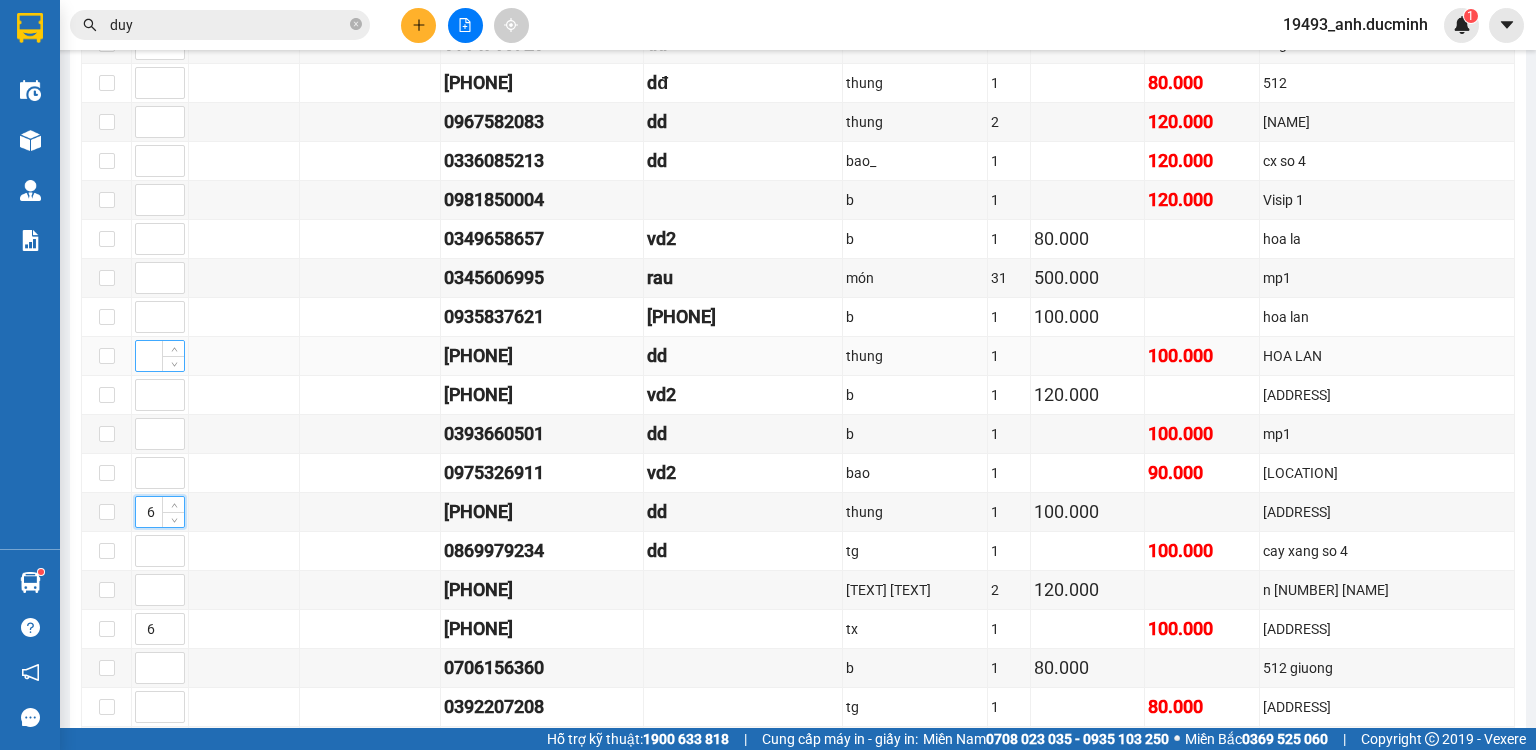 type on "6" 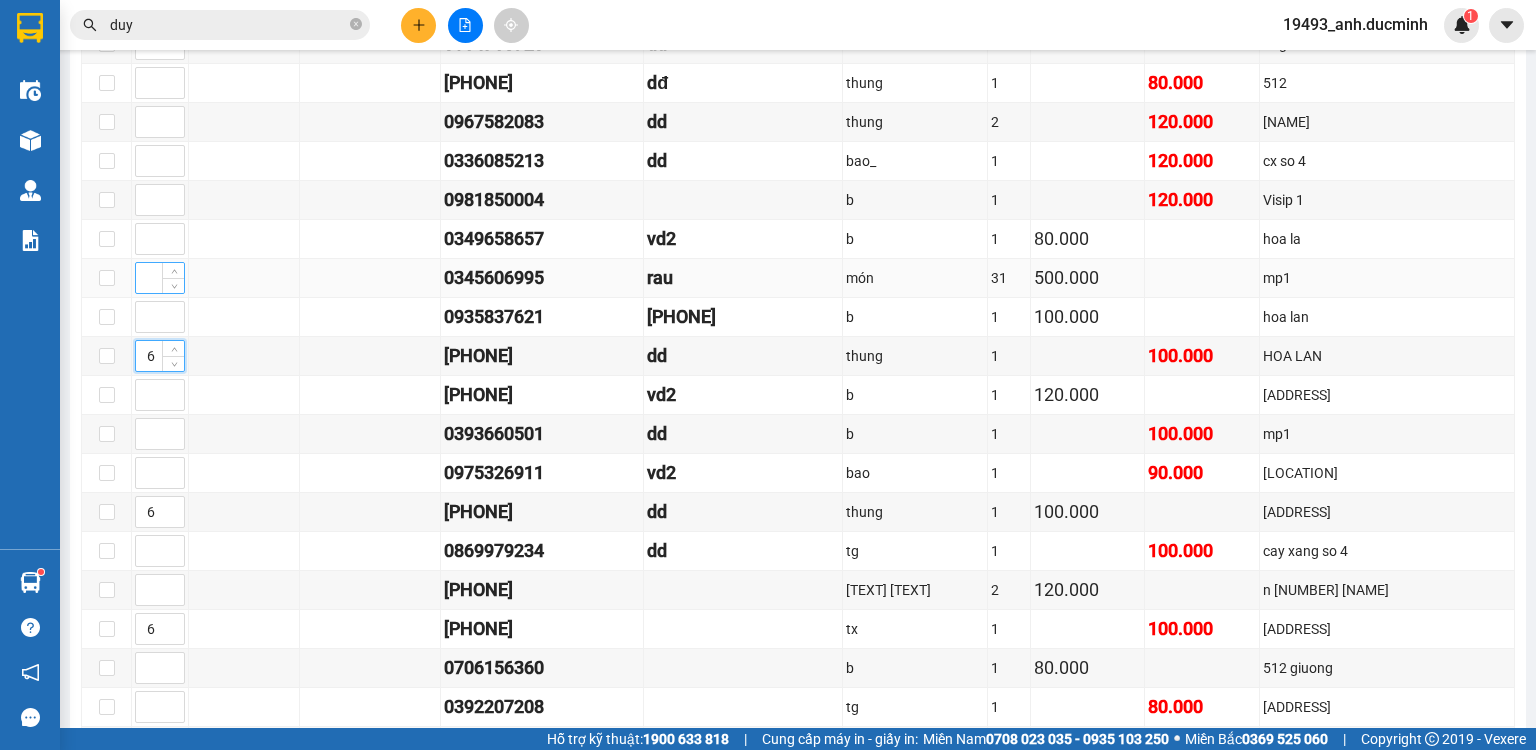 type on "6" 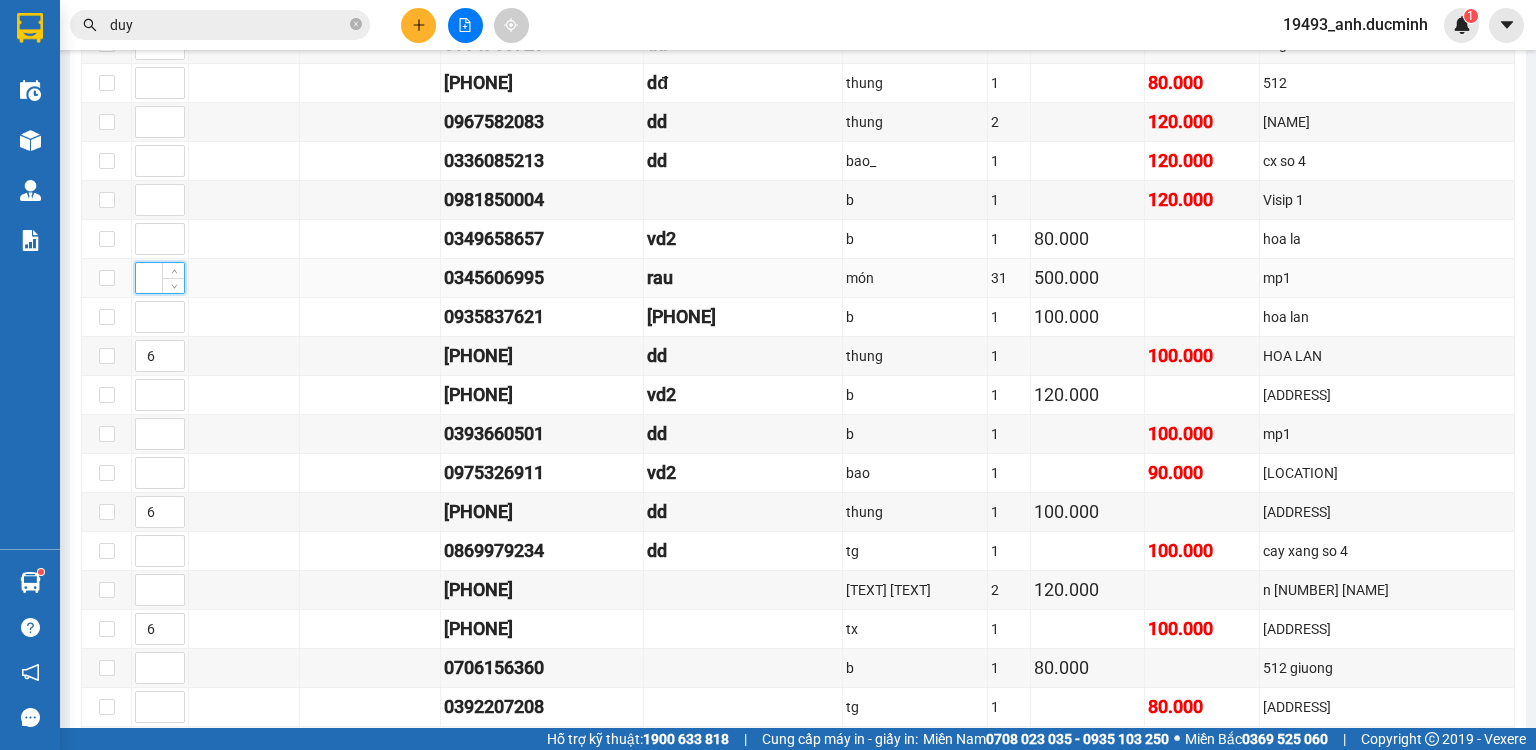 click at bounding box center (160, 278) 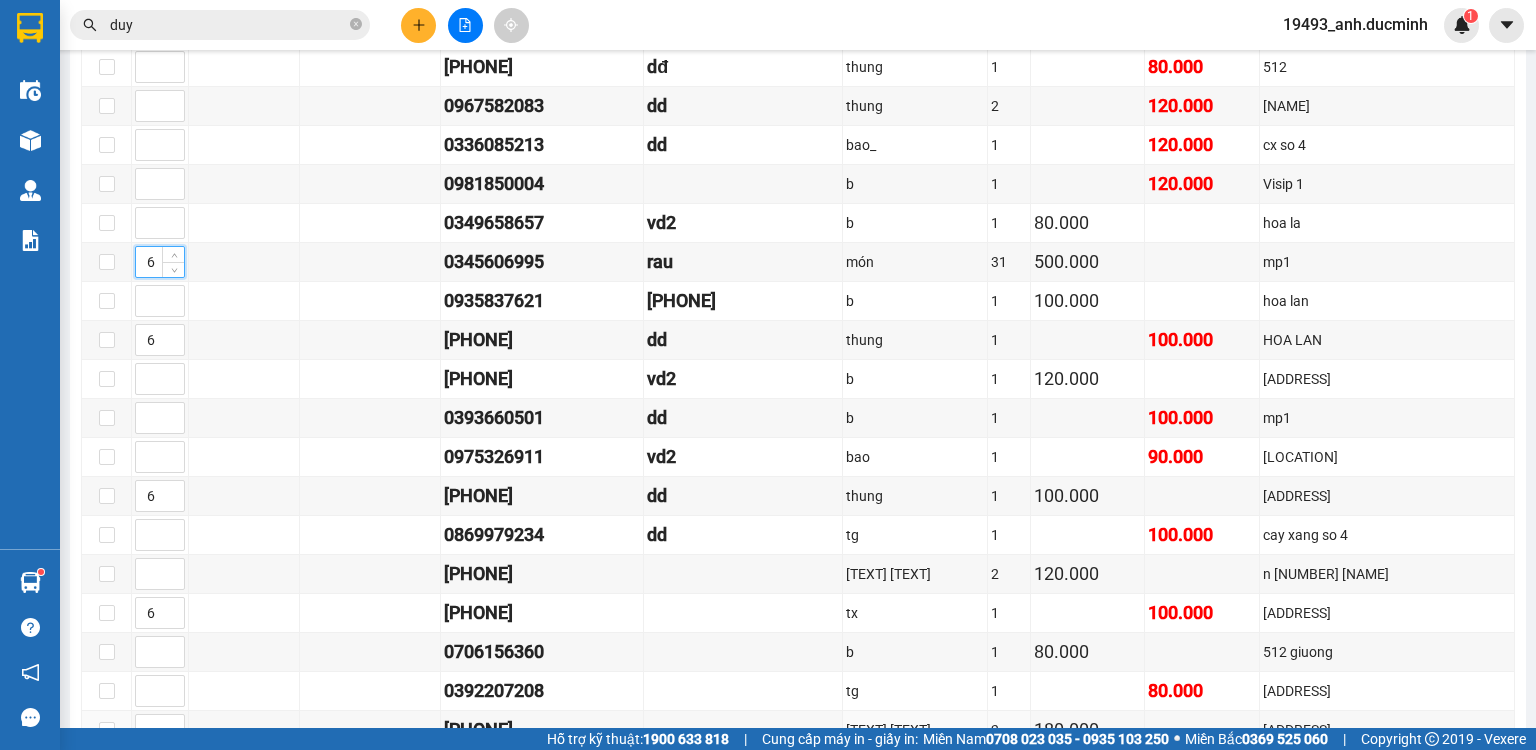 scroll, scrollTop: 960, scrollLeft: 0, axis: vertical 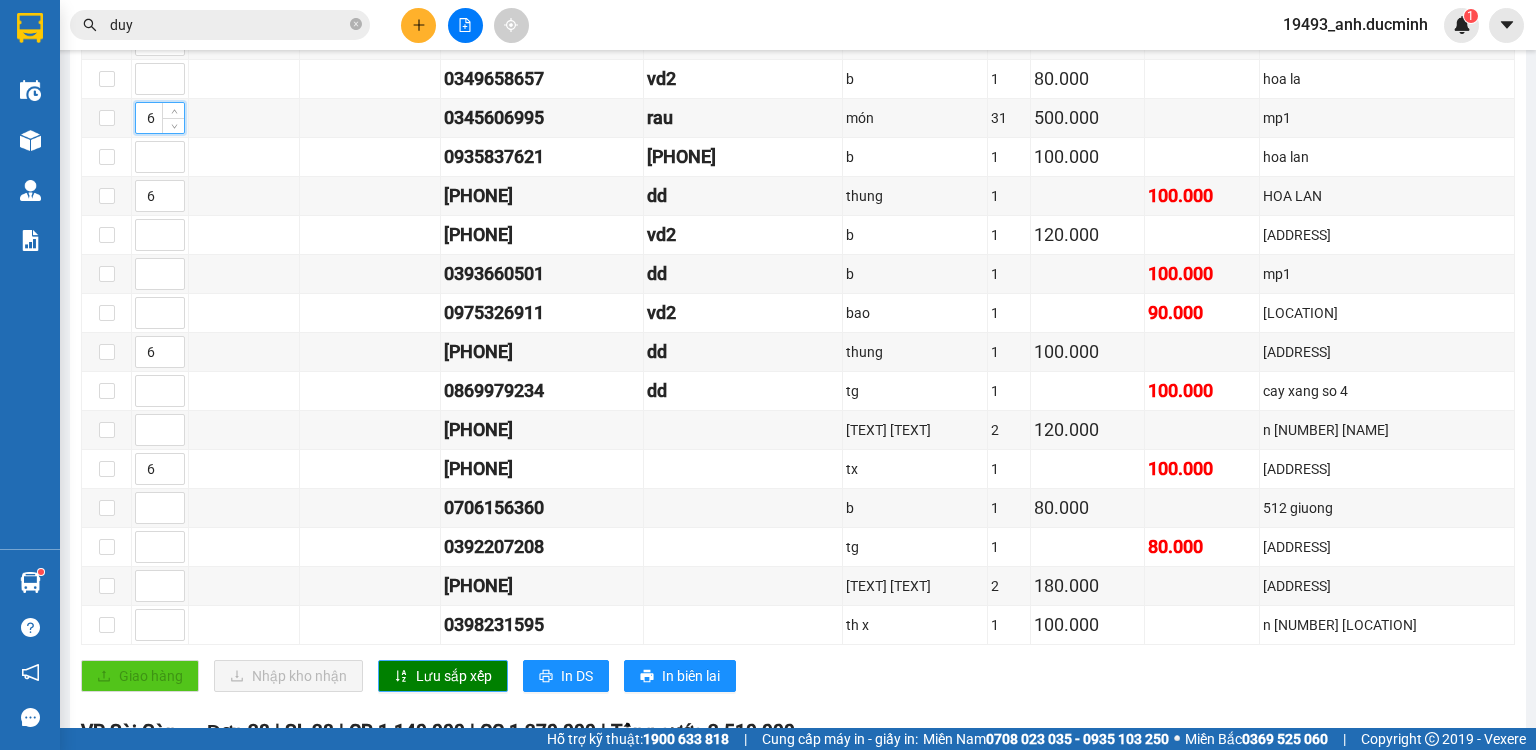 type on "6" 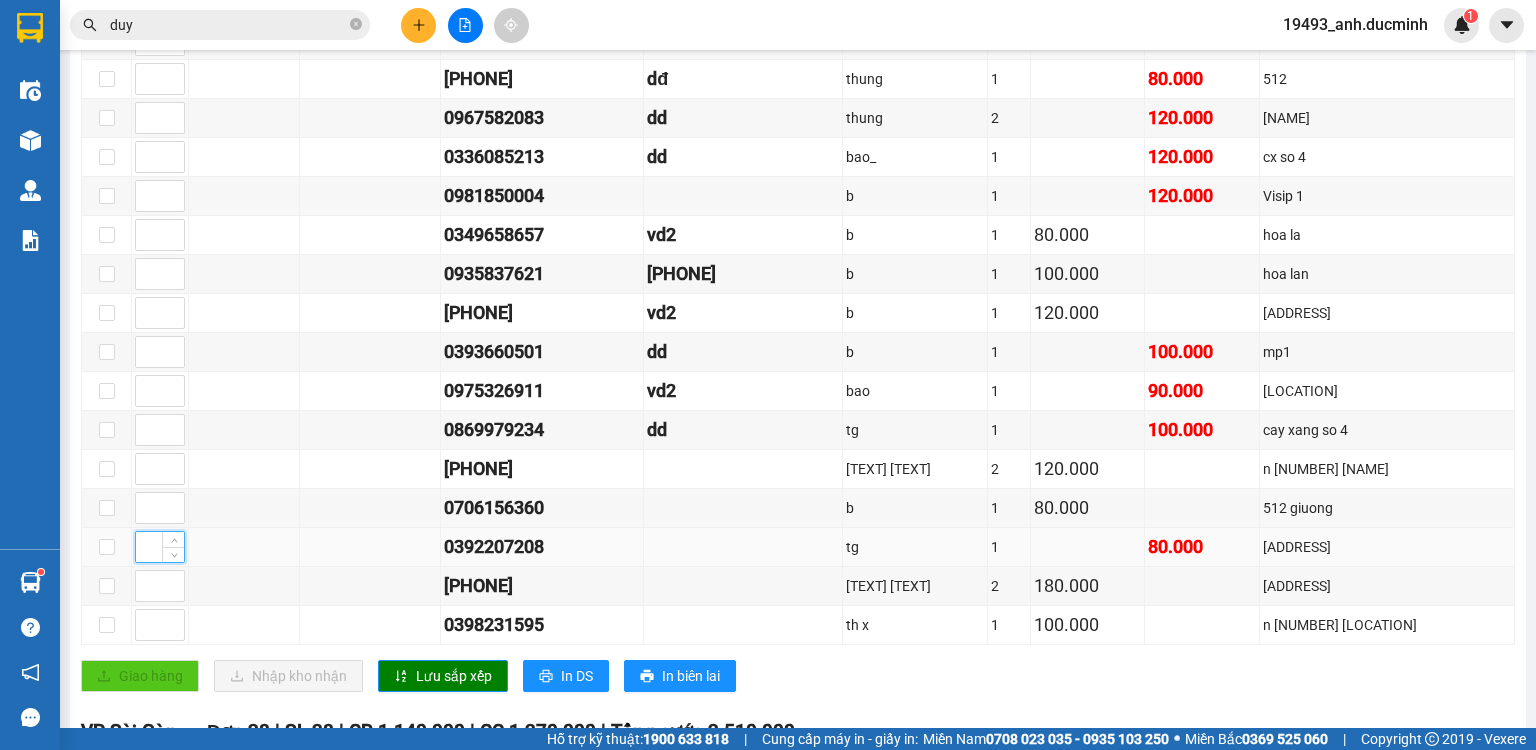 click at bounding box center [160, 547] 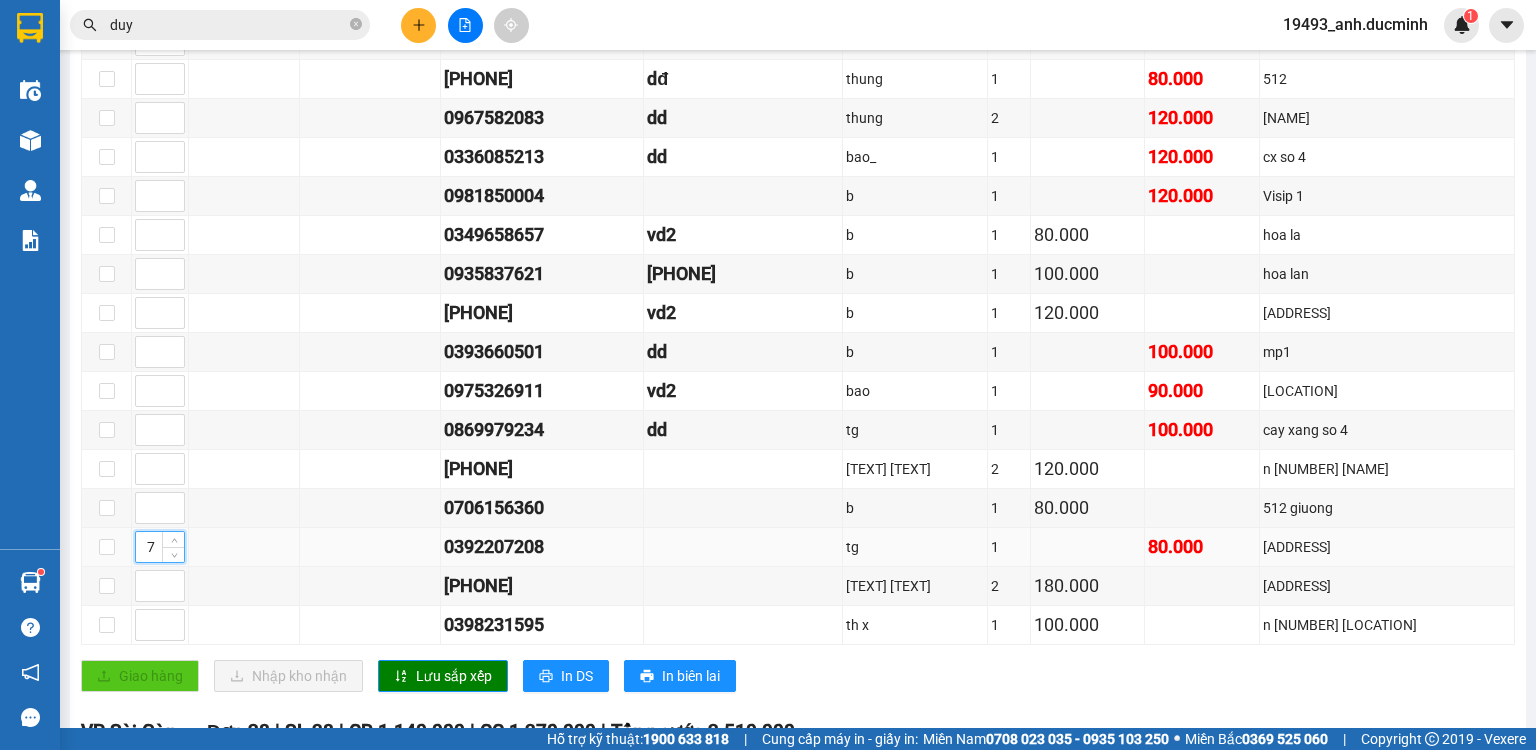 scroll, scrollTop: 880, scrollLeft: 0, axis: vertical 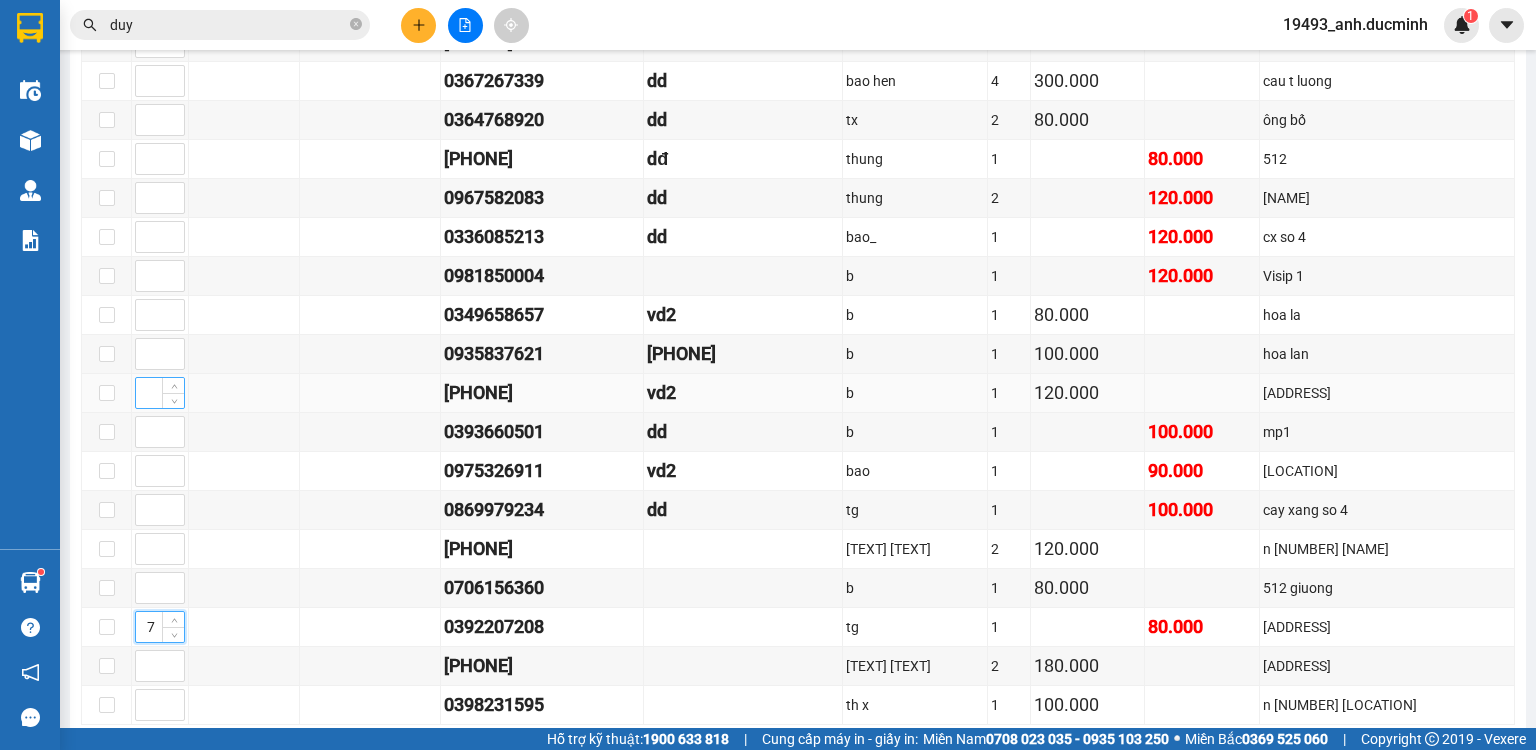 type on "7" 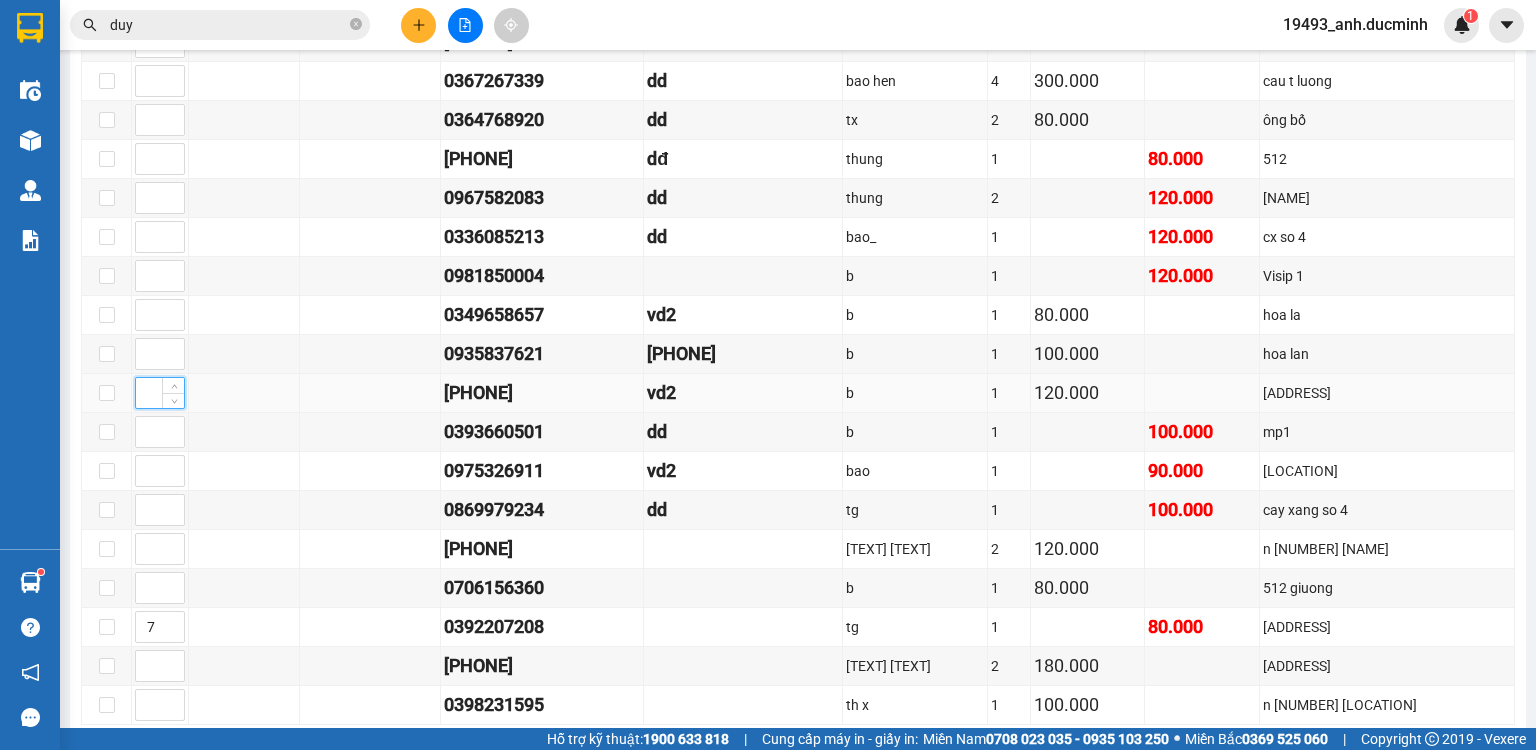 click at bounding box center [160, 393] 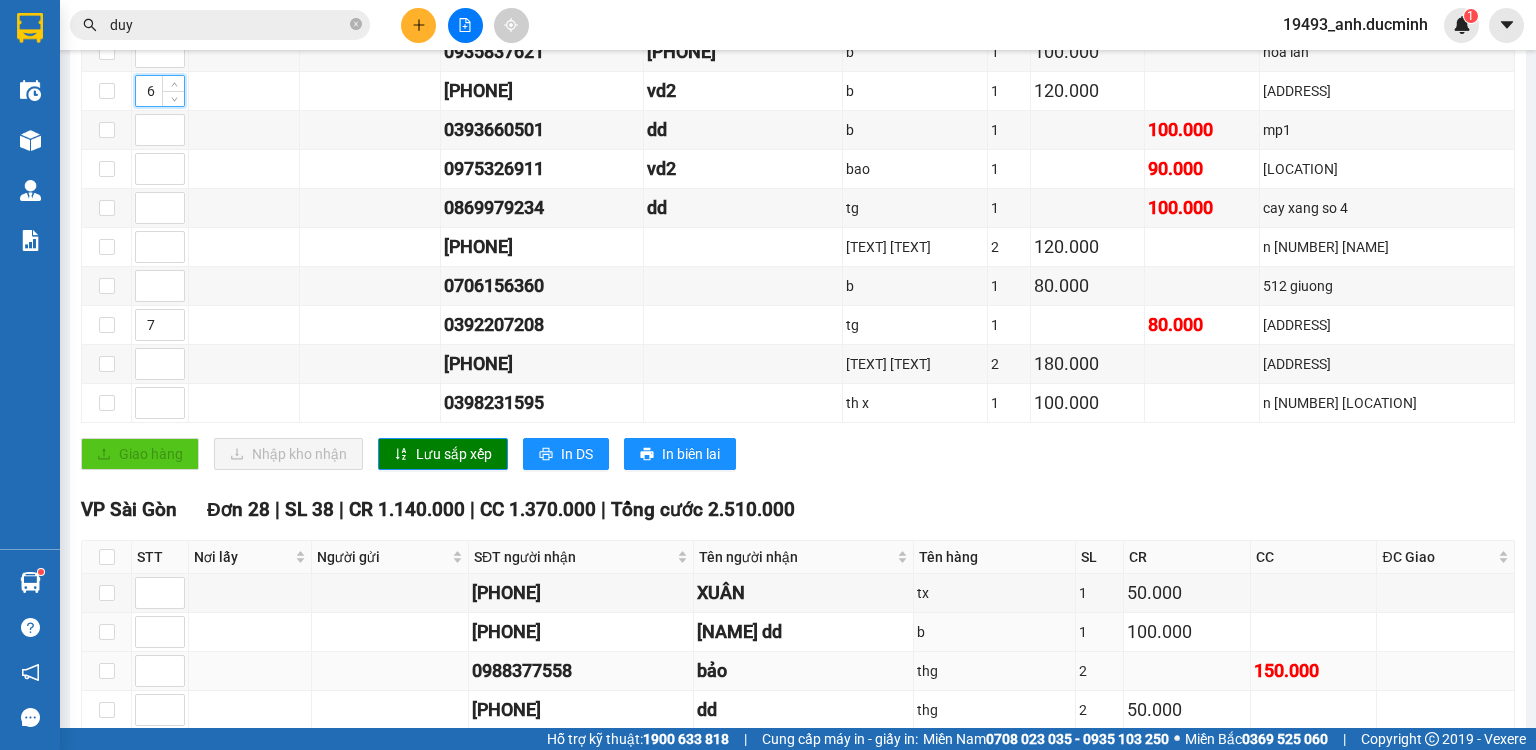 scroll, scrollTop: 1200, scrollLeft: 0, axis: vertical 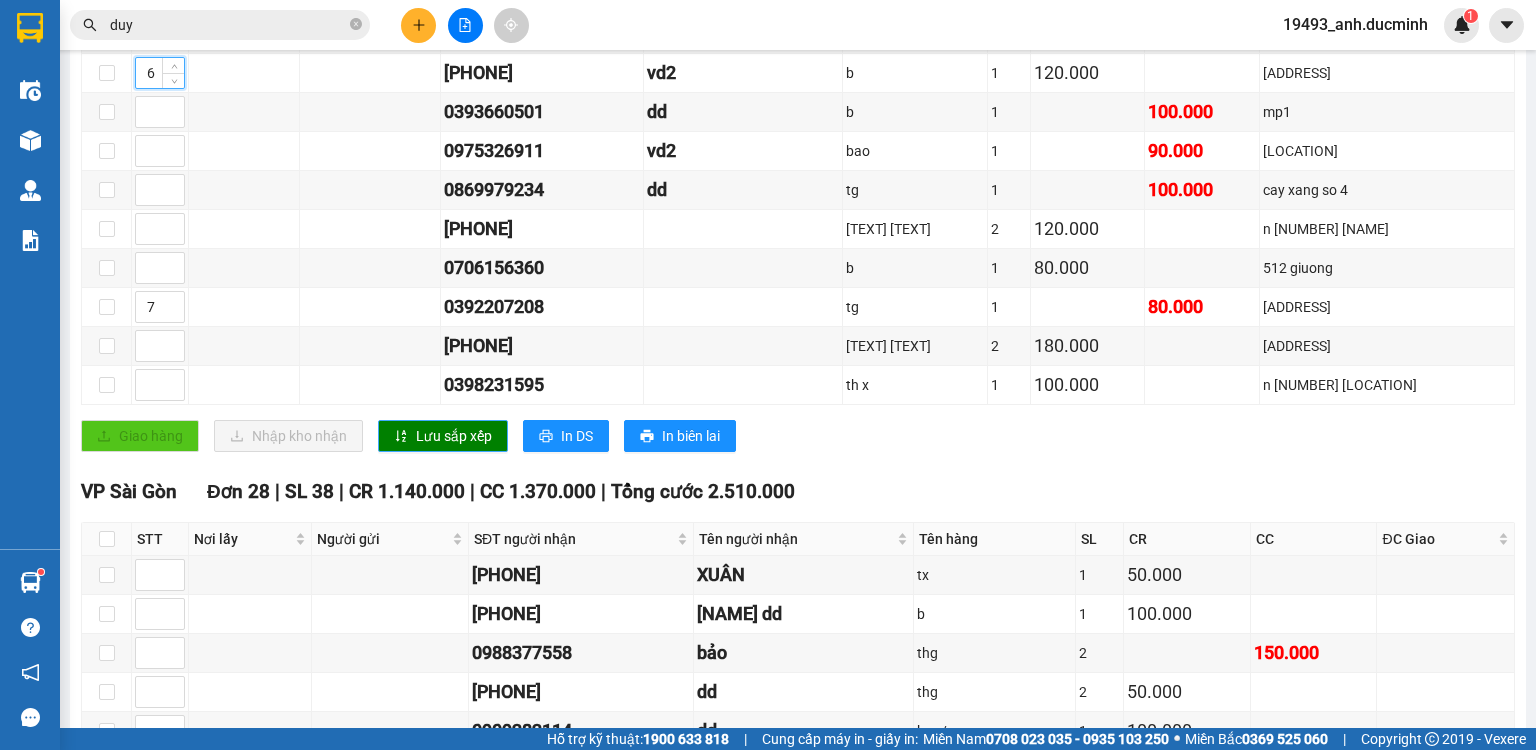 type on "6" 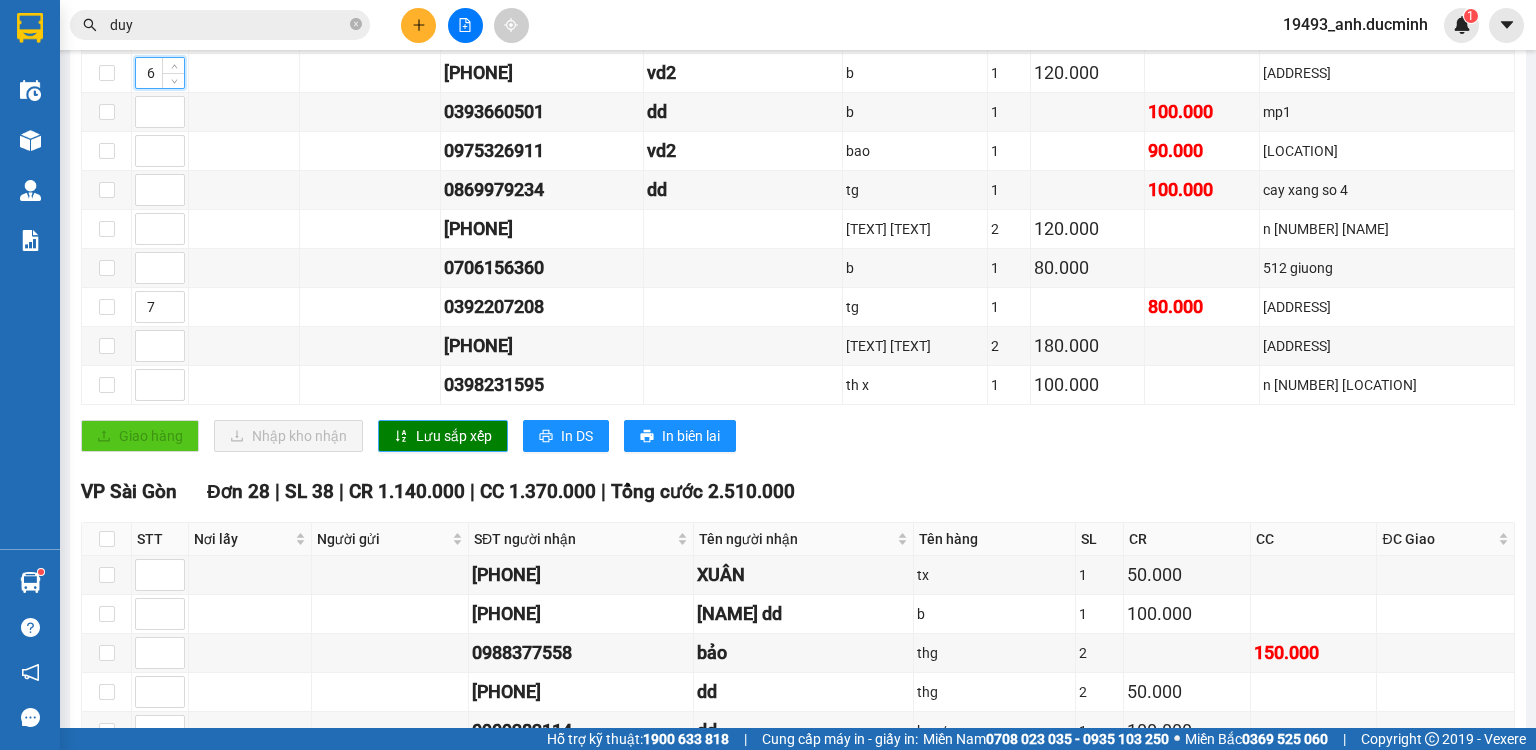 click on "Lưu sắp xếp" at bounding box center [443, 436] 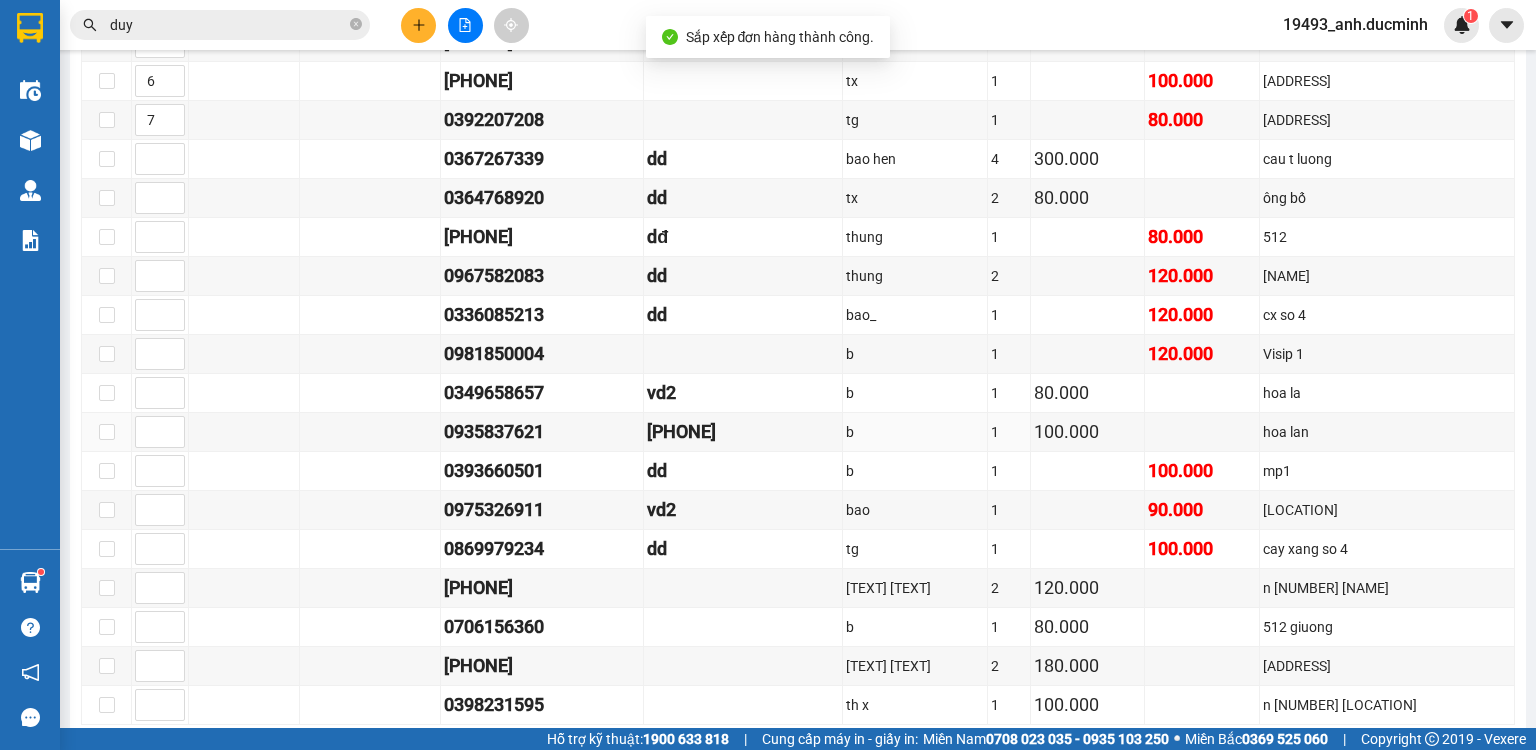 scroll, scrollTop: 960, scrollLeft: 0, axis: vertical 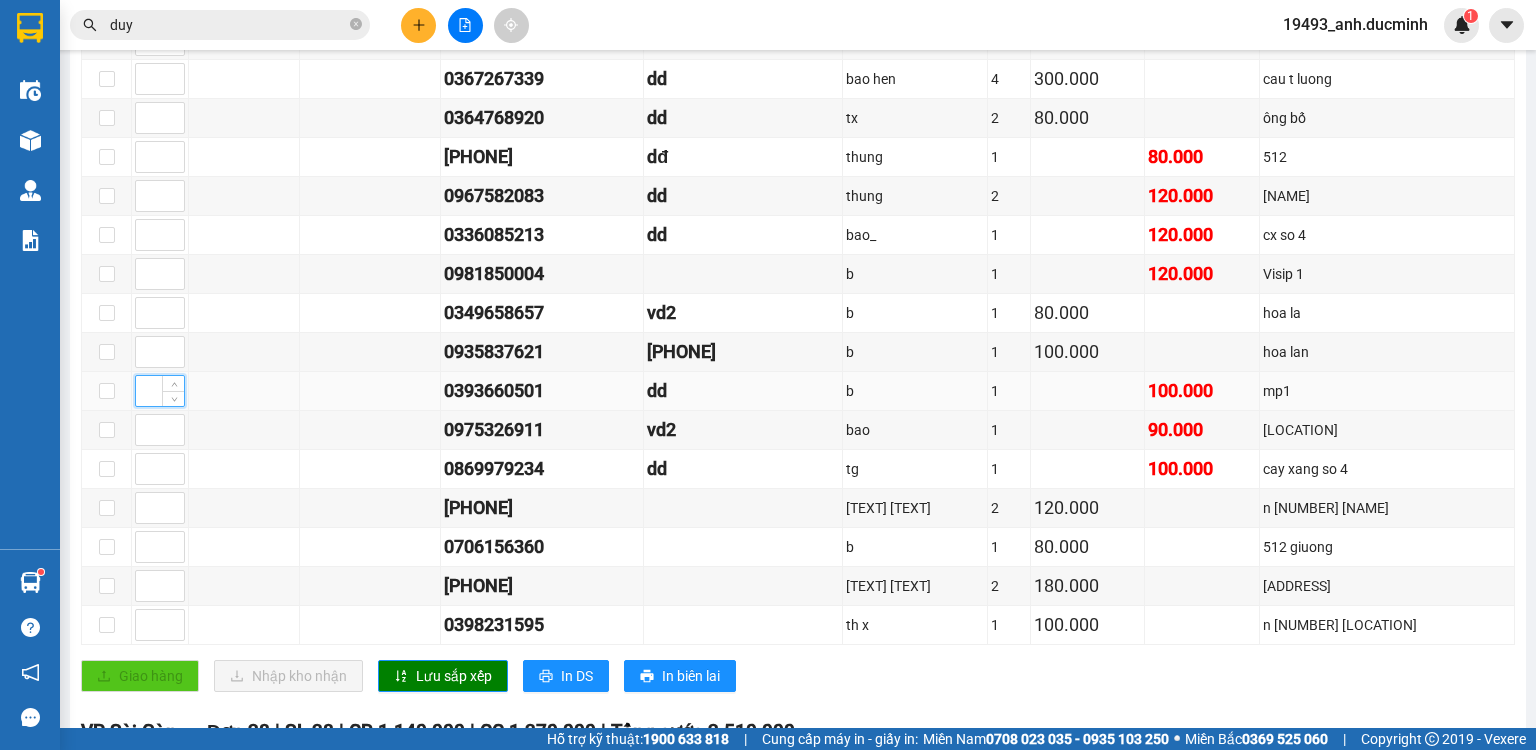 click at bounding box center [160, 391] 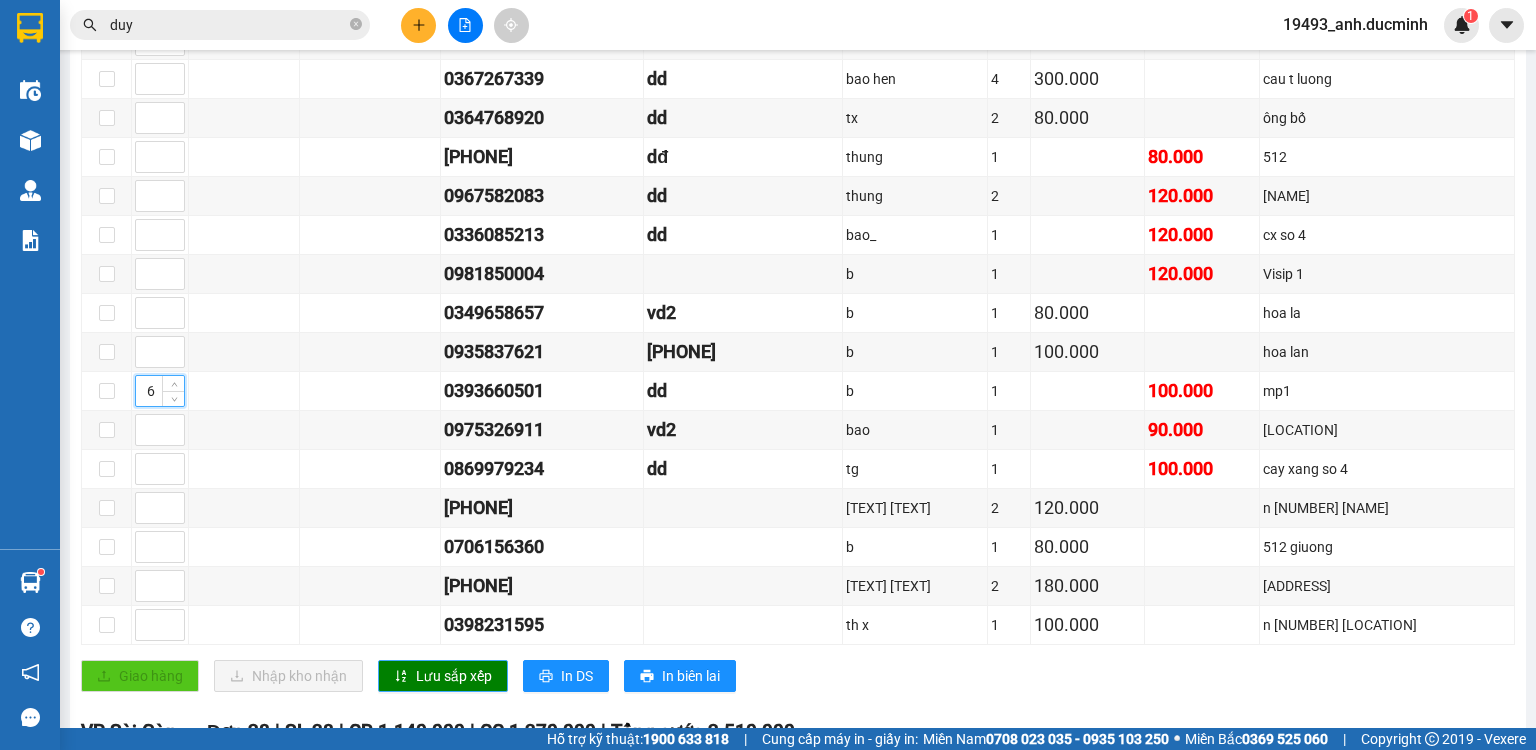 type on "6" 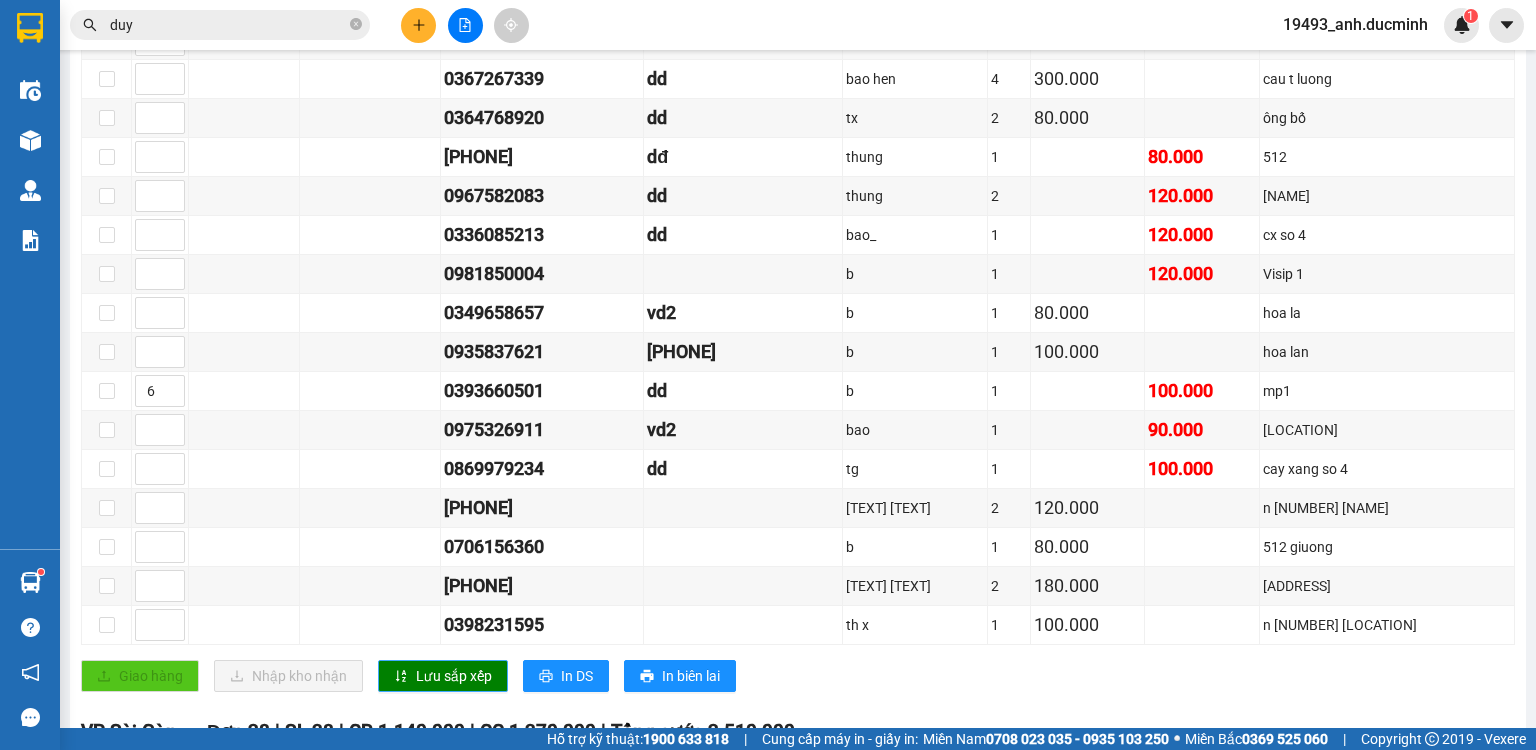 click 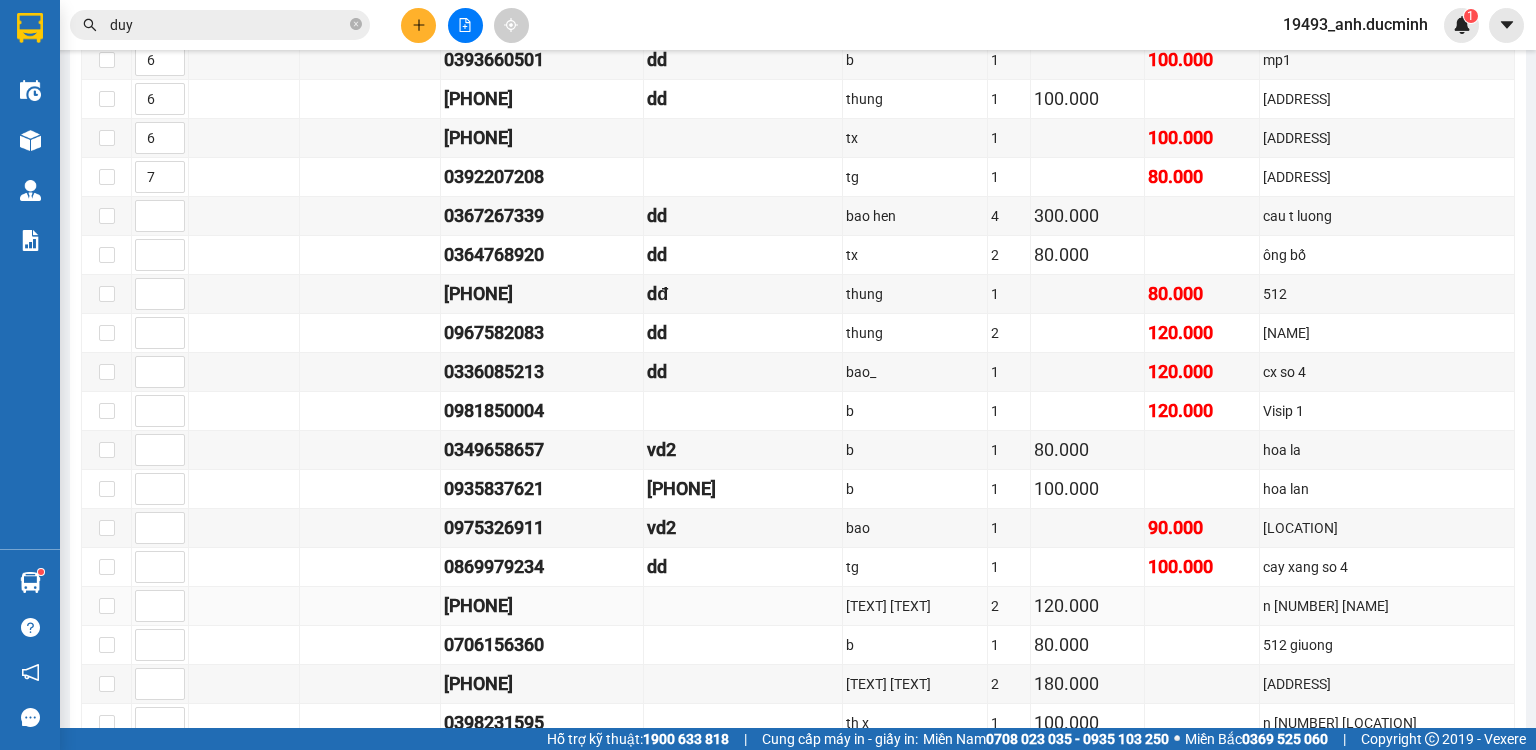 scroll, scrollTop: 880, scrollLeft: 0, axis: vertical 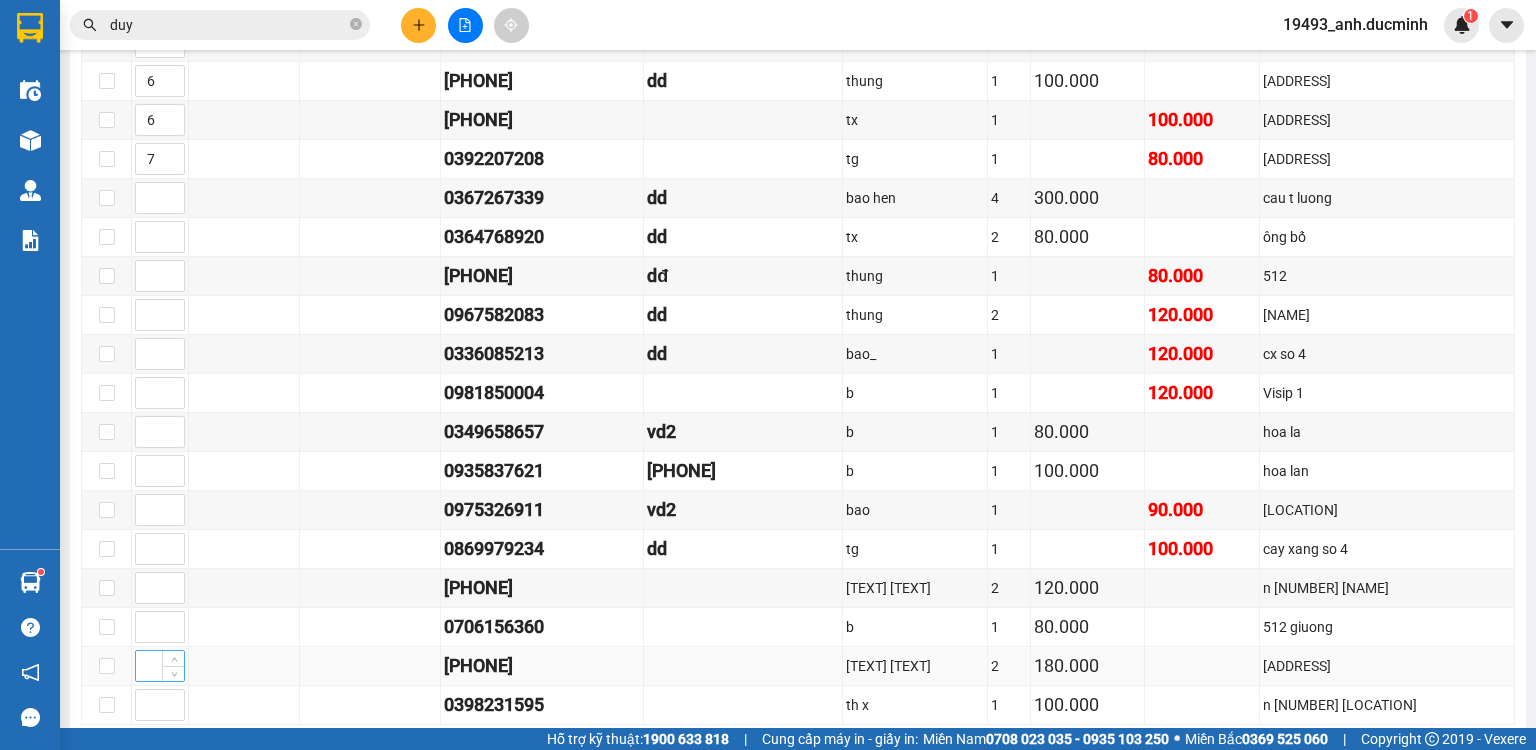 click at bounding box center [160, 666] 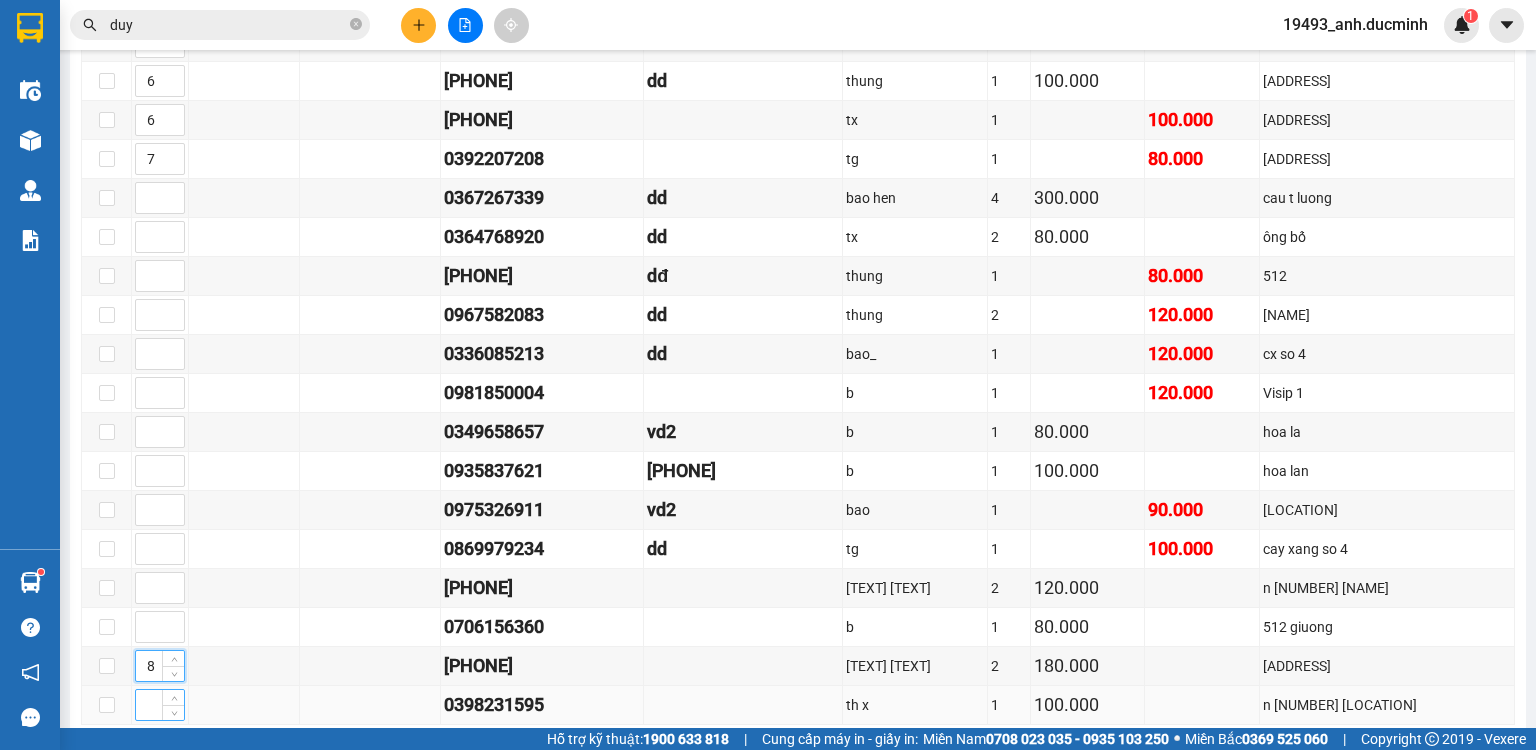 type on "8" 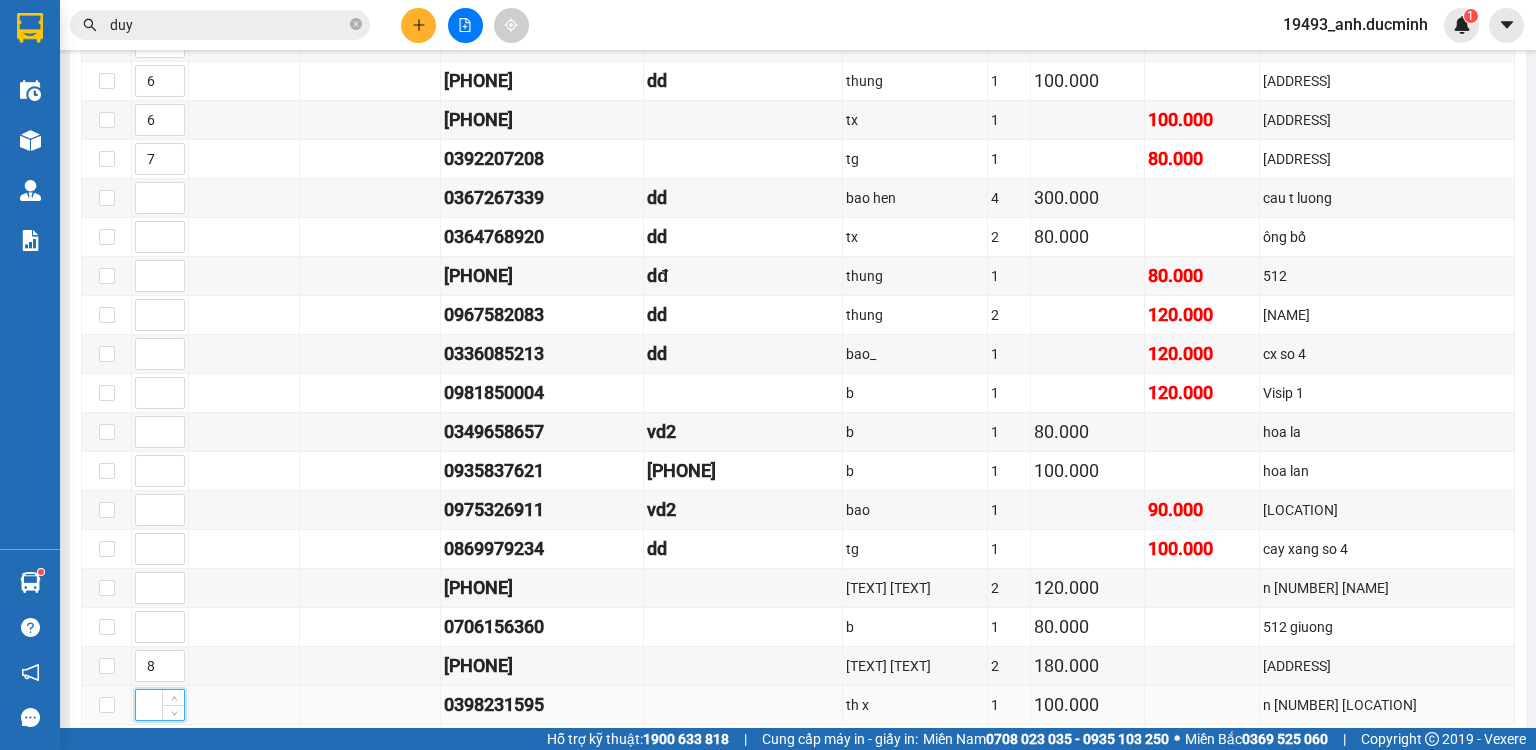 click at bounding box center (160, 705) 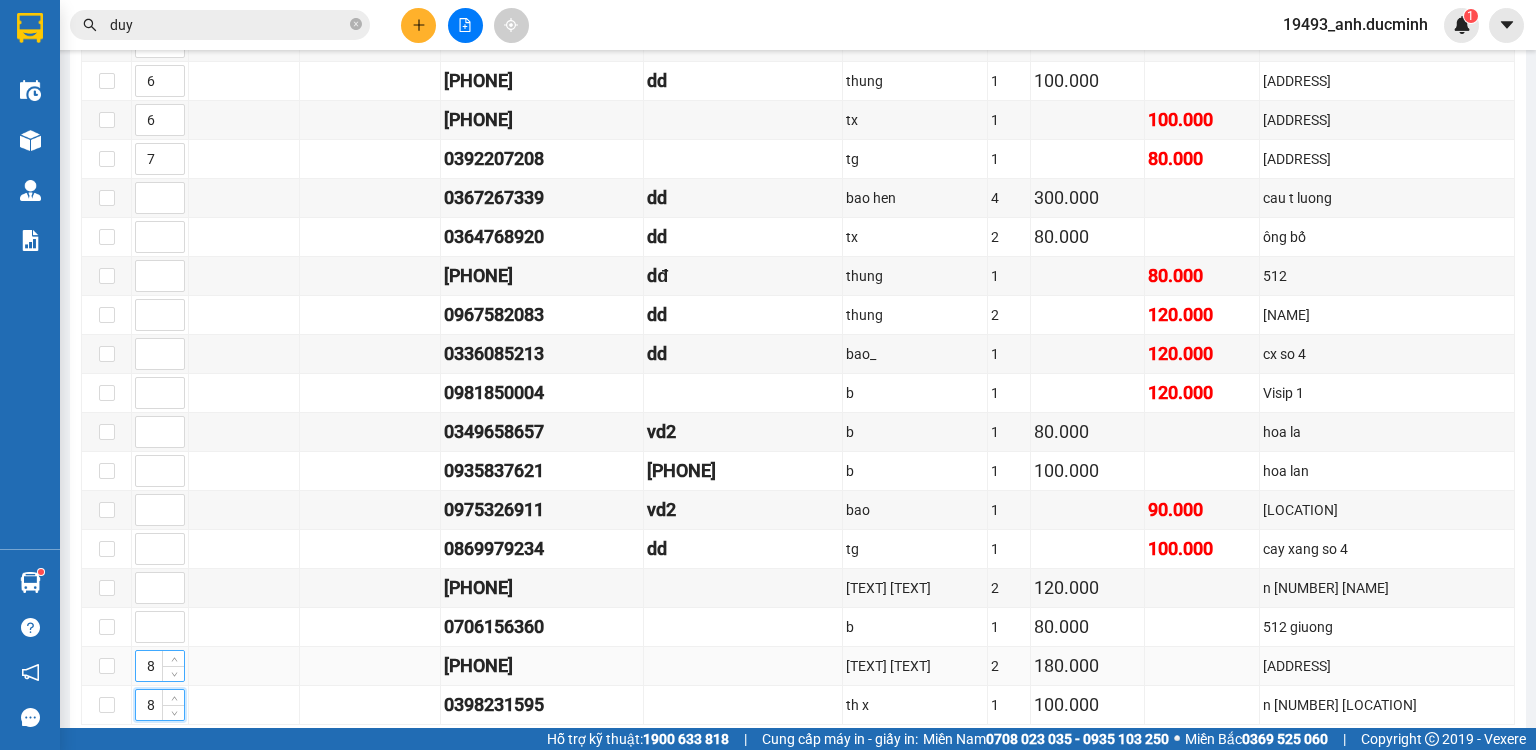 type on "8" 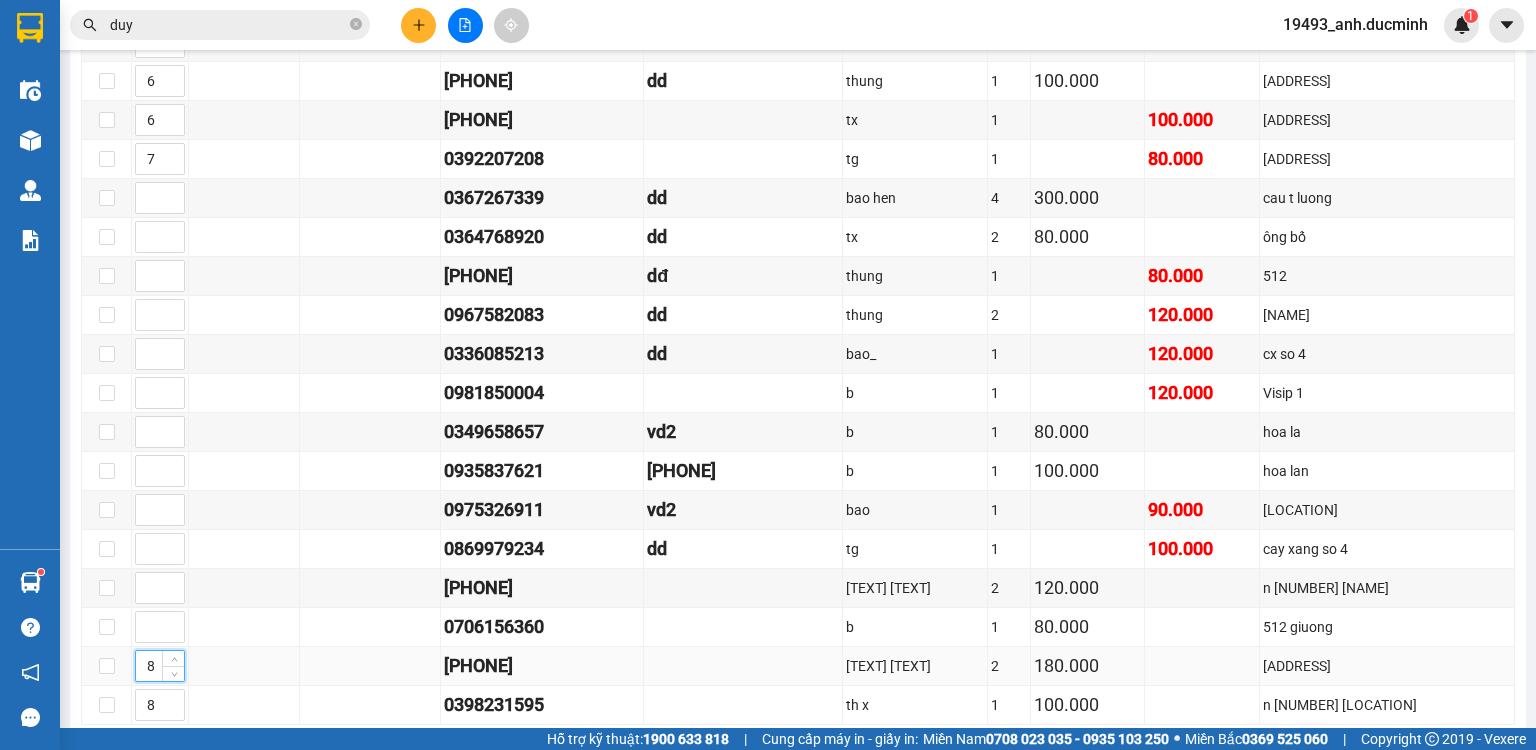click on "8" at bounding box center [160, 666] 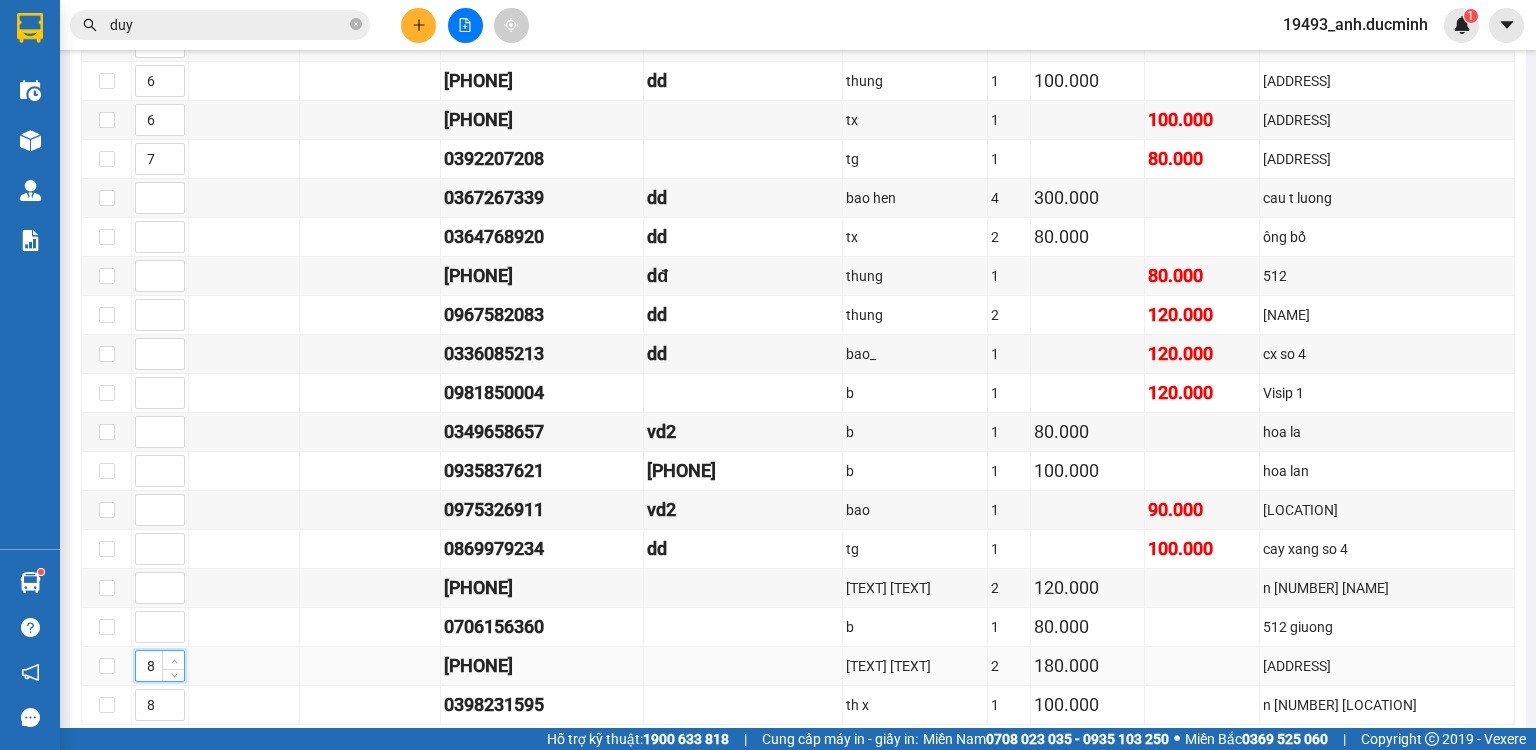 click 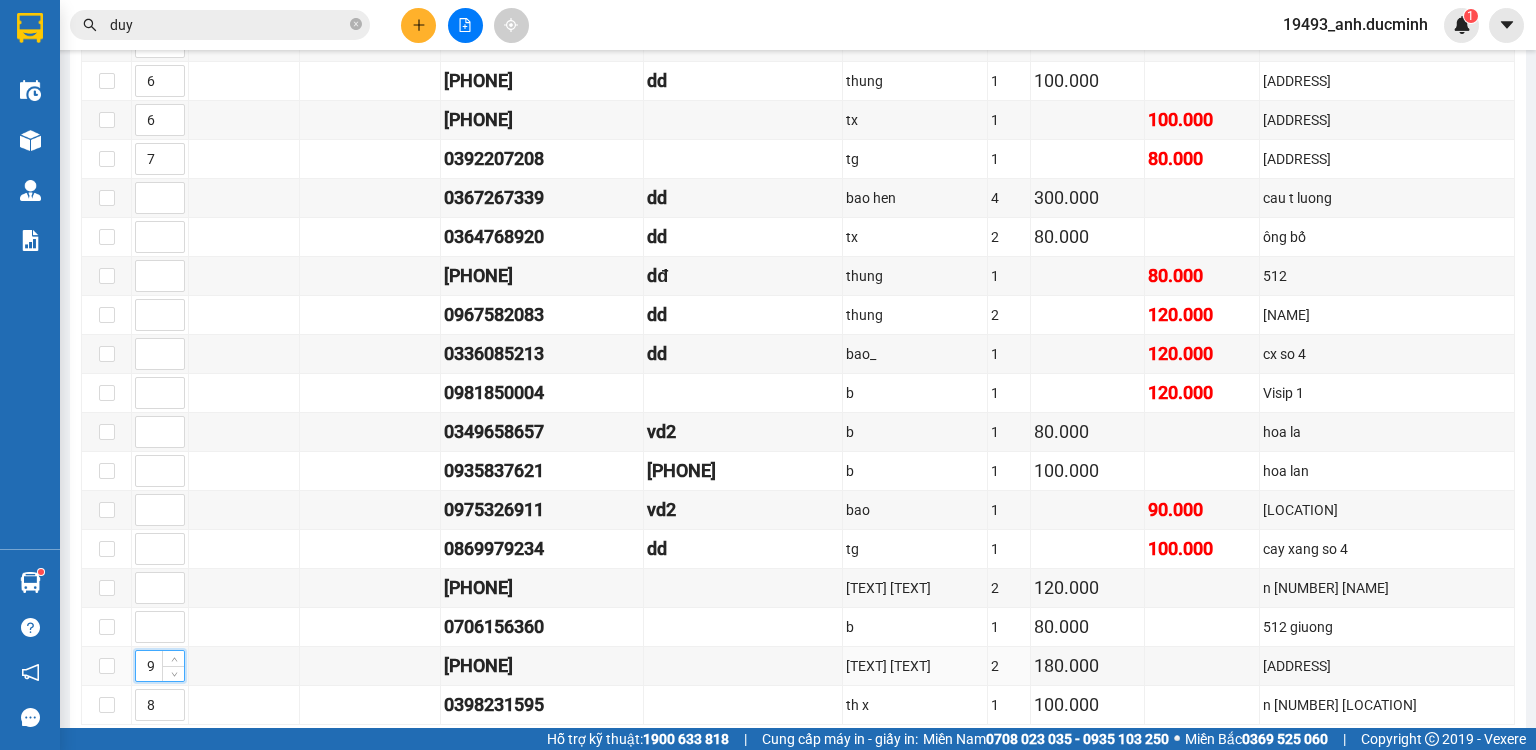 scroll, scrollTop: 1120, scrollLeft: 0, axis: vertical 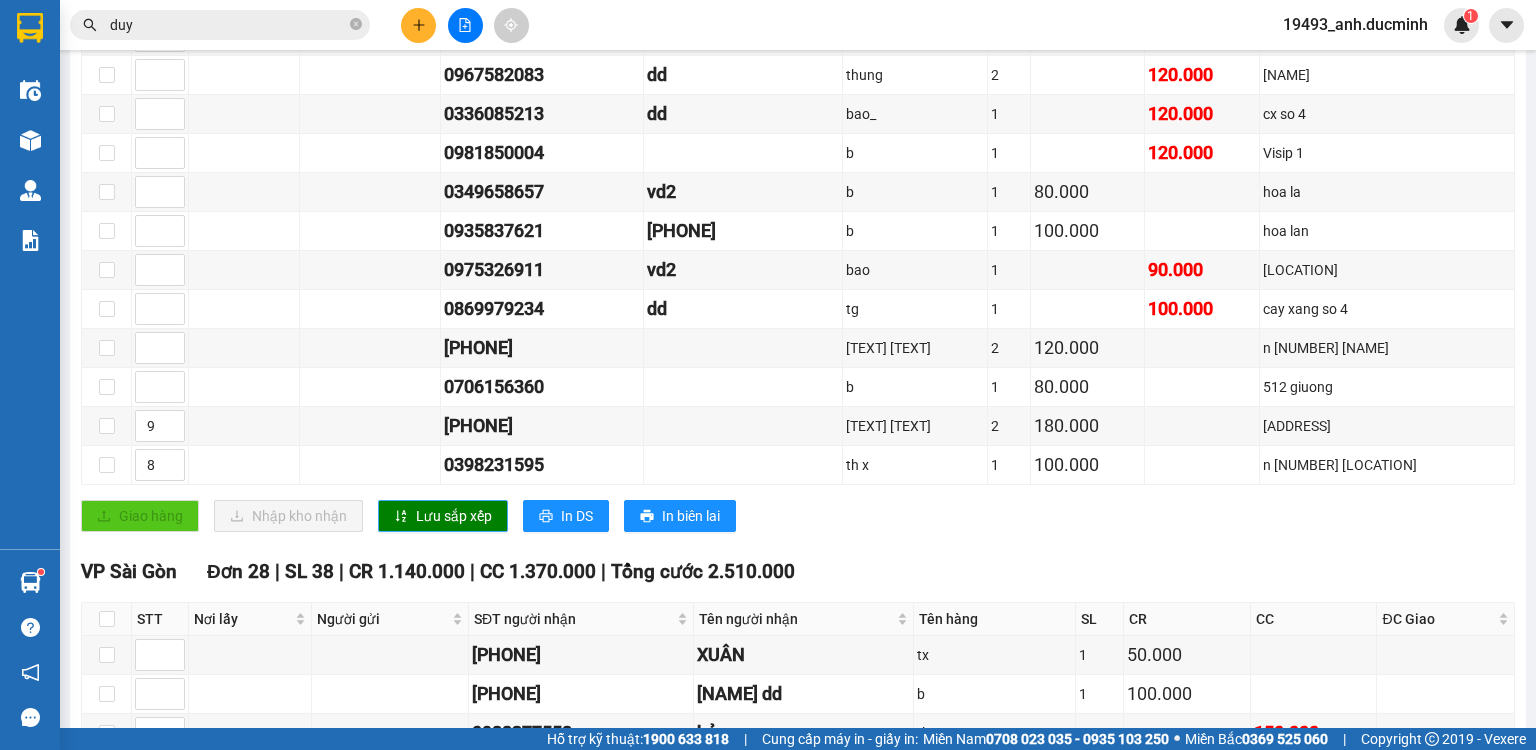 click on "Lưu sắp xếp" at bounding box center (454, 516) 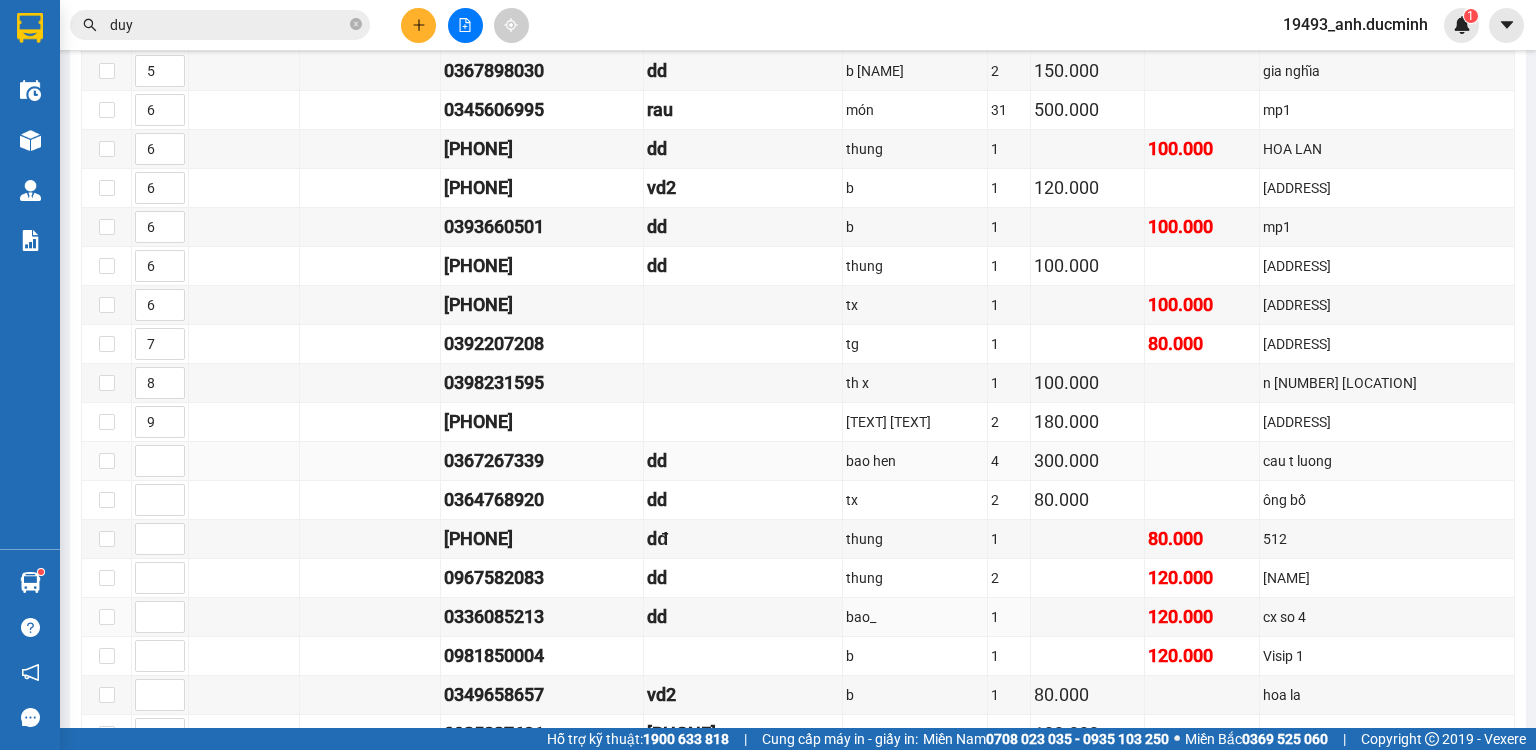 scroll, scrollTop: 640, scrollLeft: 0, axis: vertical 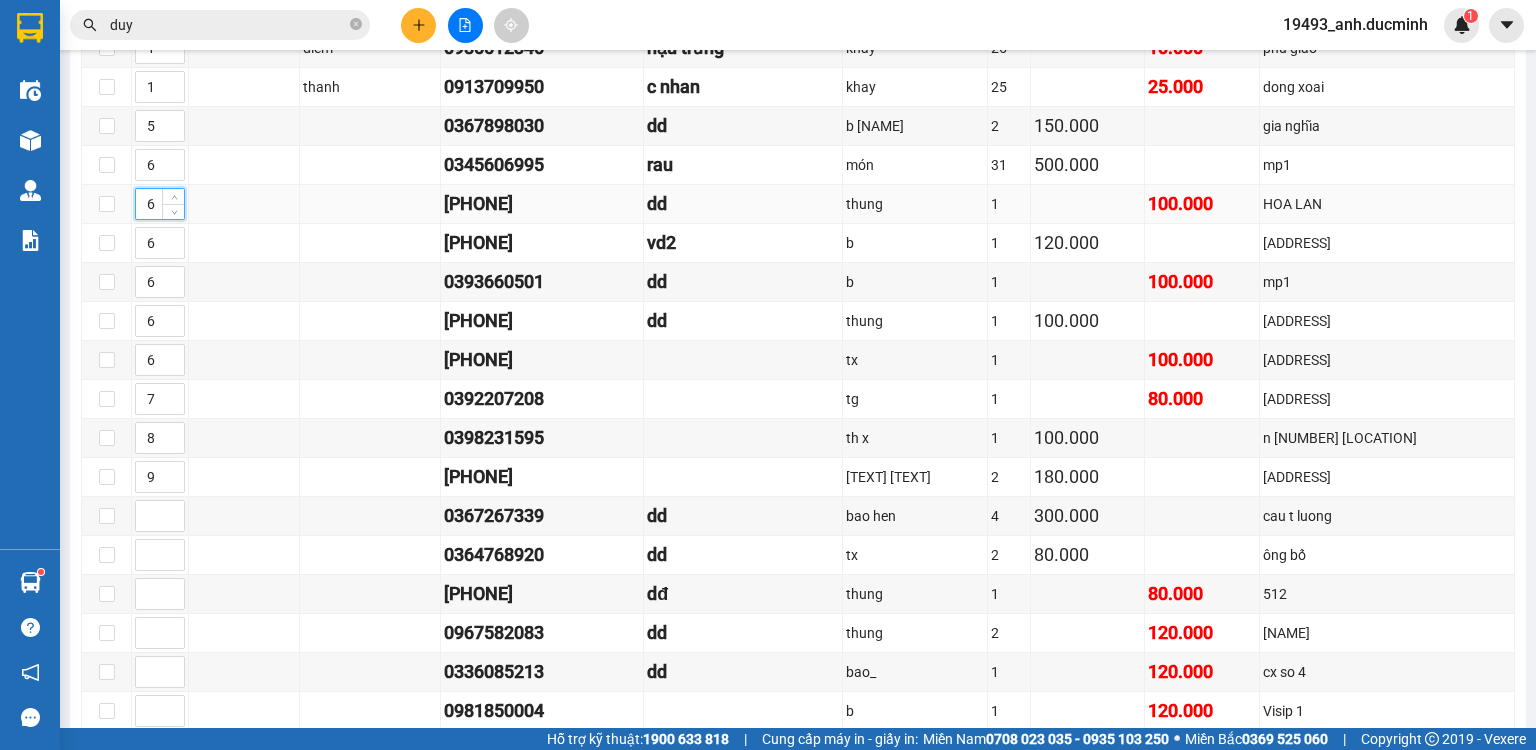 click on "6" at bounding box center (160, 204) 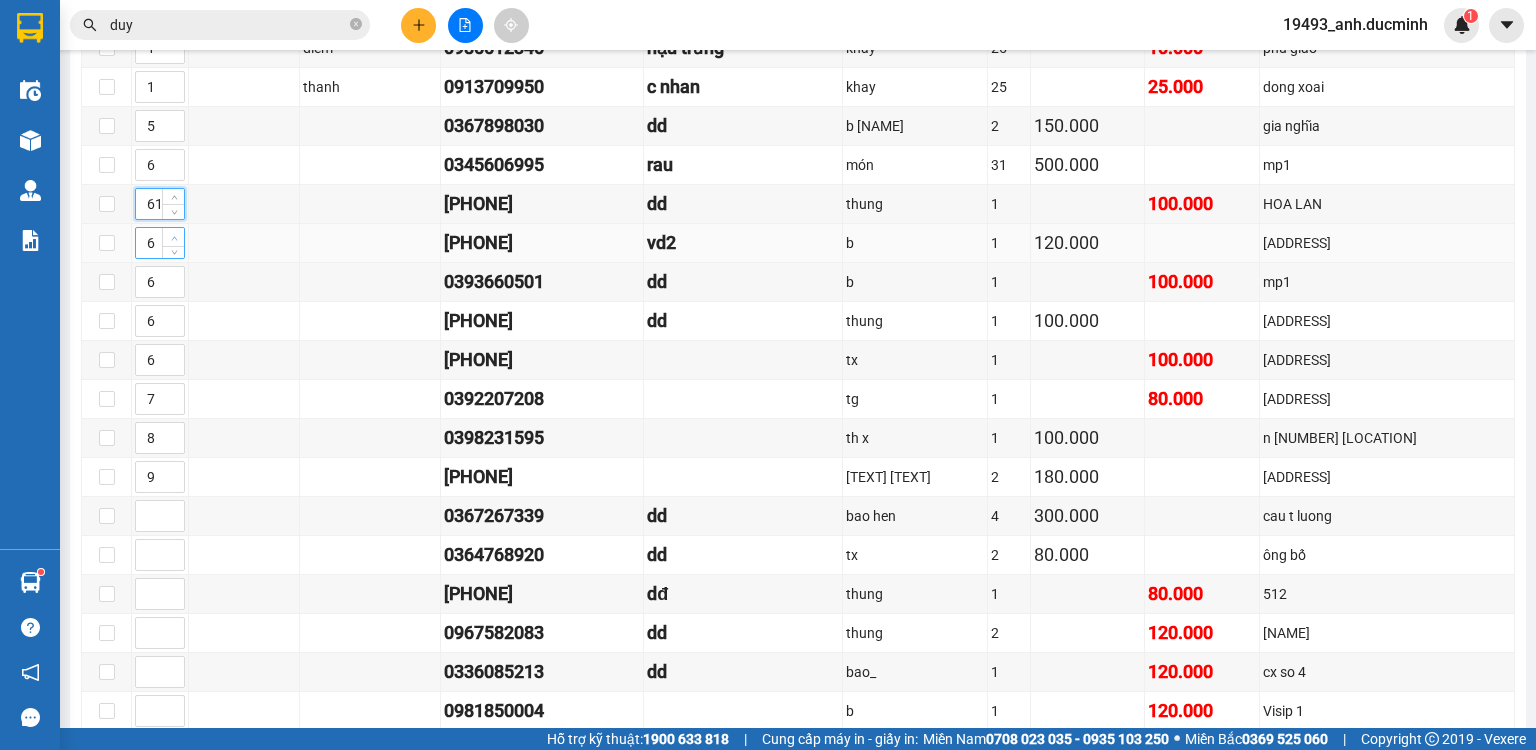 type on "6" 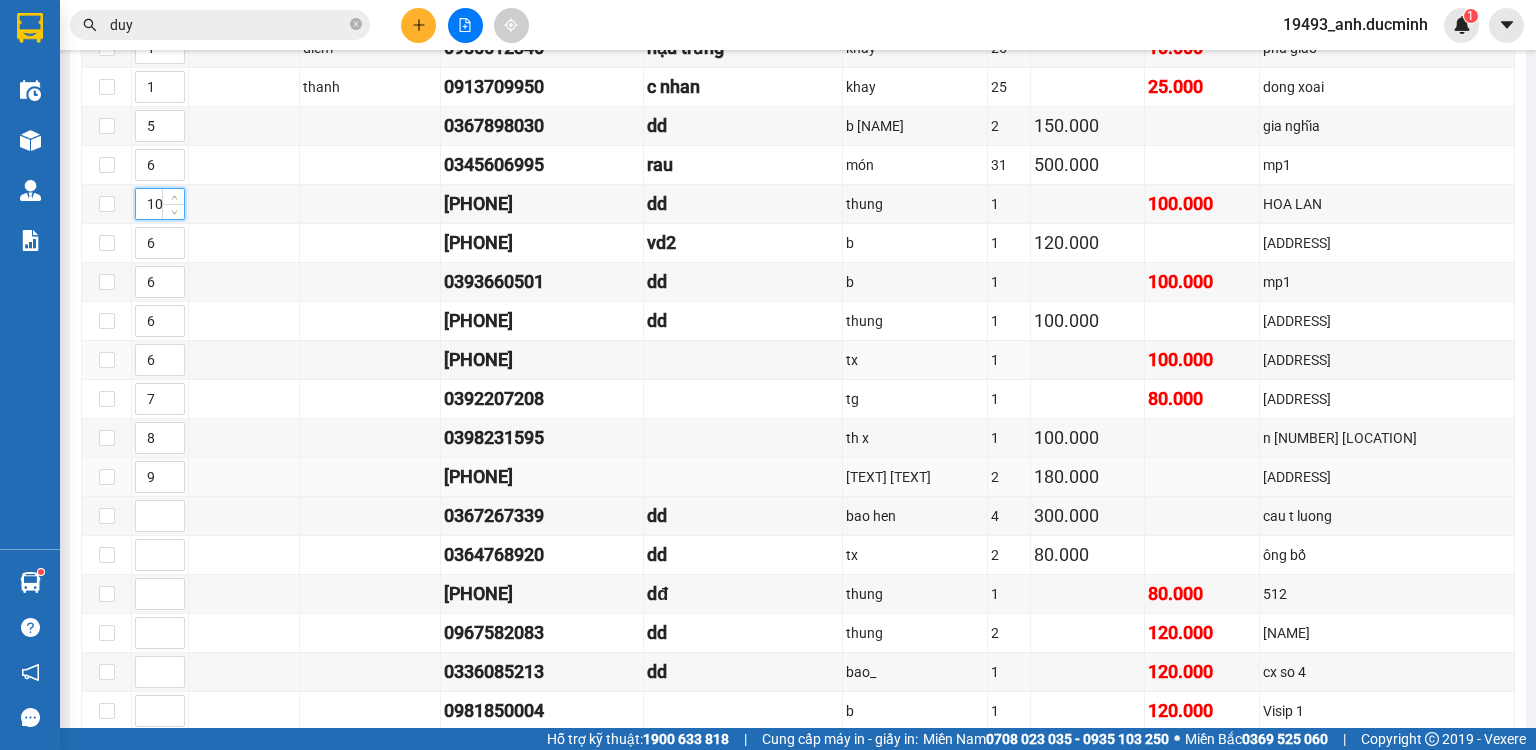 scroll, scrollTop: 720, scrollLeft: 0, axis: vertical 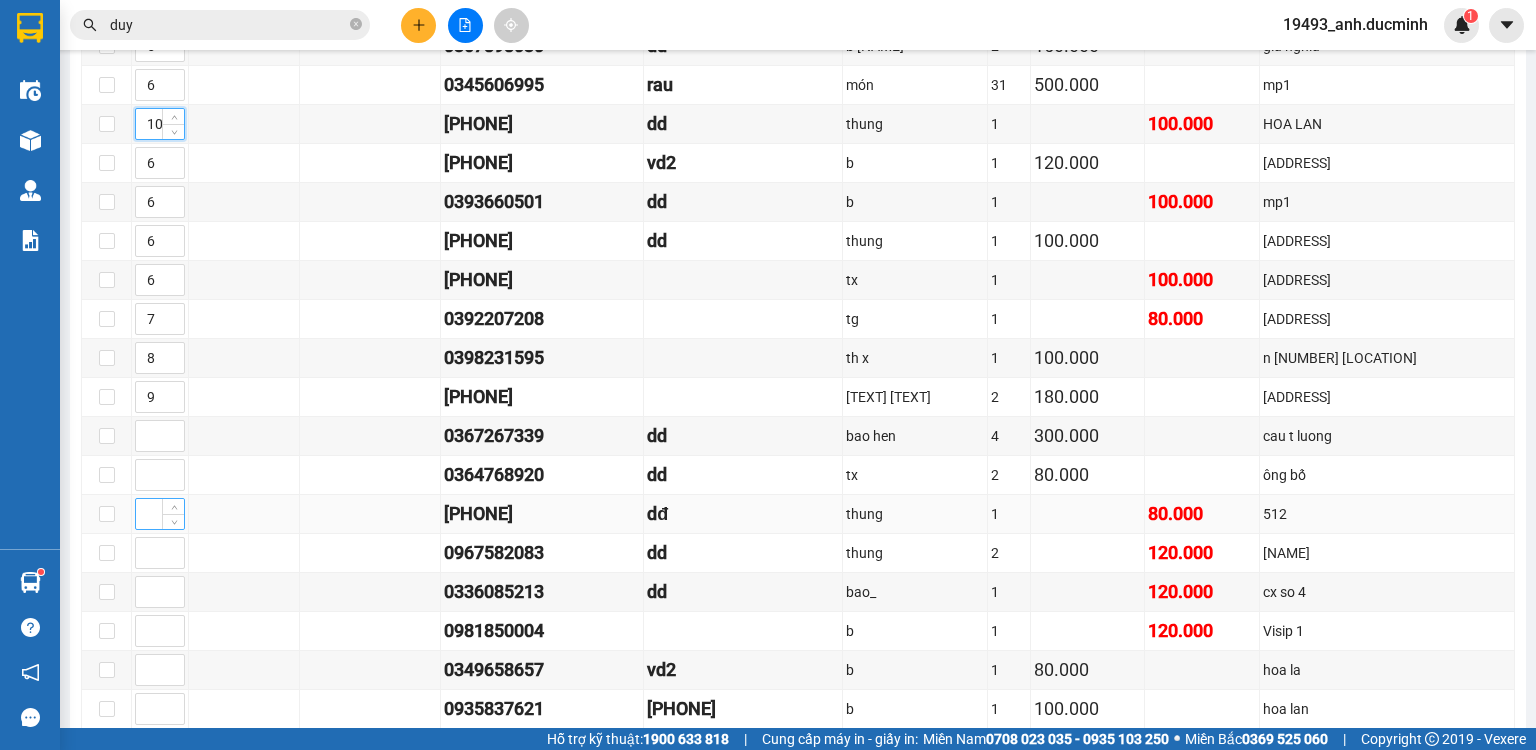 type on "10" 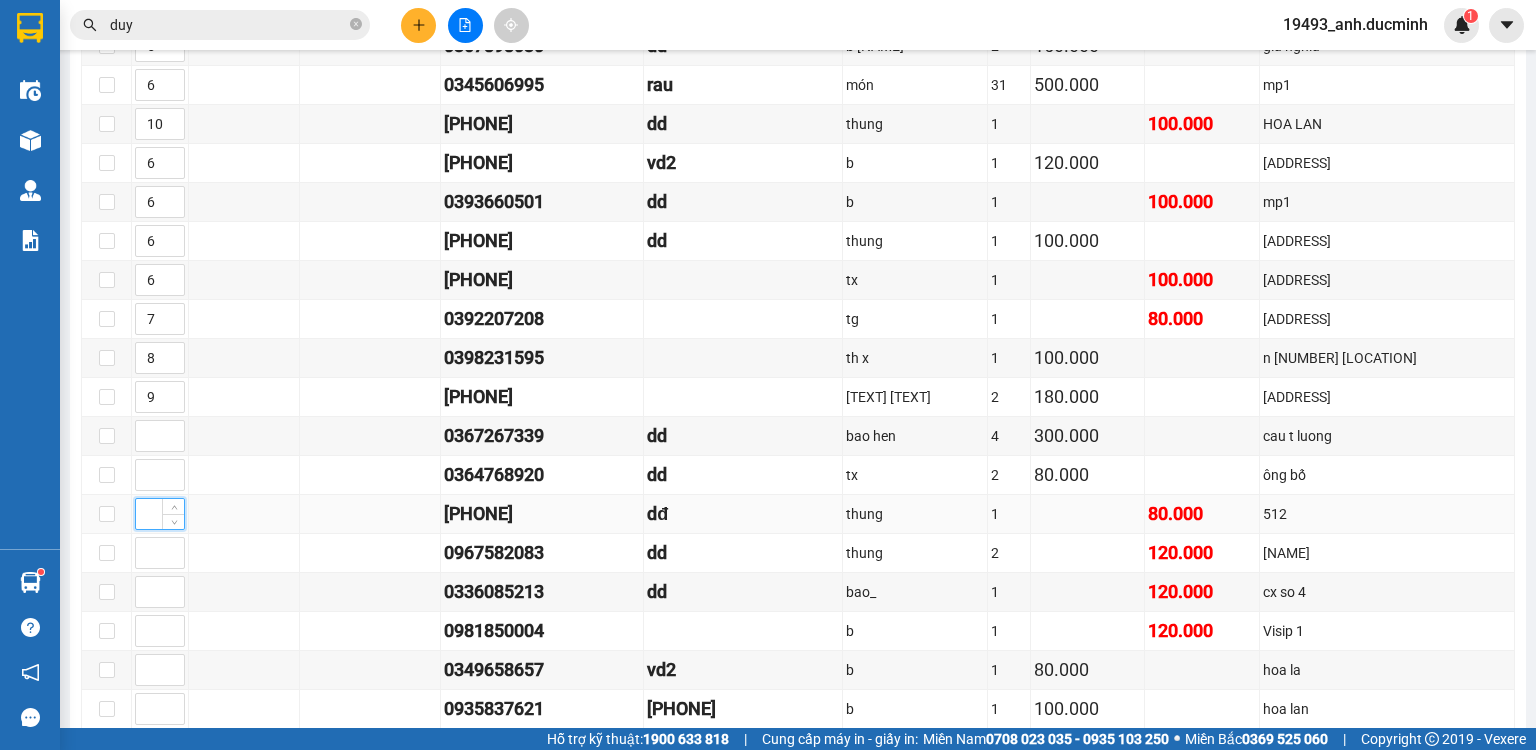 click at bounding box center [160, 514] 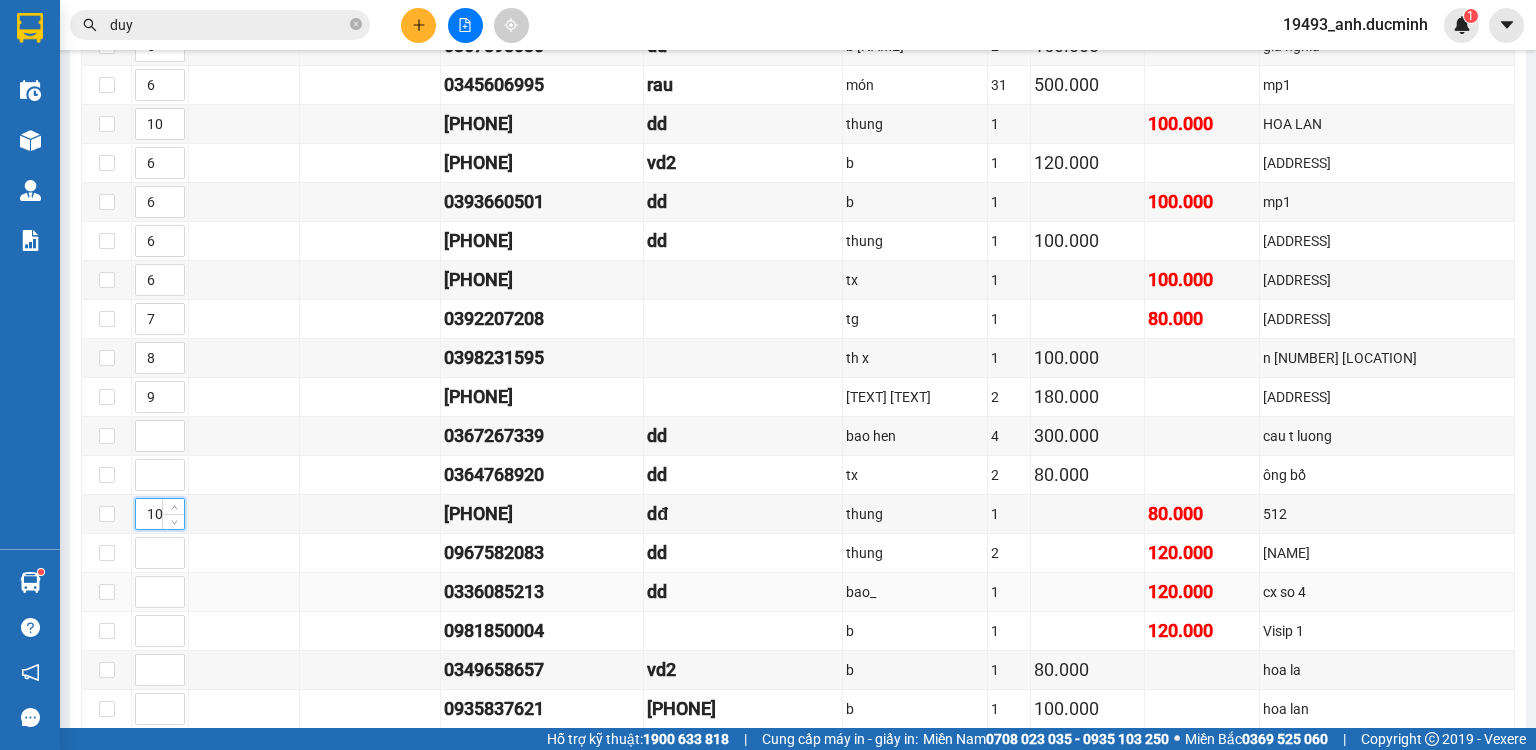 scroll, scrollTop: 800, scrollLeft: 0, axis: vertical 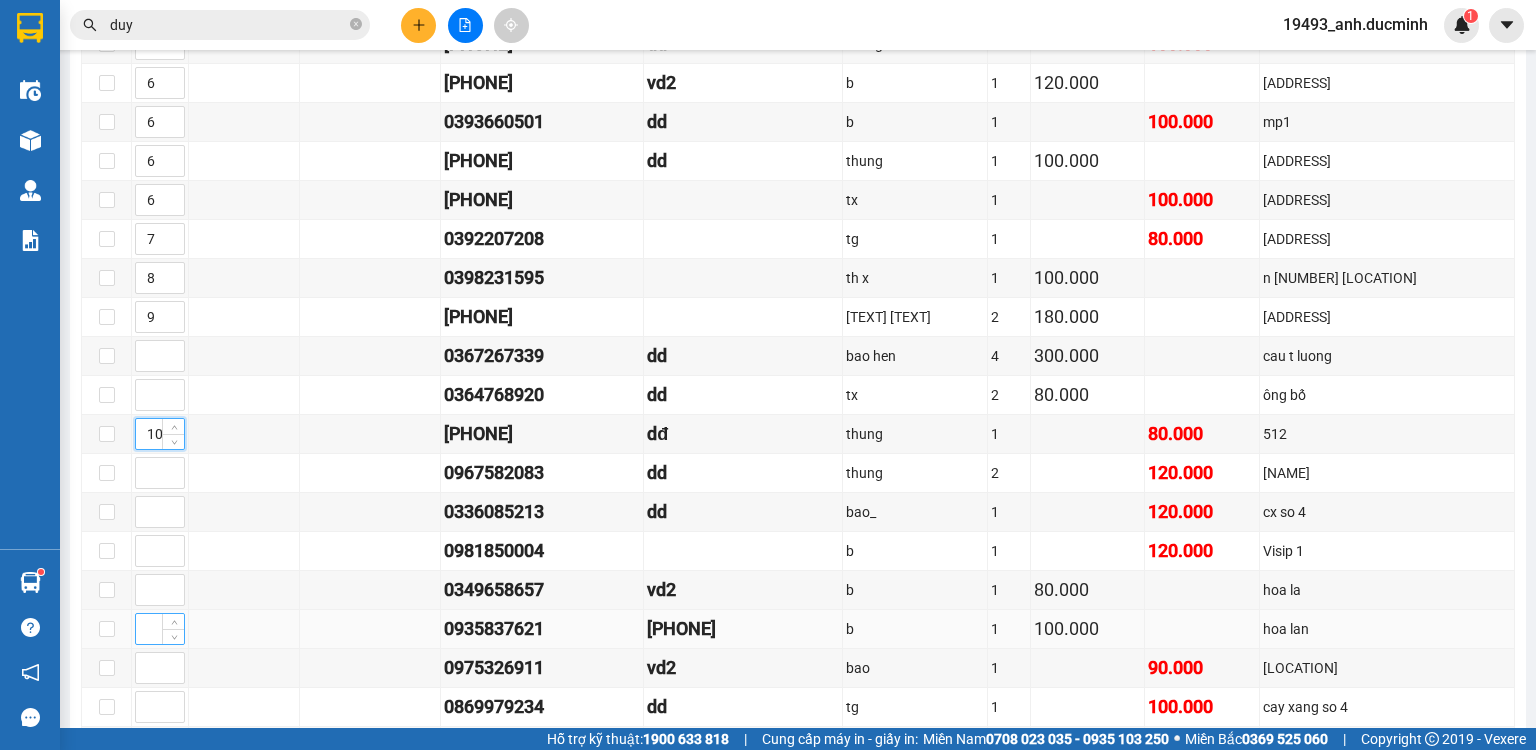 type on "10" 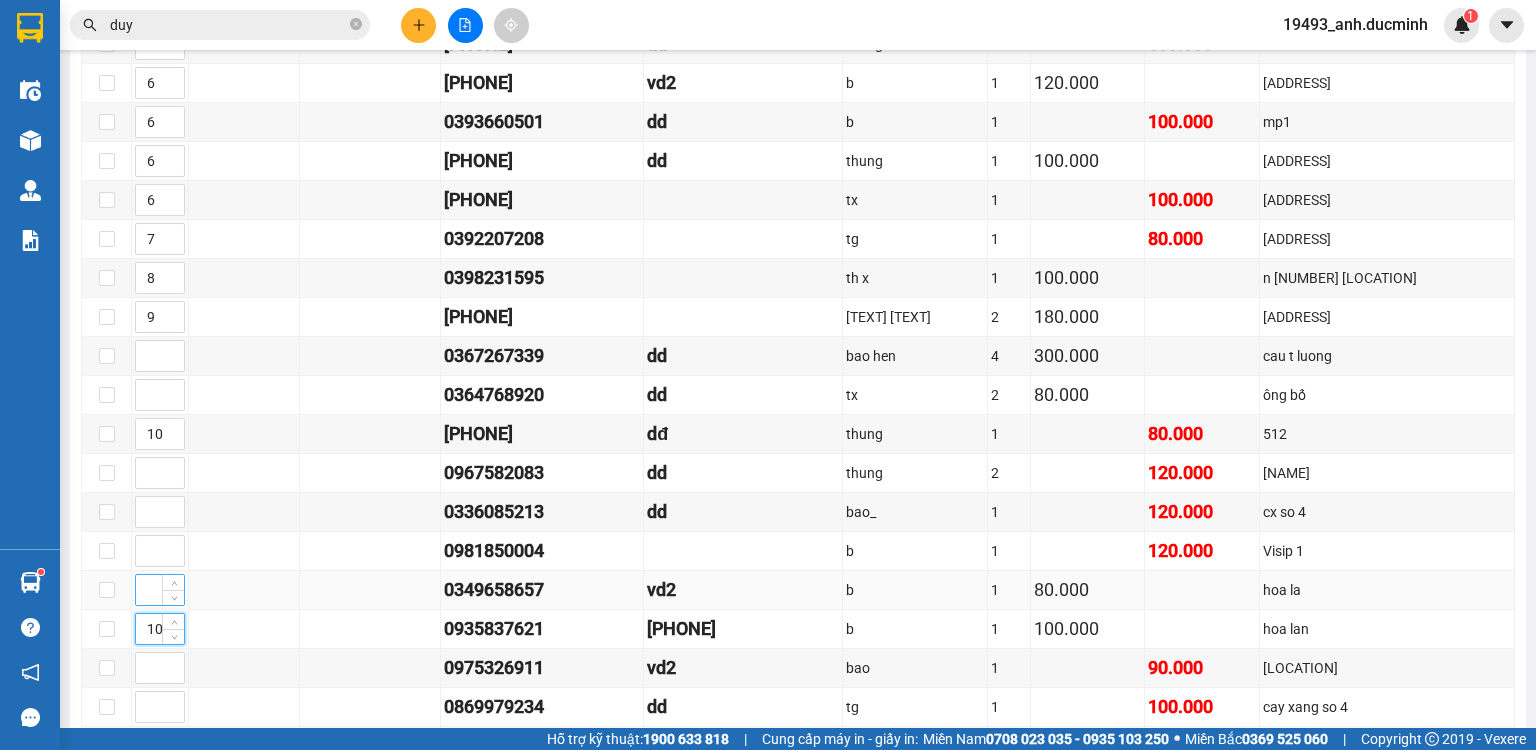 type on "10" 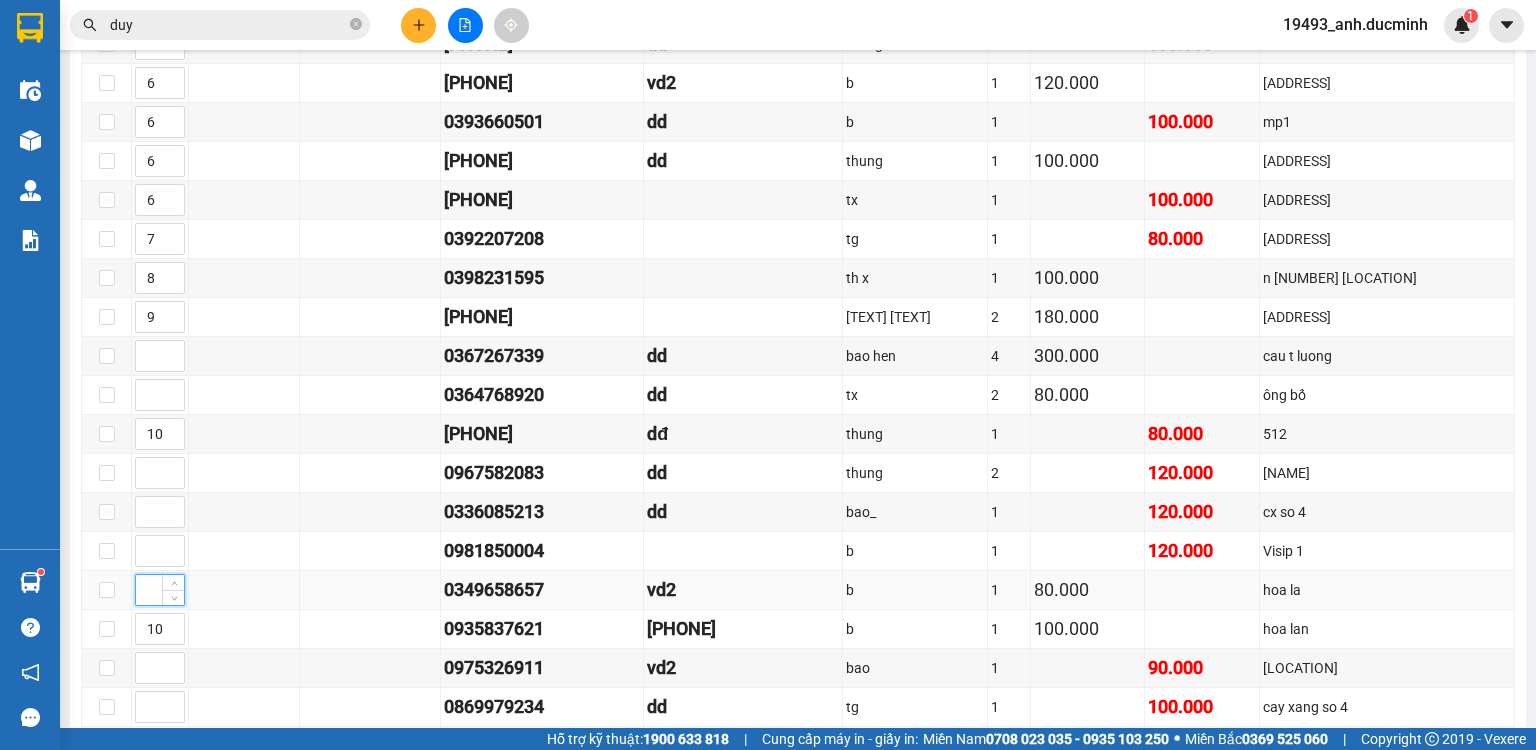 click at bounding box center (160, 590) 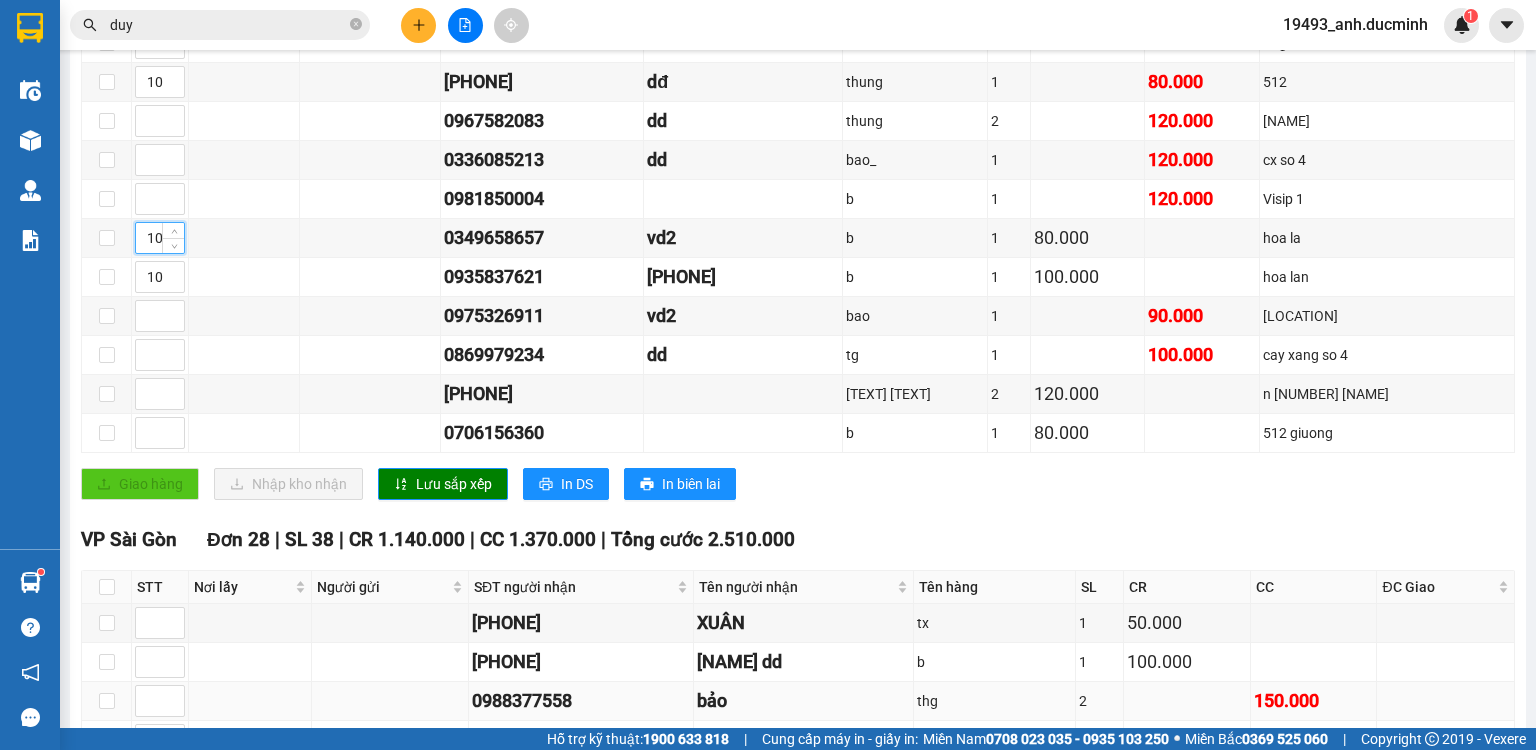 scroll, scrollTop: 1200, scrollLeft: 0, axis: vertical 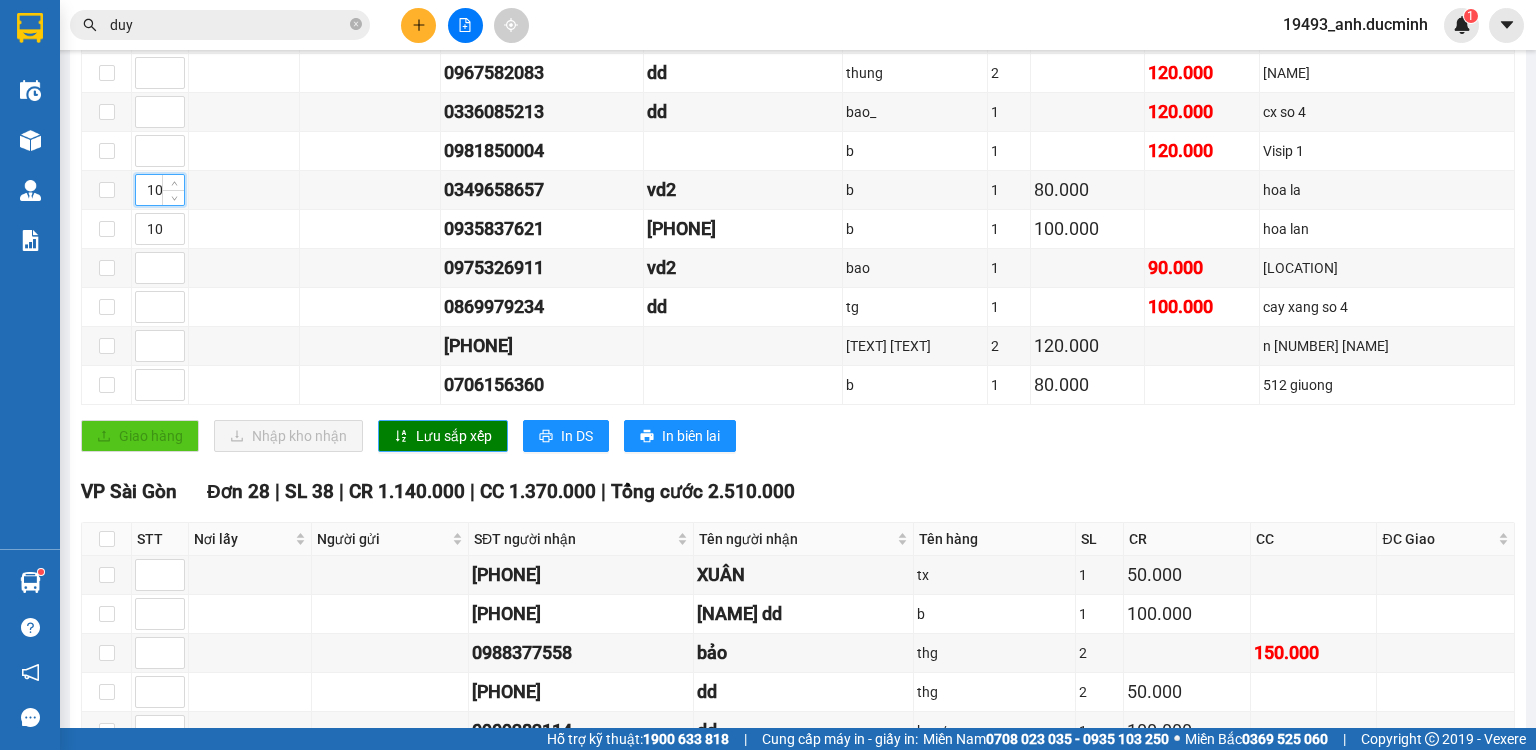 type on "10" 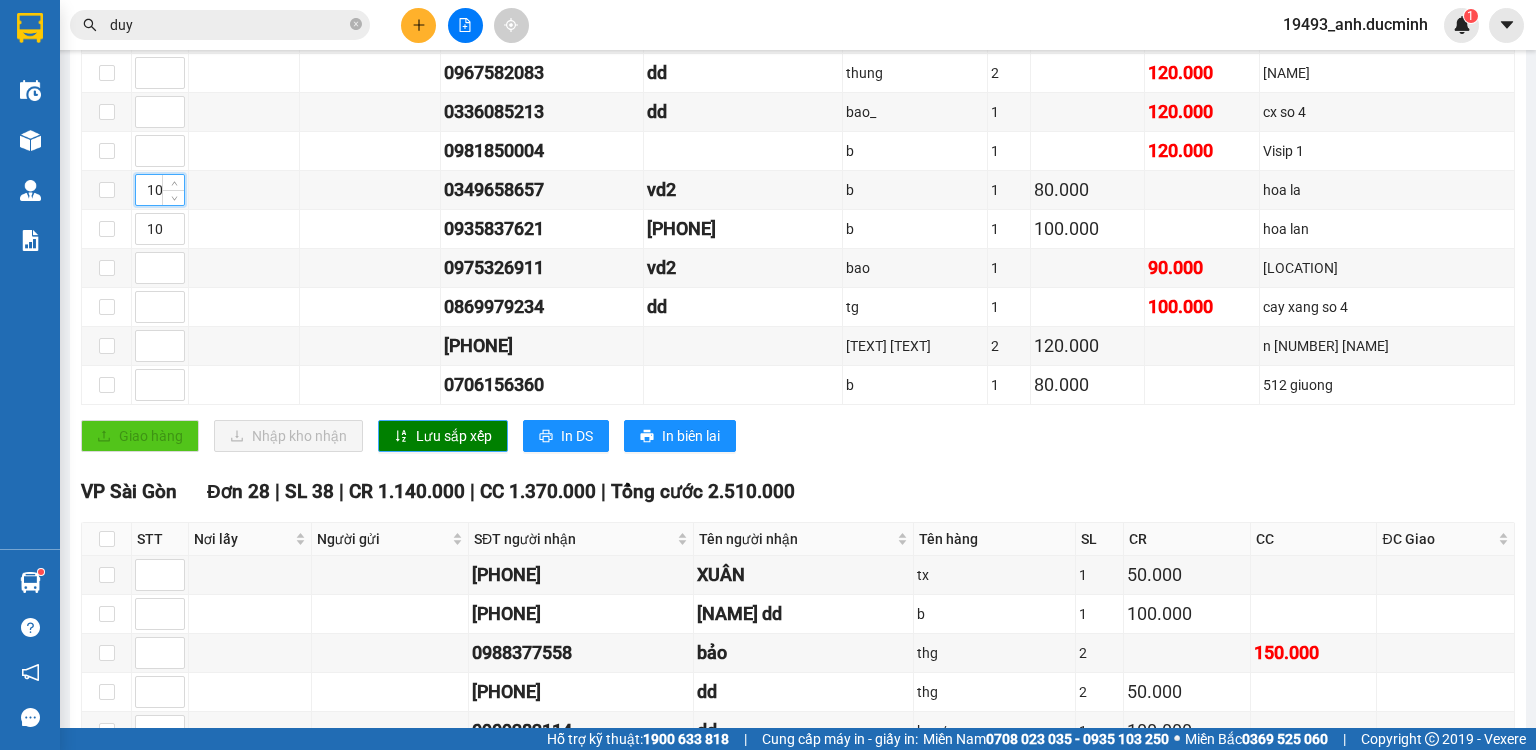 click on "Lưu sắp xếp" at bounding box center [454, 436] 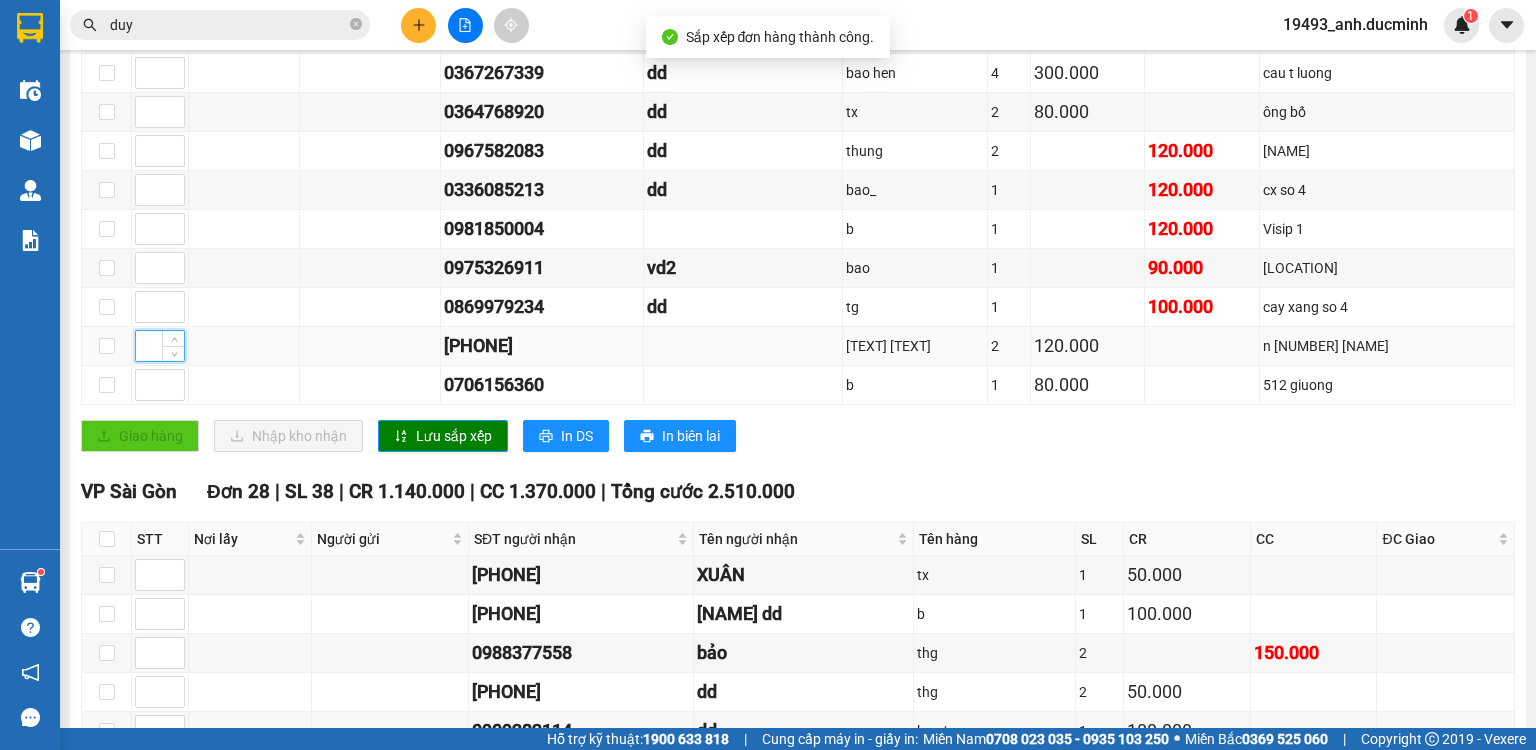 click at bounding box center (160, 346) 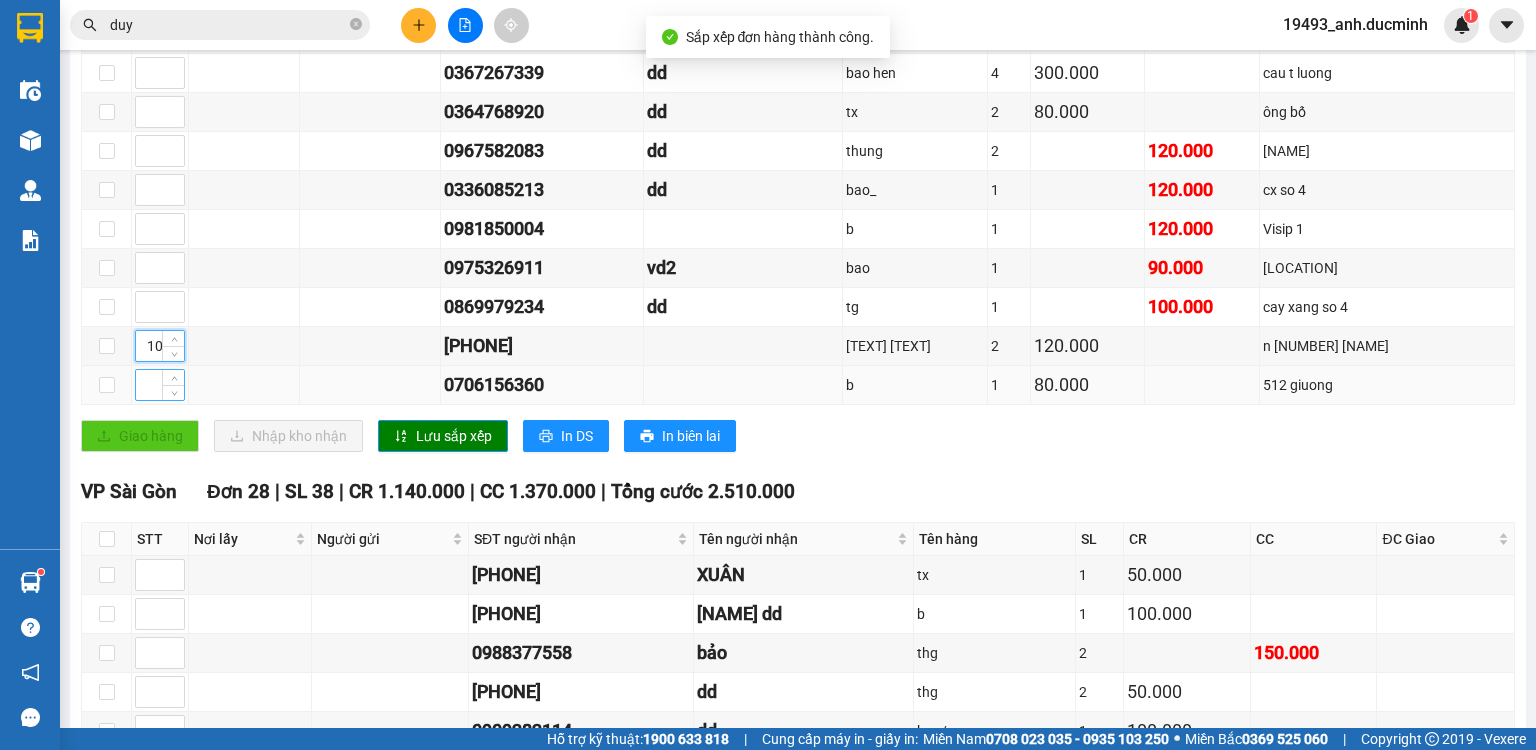 type on "10" 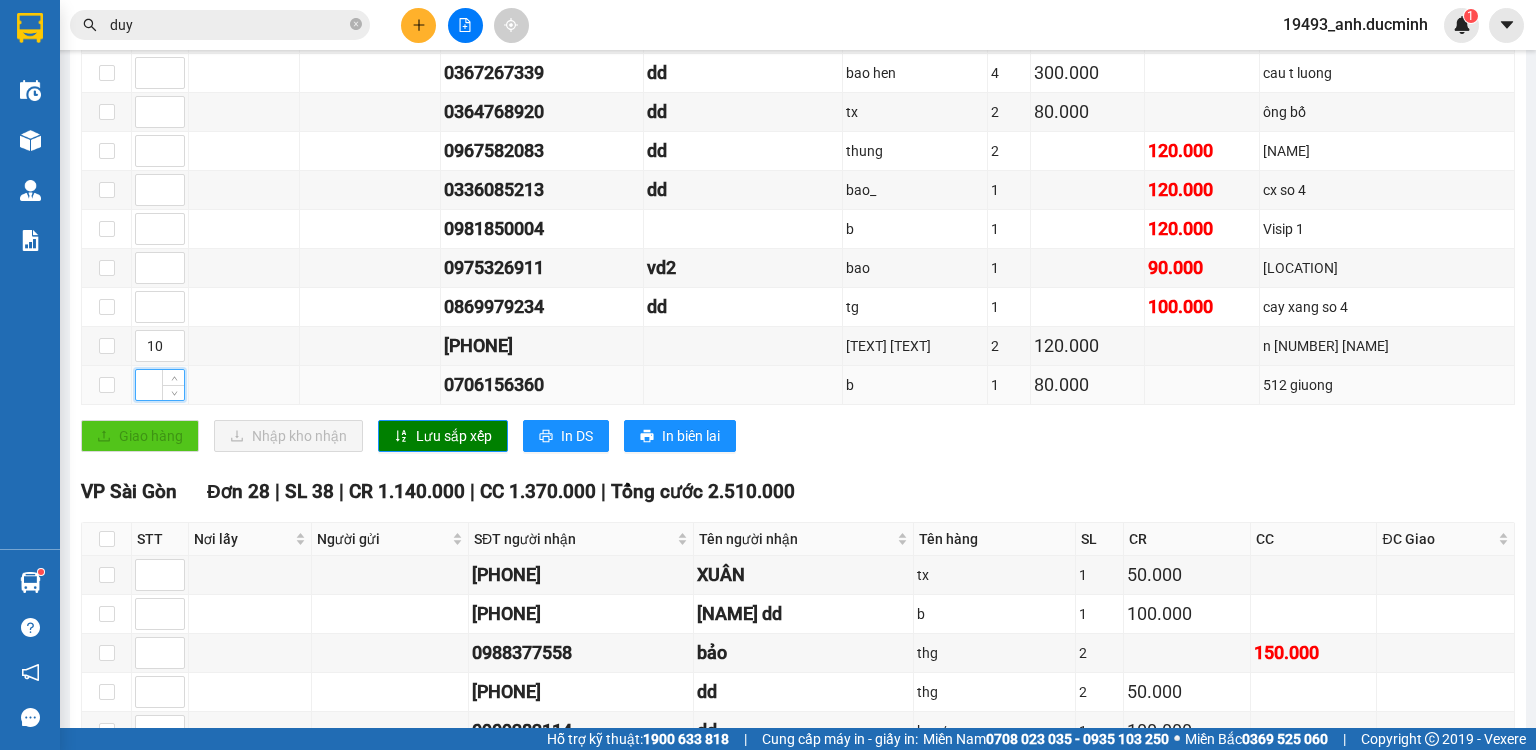 click at bounding box center [160, 385] 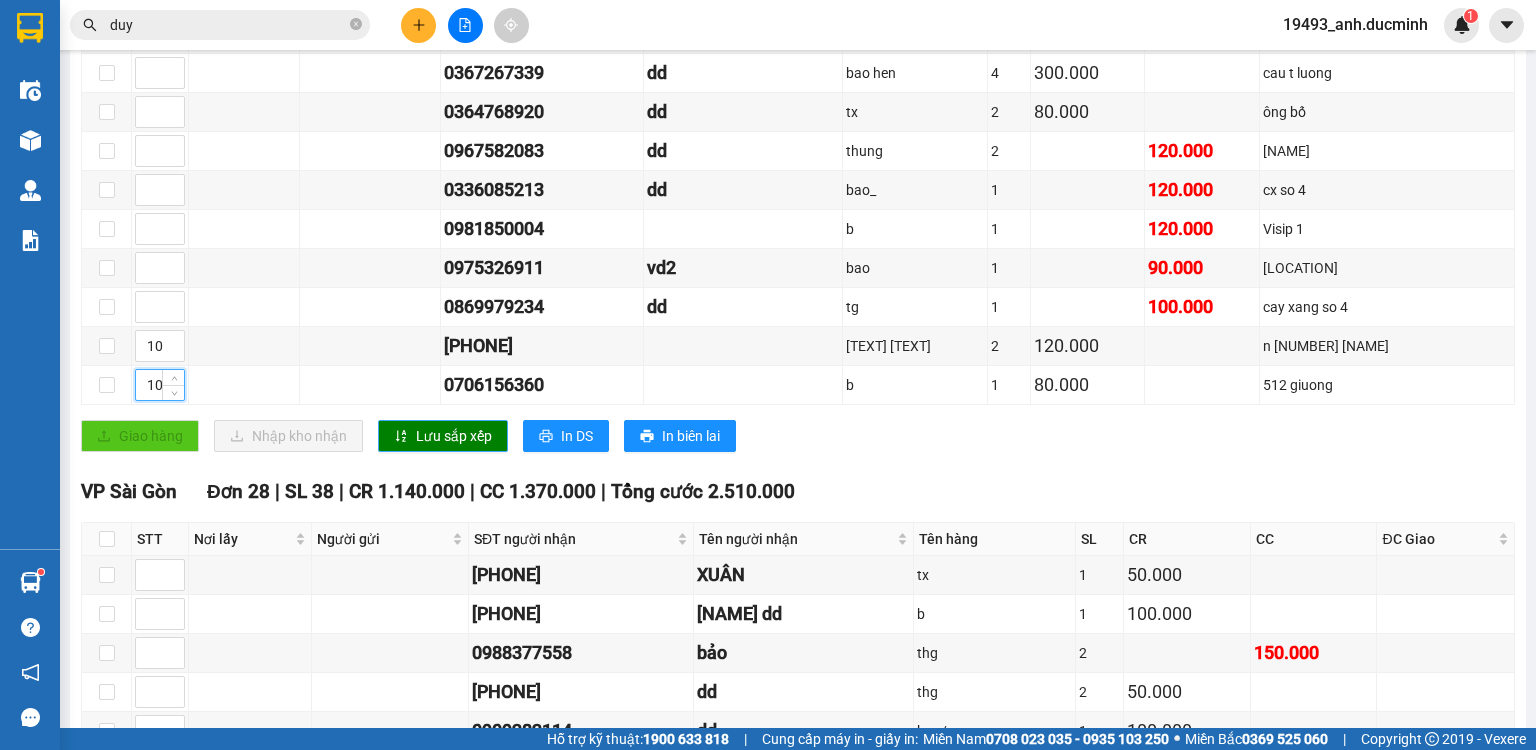 type on "10" 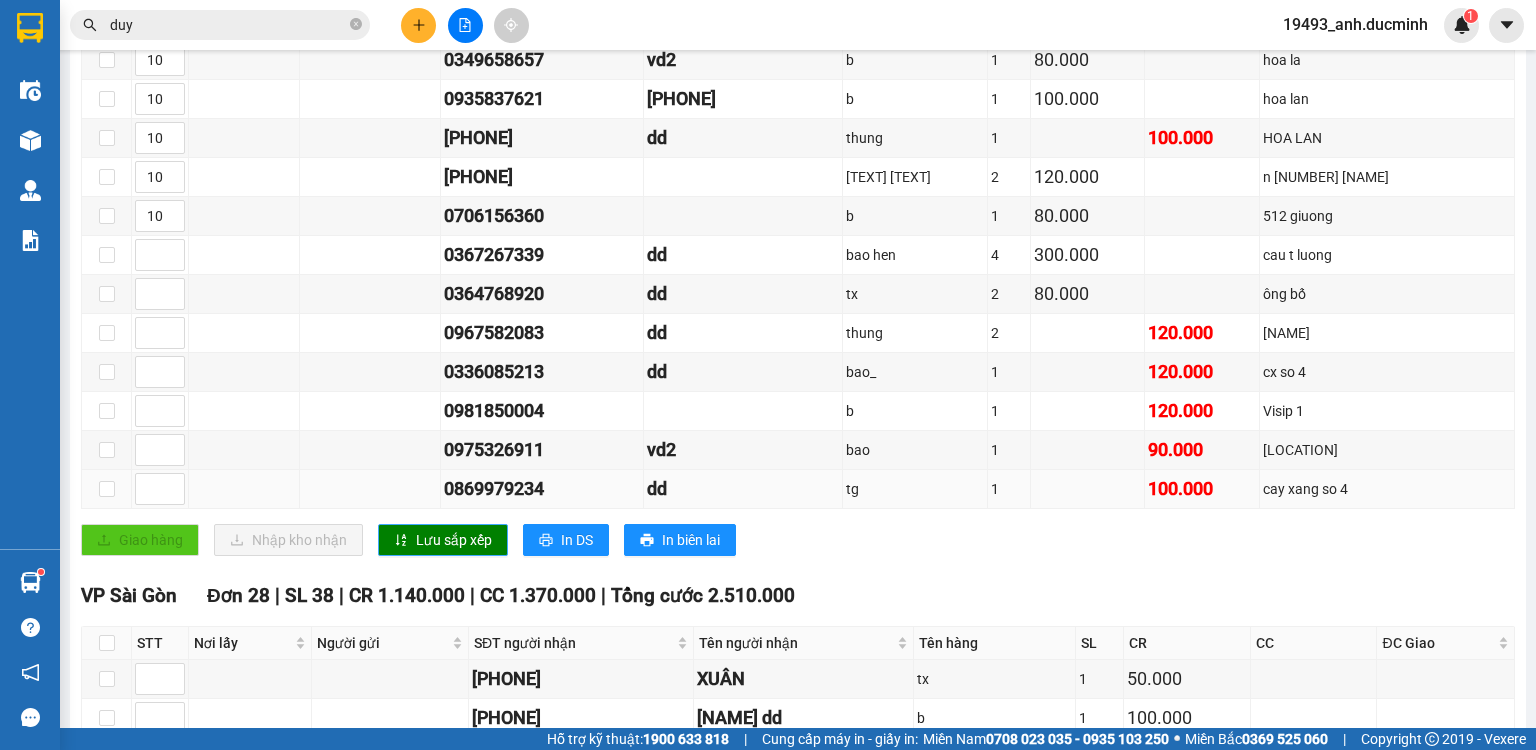 scroll, scrollTop: 1120, scrollLeft: 0, axis: vertical 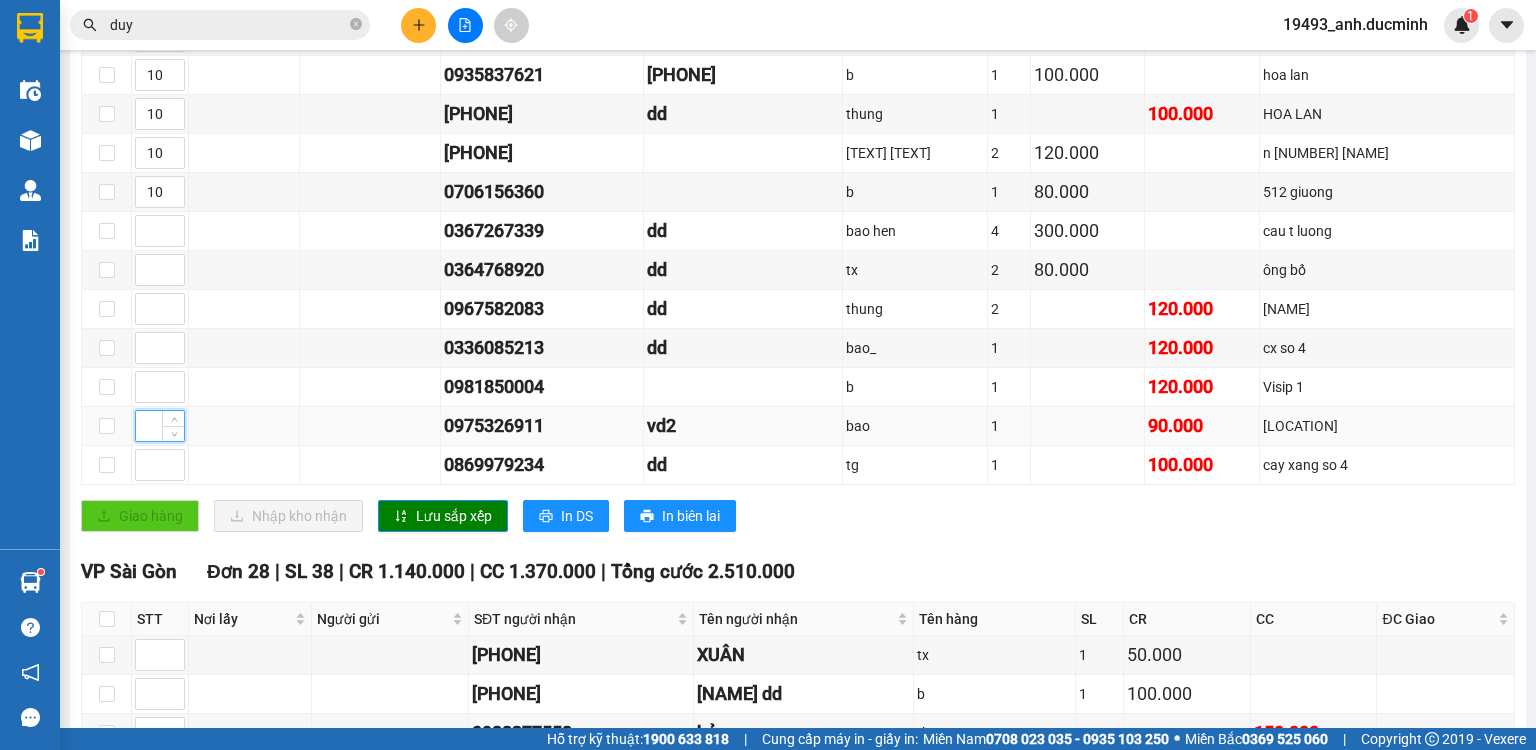 click at bounding box center (160, 426) 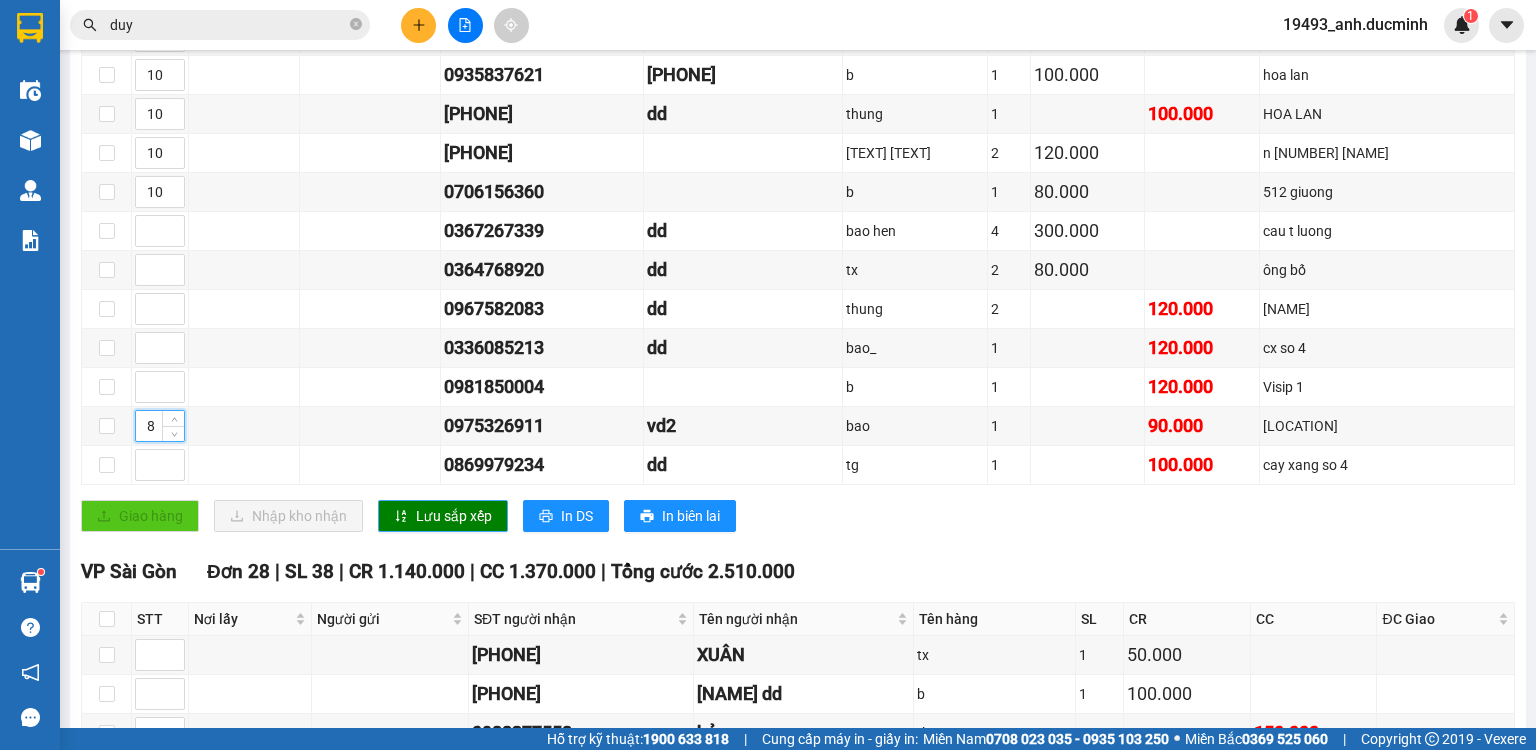 type on "8" 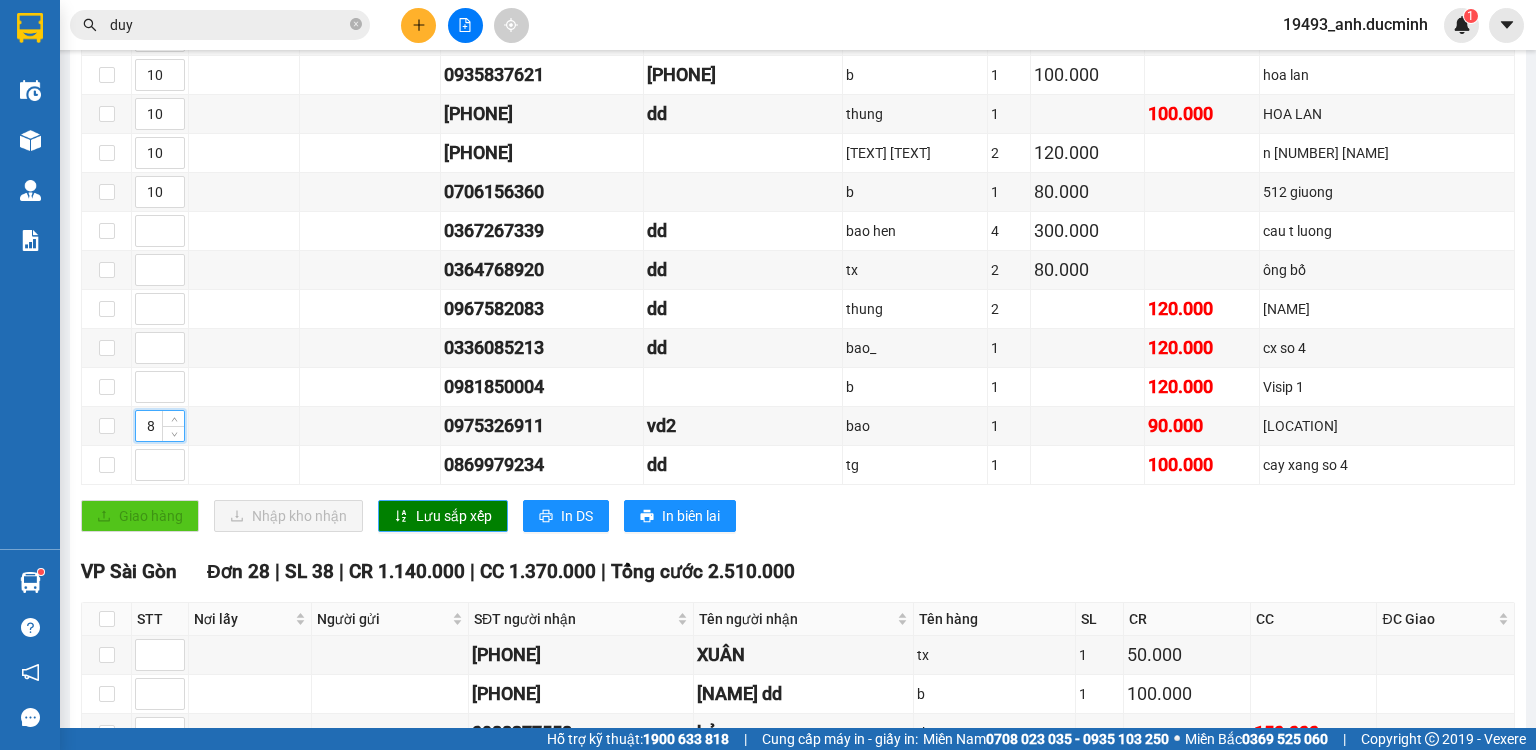 click on "Lưu sắp xếp" at bounding box center (454, 516) 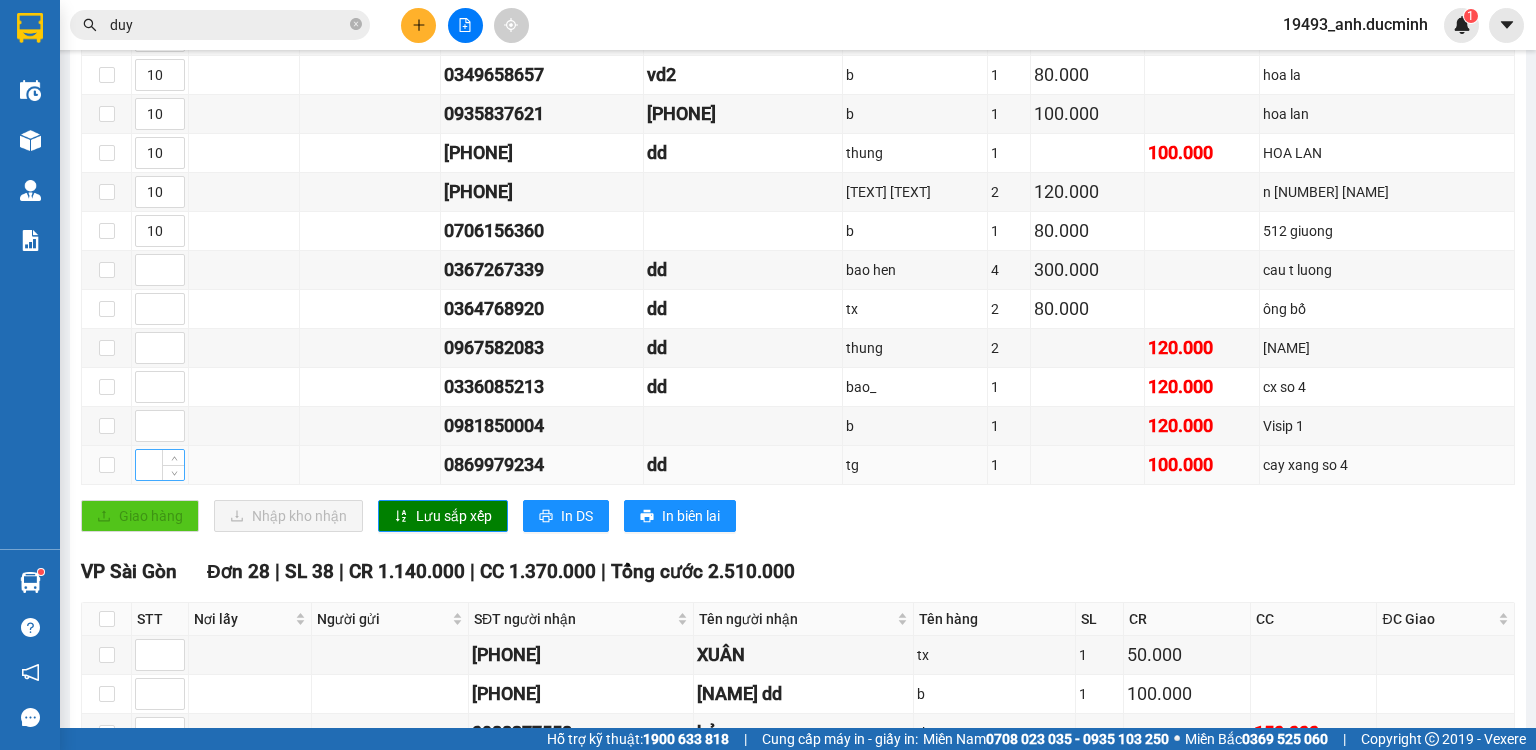 click at bounding box center (160, 465) 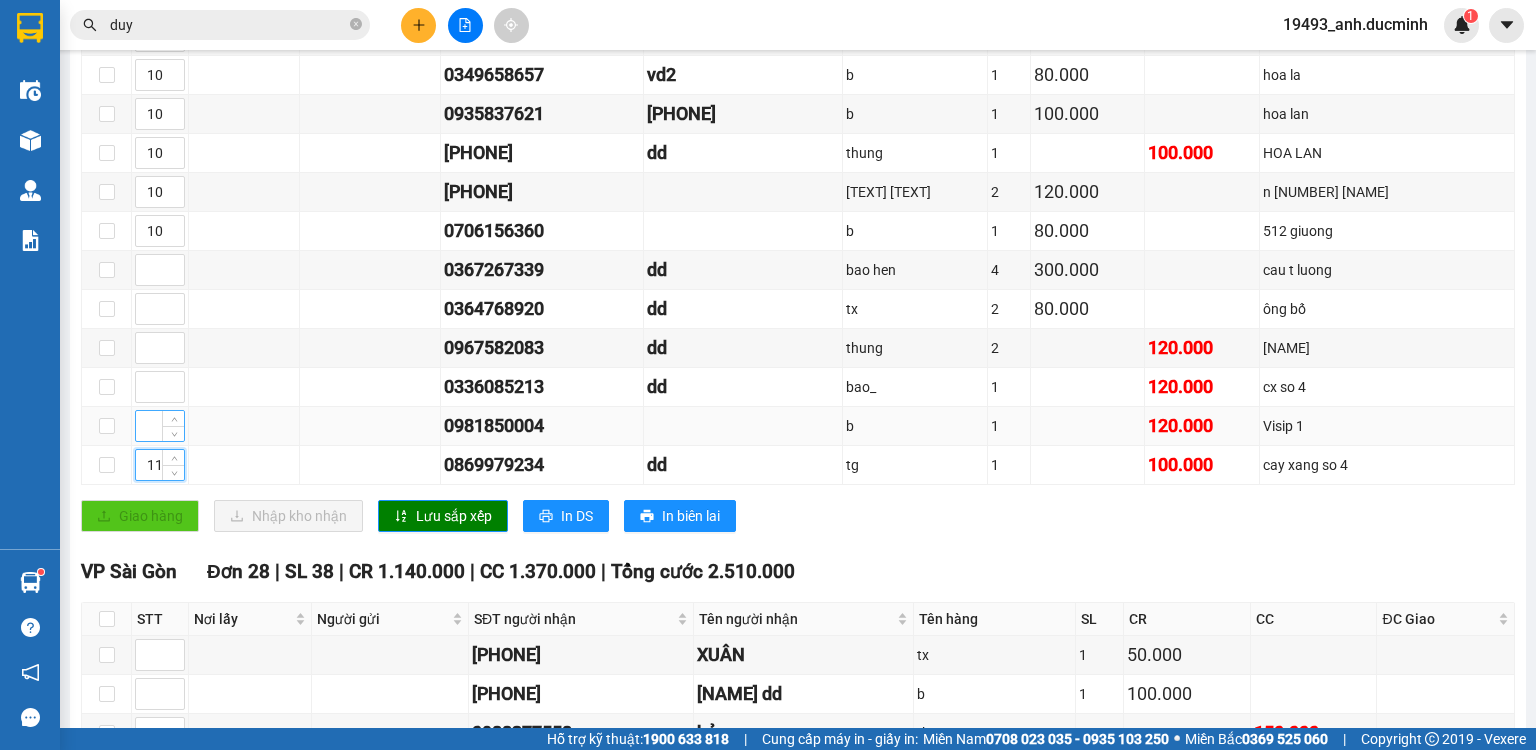 type on "11" 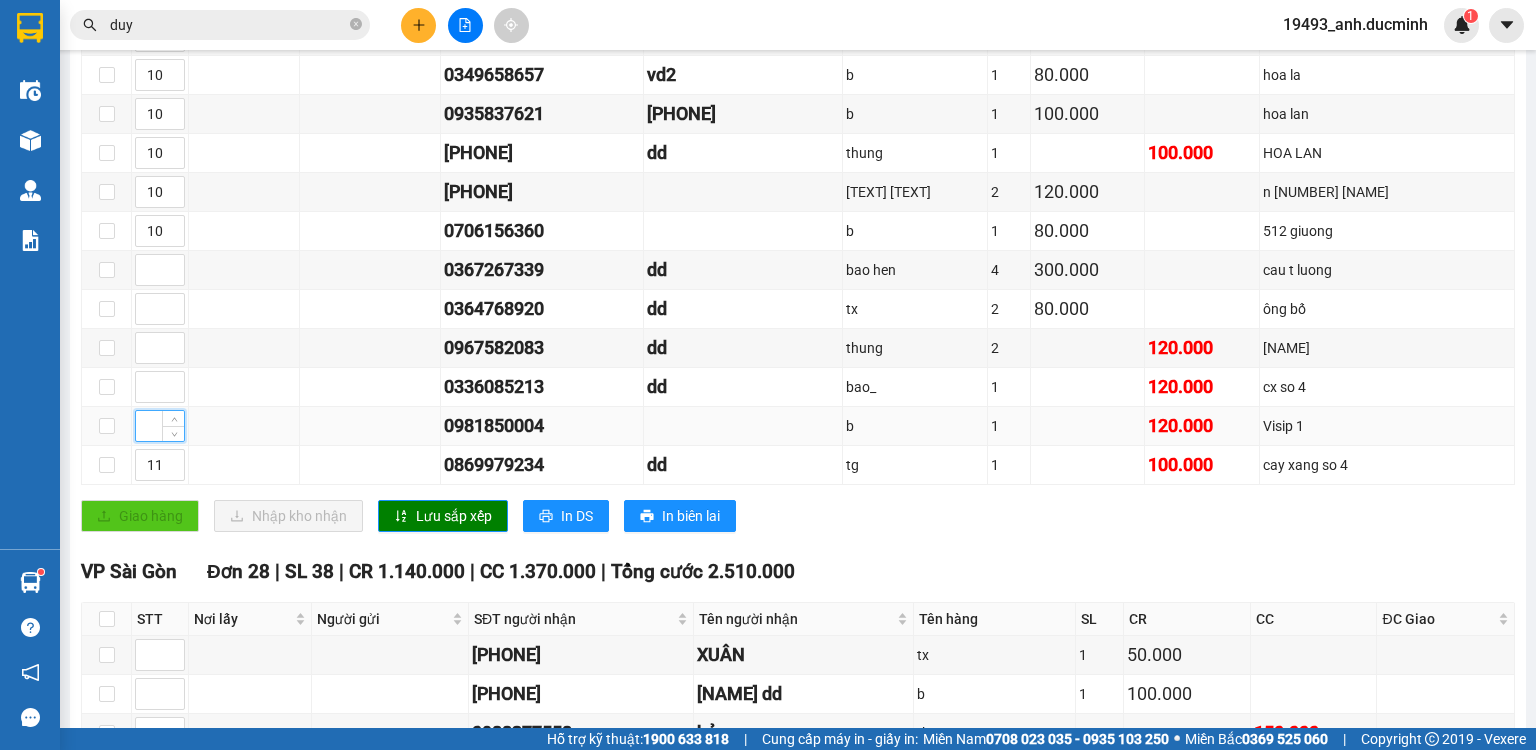 click at bounding box center [160, 426] 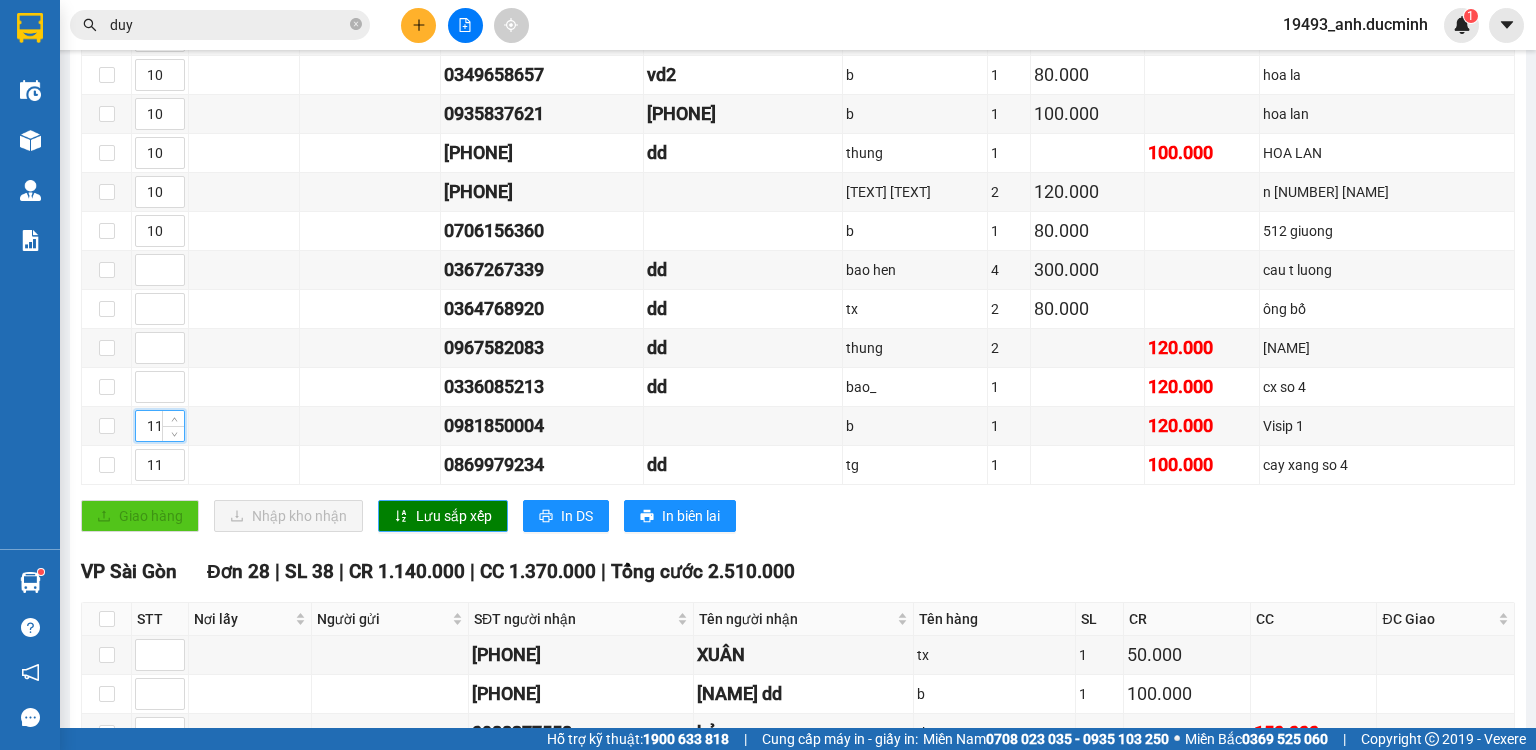 type on "11" 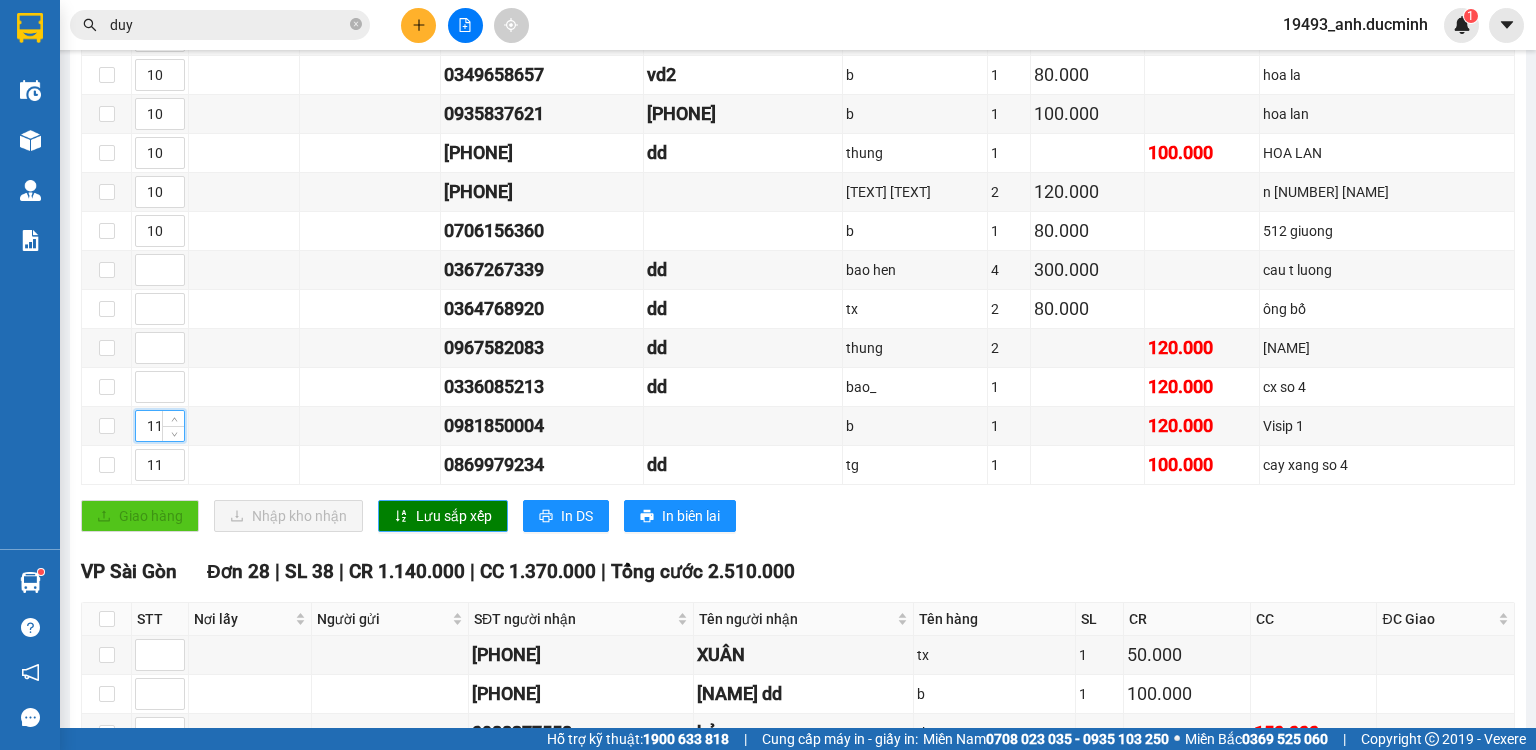 click on "Lưu sắp xếp" at bounding box center [454, 516] 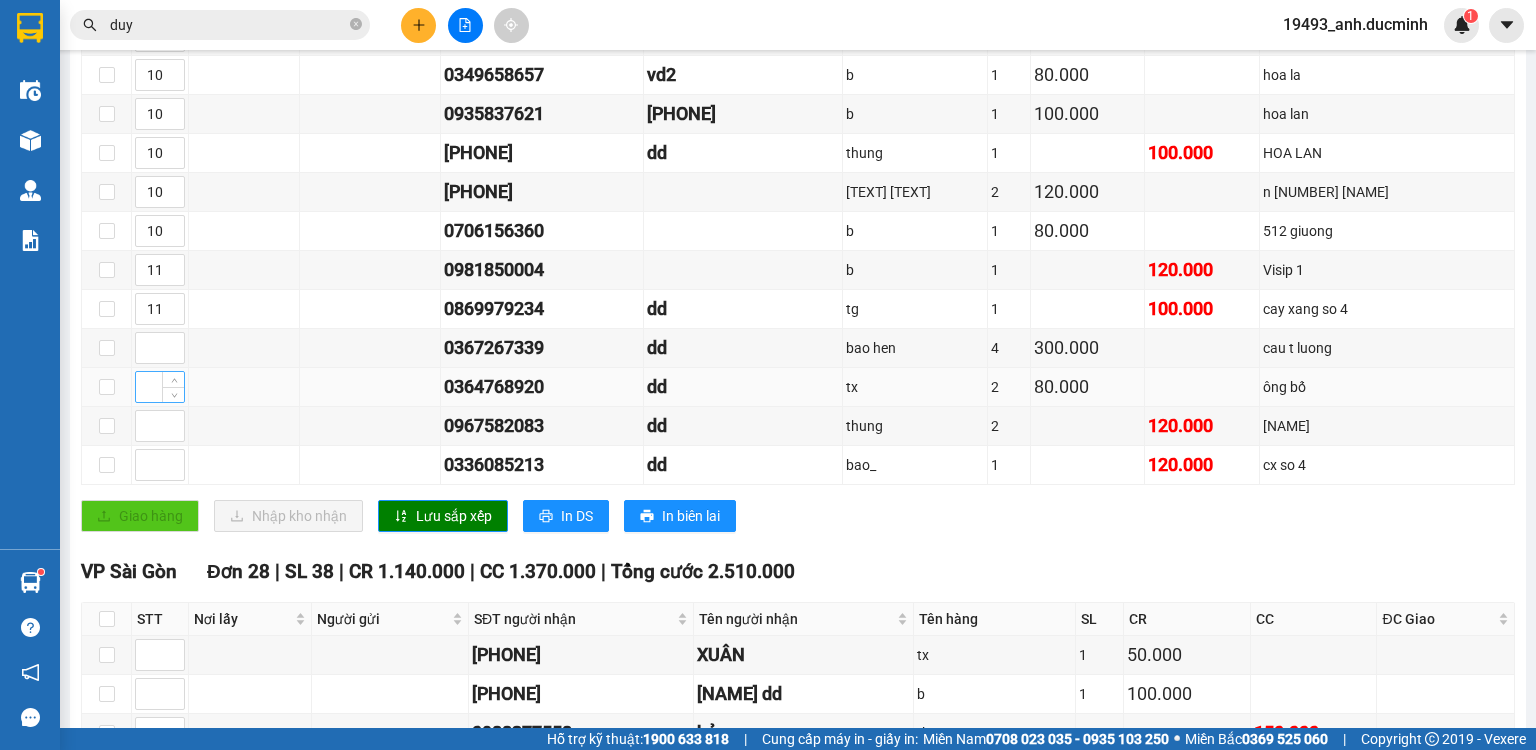 click at bounding box center [160, 387] 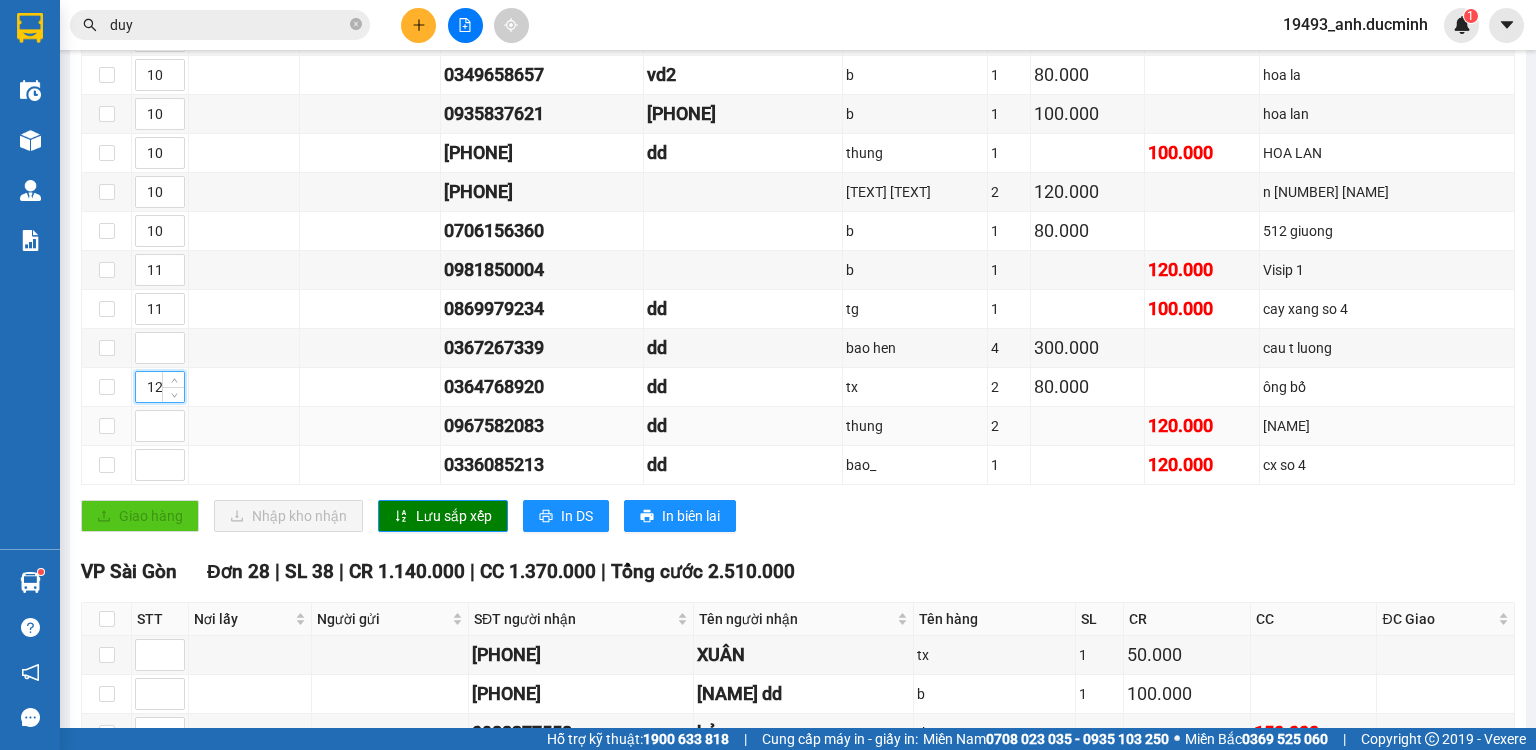 type on "12" 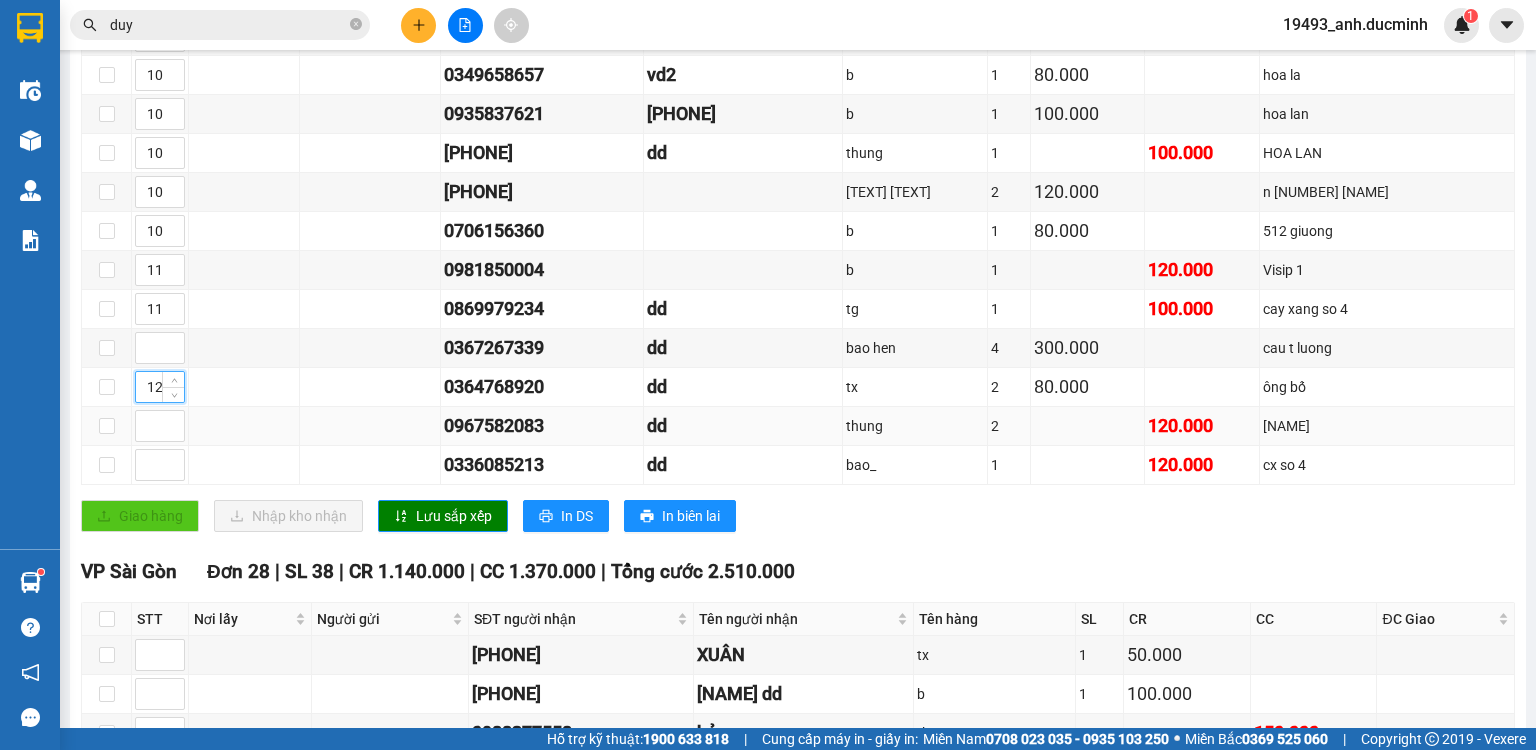 click at bounding box center [160, 426] 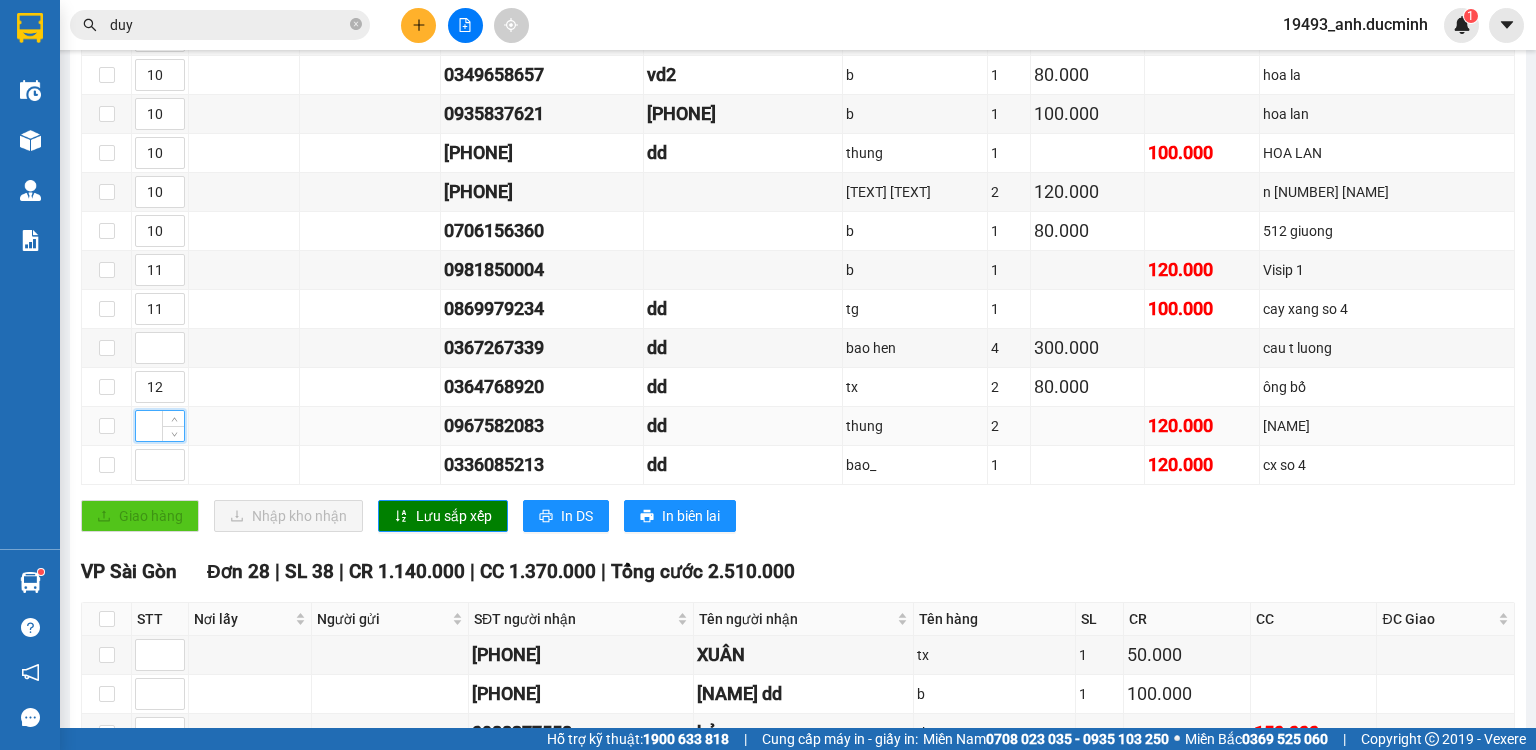 click at bounding box center [160, 426] 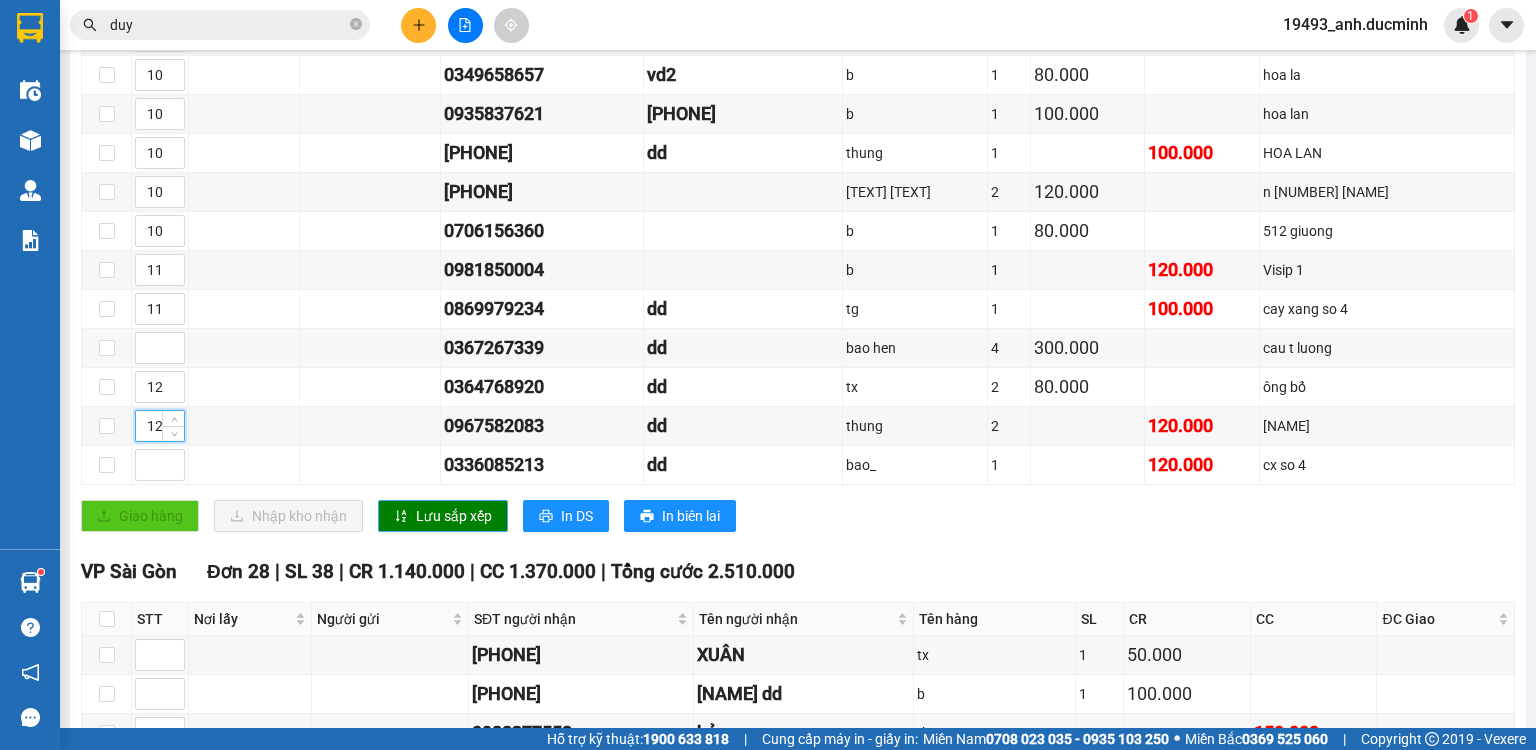 type on "12" 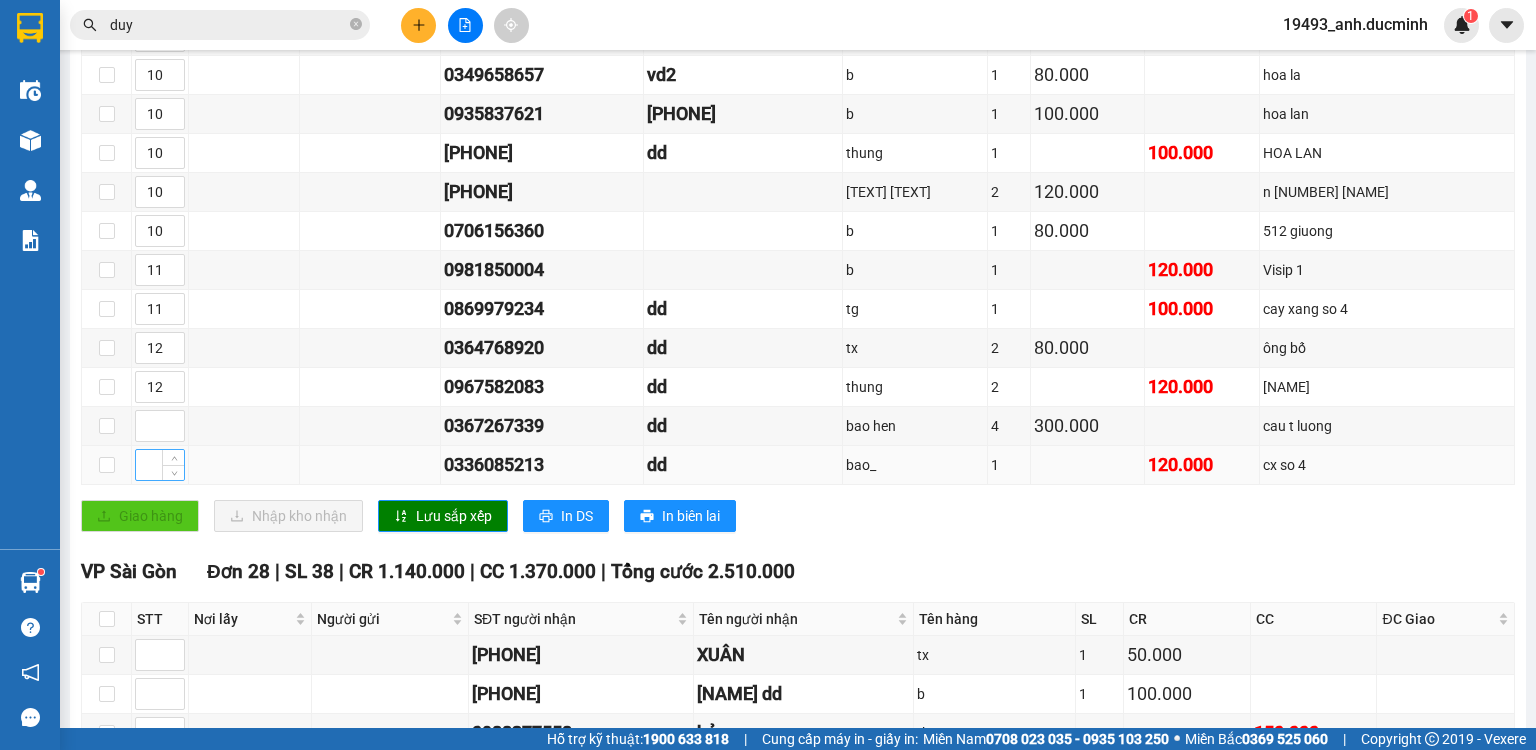 click at bounding box center (160, 465) 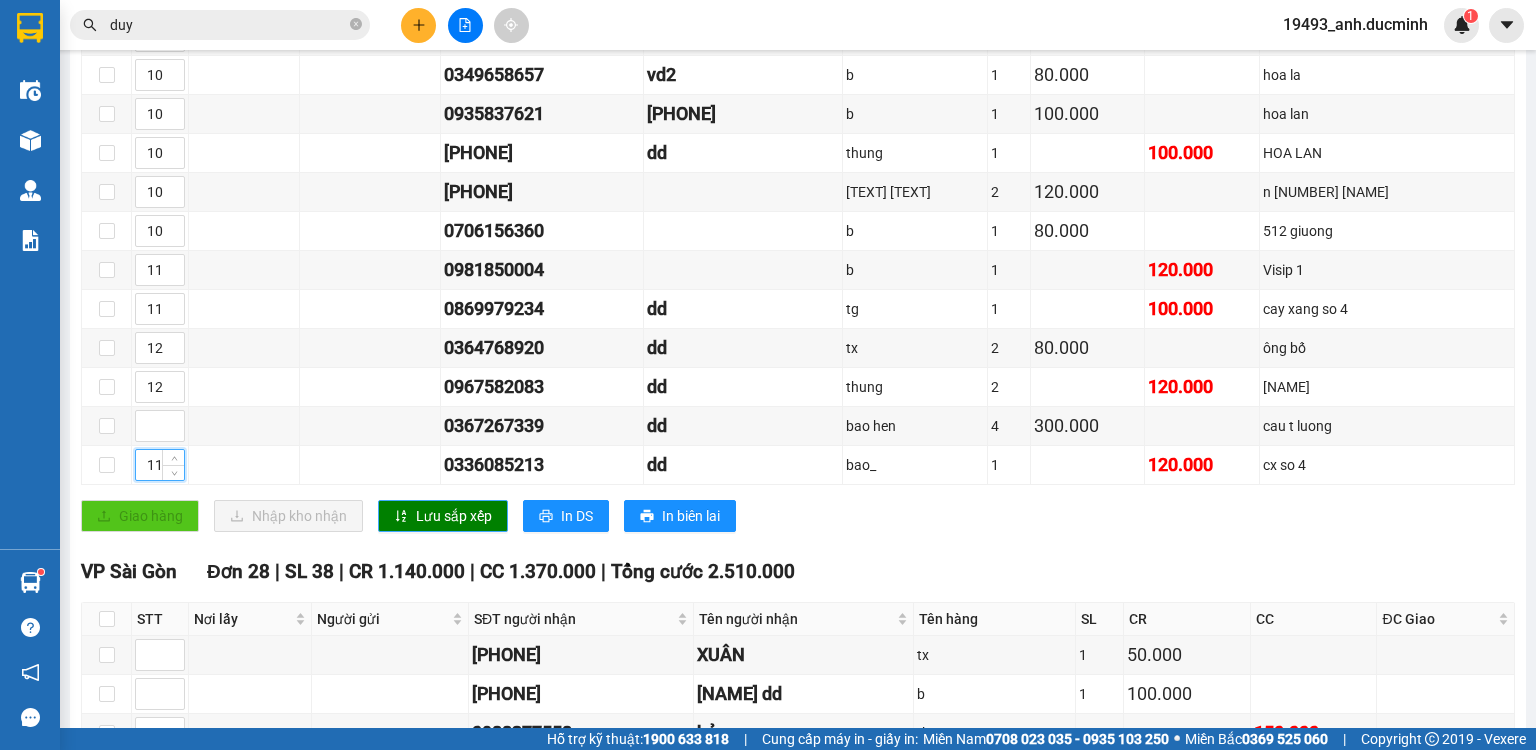 type on "11" 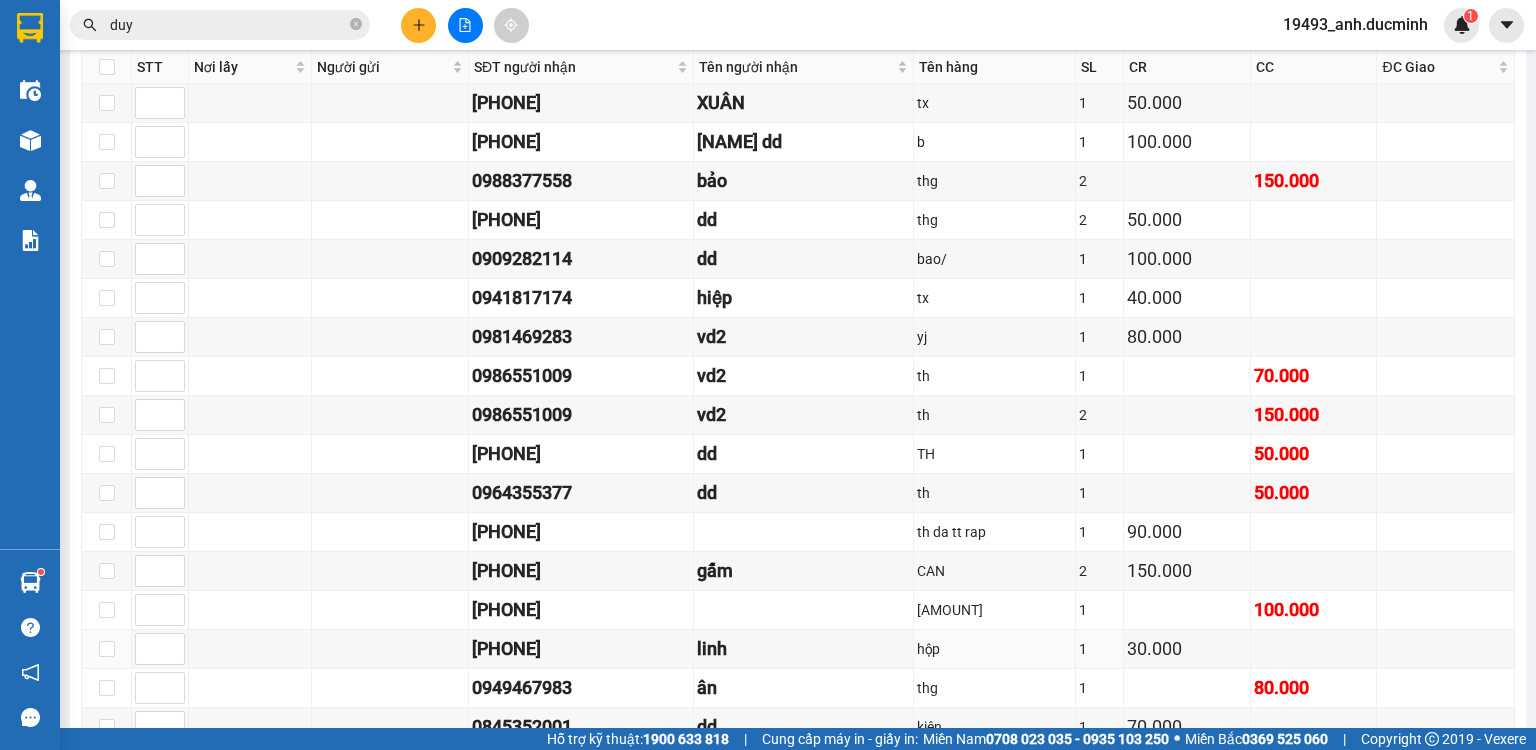 scroll, scrollTop: 1600, scrollLeft: 0, axis: vertical 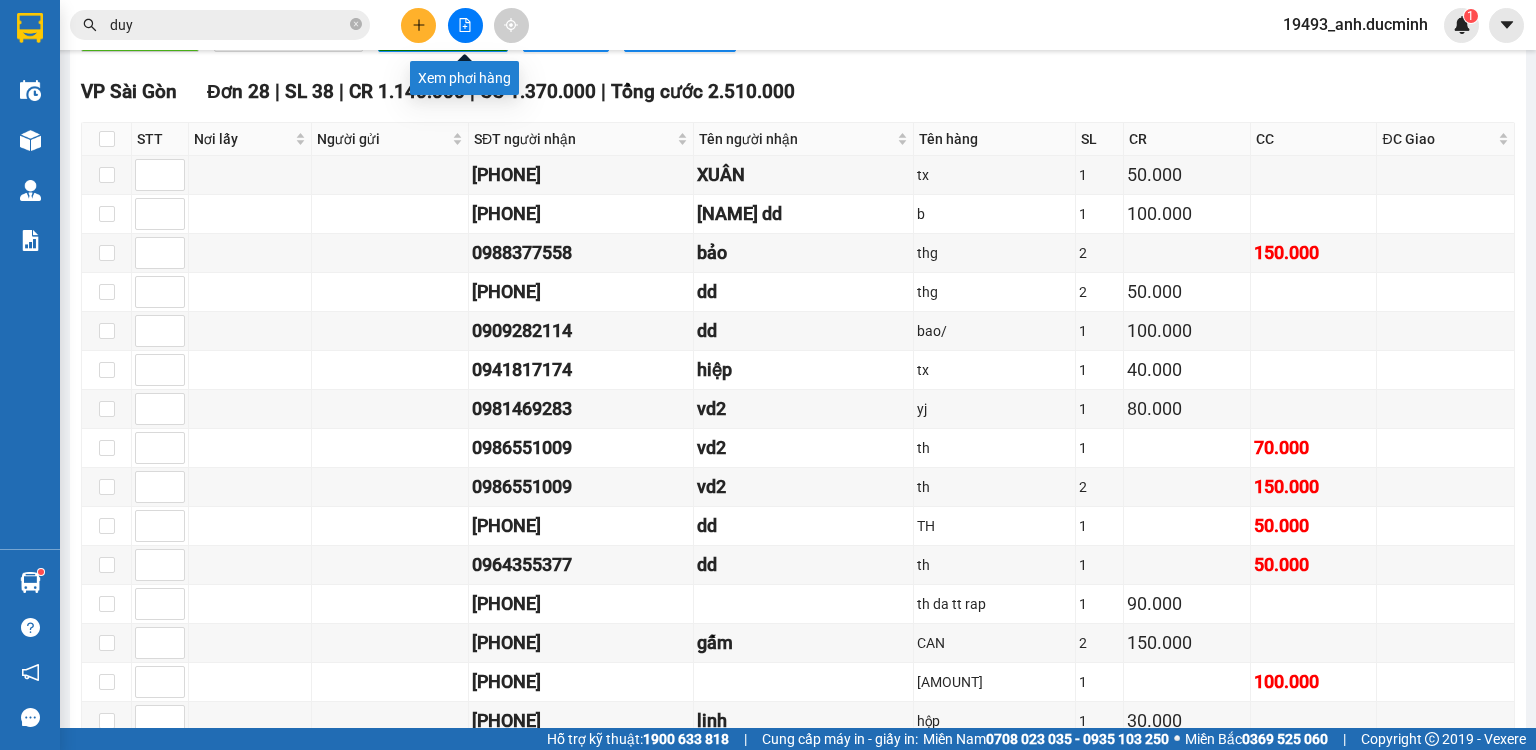 click at bounding box center [465, 25] 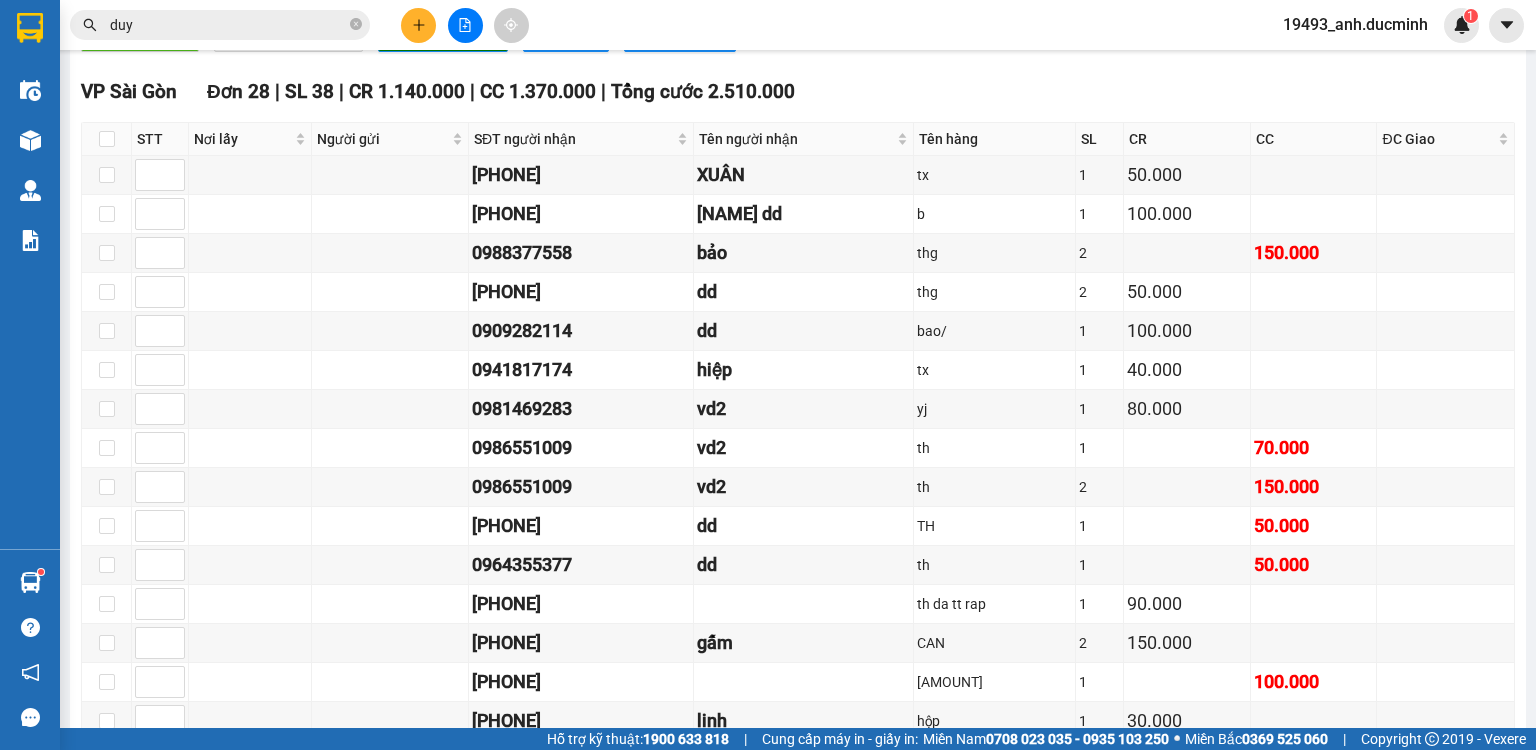 drag, startPoint x: 466, startPoint y: 20, endPoint x: 164, endPoint y: 33, distance: 302.27966 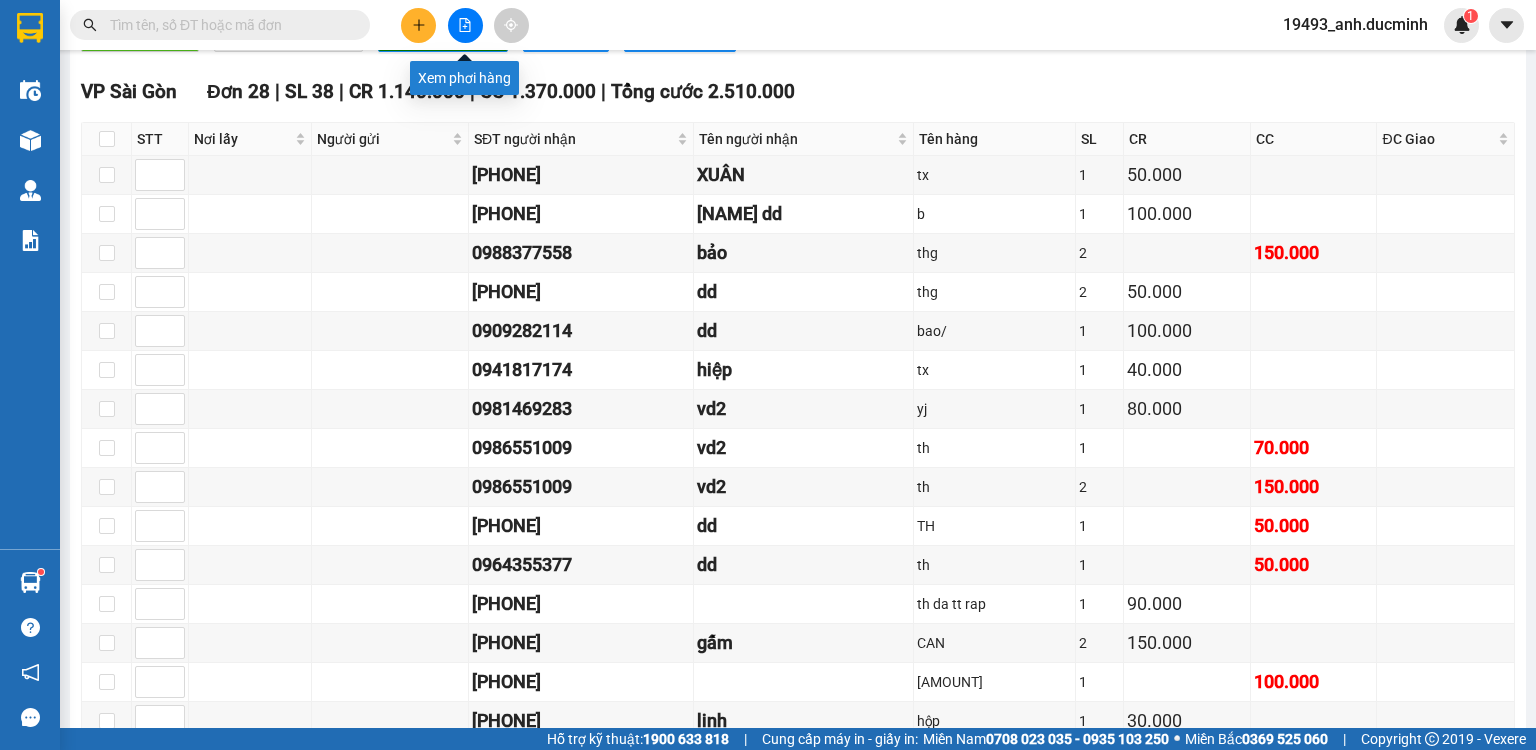 click at bounding box center [465, 25] 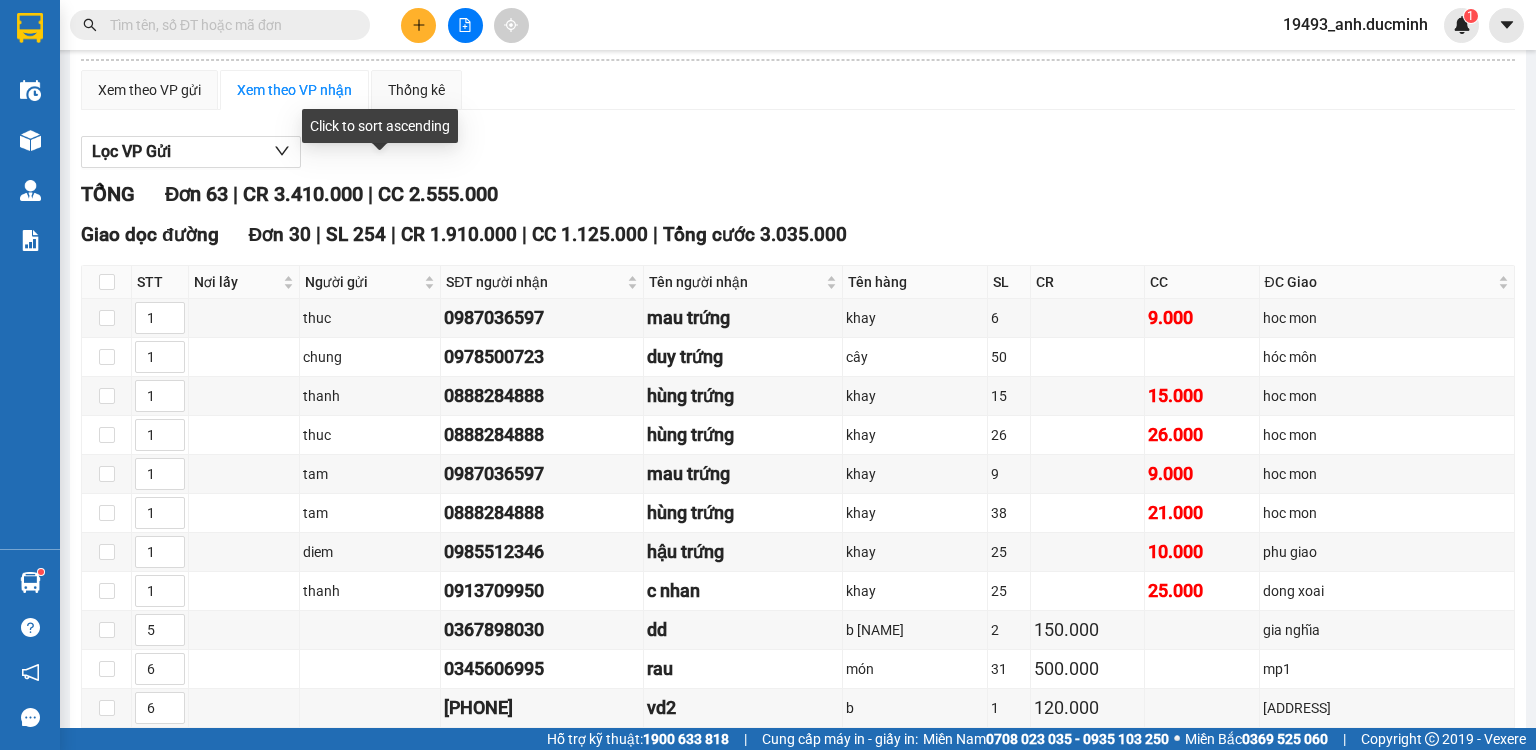 scroll, scrollTop: 0, scrollLeft: 0, axis: both 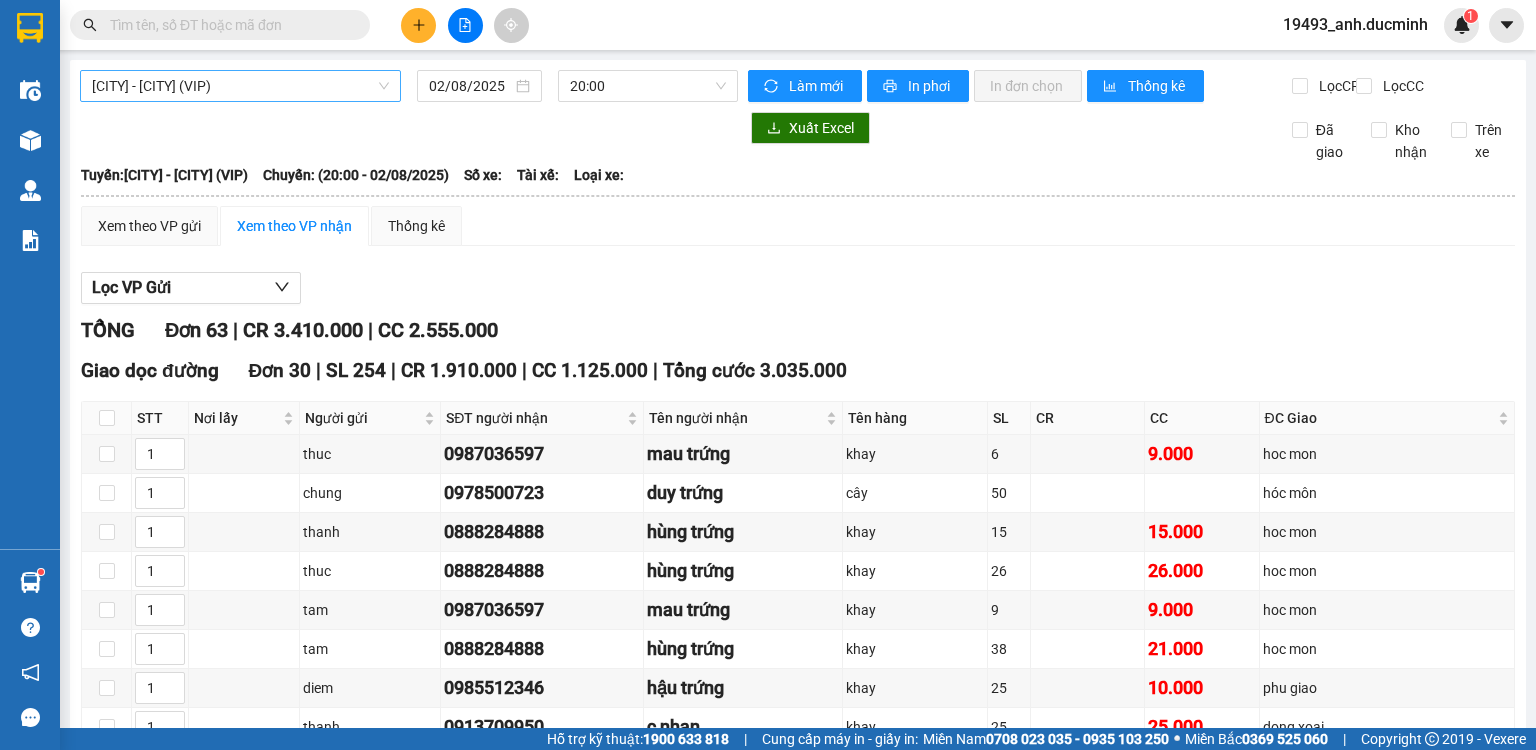 click on "[CITY] - [CITY] (VIP)" at bounding box center (240, 86) 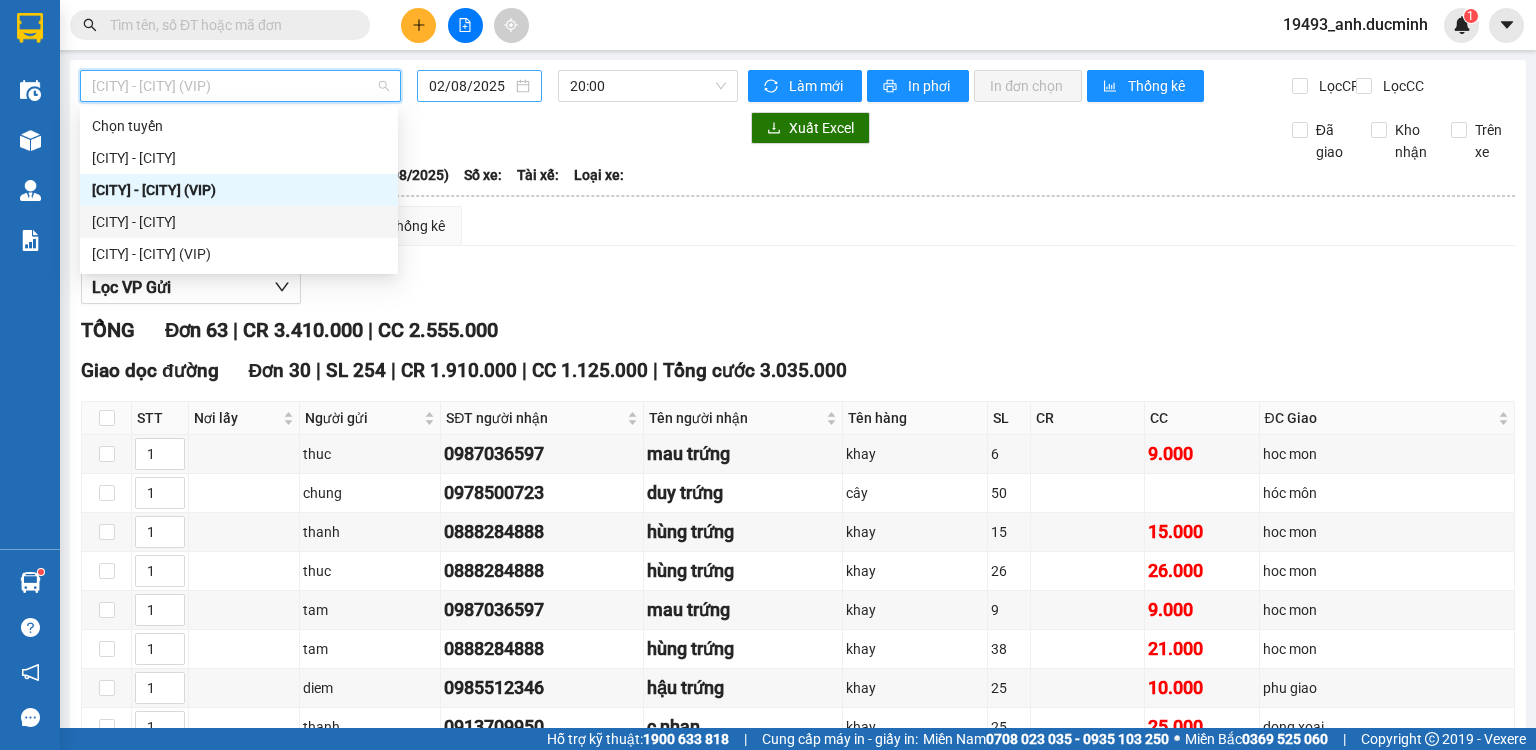 drag, startPoint x: 189, startPoint y: 220, endPoint x: 527, endPoint y: 84, distance: 364.33502 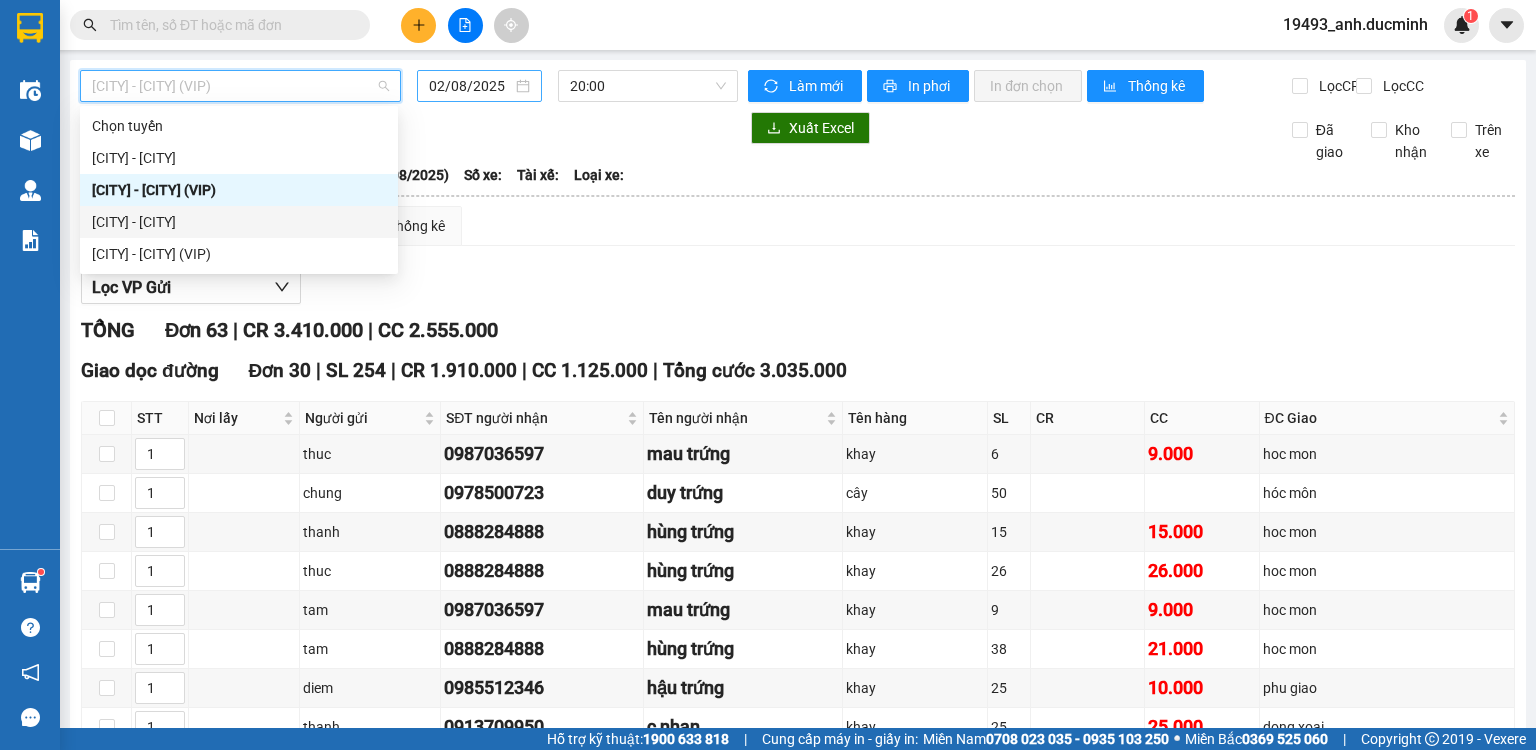 click on "[CITY] - [CITY]" at bounding box center [239, 222] 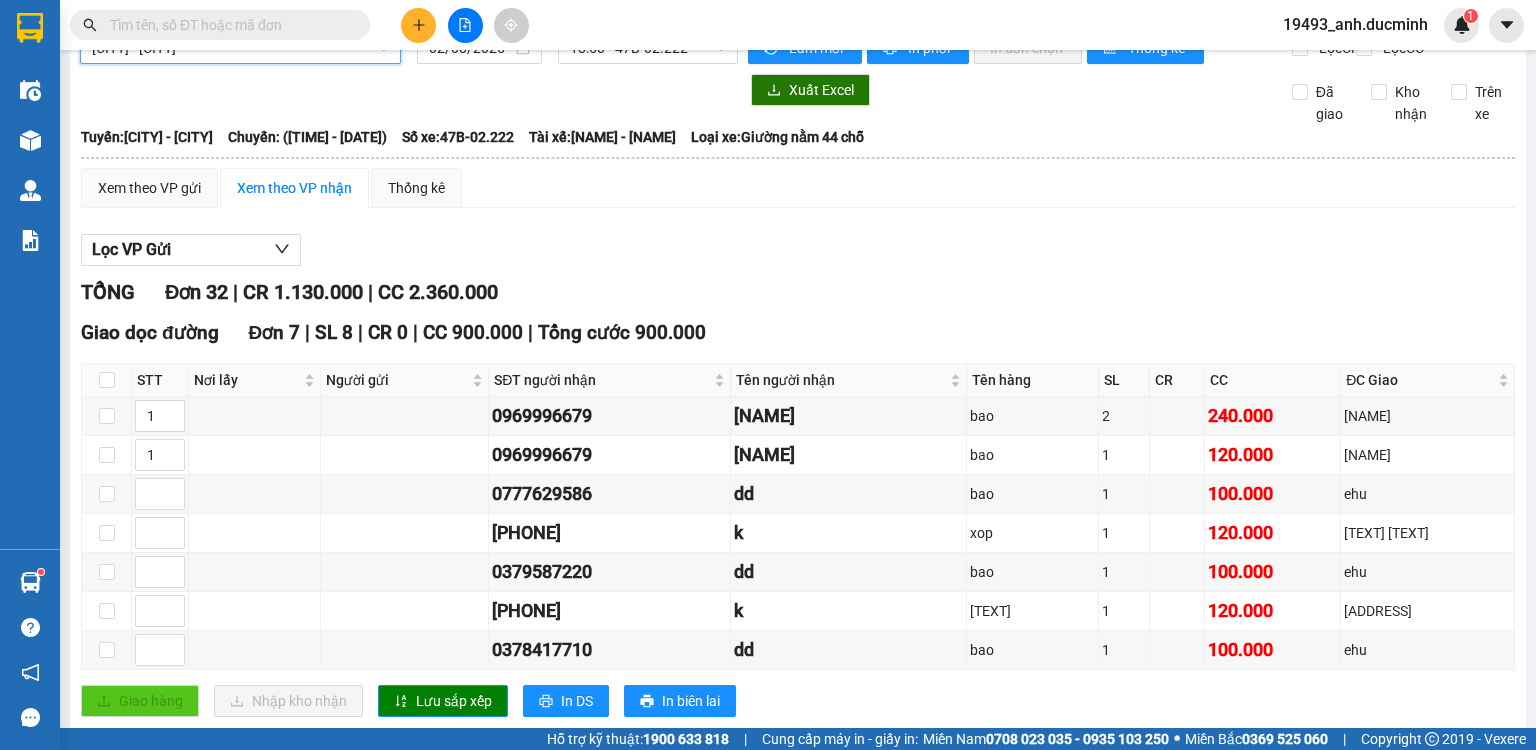 scroll, scrollTop: 0, scrollLeft: 0, axis: both 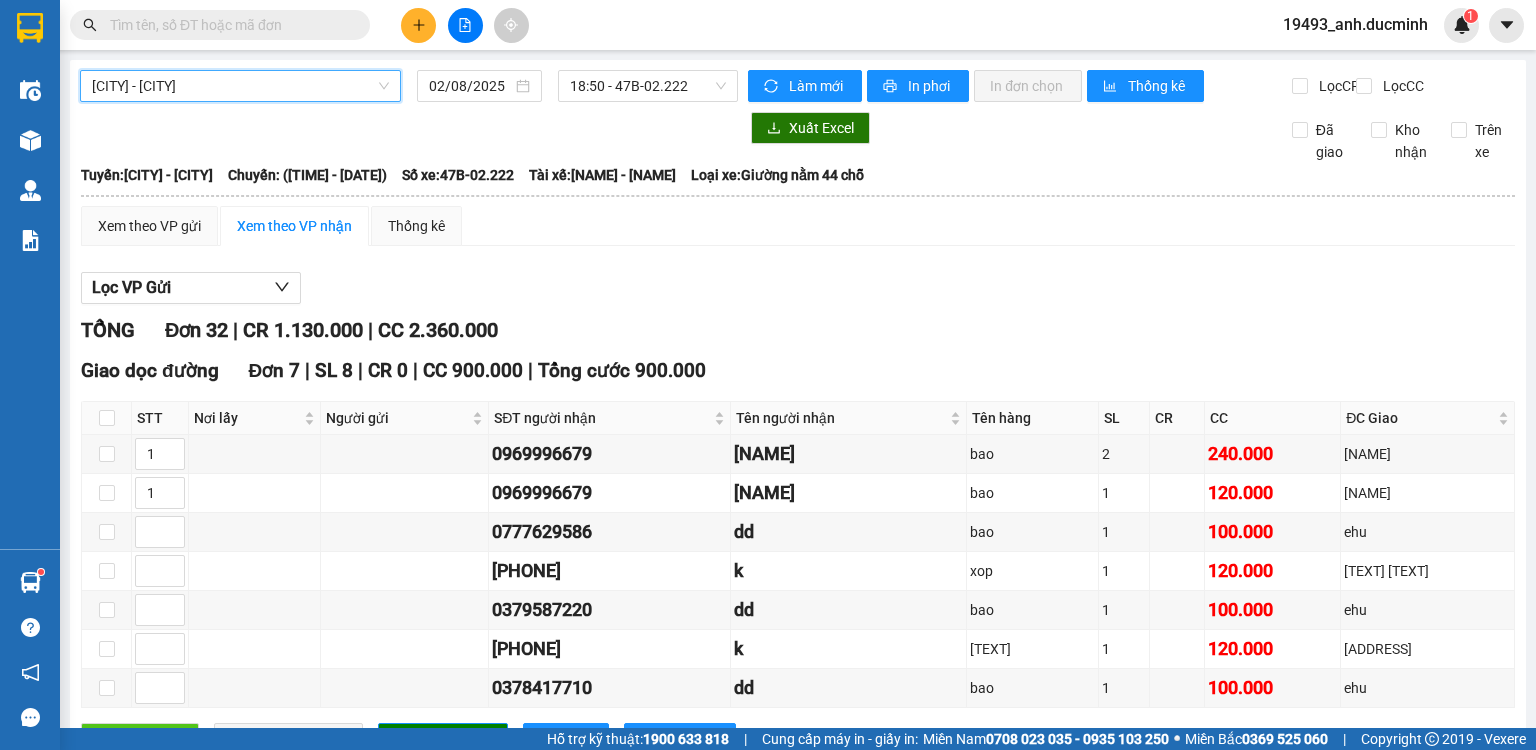 click on "[CITY] - [CITY]" at bounding box center (240, 86) 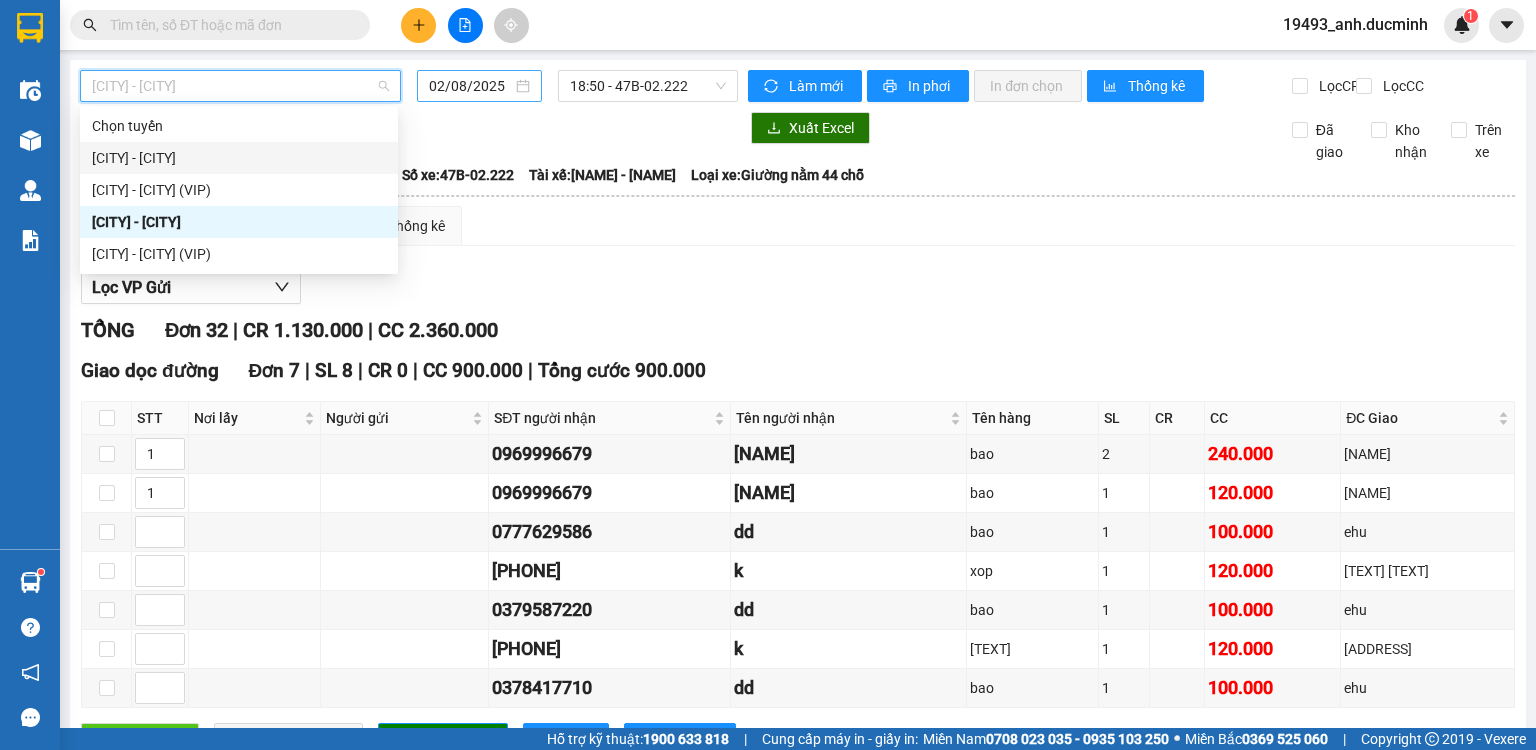 click on "02/08/2025" at bounding box center (470, 86) 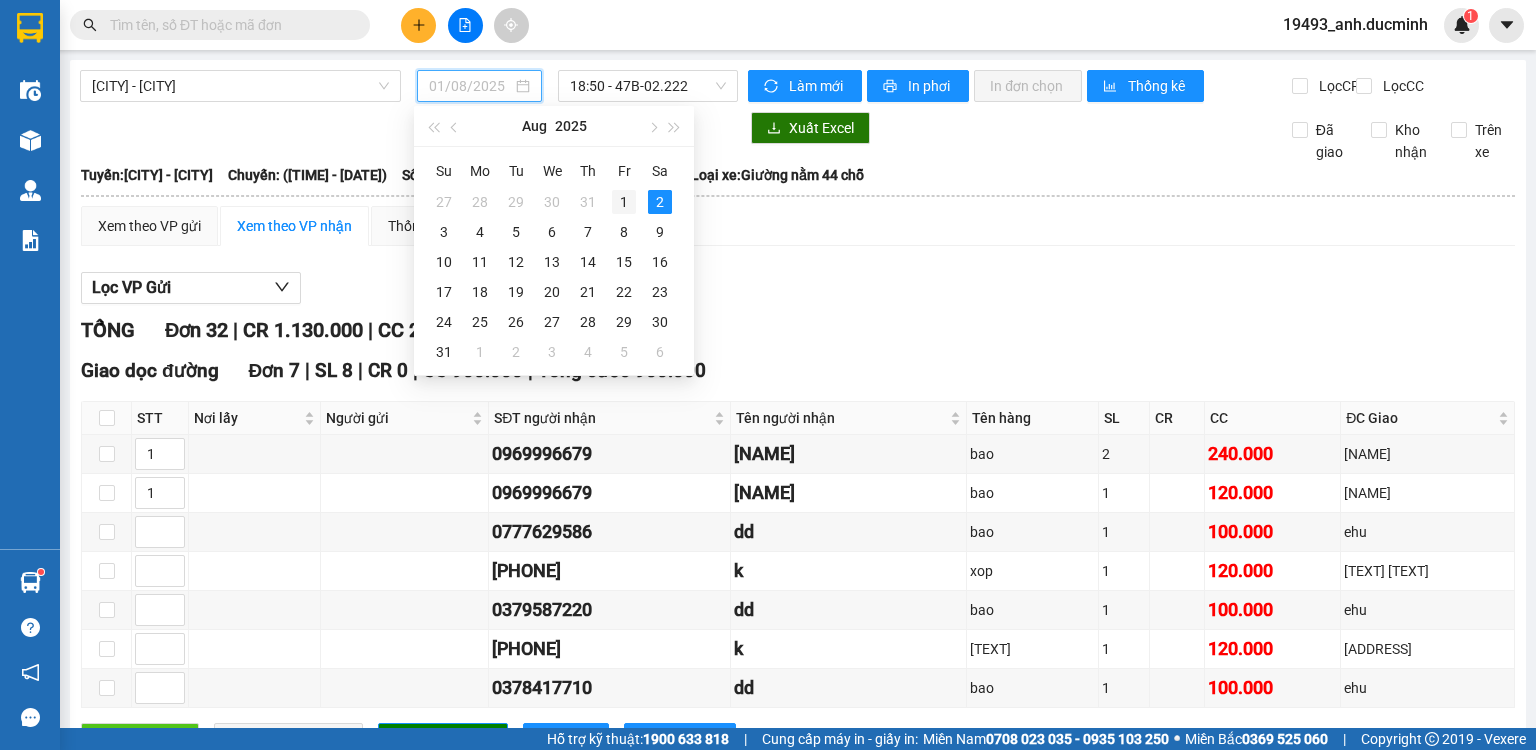 click on "1" at bounding box center [624, 202] 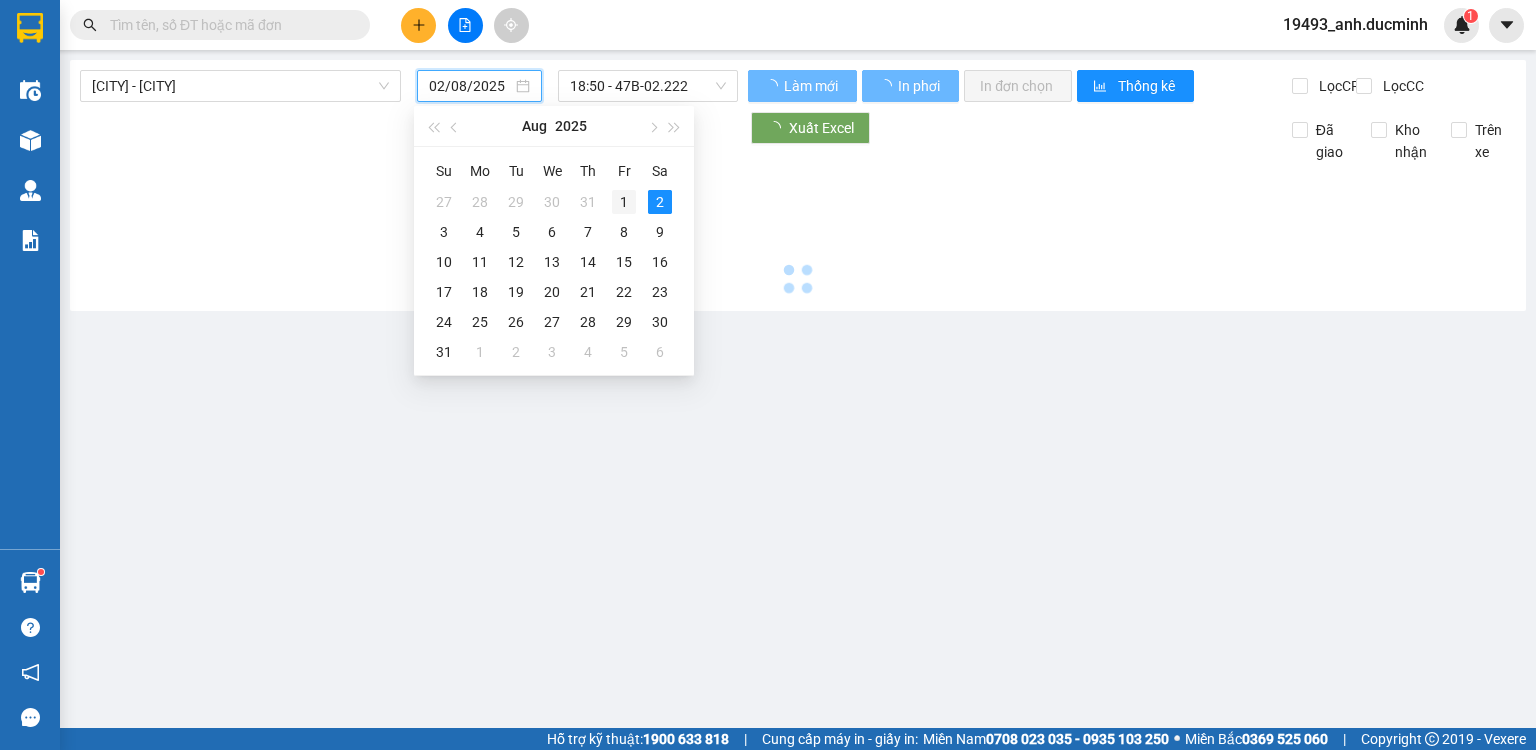 type on "01/08/2025" 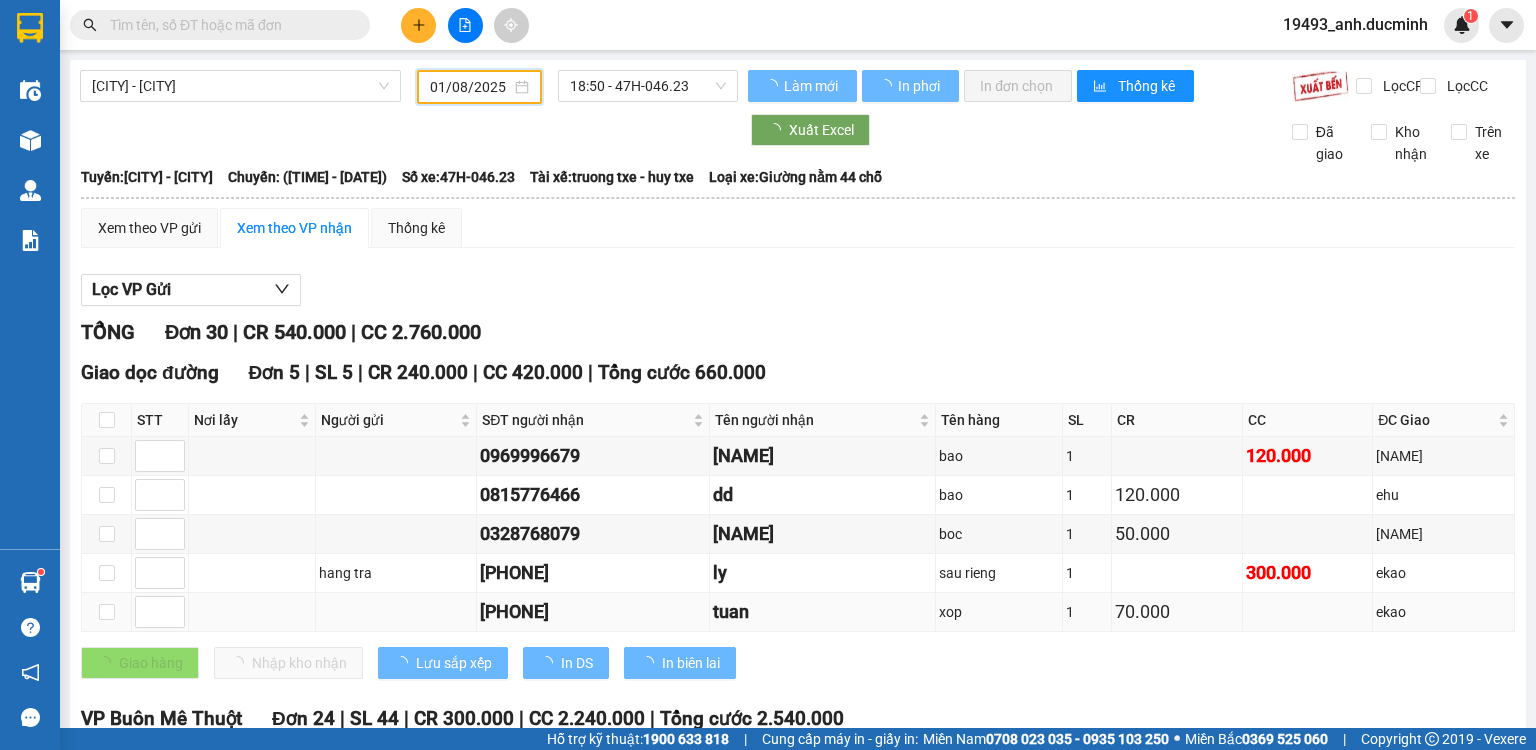 scroll, scrollTop: 560, scrollLeft: 0, axis: vertical 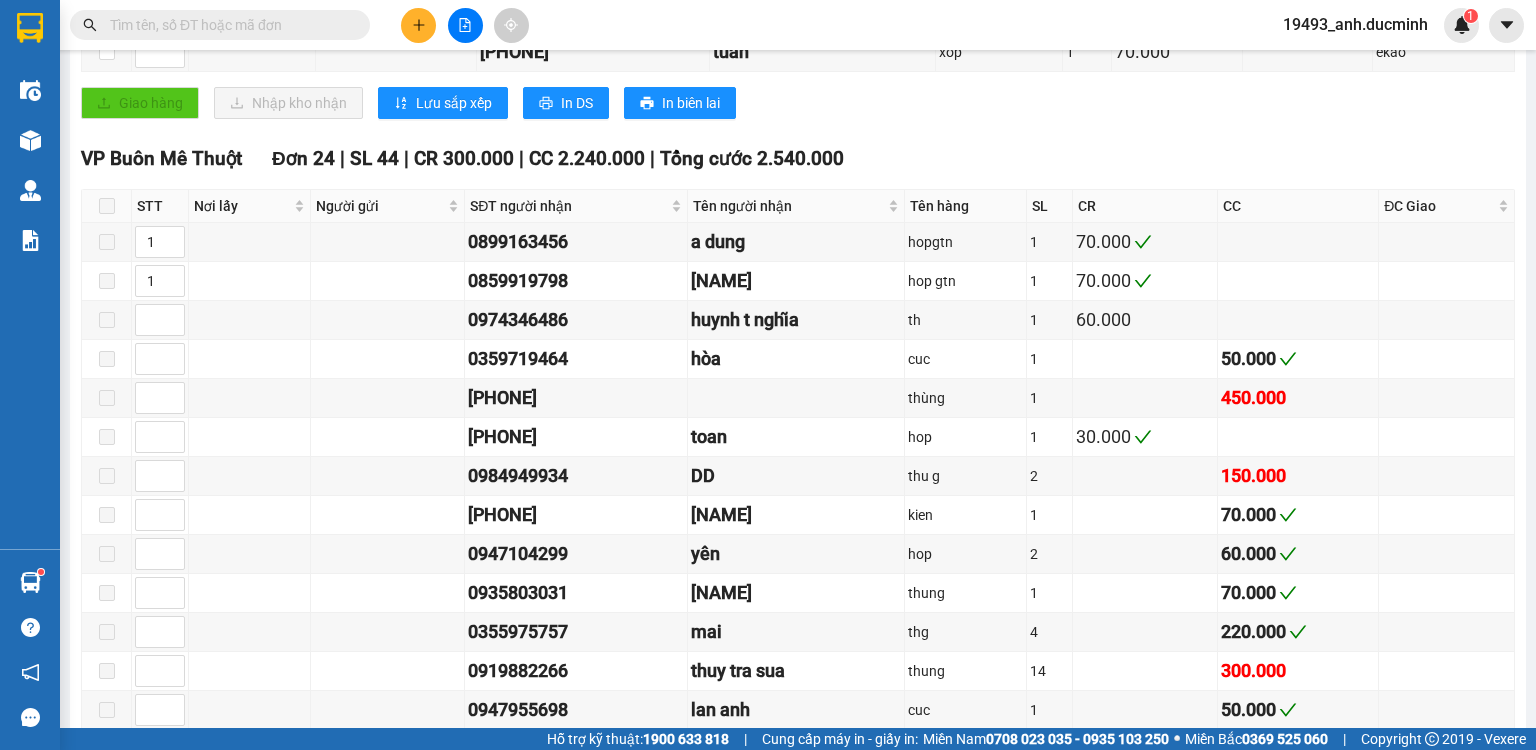 click at bounding box center [228, 25] 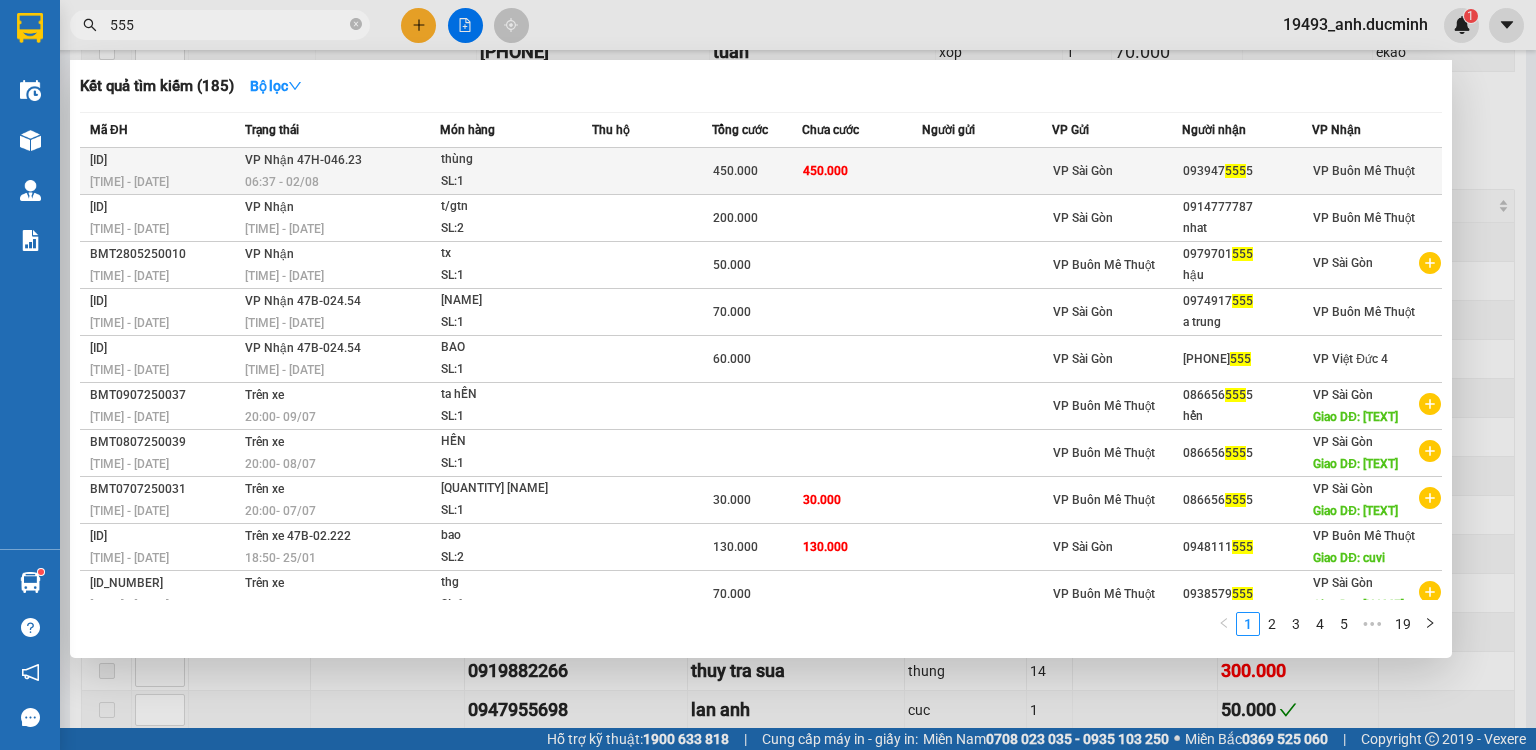 type on "555" 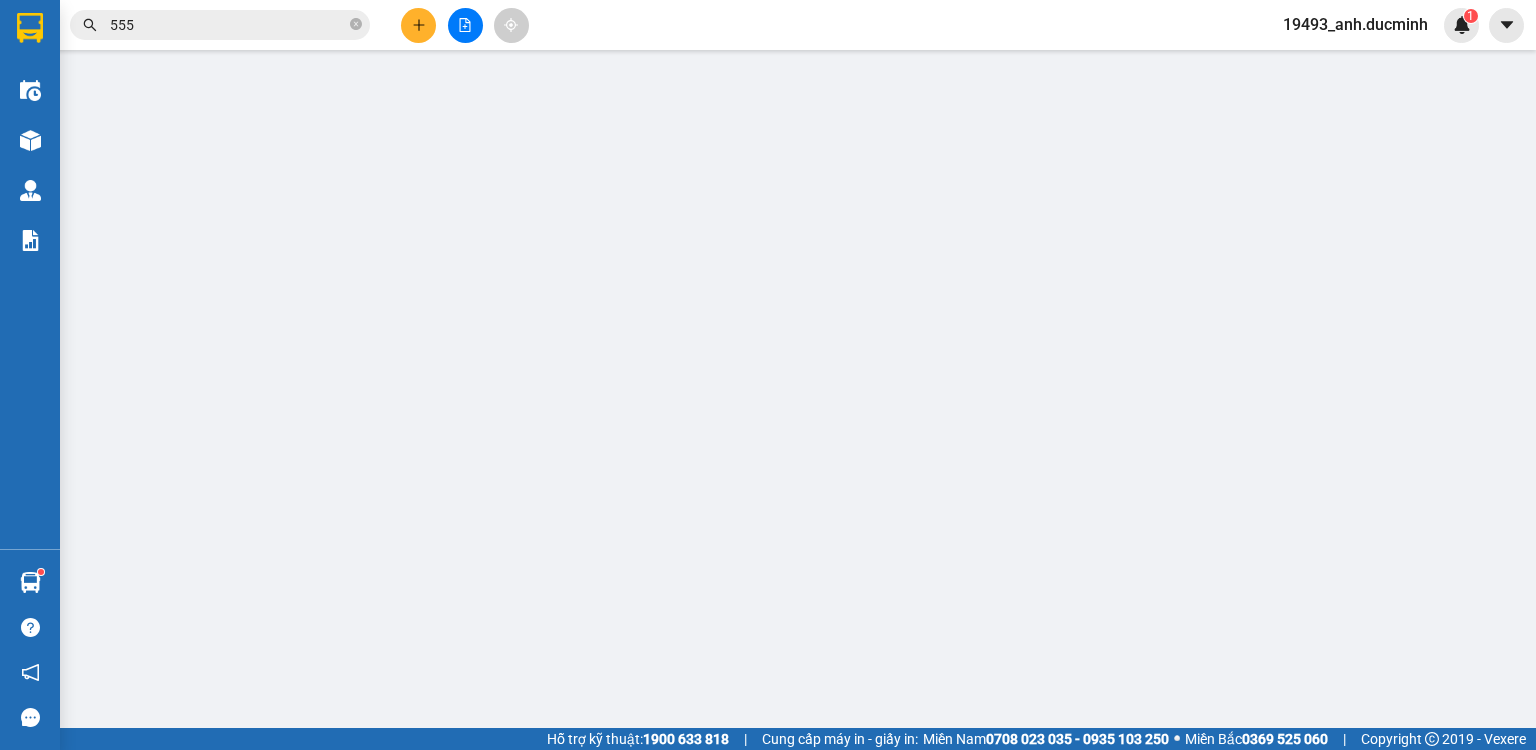 scroll, scrollTop: 0, scrollLeft: 0, axis: both 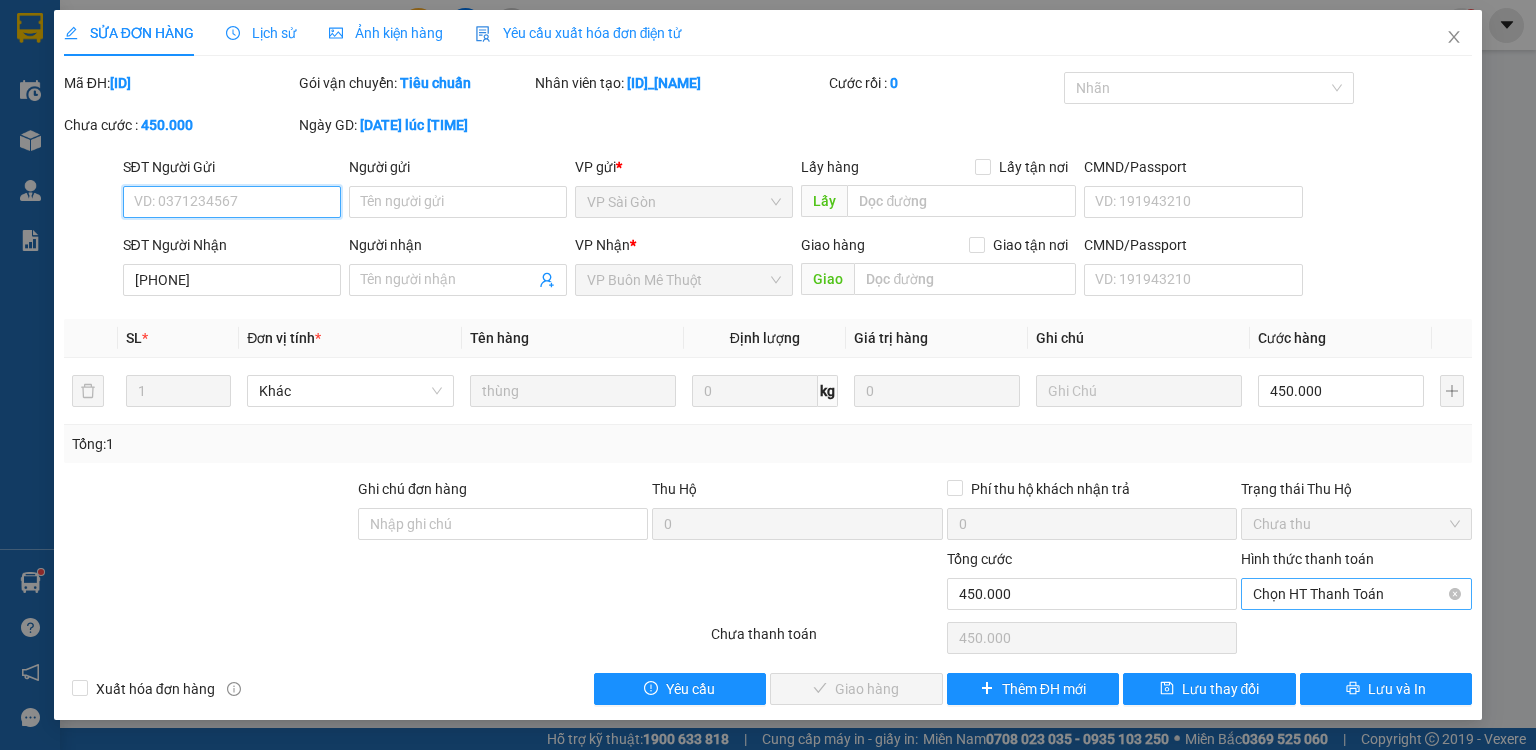 click on "Chọn HT Thanh Toán" at bounding box center (1356, 594) 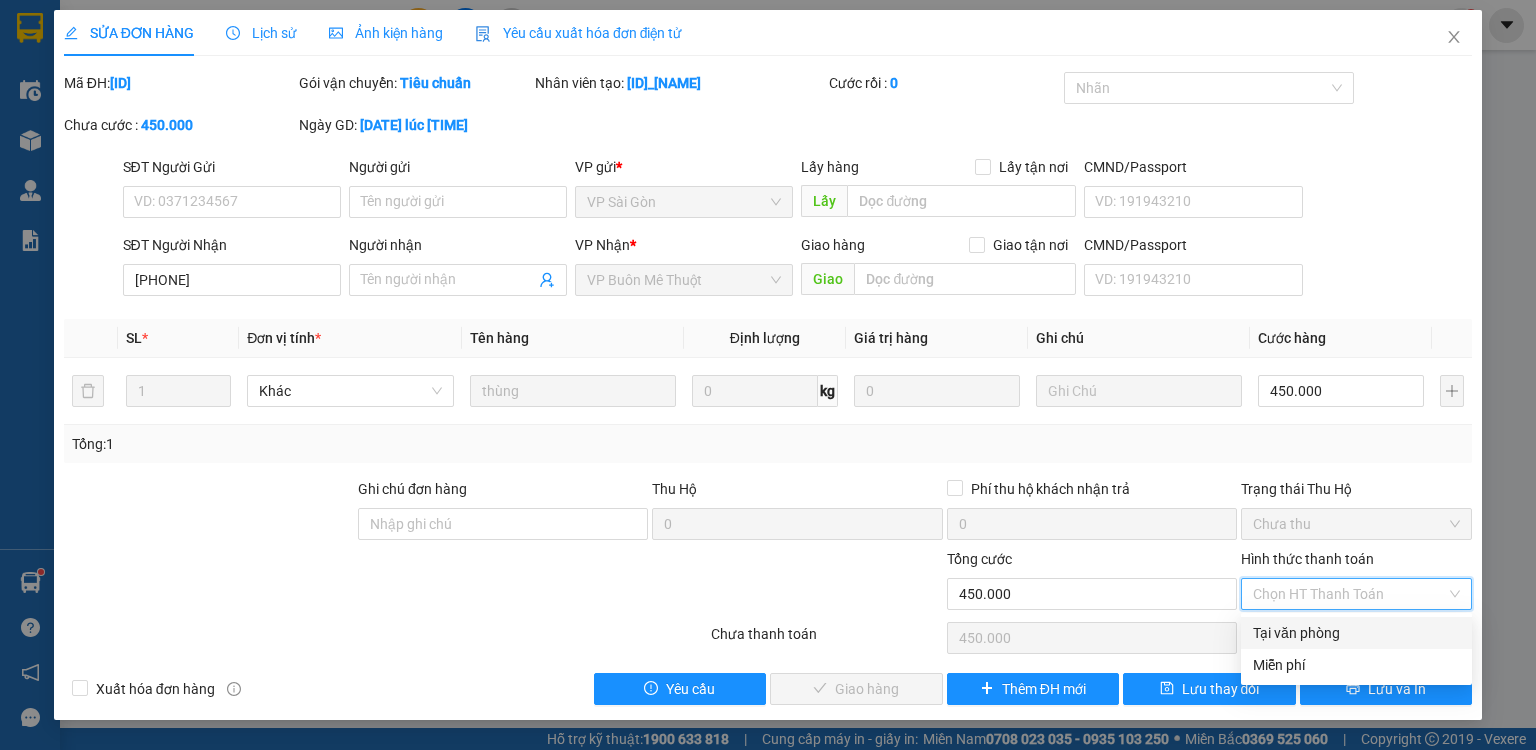 drag, startPoint x: 1304, startPoint y: 629, endPoint x: 1253, endPoint y: 635, distance: 51.351727 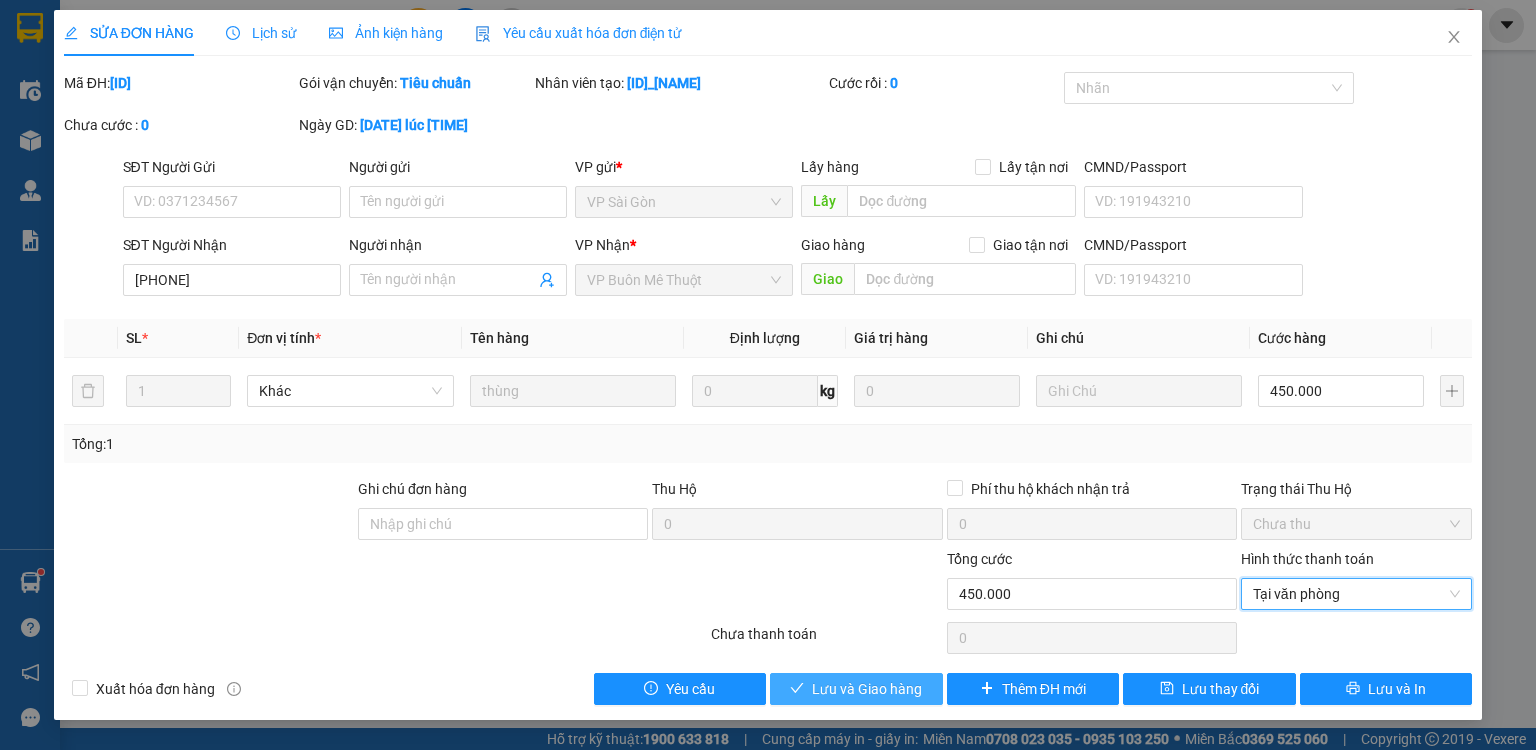 click on "Lưu và Giao hàng" at bounding box center [867, 689] 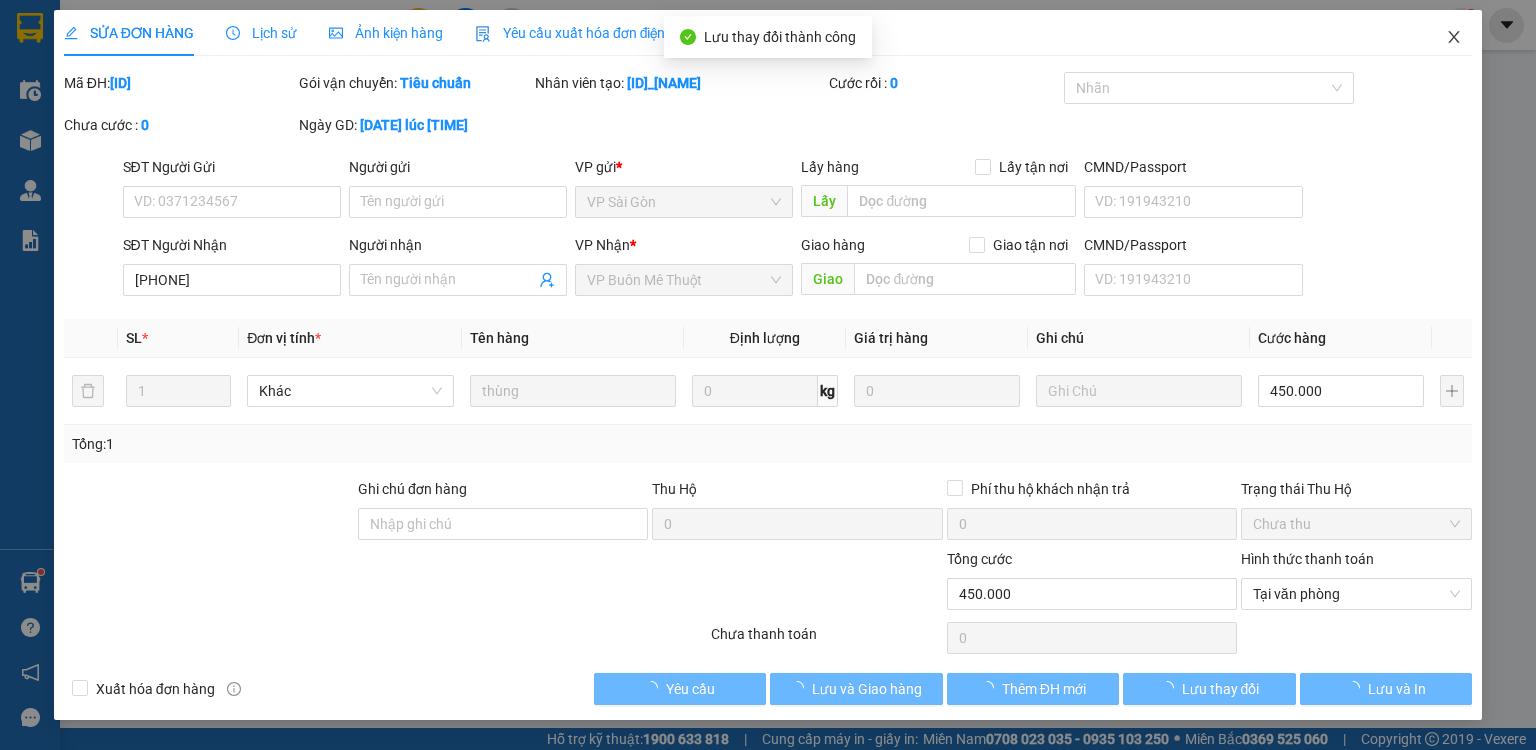 click 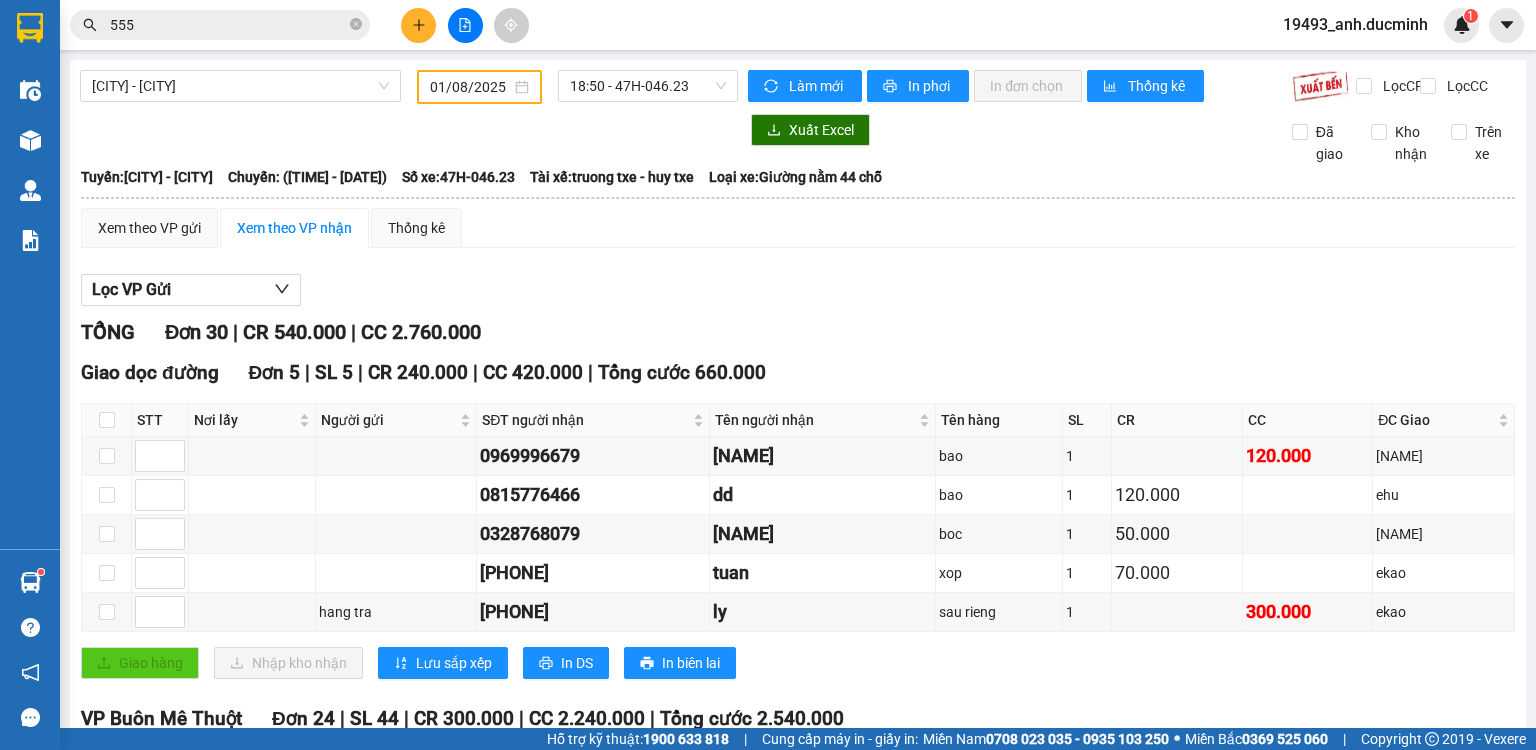 scroll, scrollTop: 640, scrollLeft: 0, axis: vertical 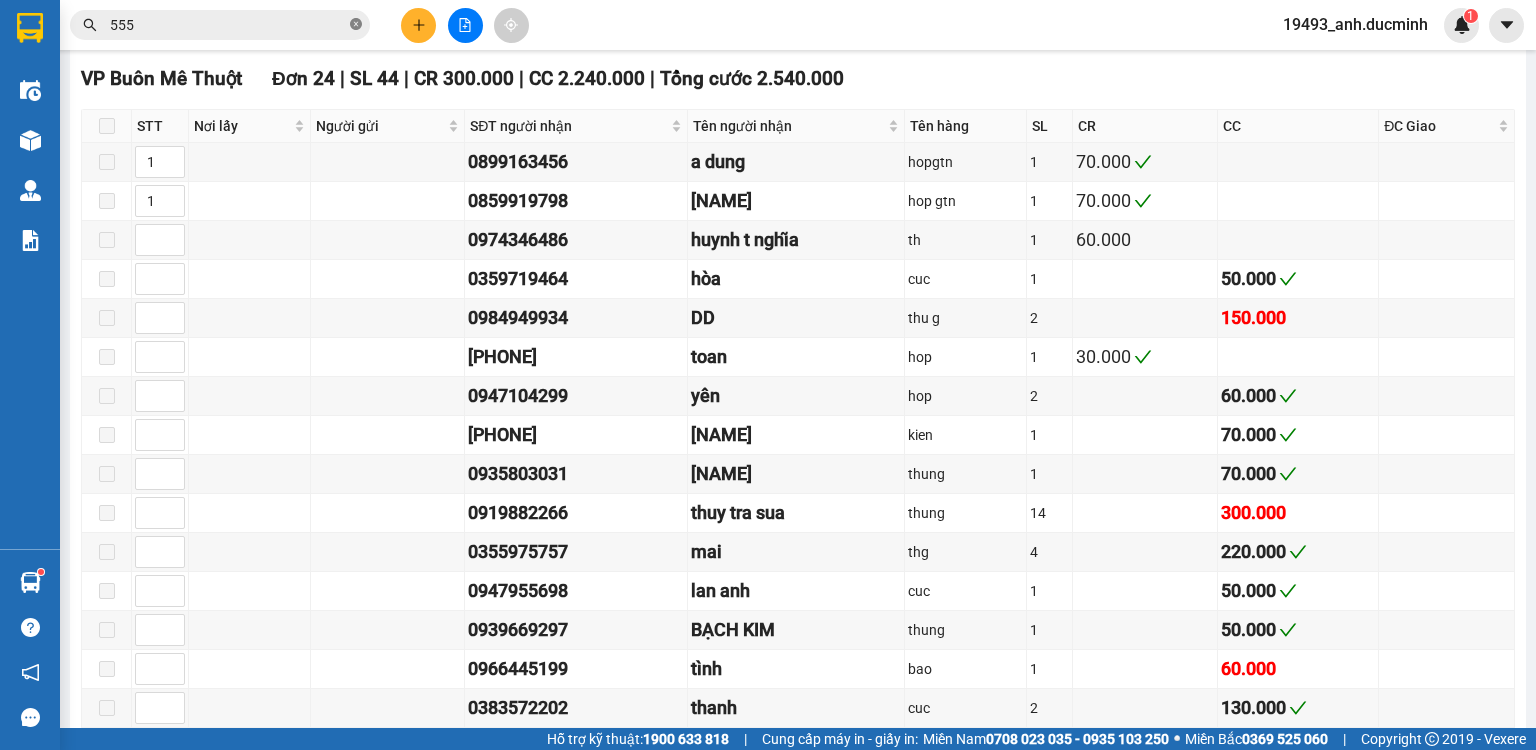 click 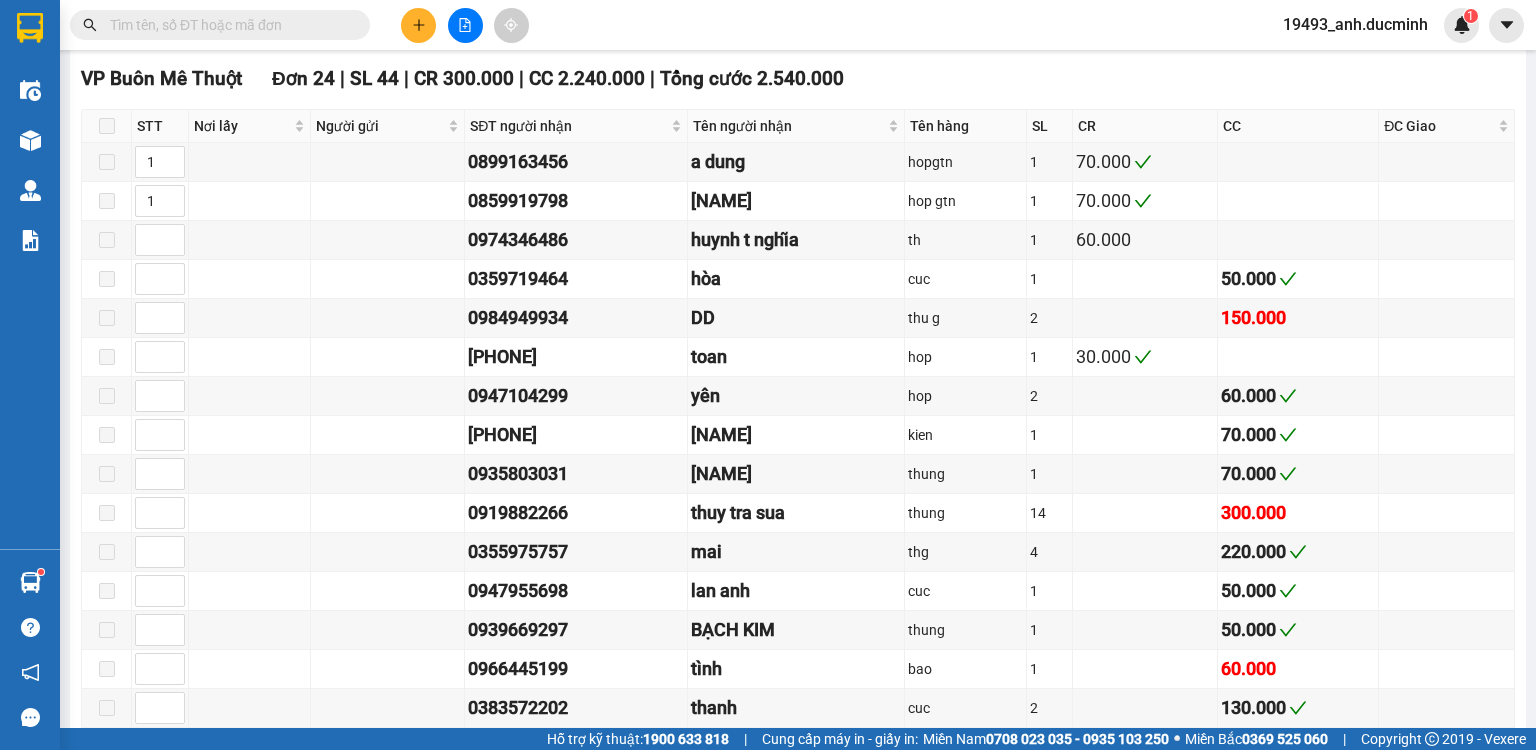 click at bounding box center (228, 25) 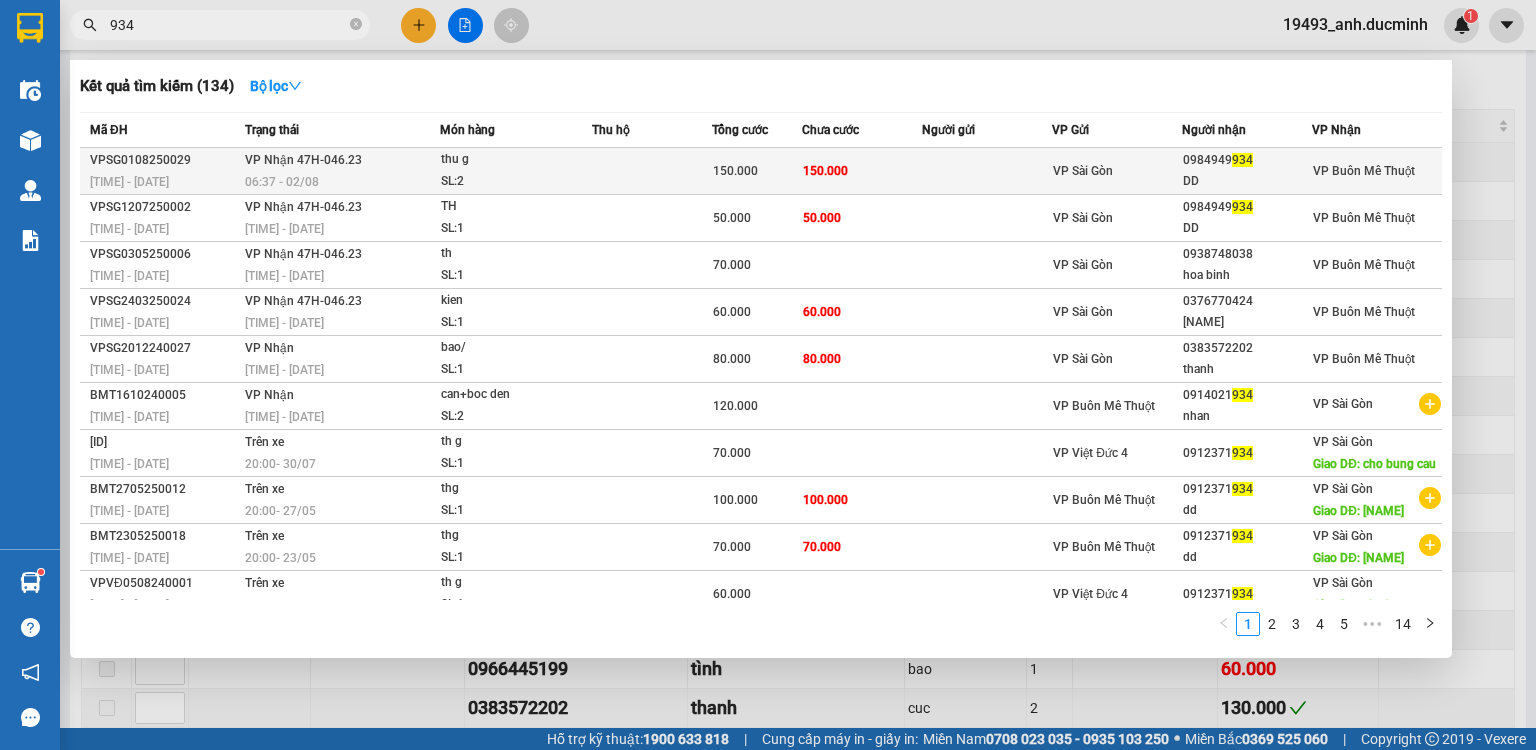 type on "934" 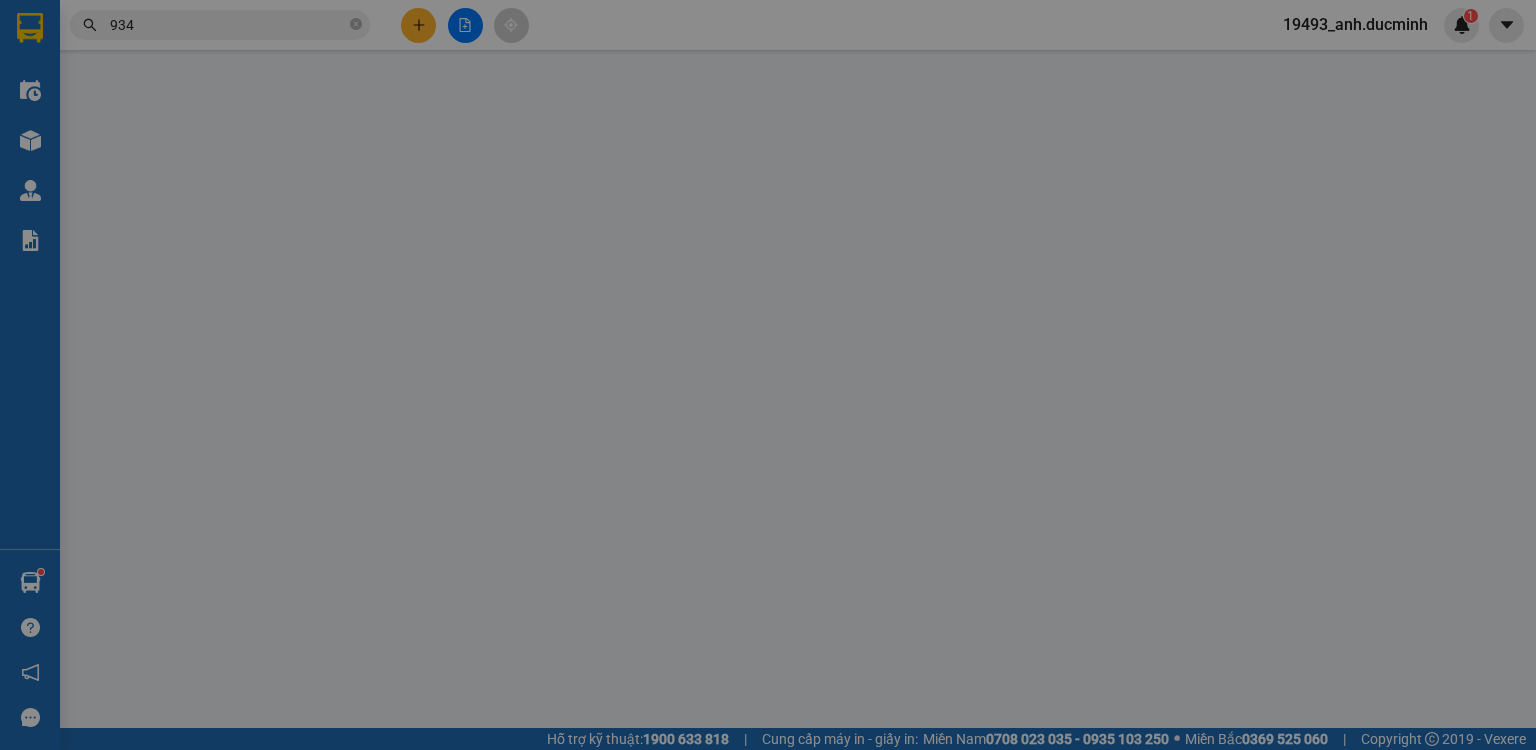 scroll, scrollTop: 0, scrollLeft: 0, axis: both 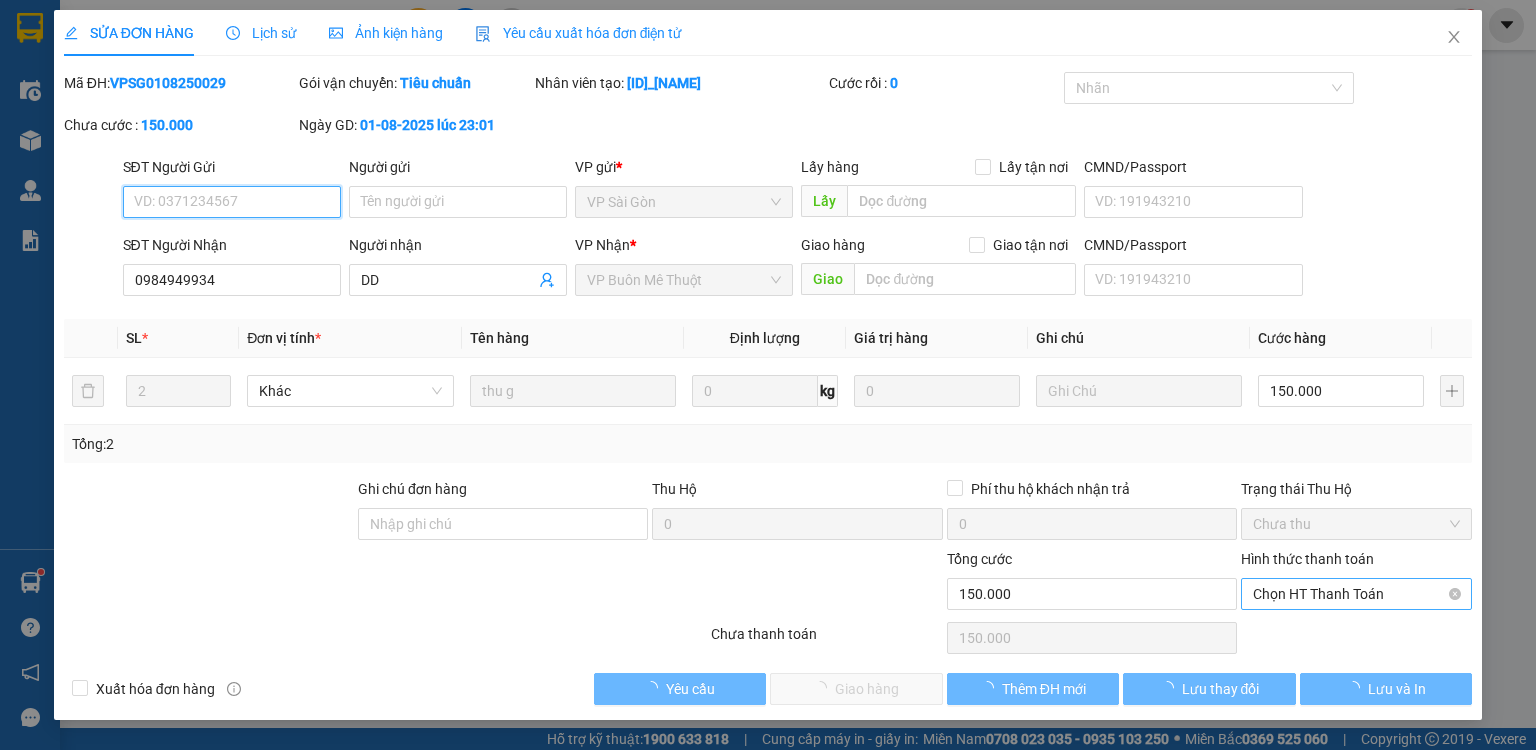 click on "Chọn HT Thanh Toán" at bounding box center [1356, 594] 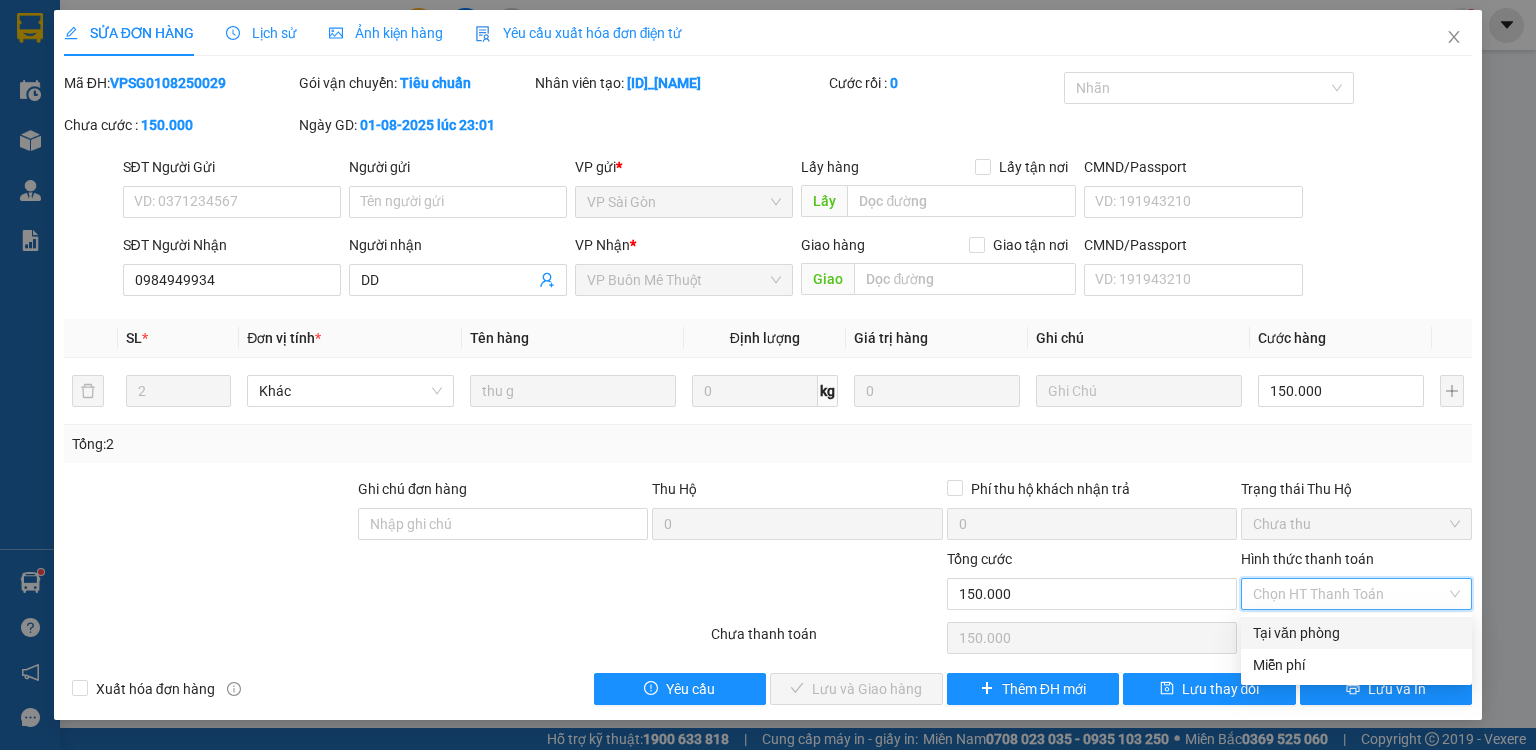 drag, startPoint x: 1284, startPoint y: 636, endPoint x: 1046, endPoint y: 664, distance: 239.6414 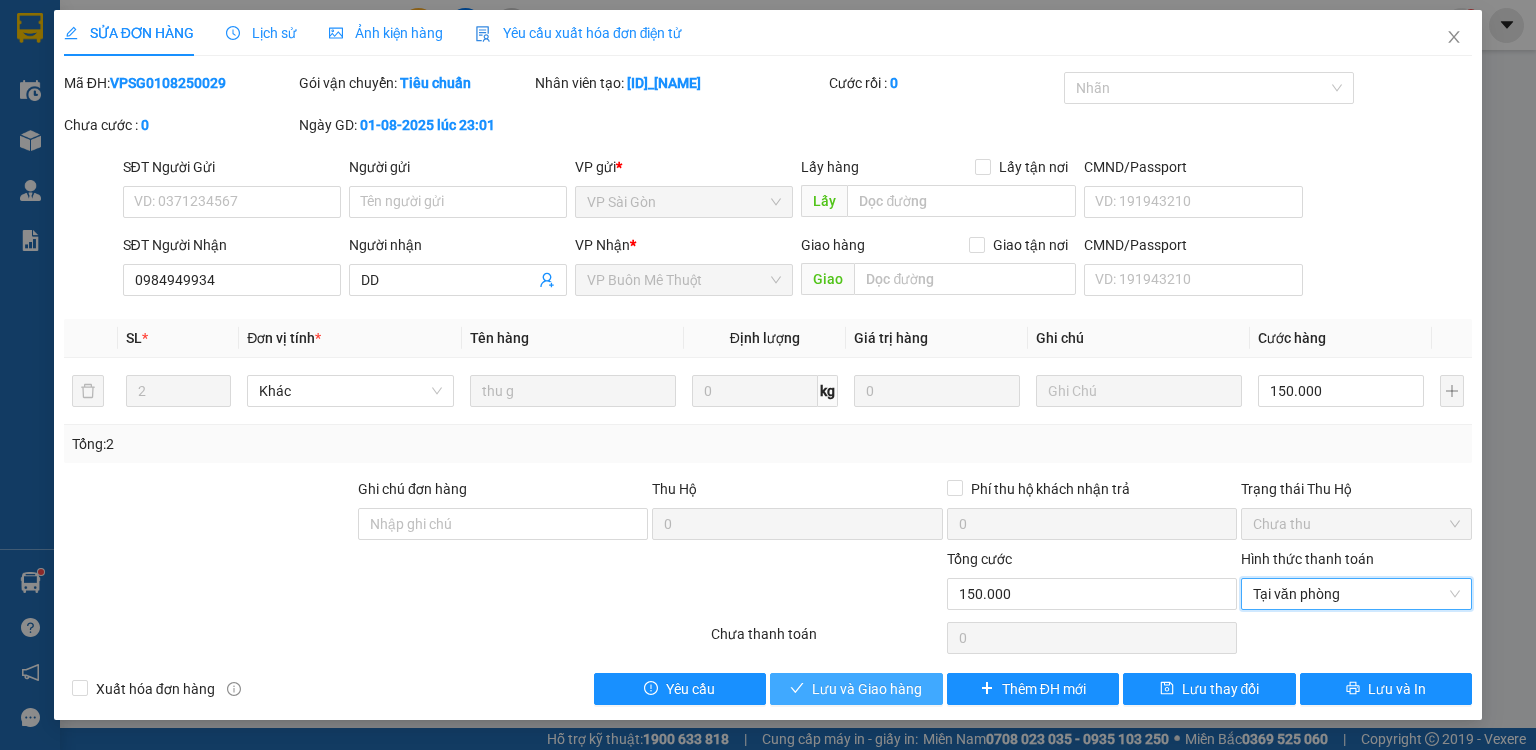 click on "Lưu và Giao hàng" at bounding box center [867, 689] 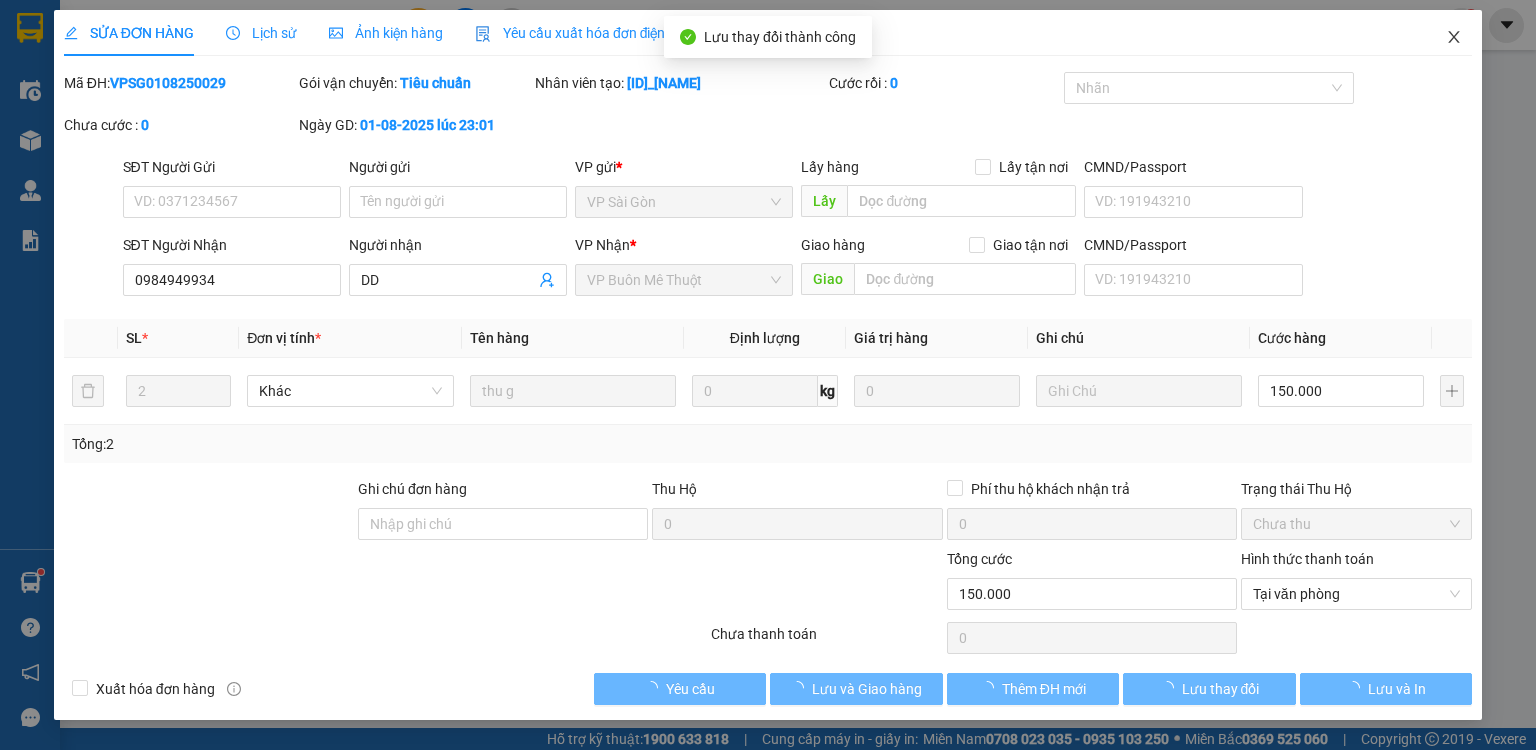 click 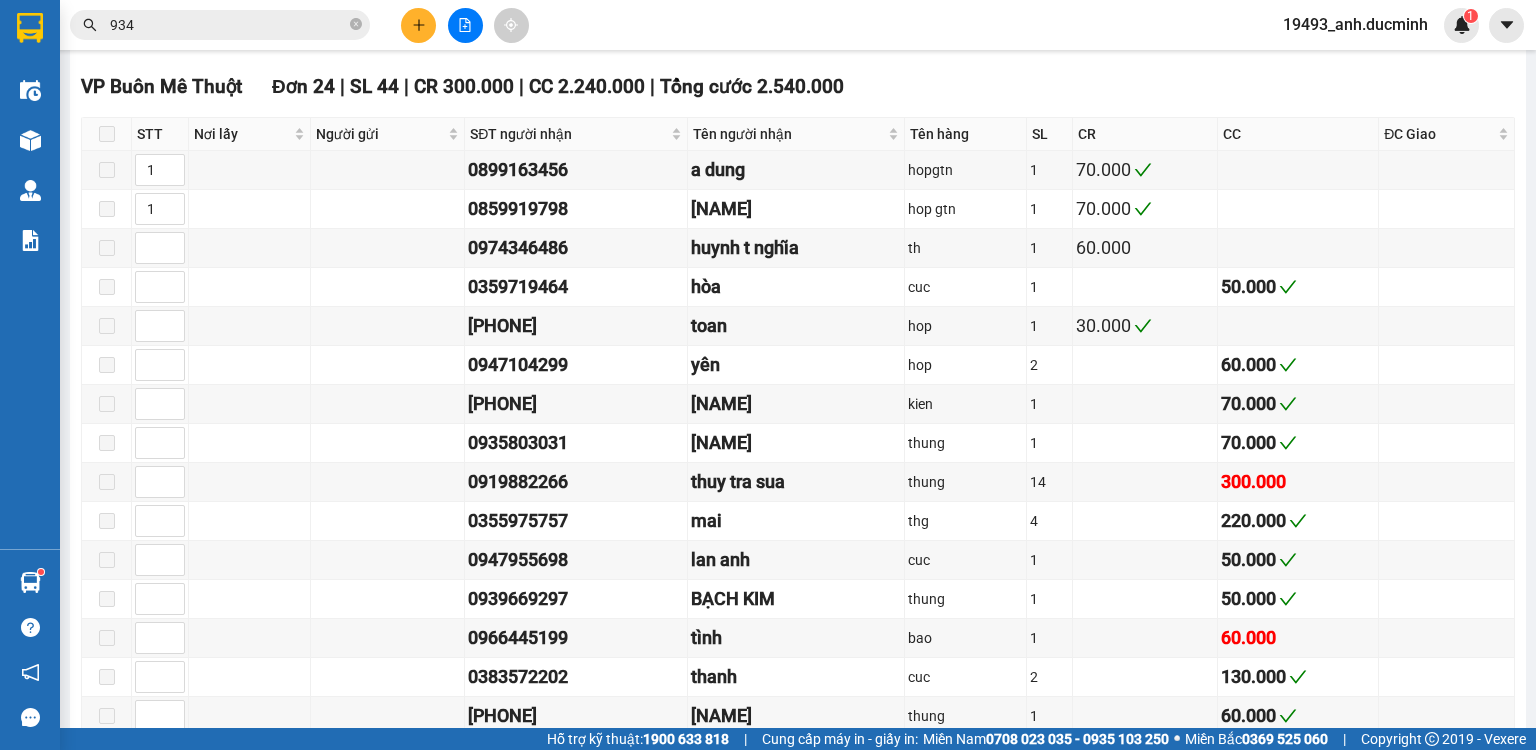 scroll, scrollTop: 480, scrollLeft: 0, axis: vertical 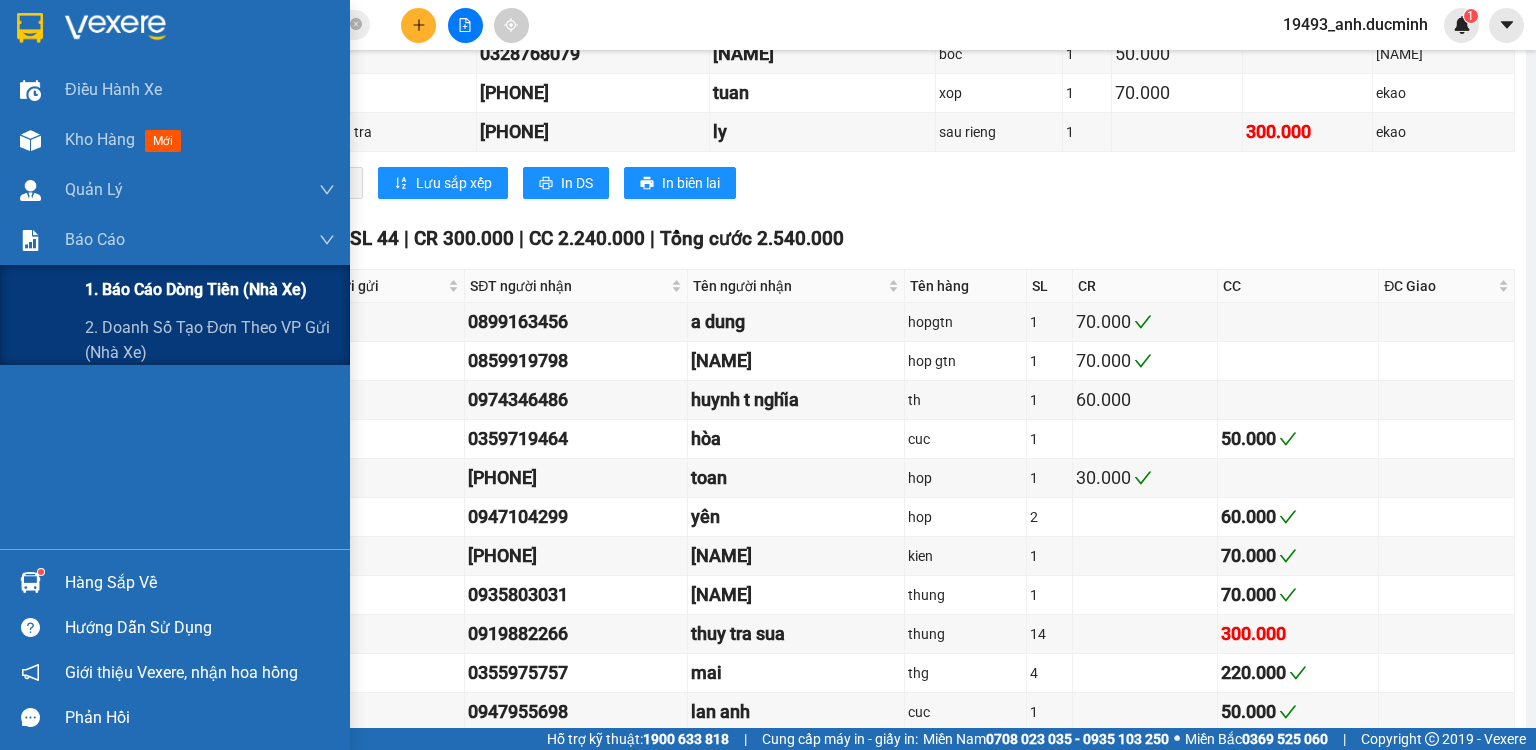 click on "1. Báo cáo dòng tiền (nhà xe)" at bounding box center [196, 289] 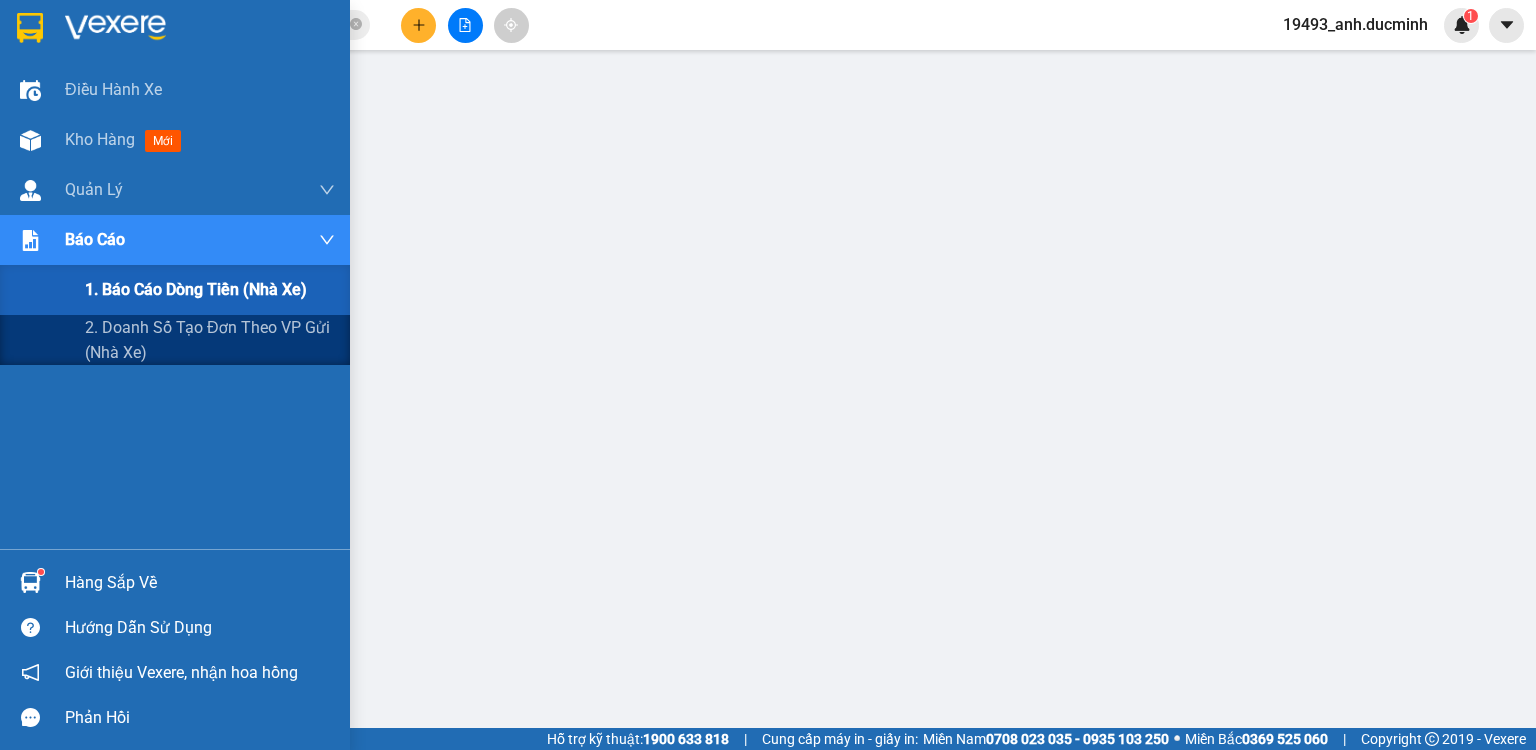 scroll, scrollTop: 0, scrollLeft: 0, axis: both 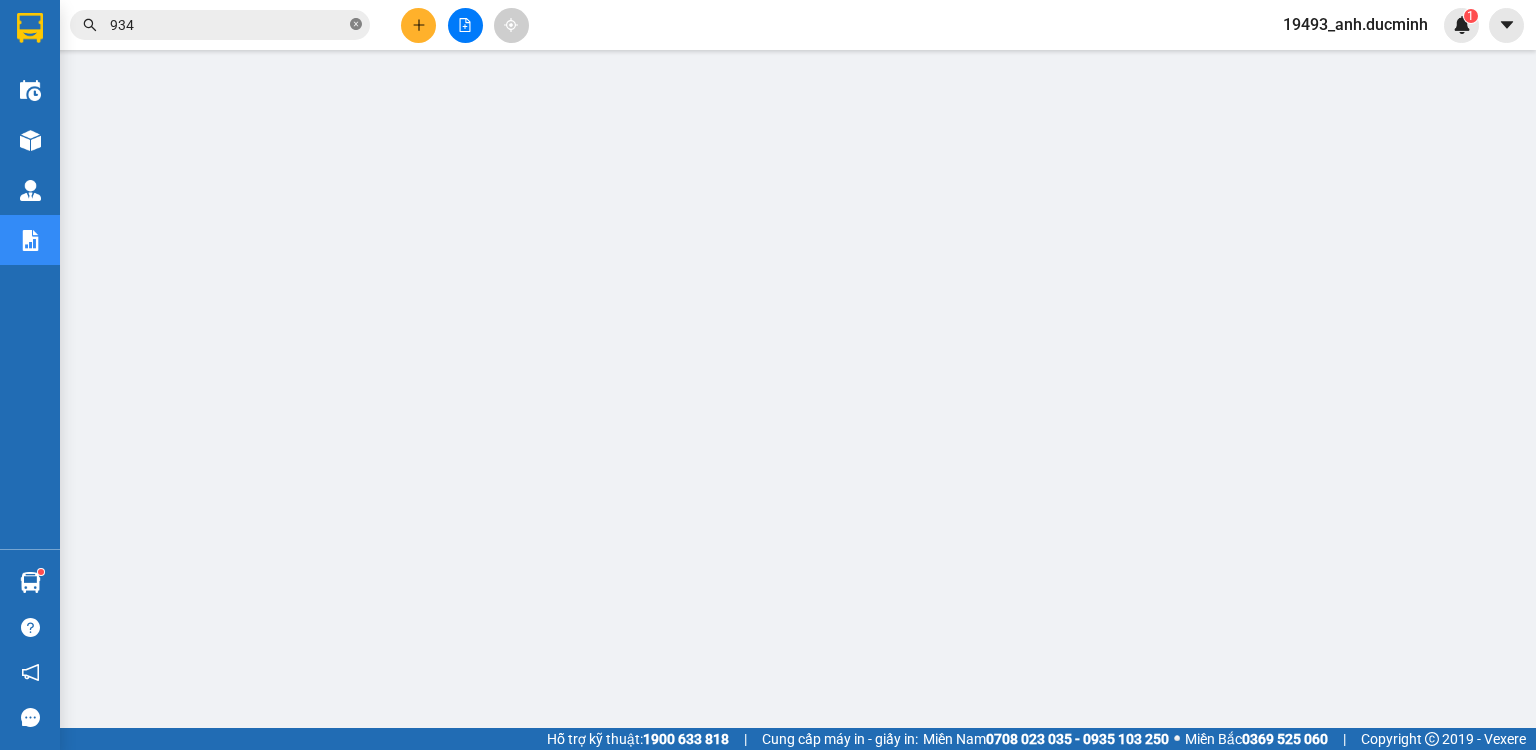 click 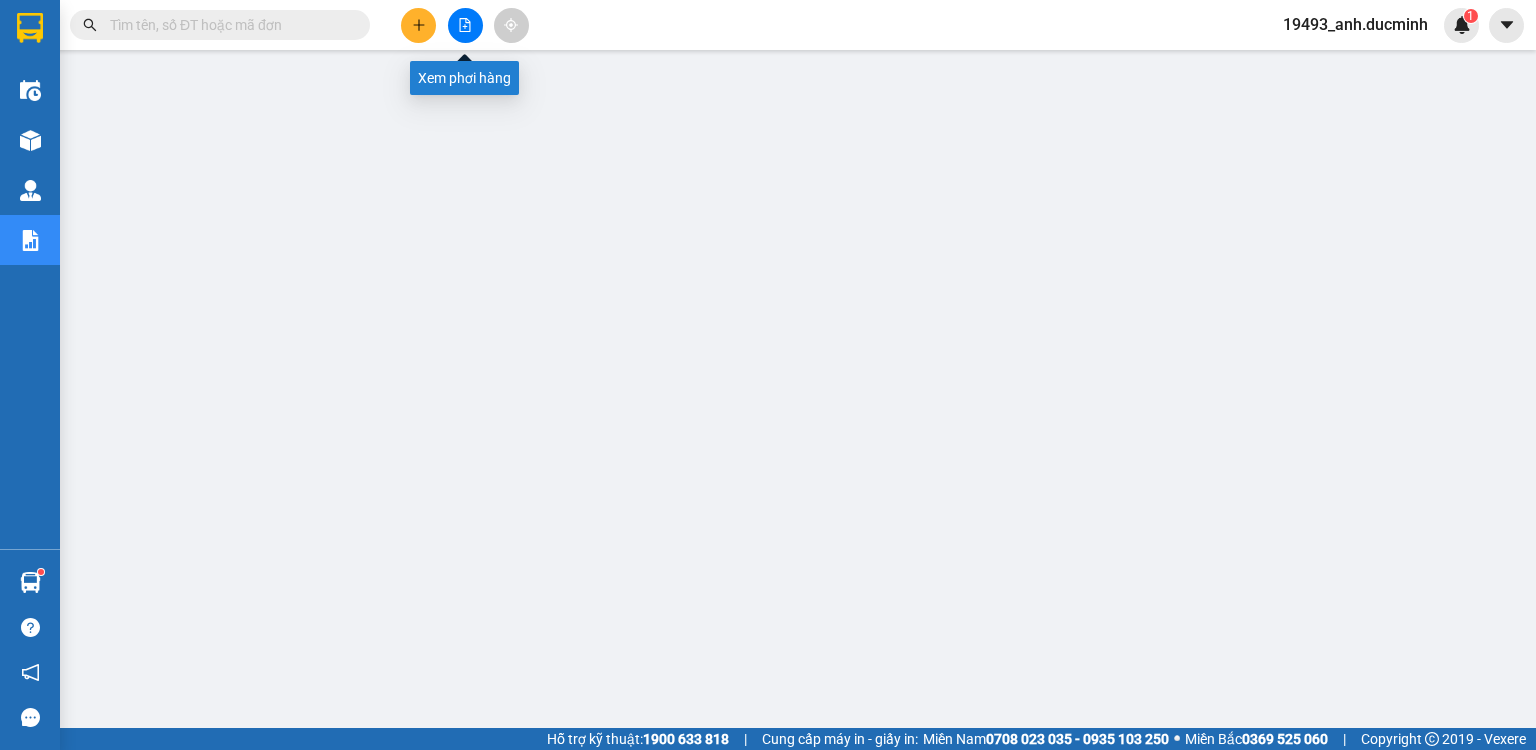 click at bounding box center (465, 25) 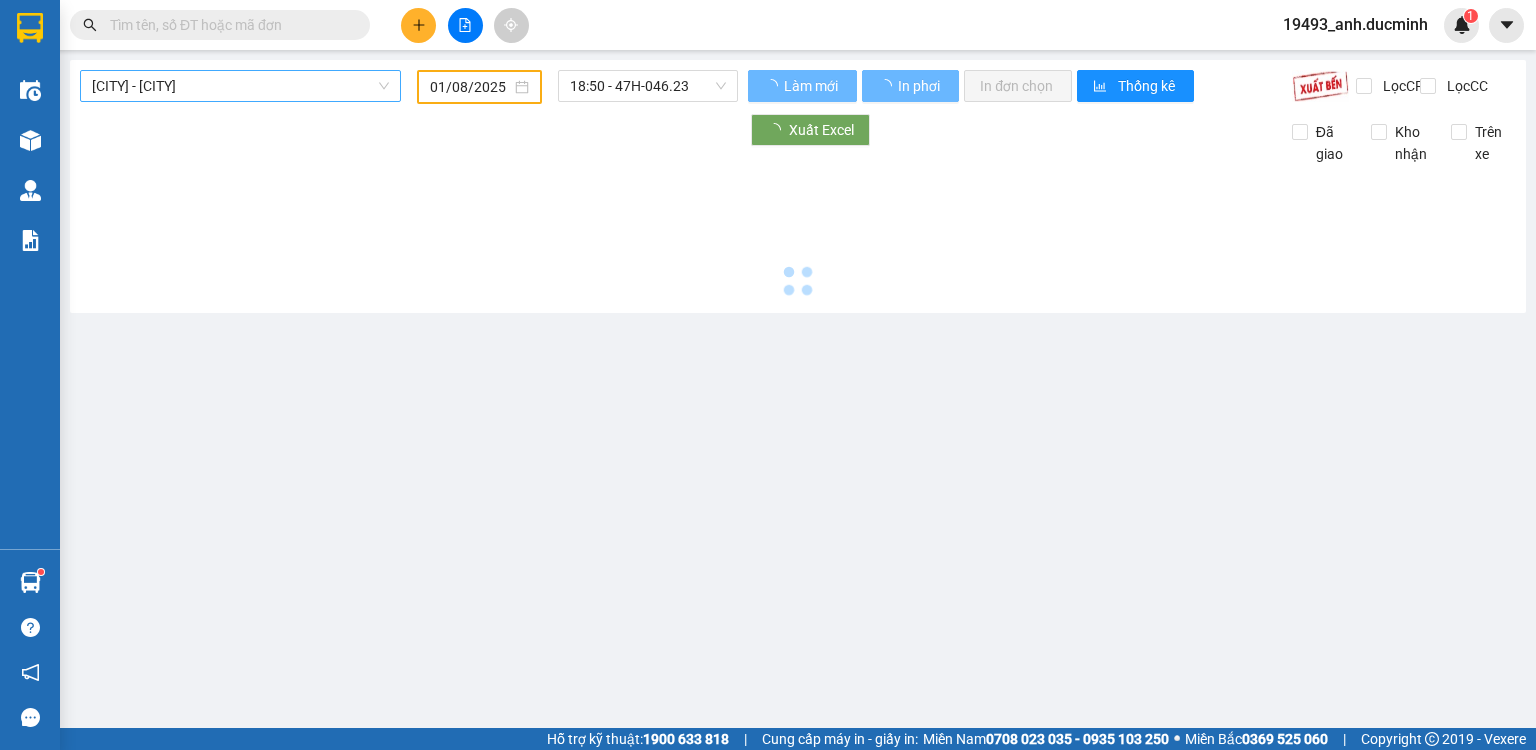 type on "02/08/2025" 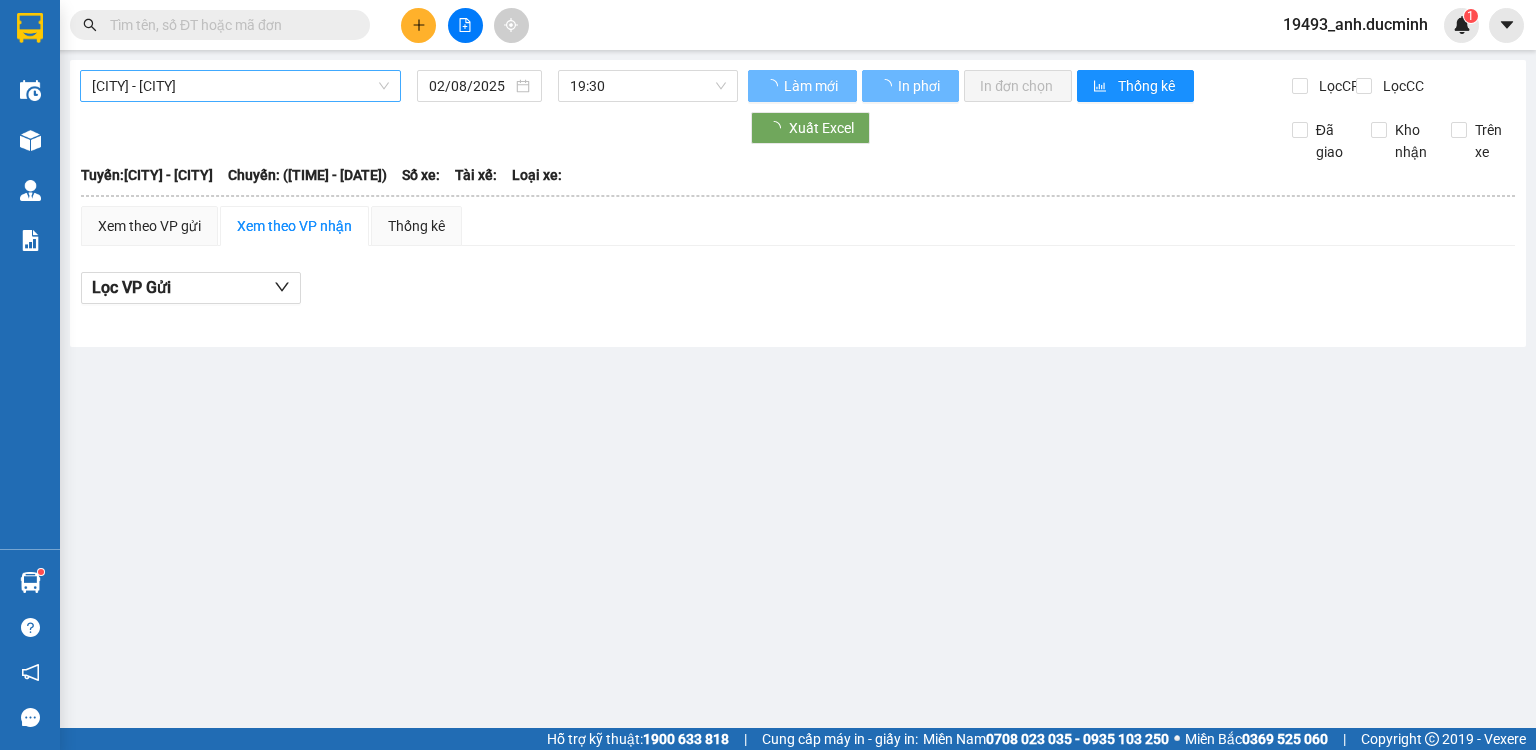 click on "[CITY] - [CITY]" at bounding box center (240, 86) 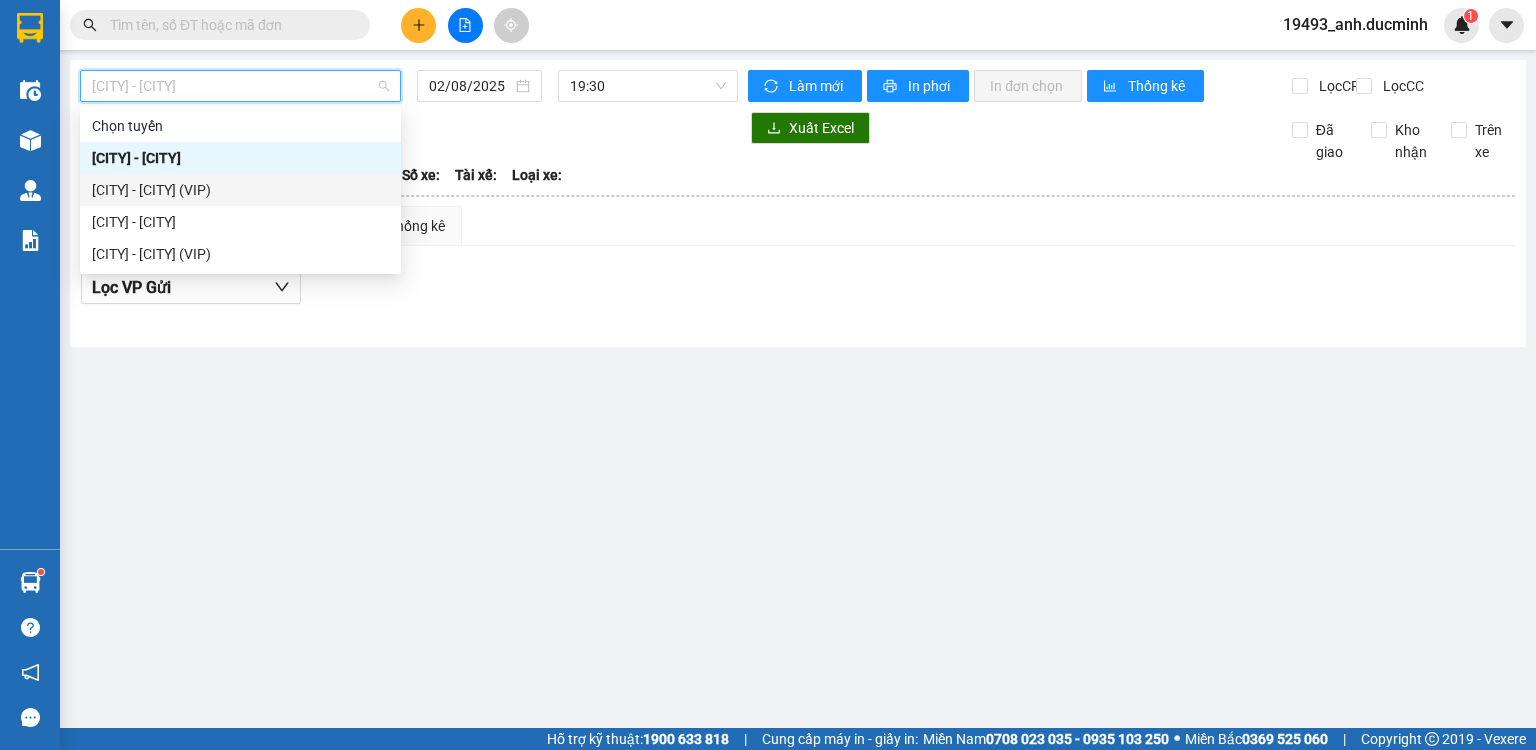 click on "[CITY] - [CITY] (VIP)" at bounding box center [240, 190] 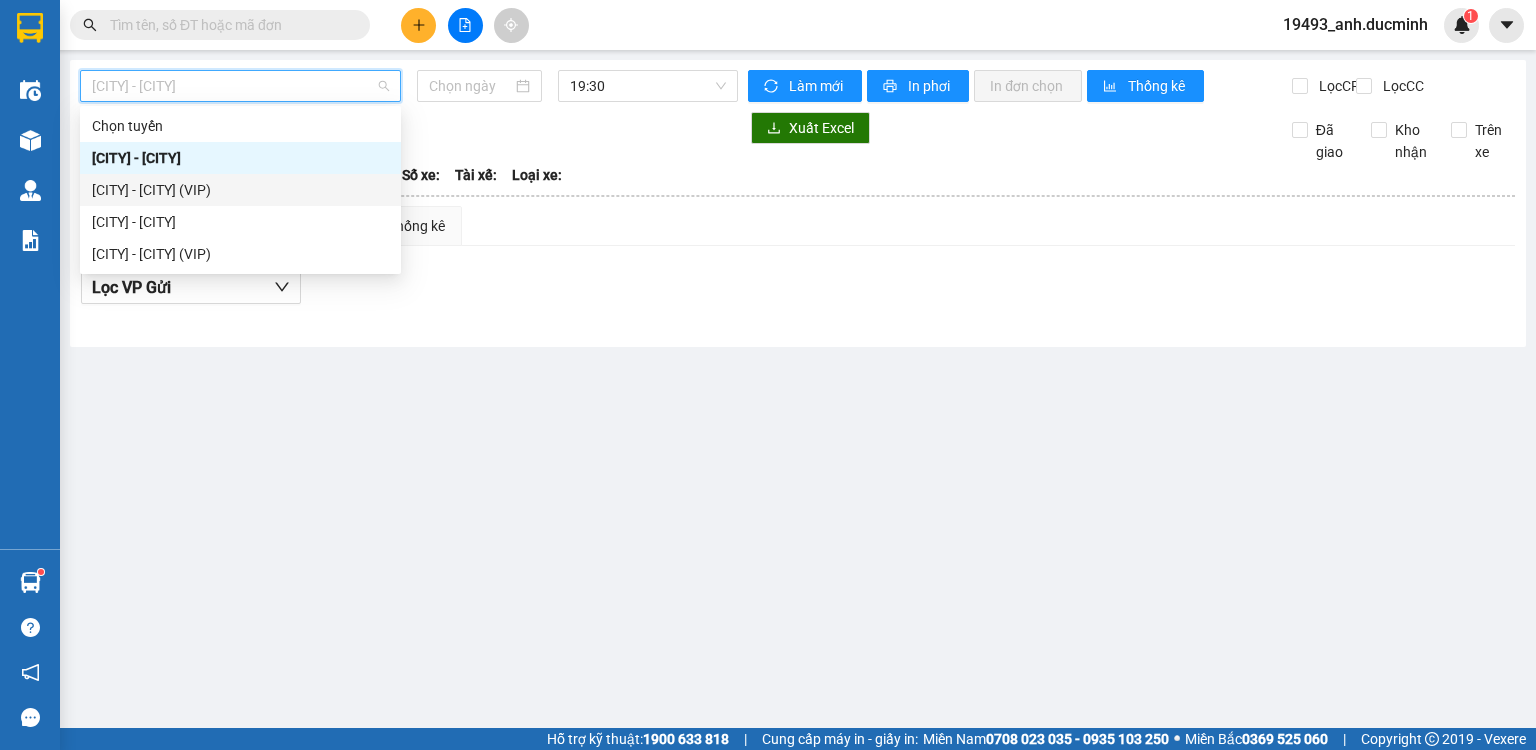 type on "02/08/2025" 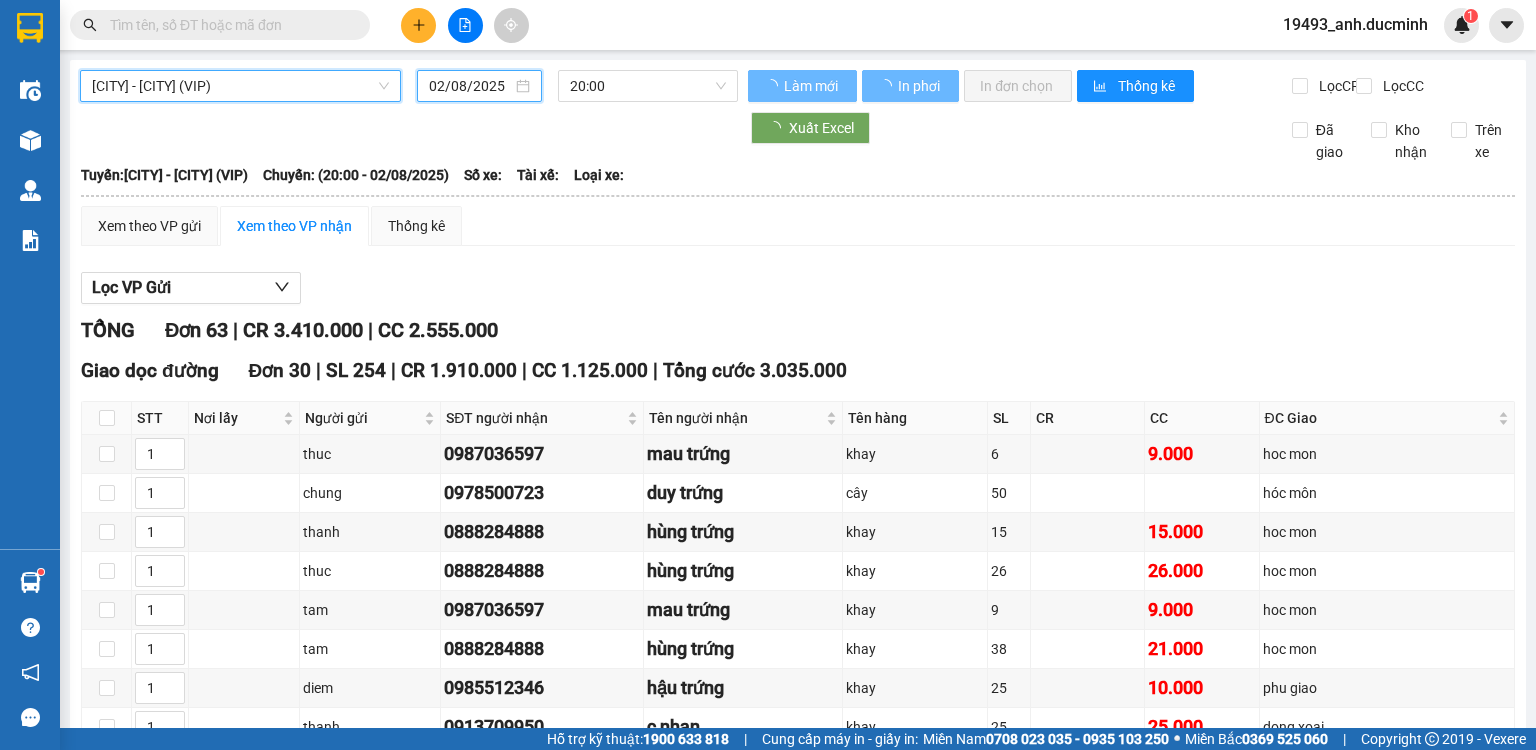 click on "02/08/2025" at bounding box center (470, 86) 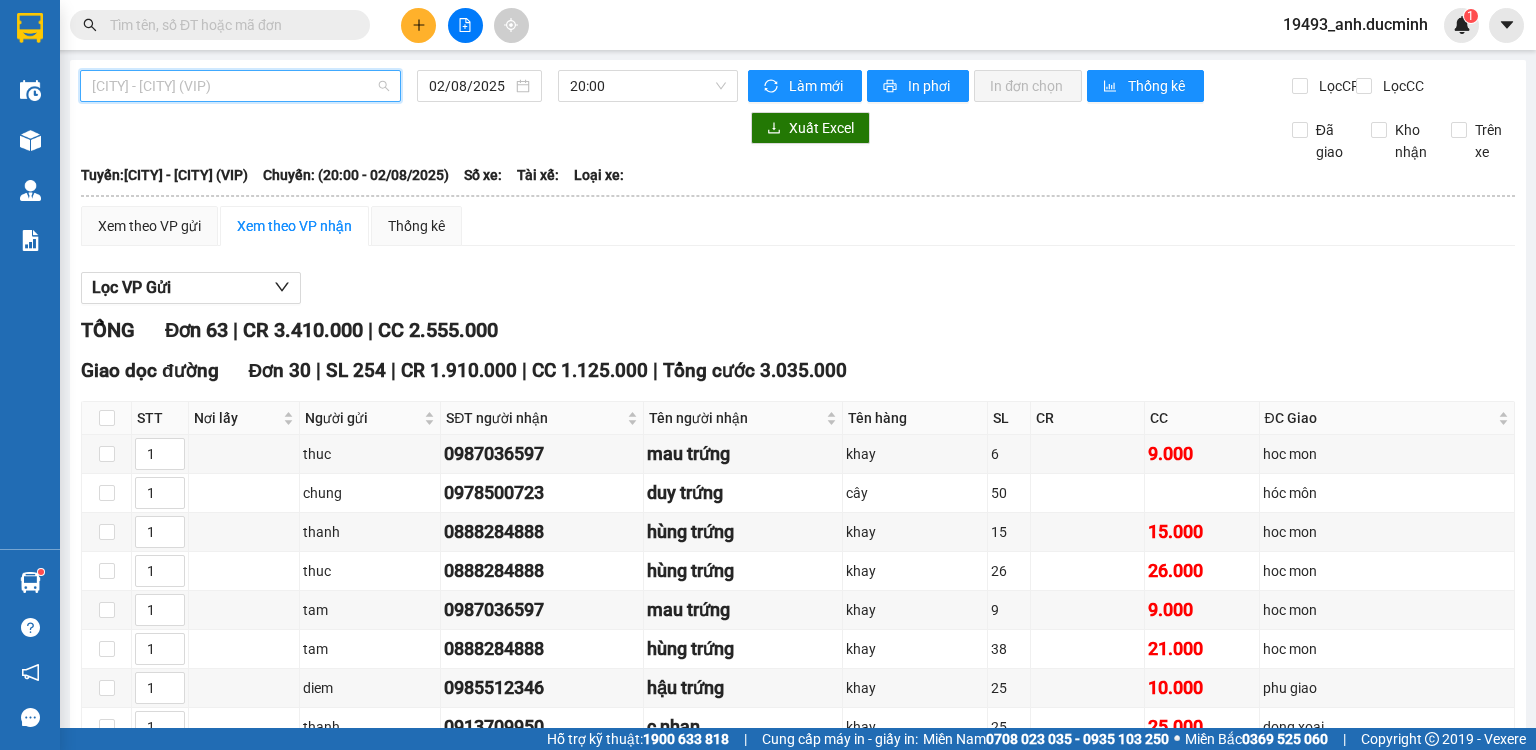click on "[CITY] - [CITY] (VIP)" at bounding box center (240, 86) 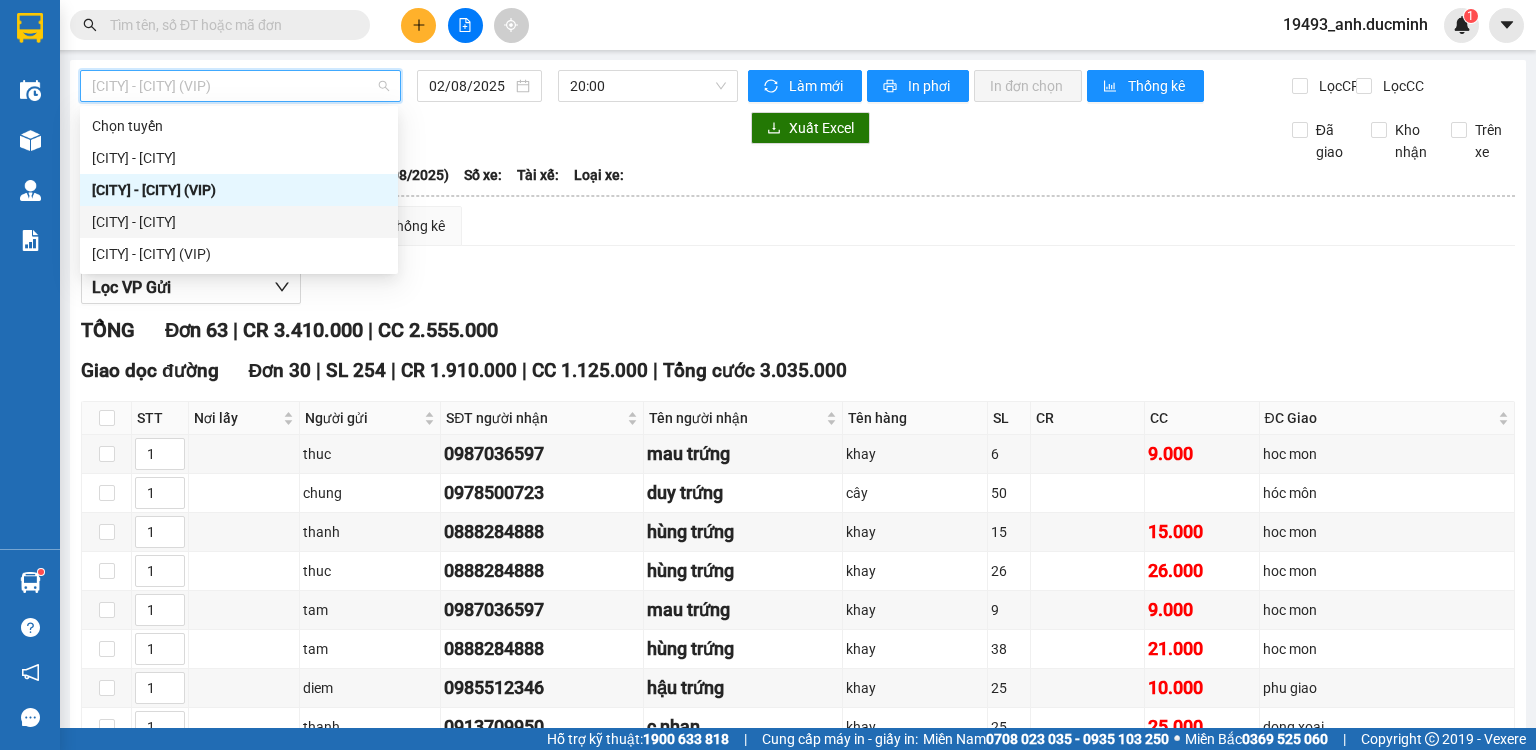 drag, startPoint x: 239, startPoint y: 220, endPoint x: 544, endPoint y: 112, distance: 323.5568 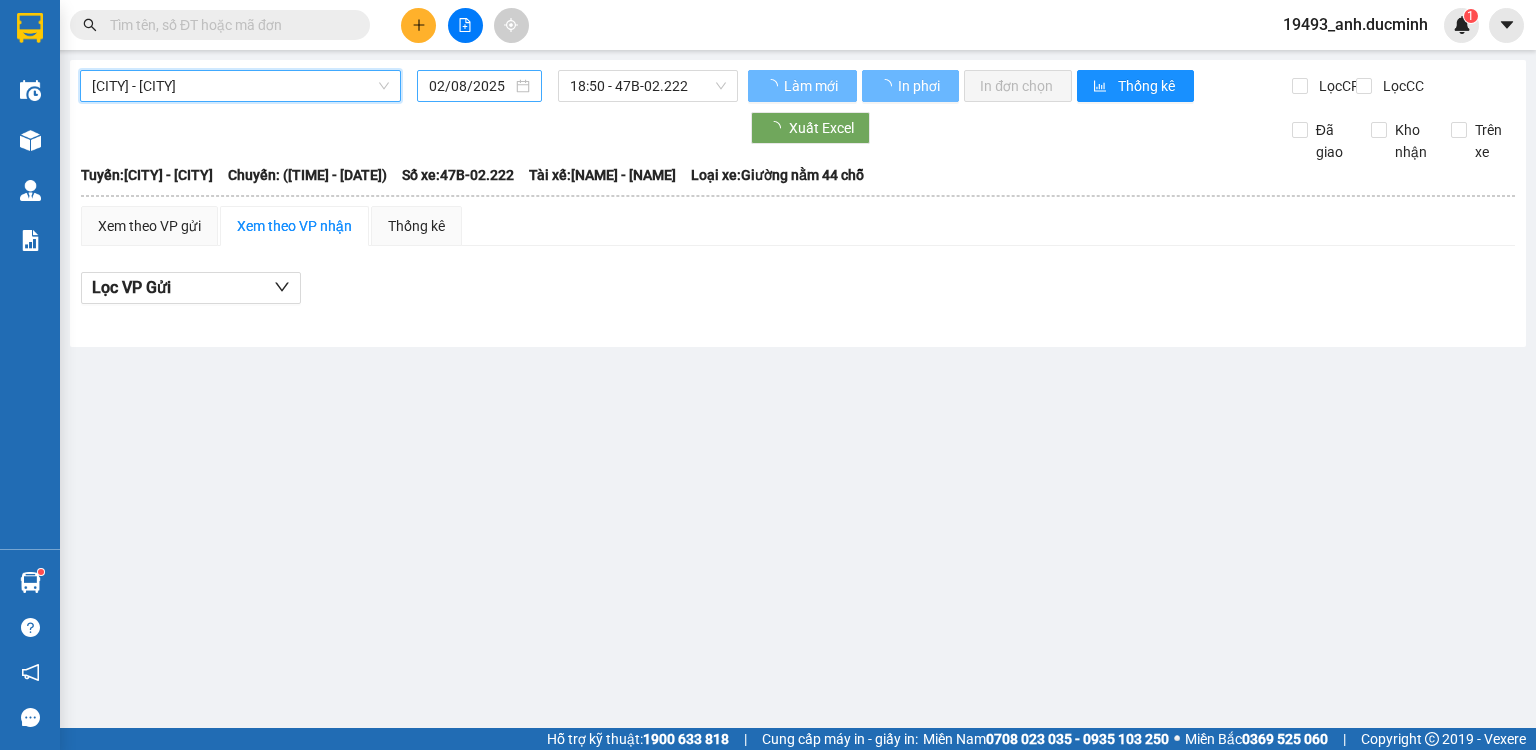 click on "02/08/2025" at bounding box center [470, 86] 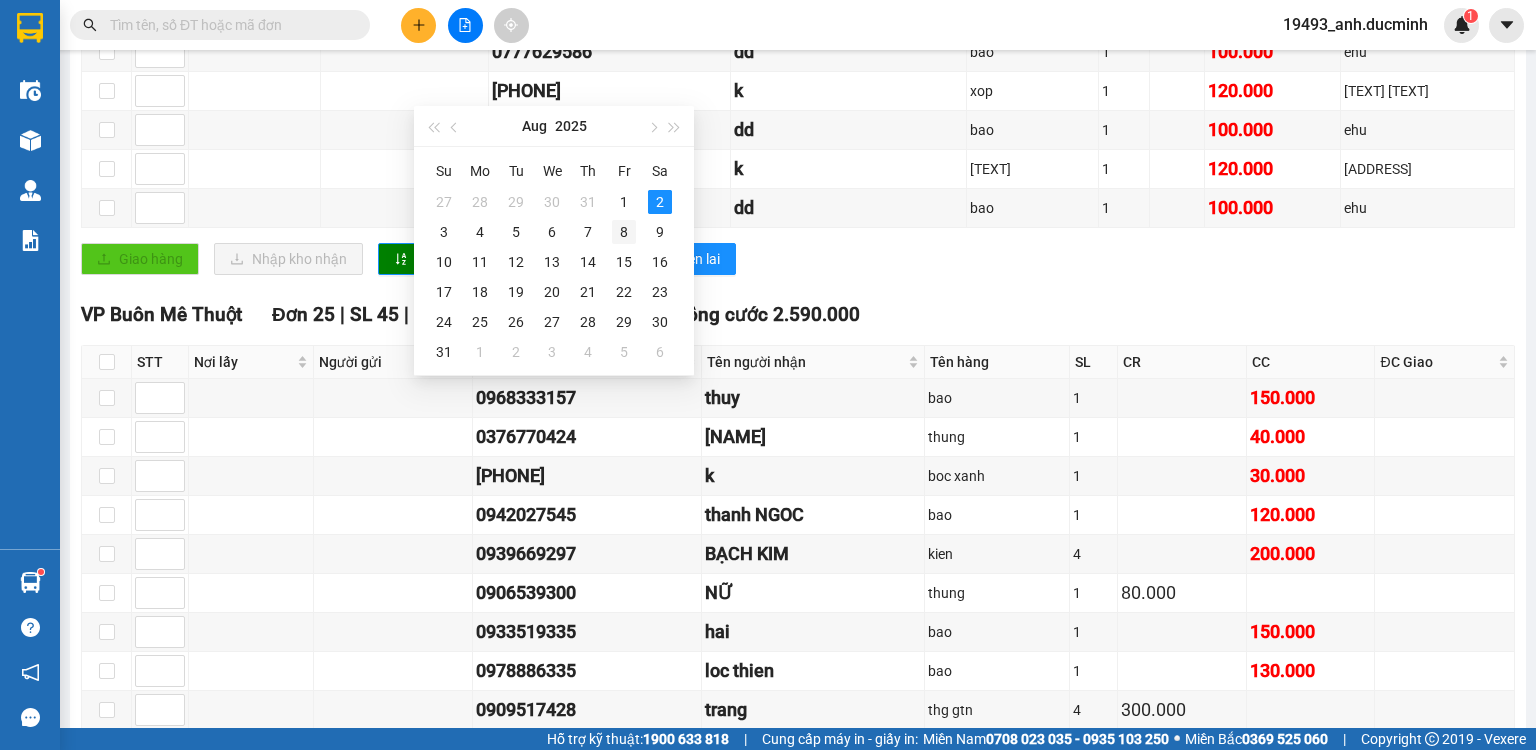 scroll, scrollTop: 160, scrollLeft: 0, axis: vertical 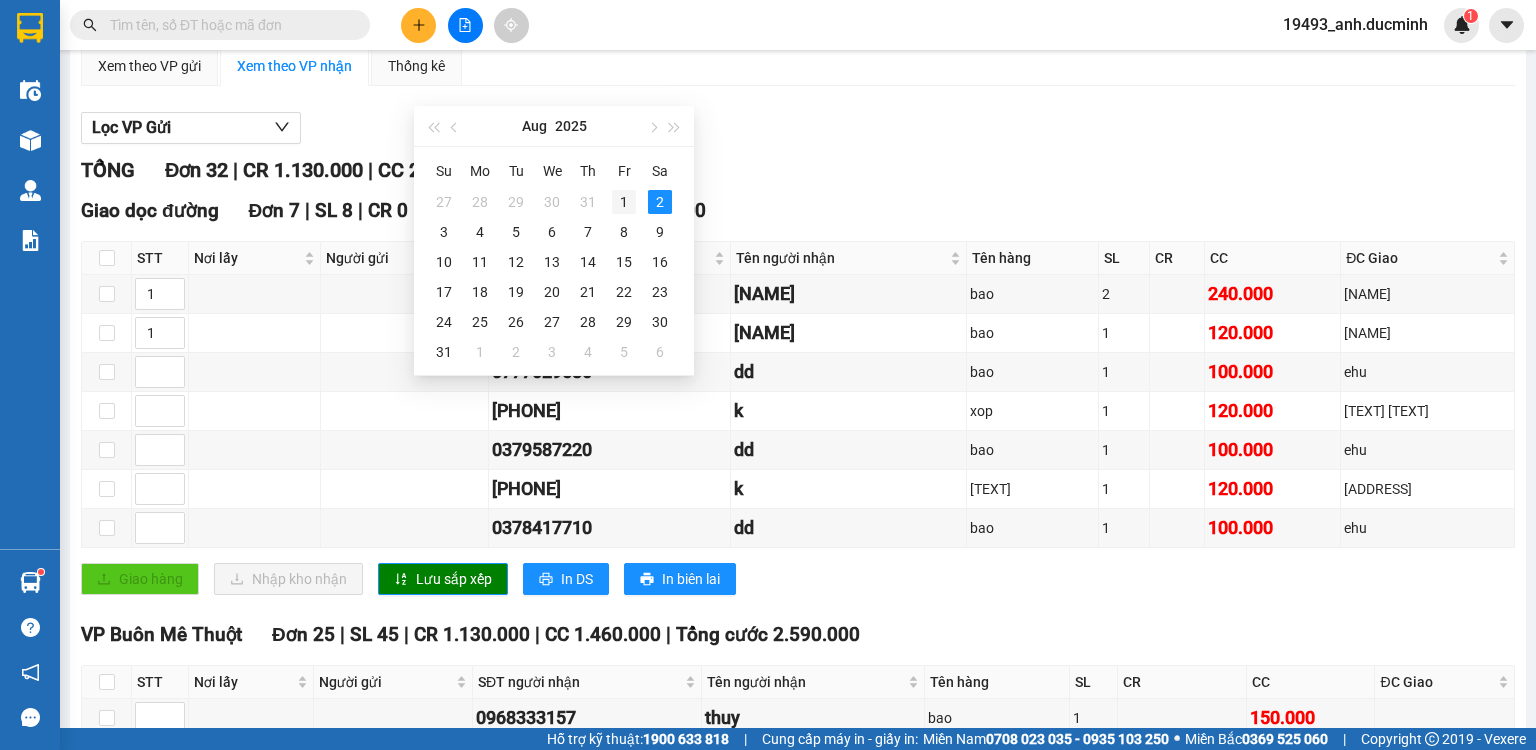 click on "1" at bounding box center (624, 202) 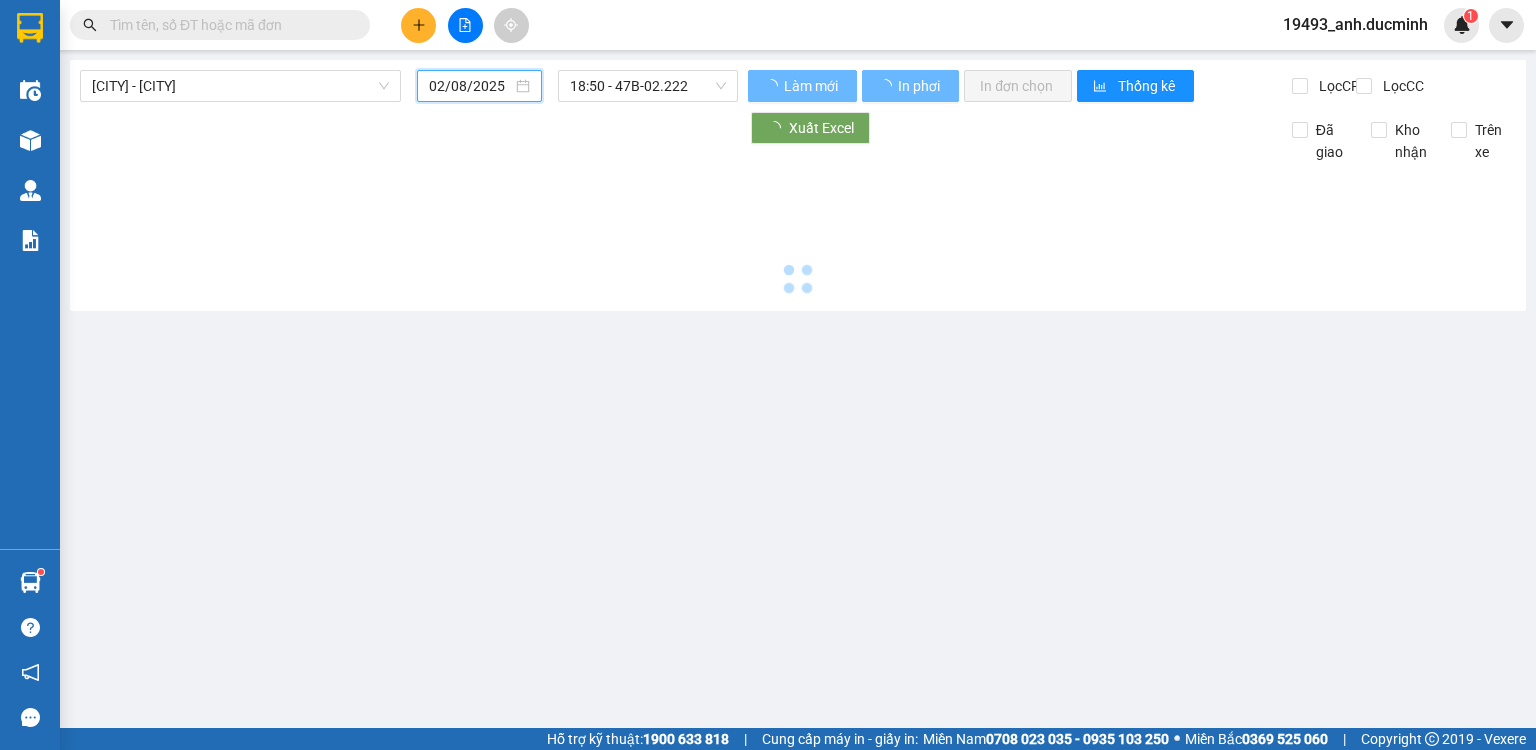 scroll, scrollTop: 0, scrollLeft: 0, axis: both 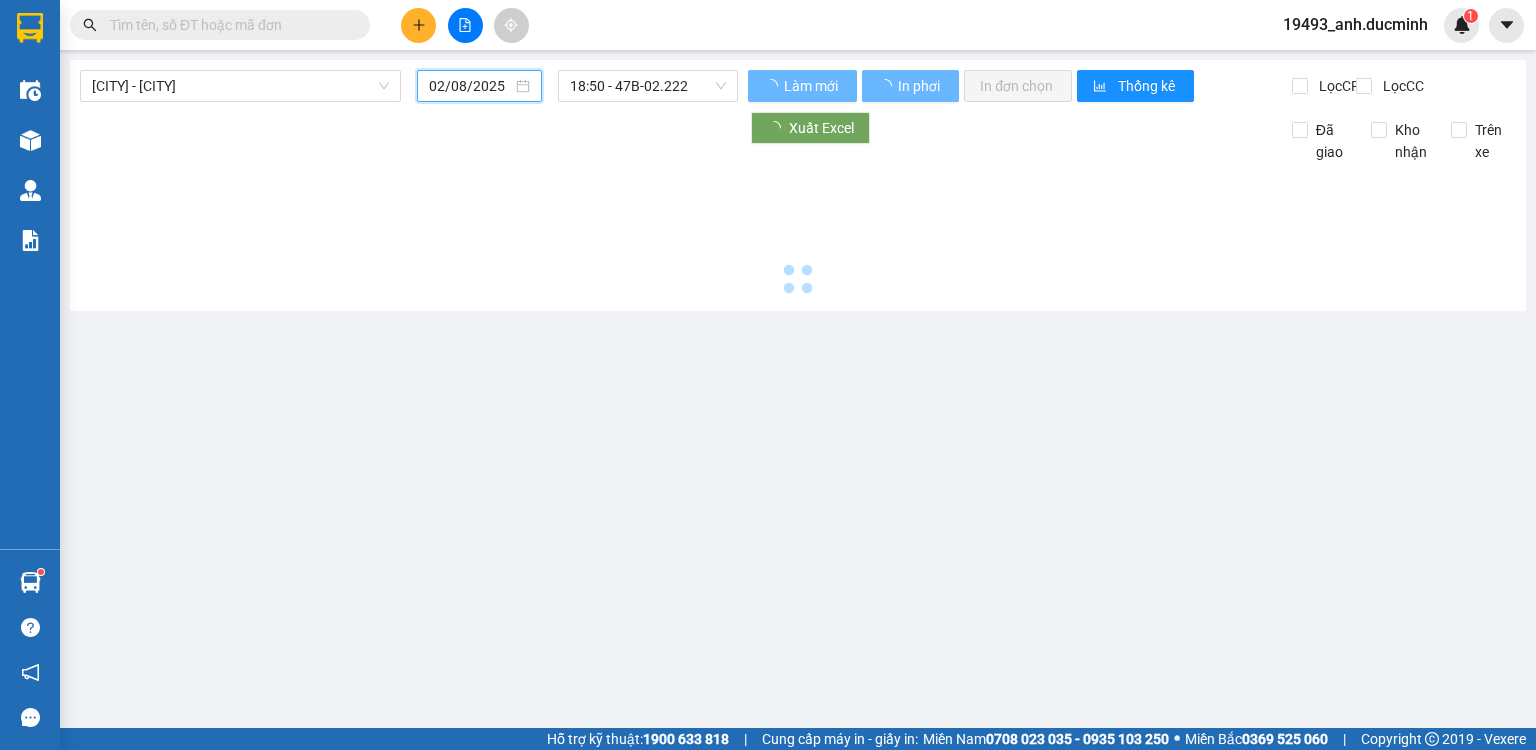 type on "01/08/2025" 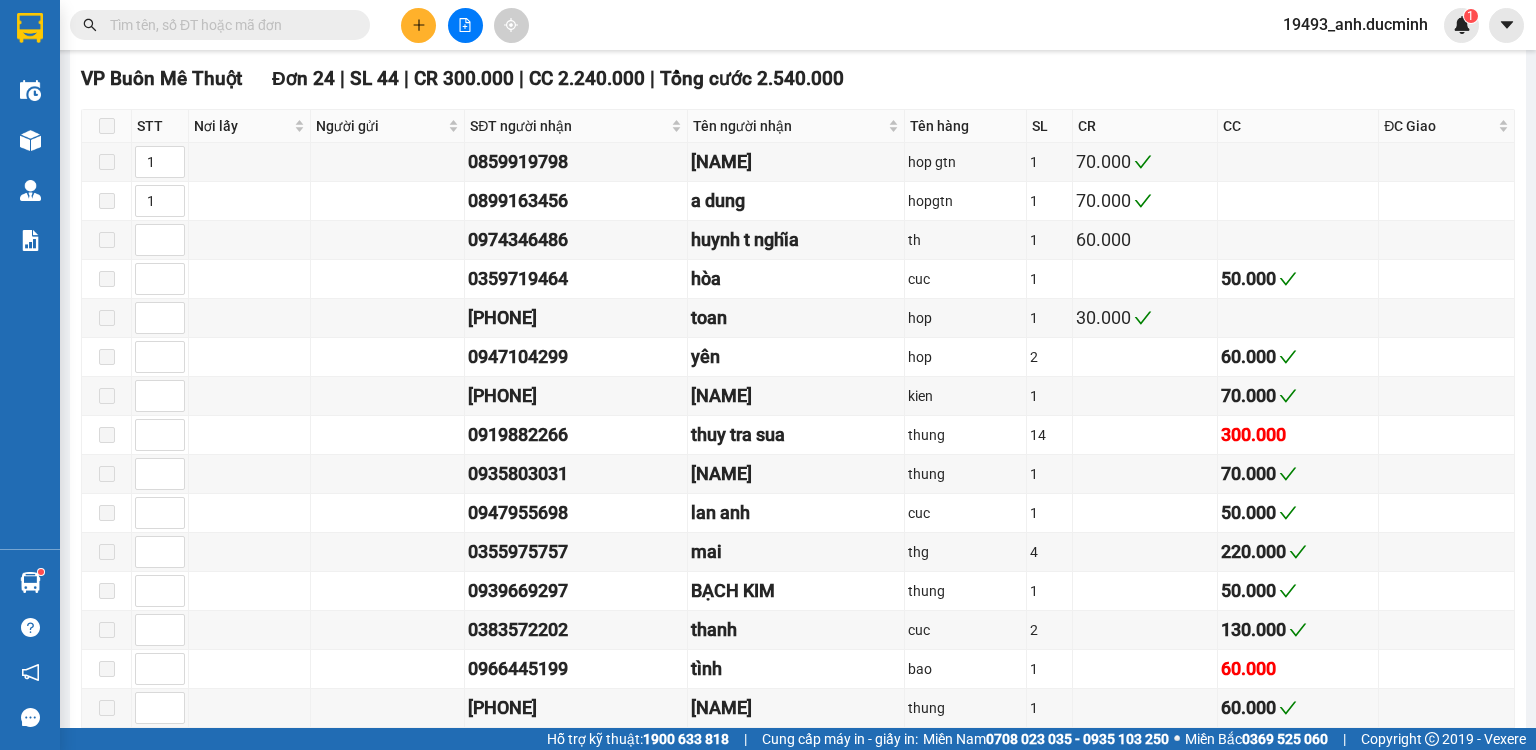 scroll, scrollTop: 480, scrollLeft: 0, axis: vertical 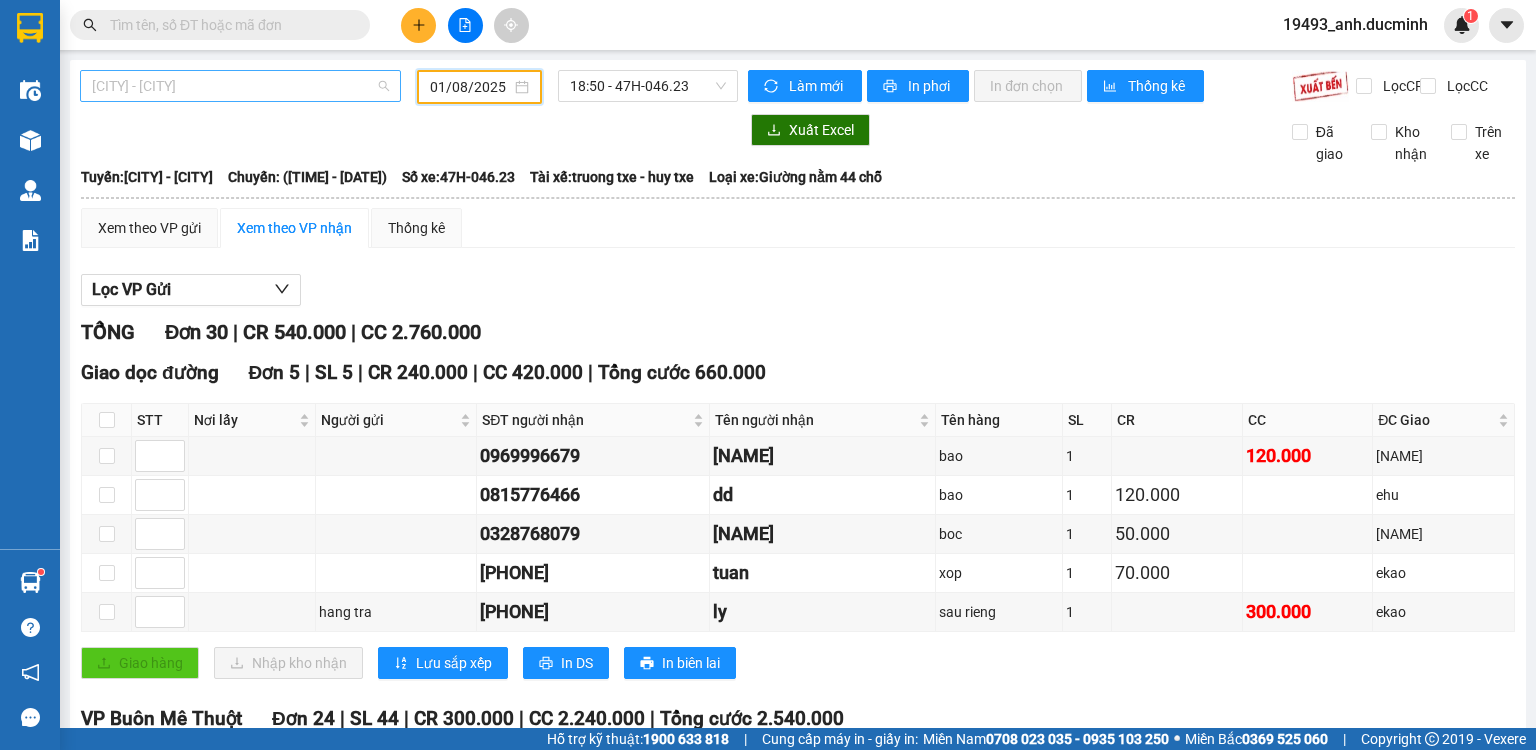 drag, startPoint x: 257, startPoint y: 93, endPoint x: 222, endPoint y: 196, distance: 108.78419 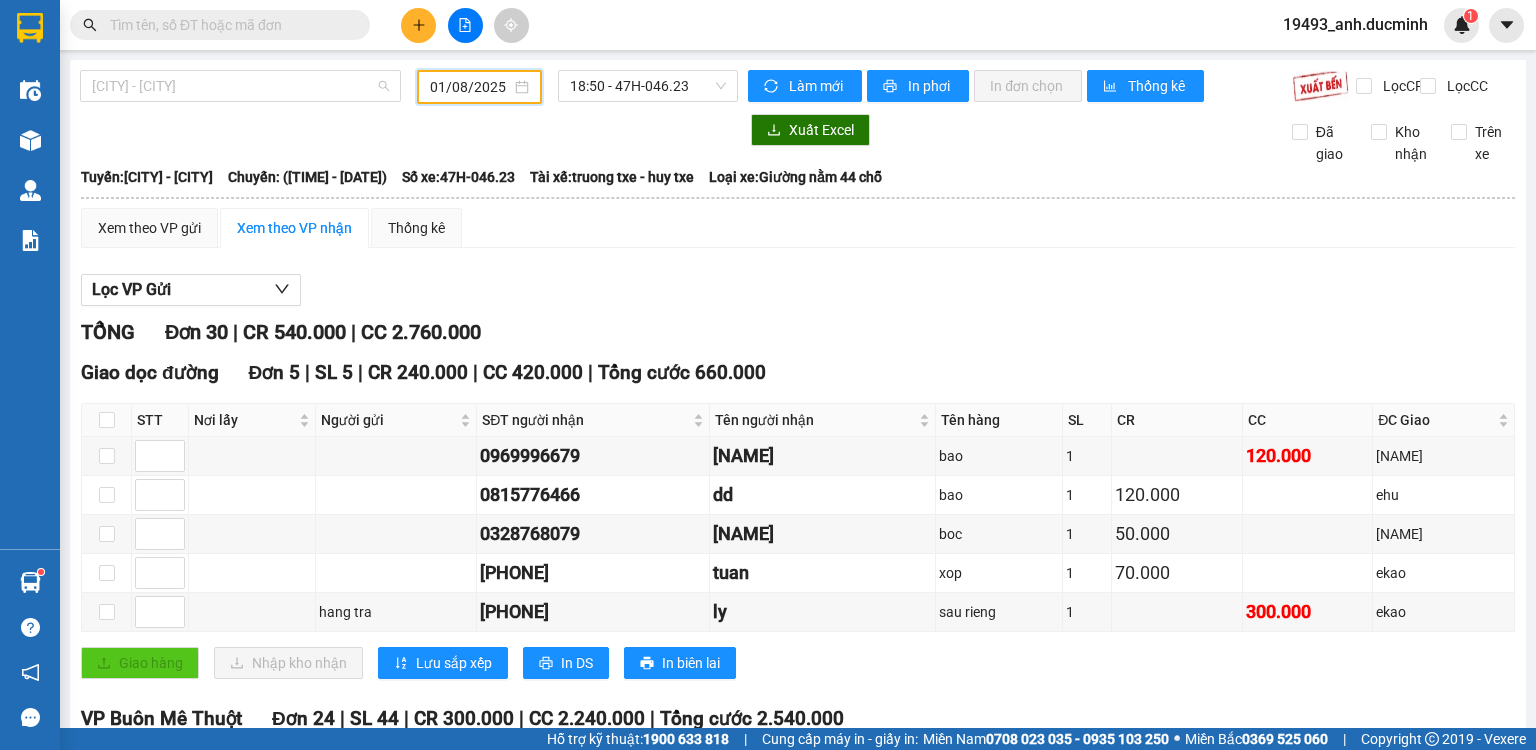 click on "[CITY] - [CITY]" at bounding box center (240, 86) 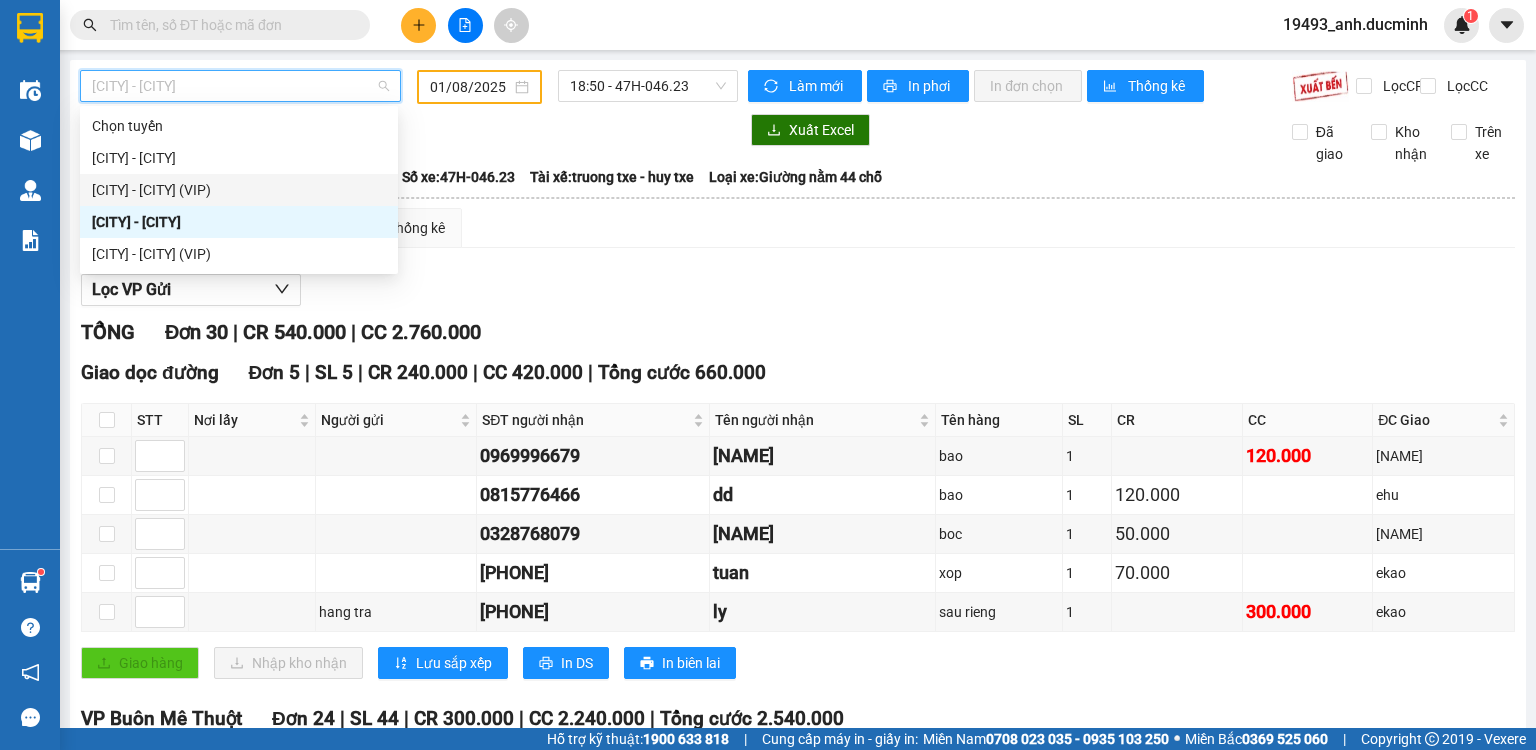 click on "[CITY] - [CITY] (VIP)" at bounding box center [239, 190] 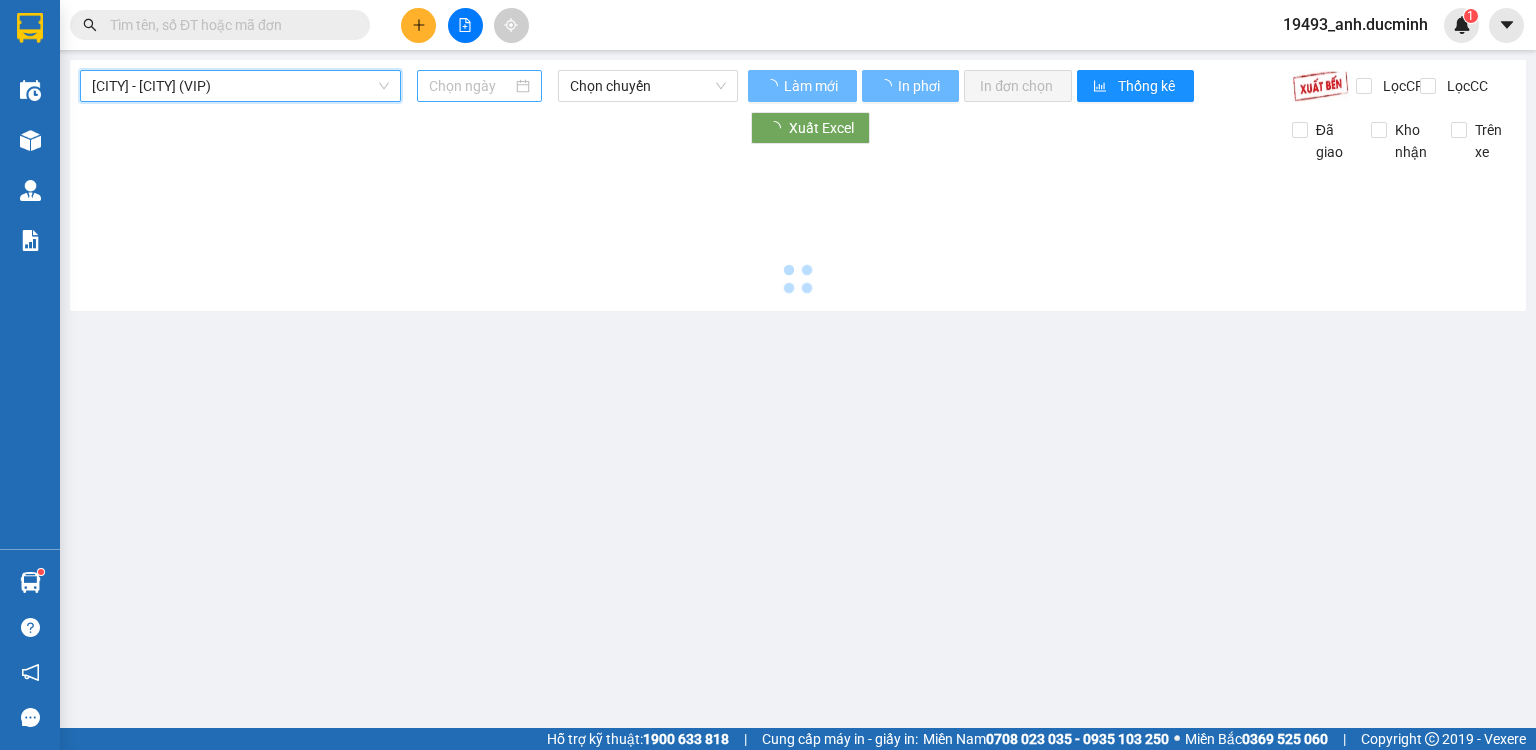 type on "02/08/2025" 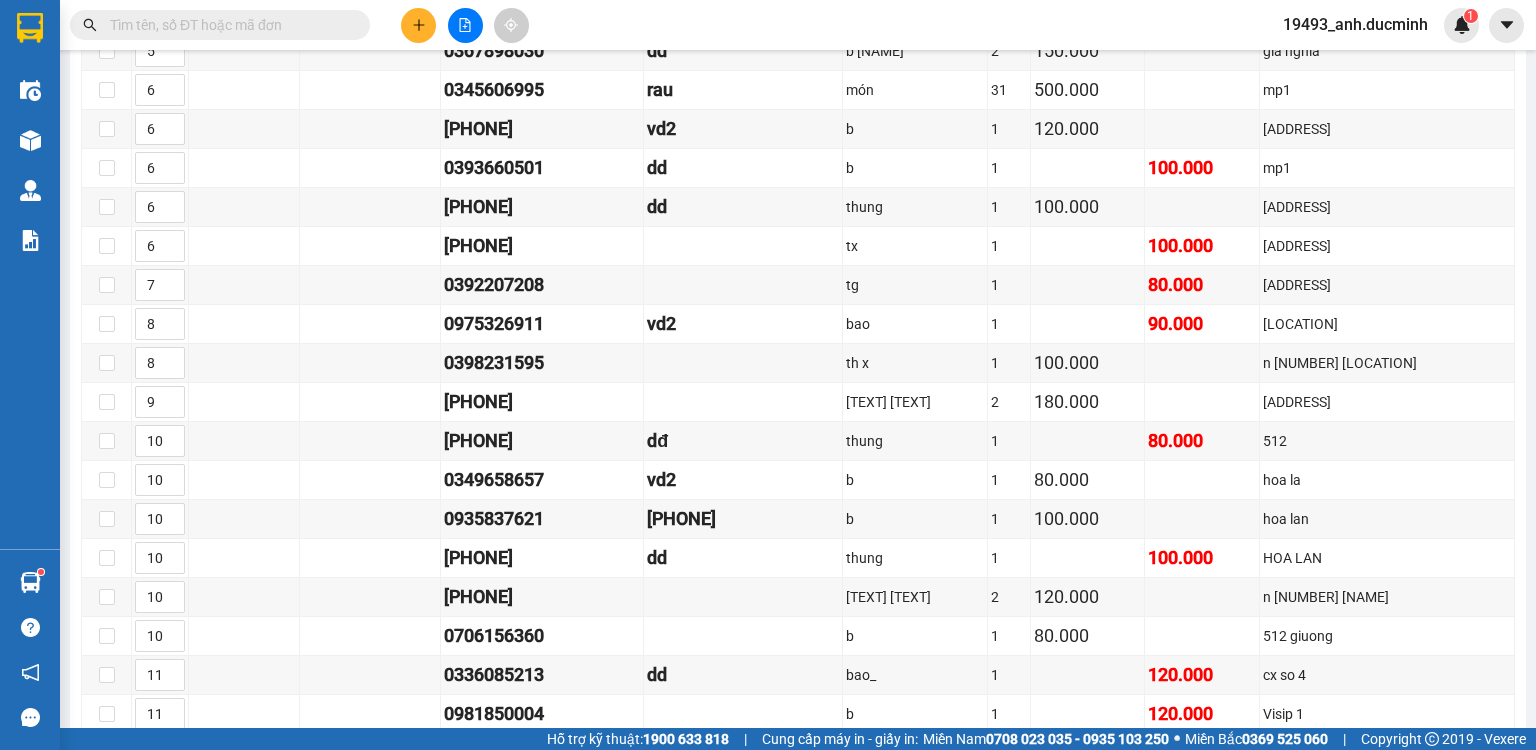 scroll, scrollTop: 960, scrollLeft: 0, axis: vertical 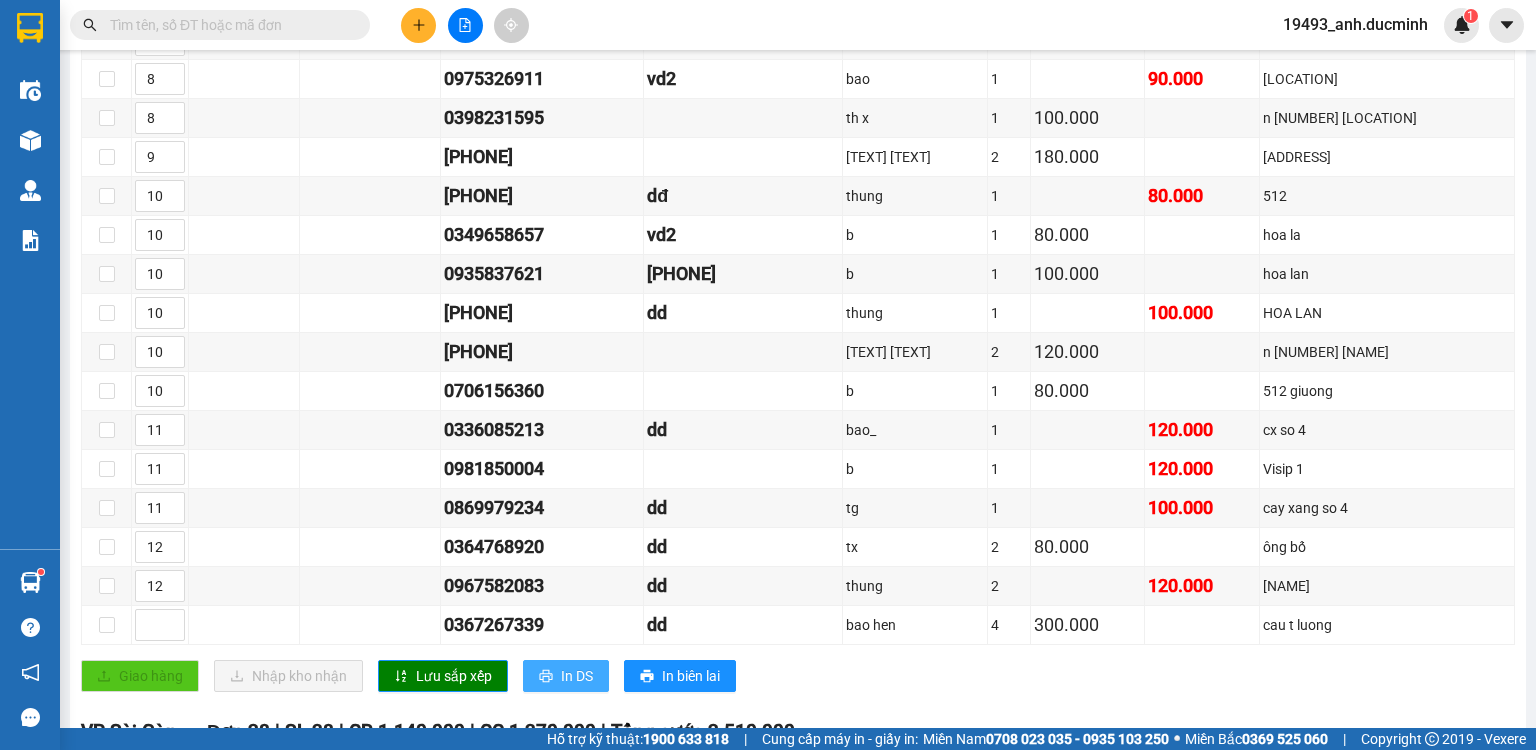 click on "In DS" at bounding box center (577, 676) 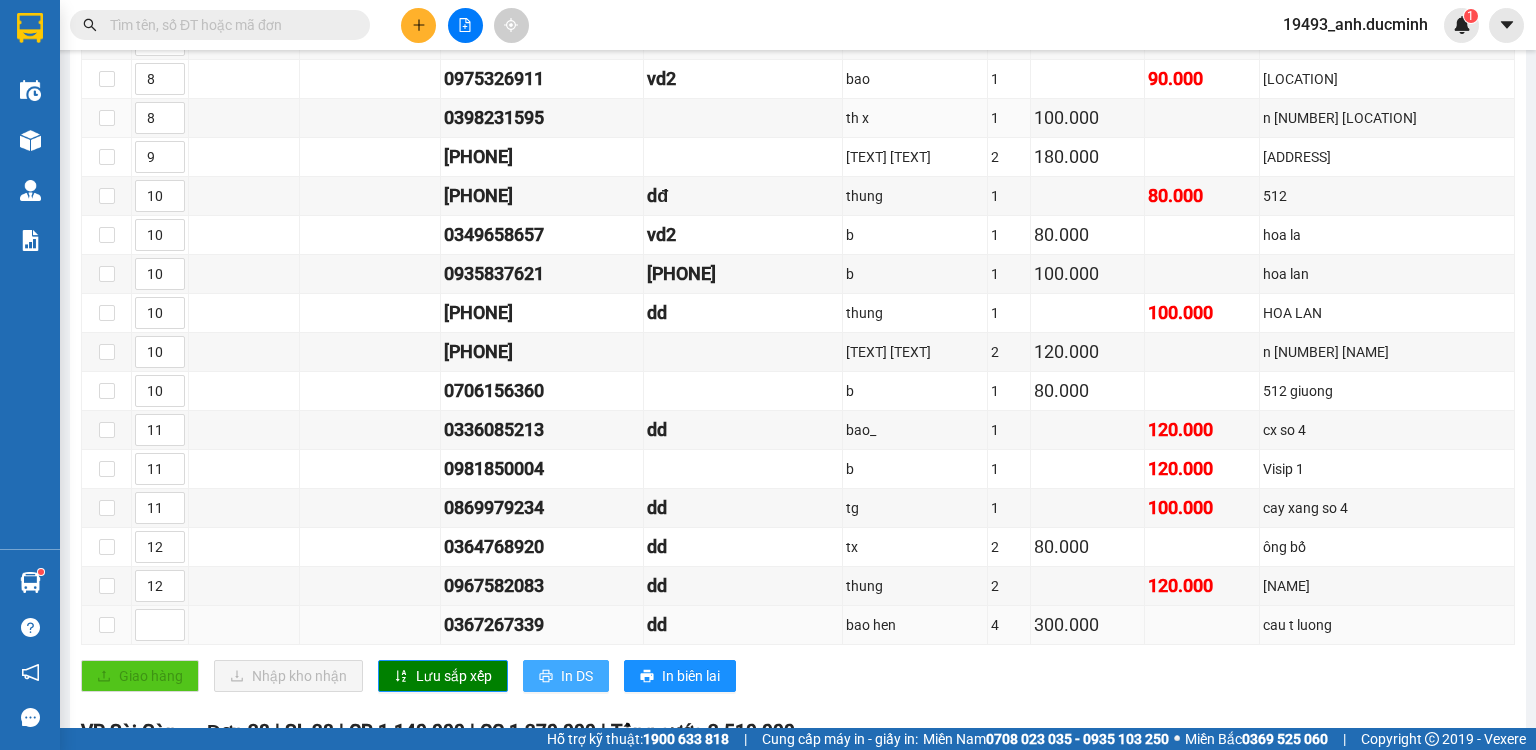 scroll, scrollTop: 0, scrollLeft: 0, axis: both 